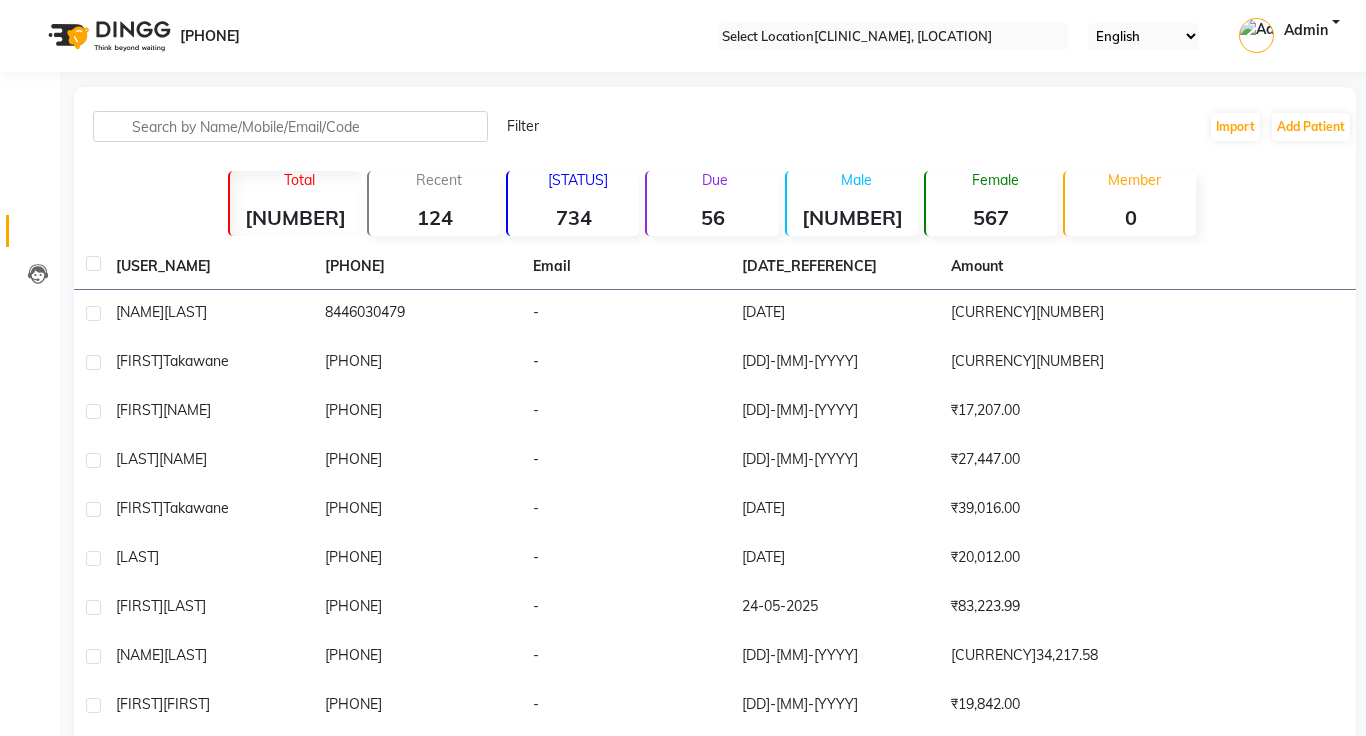 scroll, scrollTop: 0, scrollLeft: 0, axis: both 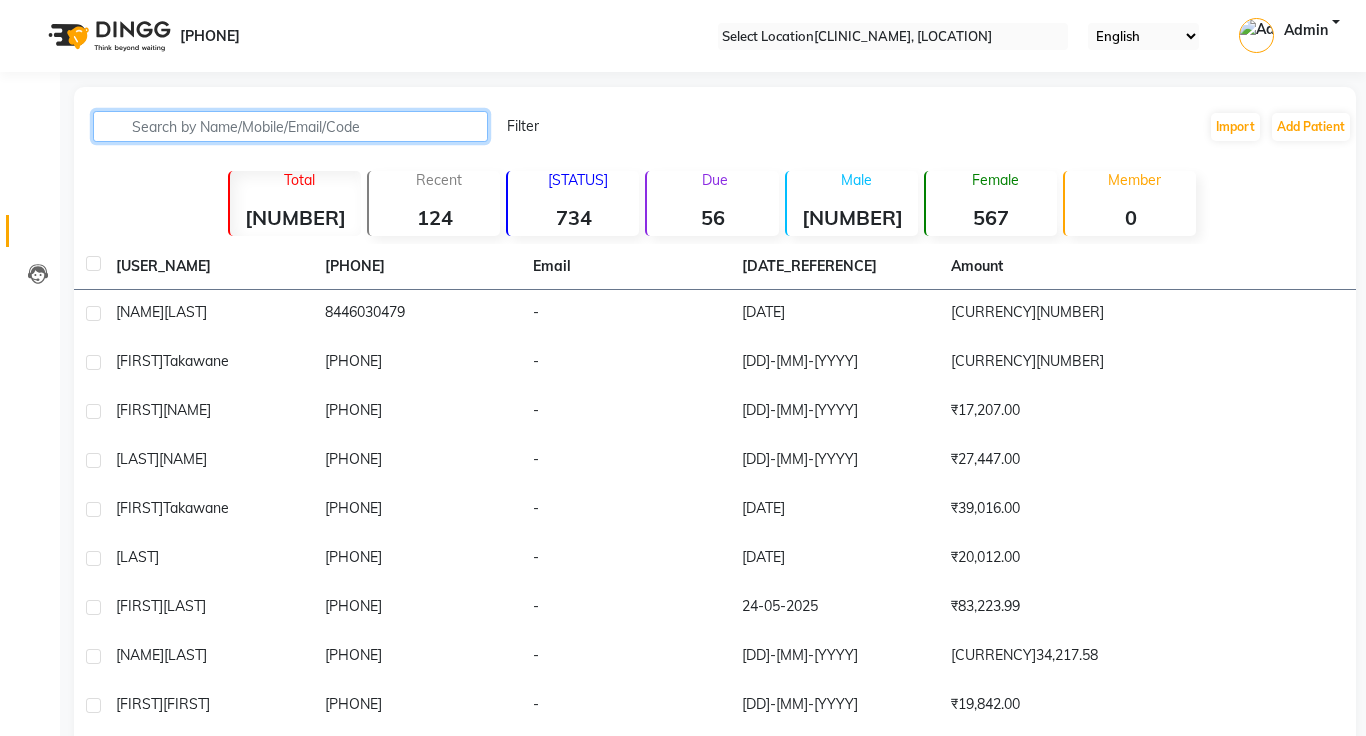 click at bounding box center (290, 126) 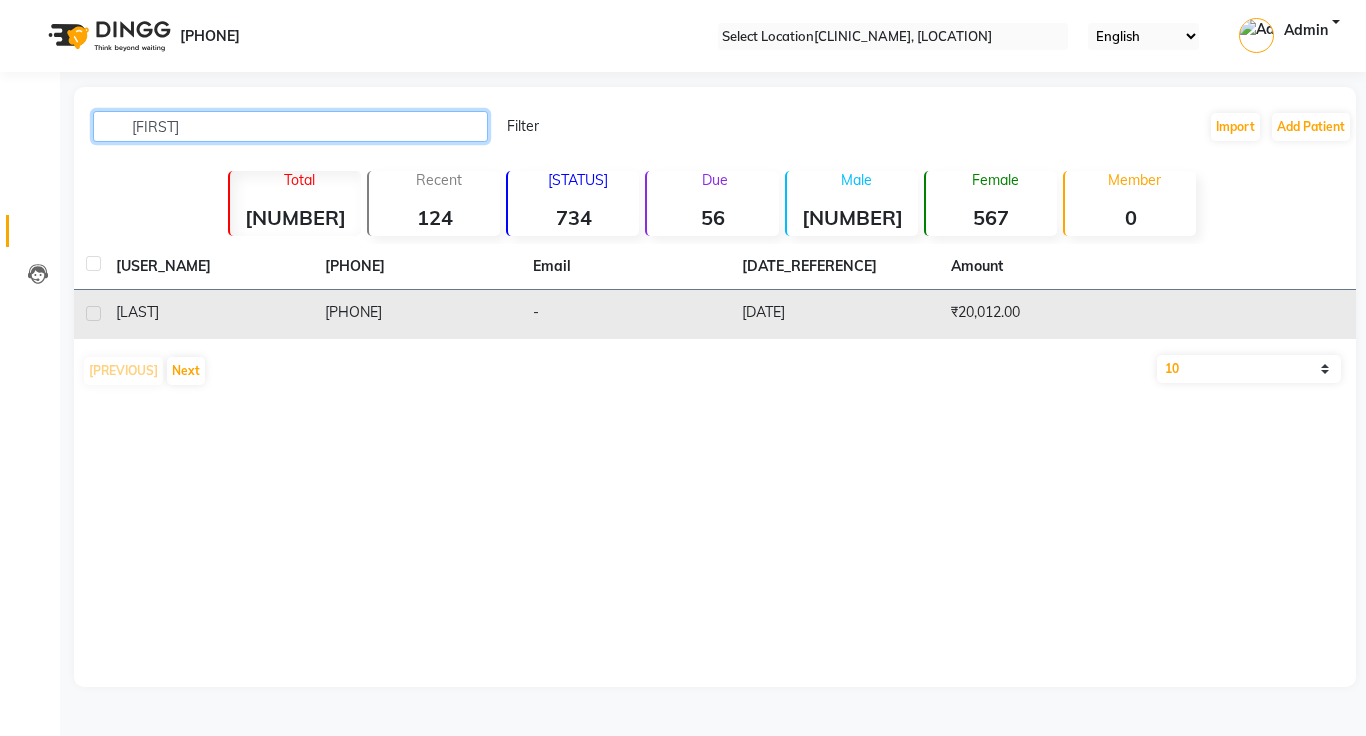 type on "[FIRST]" 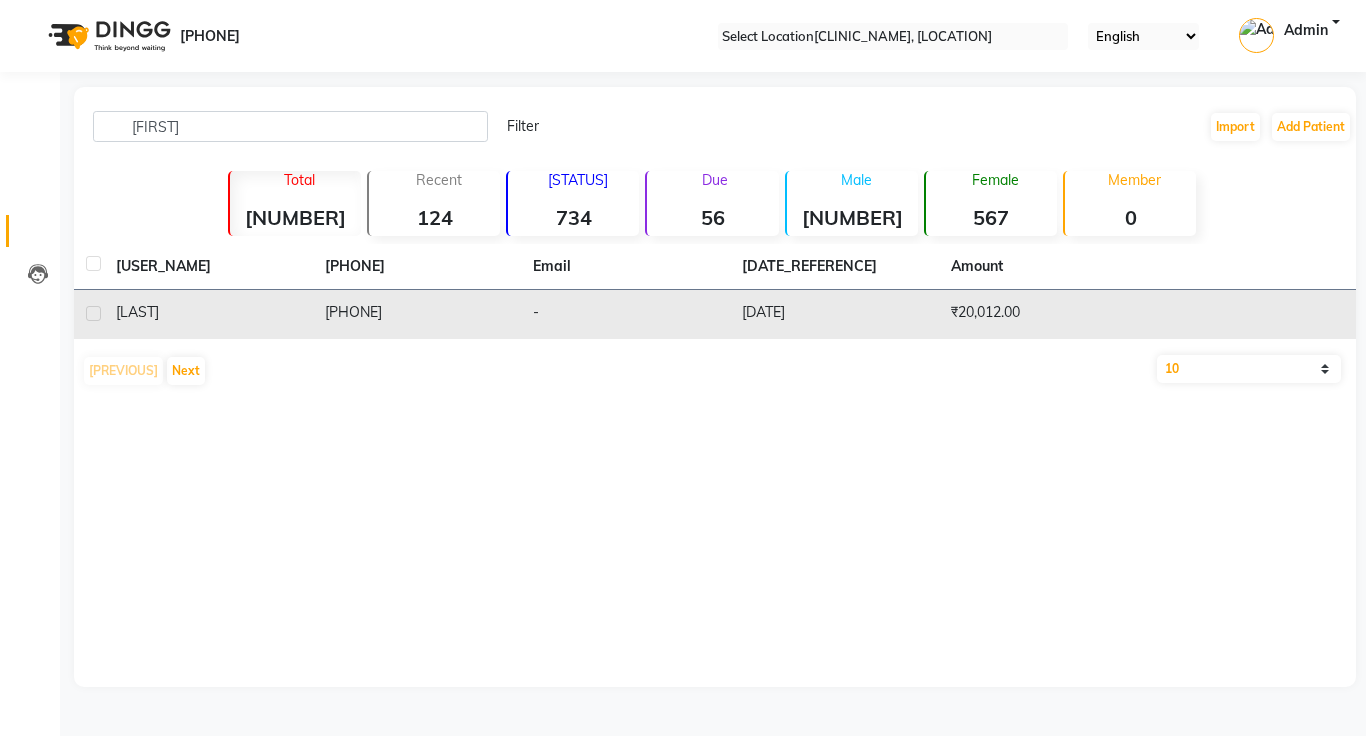 click on "[PHONE]" at bounding box center (417, 314) 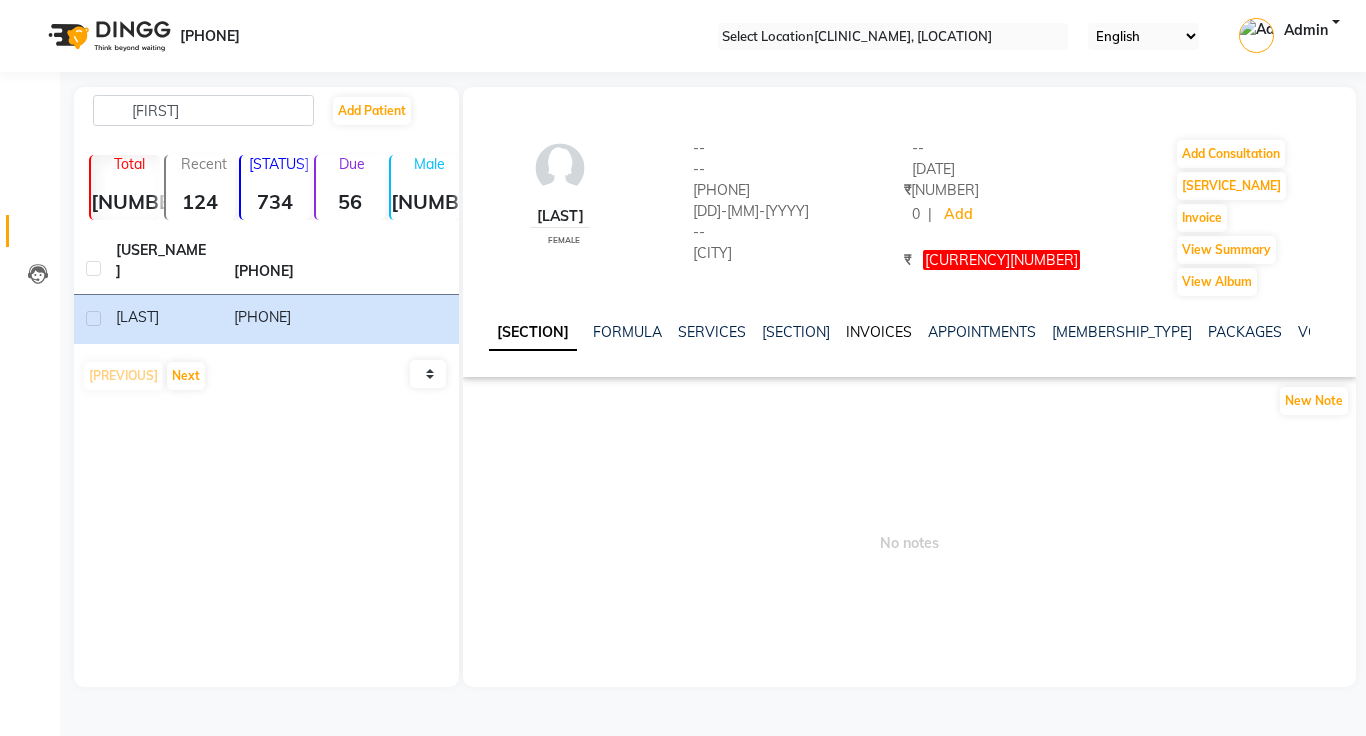 click on "INVOICES" at bounding box center [879, 332] 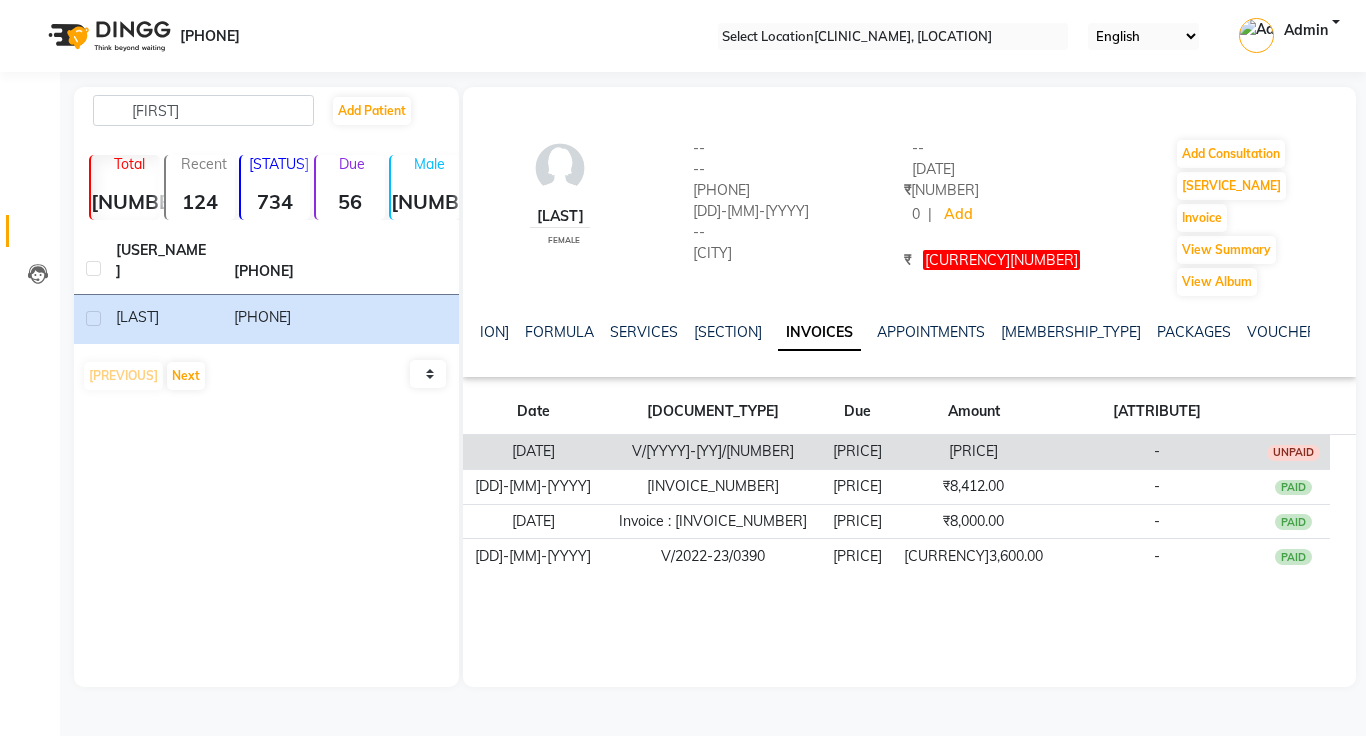 click on "V/[YYYY]-[YY]/[NUMBER]" at bounding box center (714, 452) 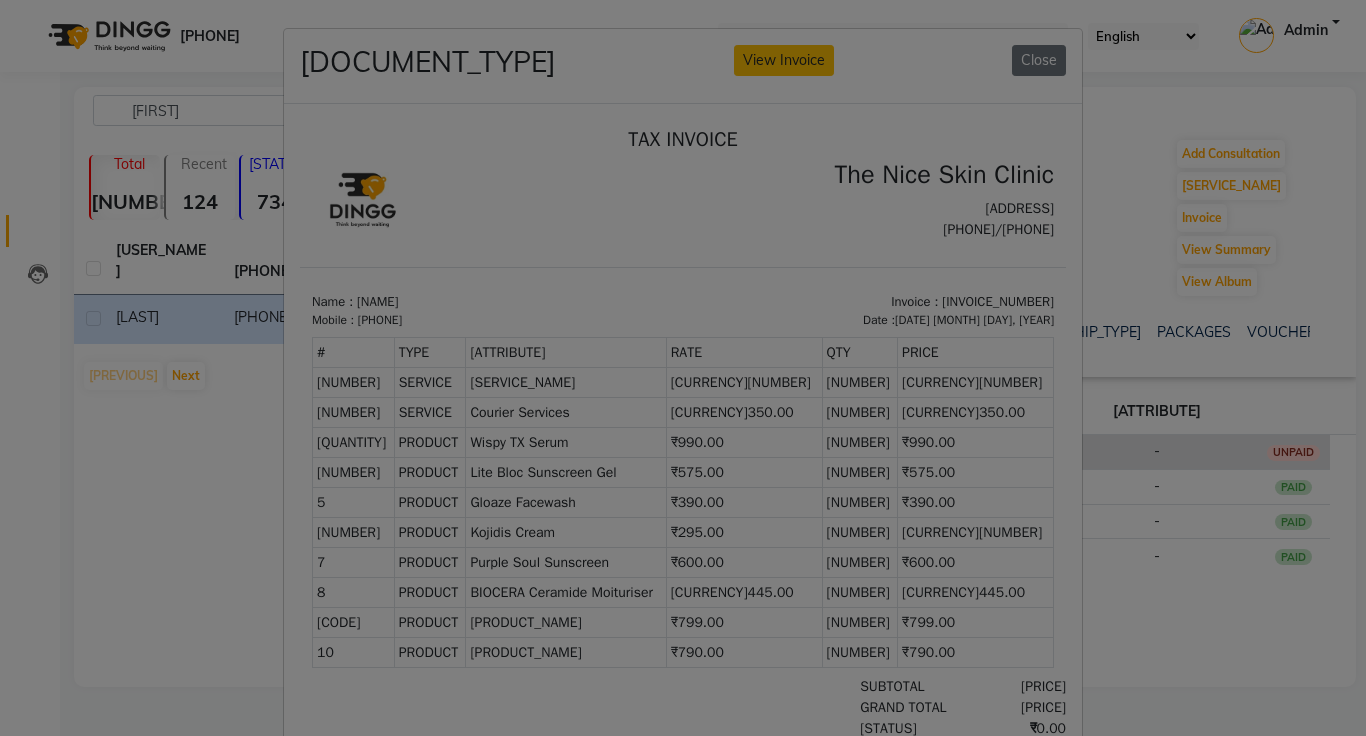 scroll, scrollTop: 0, scrollLeft: 0, axis: both 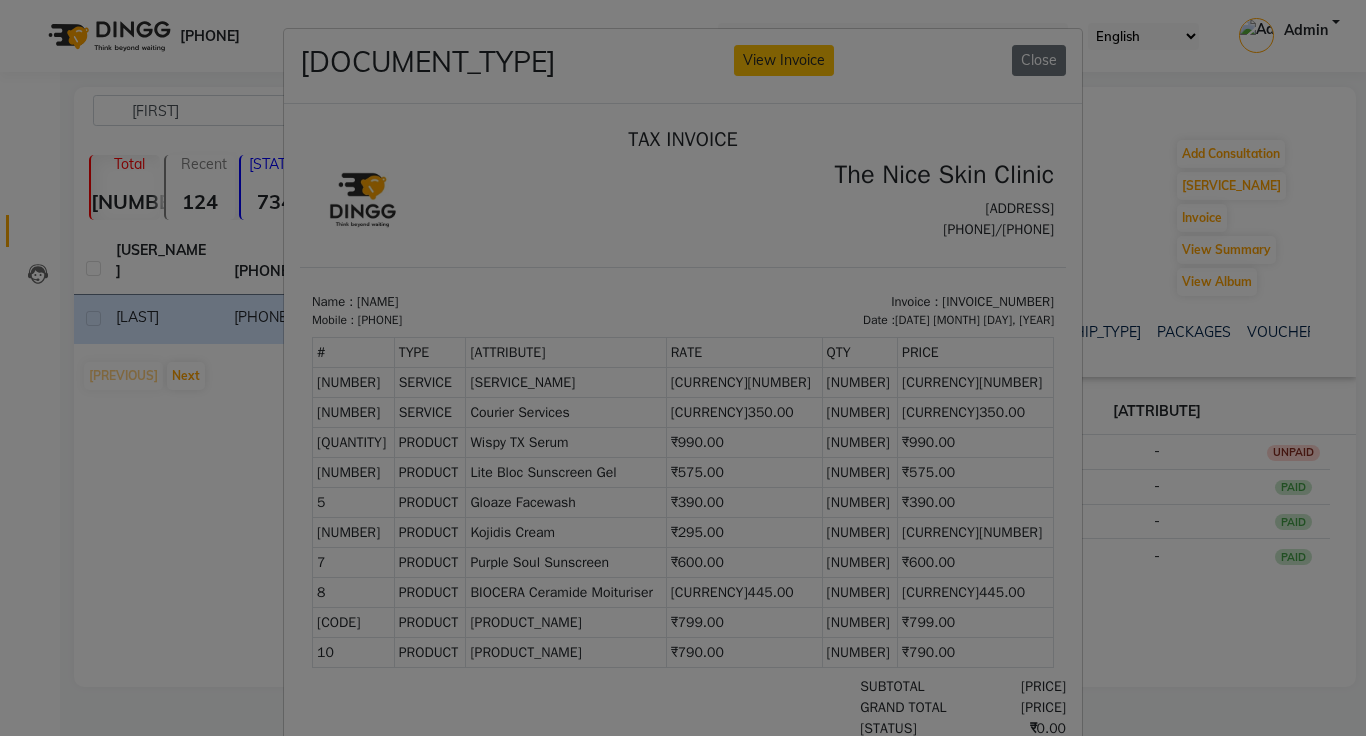 click on "[DOCUMENT_TYPE] [ACTION] [ACTION]" at bounding box center (683, 368) 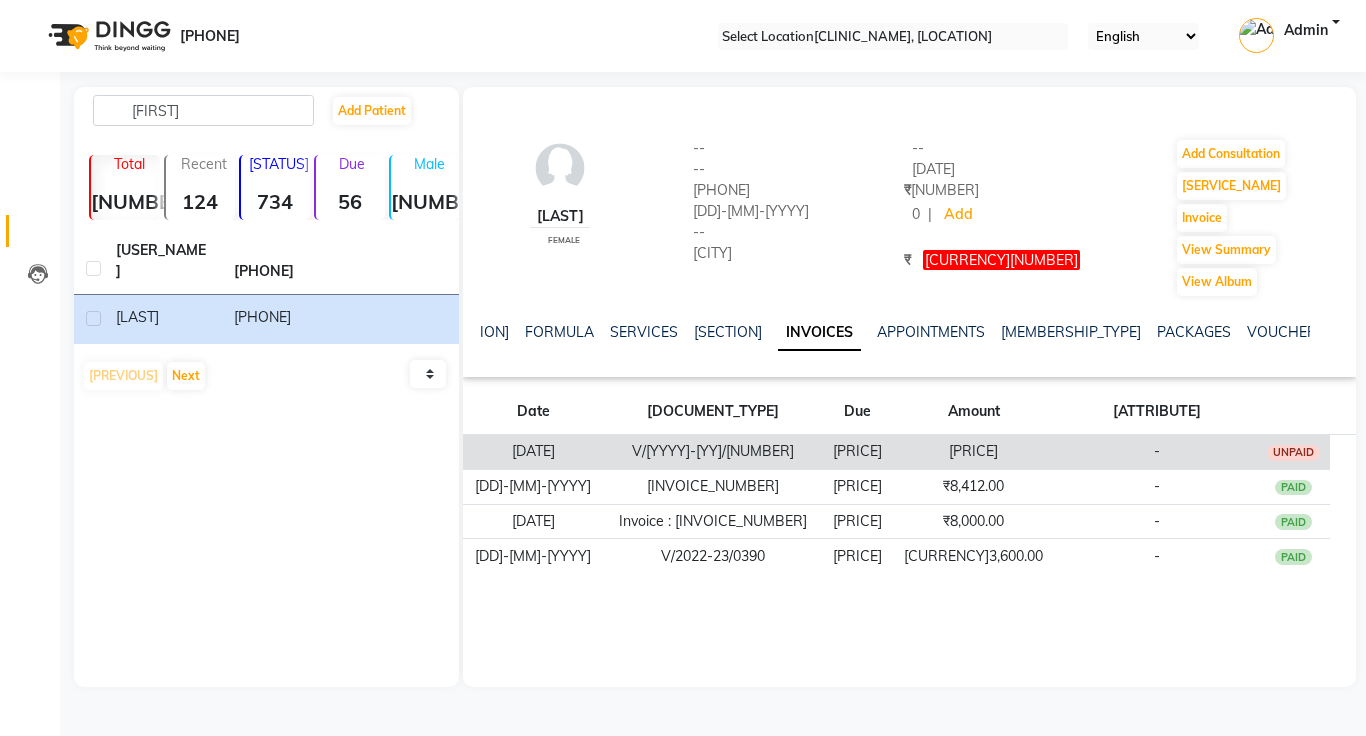 click on "-" at bounding box center (1157, 452) 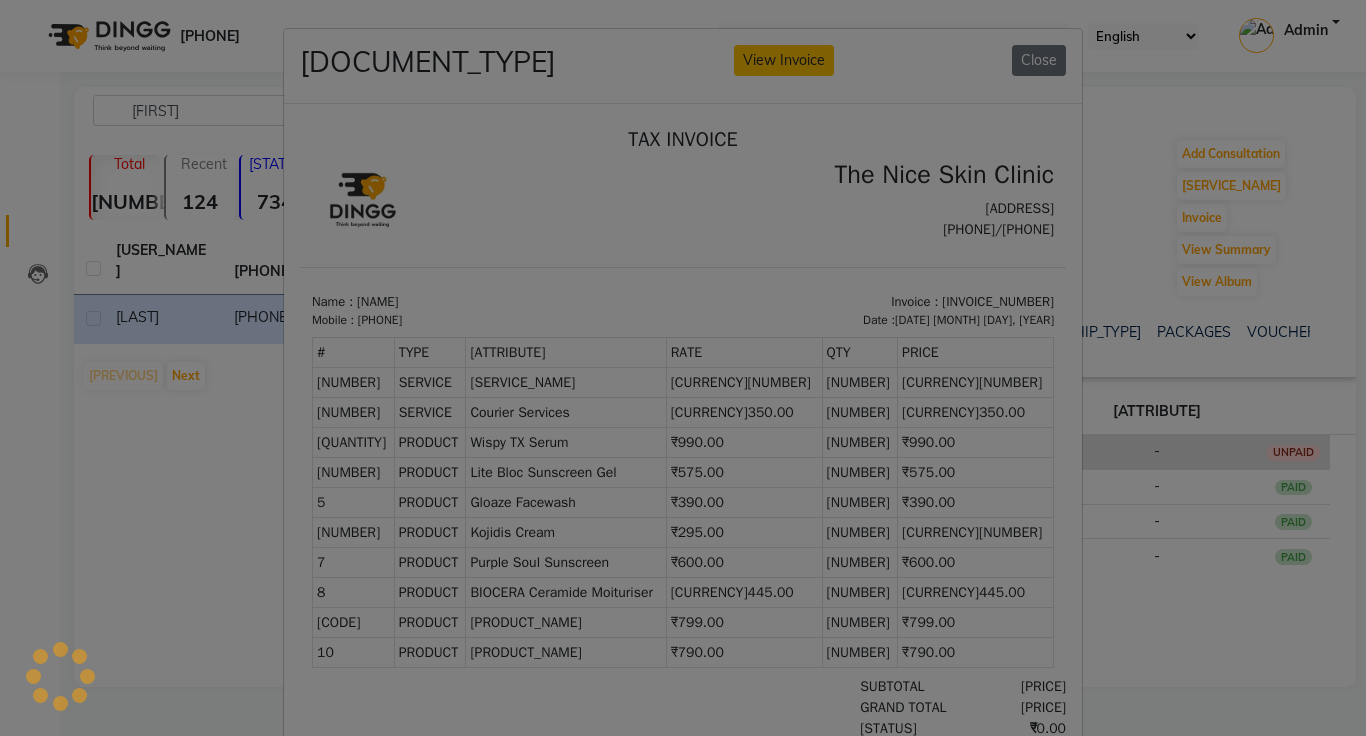 scroll, scrollTop: 0, scrollLeft: 0, axis: both 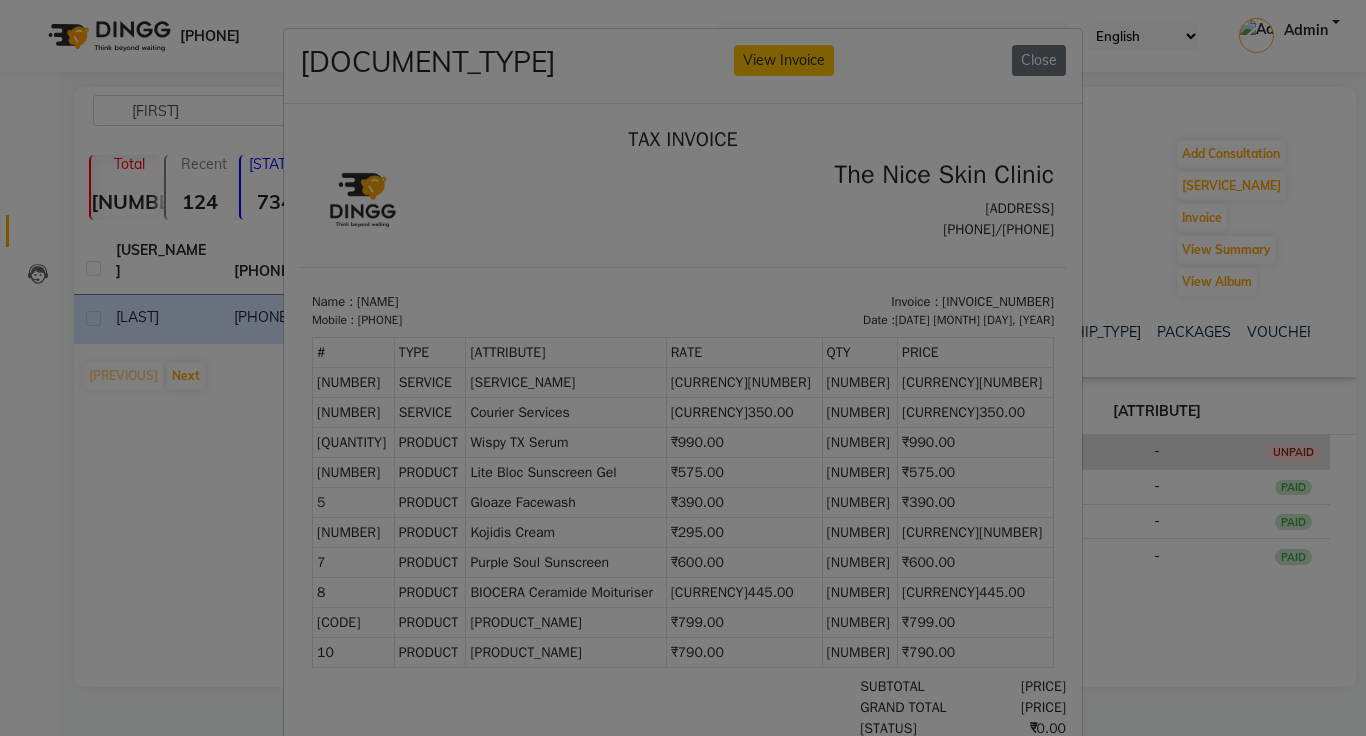 click on "View Invoice" at bounding box center [784, 60] 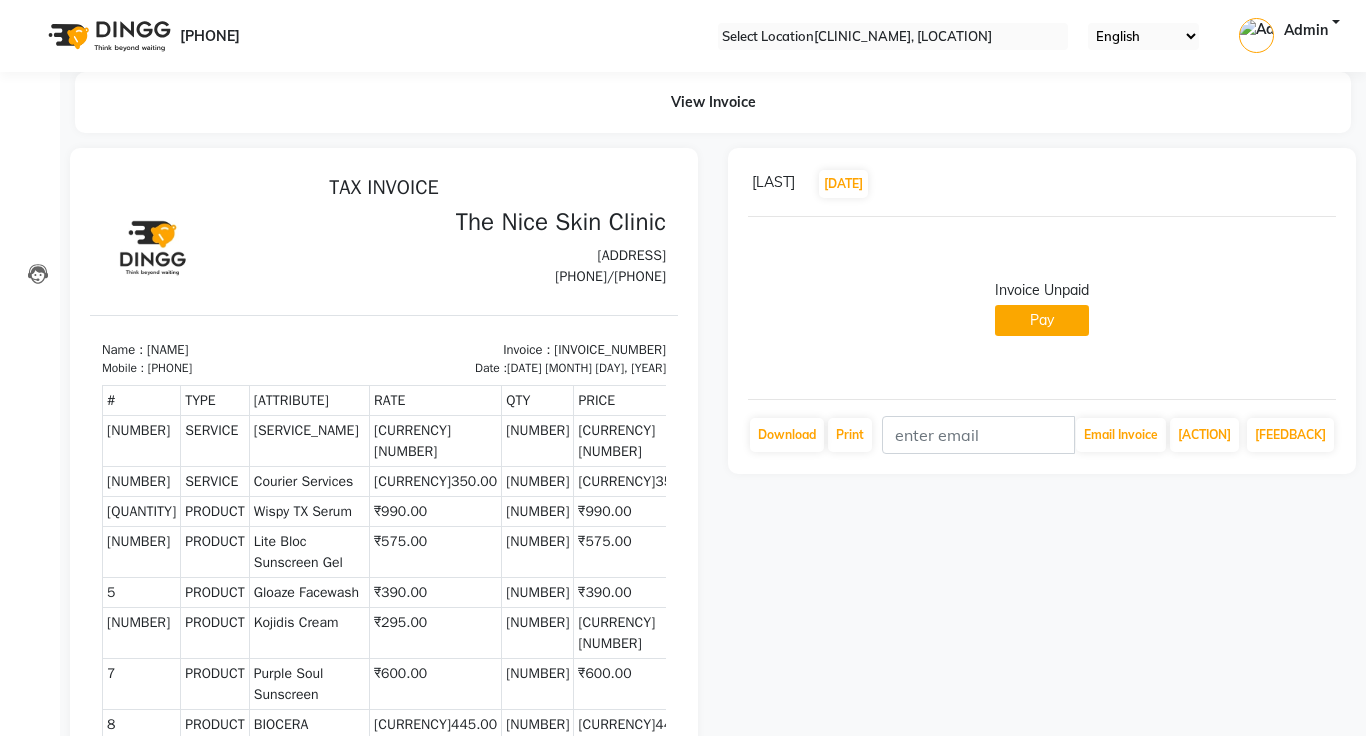 scroll, scrollTop: 0, scrollLeft: 0, axis: both 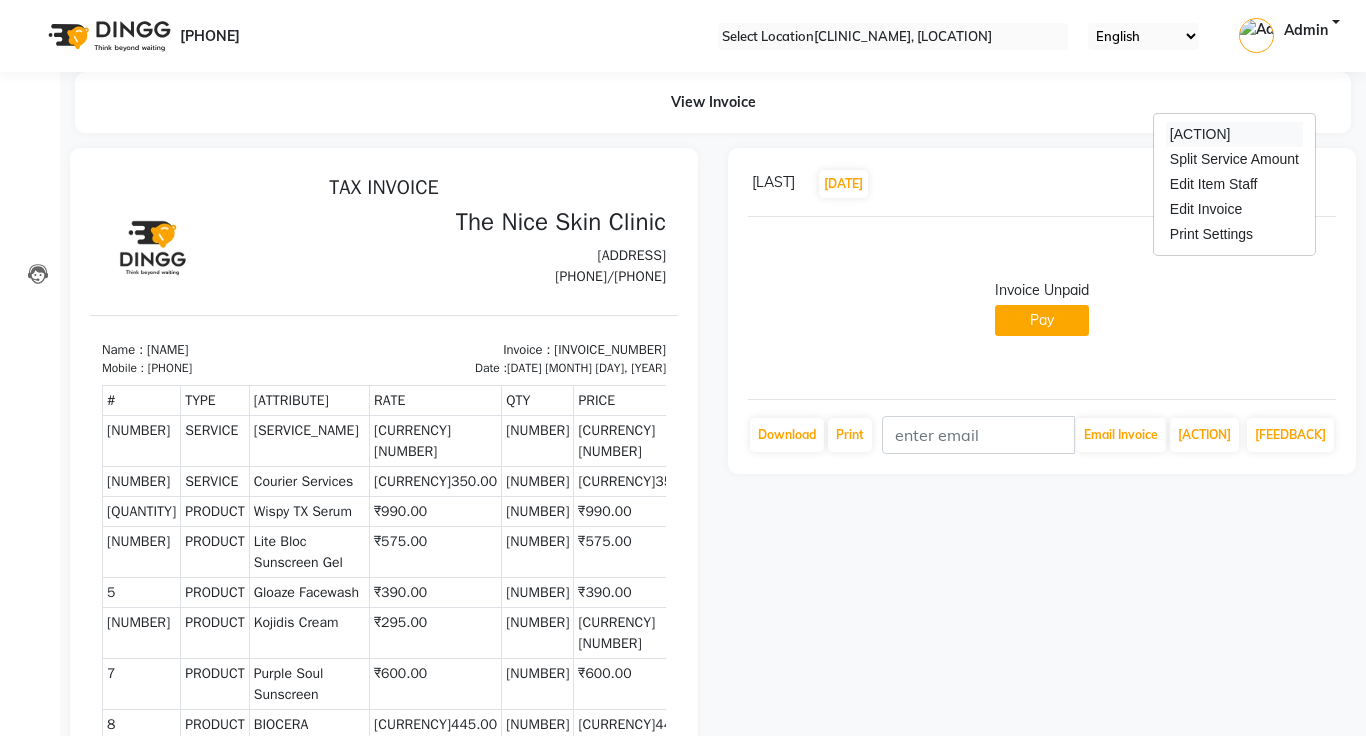 click on "[ACTION]" at bounding box center (1234, 134) 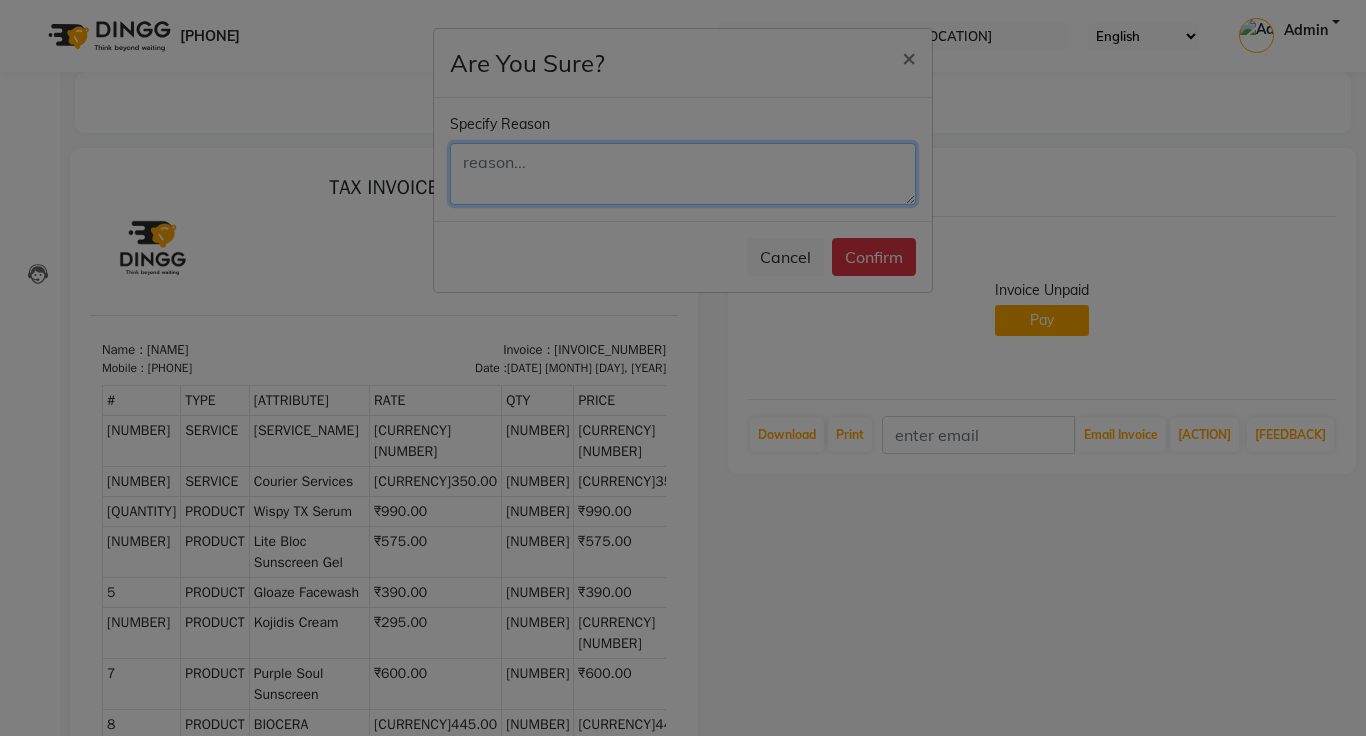 click at bounding box center (683, 174) 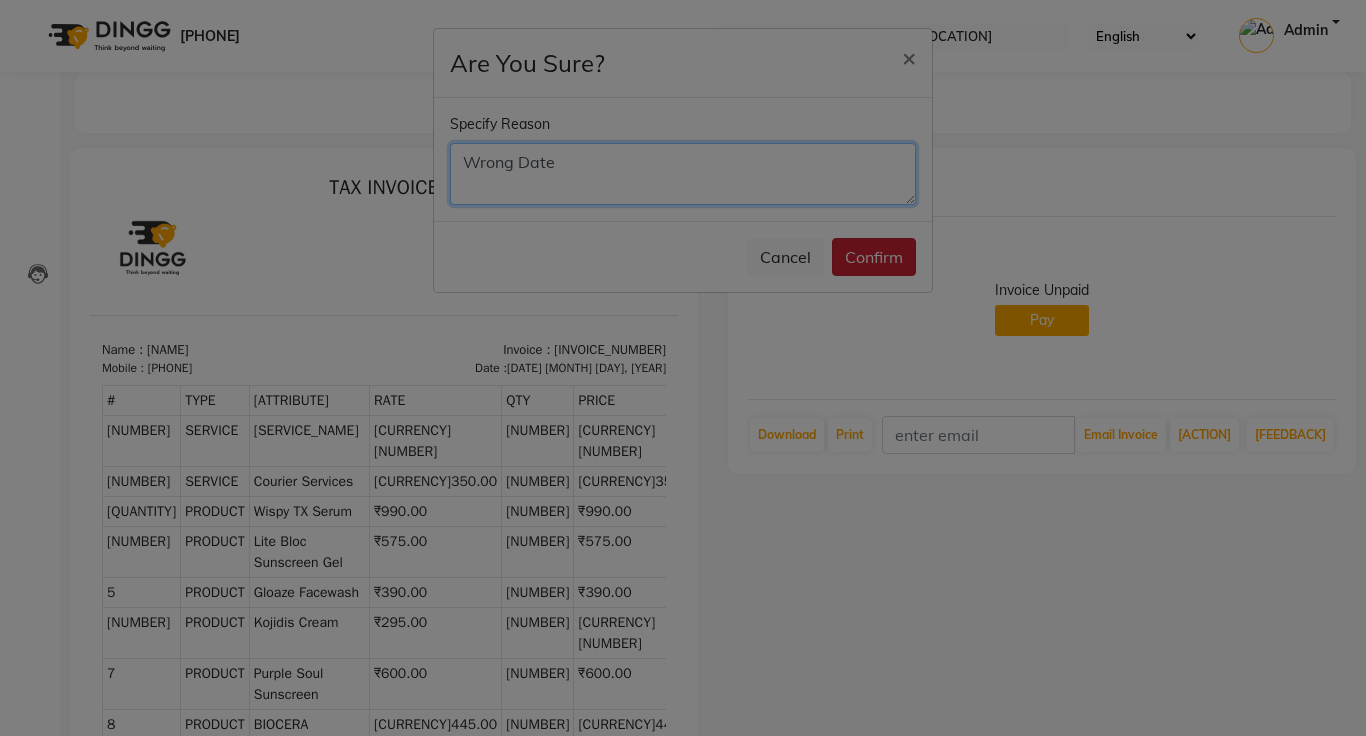 type on "Wrong Date" 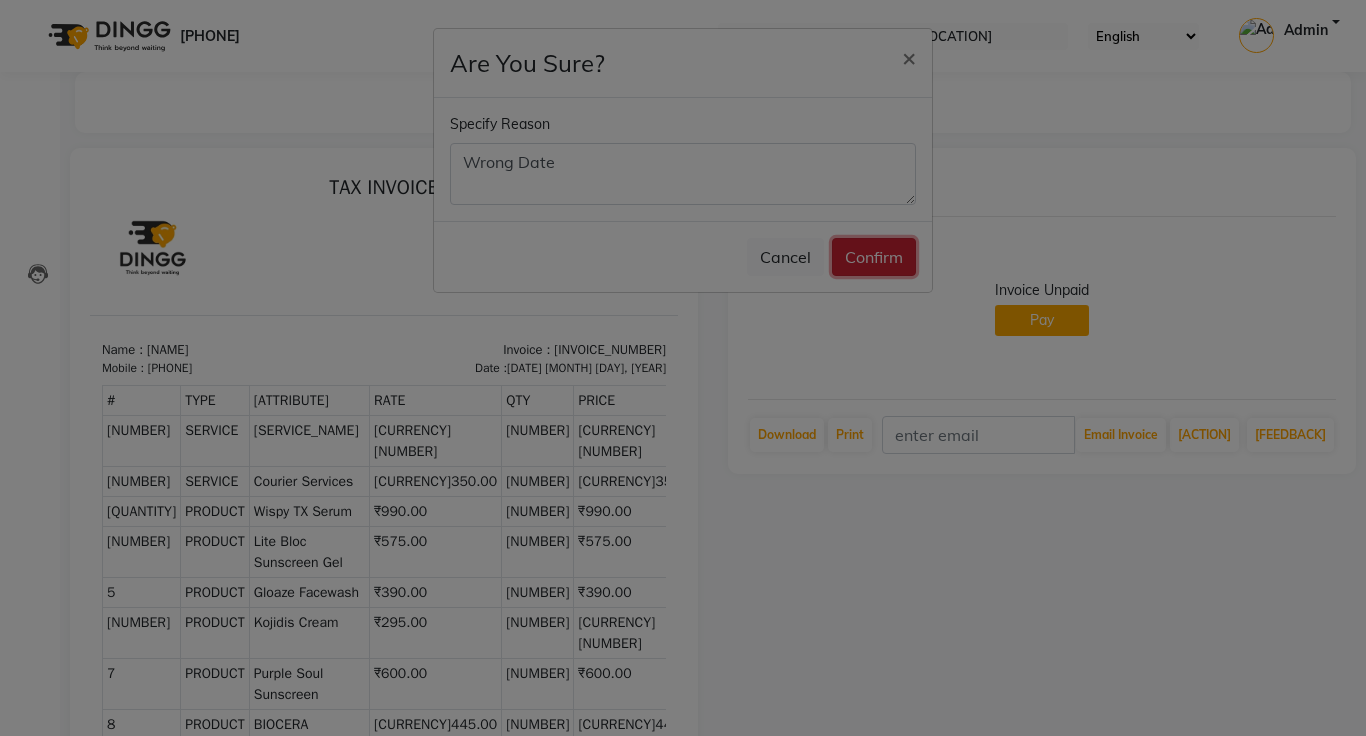 click on "Confirm" at bounding box center (874, 257) 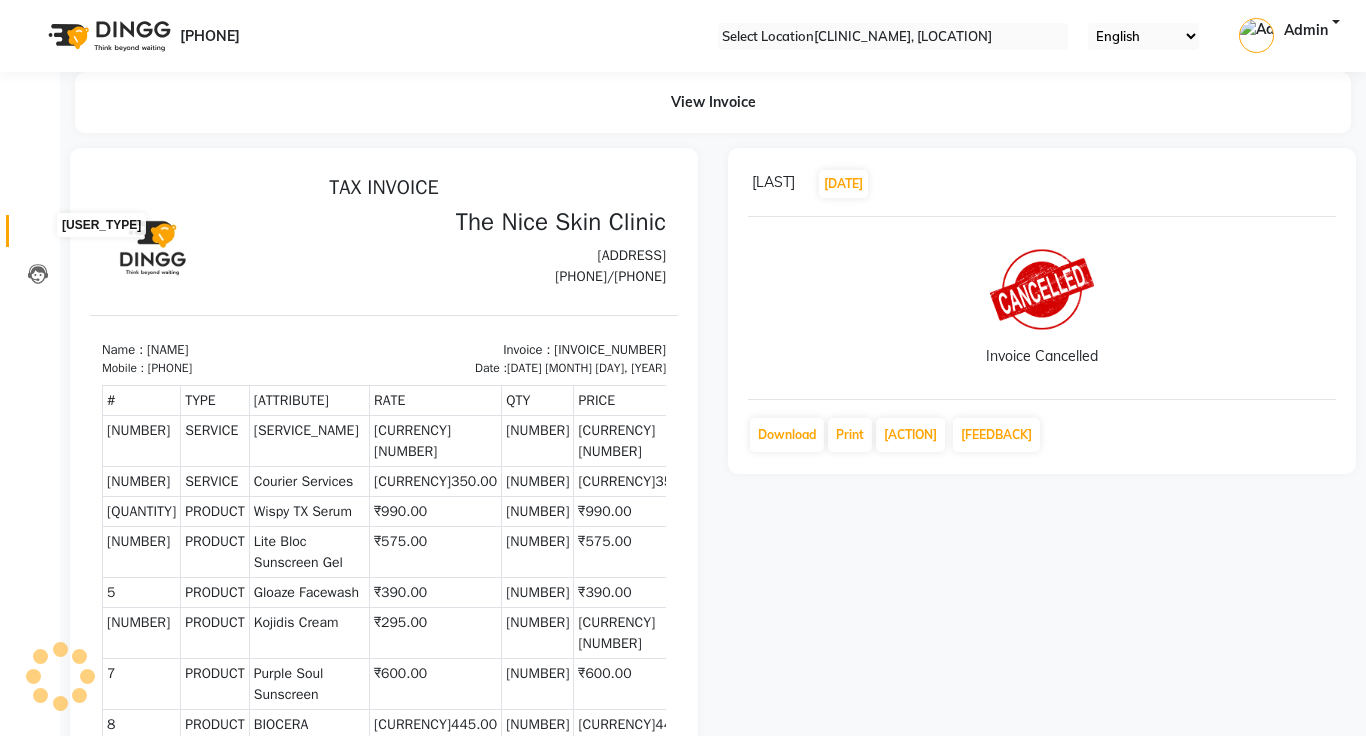 click at bounding box center [38, 236] 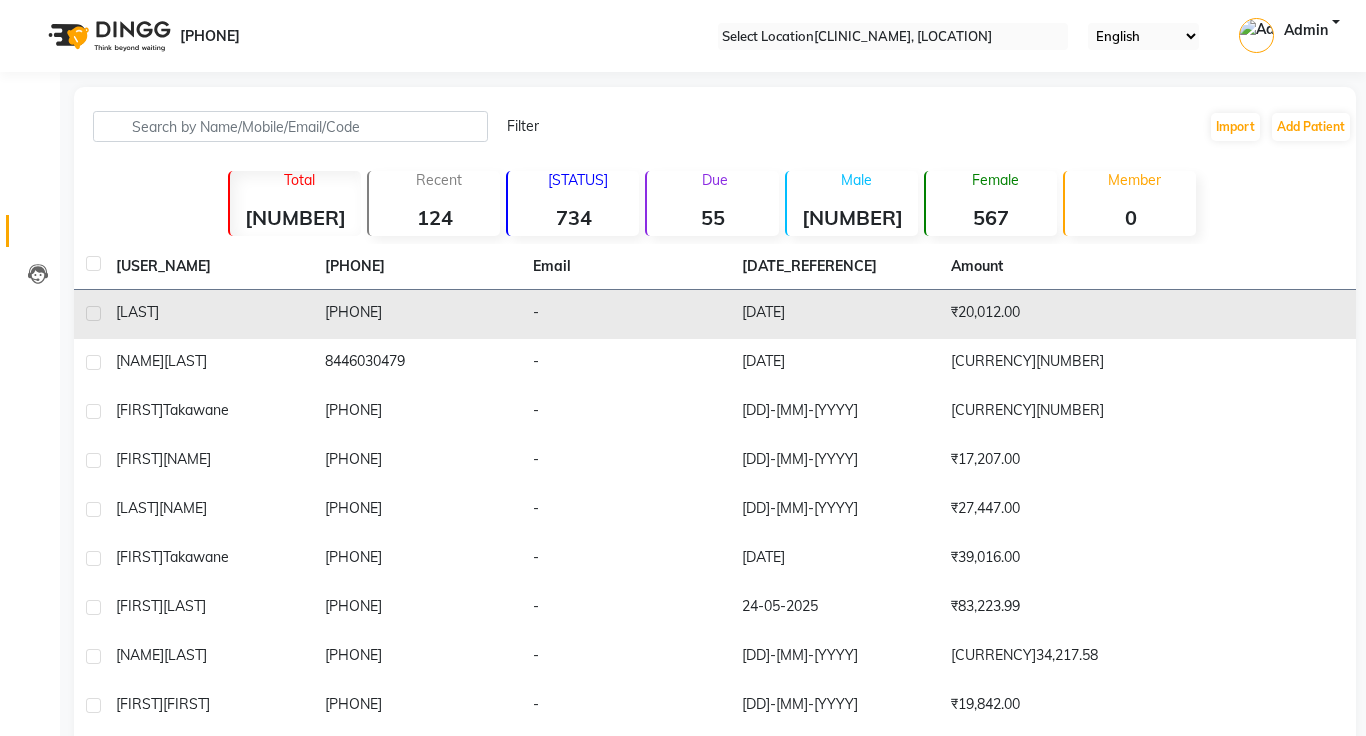 click on "[LAST]" at bounding box center [208, 314] 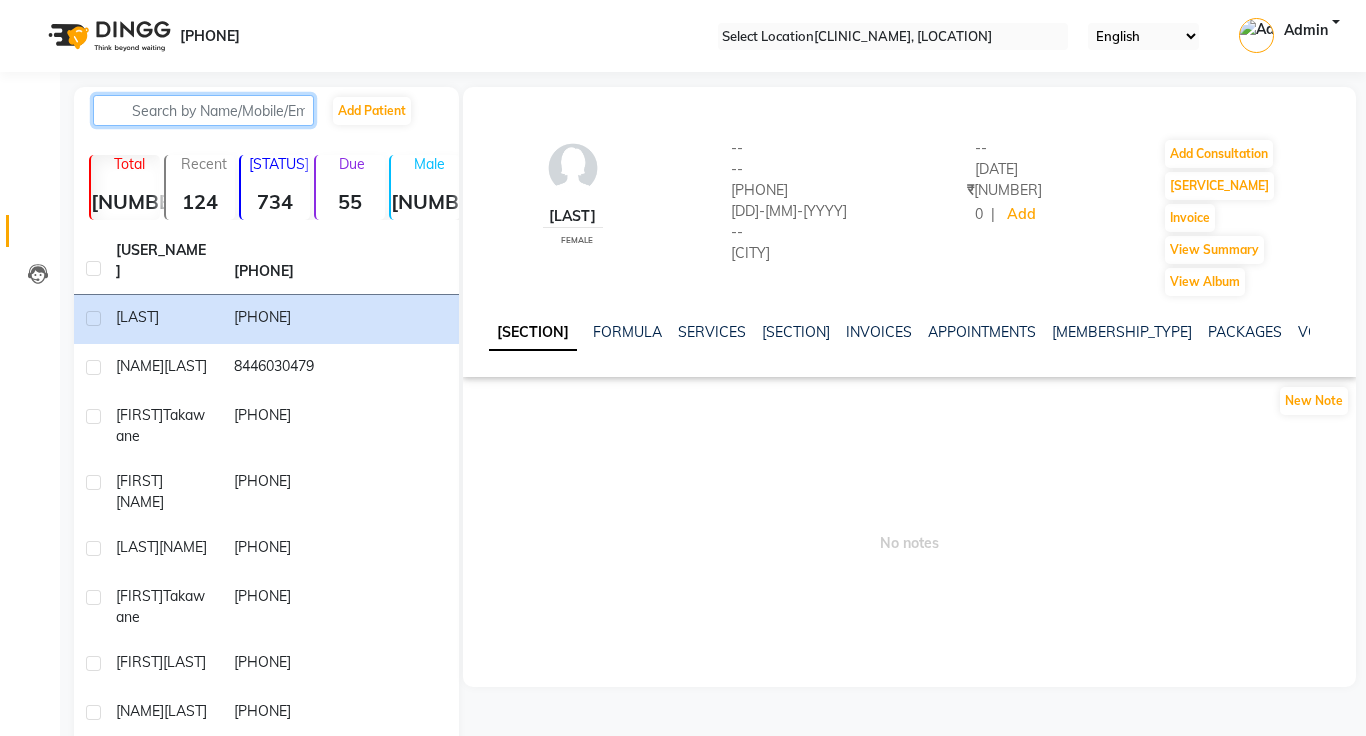 click at bounding box center [203, 110] 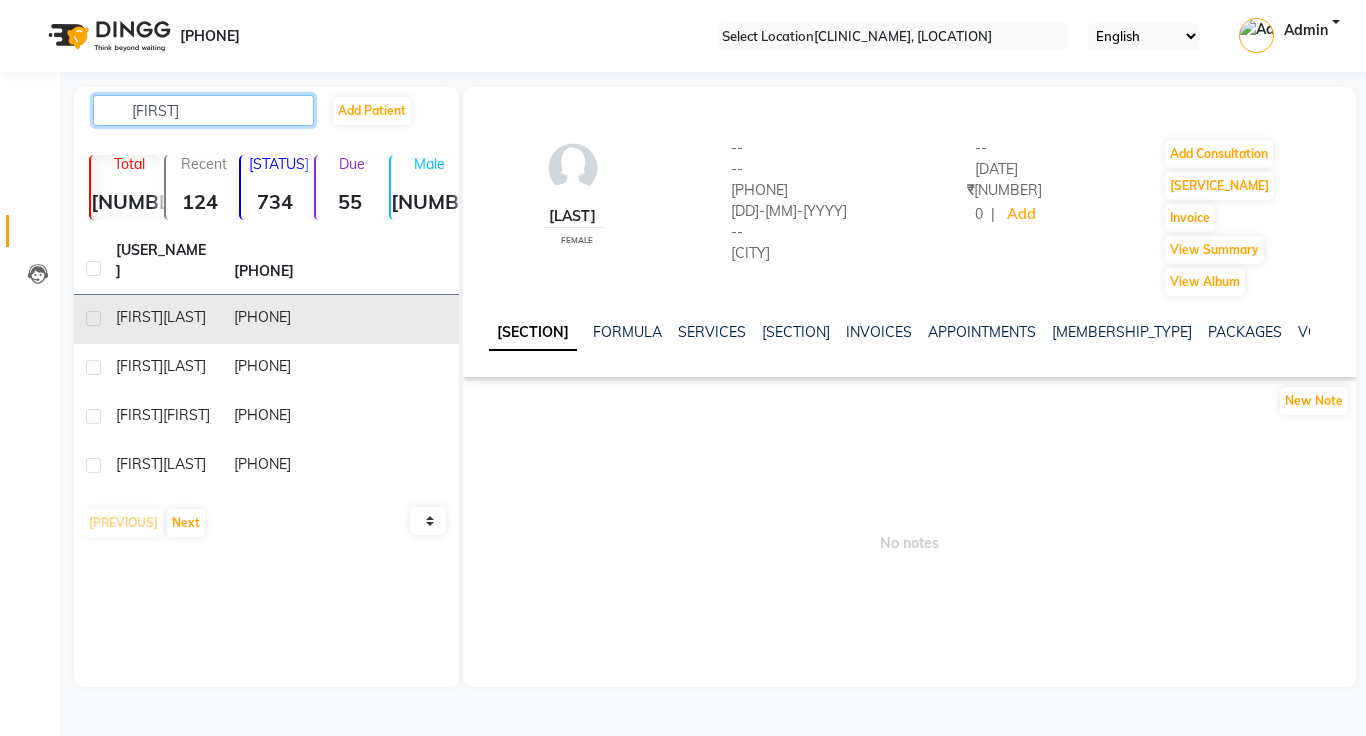 type on "[FIRST]" 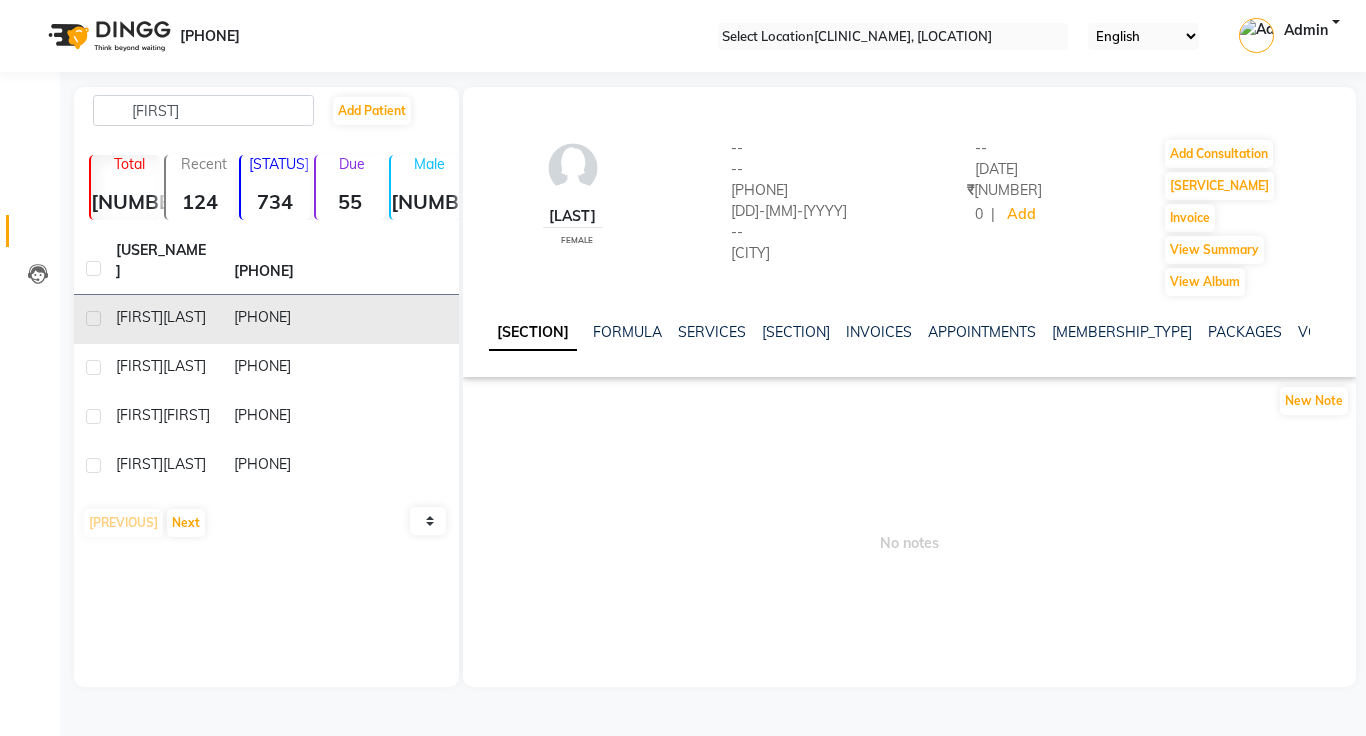 click on "[PHONE]" at bounding box center (281, 319) 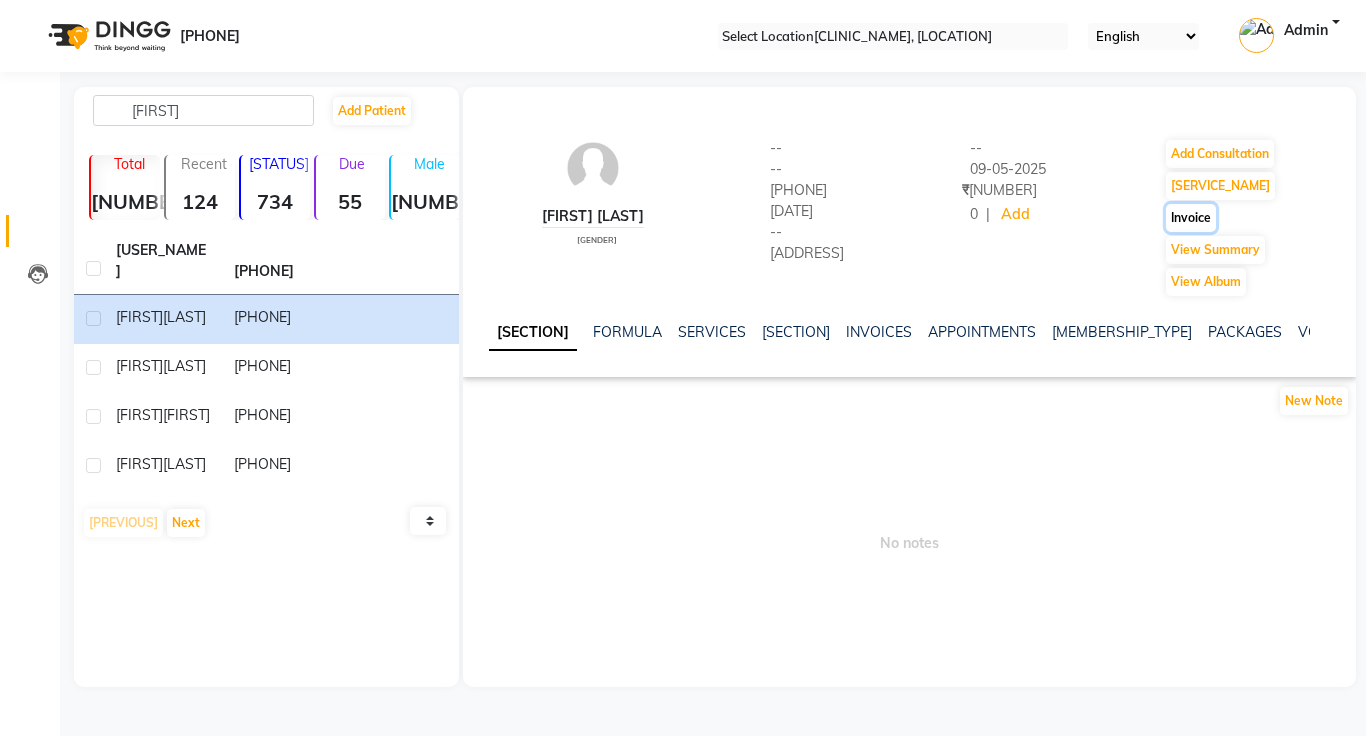 click on "Invoice" at bounding box center [1220, 154] 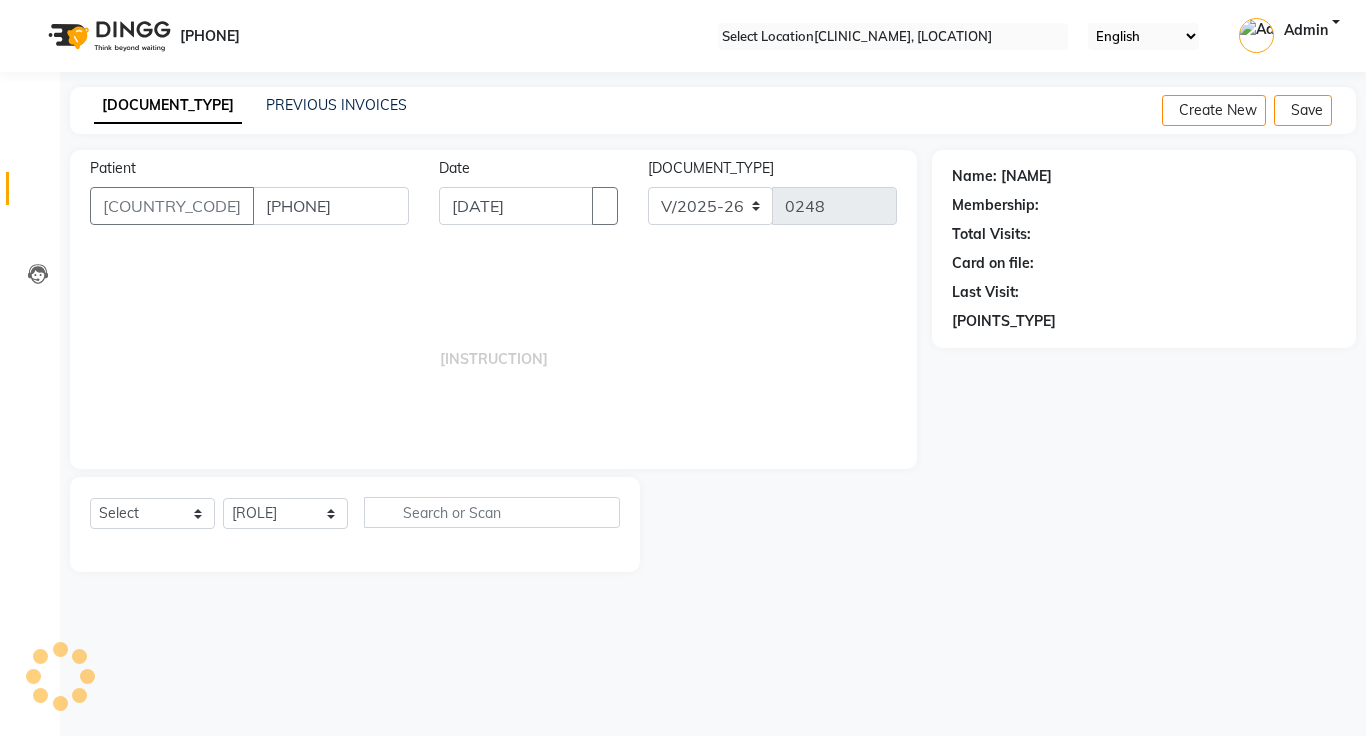 click at bounding box center (1340, 110) 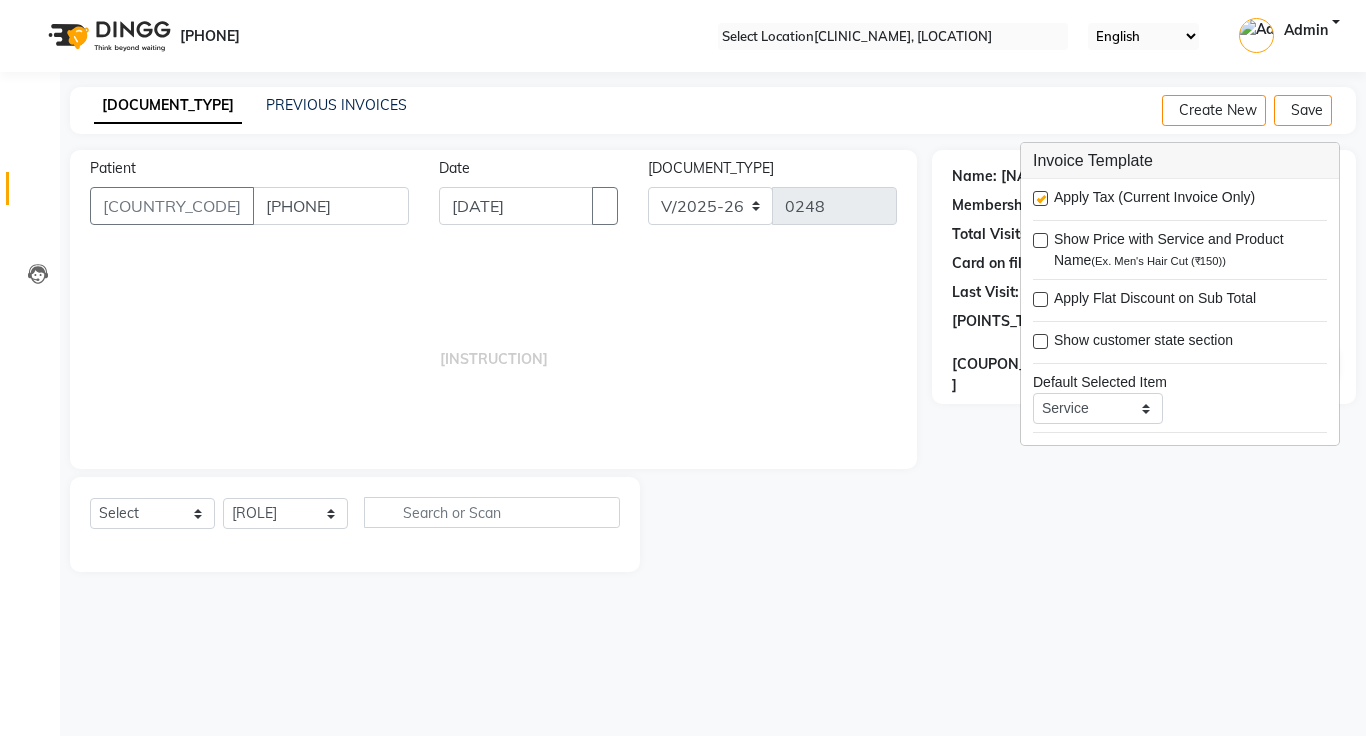 click at bounding box center (1040, 198) 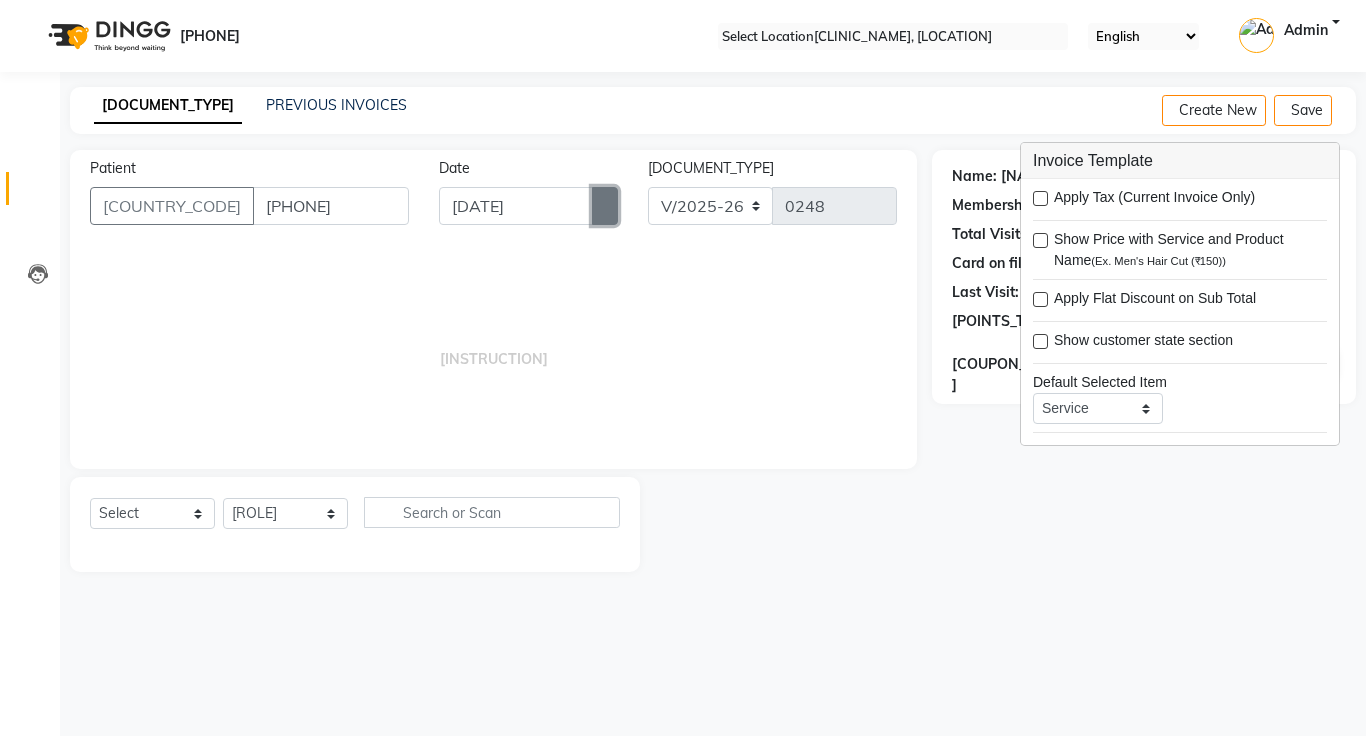 click at bounding box center [605, 206] 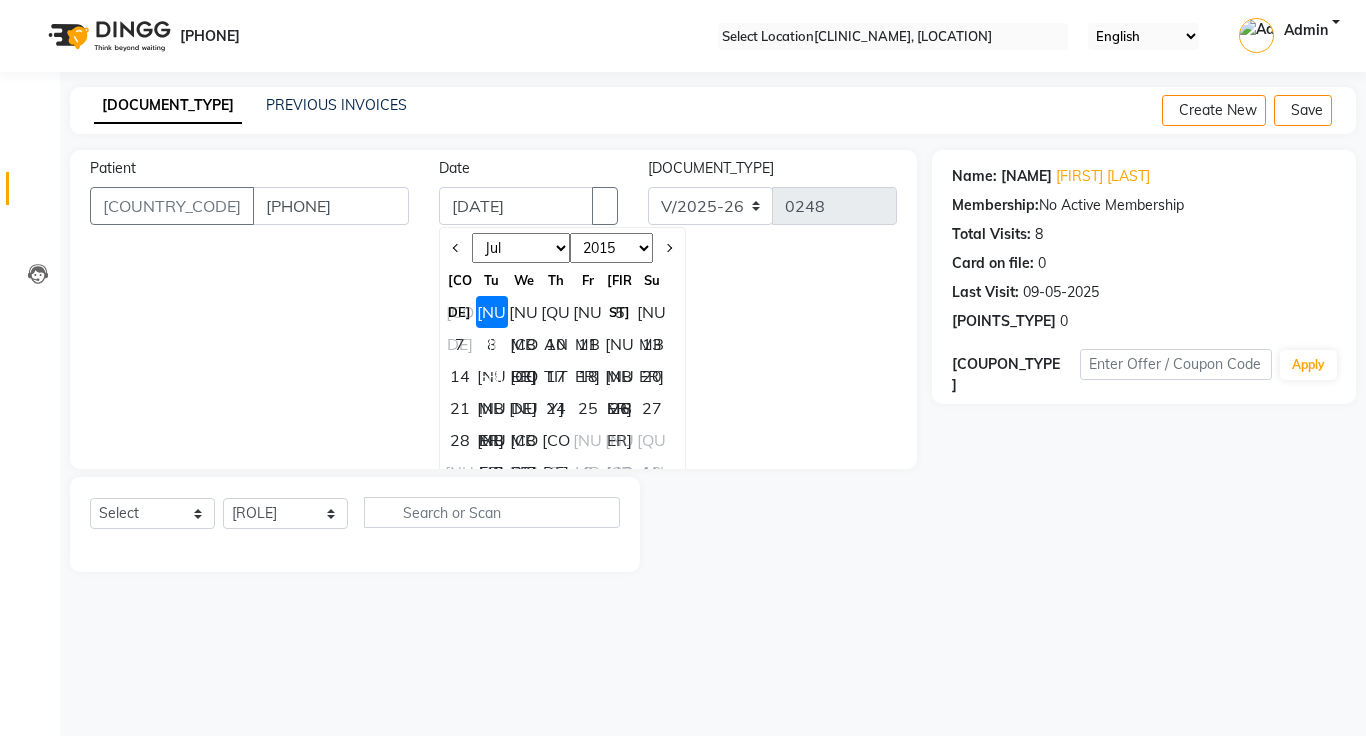 click on "[MONTH] [MONTH] [MONTH] [MONTH] [MONTH] [MONTH] [MONTH] [MONTH] [MONTH] [MONTH] [MONTH] [MONTH]" at bounding box center [521, 248] 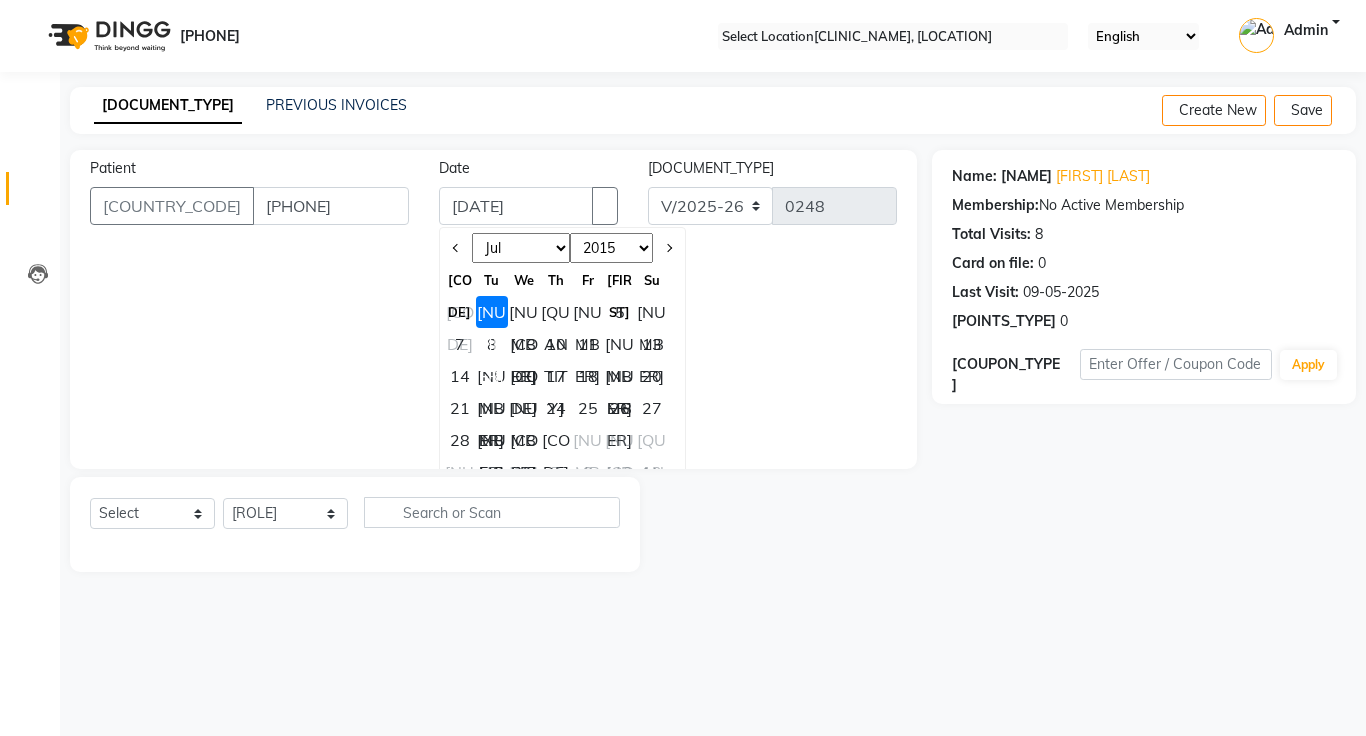 select on "[NUMBER]" 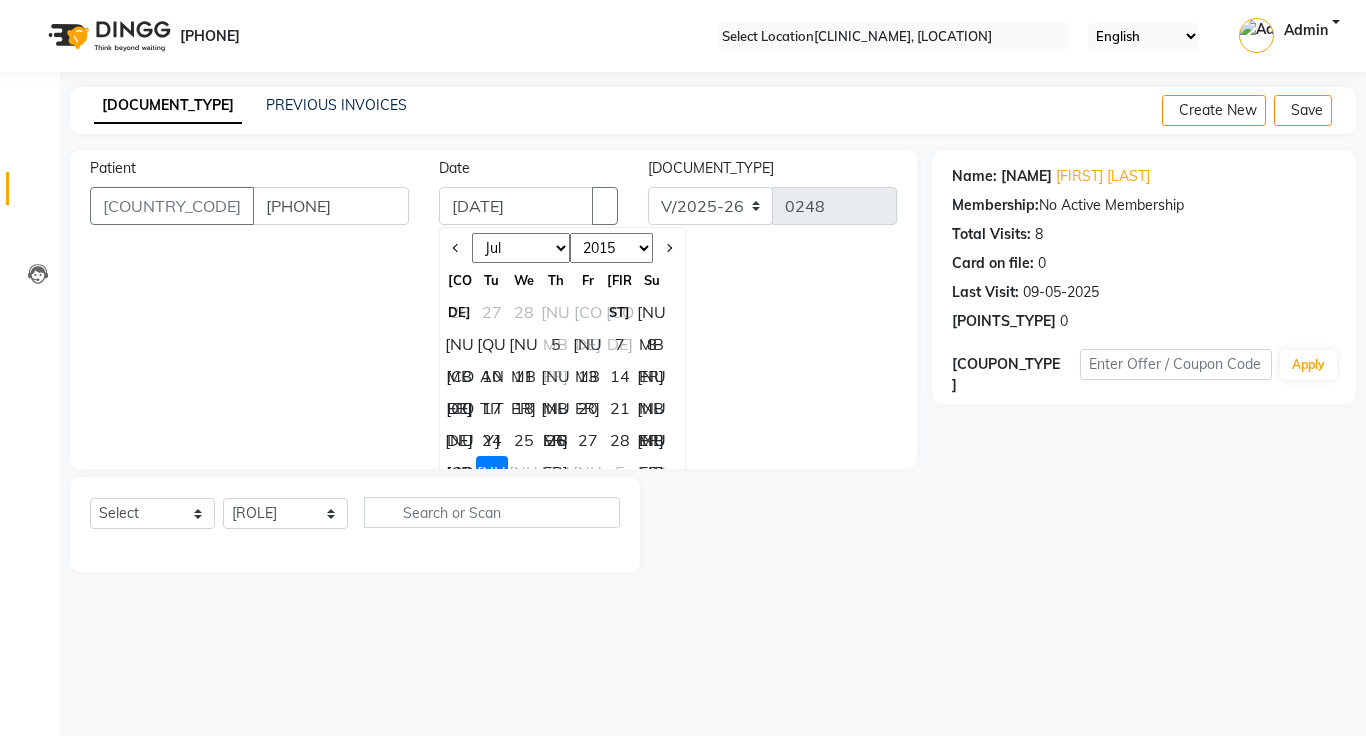 click on "28" at bounding box center [620, 440] 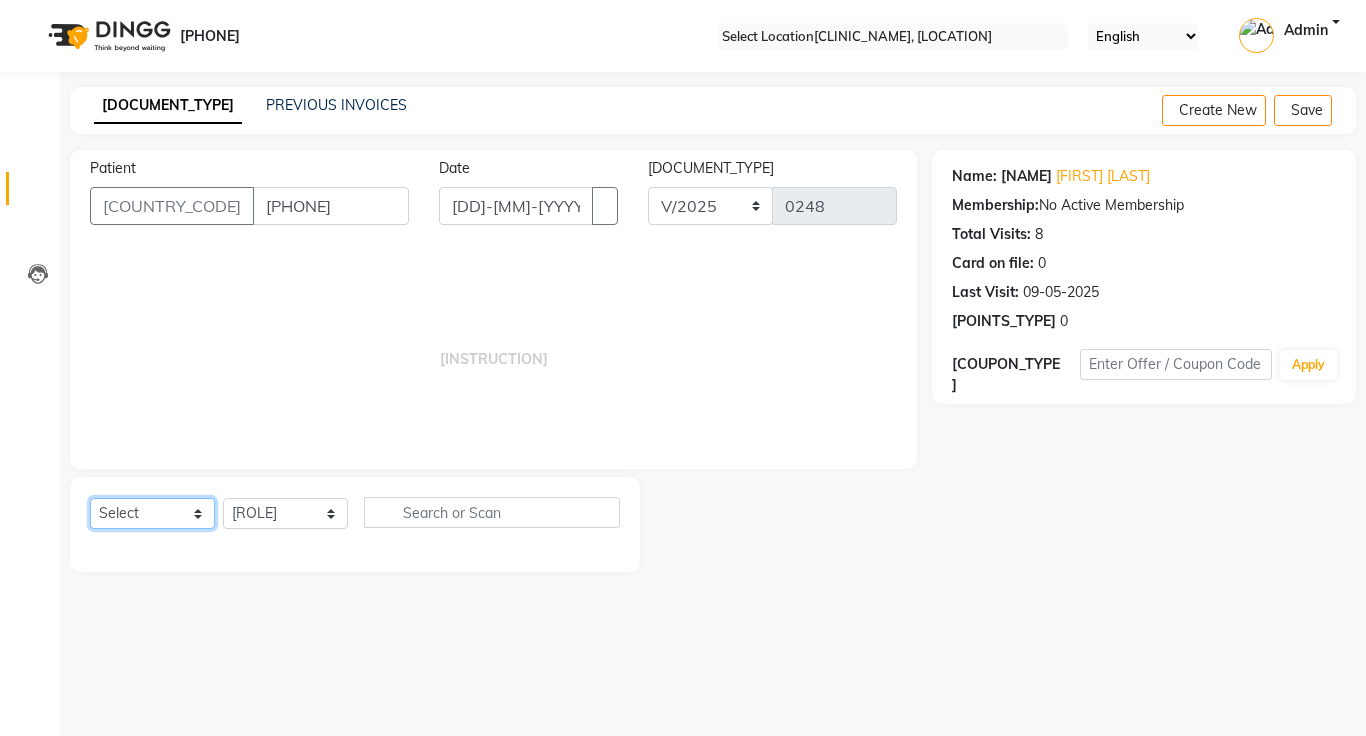 click on "Select Service Product Membership Package Voucher Prepaid Gift Card" at bounding box center [152, 513] 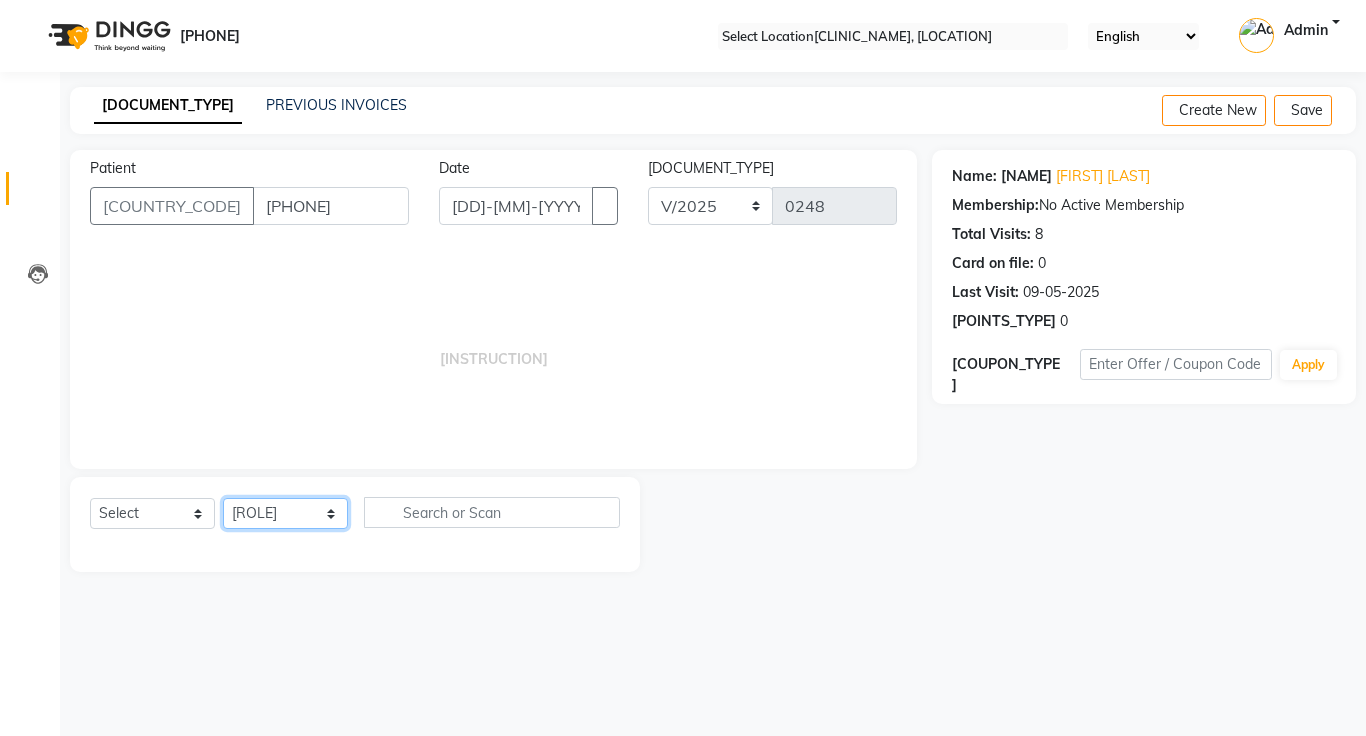 click on "Select Doctor [FIRST] [LAST] [FIRST] [LAST] [FIRST] [LAST] [FIRST] [LAST]" at bounding box center (285, 513) 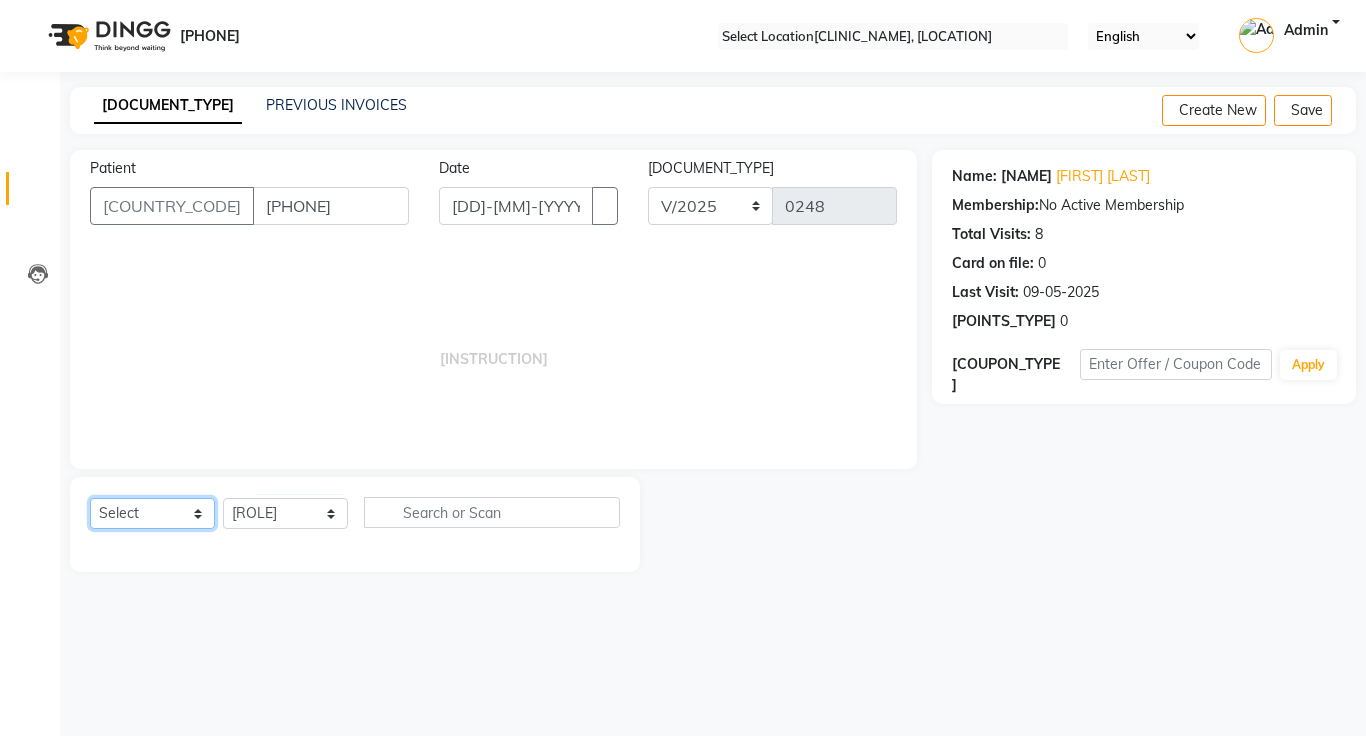 click on "Select Service Product Membership Package Voucher Prepaid Gift Card" at bounding box center (152, 513) 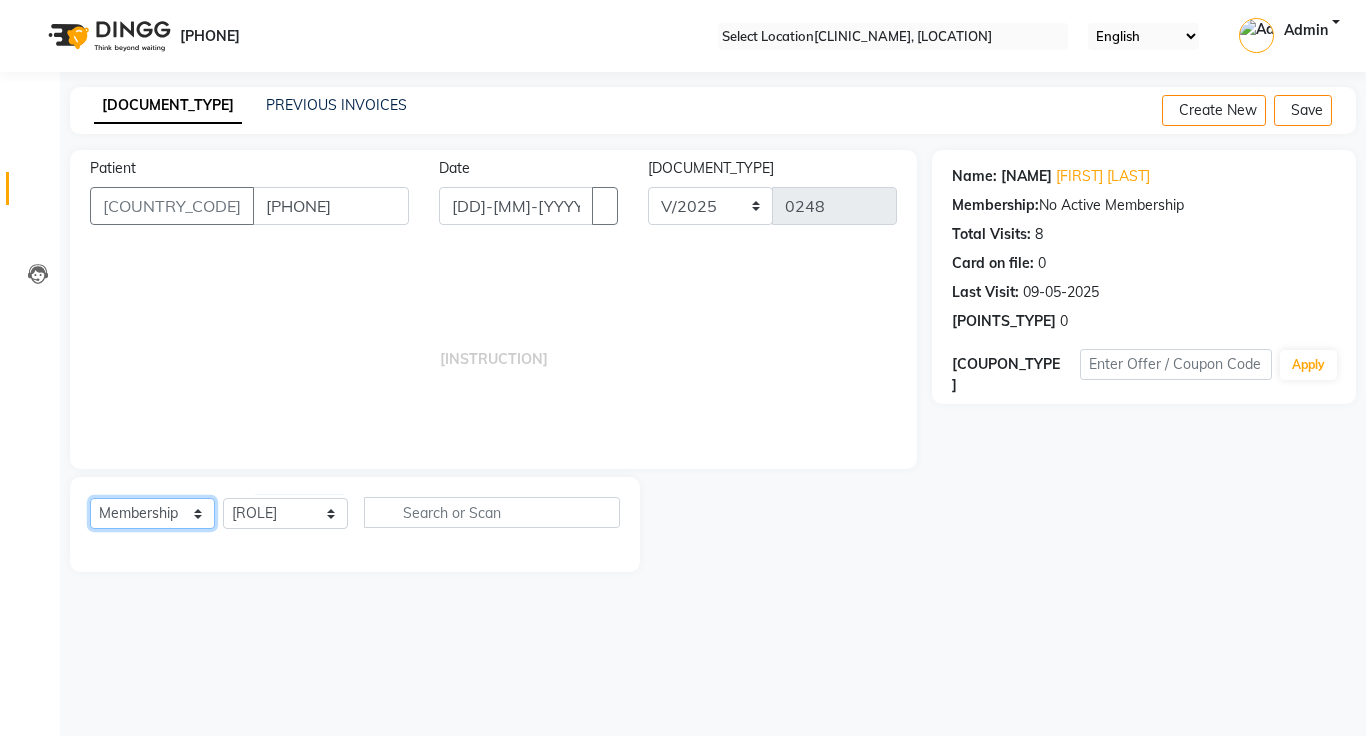 click on "Select Service Product Membership Package Voucher Prepaid Gift Card" at bounding box center [152, 513] 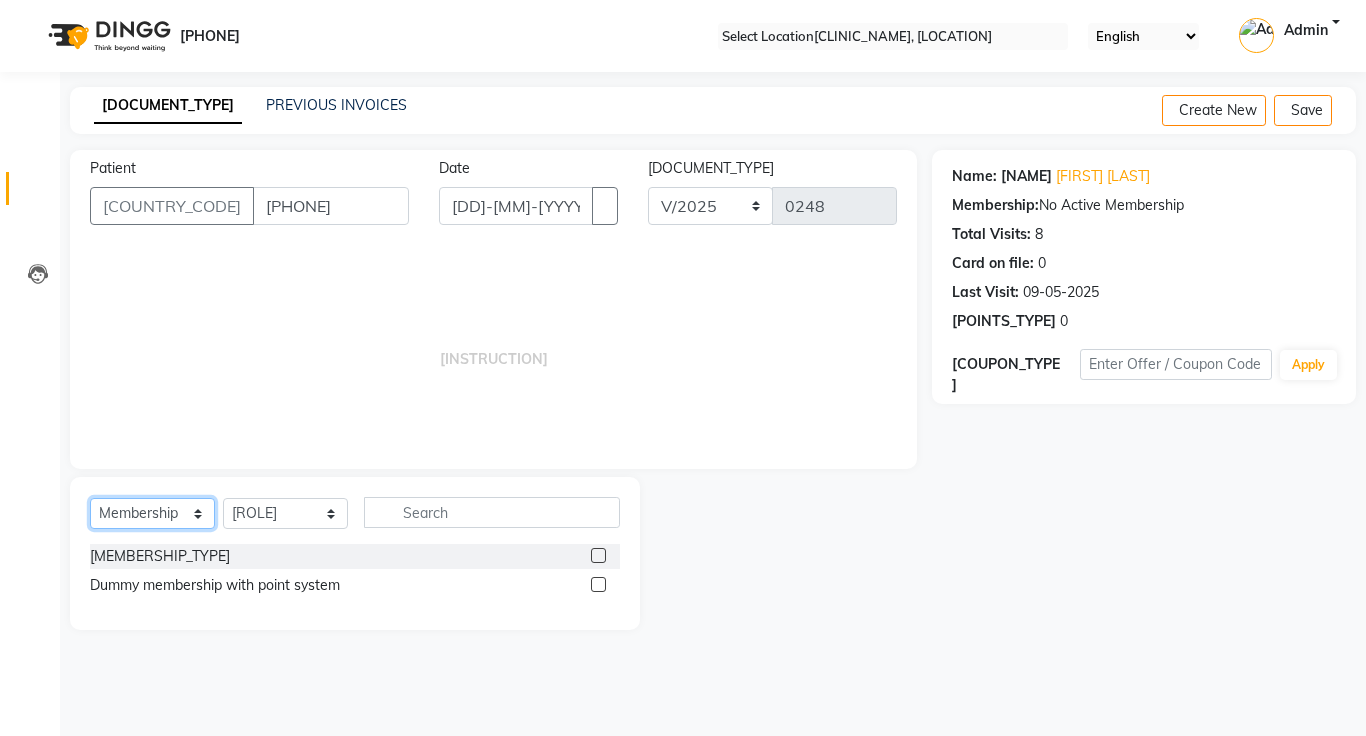 click on "Select Service Product Membership Package Voucher Prepaid Gift Card" at bounding box center (152, 513) 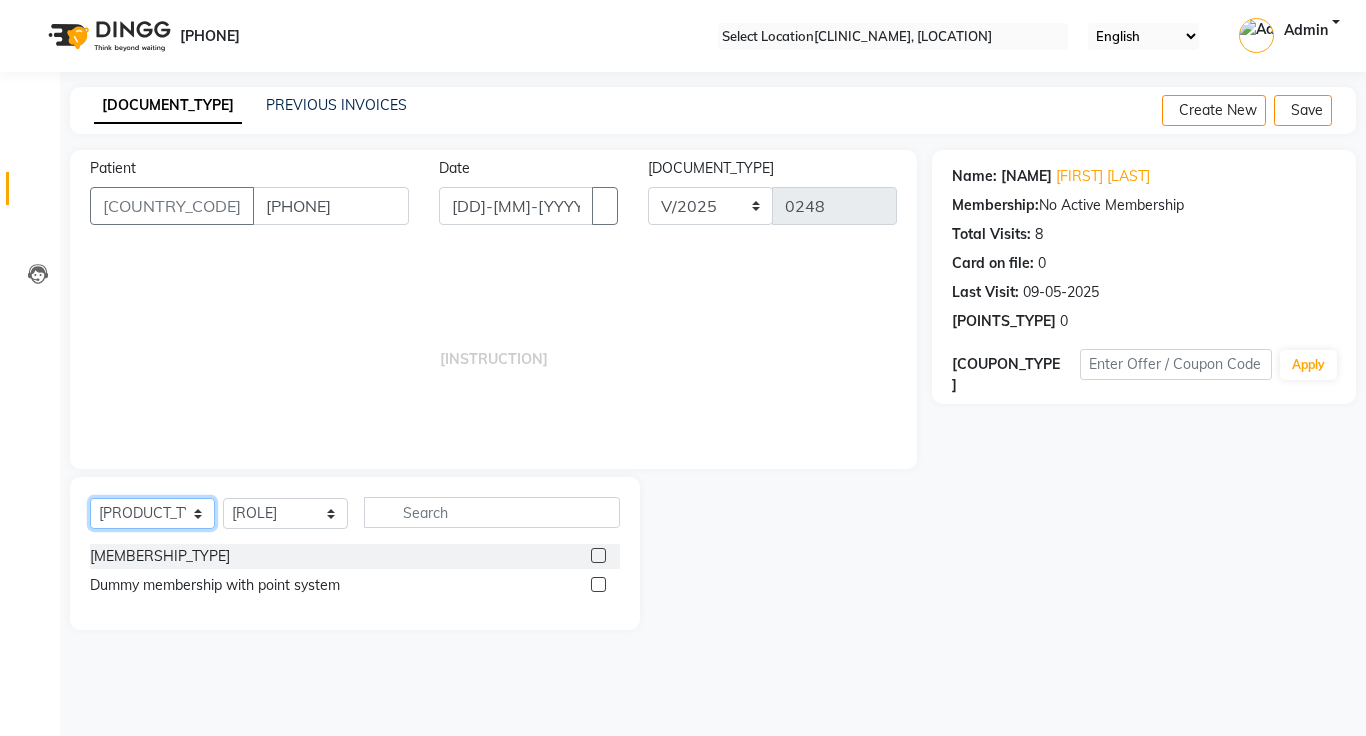 click on "Select Service Product Membership Package Voucher Prepaid Gift Card" at bounding box center (152, 513) 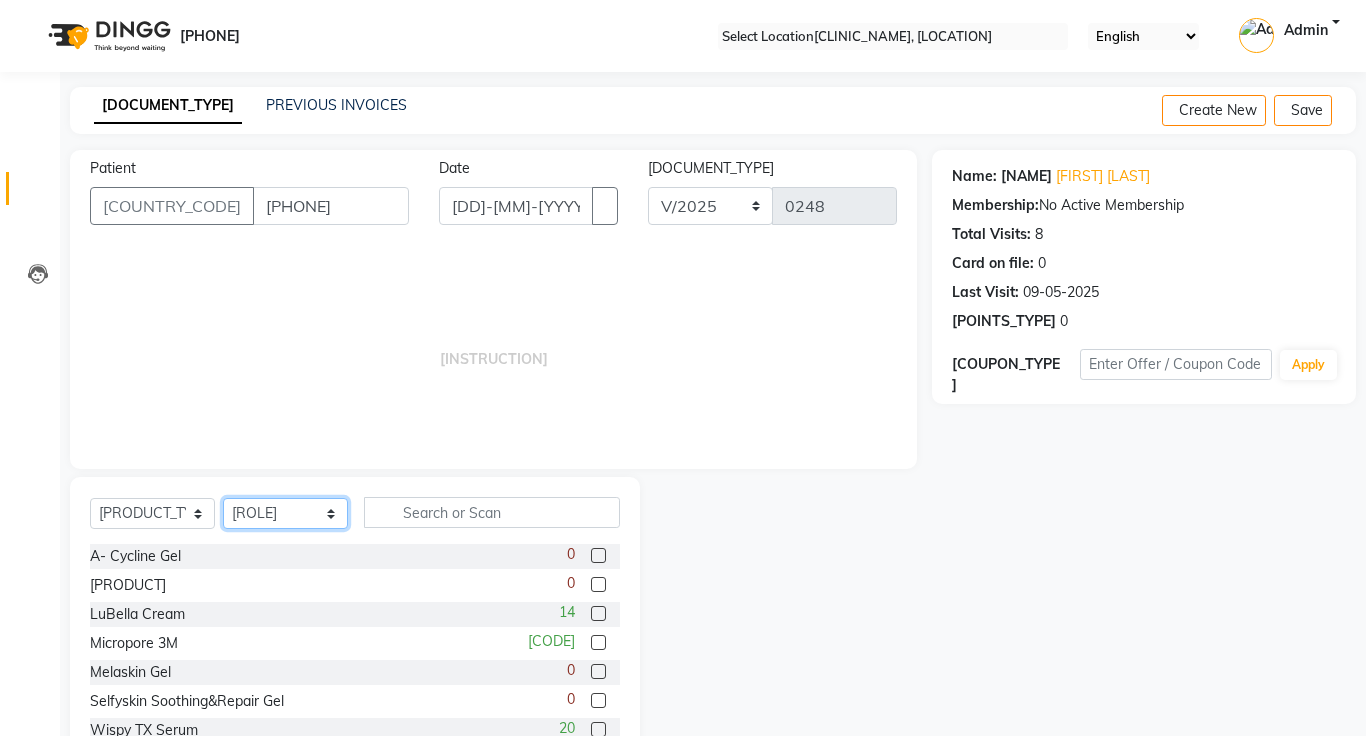 click on "Select Doctor [FIRST] [LAST] [FIRST] [LAST] [FIRST] [LAST] [FIRST] [LAST]" at bounding box center (285, 513) 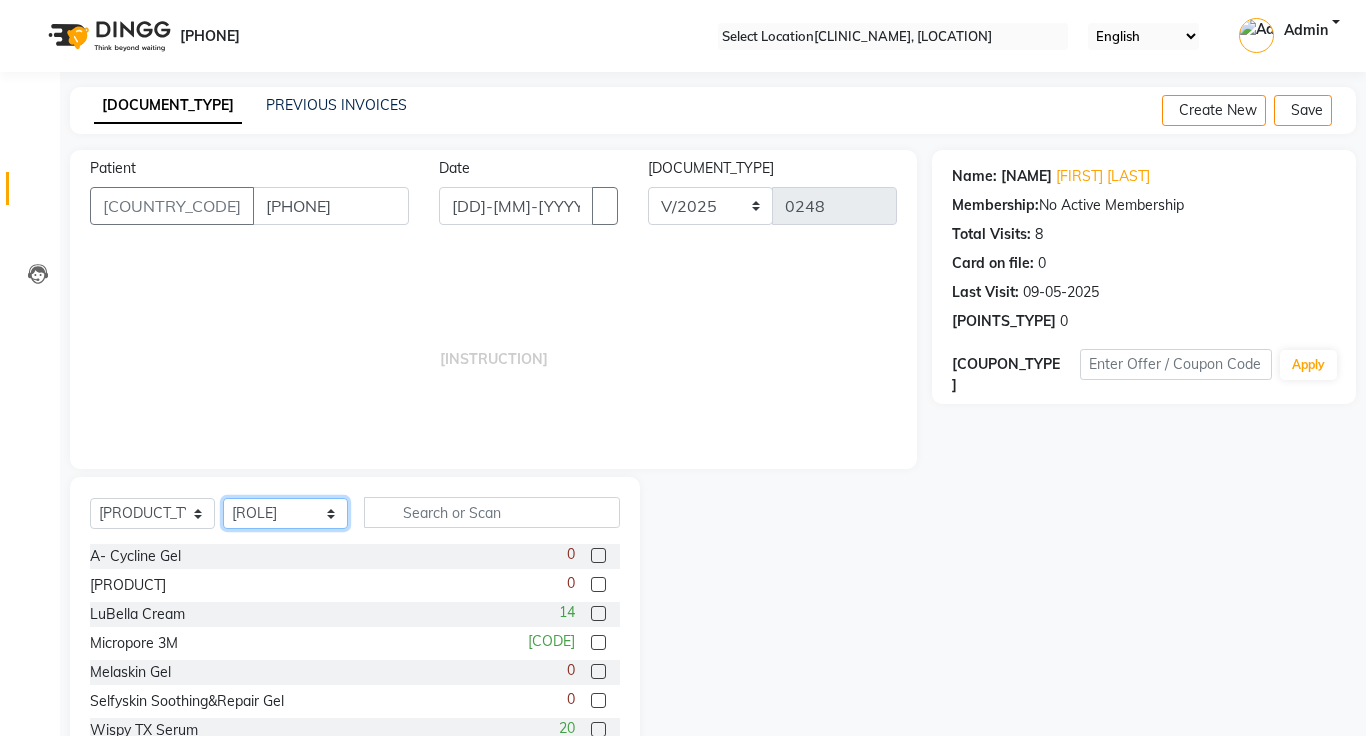select on "[NUMBER]" 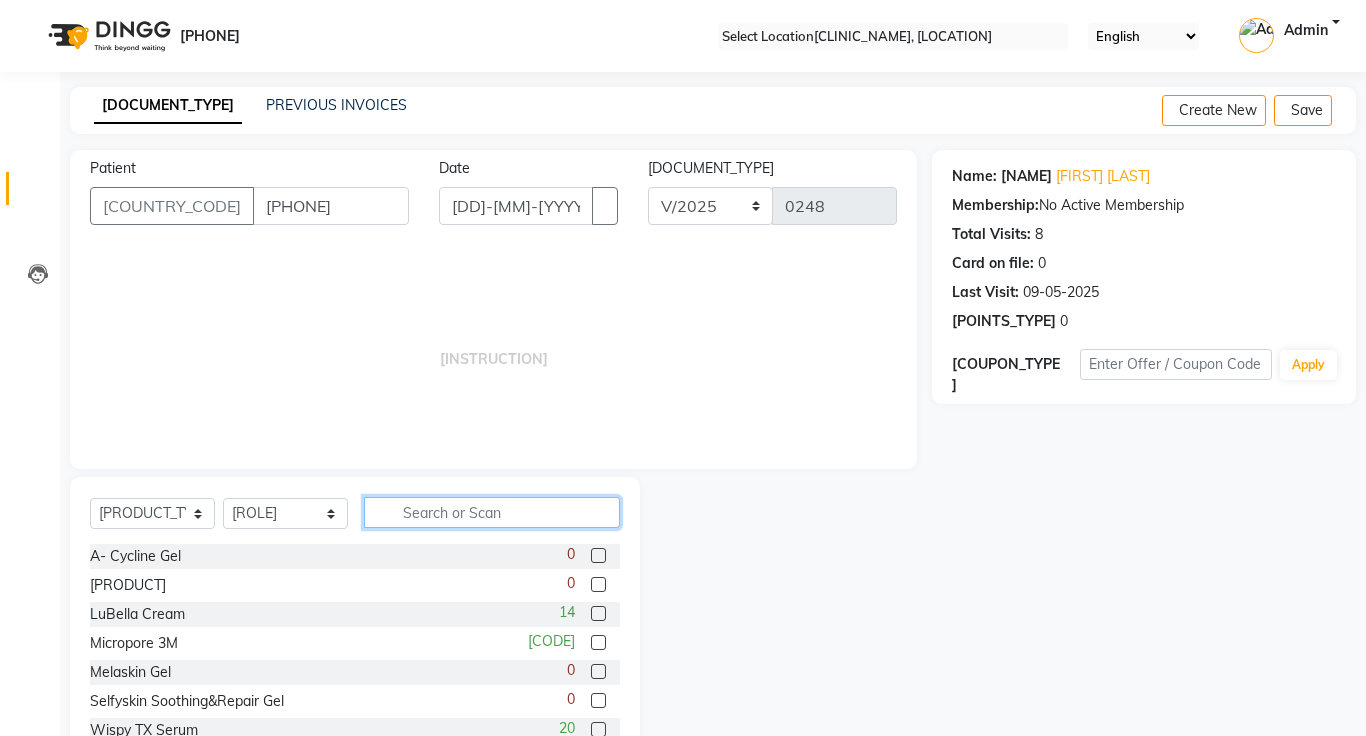 click at bounding box center (492, 512) 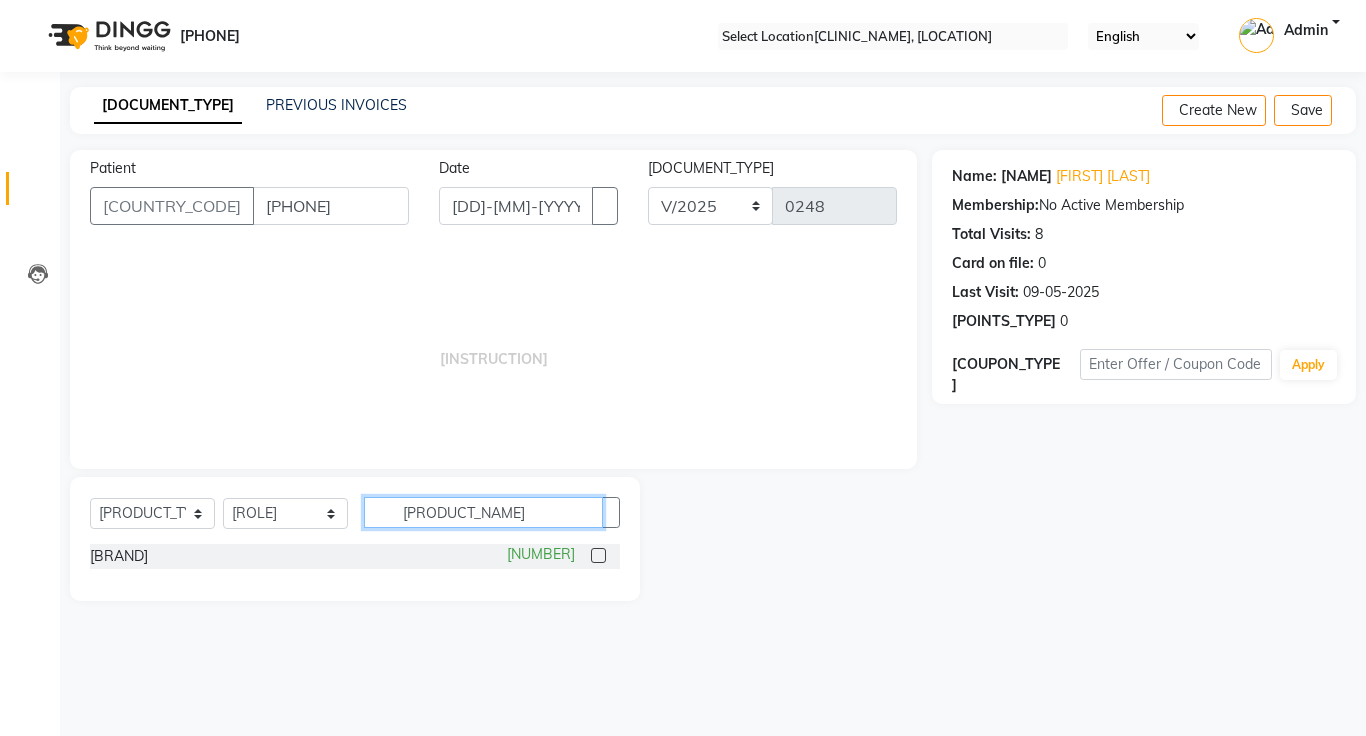 type on "[PRODUCT_NAME]" 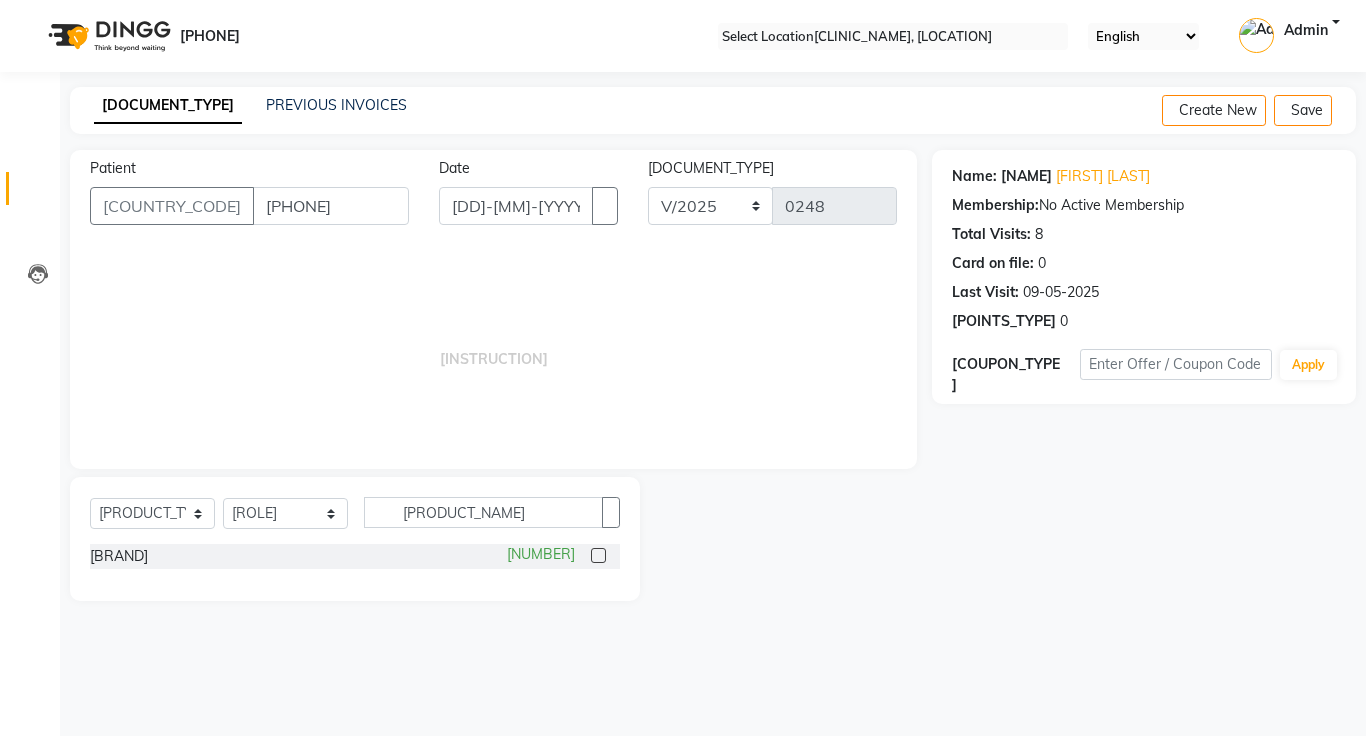 click at bounding box center [598, 555] 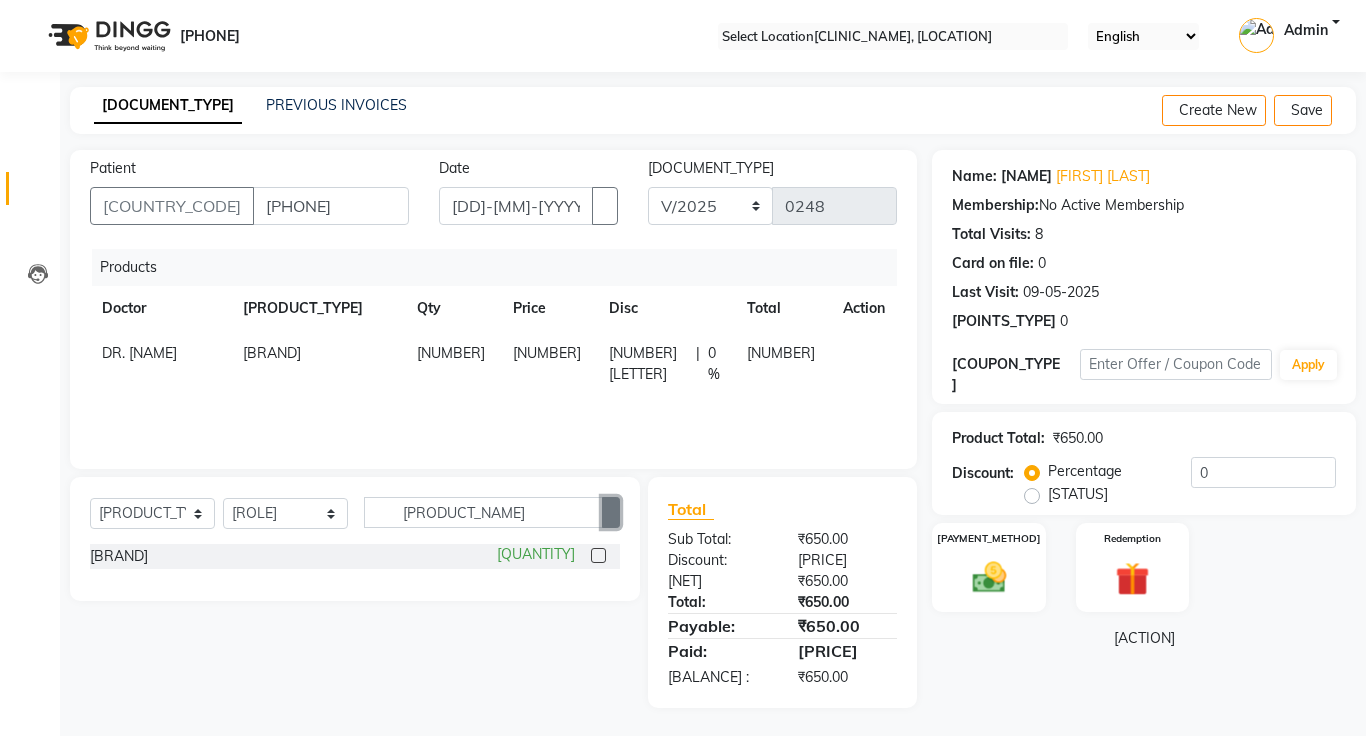 click at bounding box center [611, 513] 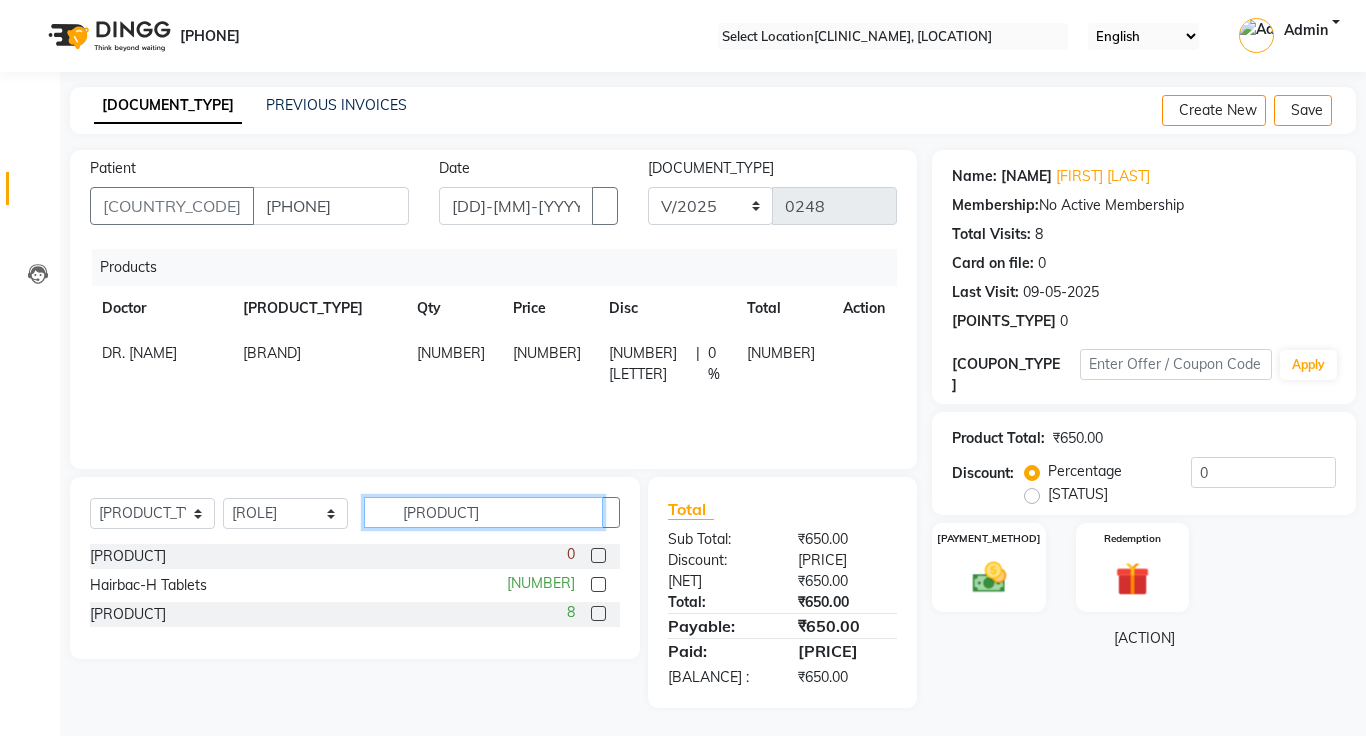 type on "[PRODUCT]" 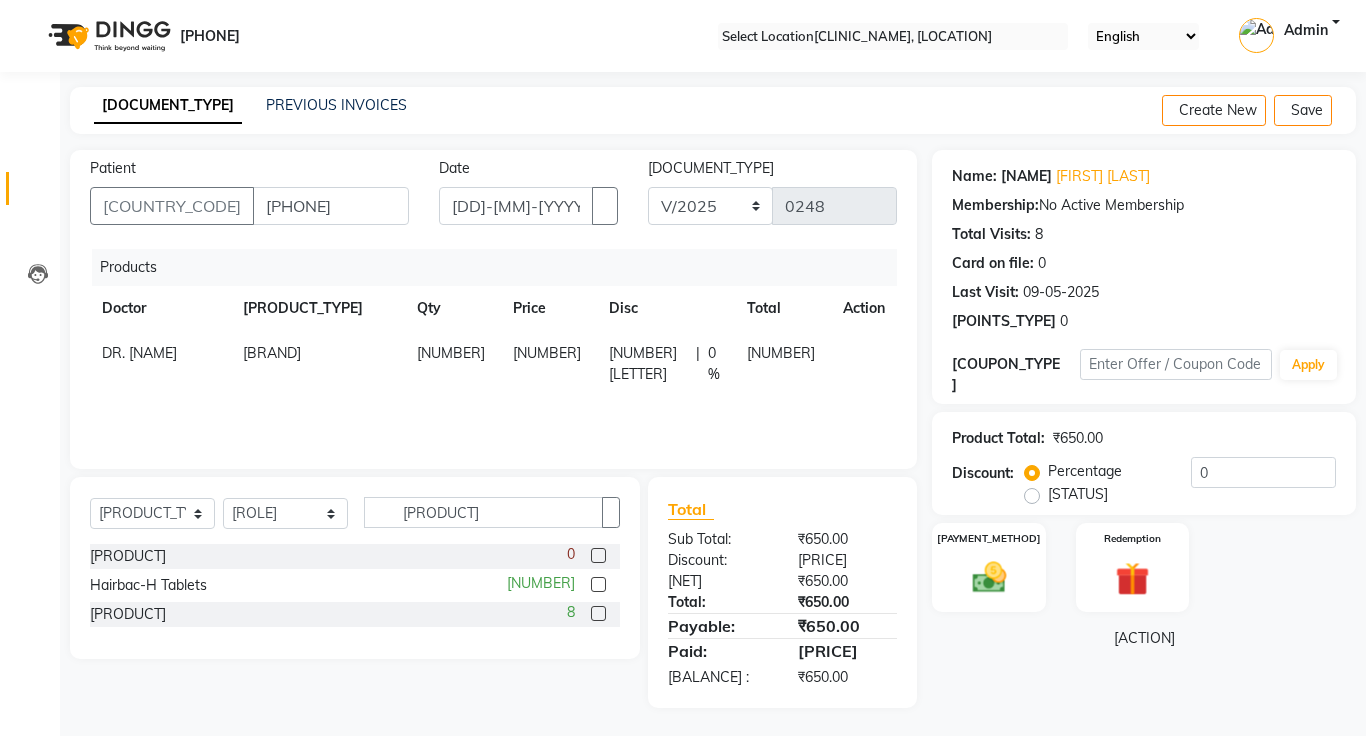 click at bounding box center (598, 584) 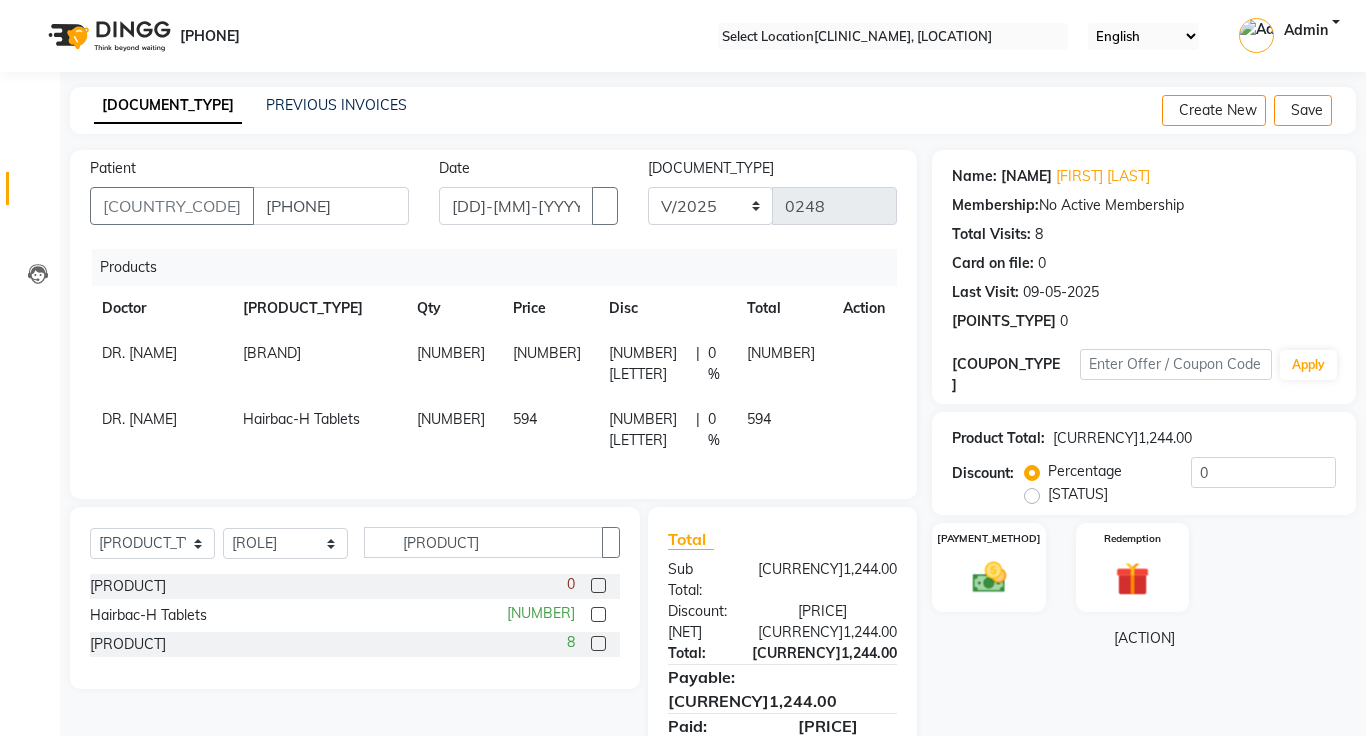 click at bounding box center [598, 643] 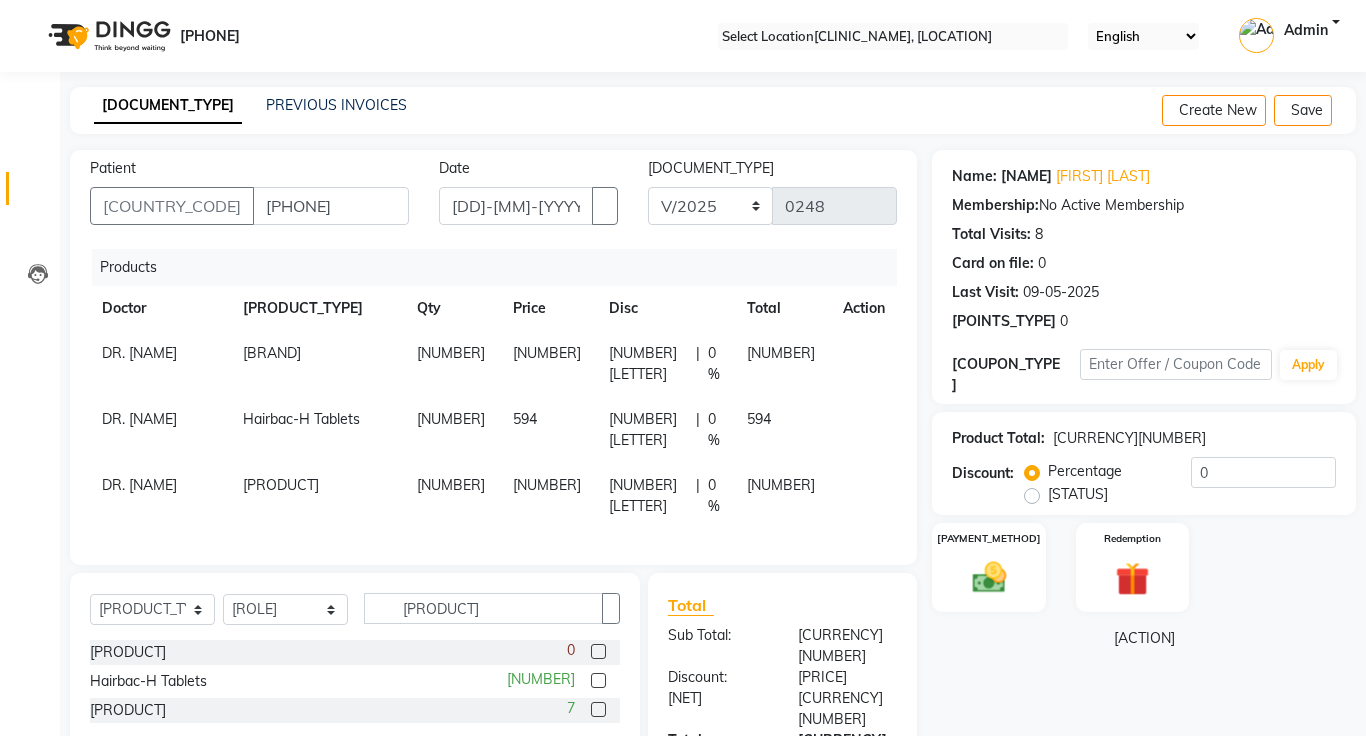 click at bounding box center (851, 343) 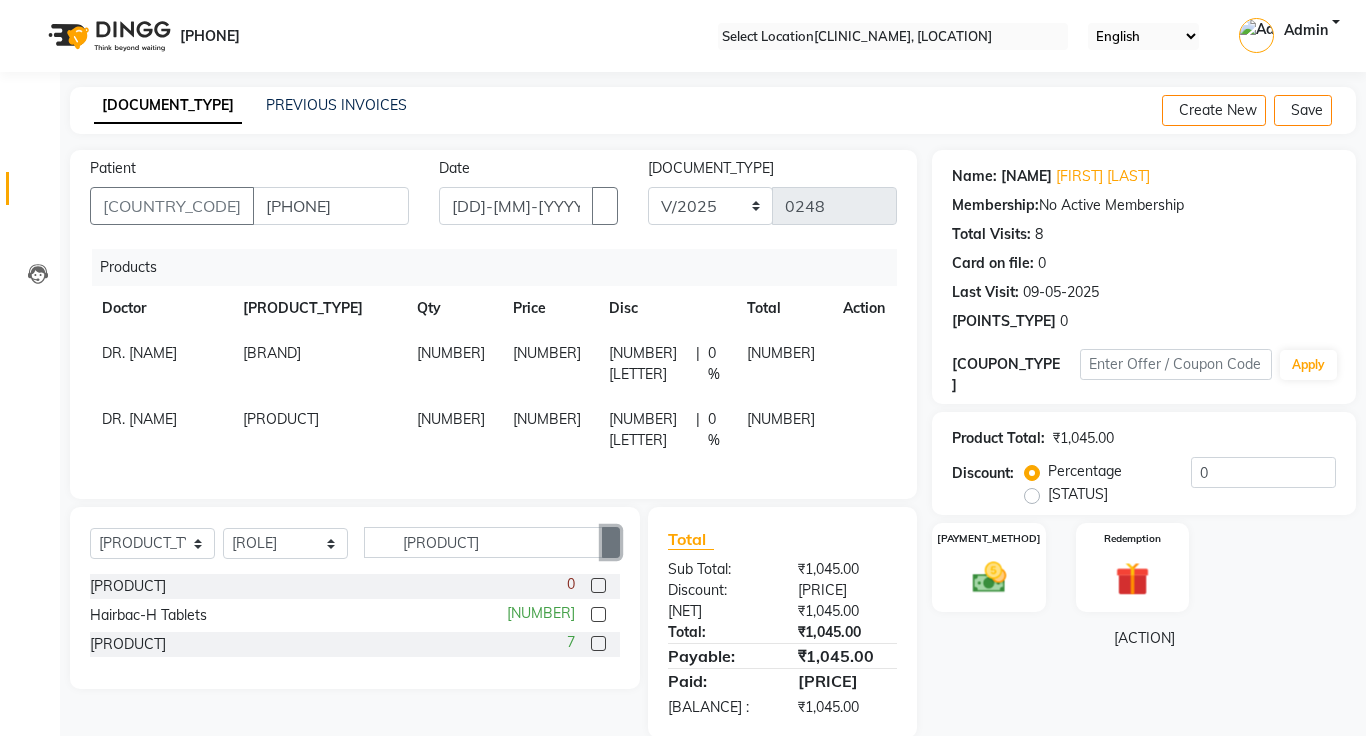 click at bounding box center (611, 543) 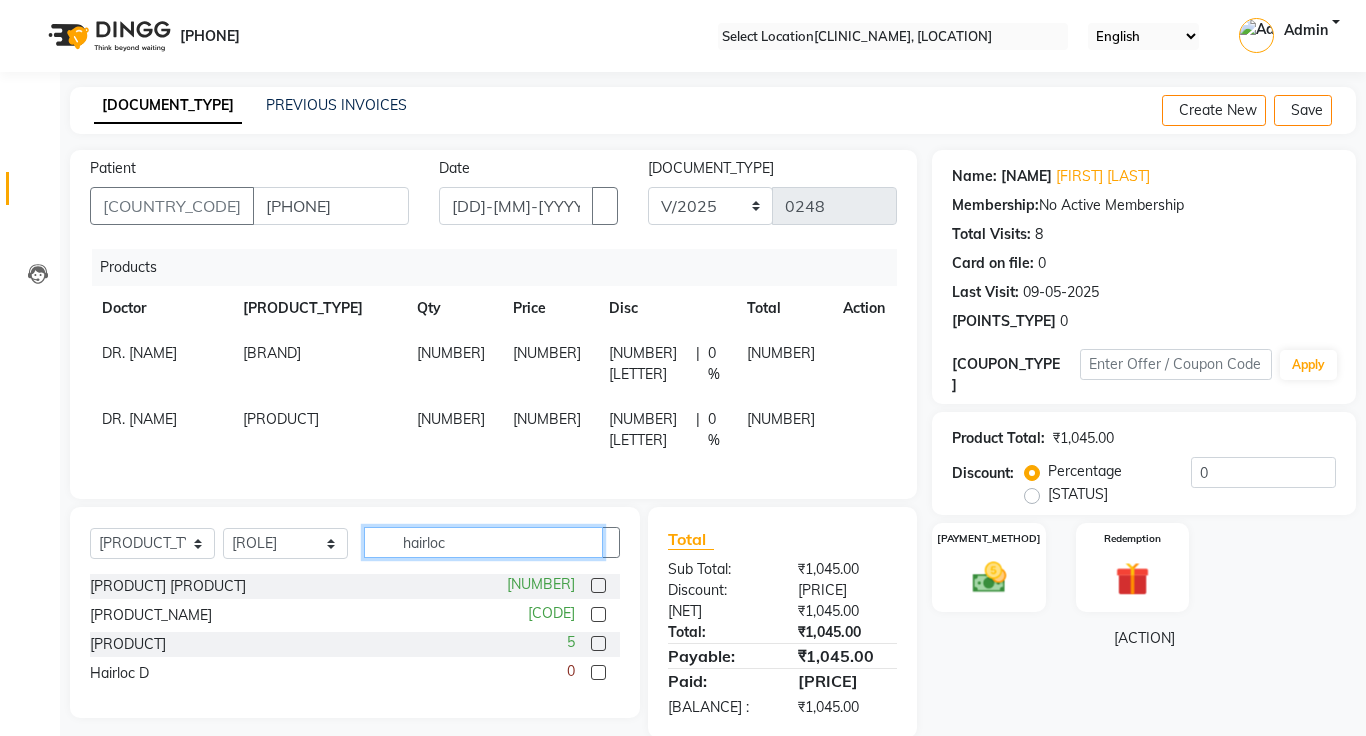 type on "hairloc" 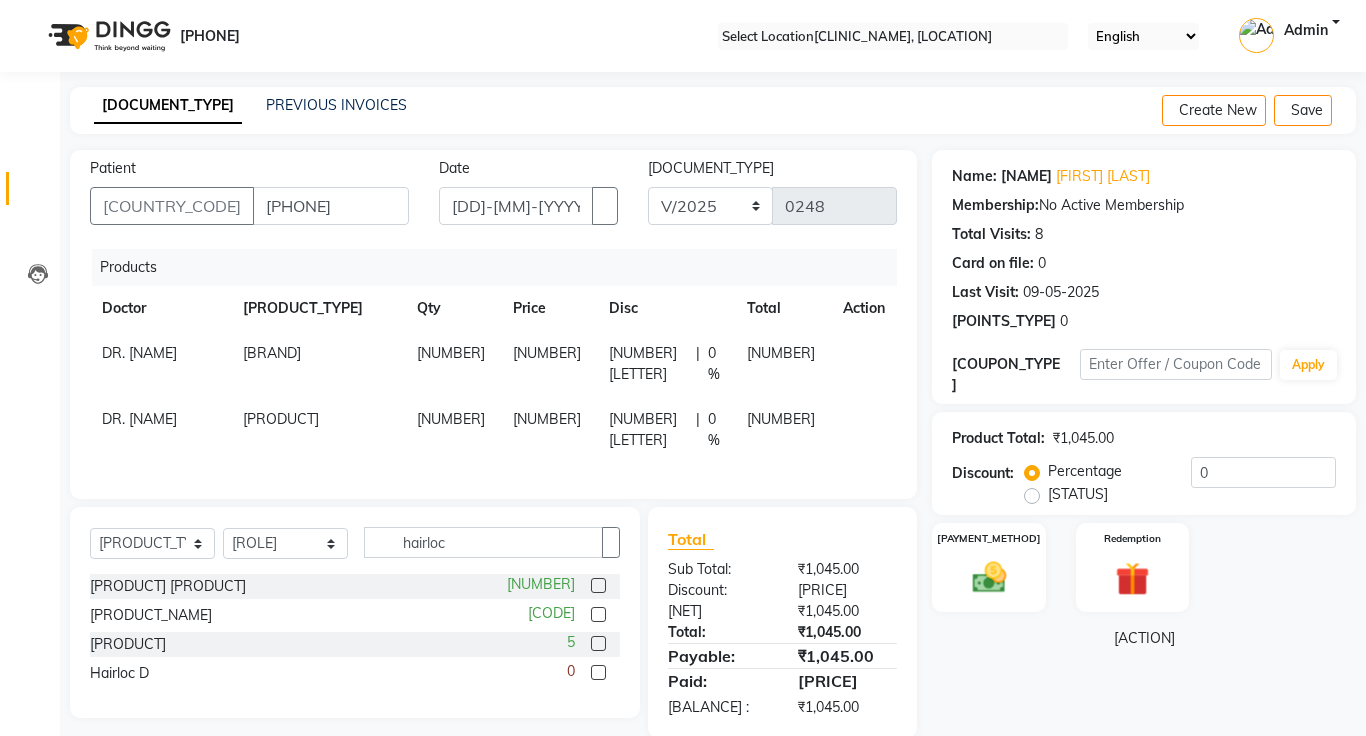 click at bounding box center [598, 643] 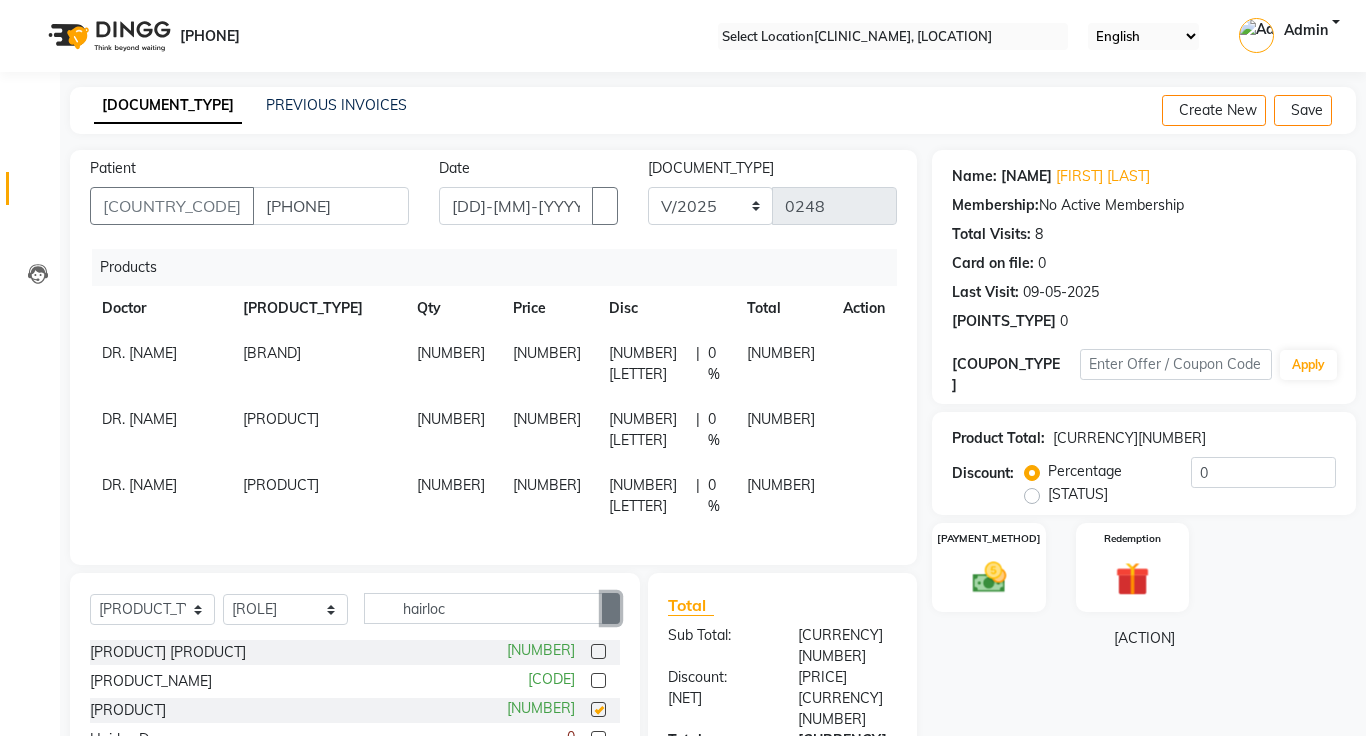 click at bounding box center [611, 609] 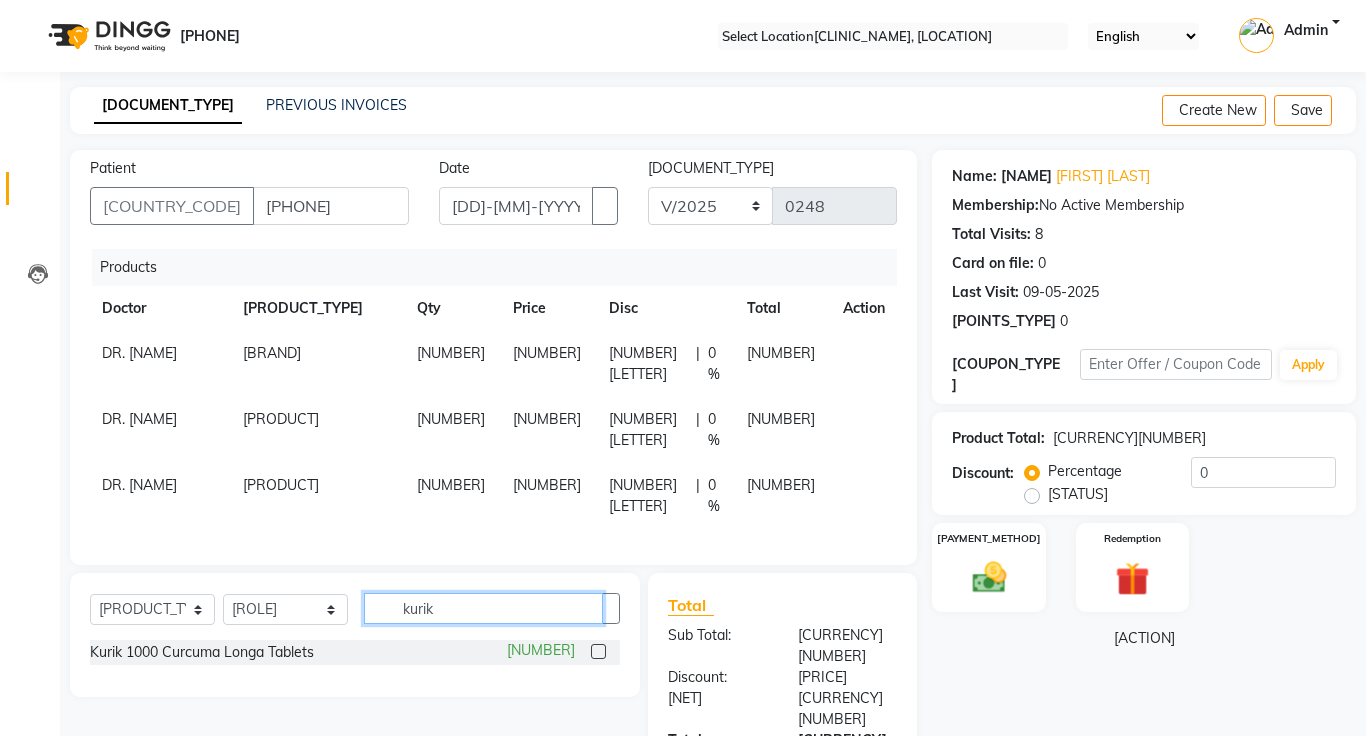 type on "kurik" 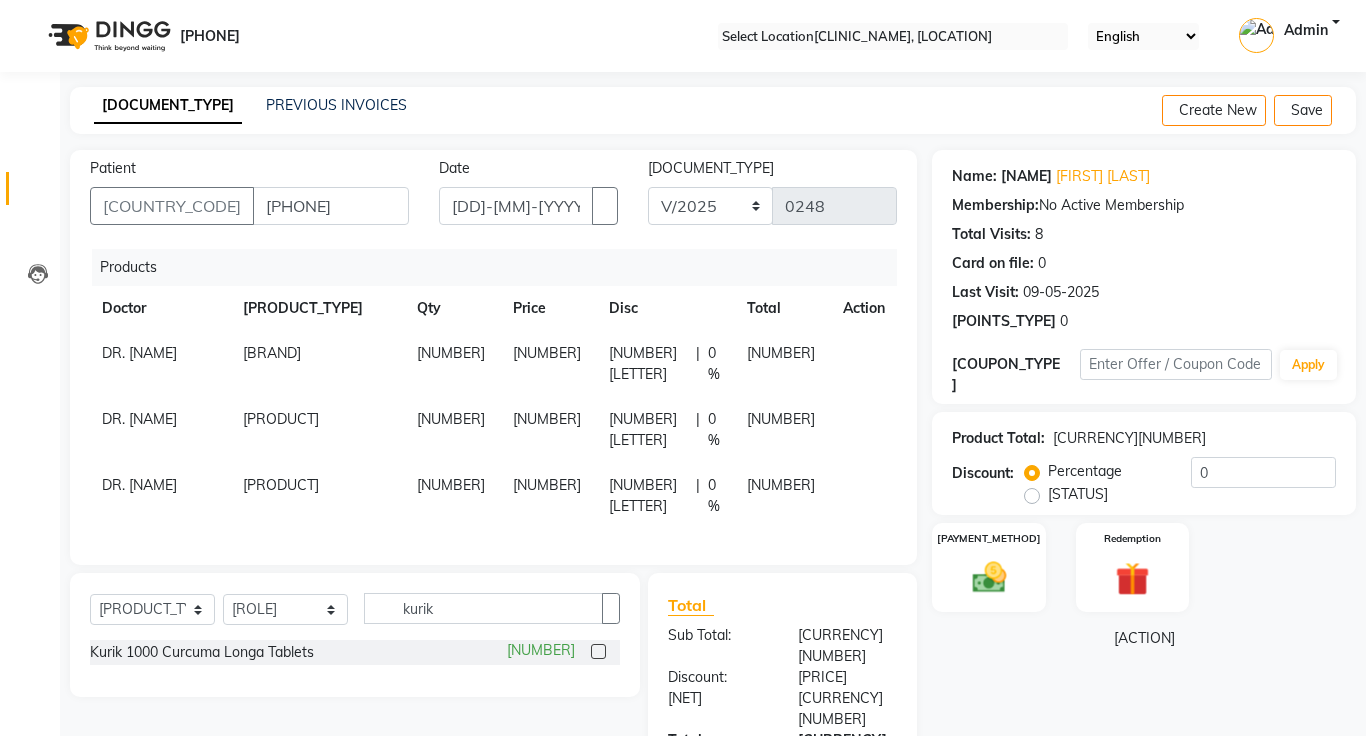 click at bounding box center [598, 651] 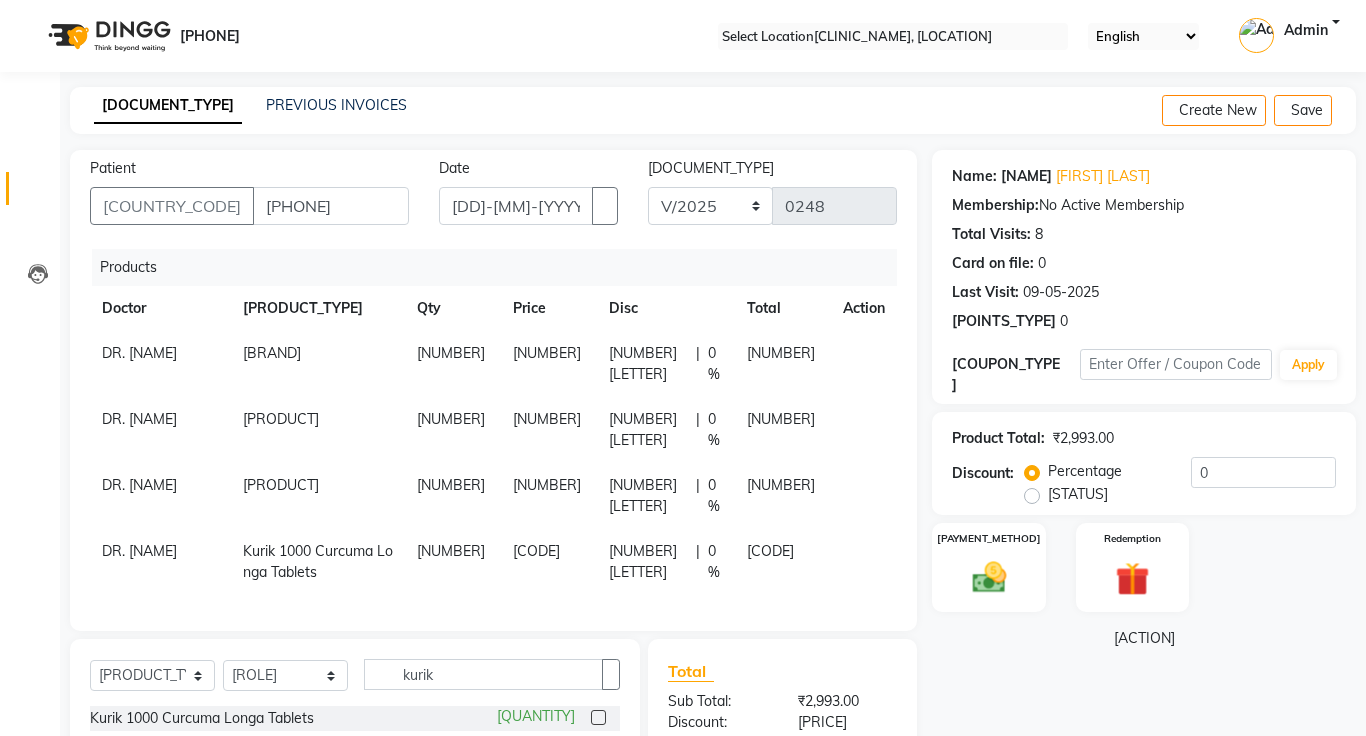 click on "[NUMBER]" at bounding box center [453, 364] 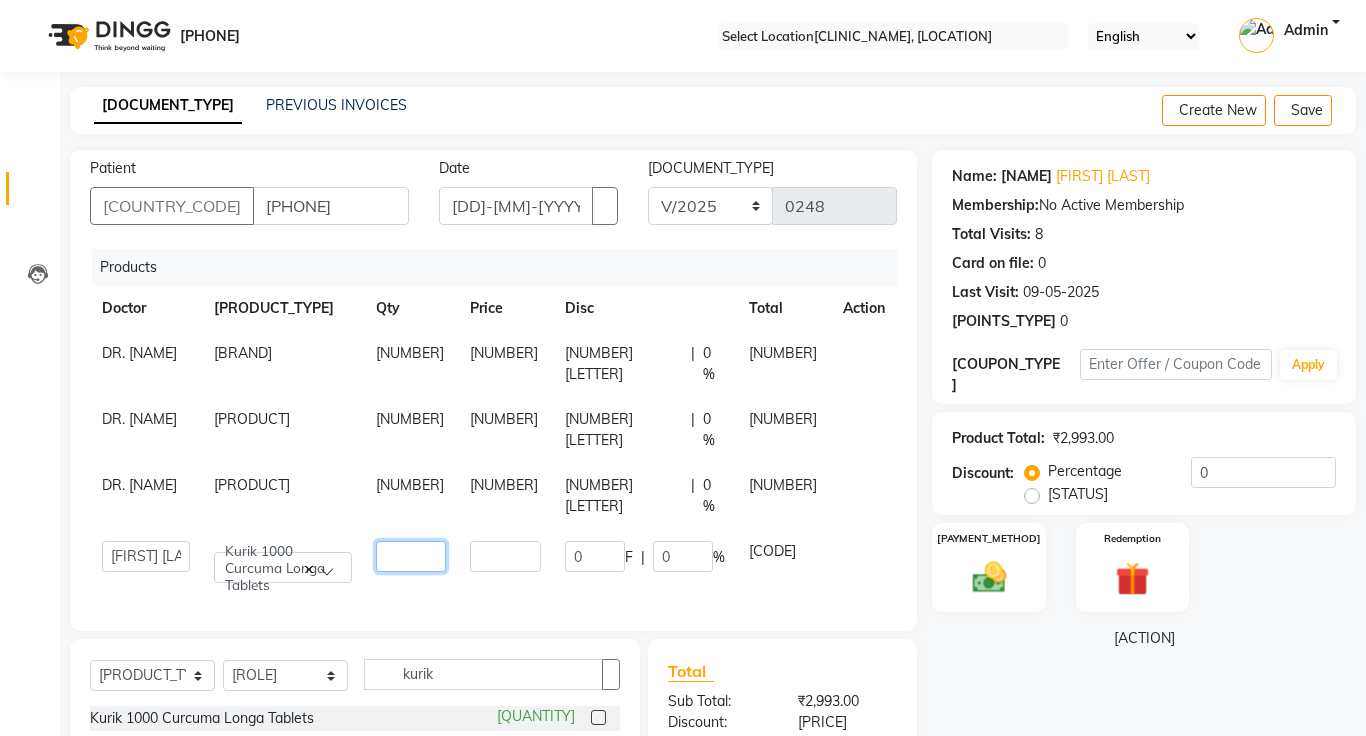 click on "[NUMBER]" at bounding box center [411, 556] 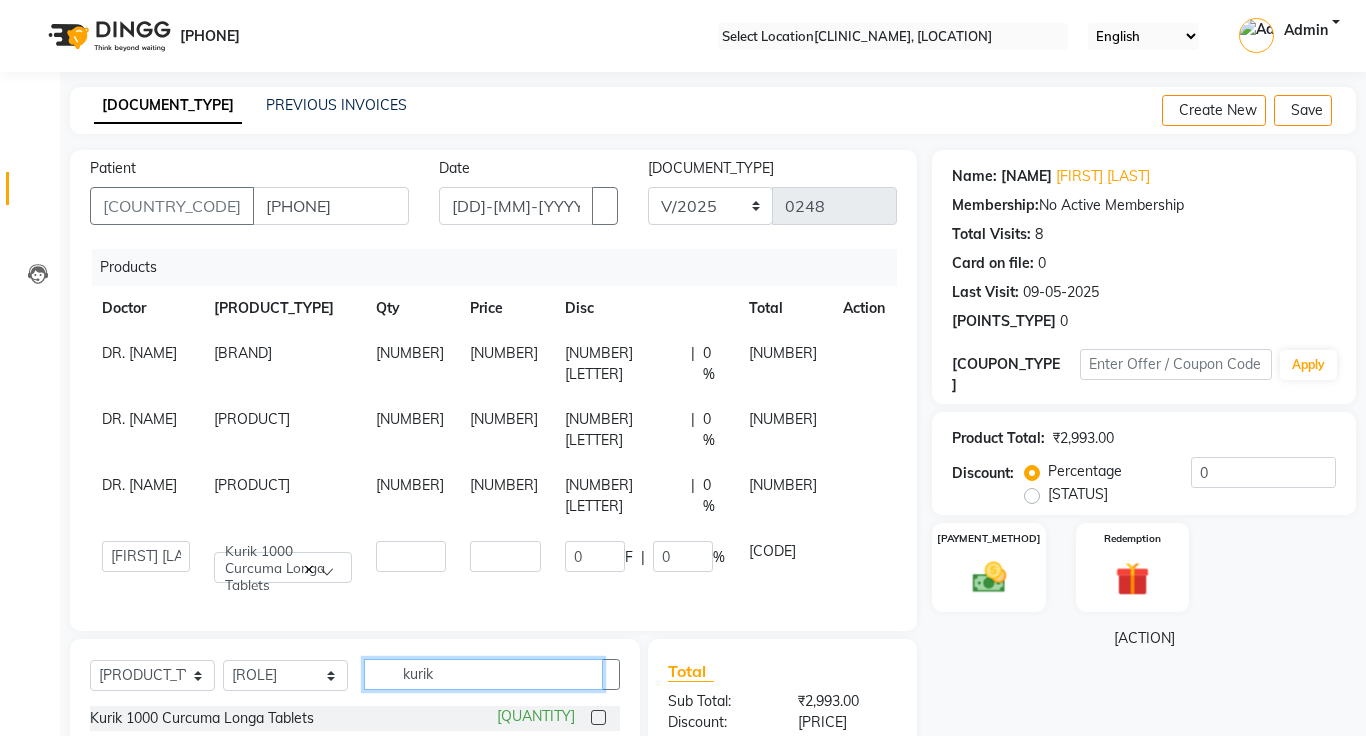 click on "kurik" at bounding box center [483, 674] 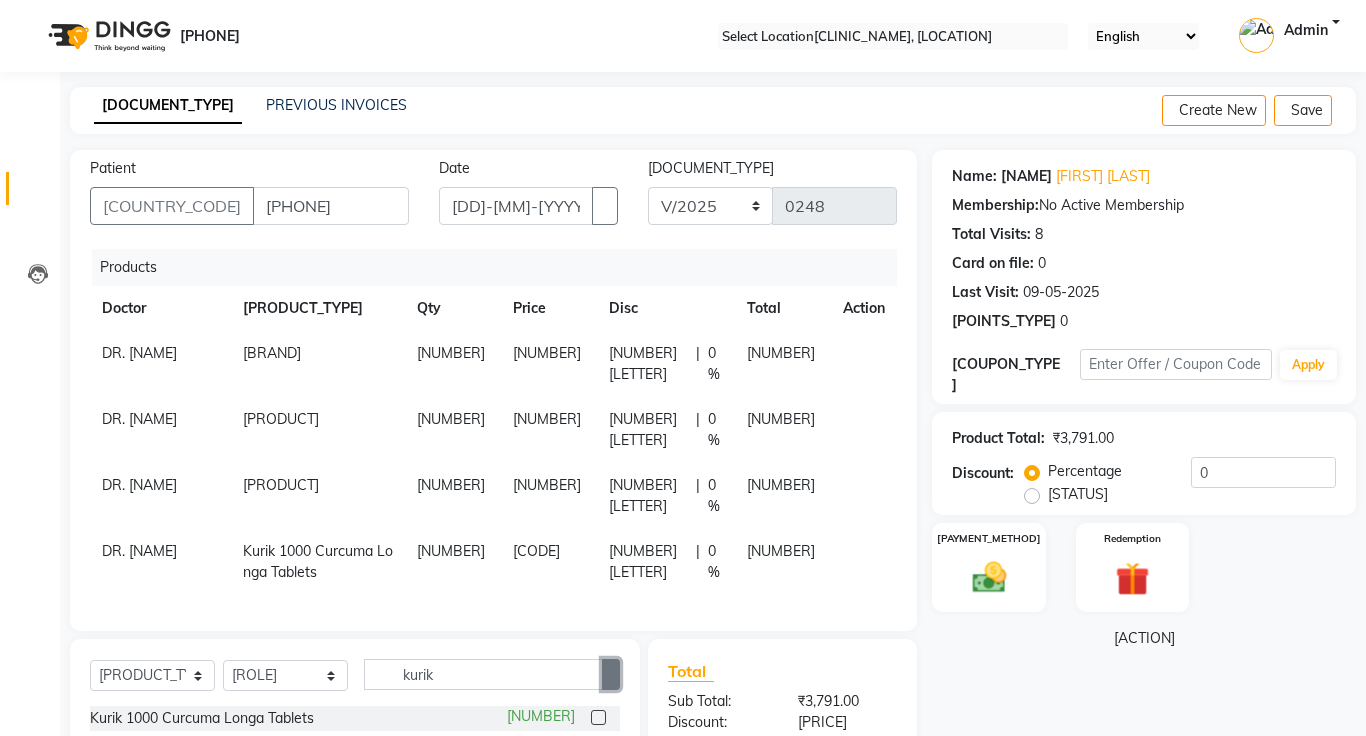 click at bounding box center (611, 675) 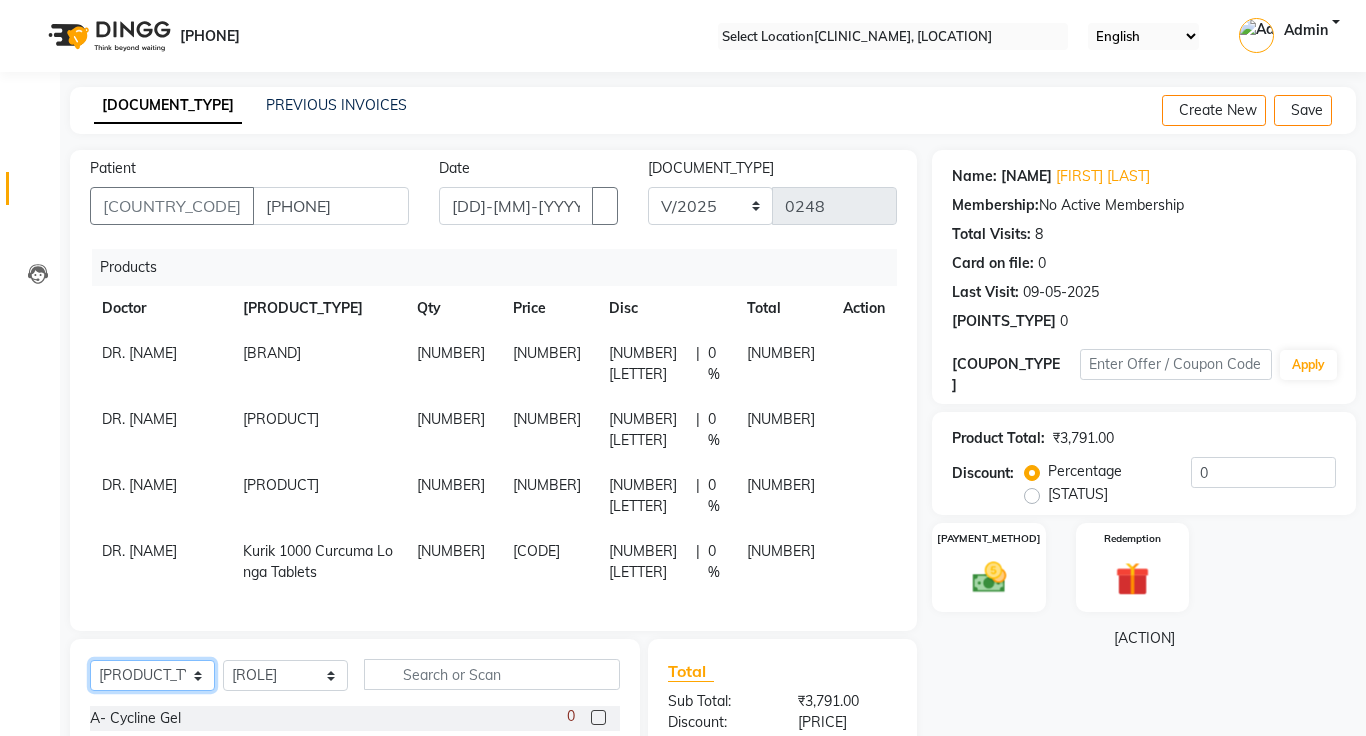 click on "Select Service Product Membership Package Voucher Prepaid Gift Card" at bounding box center [152, 675] 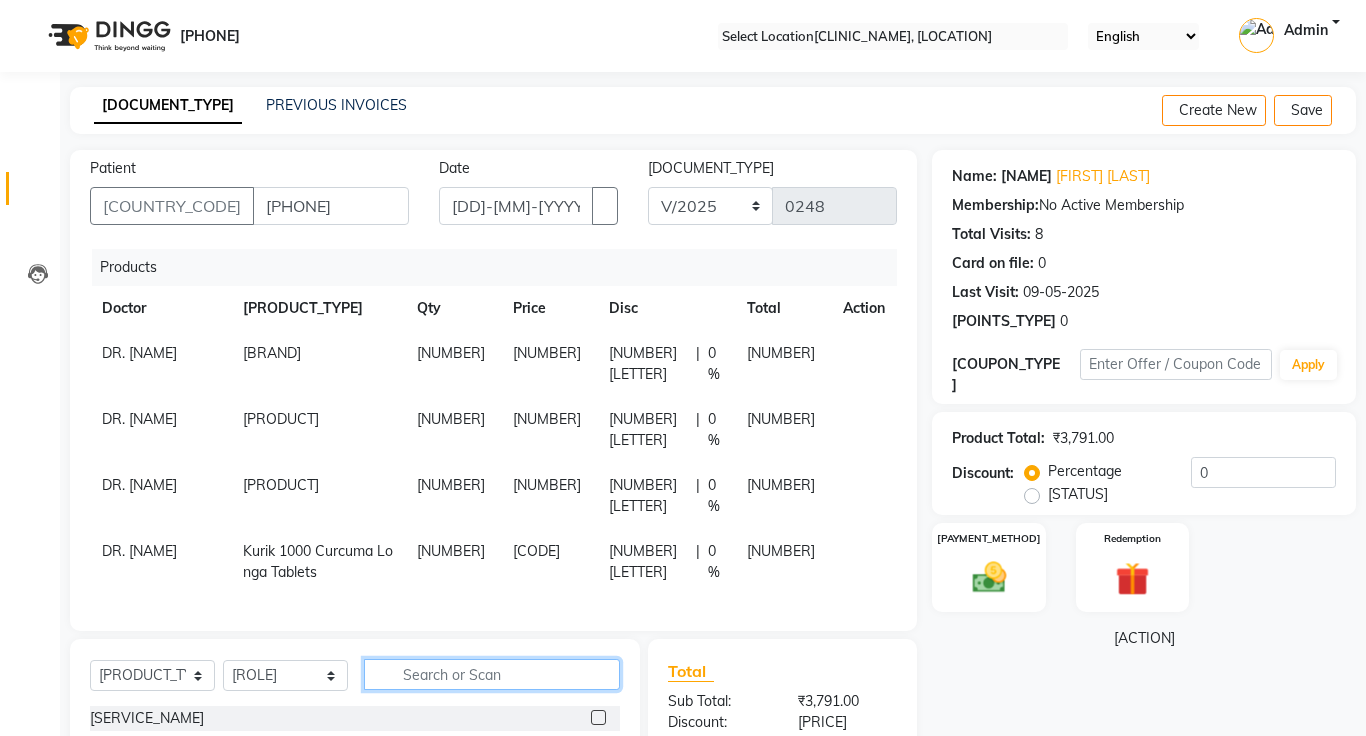 click at bounding box center [492, 674] 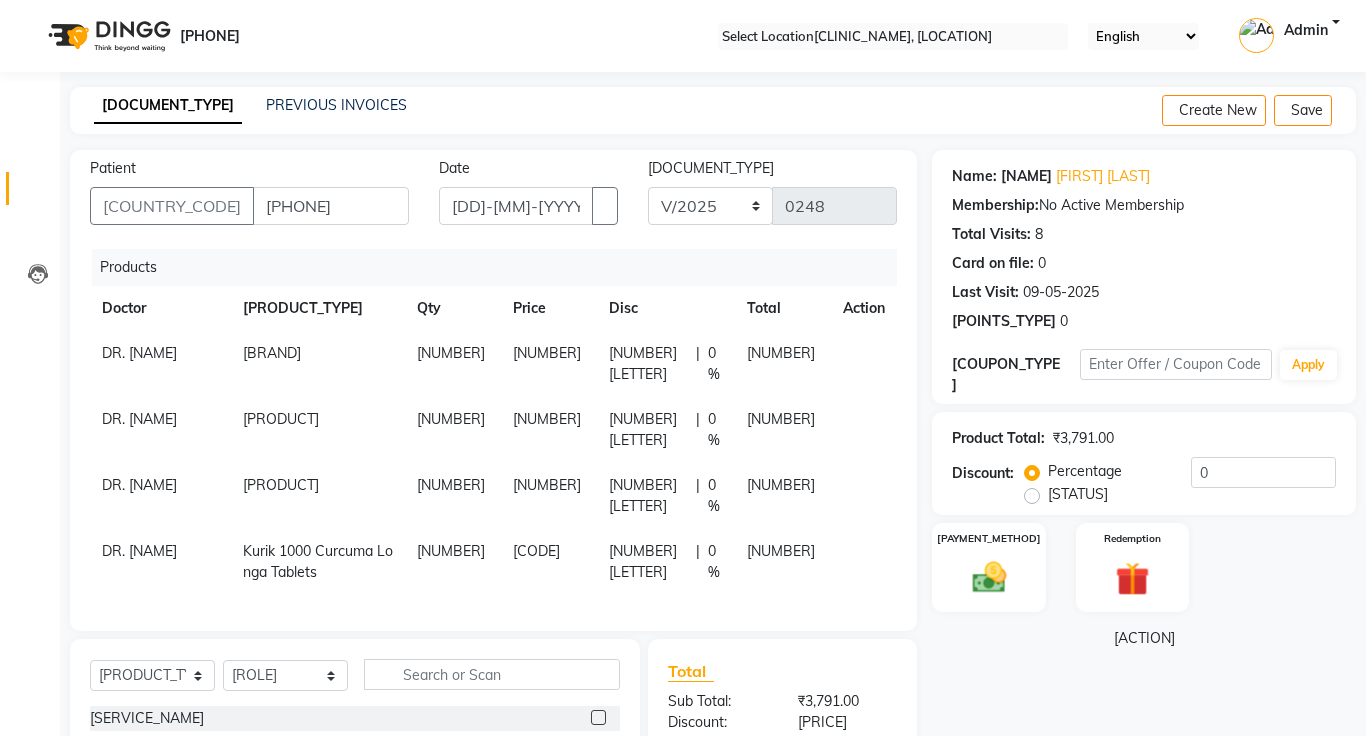 click at bounding box center [598, 717] 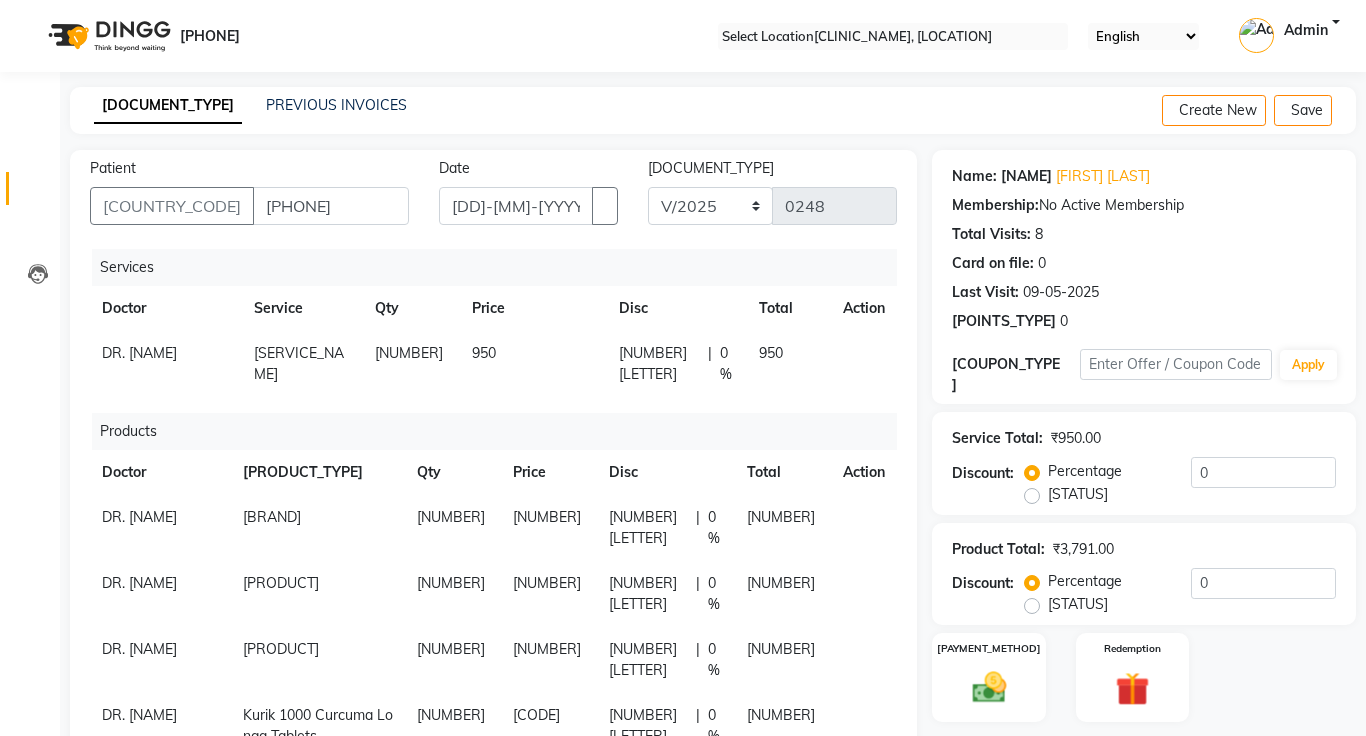 click on "950" at bounding box center (533, 364) 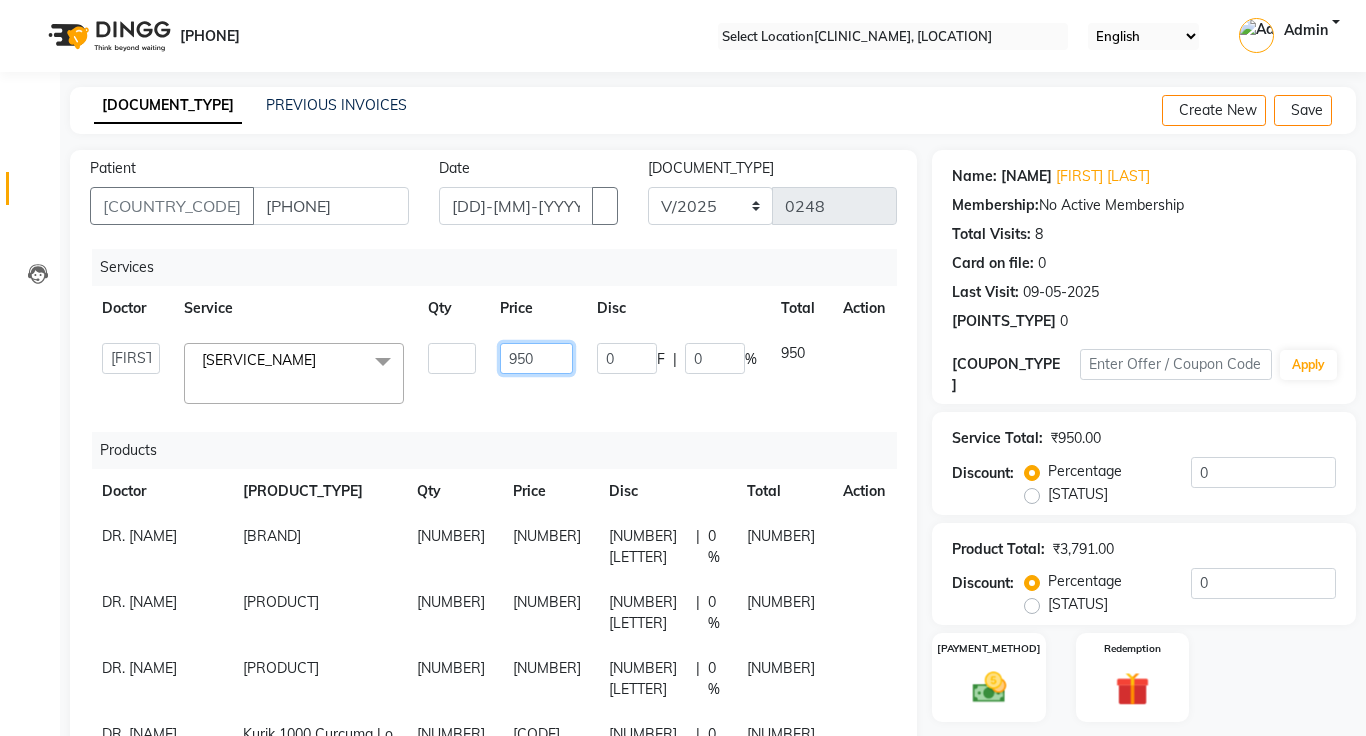 click on "950" at bounding box center (452, 358) 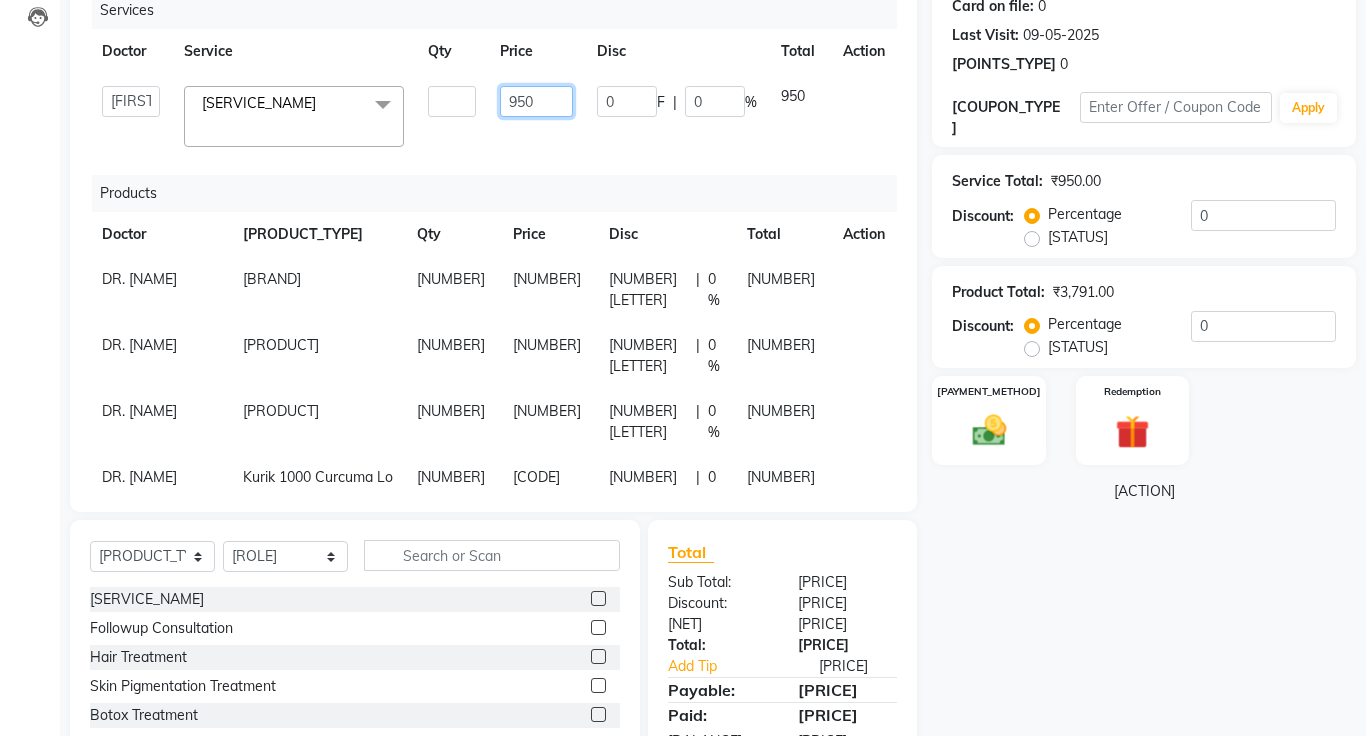 scroll, scrollTop: 260, scrollLeft: 0, axis: vertical 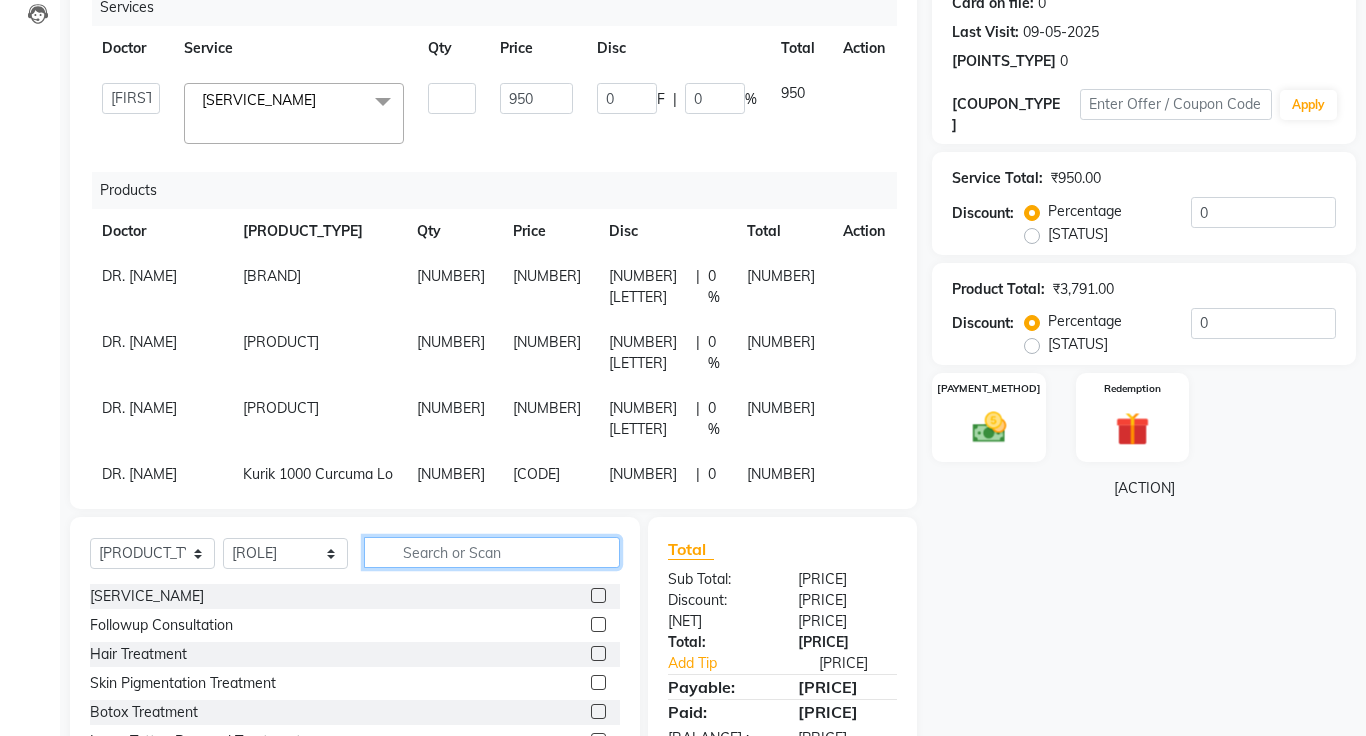 click on "Select Doctor [FIRST] [LAST] [FIRST] [LAST] [FIRST] [LAST] [FIRST] [LAST]" at bounding box center [355, 560] 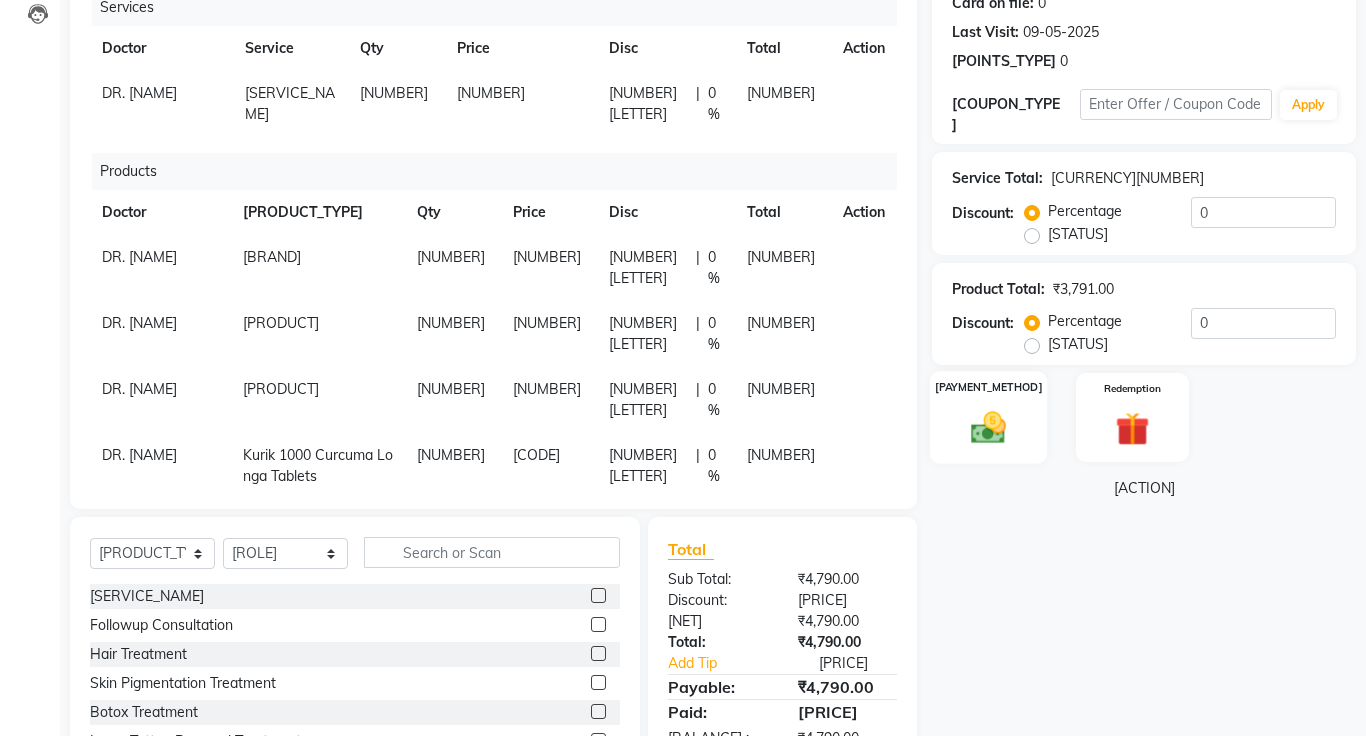 click at bounding box center (988, 428) 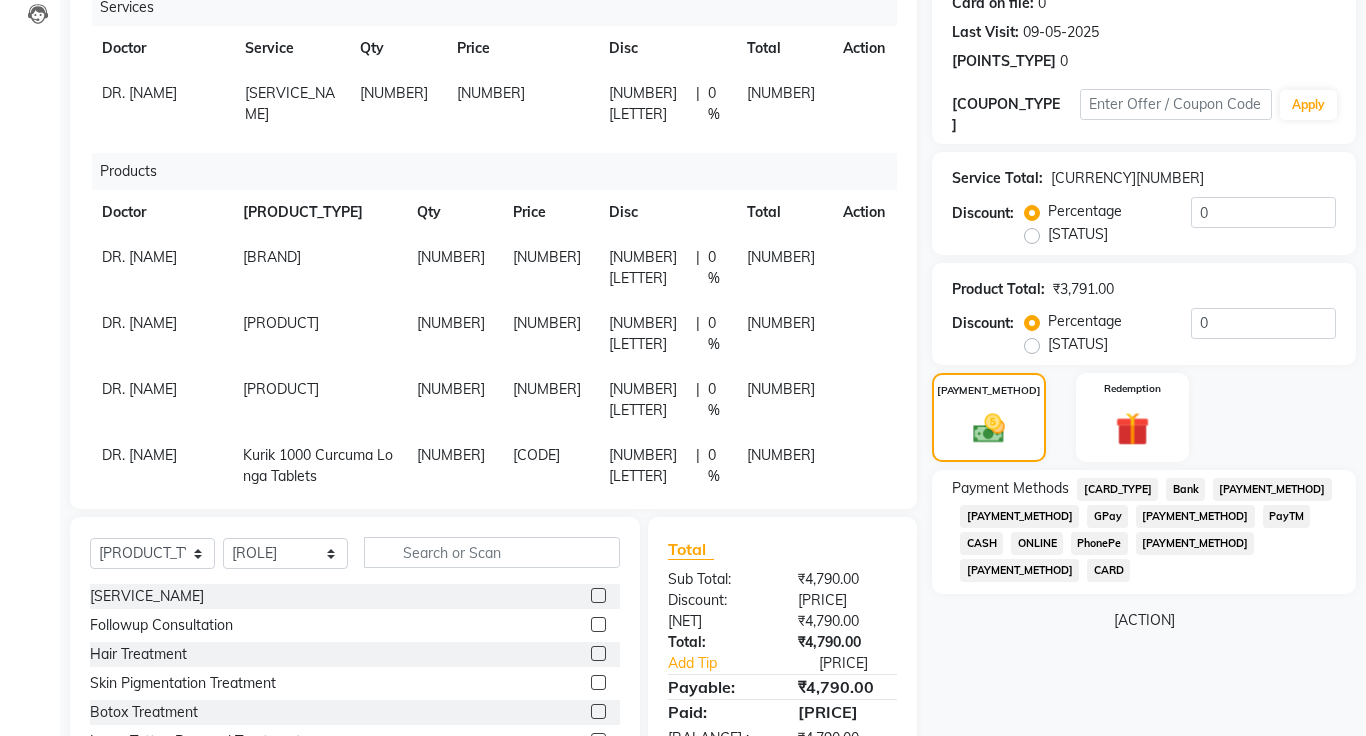 click on "CASH" at bounding box center (1117, 489) 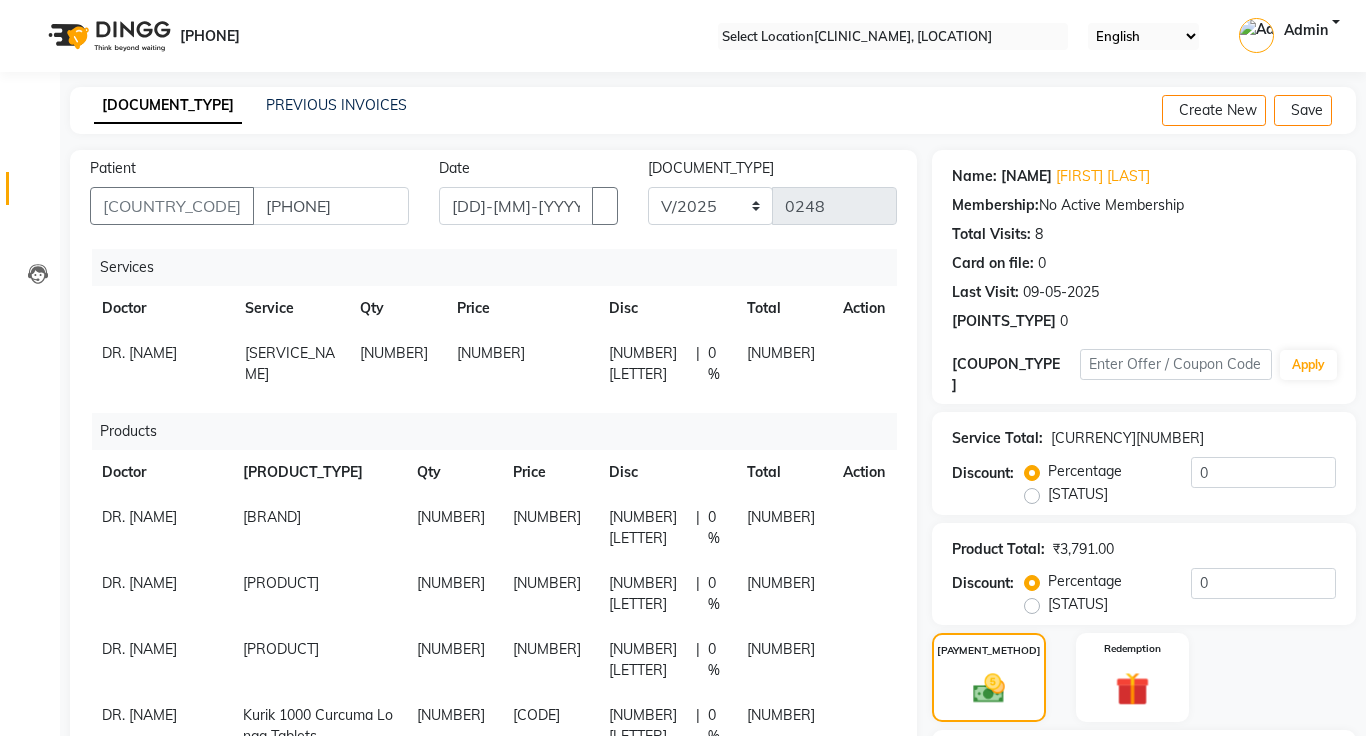 scroll, scrollTop: 328, scrollLeft: 0, axis: vertical 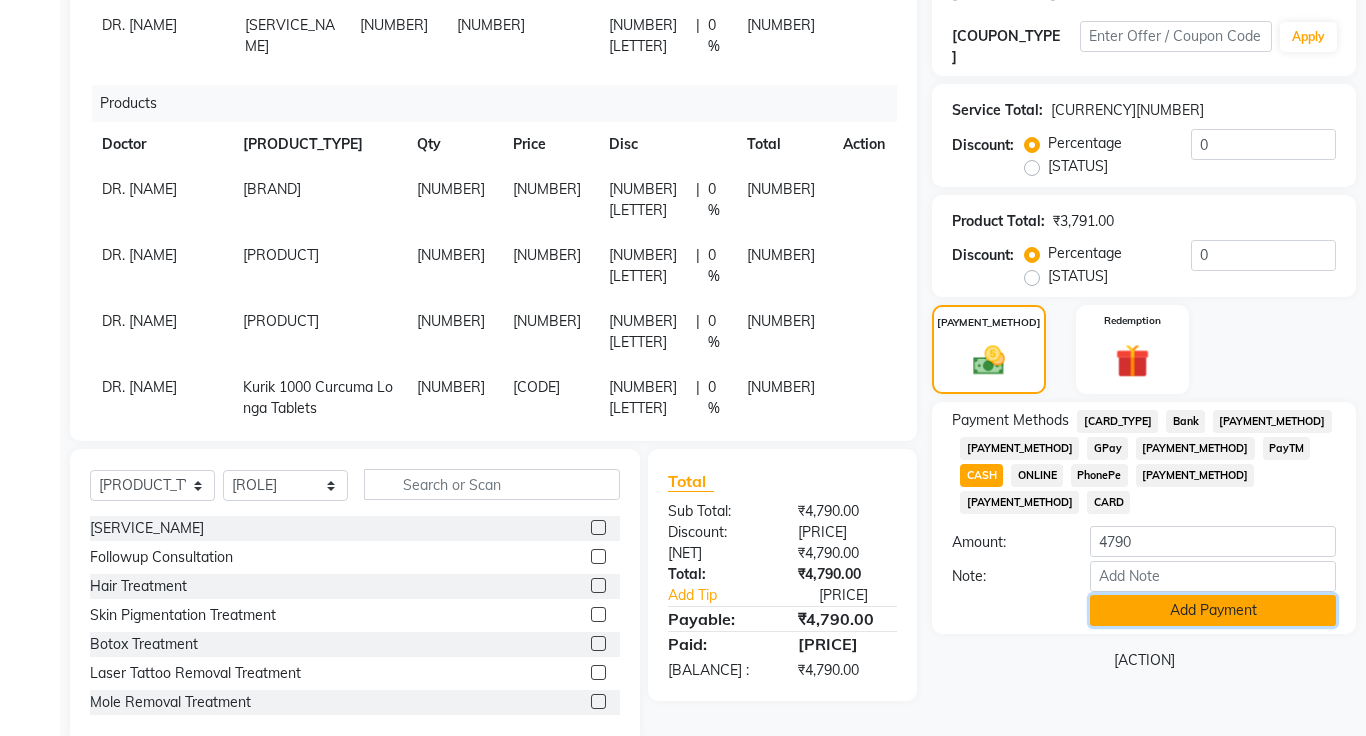 click on "Add Payment" at bounding box center (1213, 610) 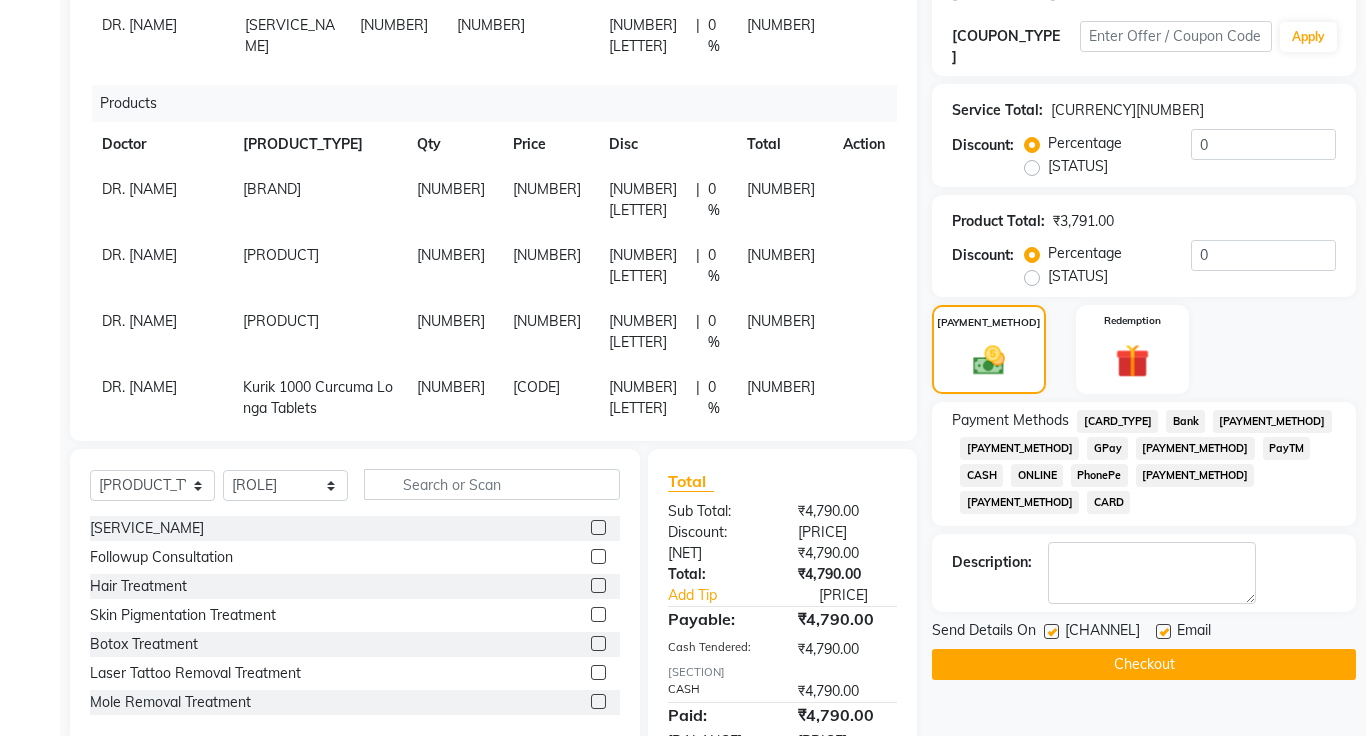 click at bounding box center (1051, 631) 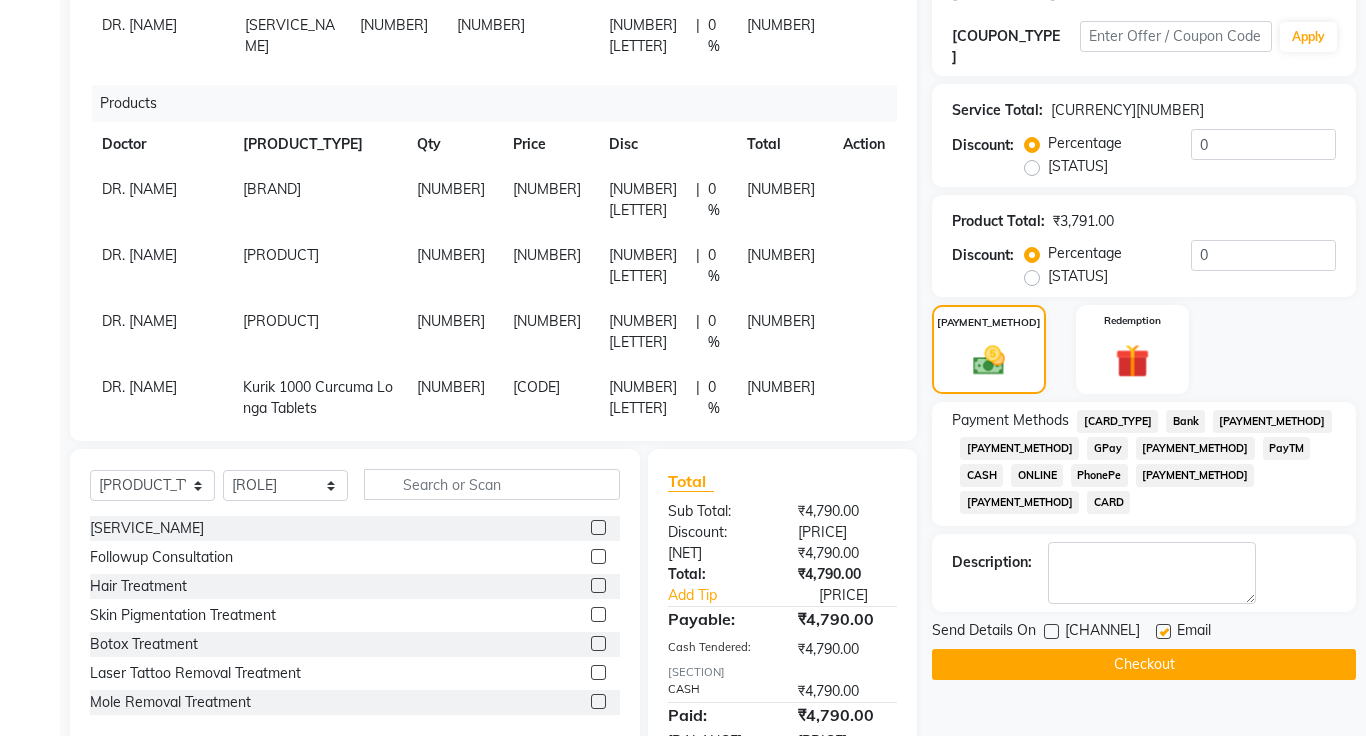 click at bounding box center [1163, 631] 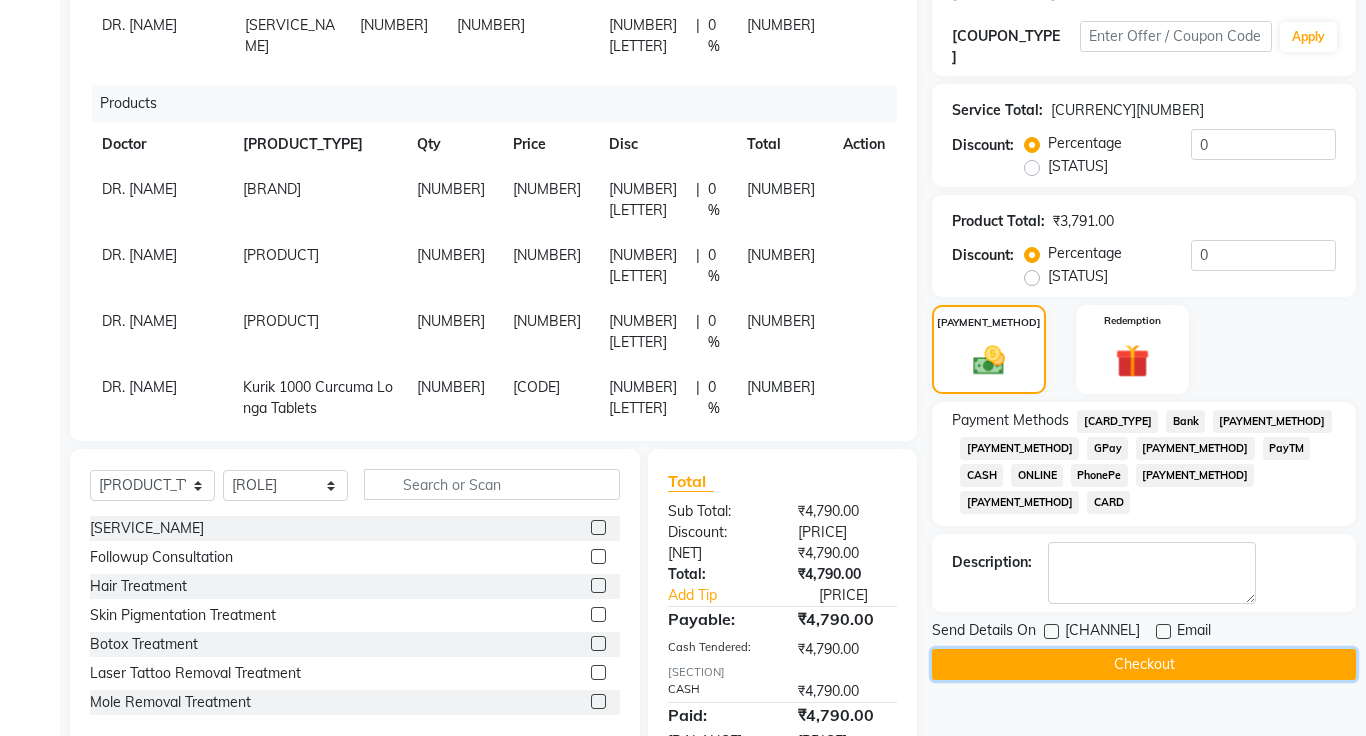 click on "Checkout" at bounding box center (1144, 664) 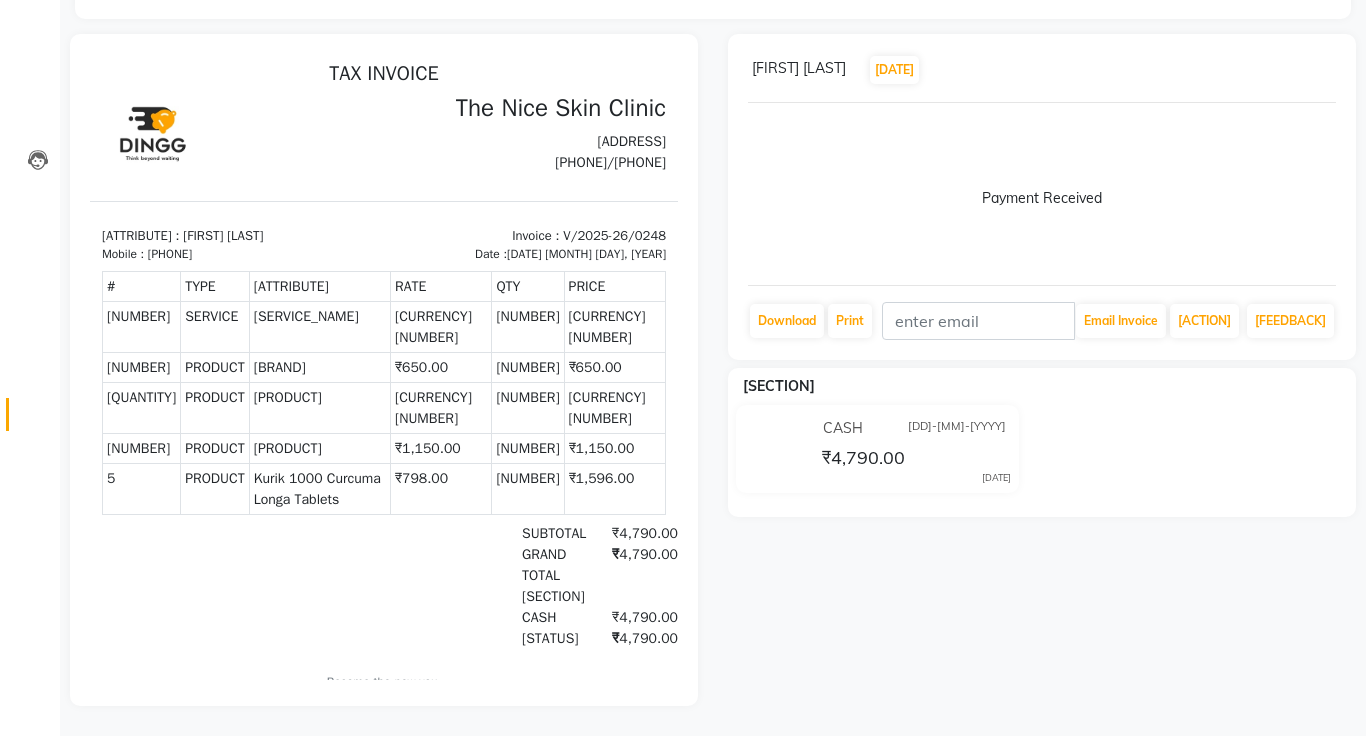 scroll, scrollTop: 0, scrollLeft: 0, axis: both 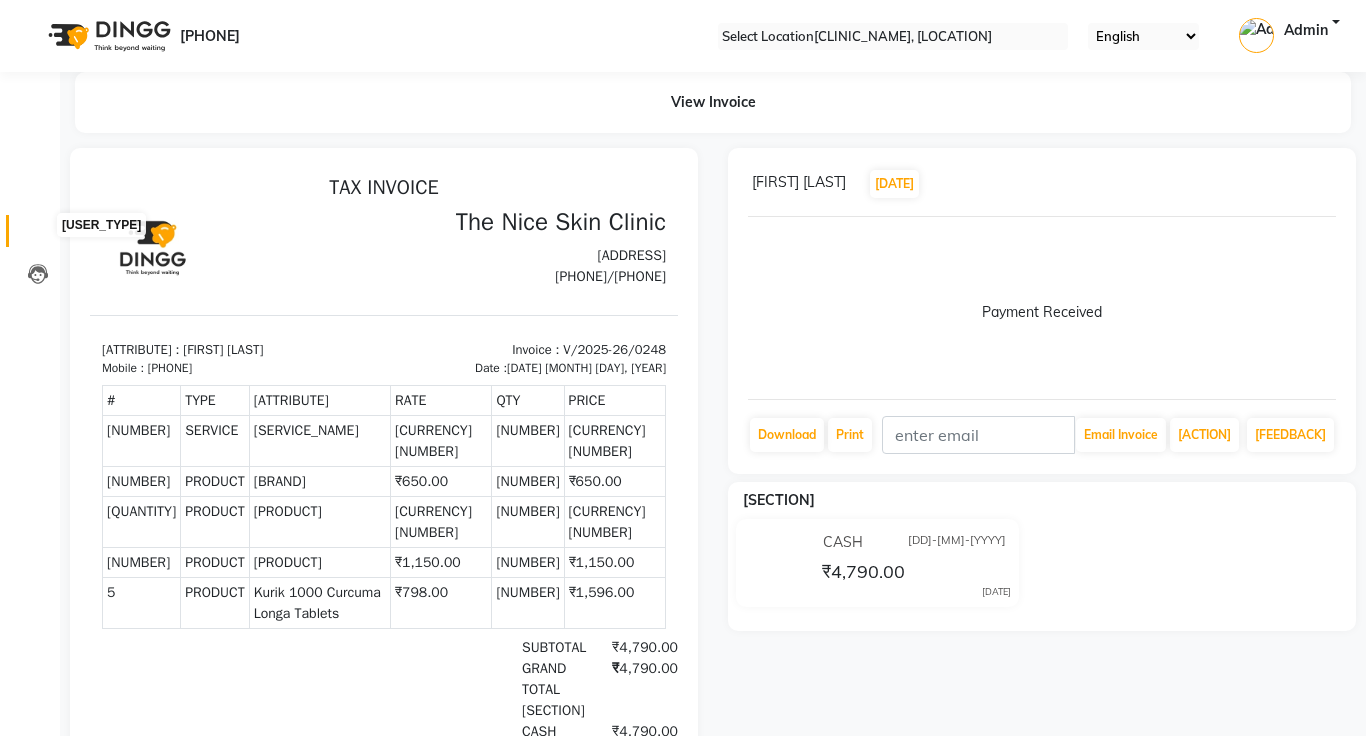 click at bounding box center [37, 236] 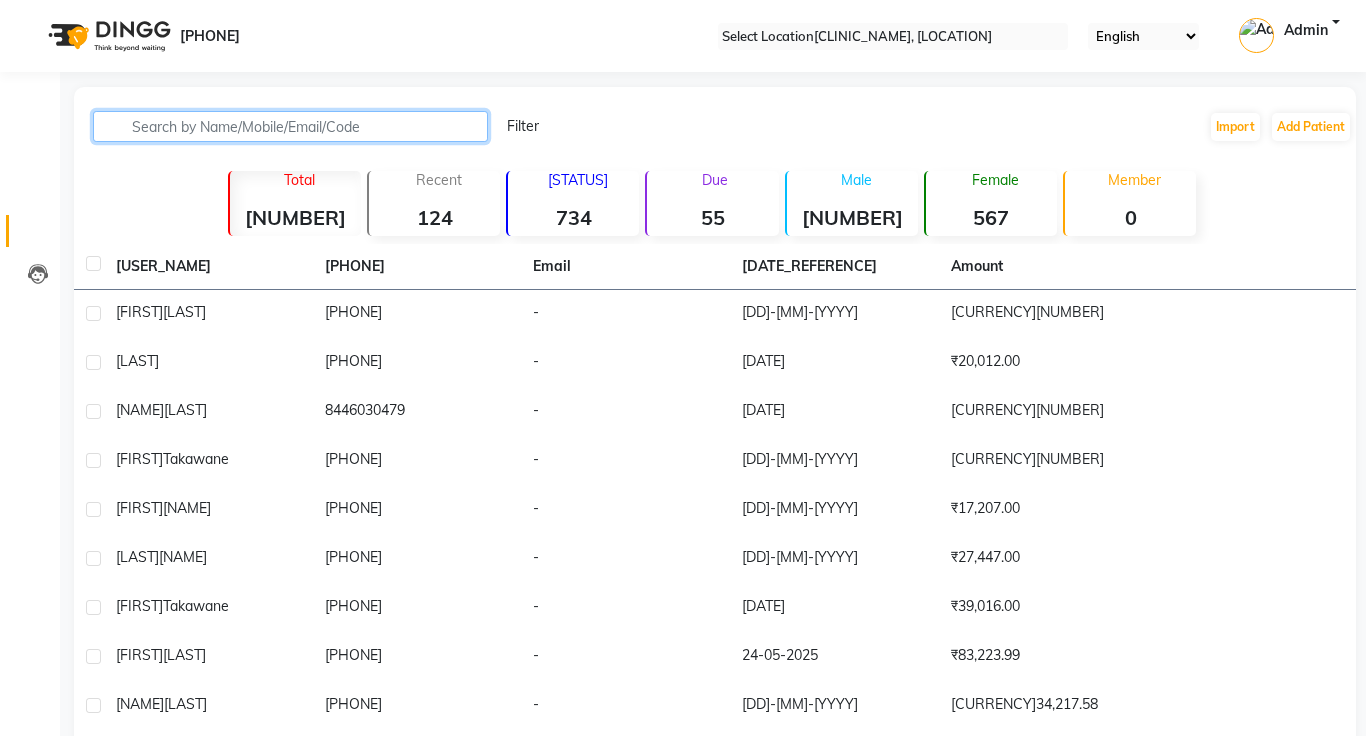 click at bounding box center [290, 126] 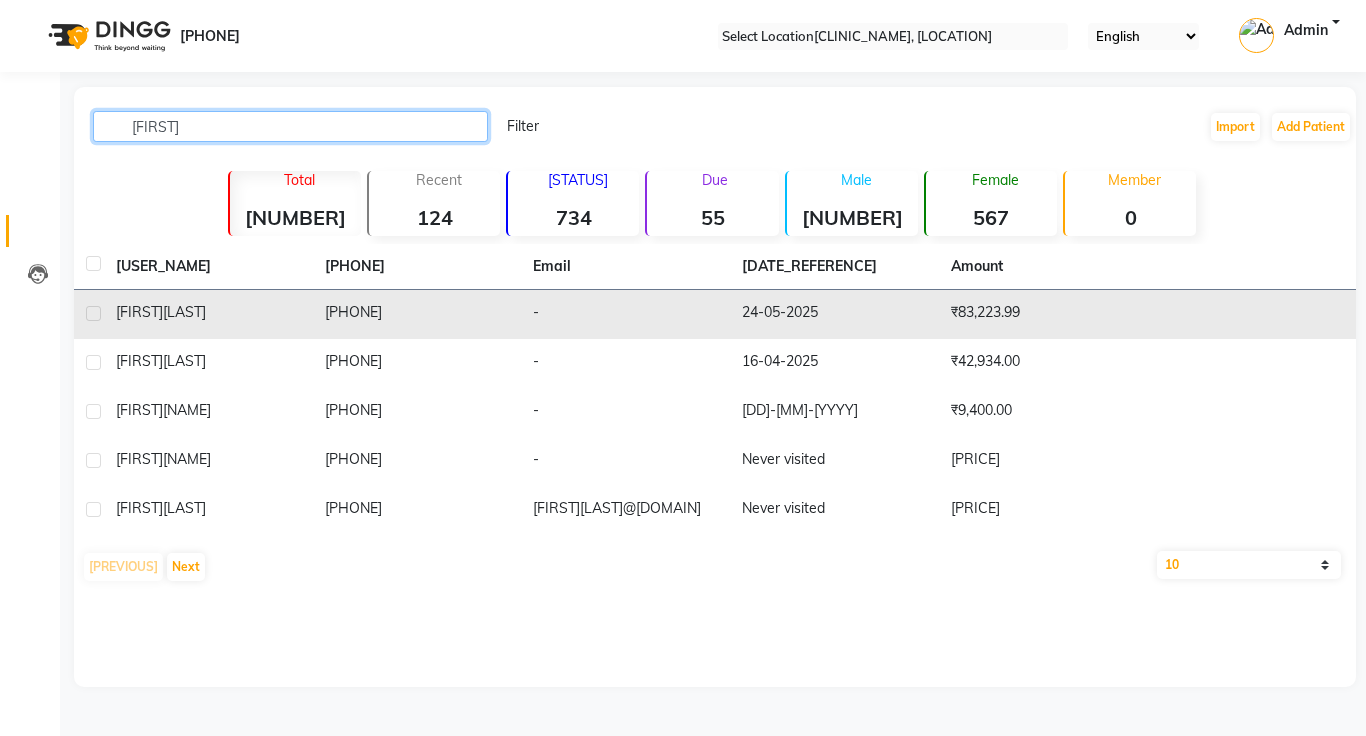 type on "[FIRST]" 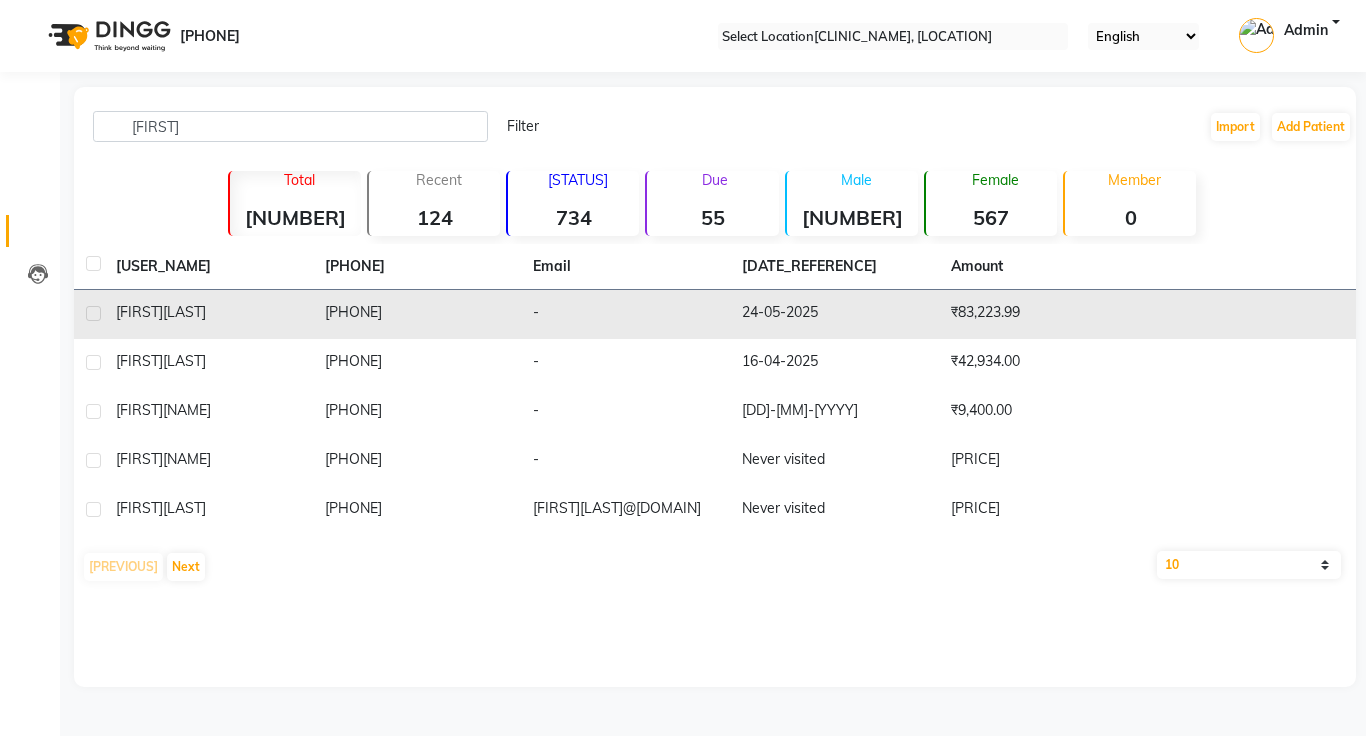 click on "-" at bounding box center (625, 314) 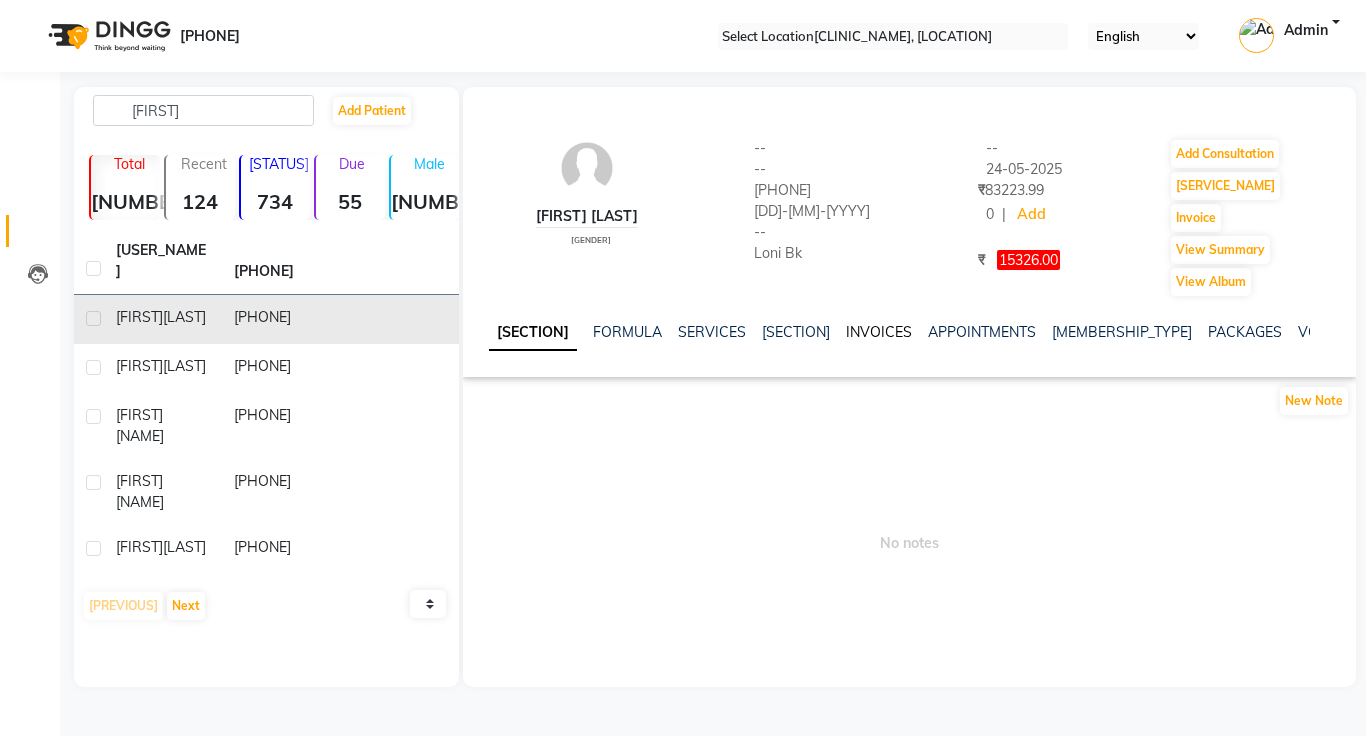 click on "INVOICES" at bounding box center [879, 332] 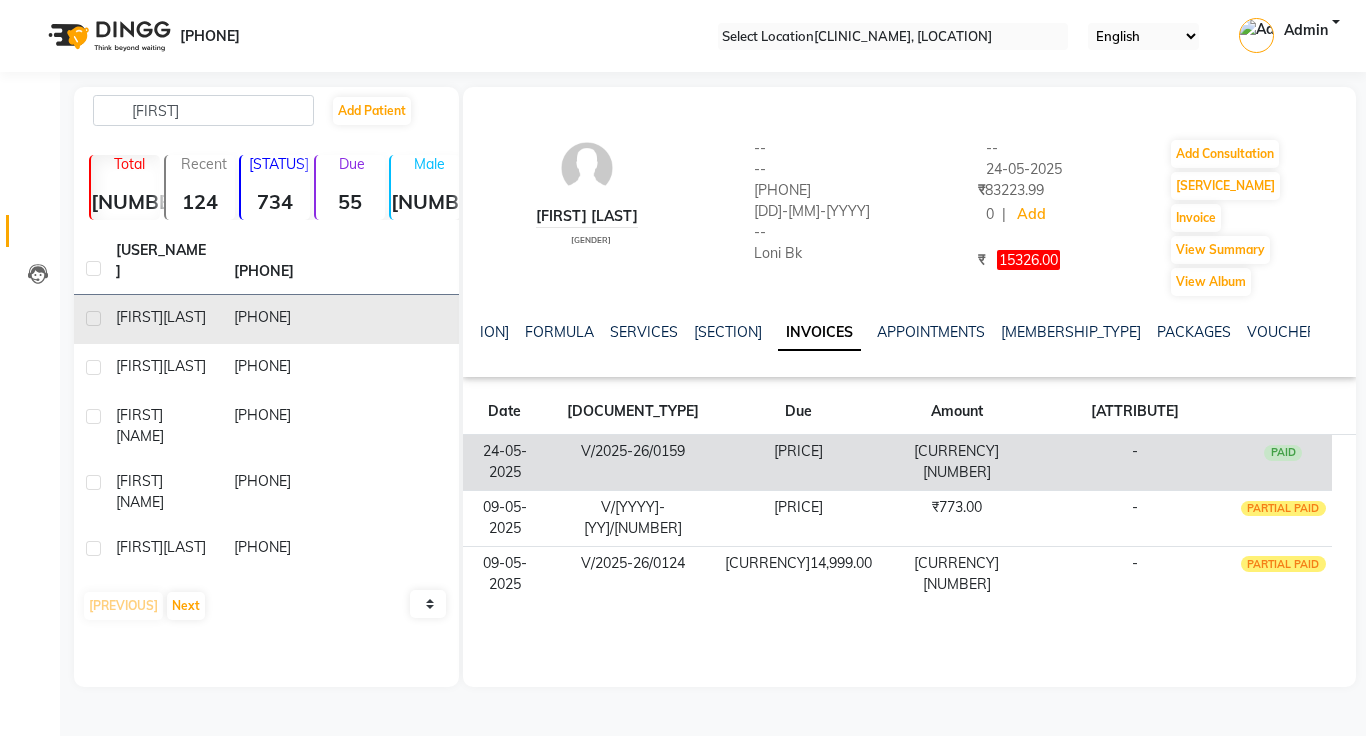 click on "[CURRENCY][NUMBER]" at bounding box center [957, 463] 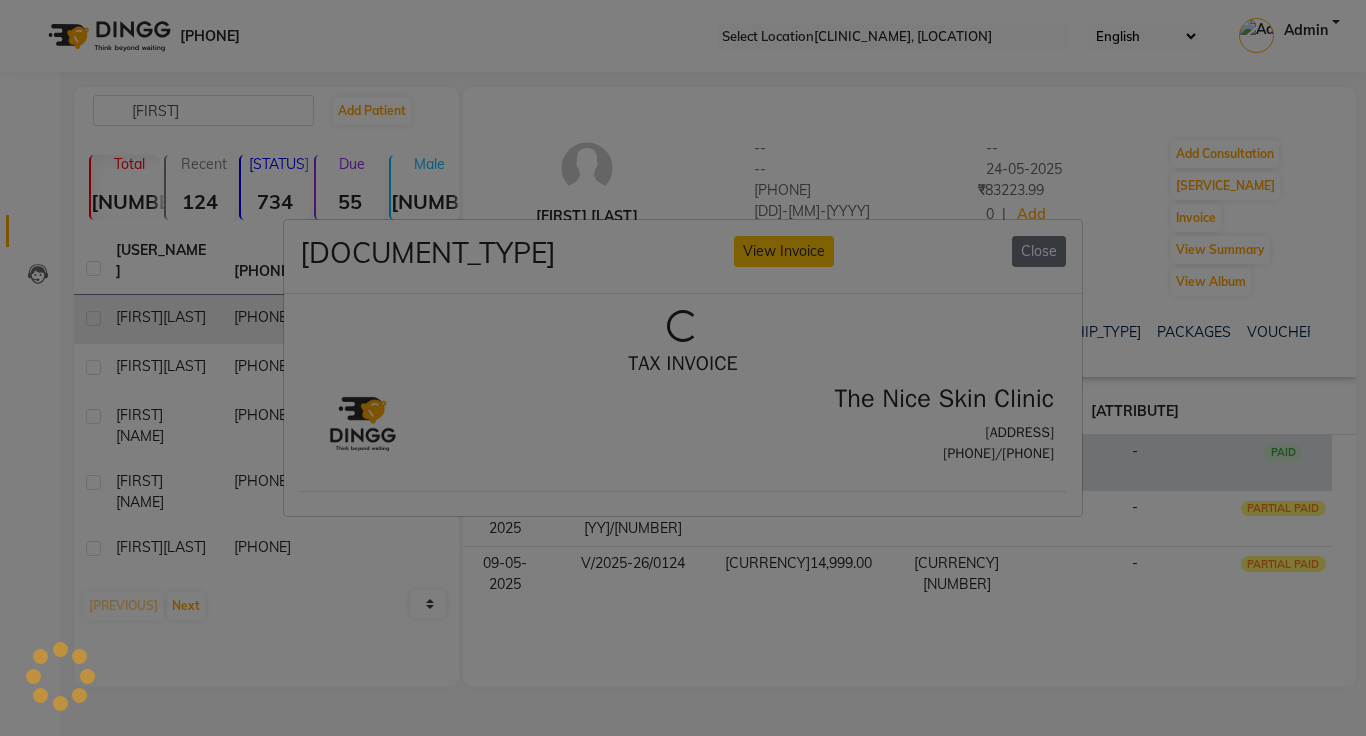 scroll, scrollTop: 0, scrollLeft: 0, axis: both 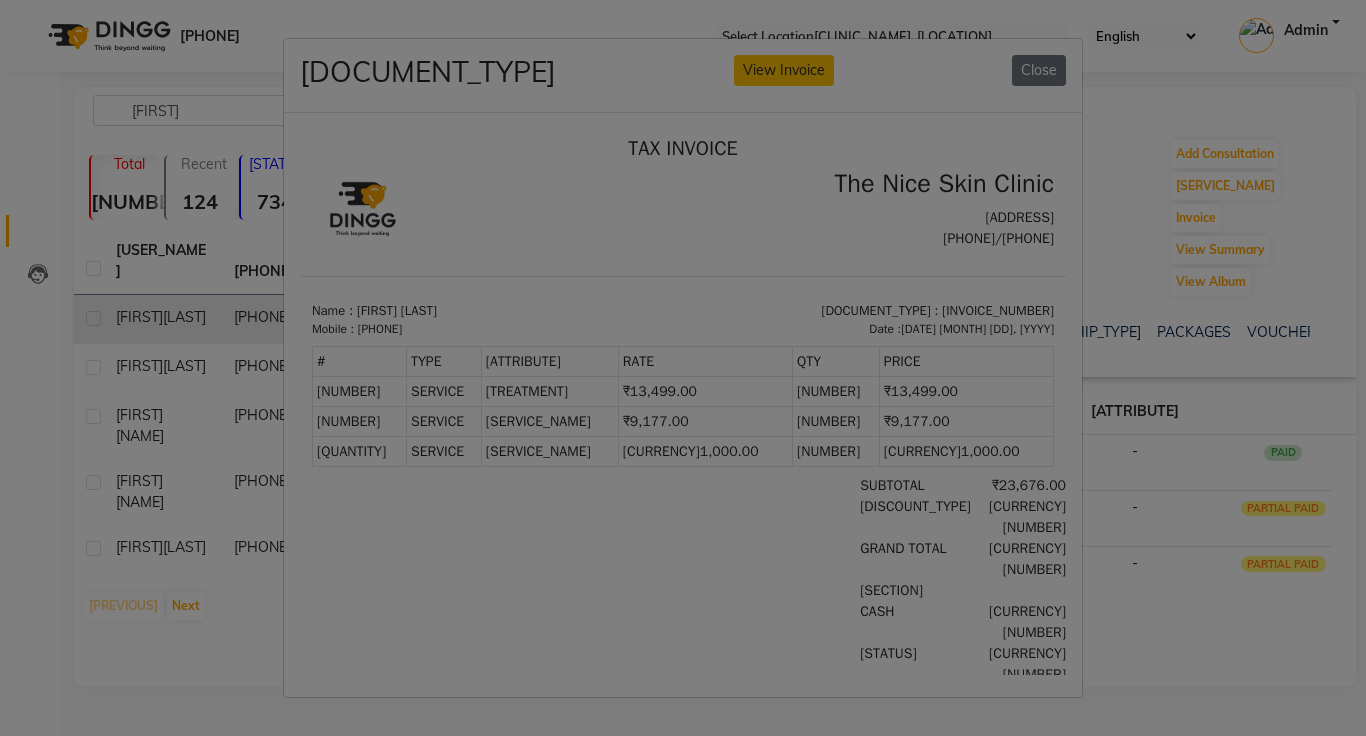 click on "[DOCUMENT_TYPE] [ACTION] [ACTION]" at bounding box center (683, 368) 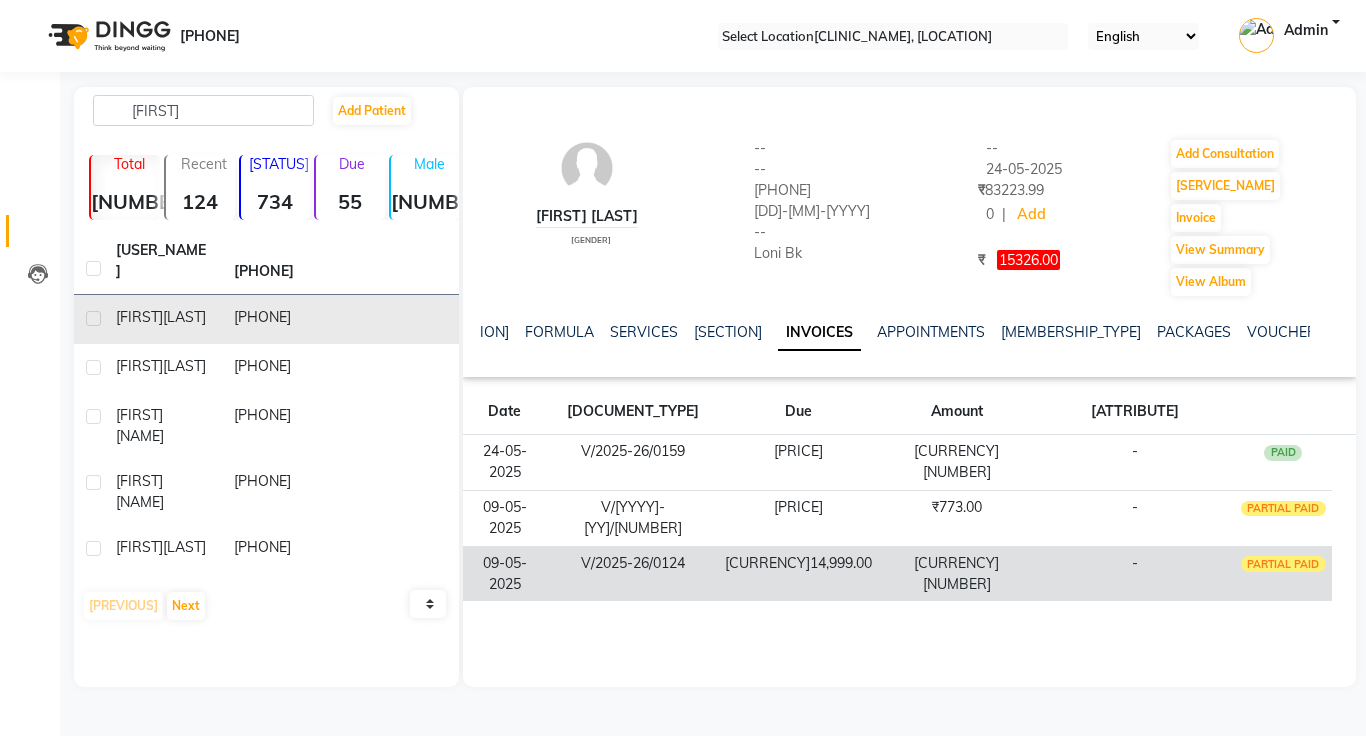 click on "[CURRENCY][NUMBER]" at bounding box center (957, 463) 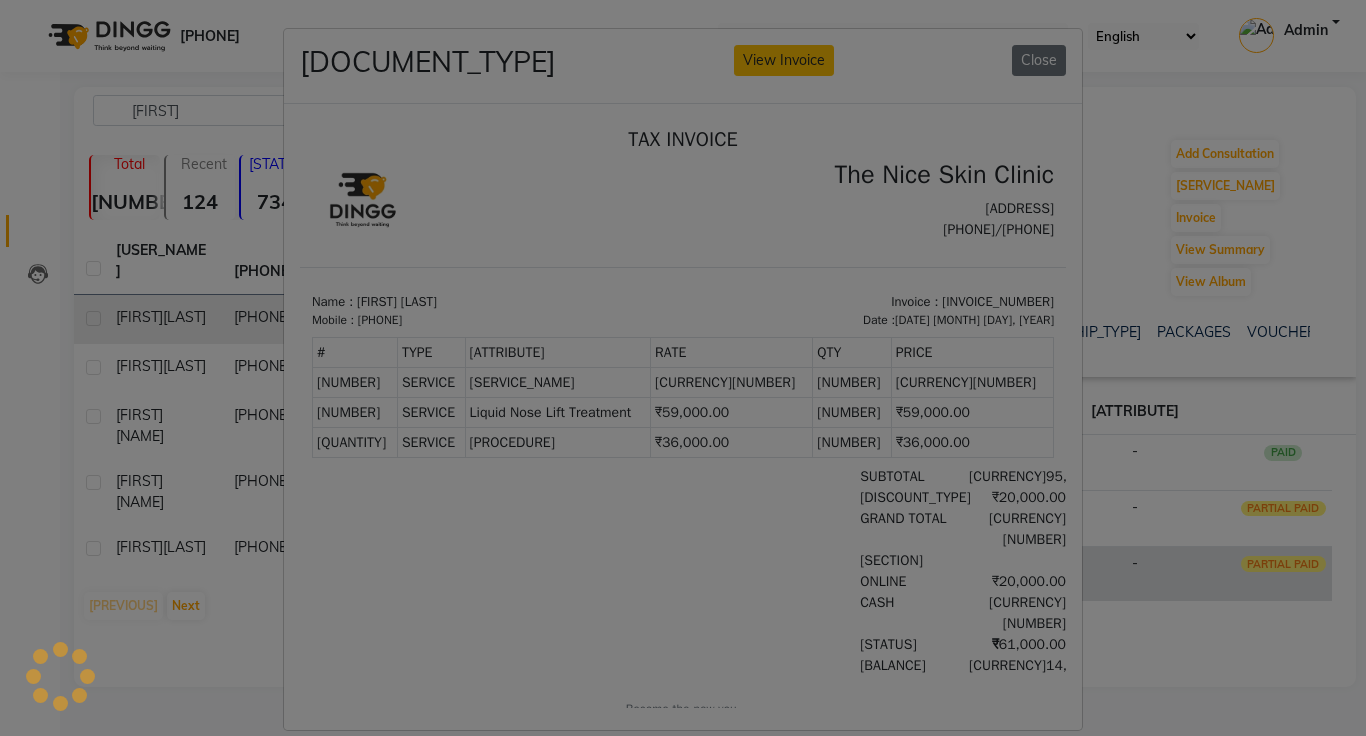 scroll, scrollTop: 0, scrollLeft: 0, axis: both 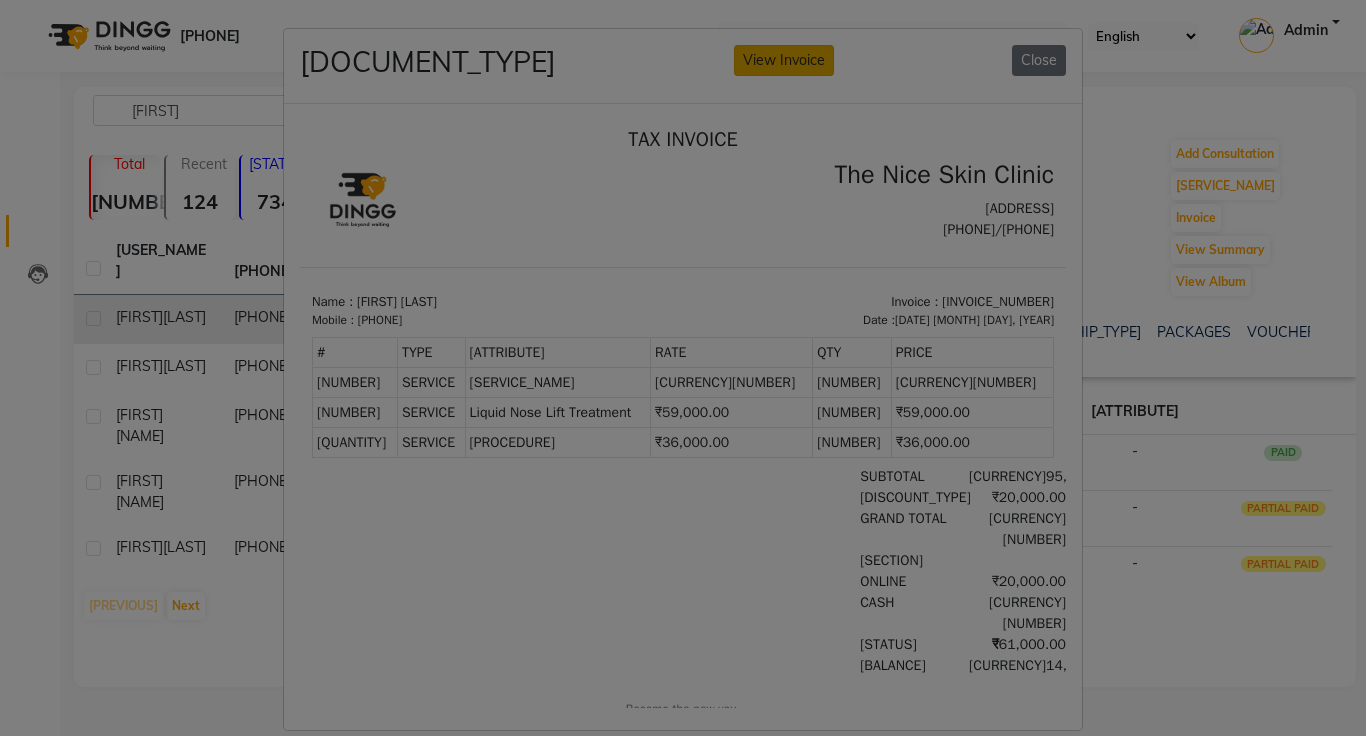 click on "View Invoice" at bounding box center (784, 60) 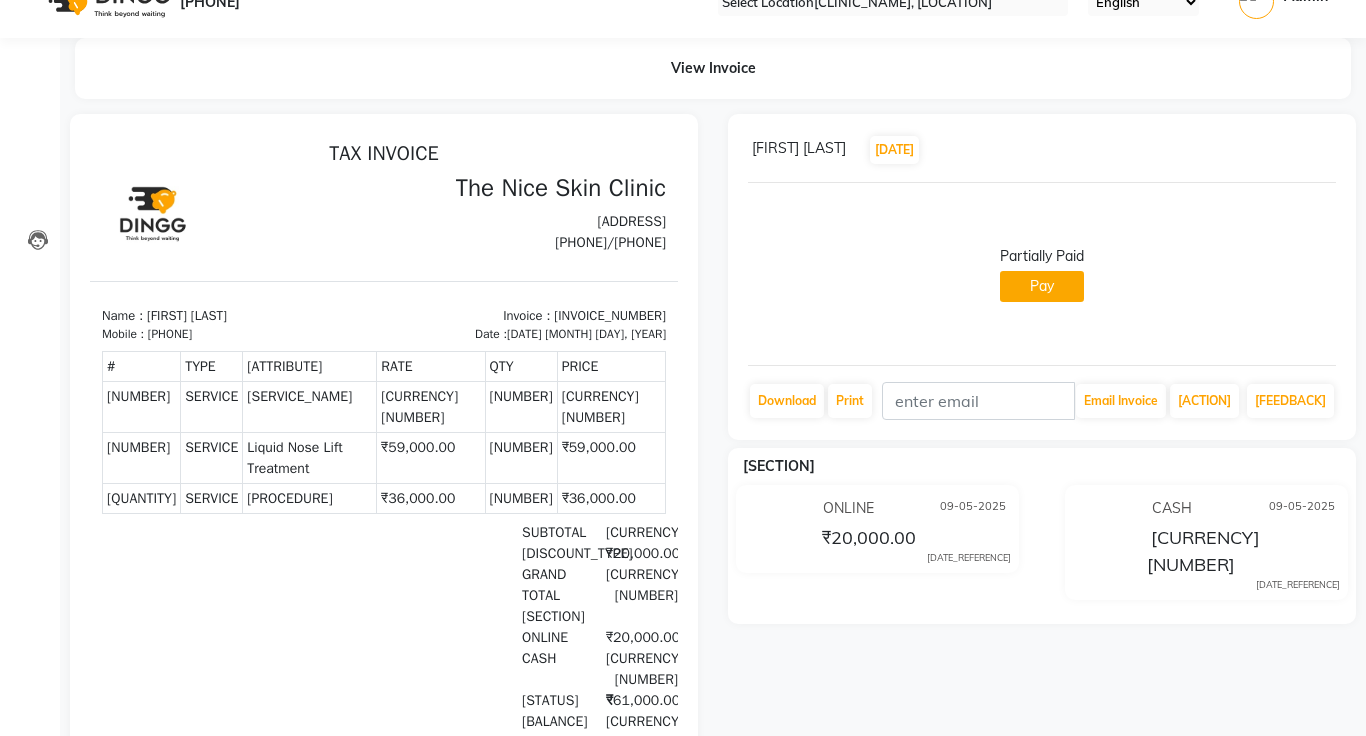 scroll, scrollTop: 33, scrollLeft: 0, axis: vertical 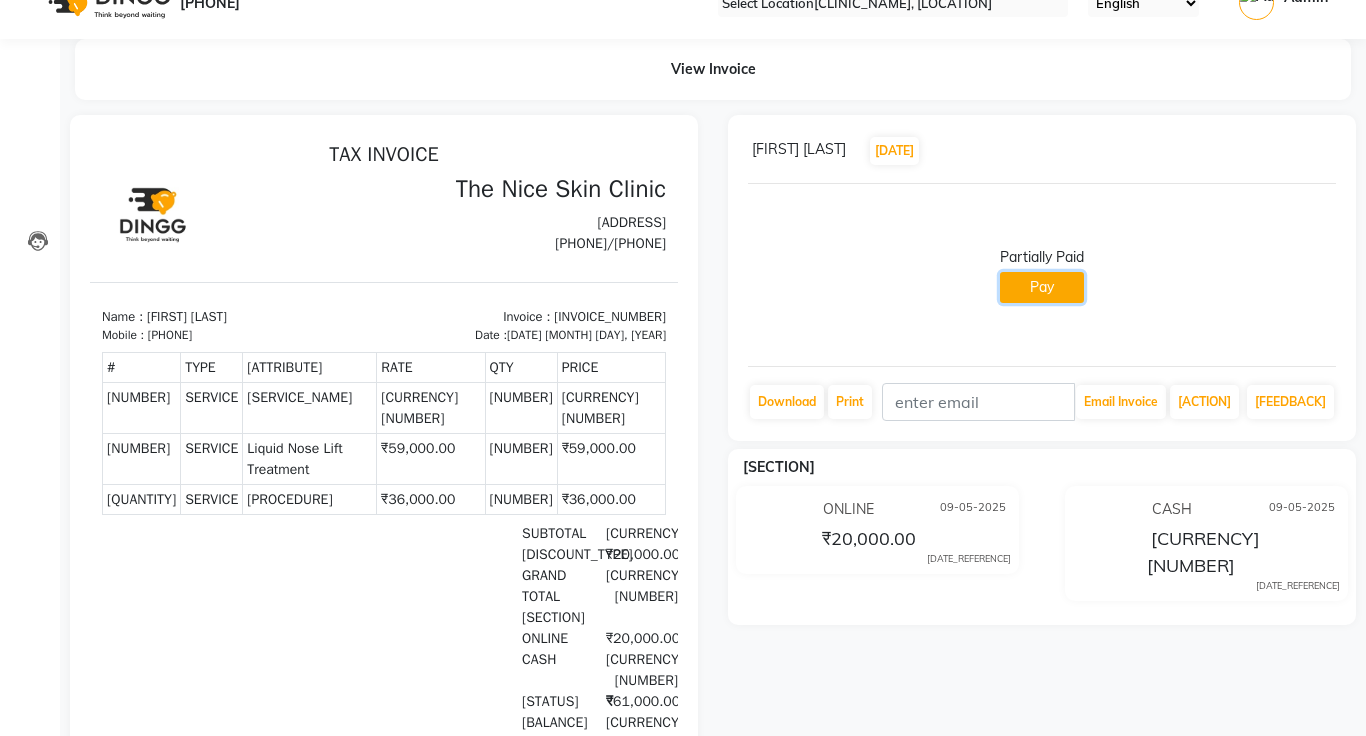 click on "Pay" at bounding box center [1042, 287] 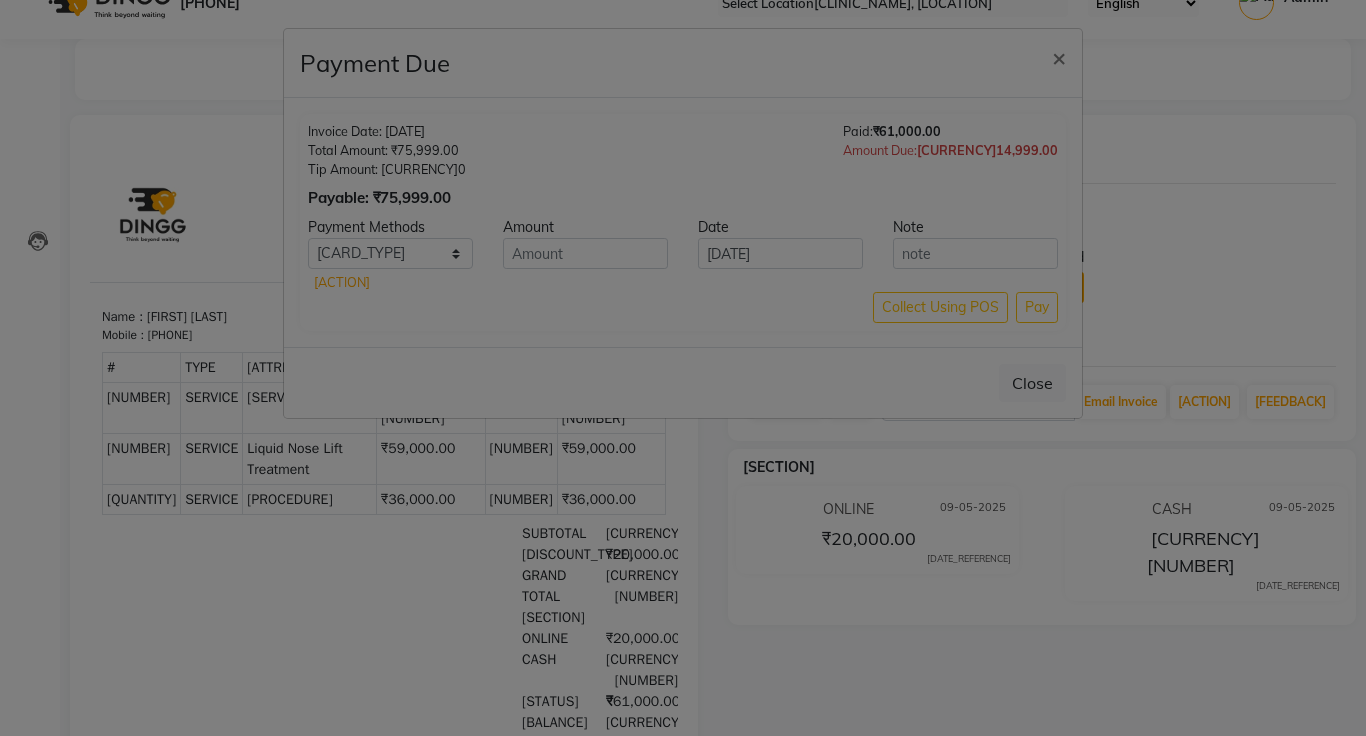 click at bounding box center [857, 254] 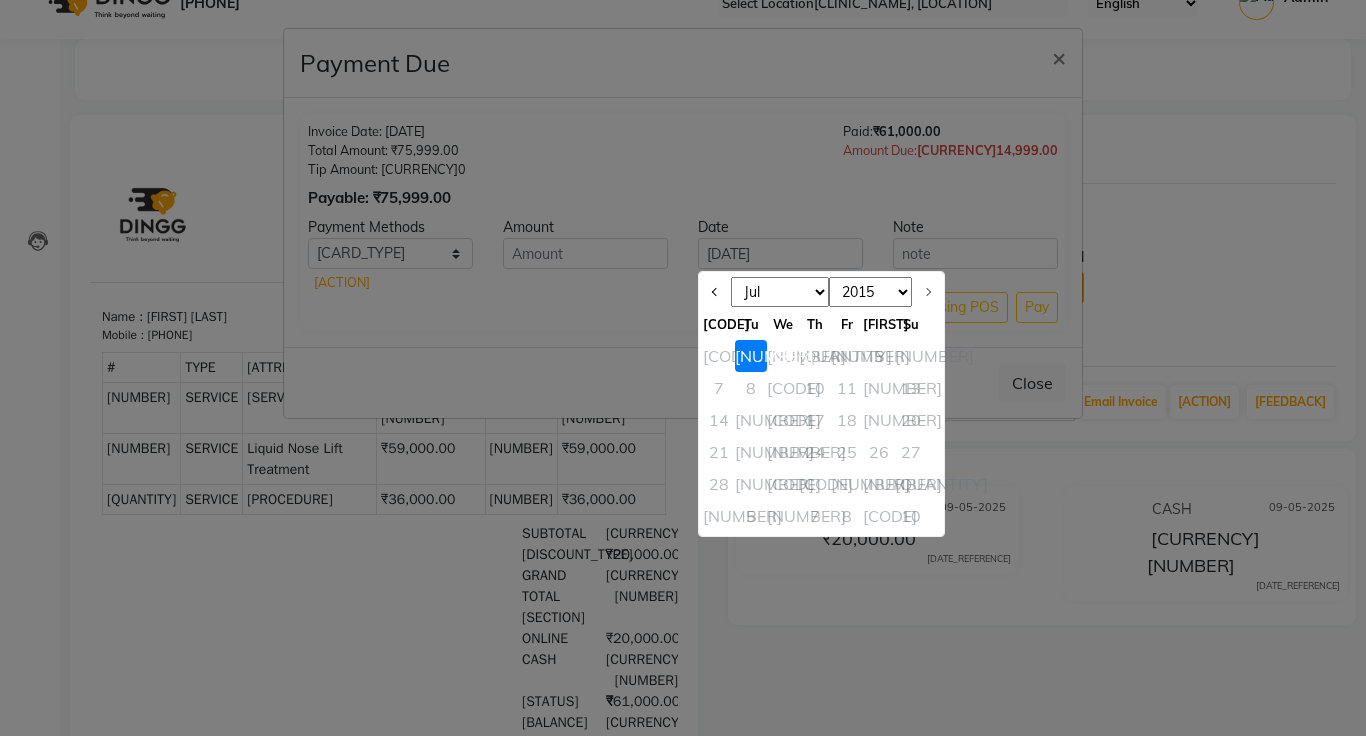 click on "[MONTH] [MONTH] [MONTH] [MONTH] [MONTH] [MONTH] [MONTH]" at bounding box center (780, 292) 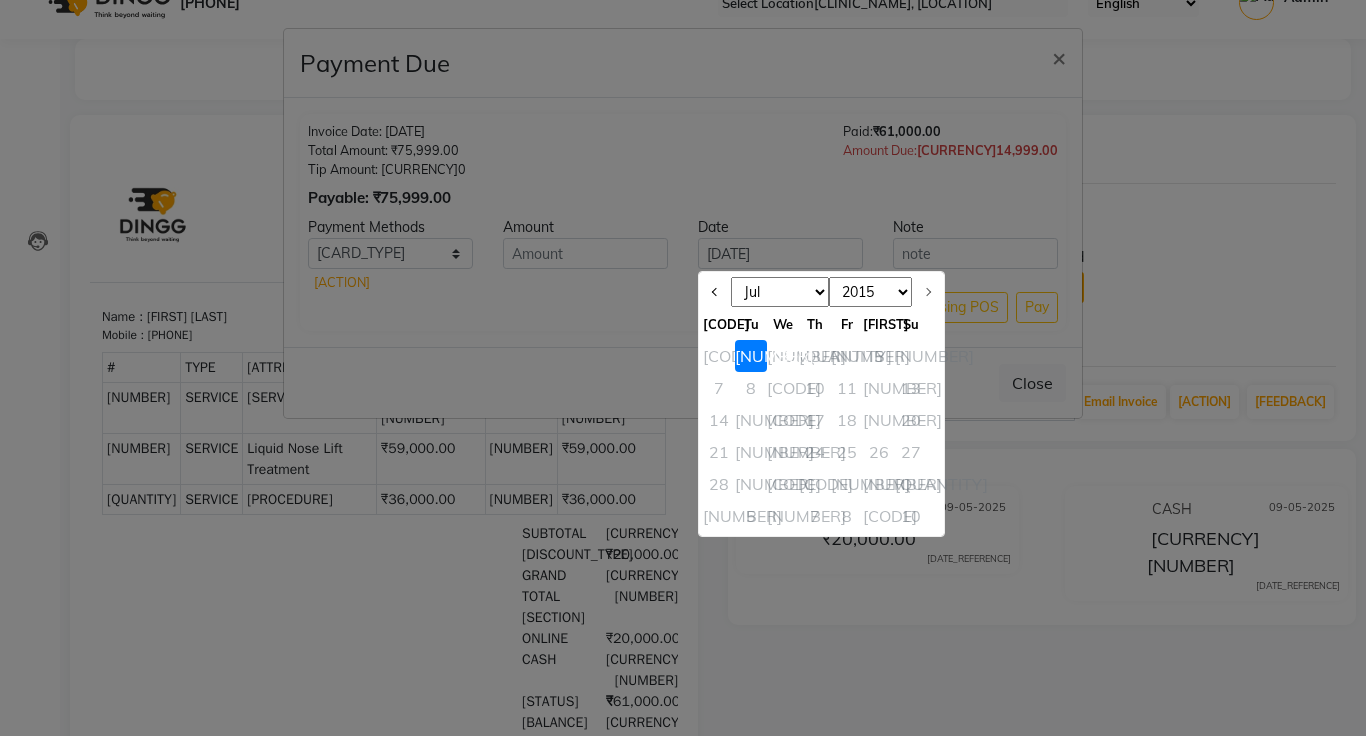 select on "[NUMBER]" 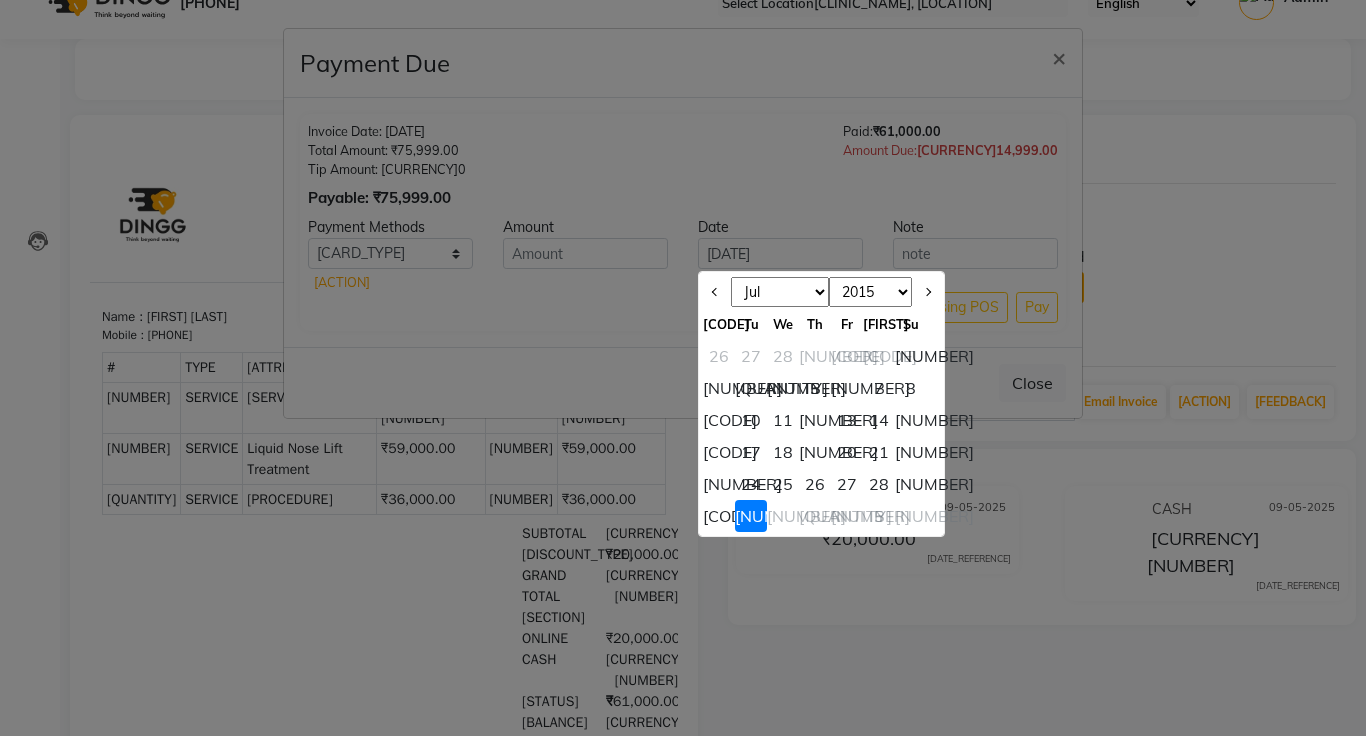 click on "28" at bounding box center (879, 484) 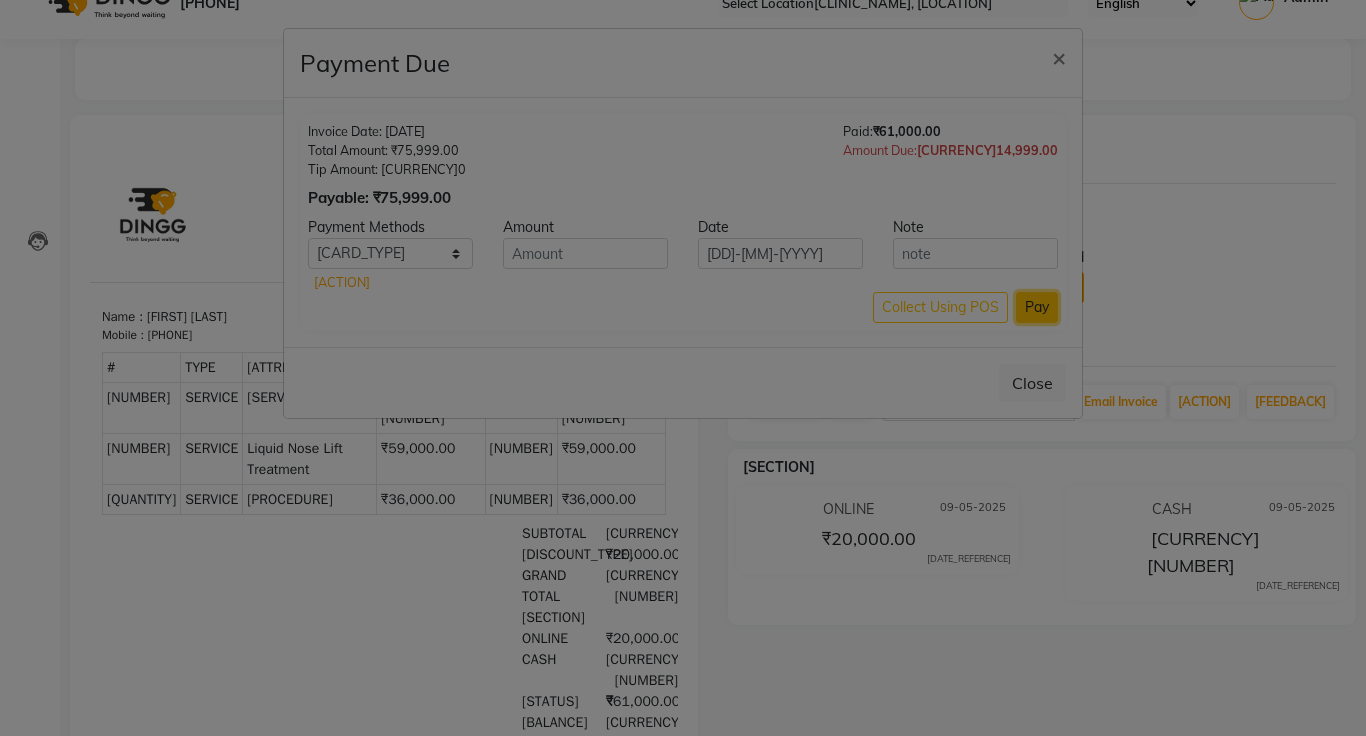 click on "Pay" at bounding box center (1037, 307) 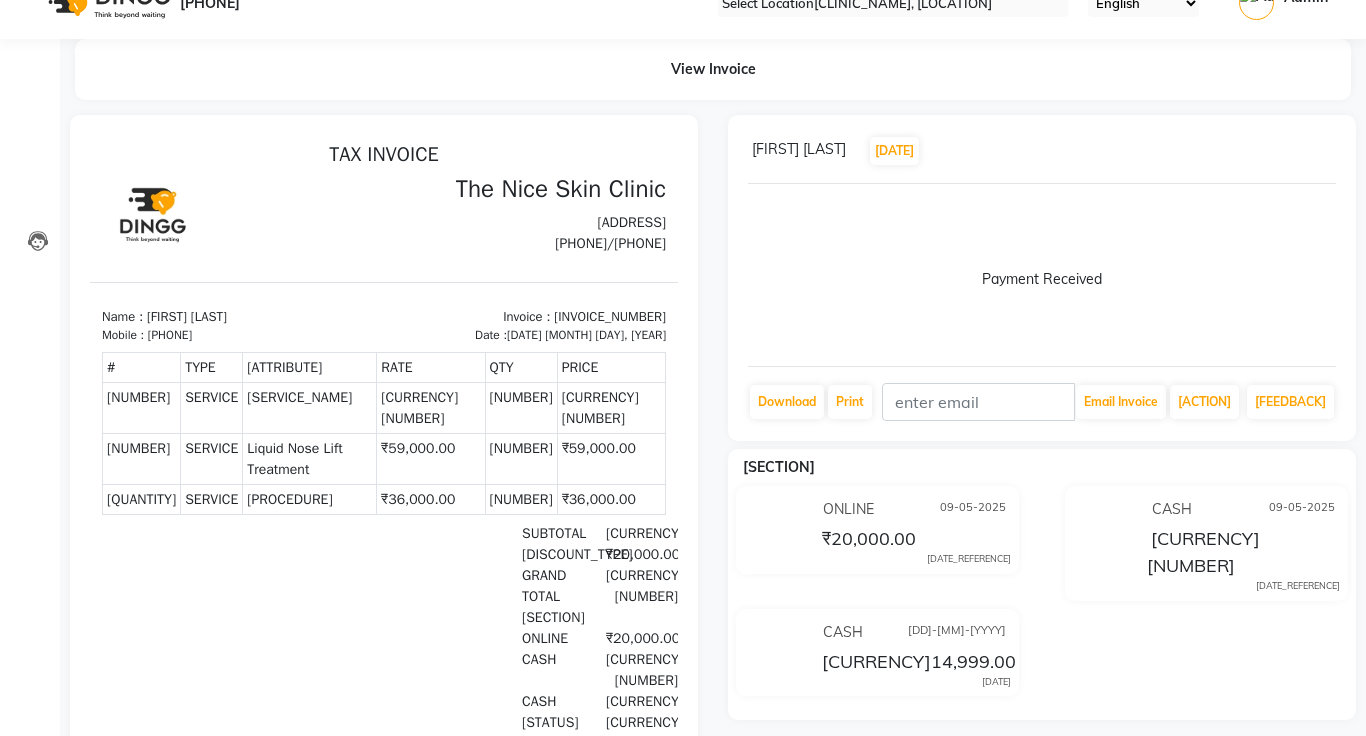 scroll, scrollTop: 8, scrollLeft: 0, axis: vertical 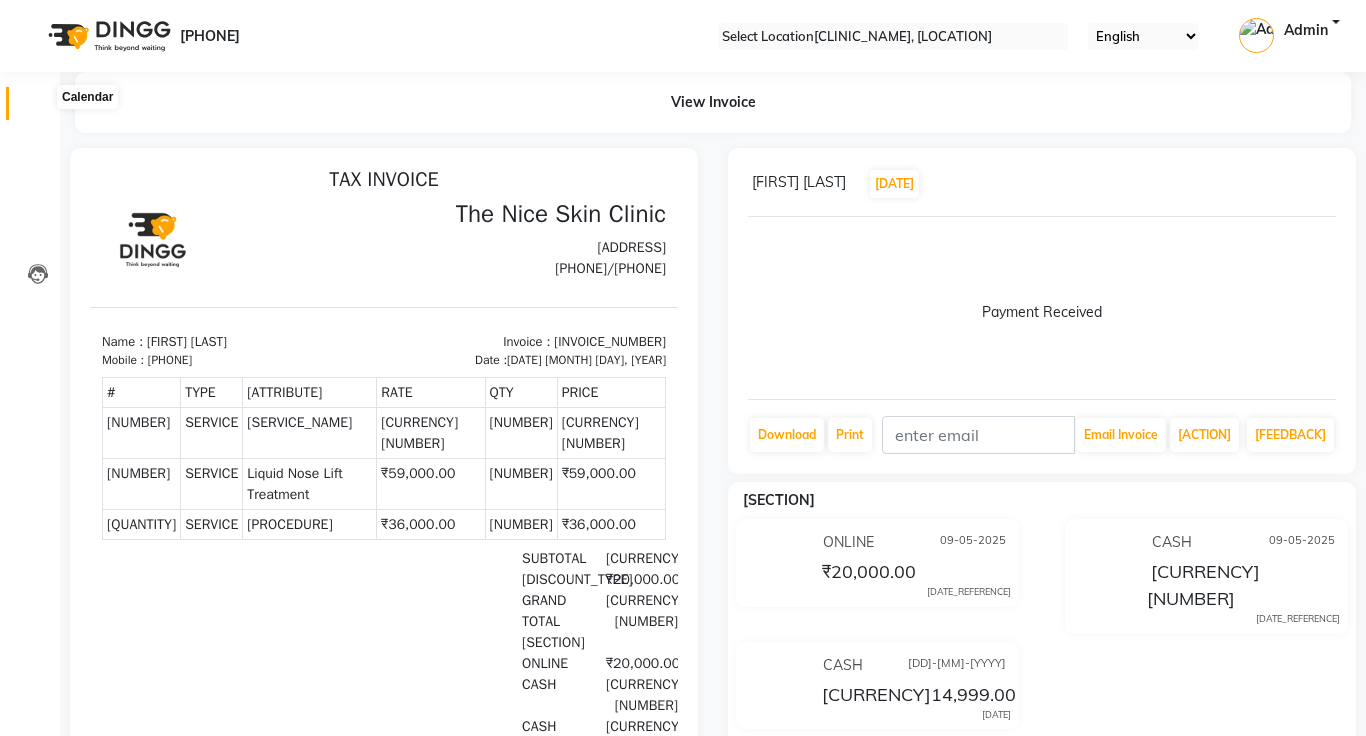 click at bounding box center [38, 108] 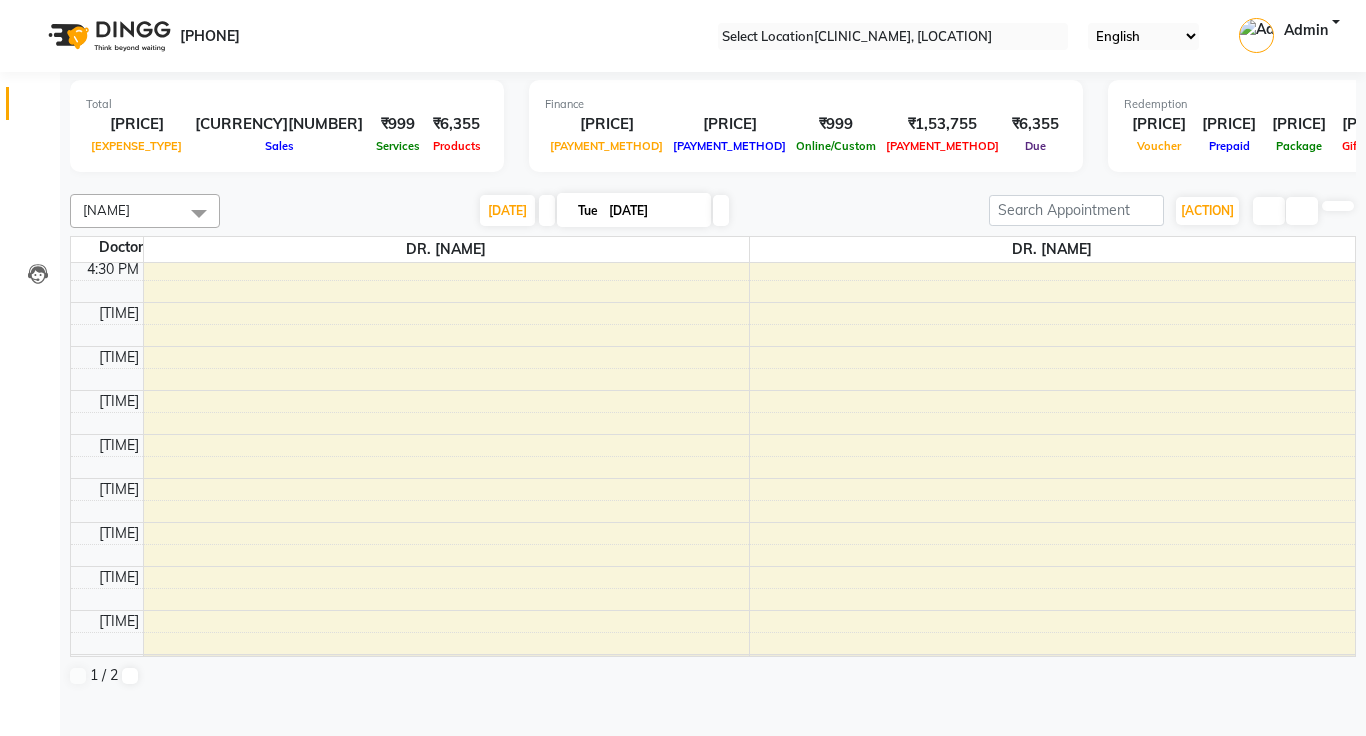 scroll, scrollTop: 0, scrollLeft: 0, axis: both 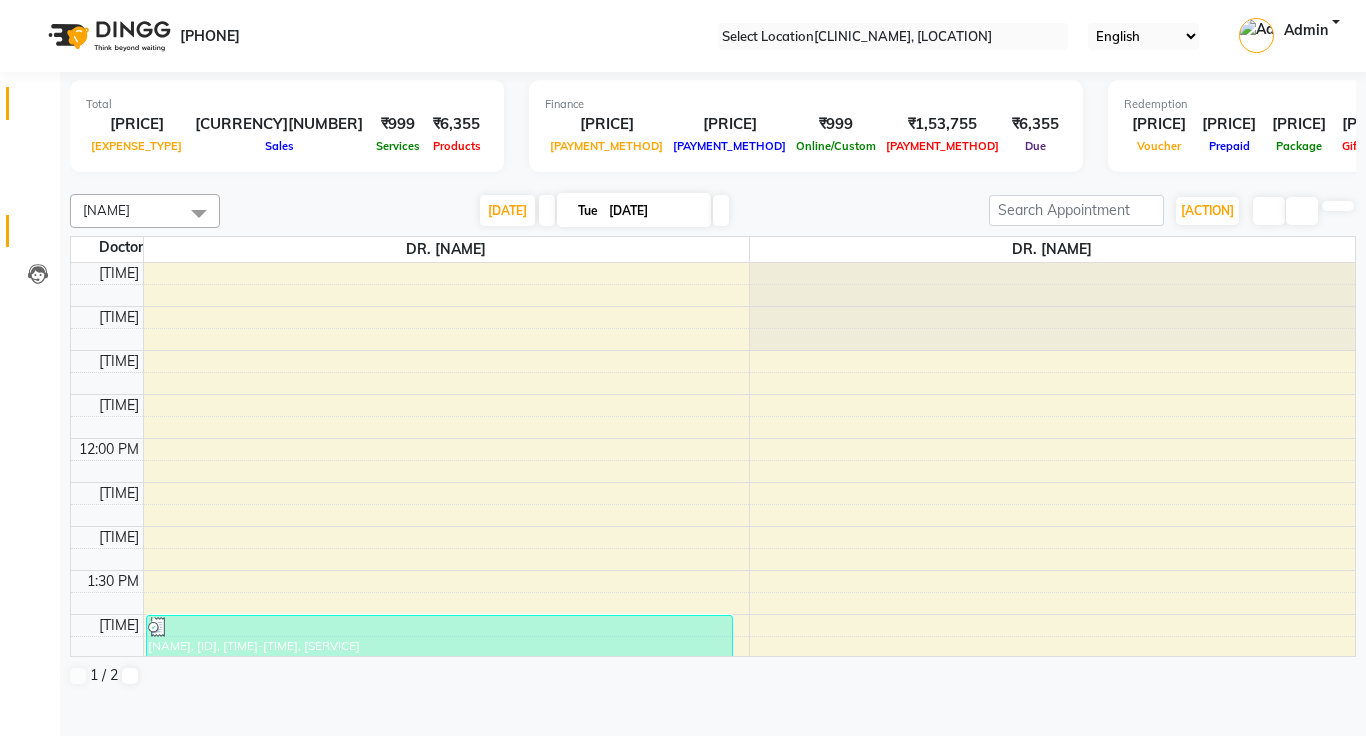 click on "[USER_TYPE]" at bounding box center (30, 231) 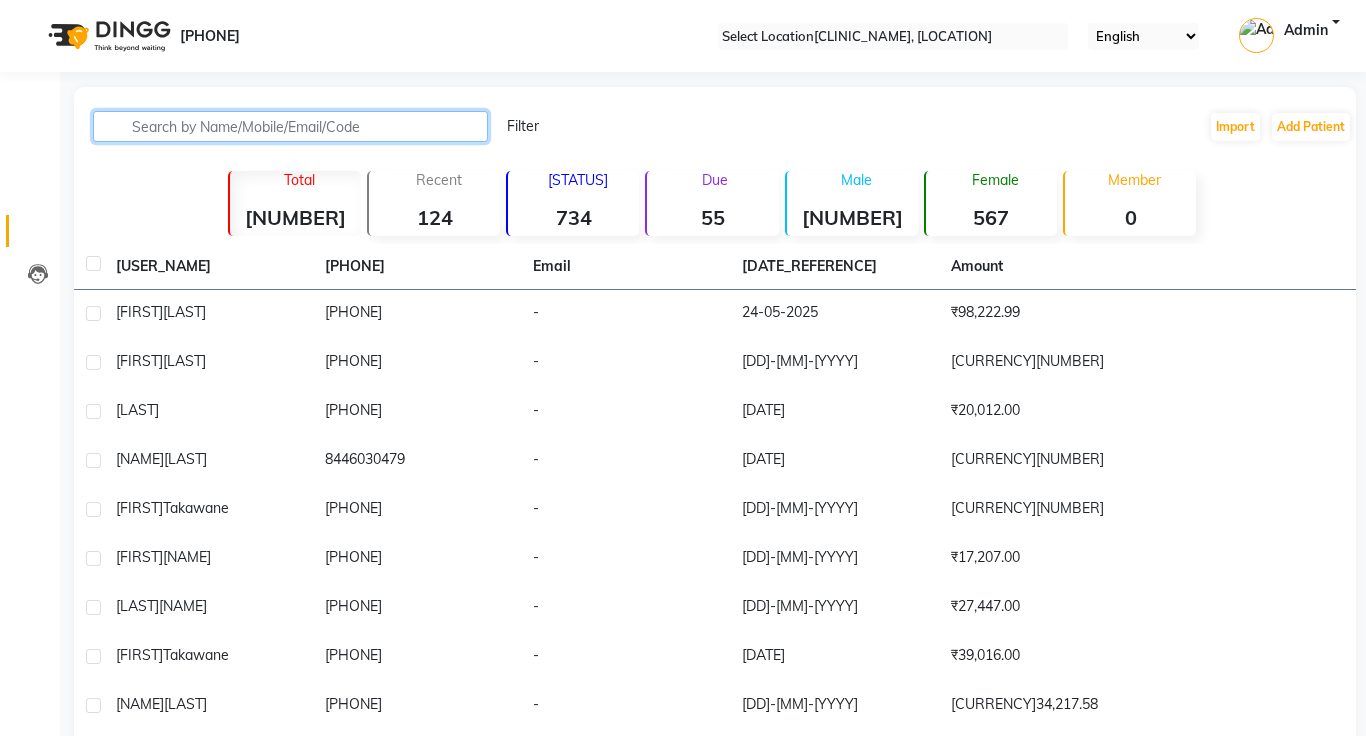 click at bounding box center (290, 126) 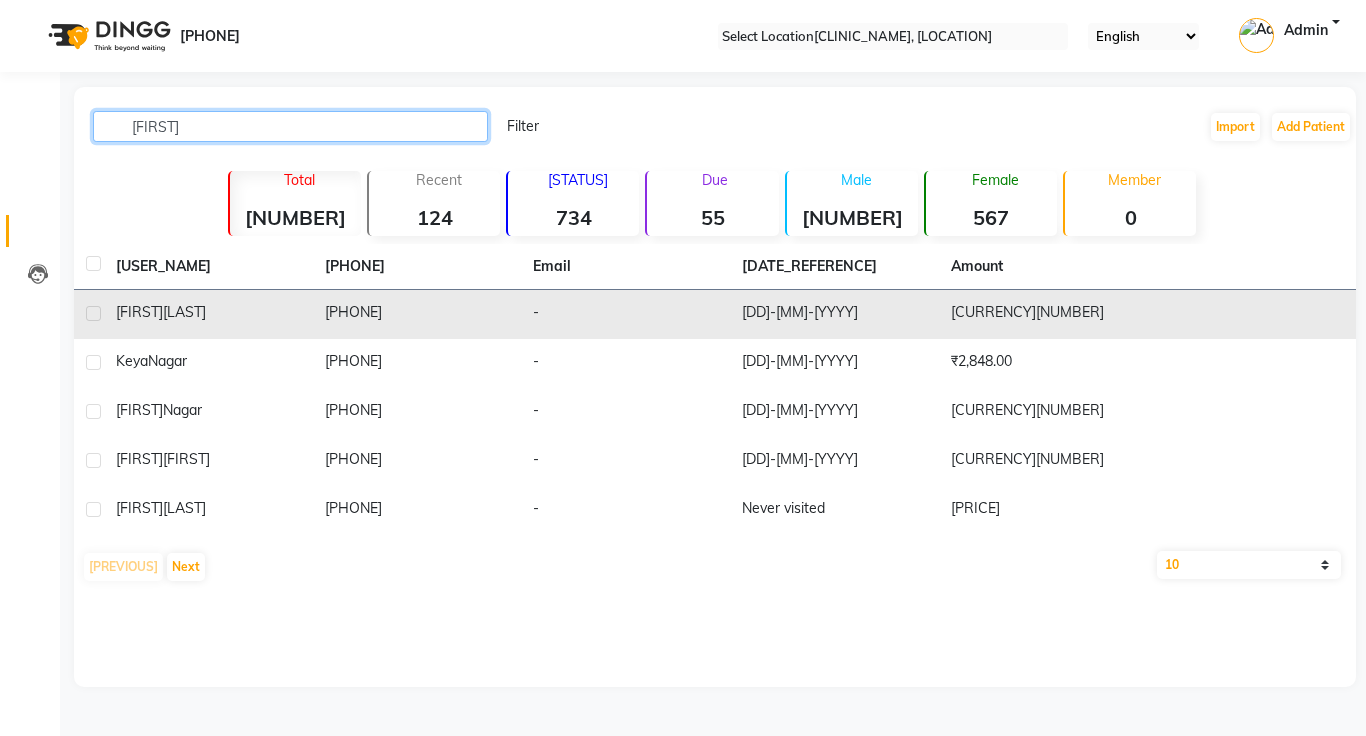type on "[FIRST]" 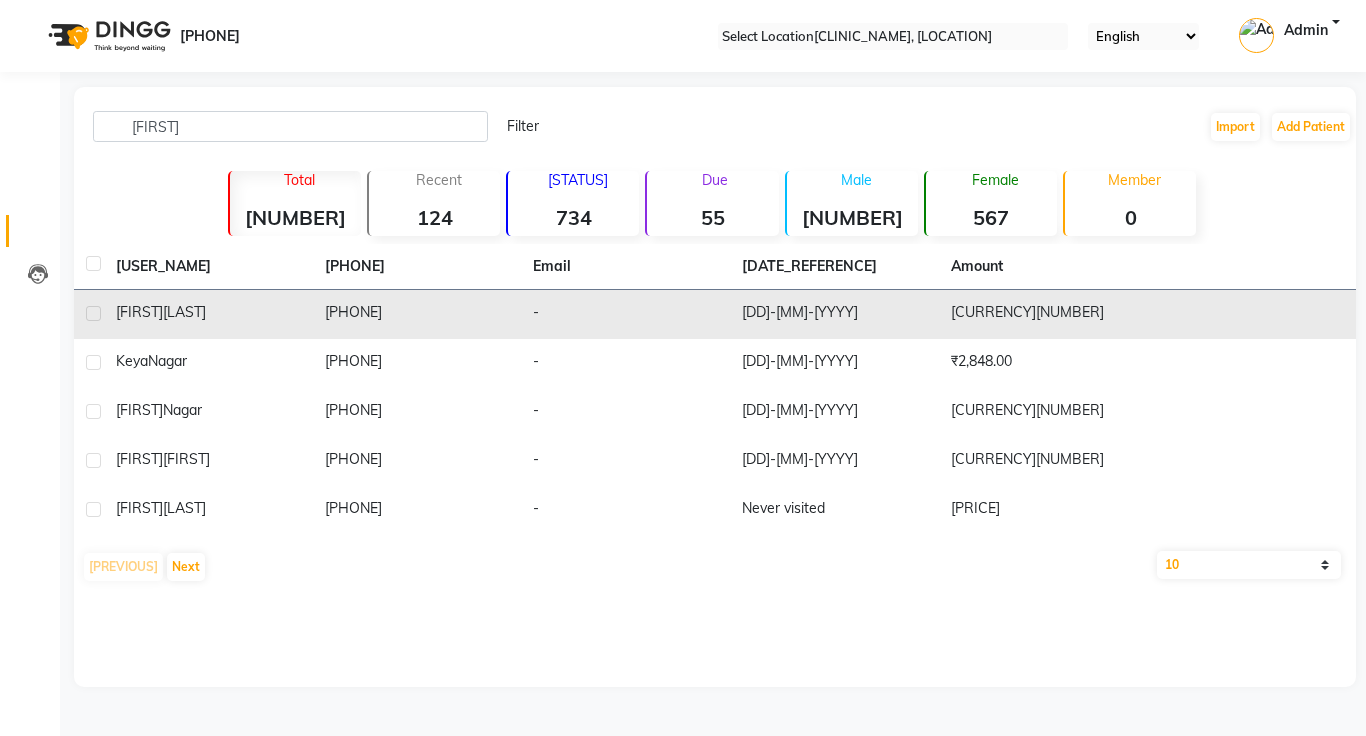 click on "[FIRST] [LAST]" at bounding box center [208, 312] 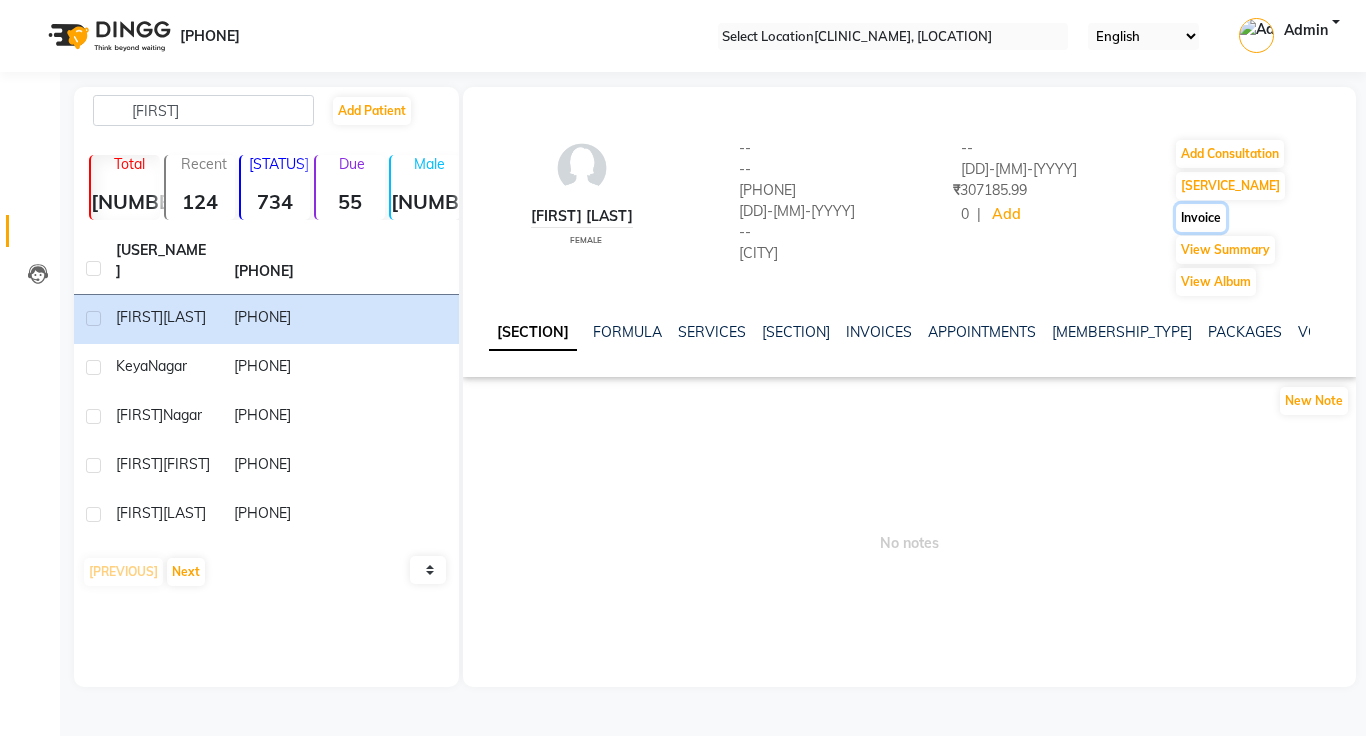 click on "Invoice" at bounding box center [1230, 154] 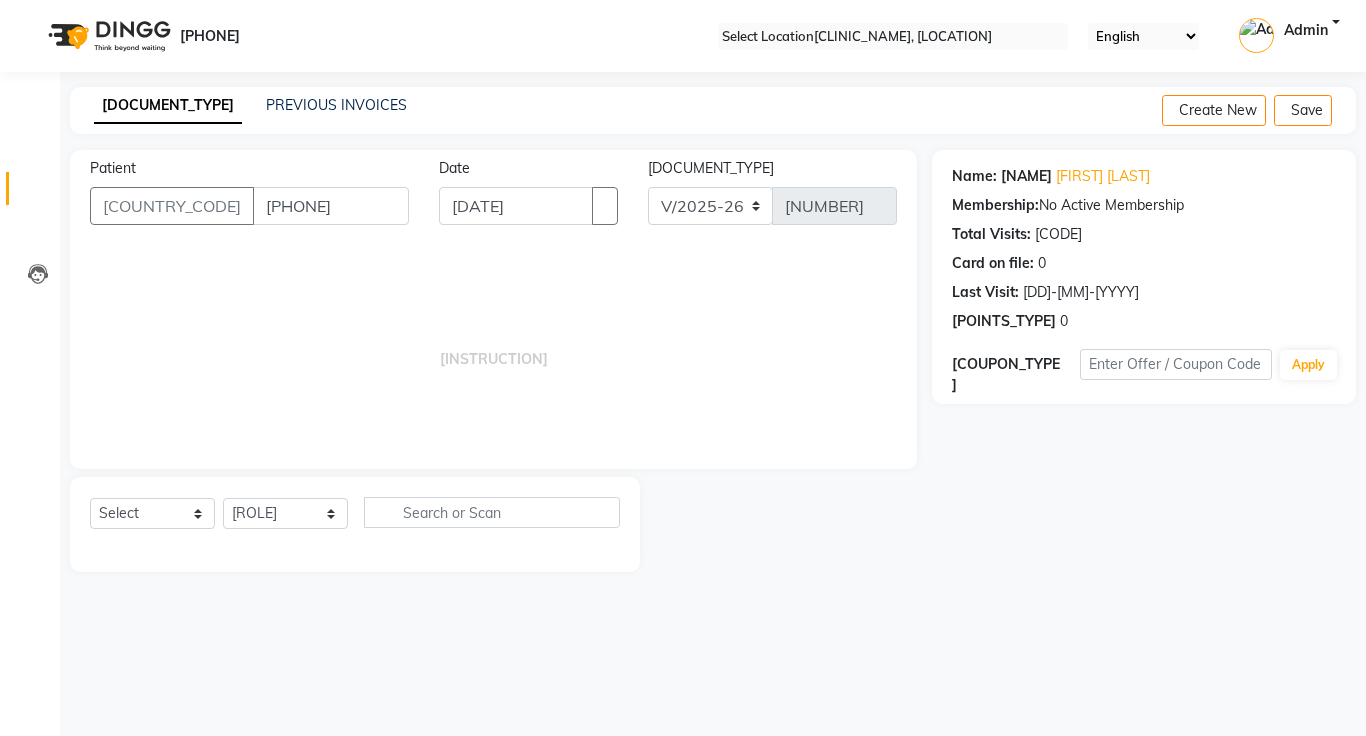 click at bounding box center (1340, 111) 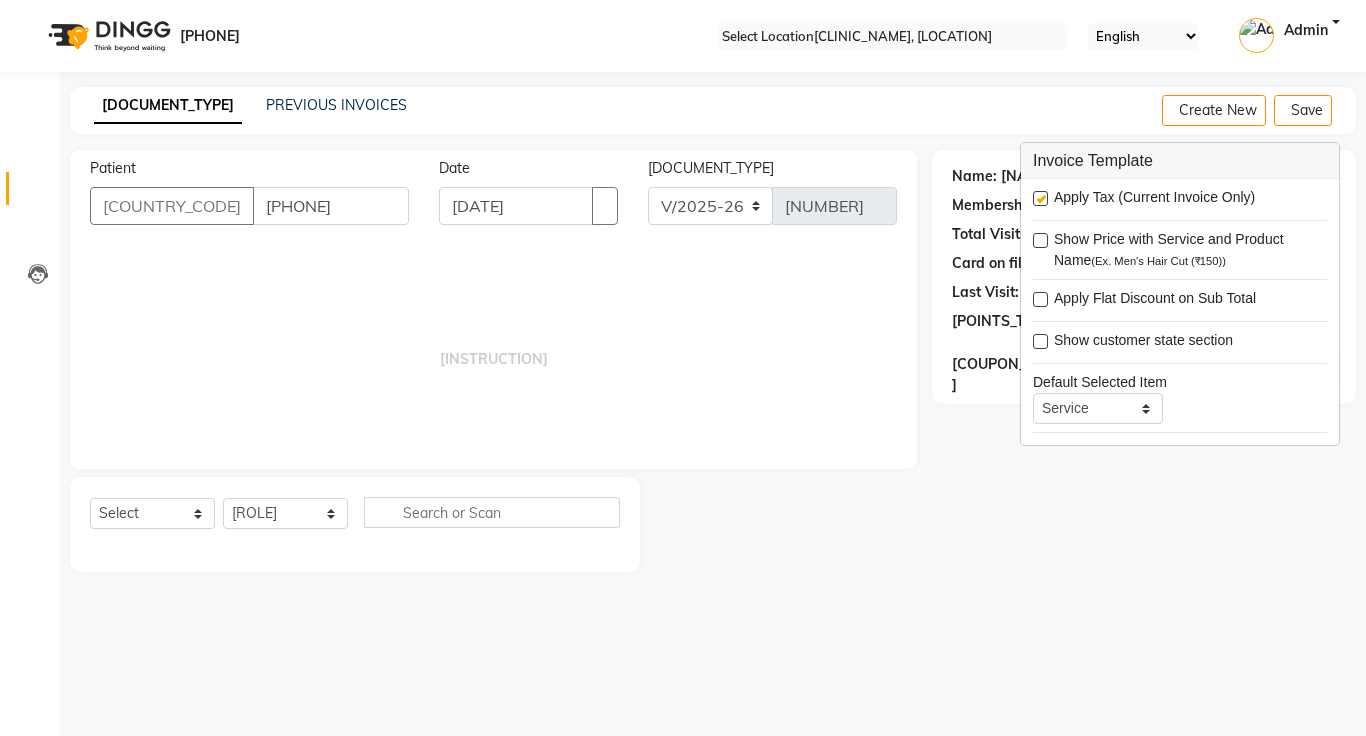 click at bounding box center (1040, 198) 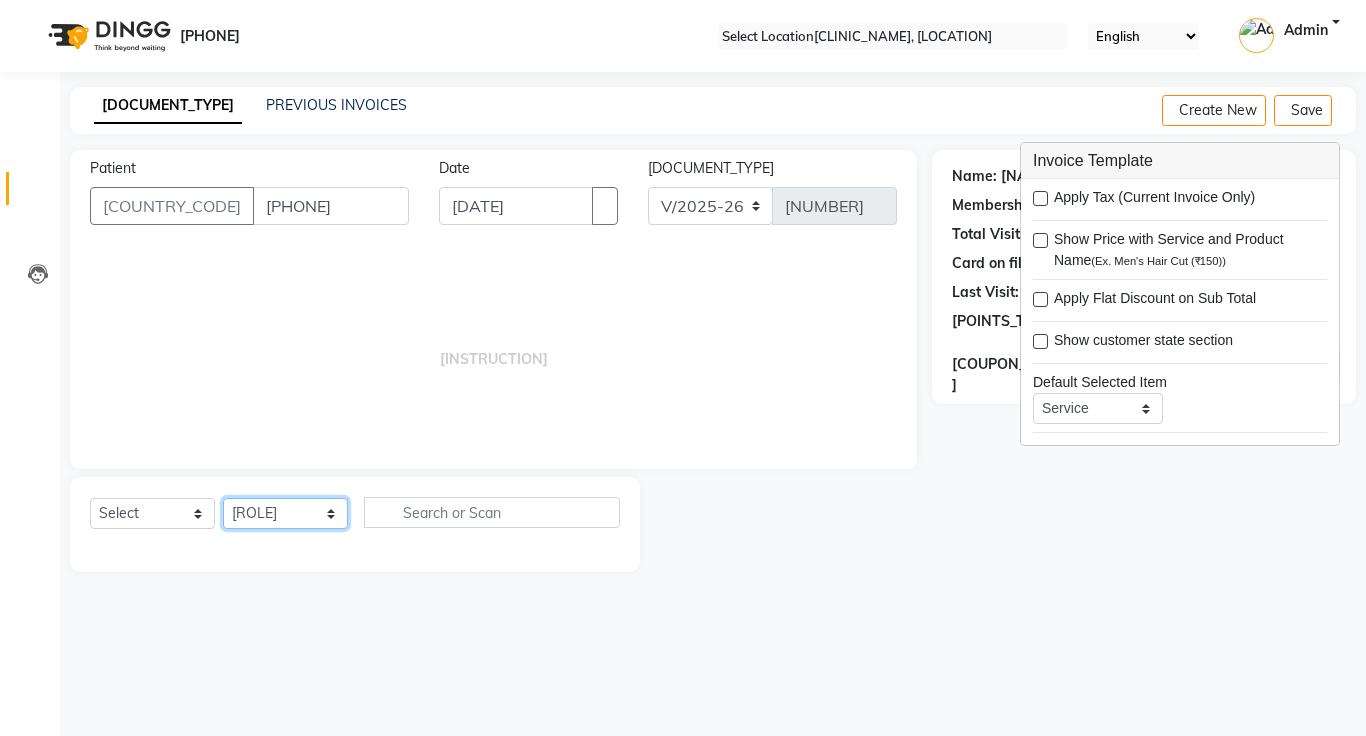 click on "Select Doctor [FIRST] [LAST] [FIRST] [LAST] [FIRST] [LAST] [FIRST] [LAST]" at bounding box center [285, 513] 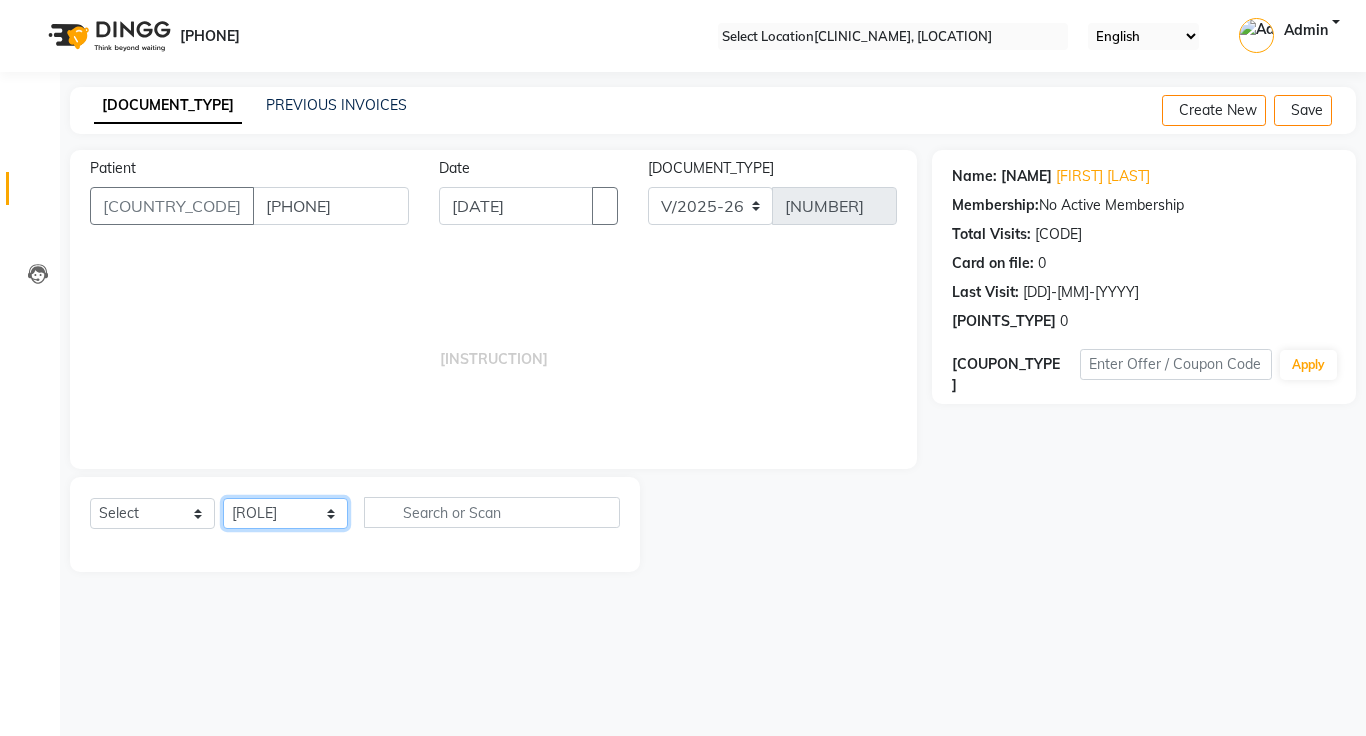 select on "1297" 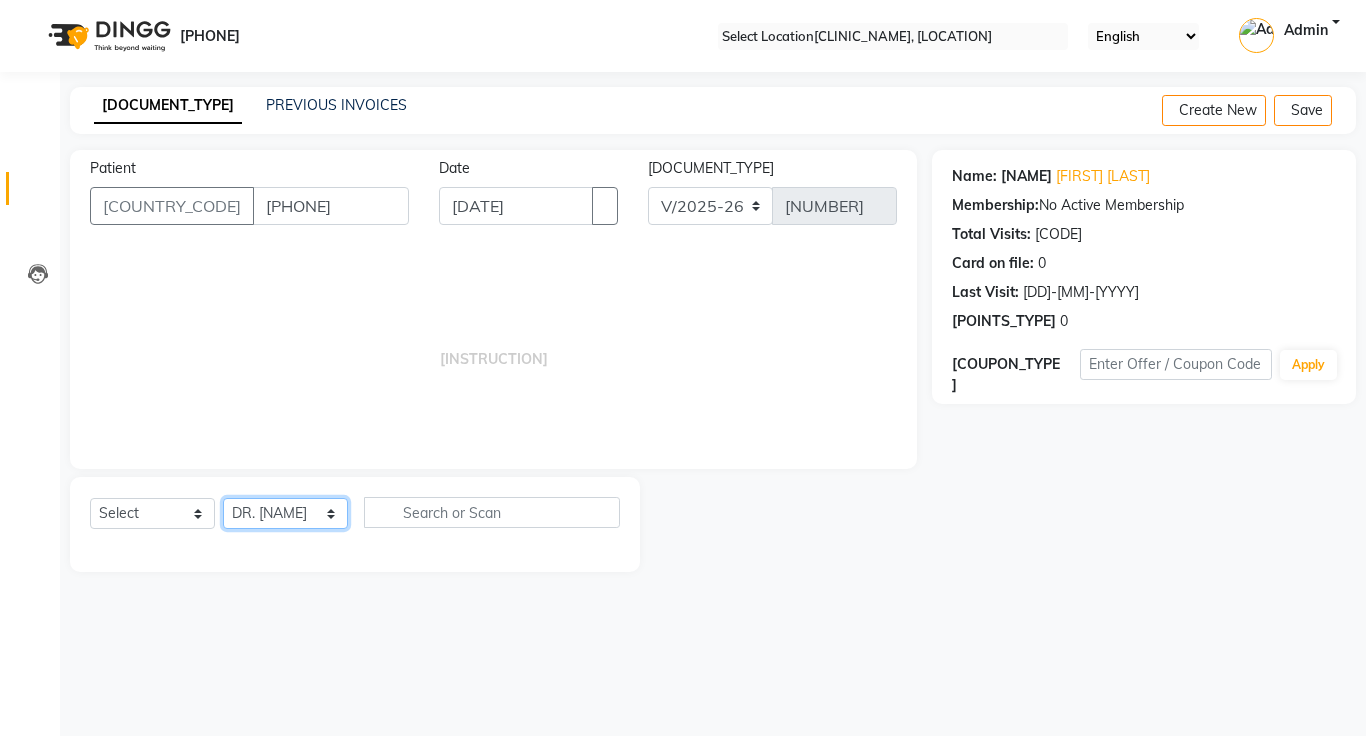 click on "Select Doctor [FIRST] [LAST] [FIRST] [LAST] [FIRST] [LAST] [FIRST] [LAST]" at bounding box center [285, 513] 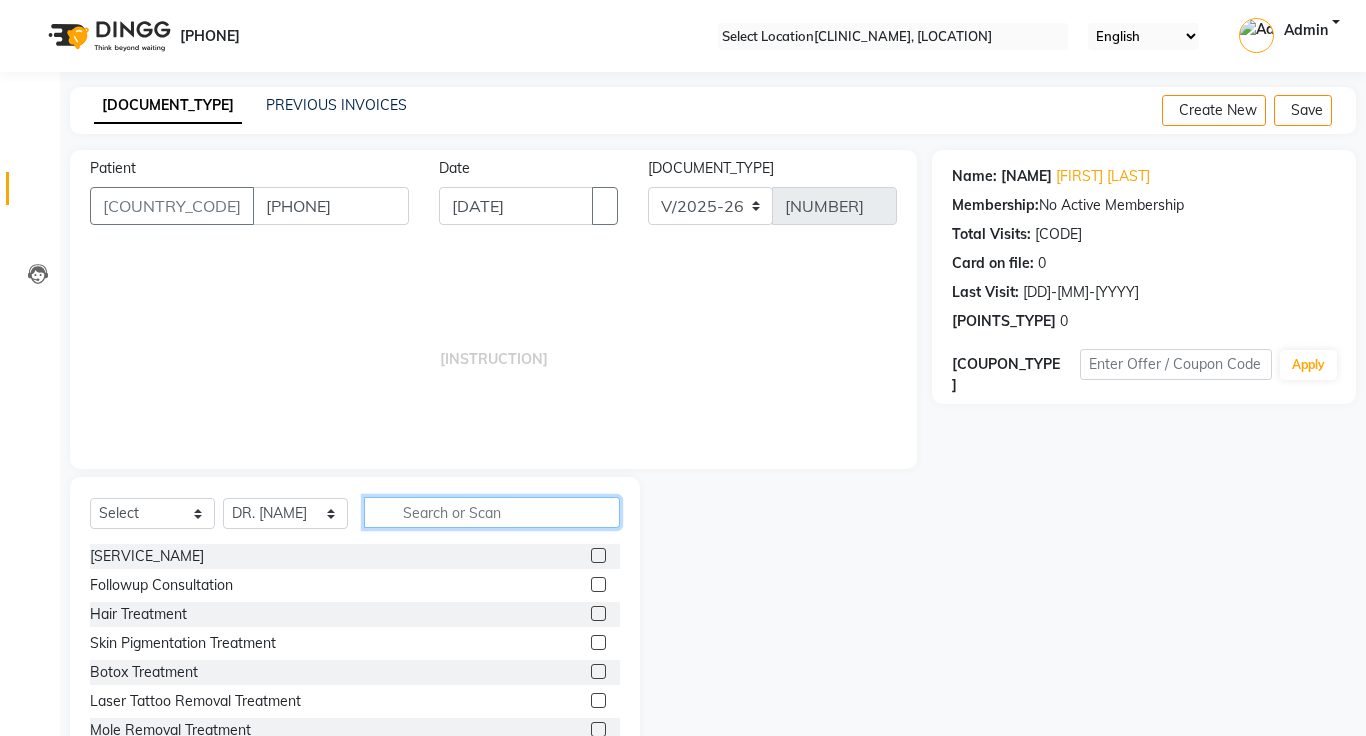 click at bounding box center [492, 512] 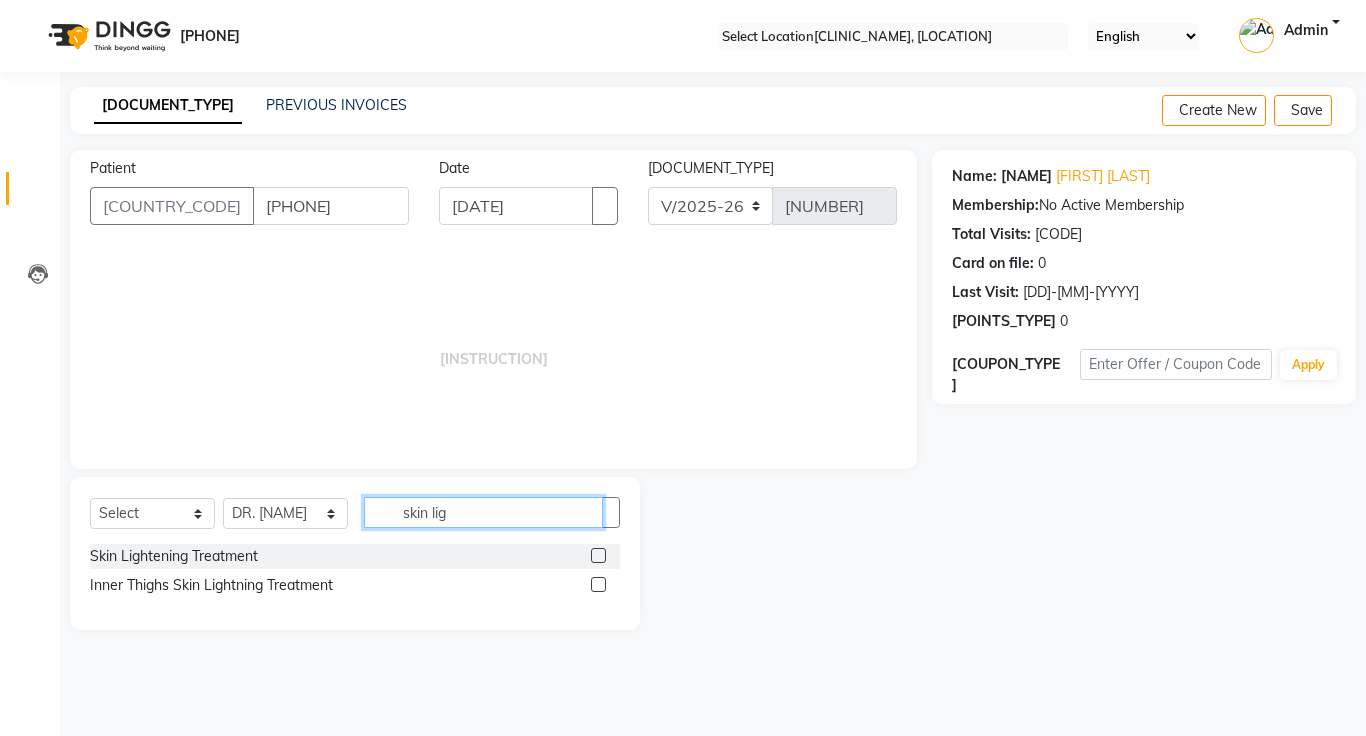 type on "skin lig" 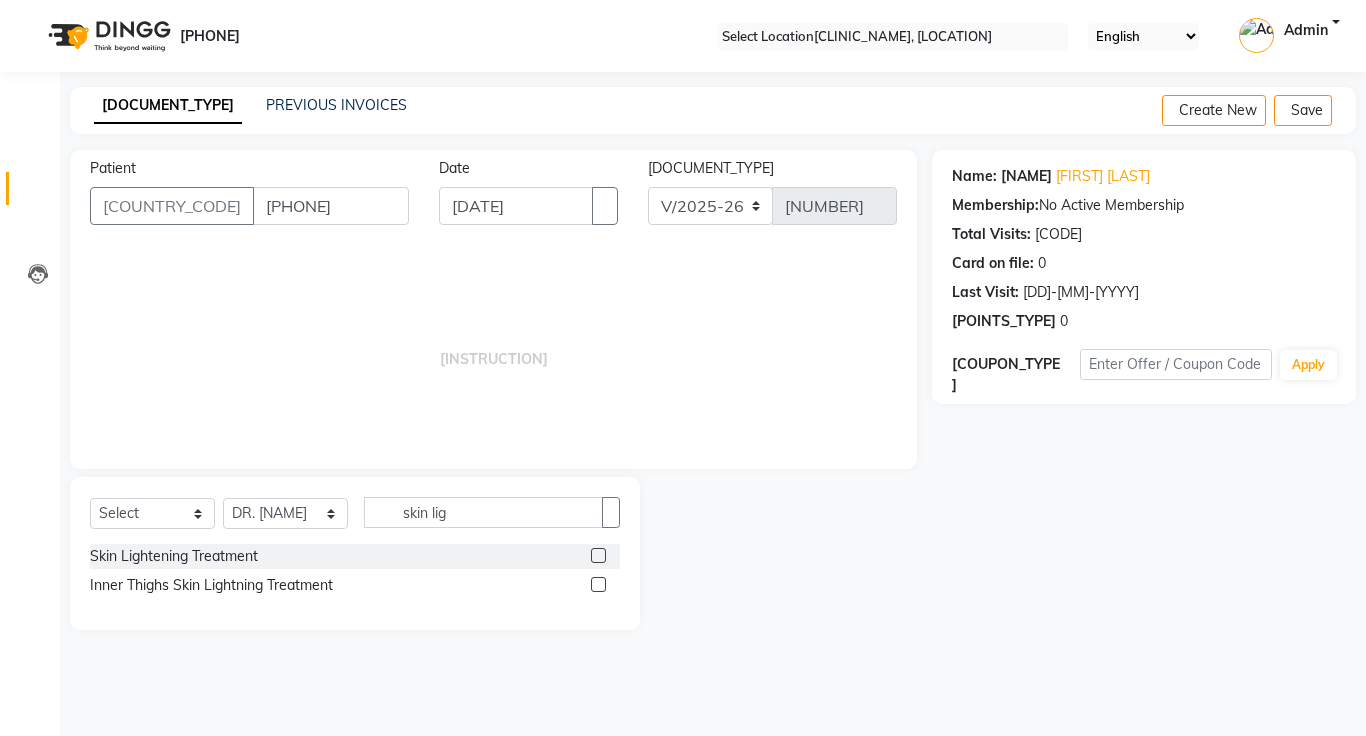 click at bounding box center [598, 555] 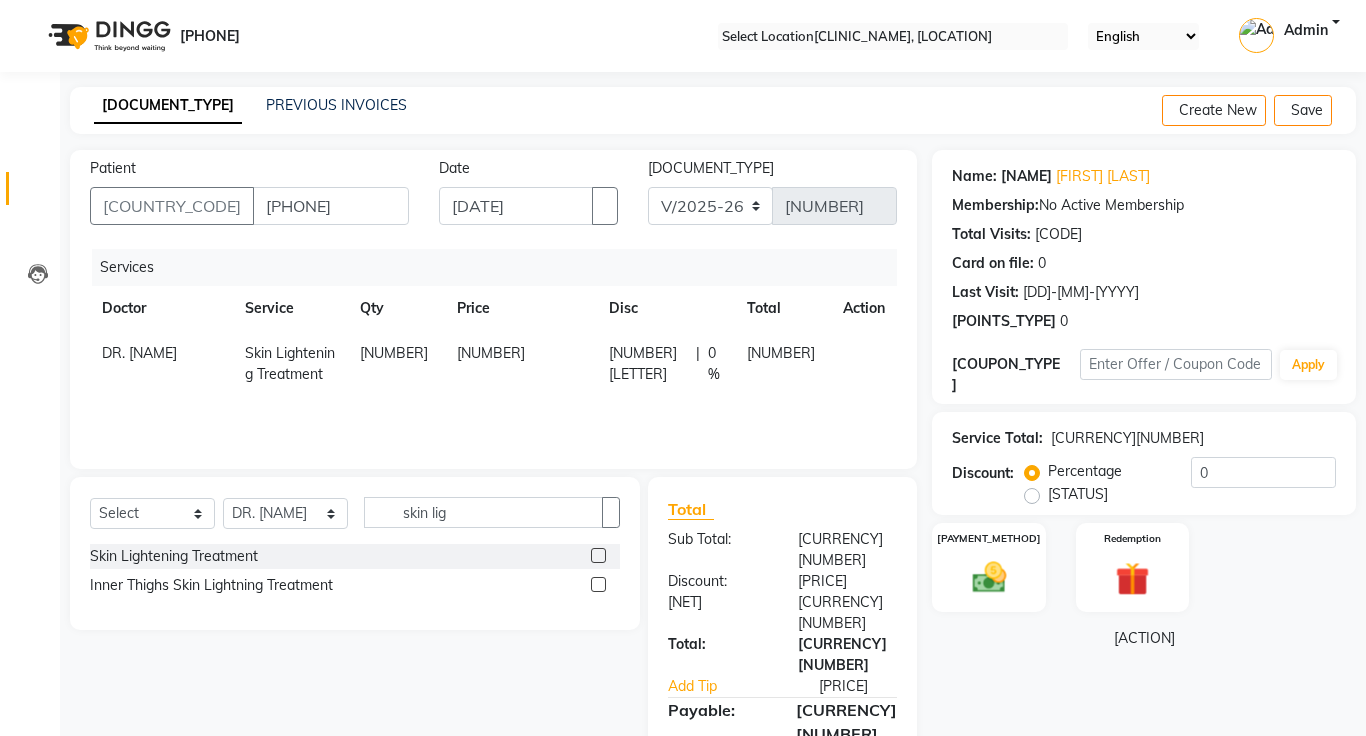 click on "[NUMBER]" at bounding box center (139, 353) 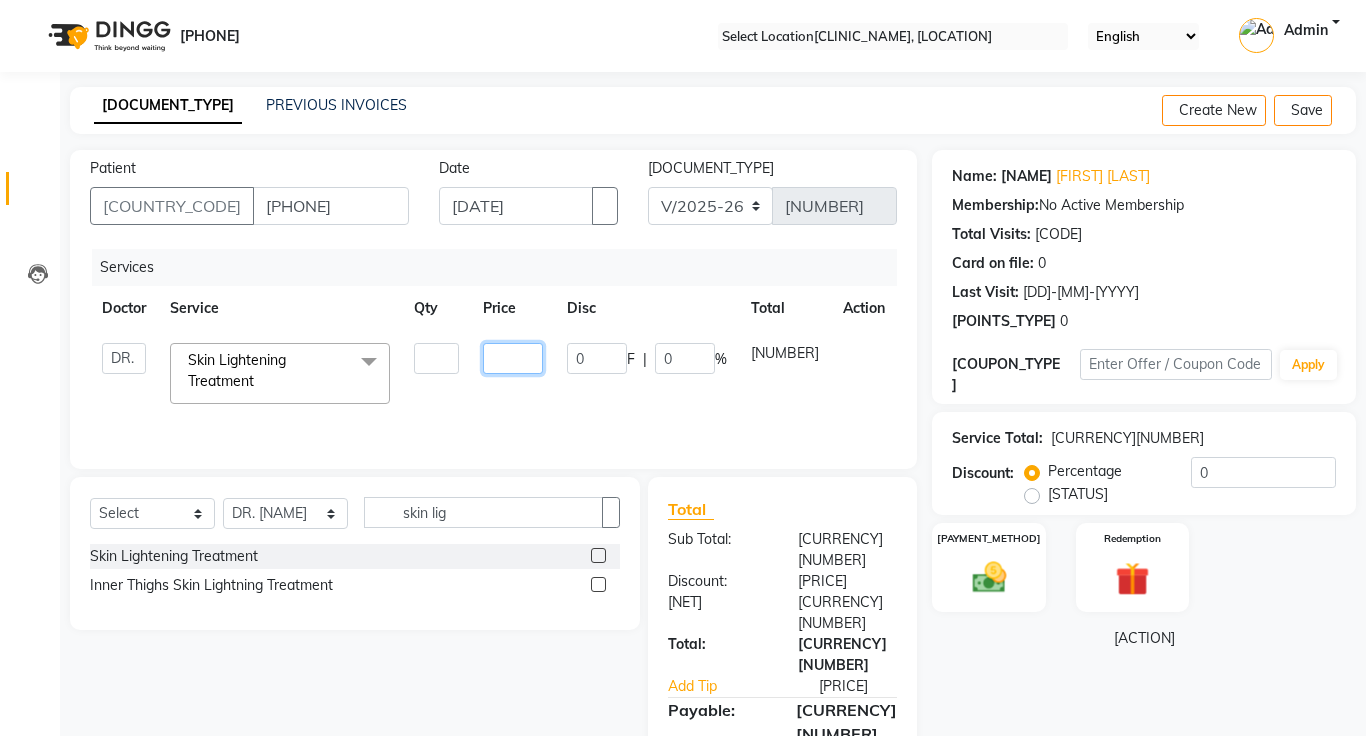 click on "[NUMBER]" at bounding box center (436, 358) 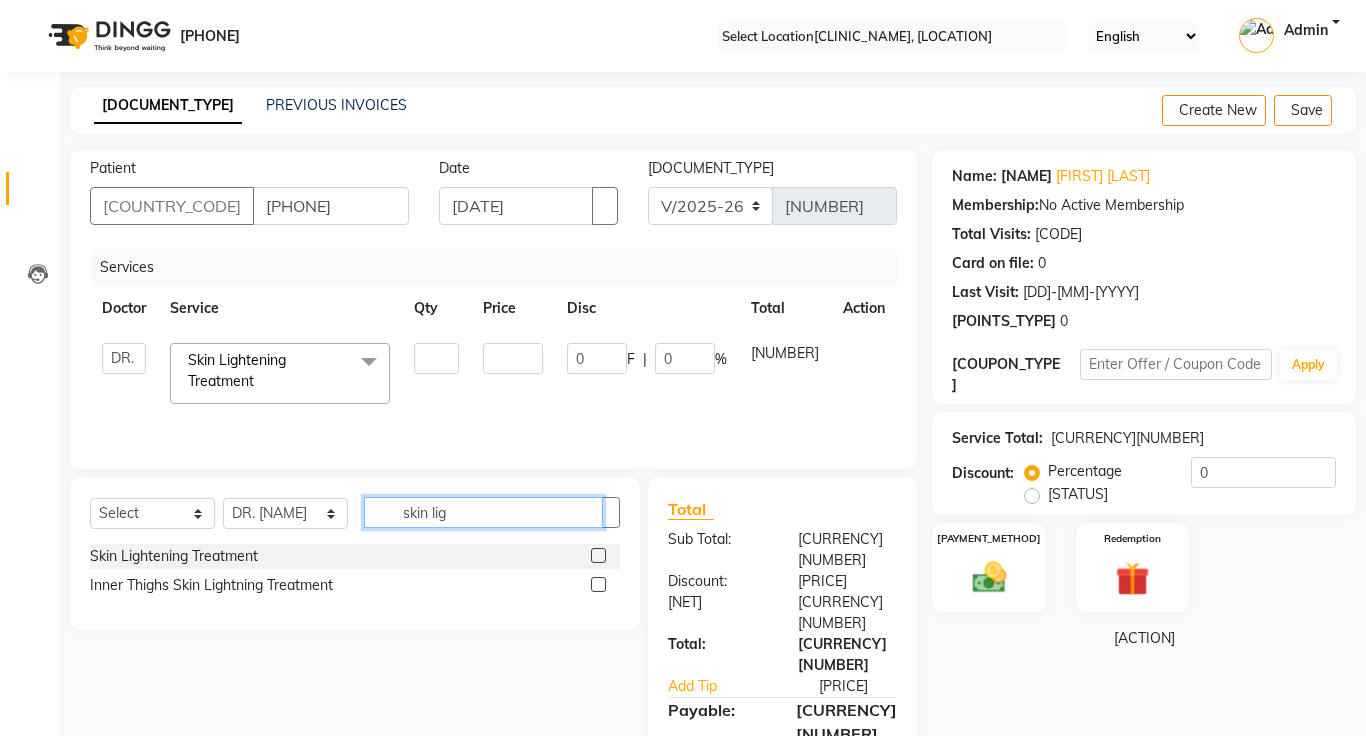 click on "skin lig" at bounding box center [483, 512] 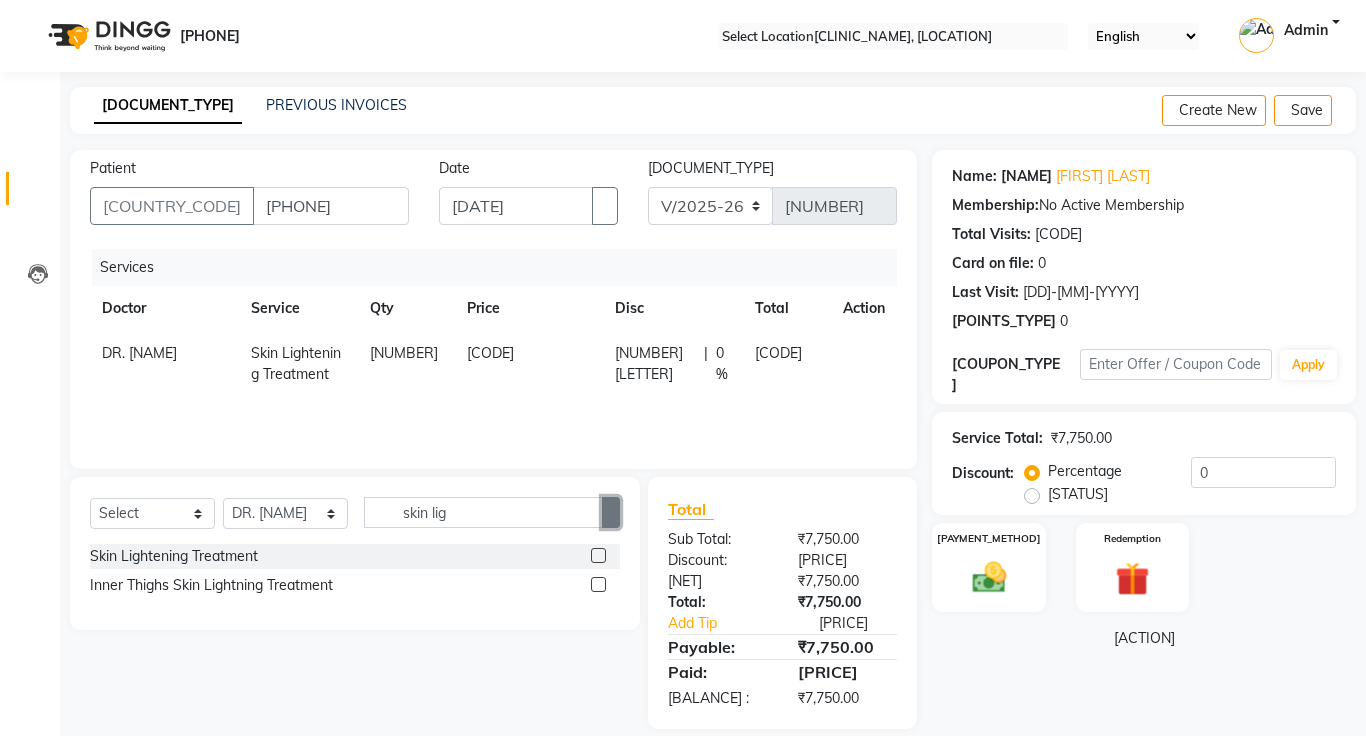click at bounding box center (611, 513) 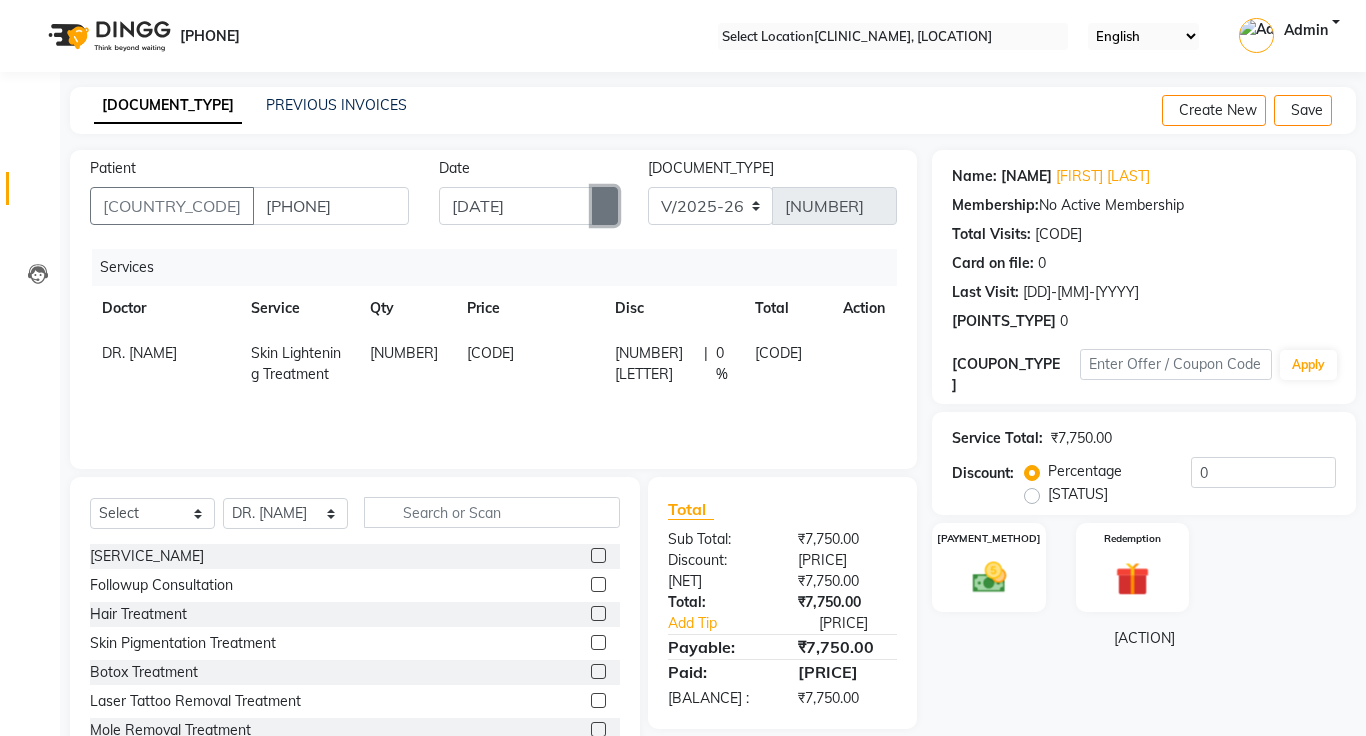 click at bounding box center [605, 206] 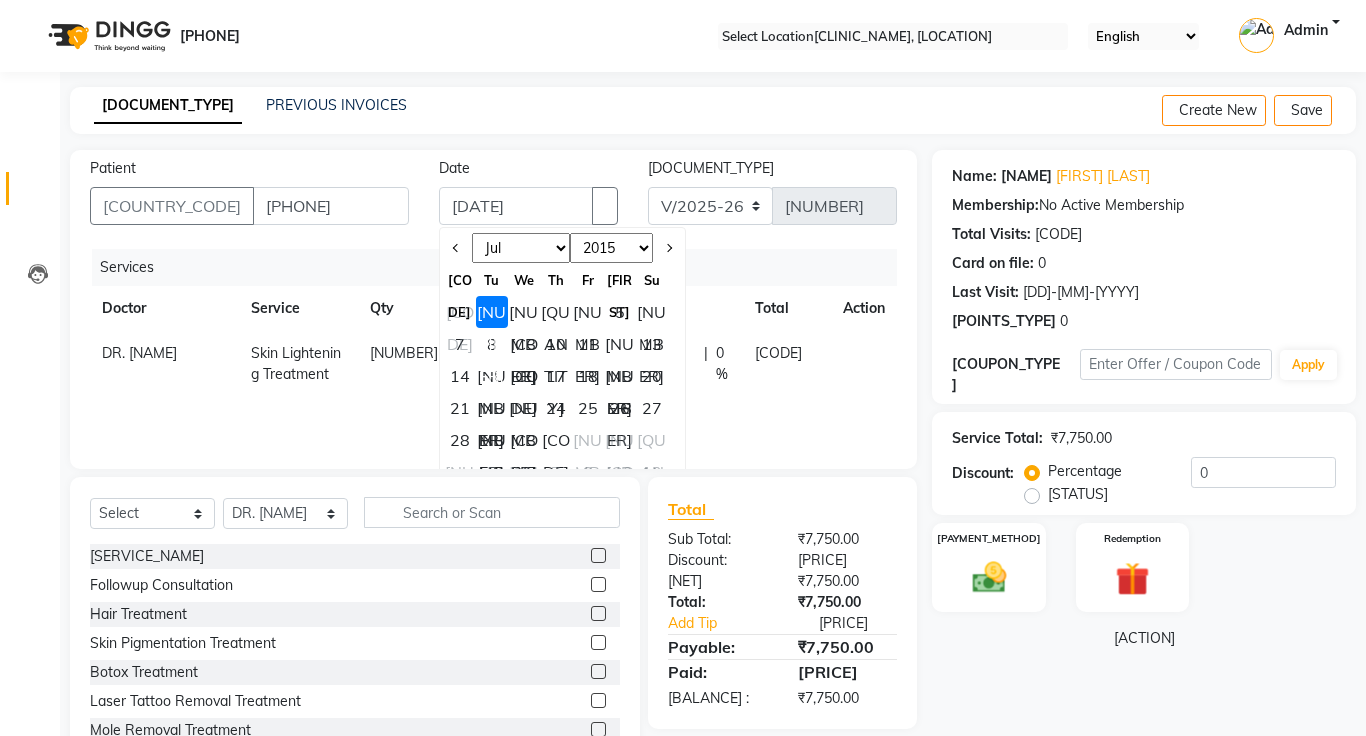 click on "[MONTH] [MONTH] [MONTH] [MONTH] [MONTH] [MONTH] [MONTH] [MONTH] [MONTH] [MONTH] [MONTH] [MONTH]" at bounding box center [521, 248] 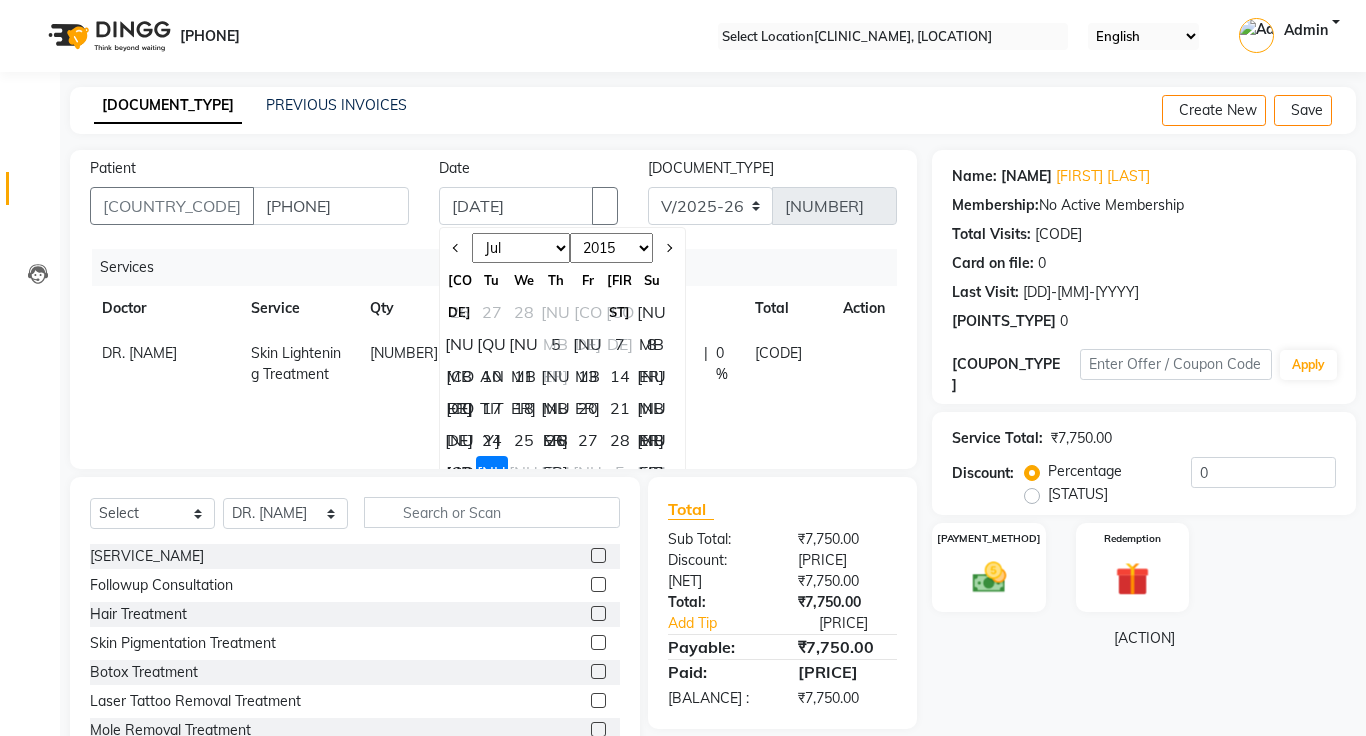 click on "28" at bounding box center [620, 440] 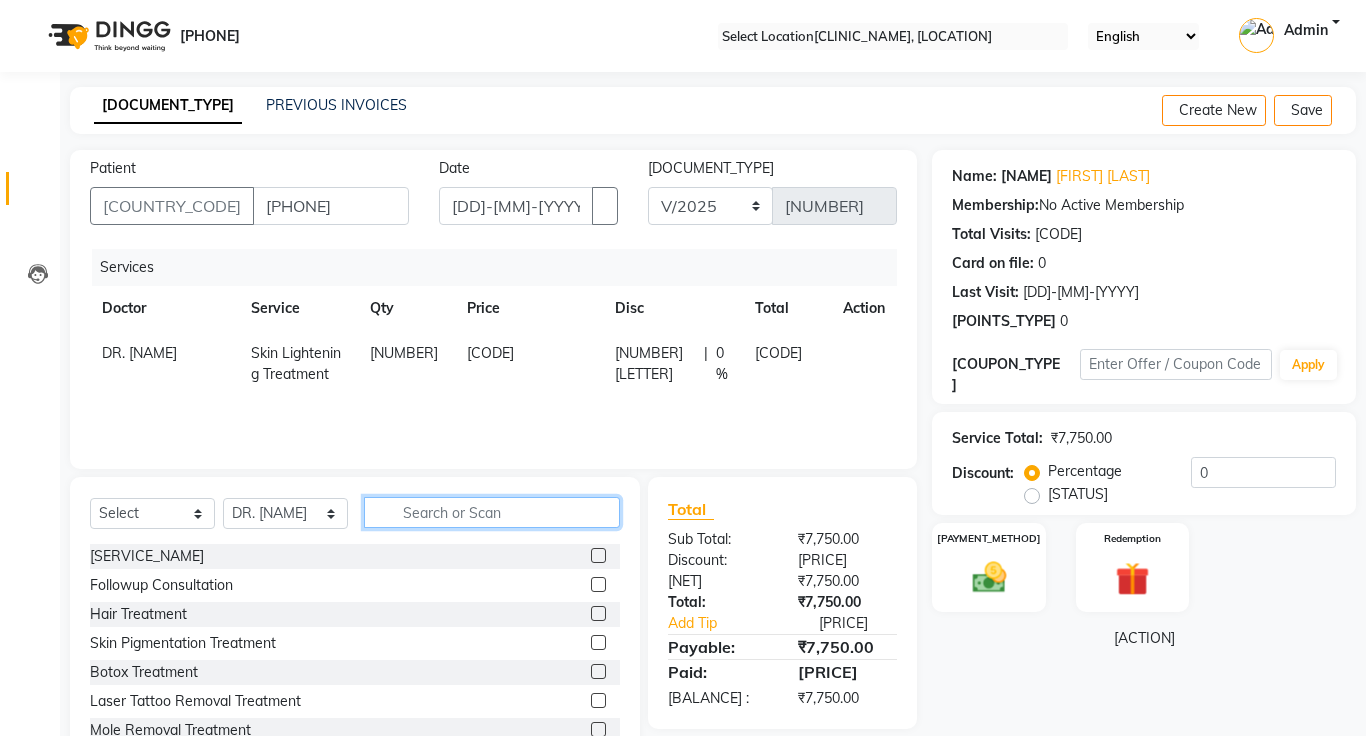 click at bounding box center [492, 512] 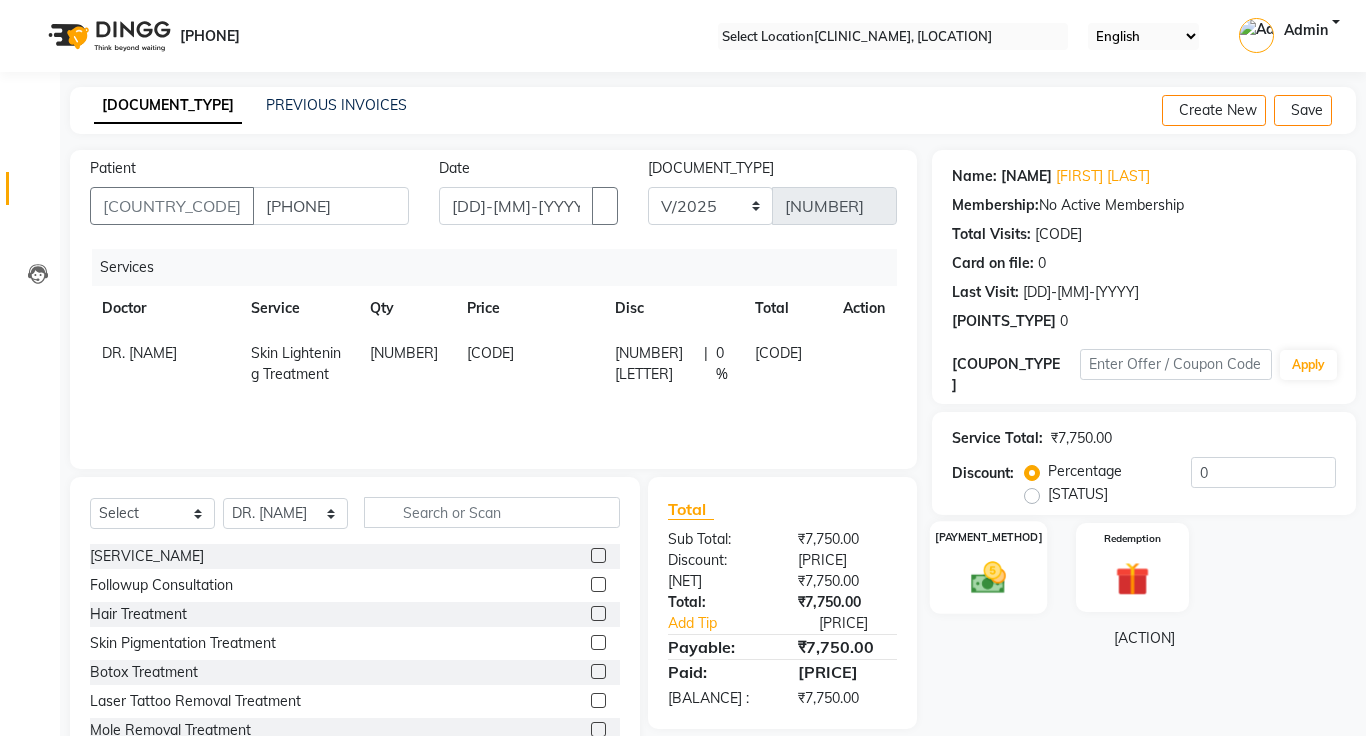 click at bounding box center (988, 577) 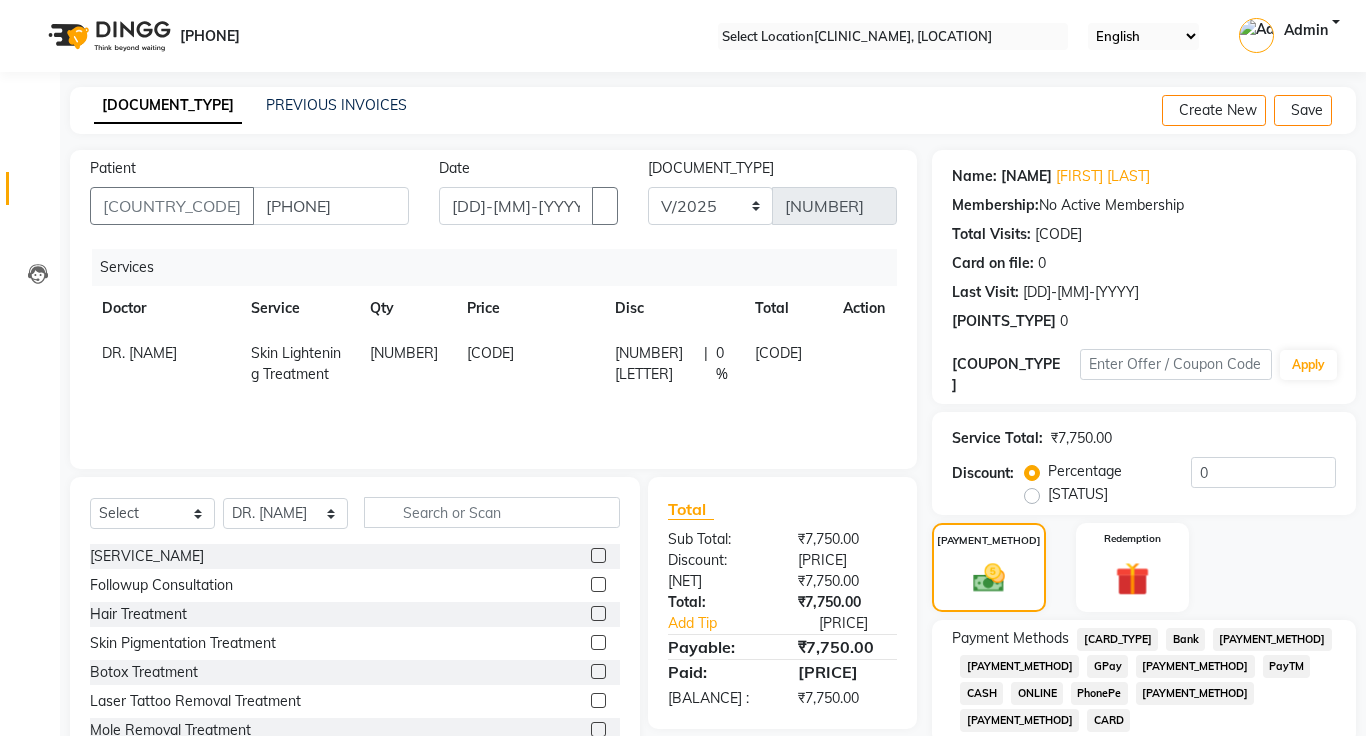 click on "ONLINE" at bounding box center (1117, 639) 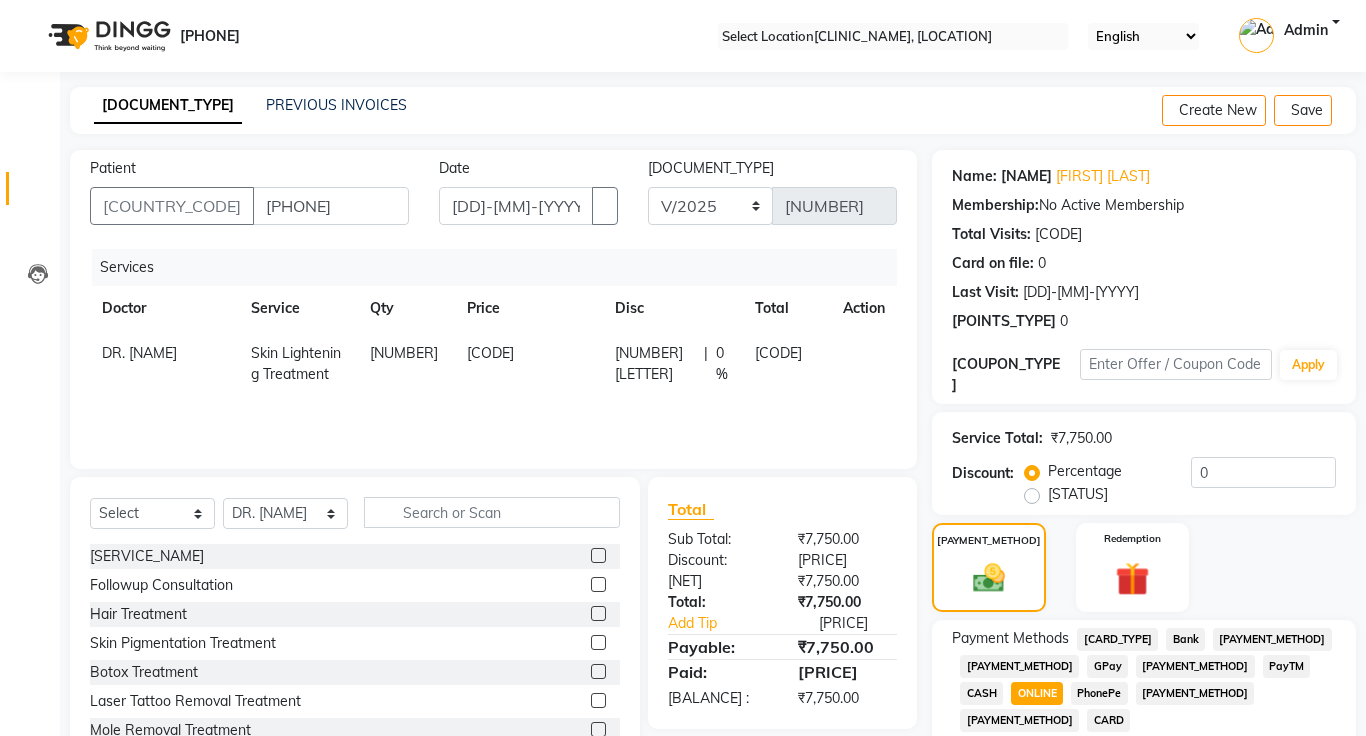 scroll, scrollTop: 151, scrollLeft: 0, axis: vertical 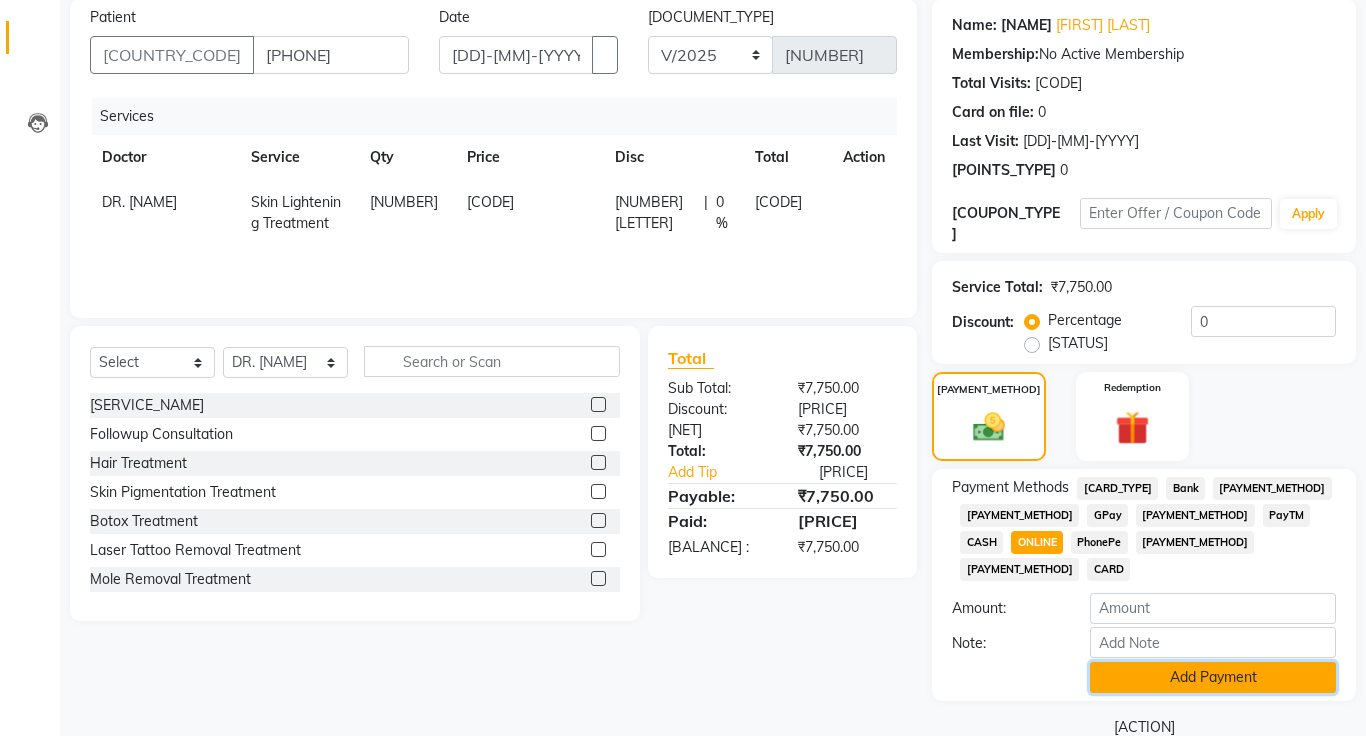 click on "Add Payment" at bounding box center (1213, 677) 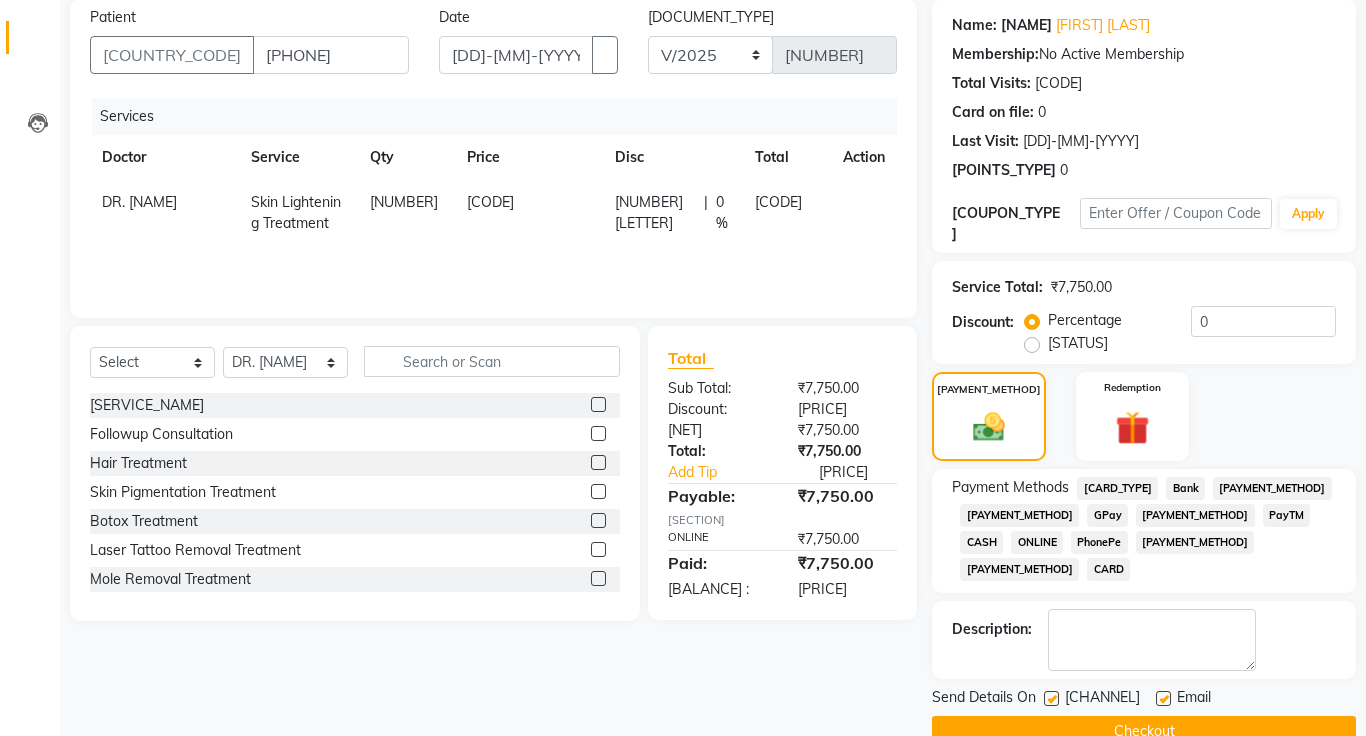 click at bounding box center [1051, 698] 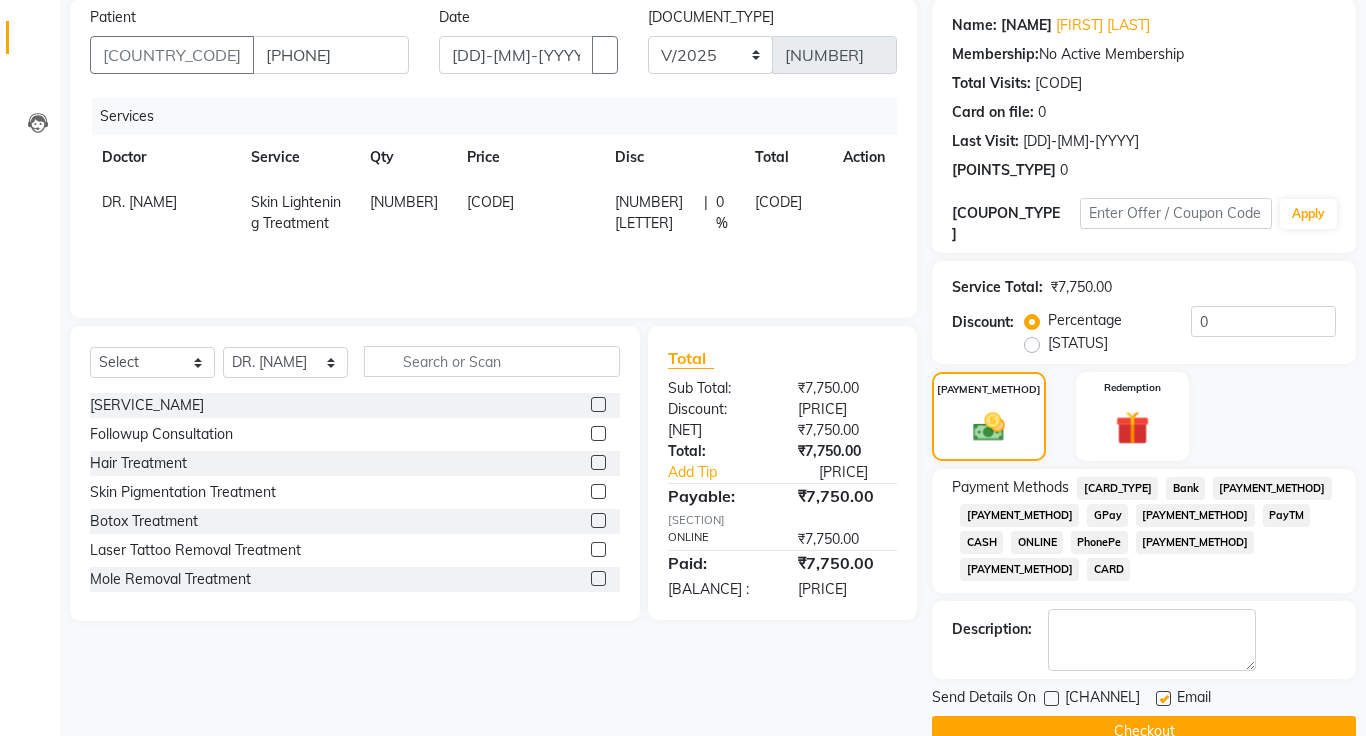 click at bounding box center [1163, 698] 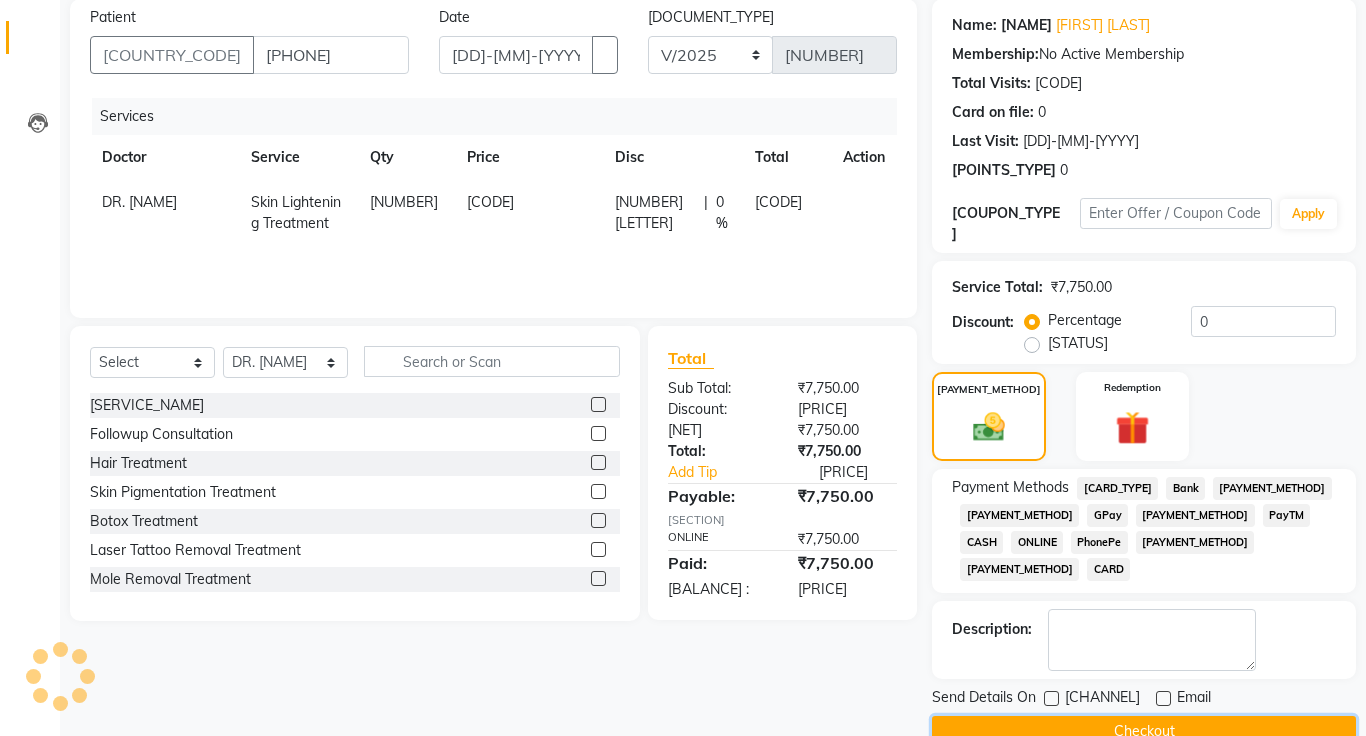 click on "Checkout" at bounding box center [1144, 731] 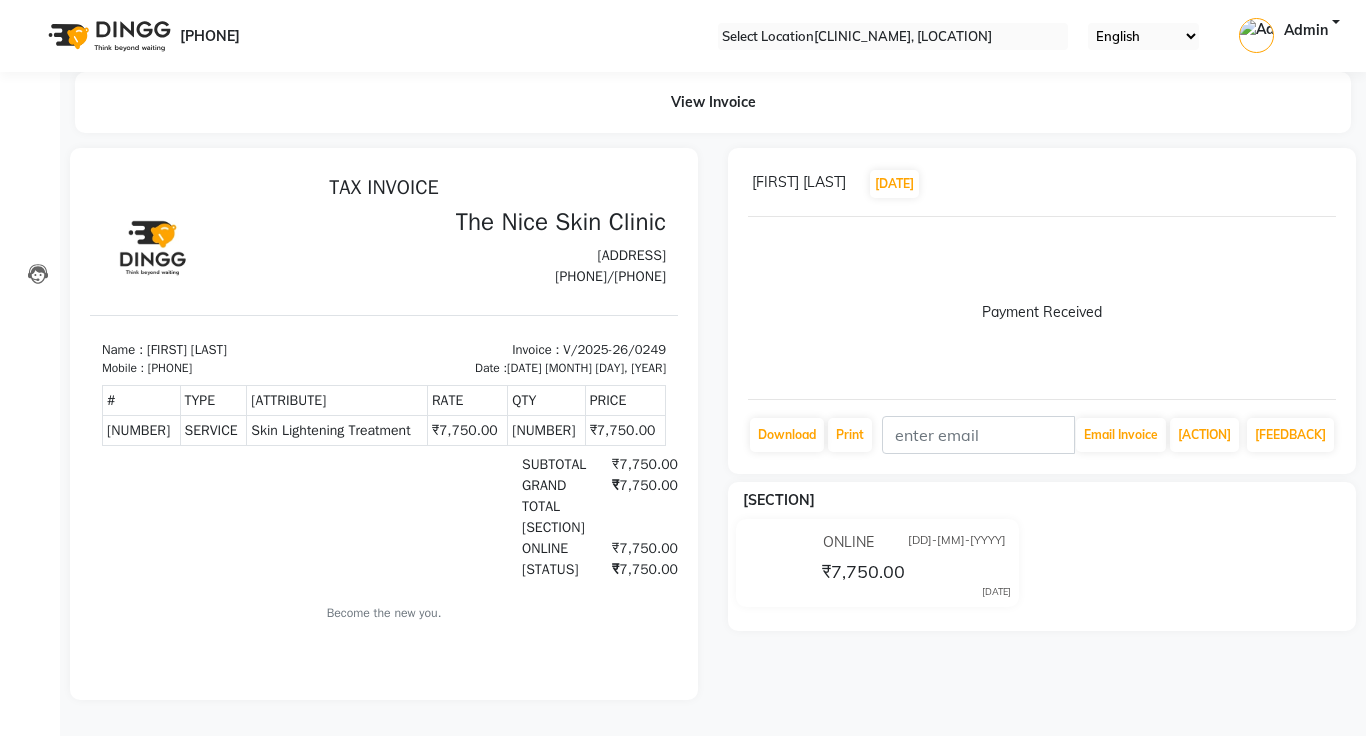 scroll, scrollTop: 0, scrollLeft: 0, axis: both 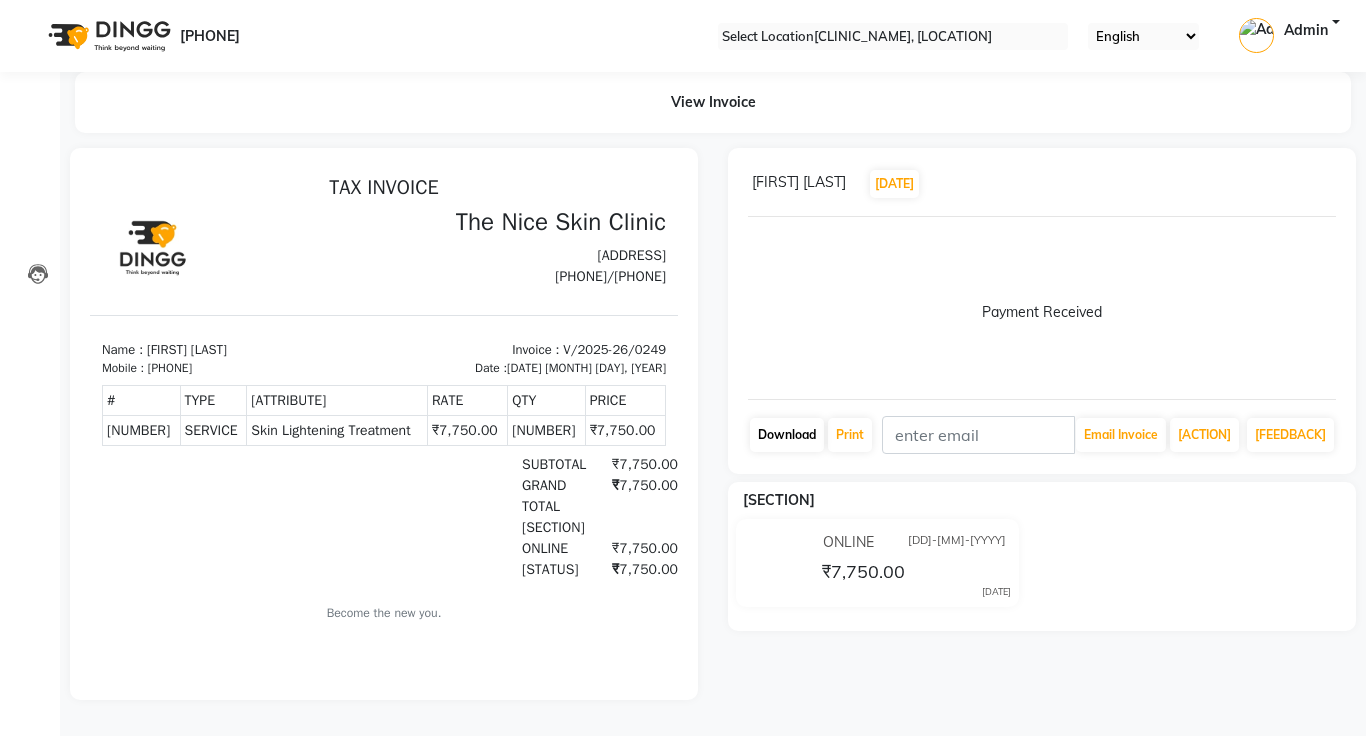 click on "Download" at bounding box center (787, 435) 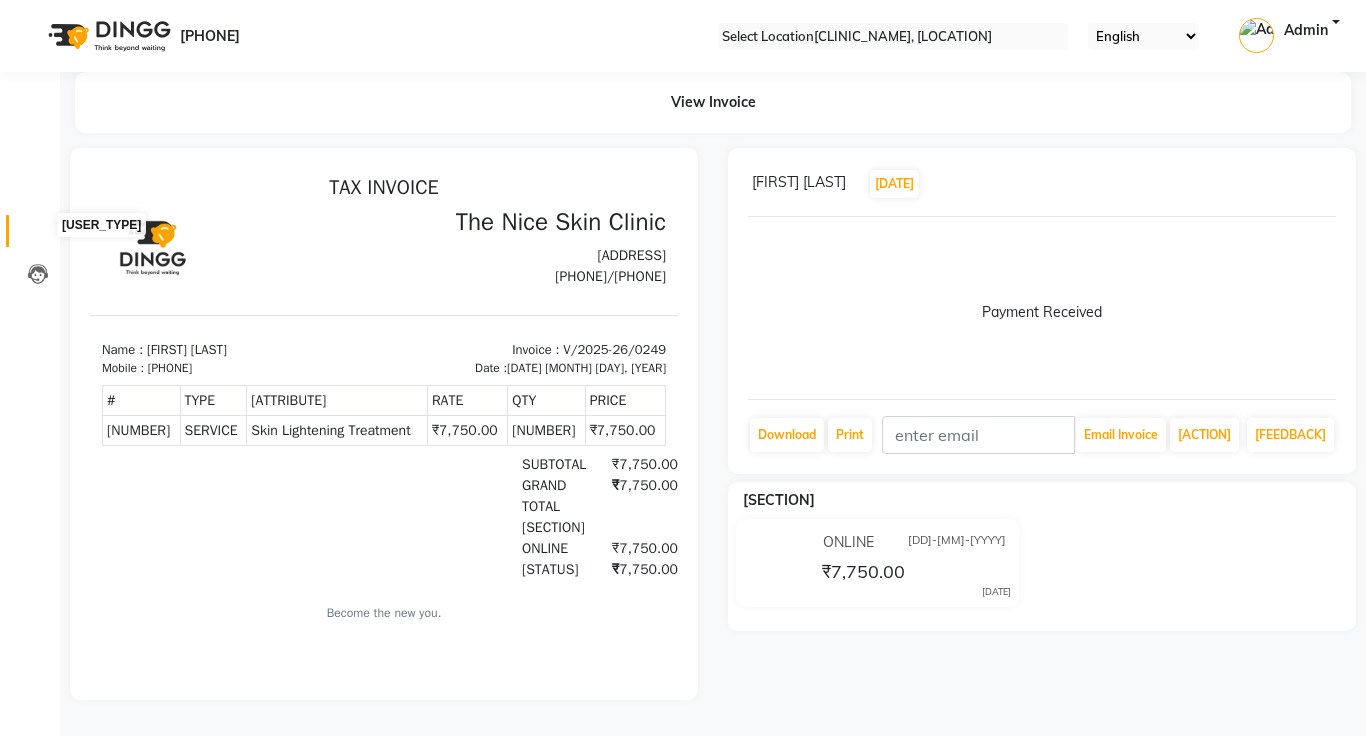 click at bounding box center [37, 236] 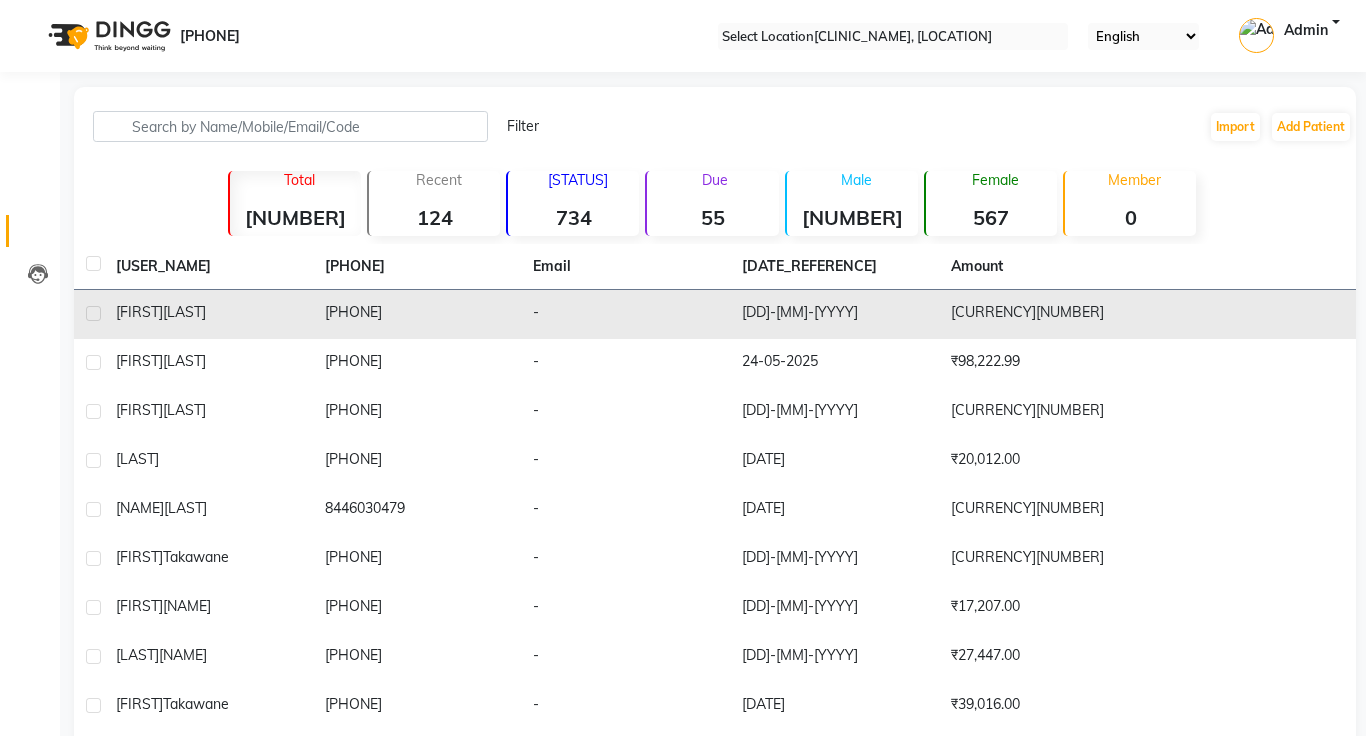 click on "[PHONE]" at bounding box center (417, 314) 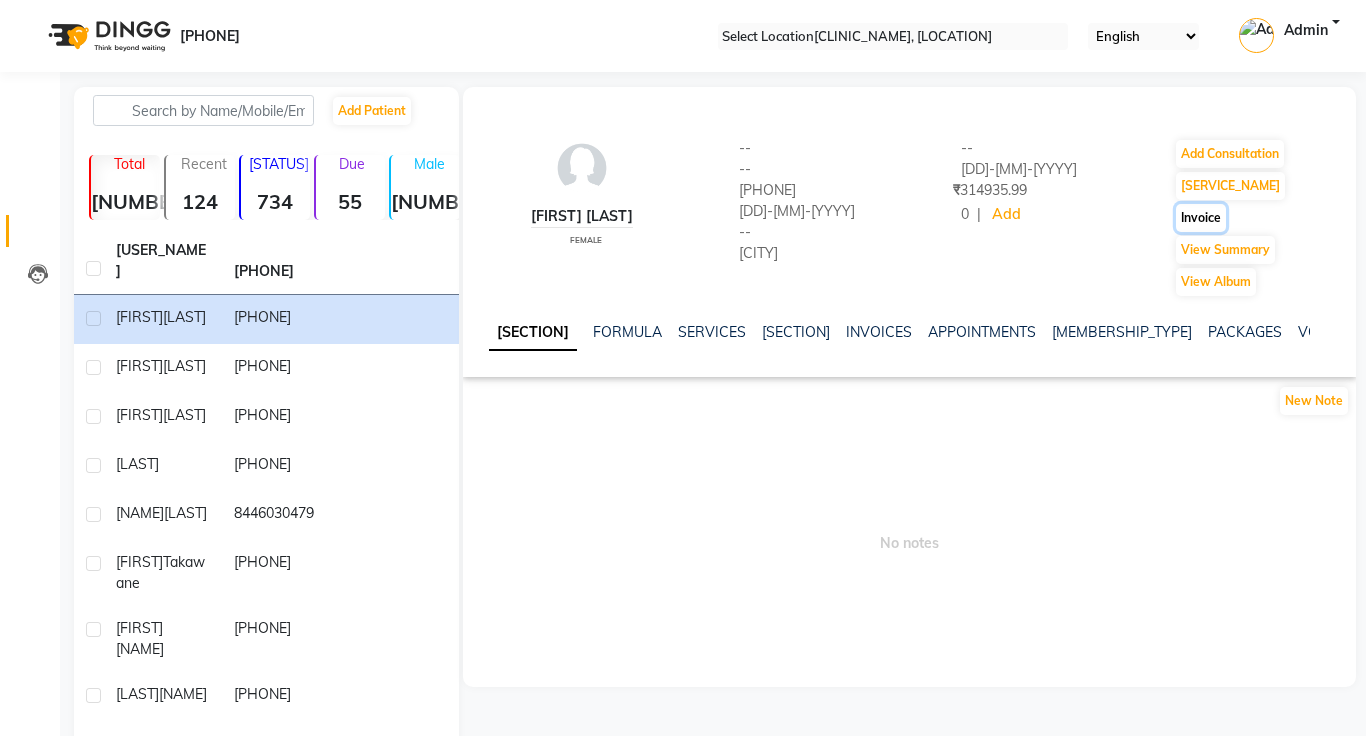 click on "Invoice" at bounding box center [1230, 154] 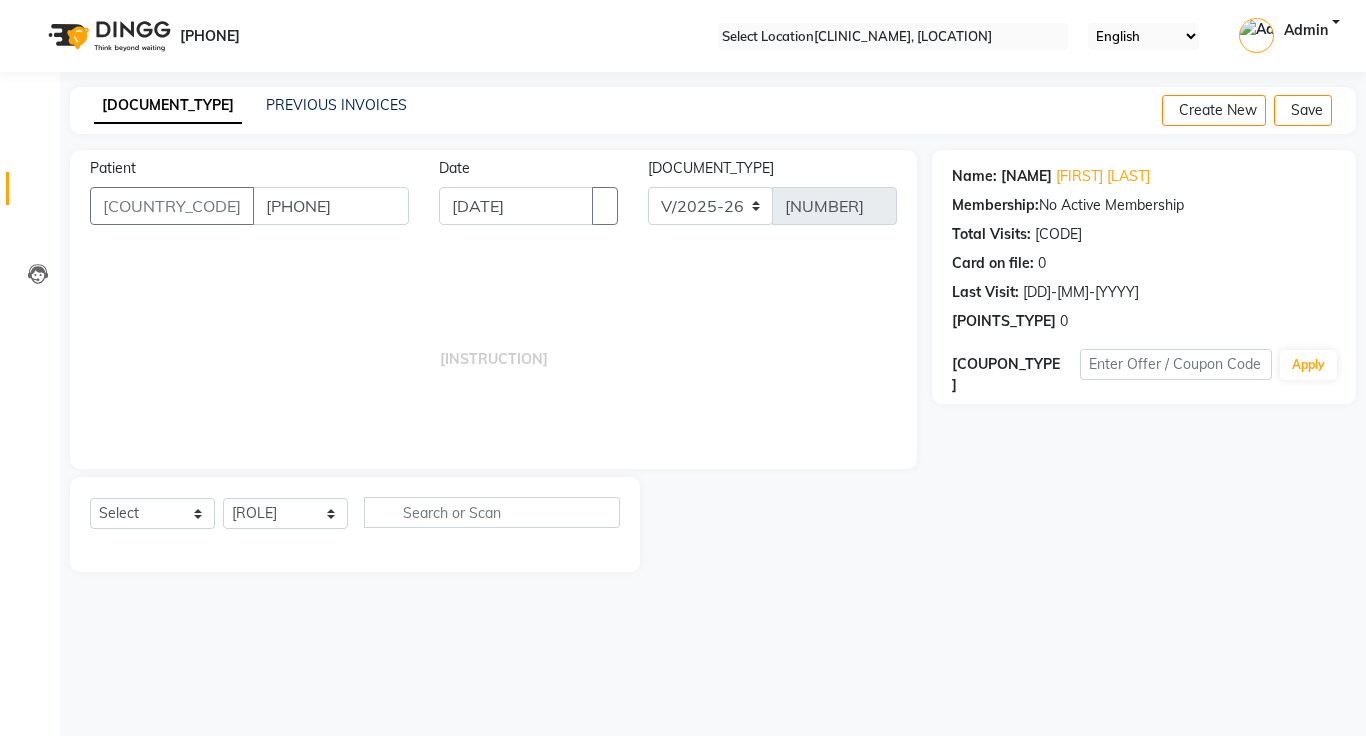 click on "Create New   Save" at bounding box center (1259, 110) 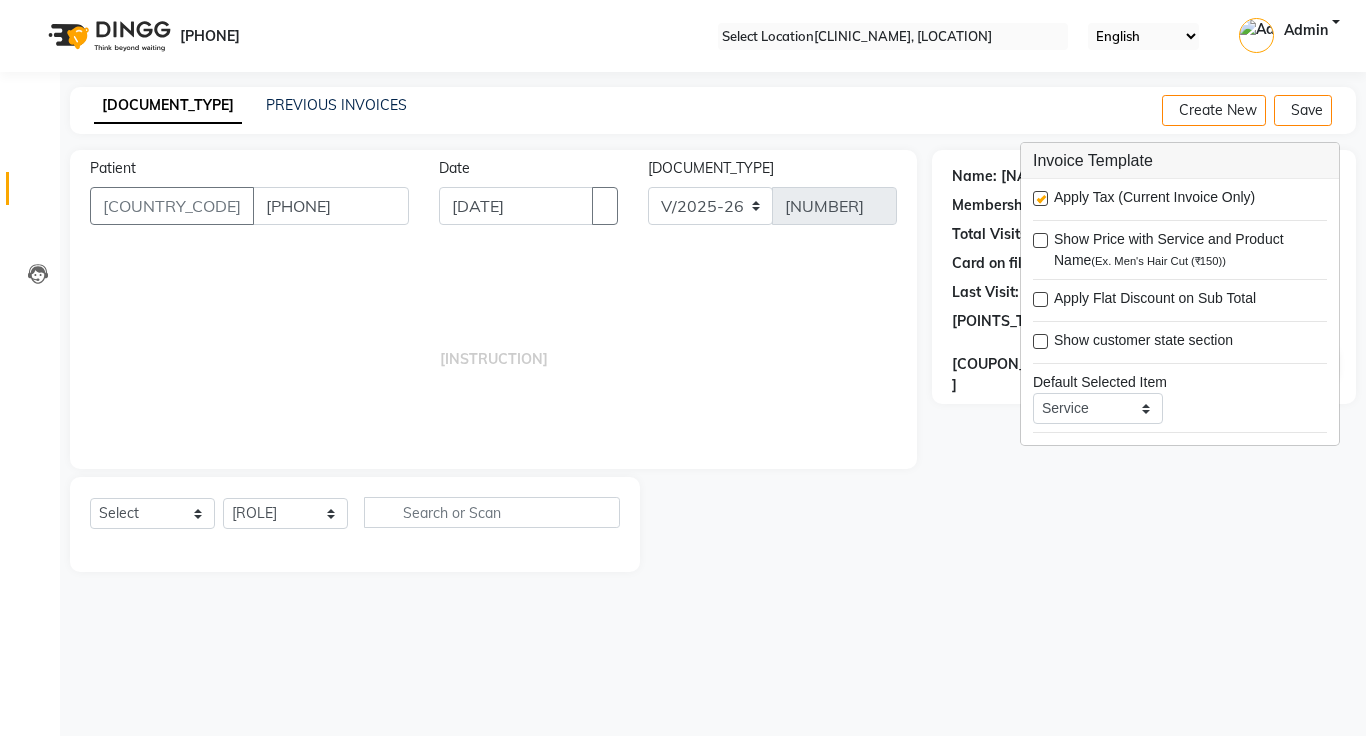 click at bounding box center [1040, 198] 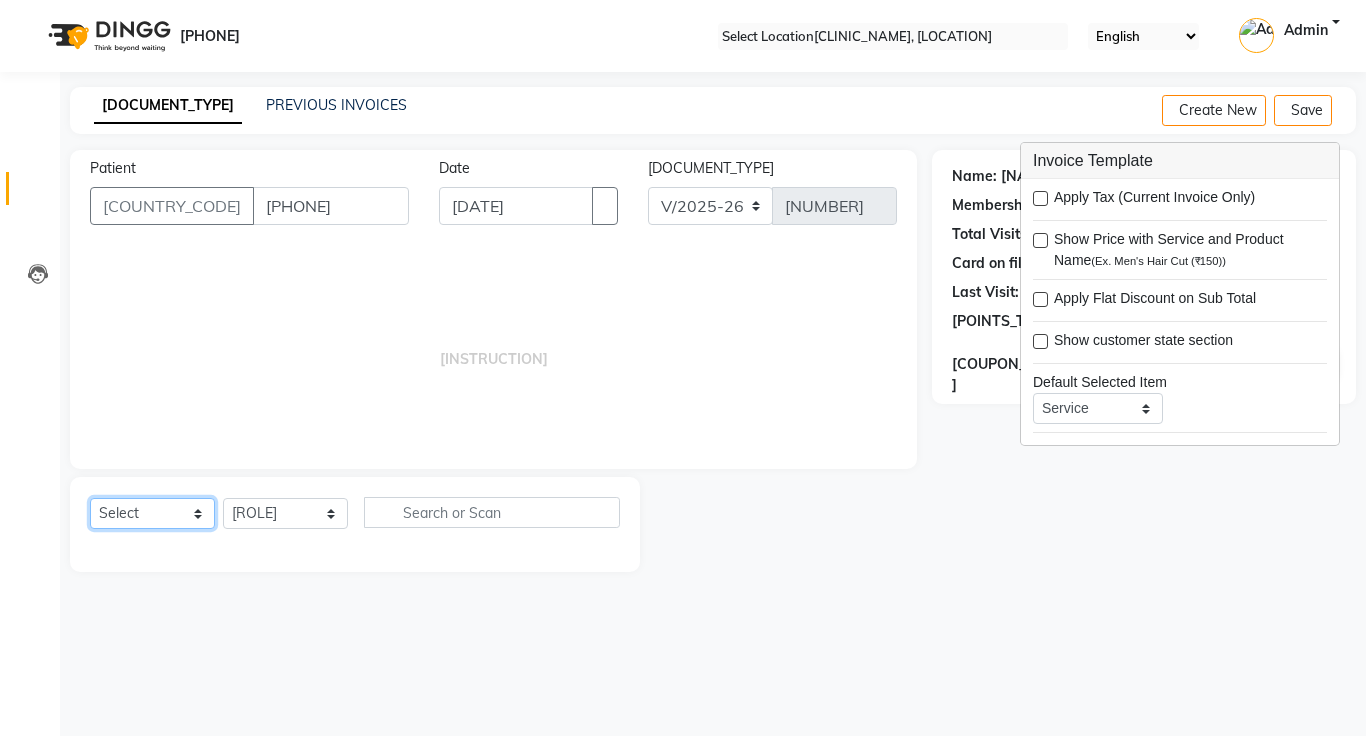click on "Select Service Product Membership Package Voucher Prepaid Gift Card" at bounding box center [152, 513] 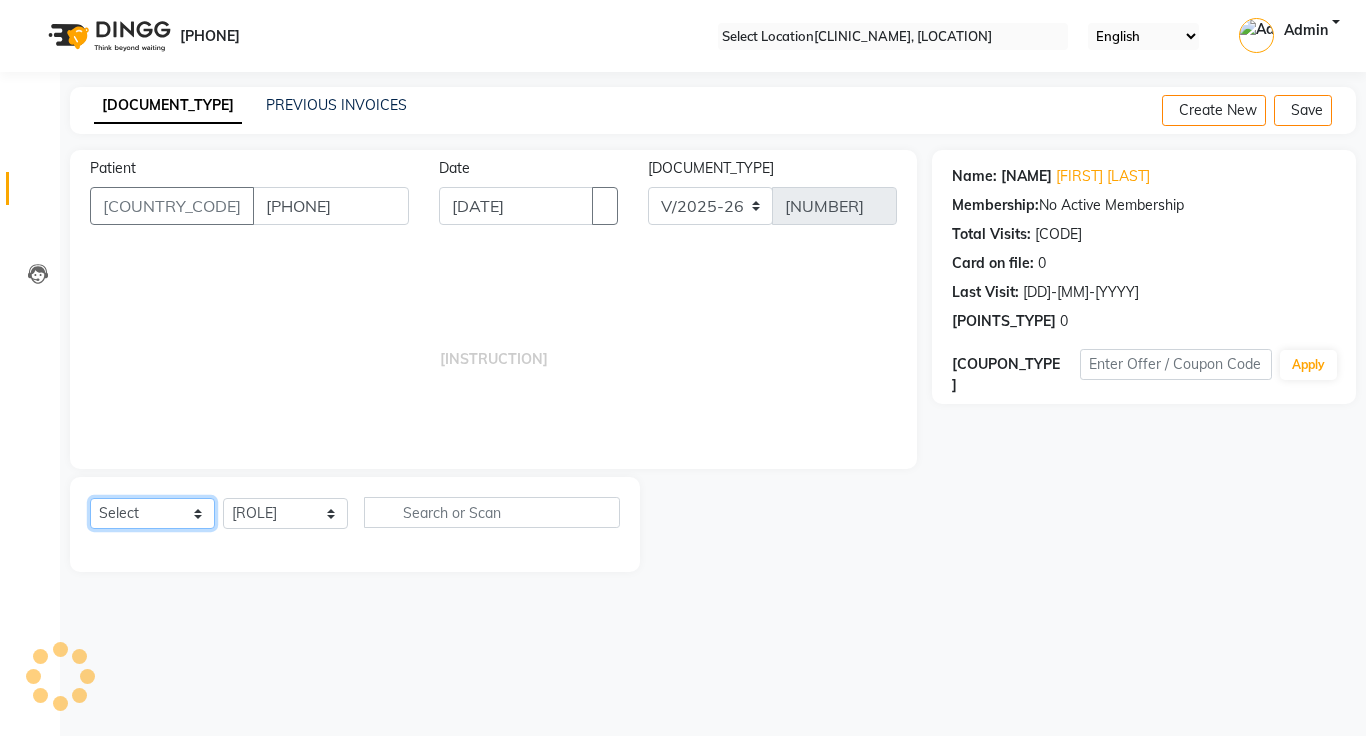 select on "product" 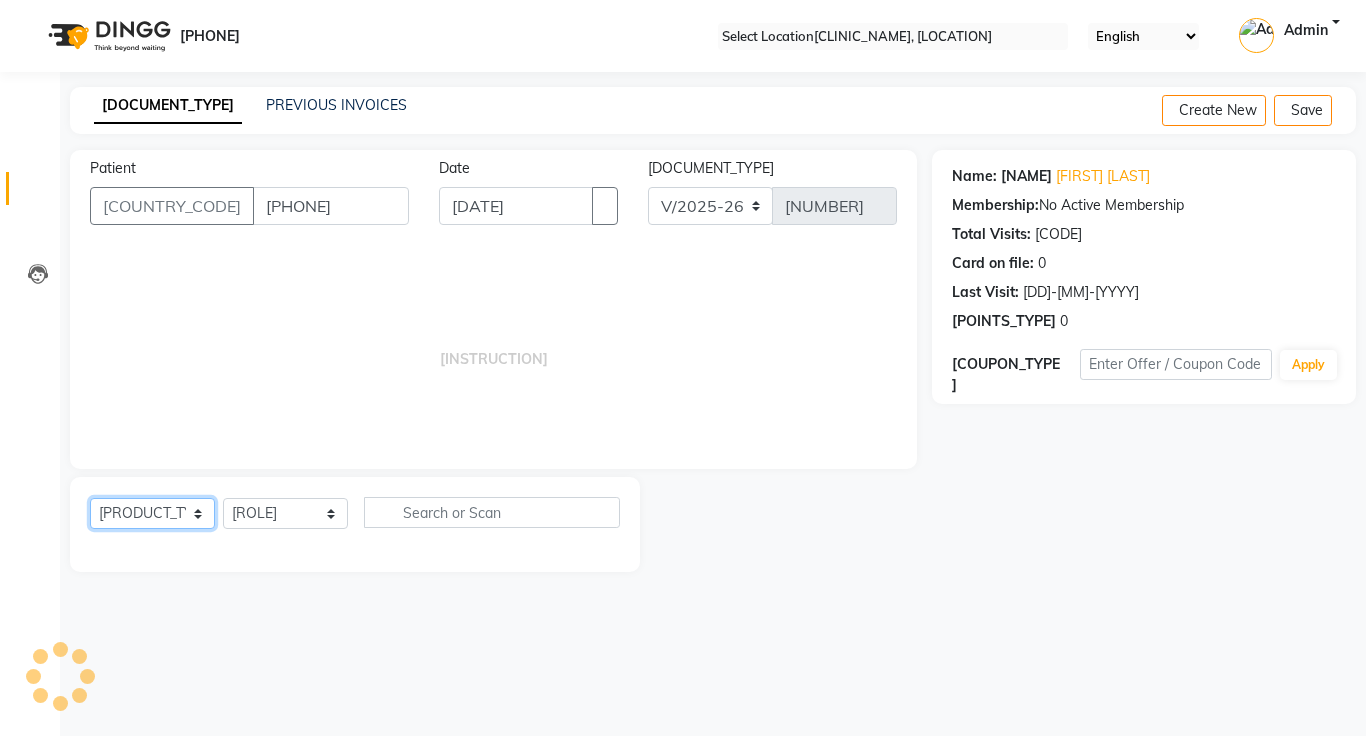 click on "Select Service Product Membership Package Voucher Prepaid Gift Card" at bounding box center (152, 513) 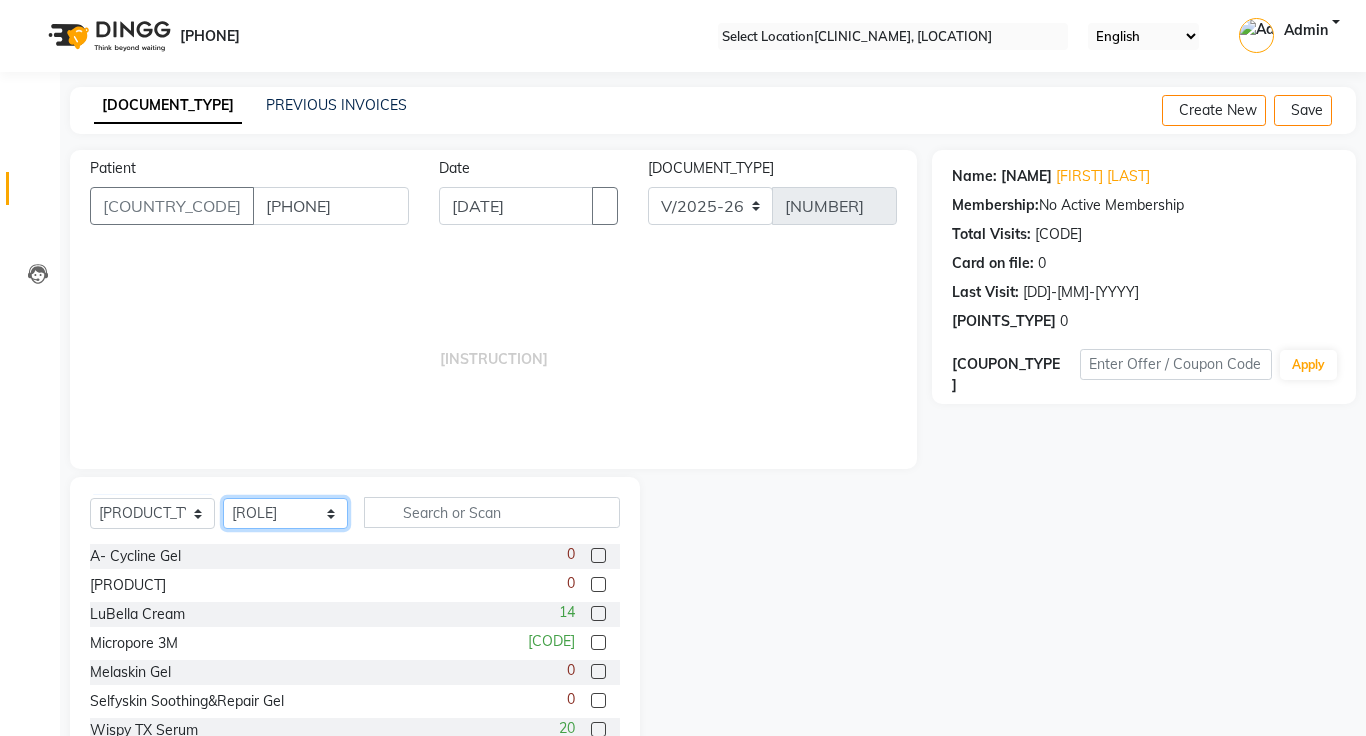 click on "Select Doctor [FIRST] [LAST] [FIRST] [LAST] [FIRST] [LAST] [FIRST] [LAST]" at bounding box center [285, 513] 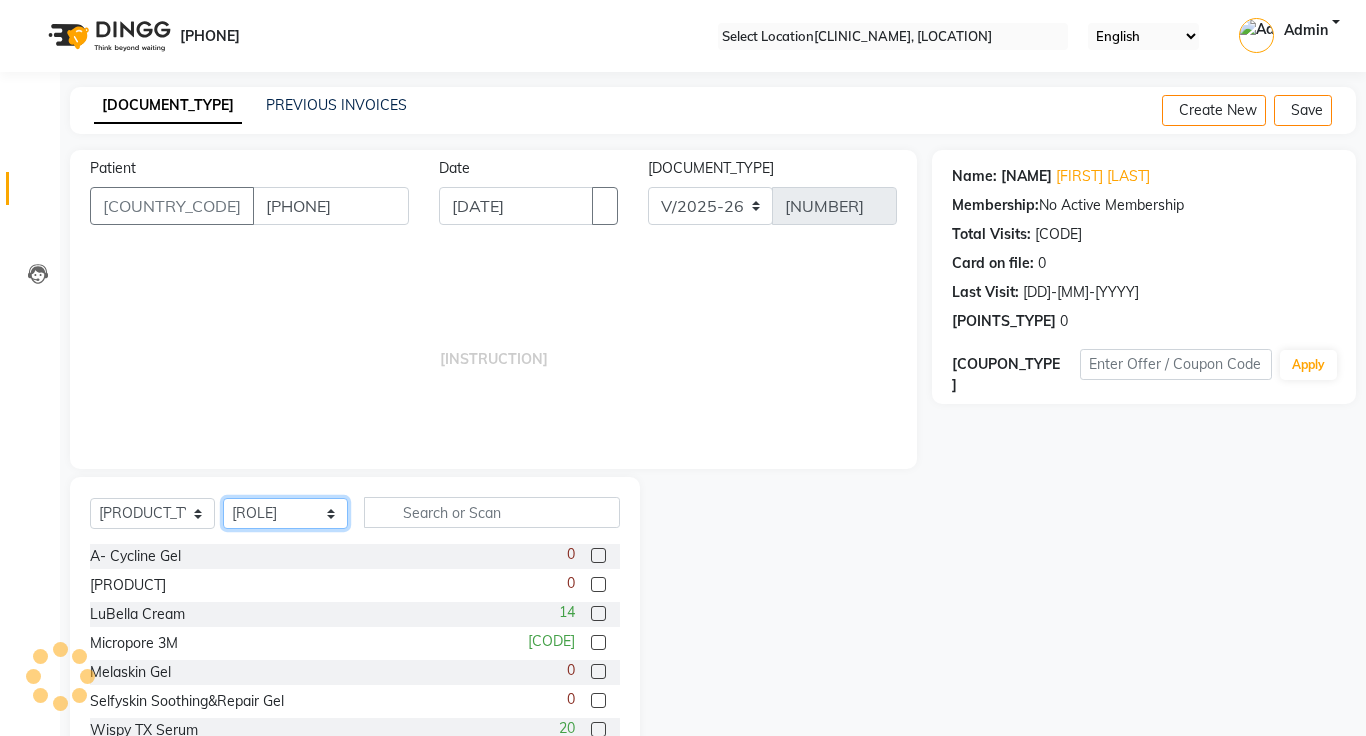 select on "1297" 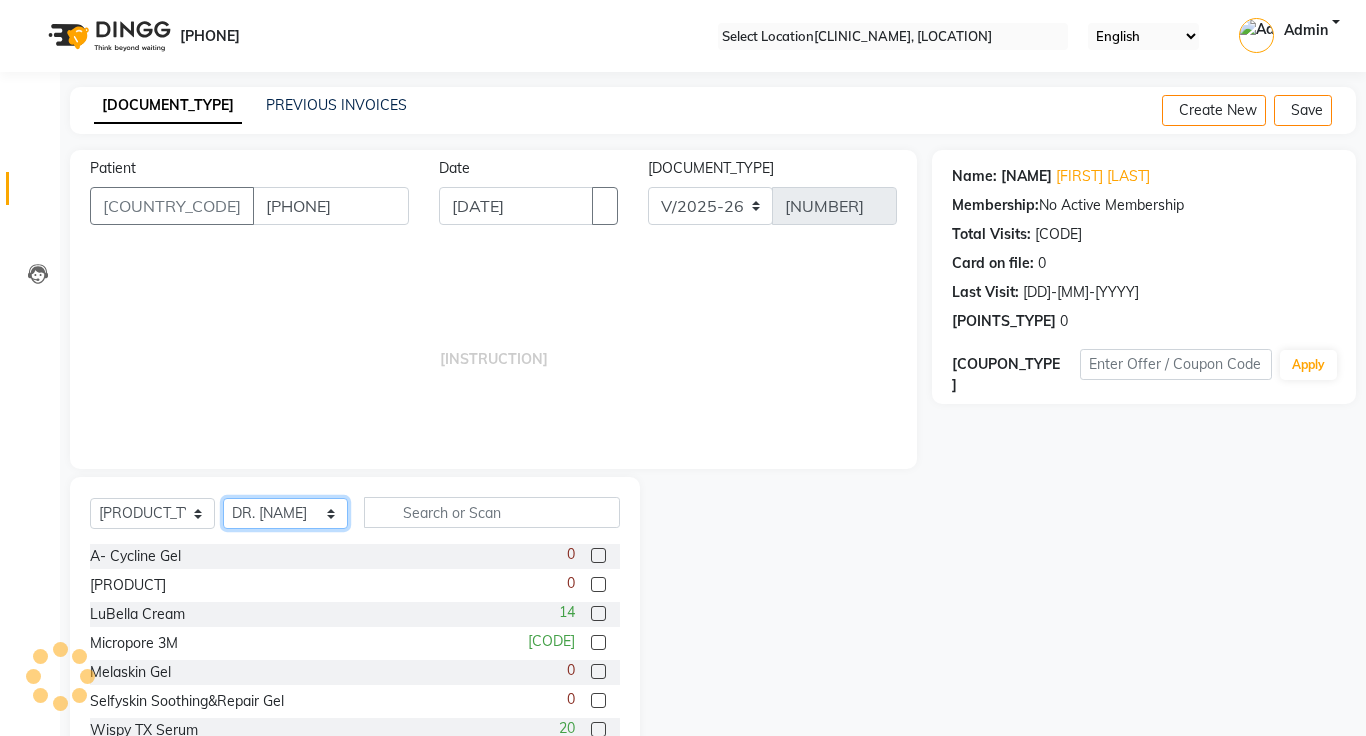 click on "Select Doctor [FIRST] [LAST] [FIRST] [LAST] [FIRST] [LAST] [FIRST] [LAST]" at bounding box center (285, 513) 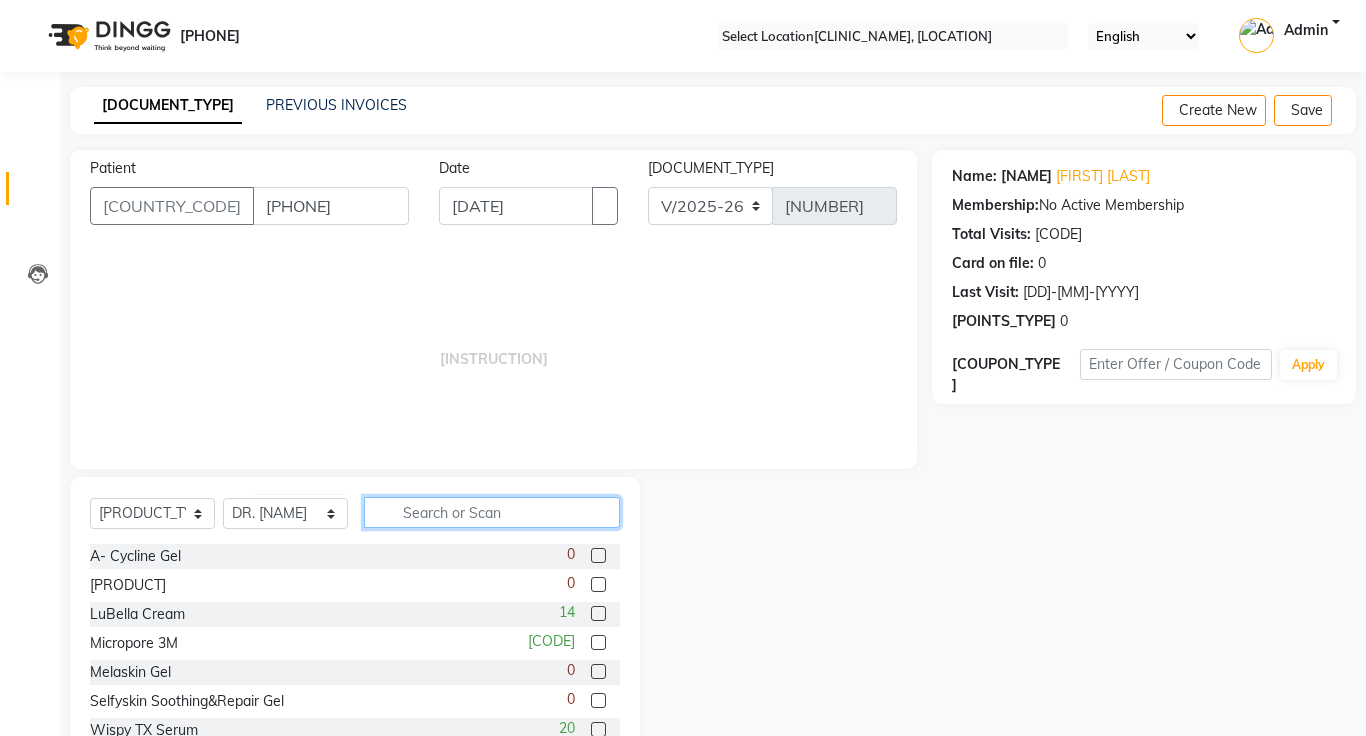 click at bounding box center (492, 512) 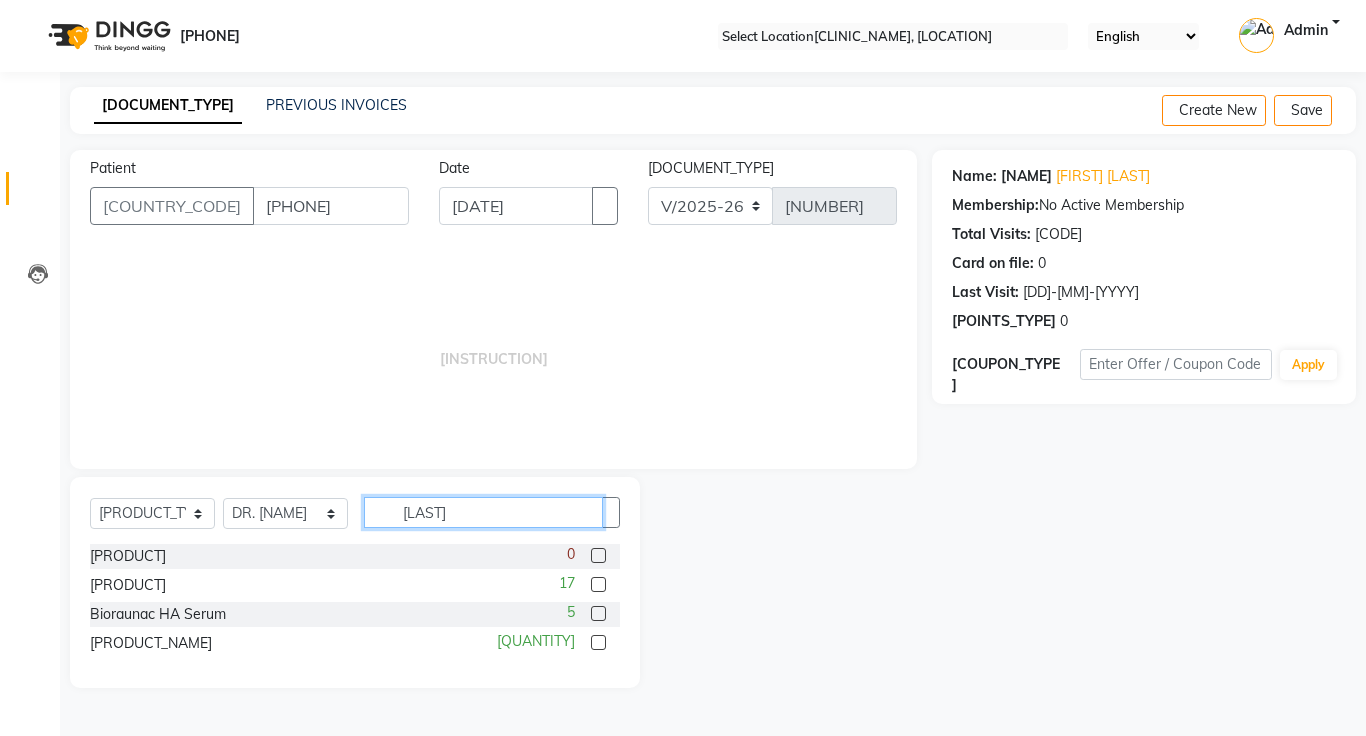 type on "[LAST]" 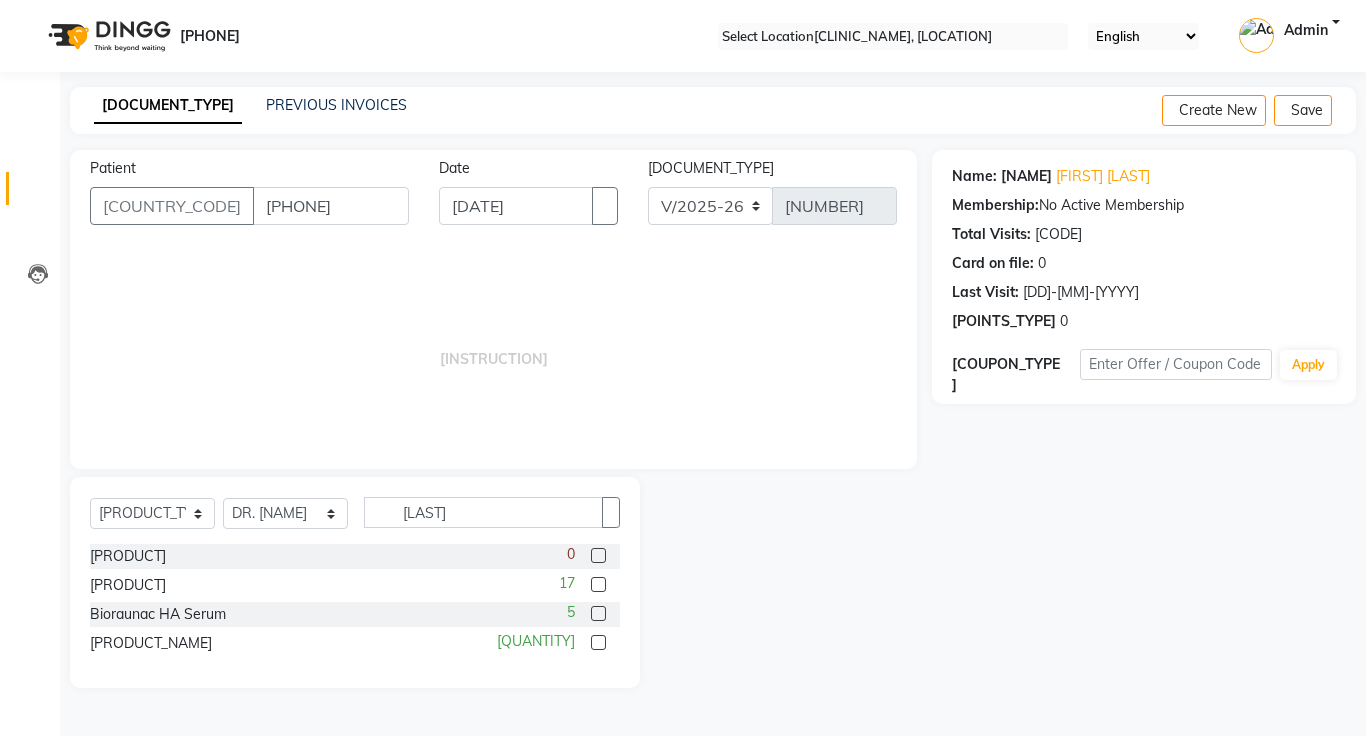 click at bounding box center (598, 613) 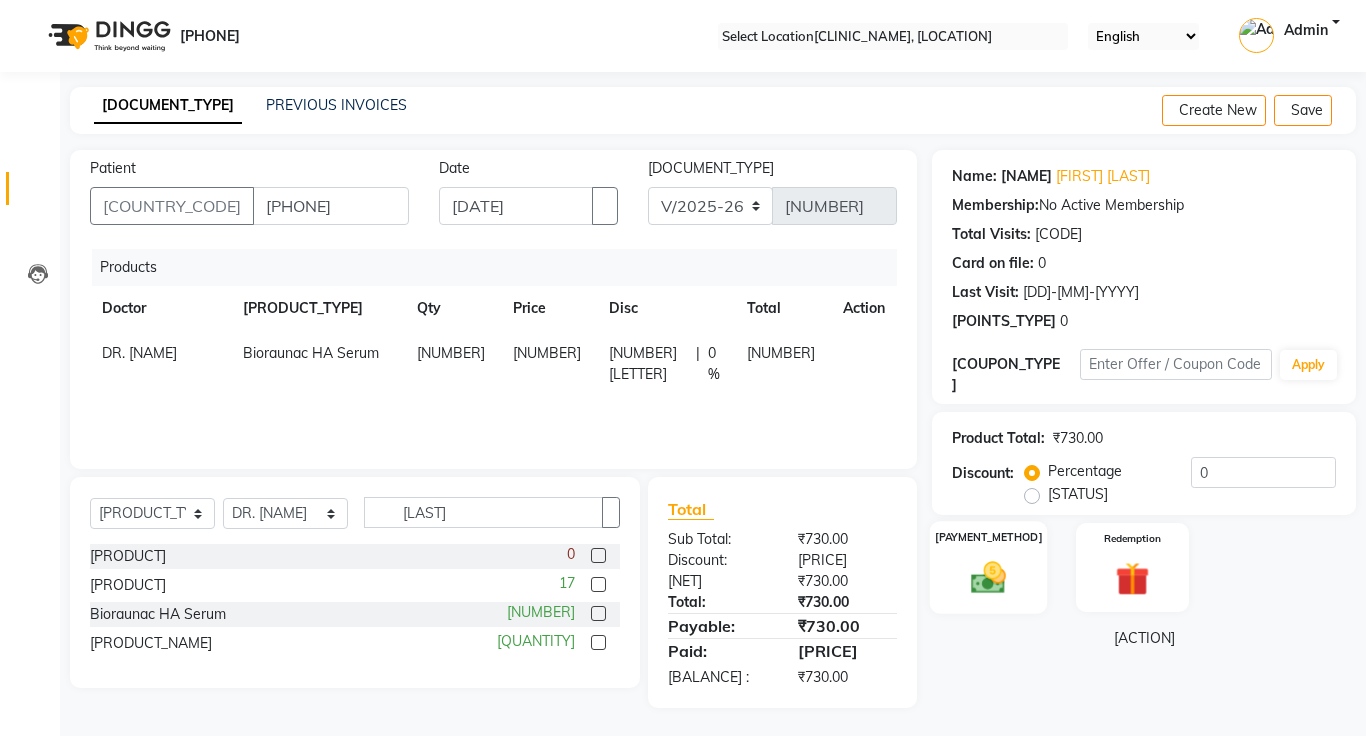 click at bounding box center (988, 577) 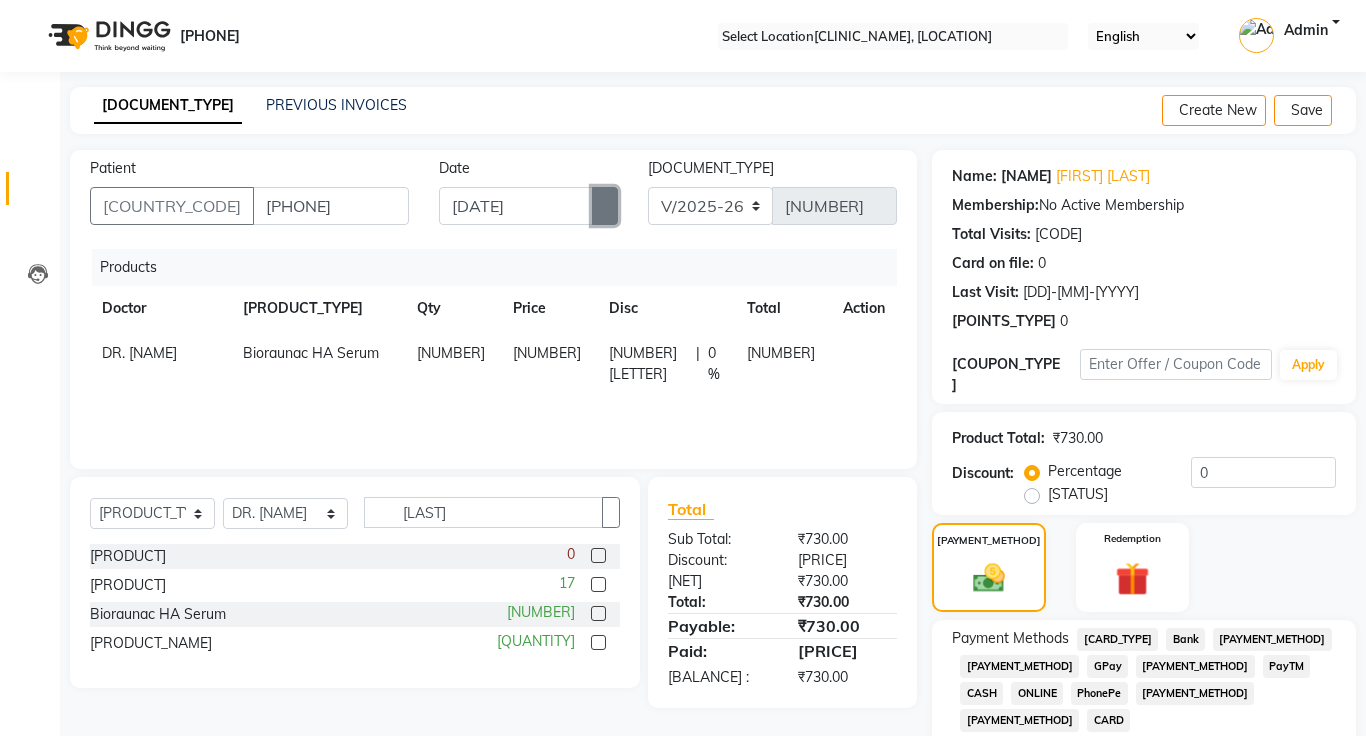 click at bounding box center [605, 206] 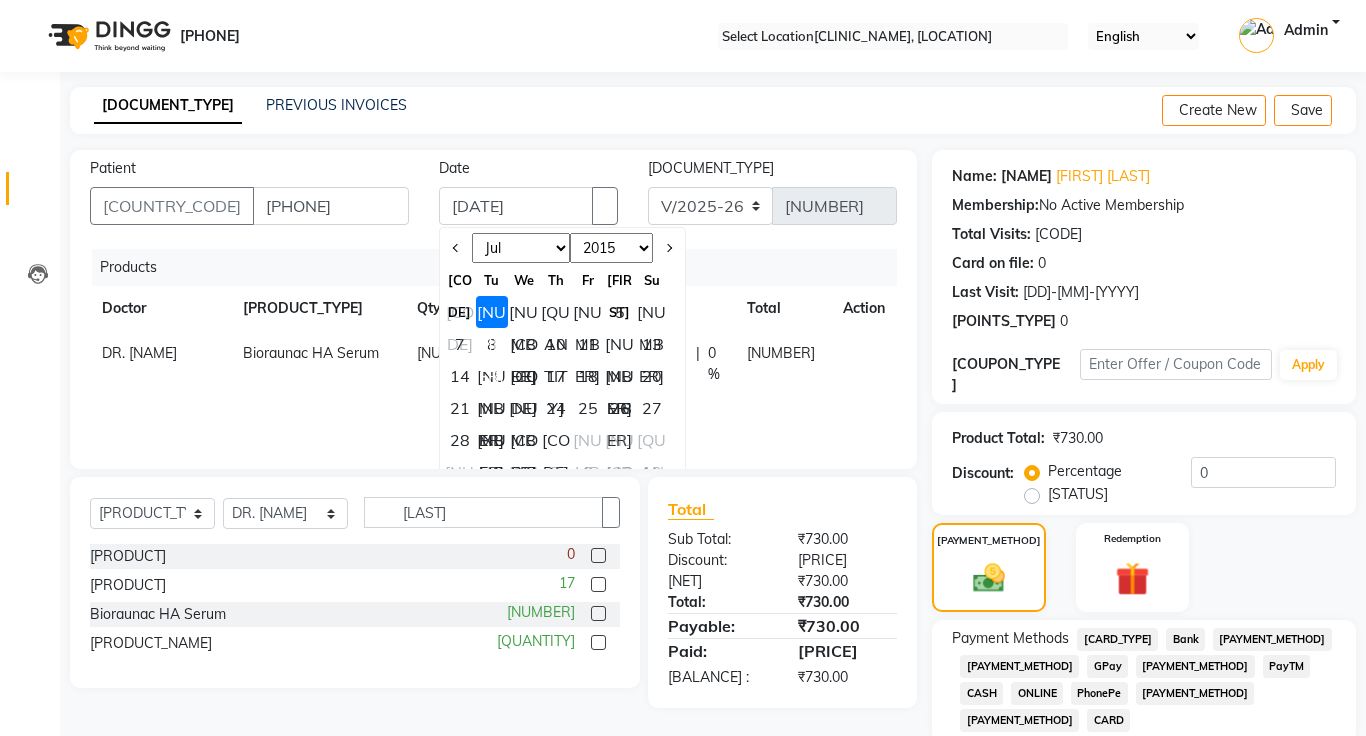 click on "[MONTH] [MONTH] [MONTH] [MONTH] [MONTH] [MONTH] [MONTH] [MONTH] [MONTH] [MONTH] [MONTH] [MONTH]" at bounding box center [521, 248] 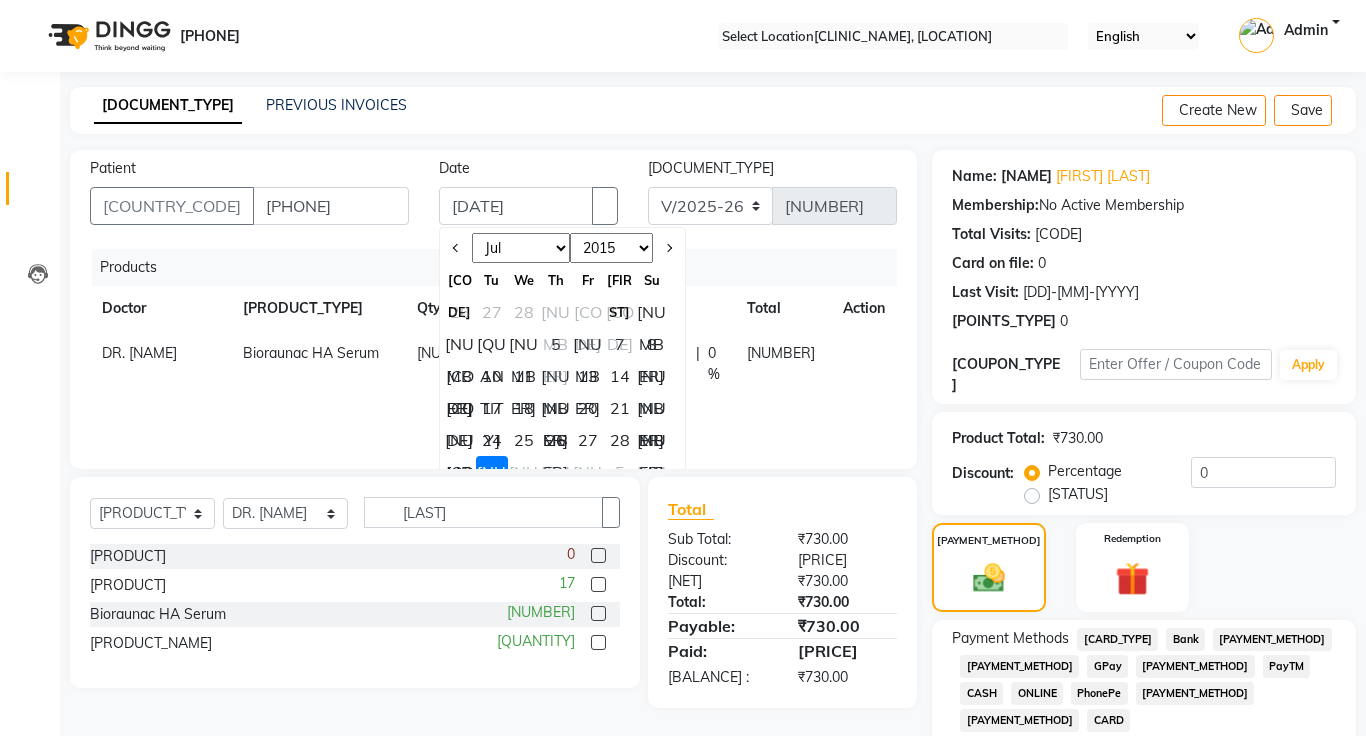 click on "28" at bounding box center (620, 440) 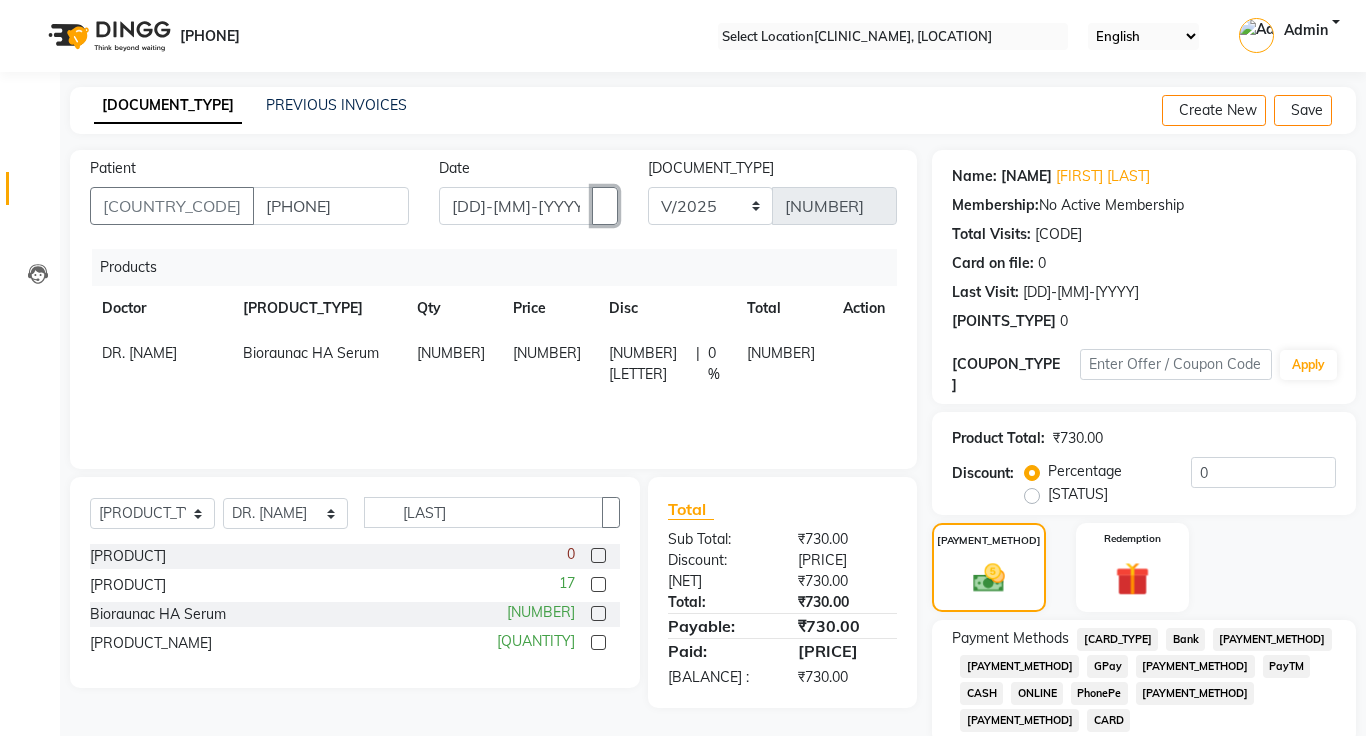 scroll, scrollTop: 68, scrollLeft: 0, axis: vertical 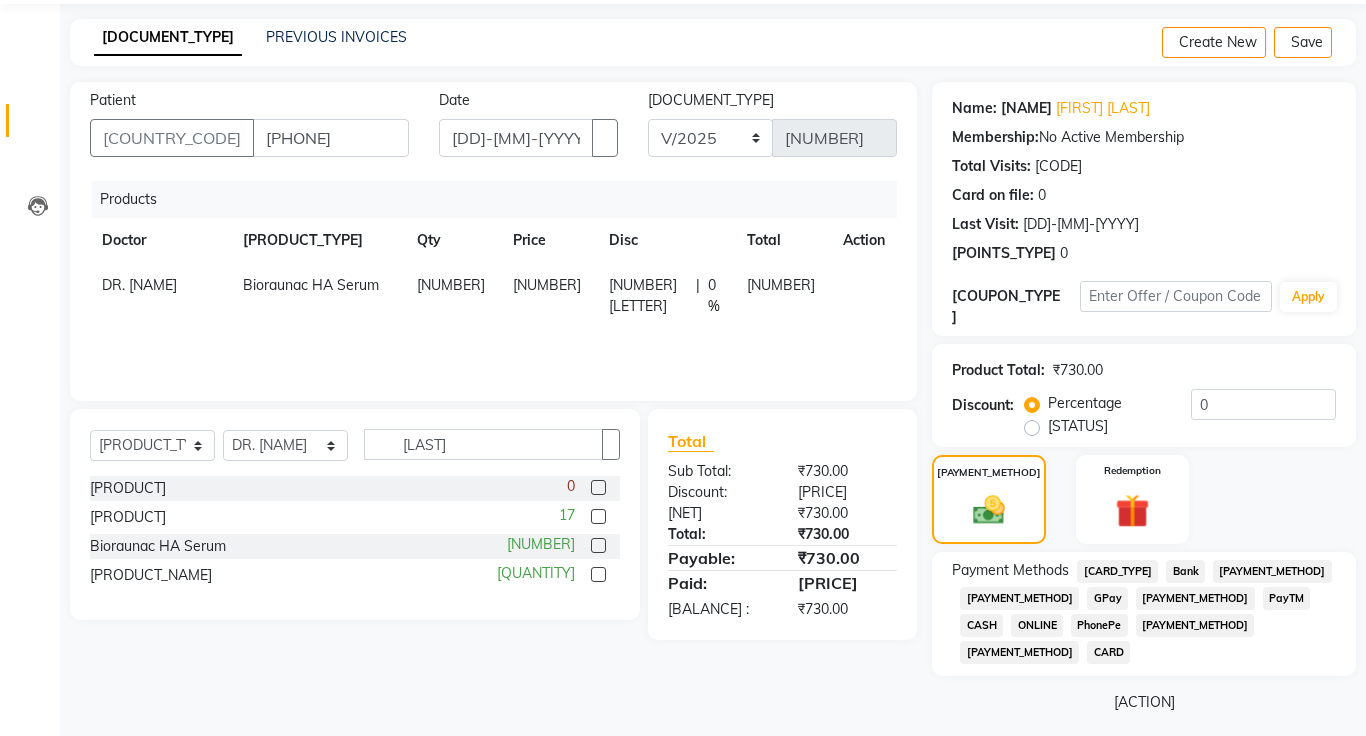 click on "ONLINE" at bounding box center (1117, 571) 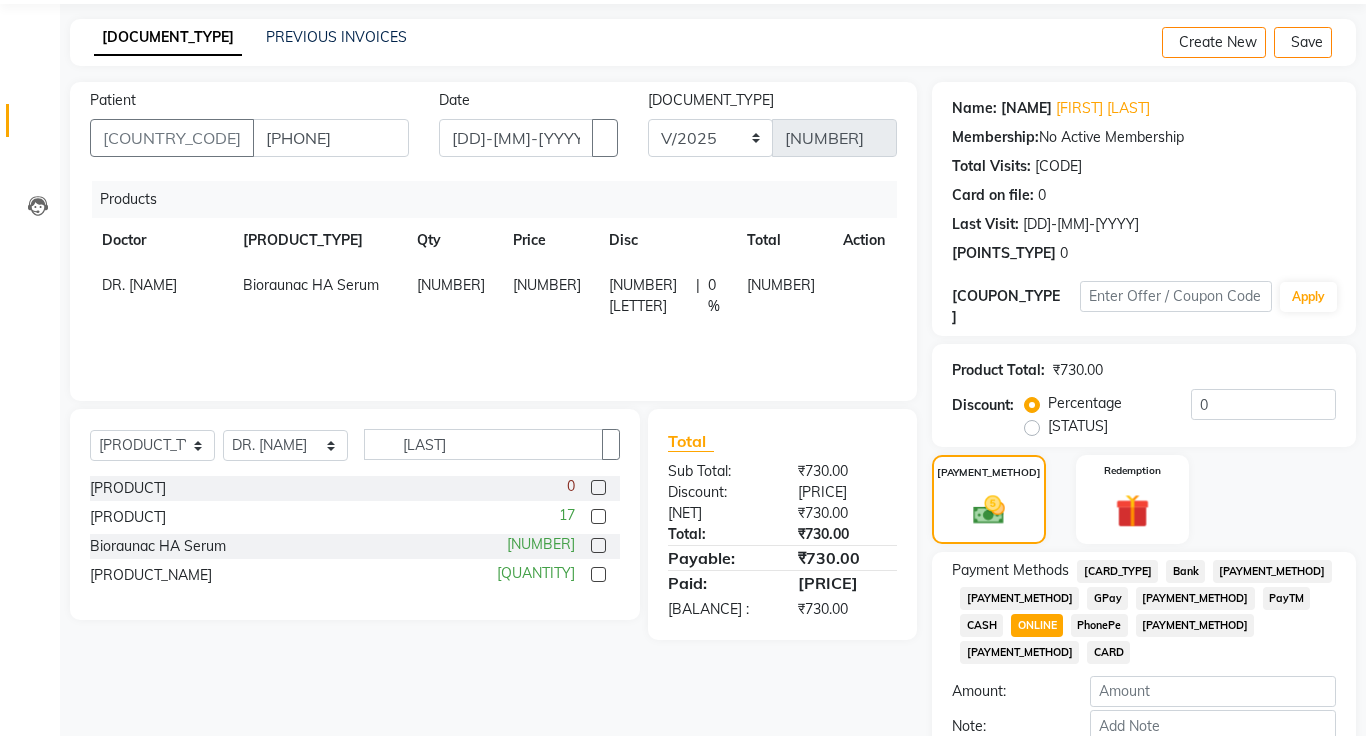 scroll, scrollTop: 151, scrollLeft: 0, axis: vertical 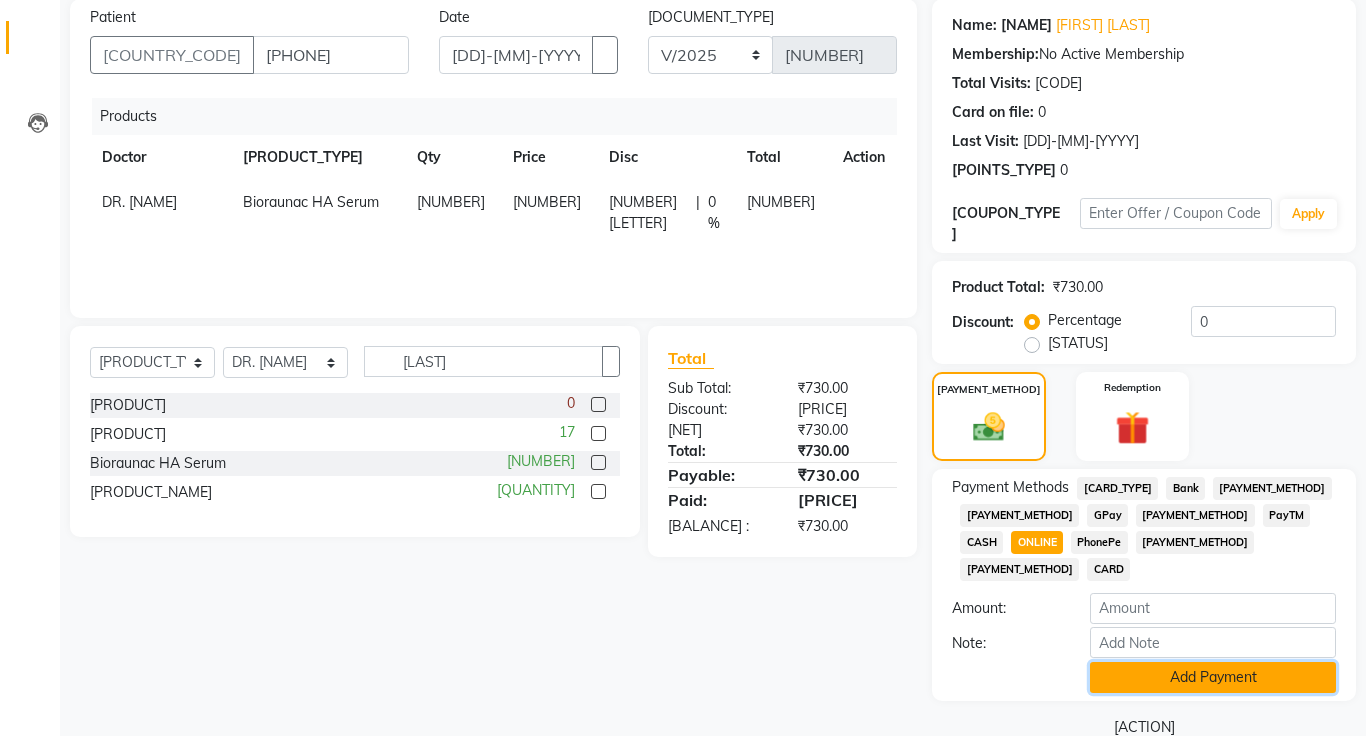 click on "Add Payment" at bounding box center [1213, 677] 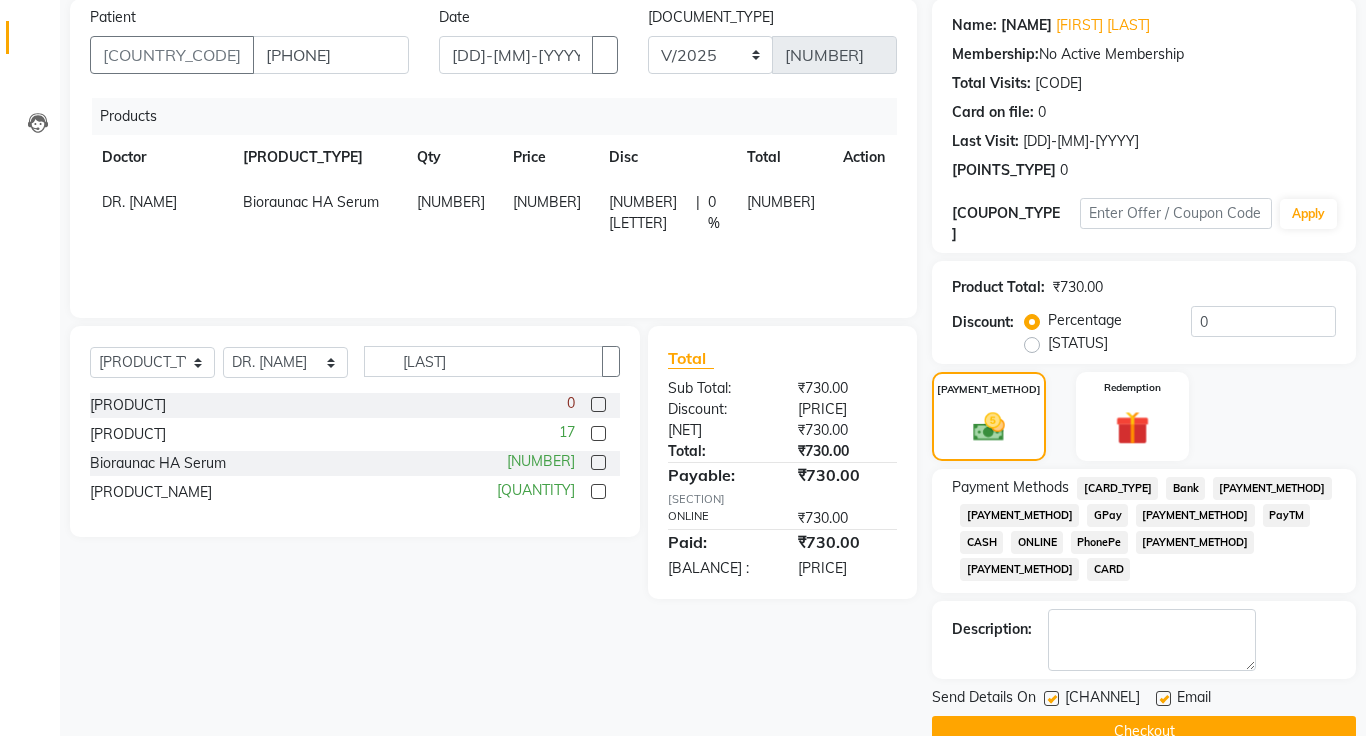 click at bounding box center (1051, 698) 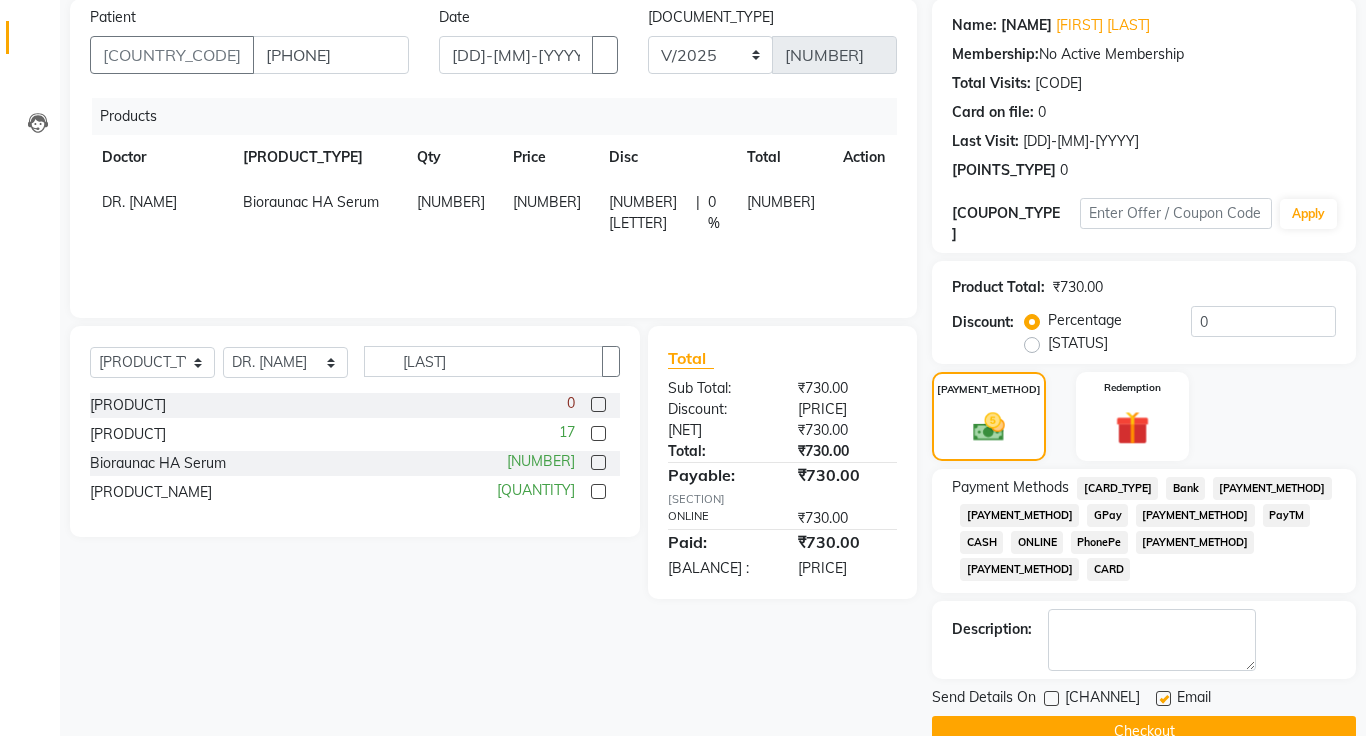 click at bounding box center (1163, 698) 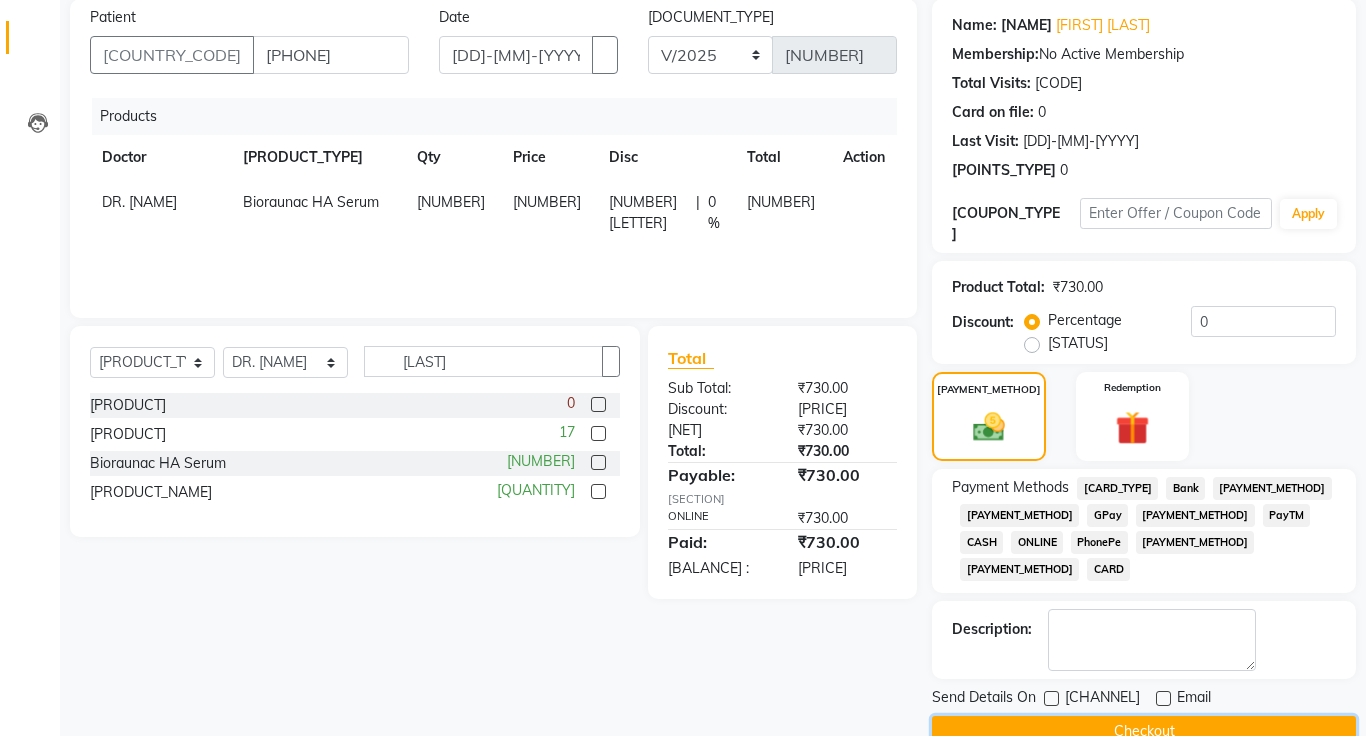 click on "Checkout" at bounding box center (1144, 731) 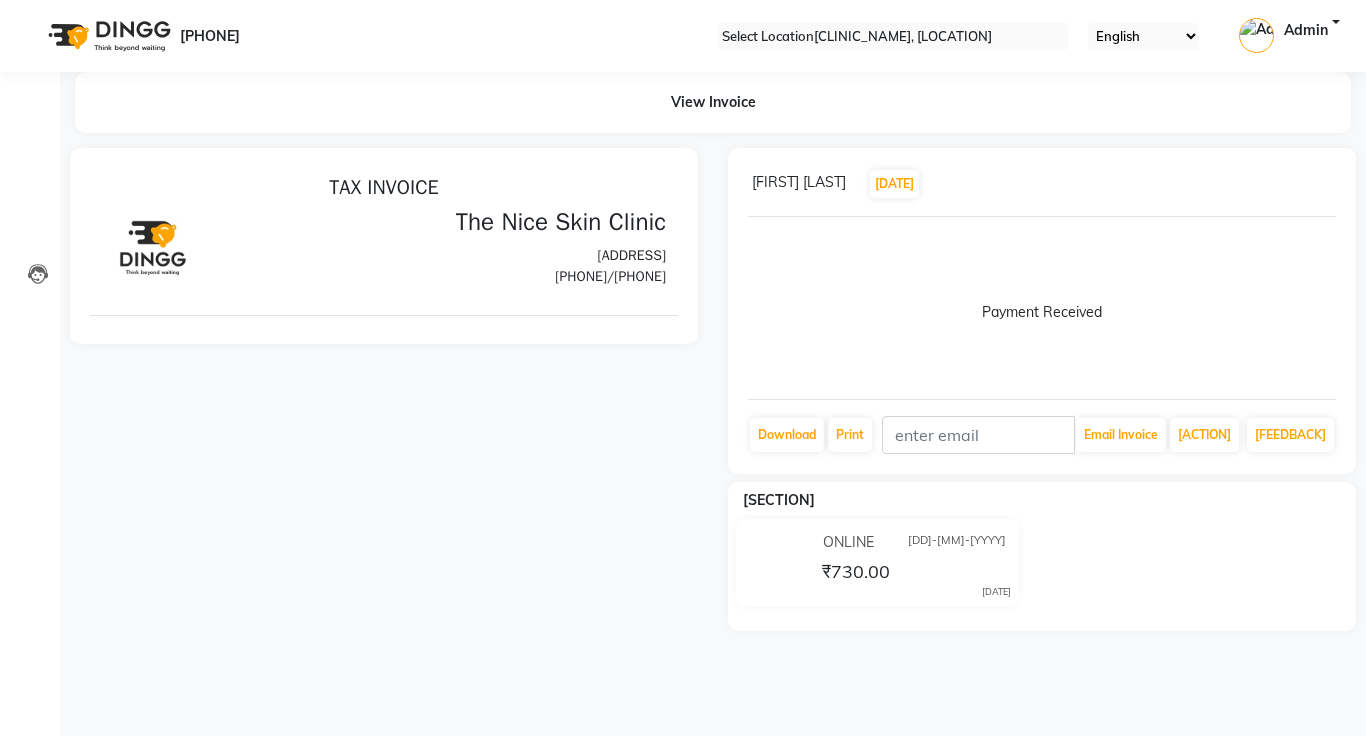 scroll, scrollTop: 0, scrollLeft: 0, axis: both 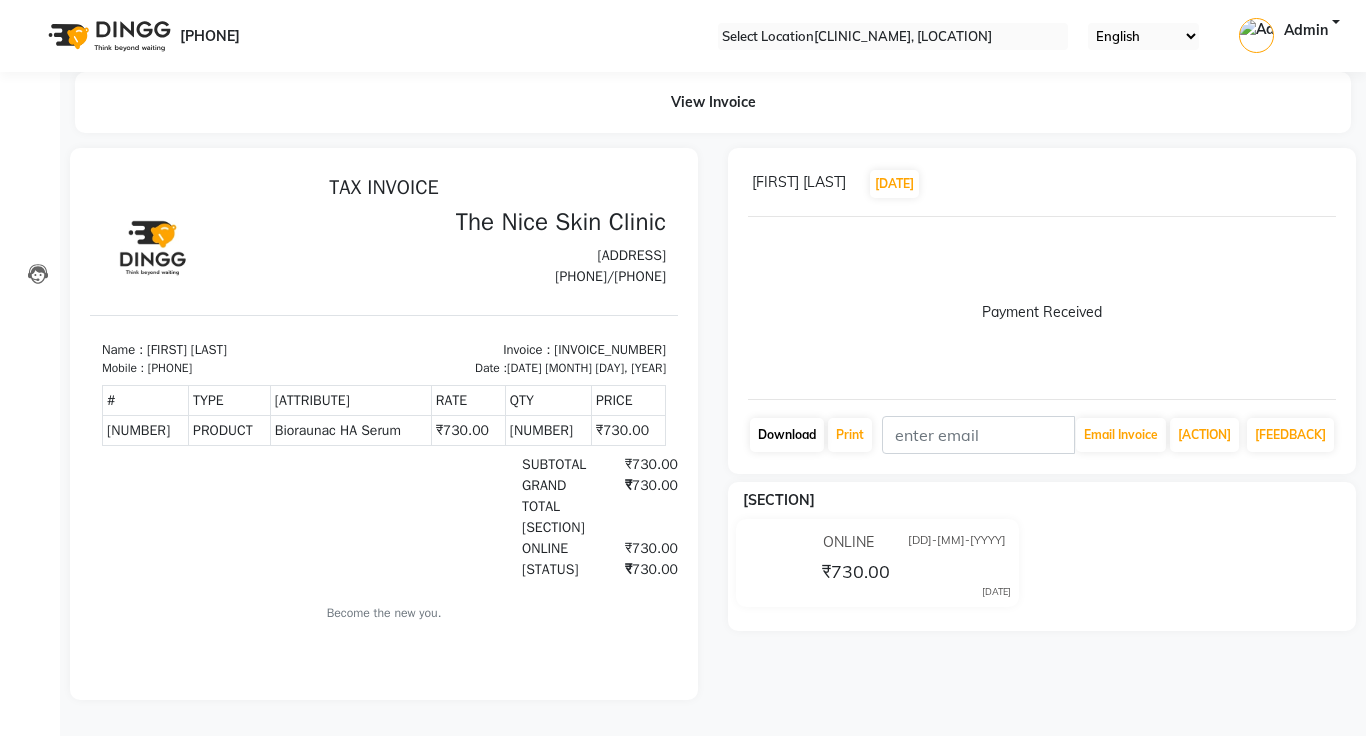 click on "Download" at bounding box center (787, 435) 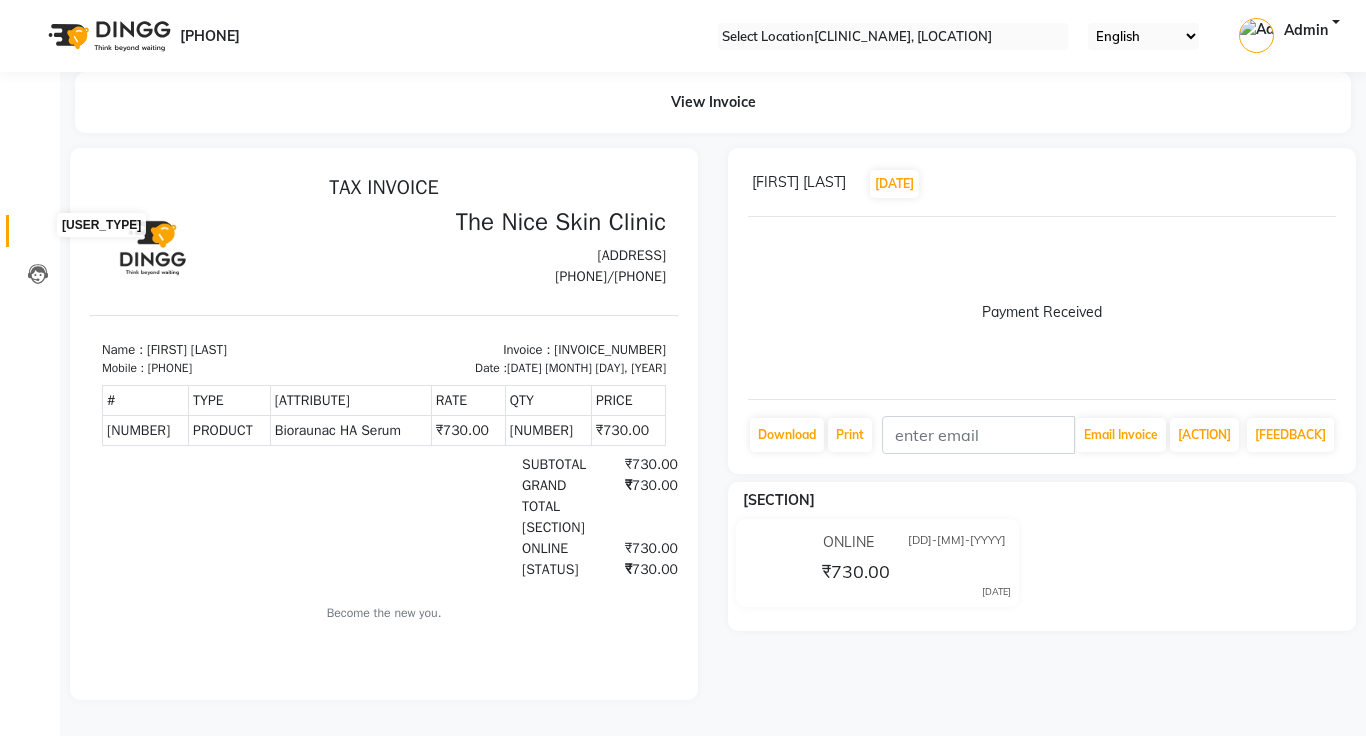 click at bounding box center [37, 236] 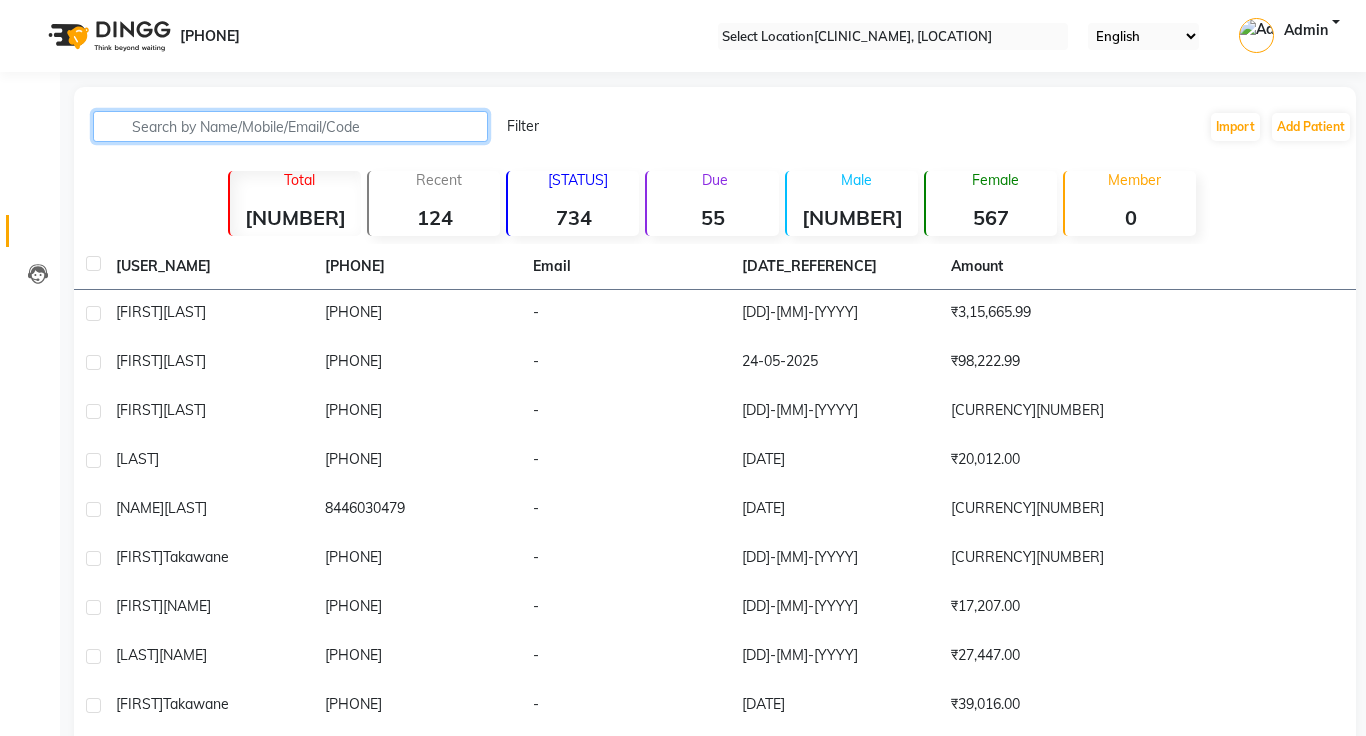 click at bounding box center [290, 126] 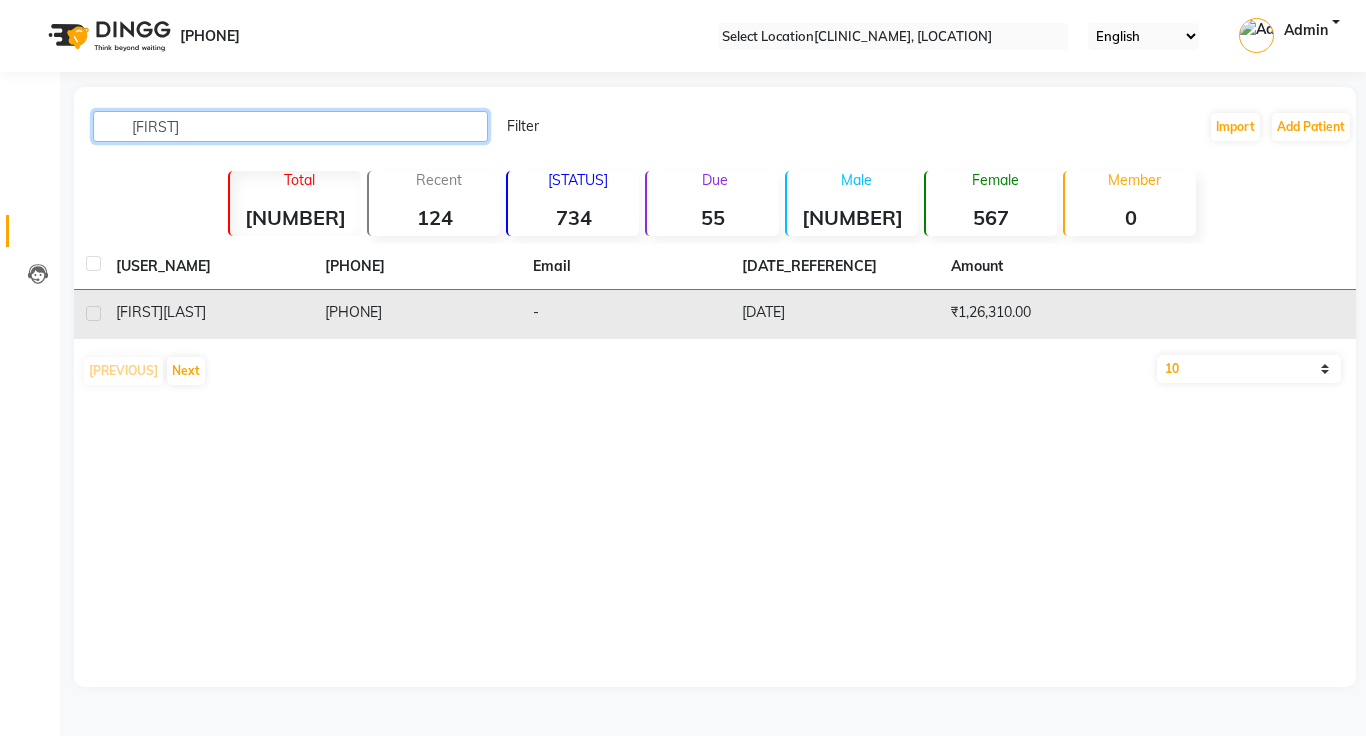 type on "[FIRST]" 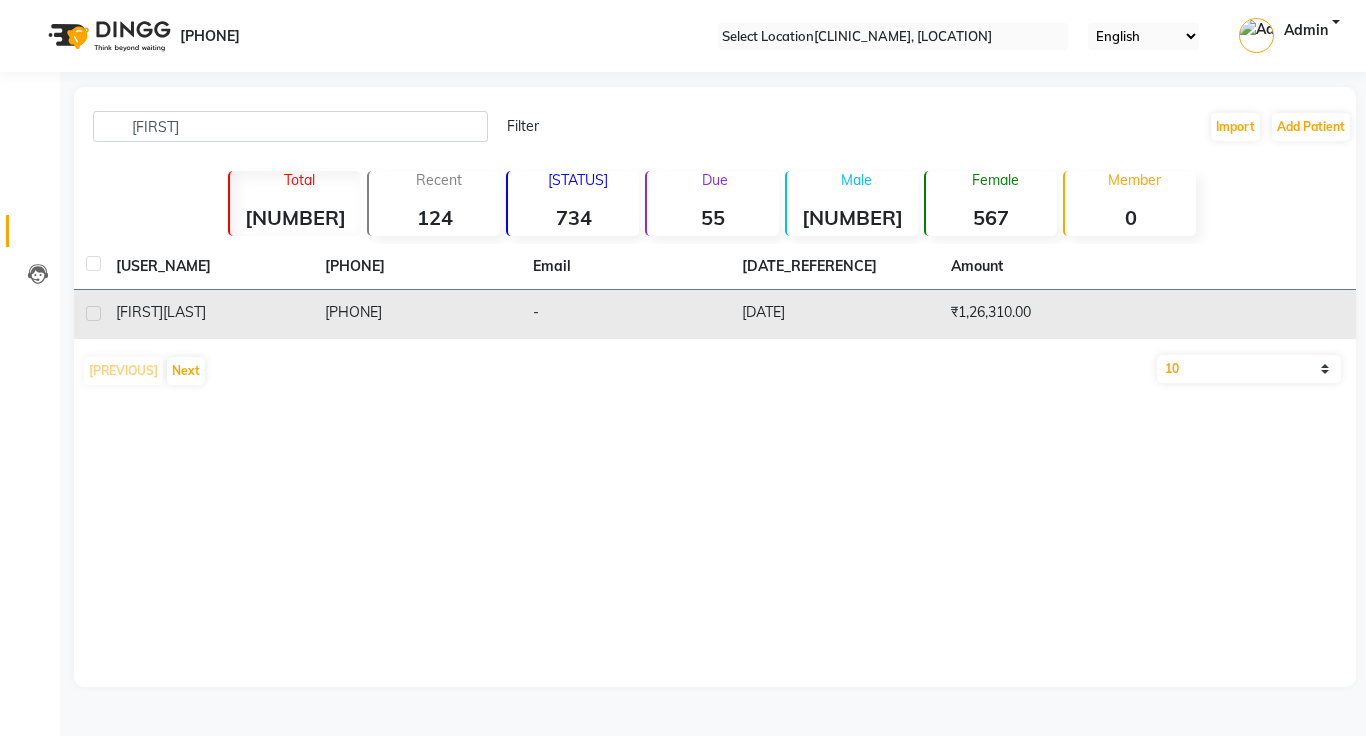 click on "[PHONE]" at bounding box center [417, 314] 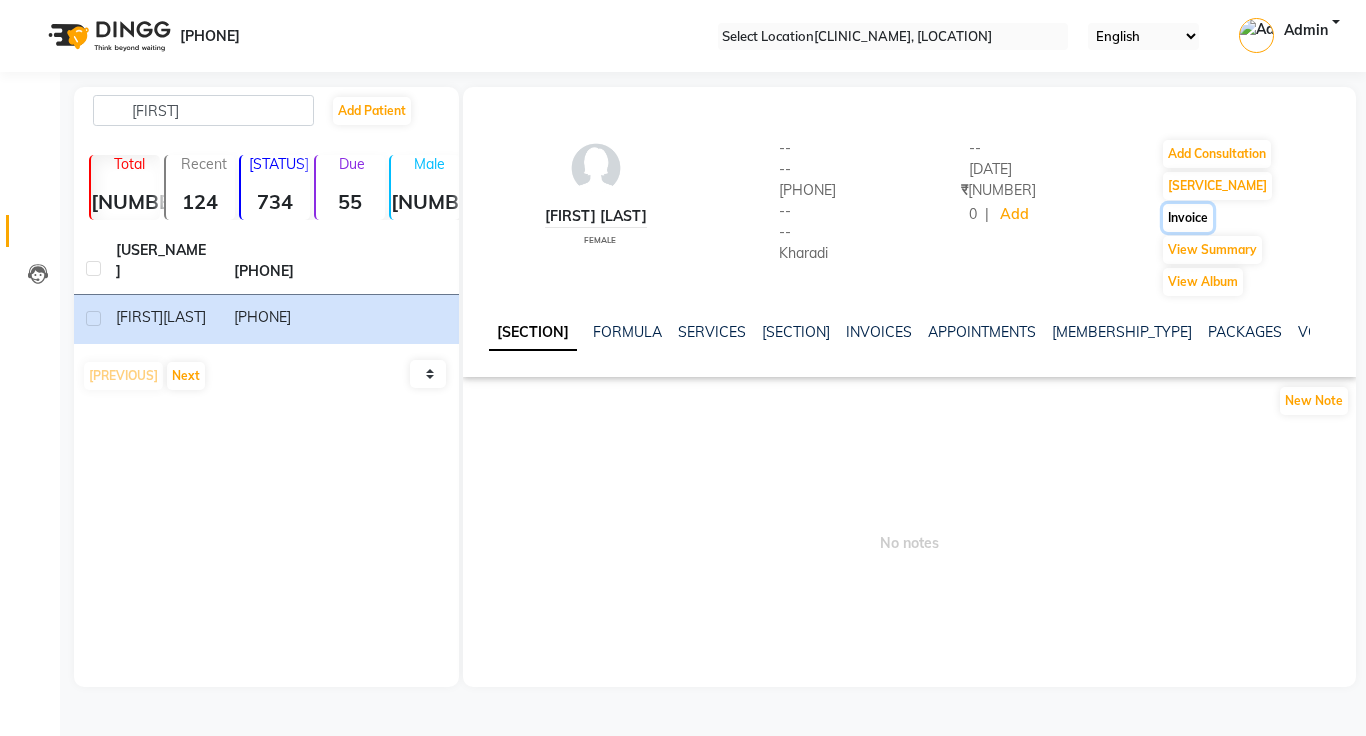 click on "Invoice" at bounding box center [1217, 154] 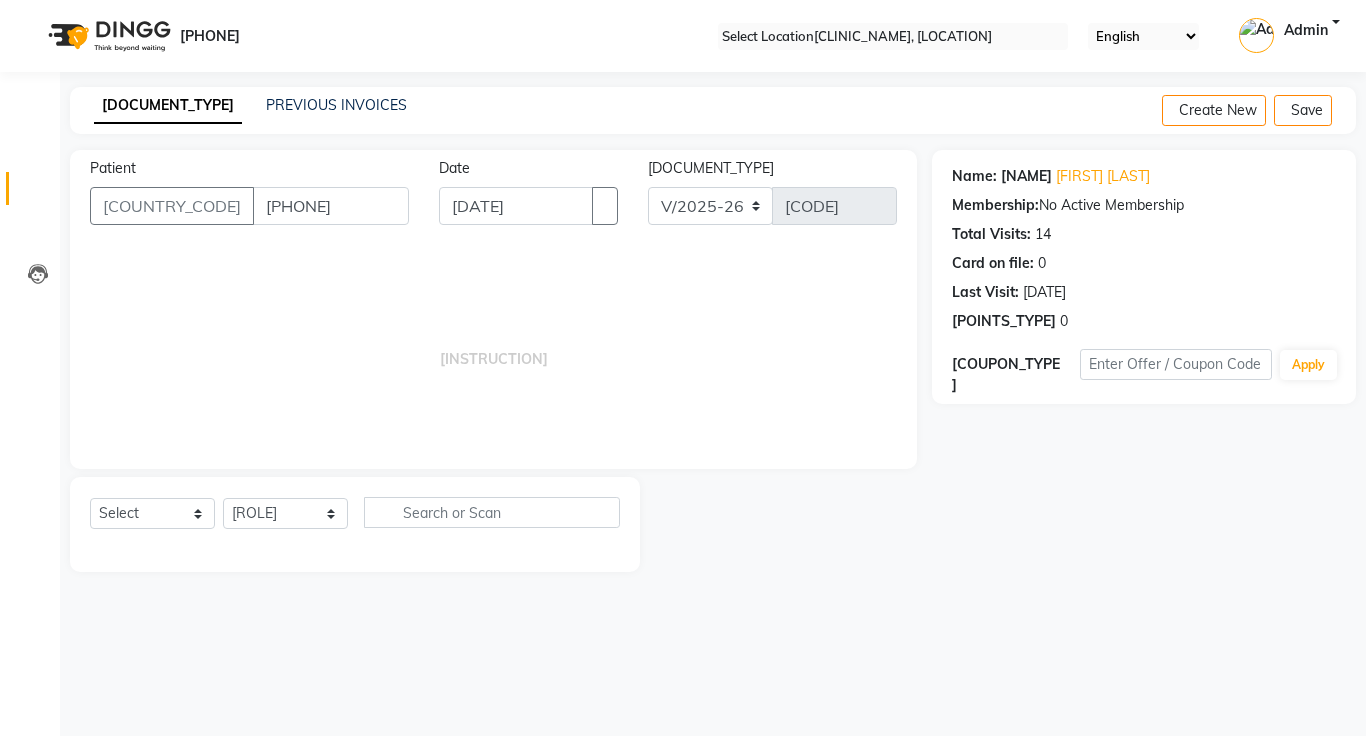 click at bounding box center [1340, 111] 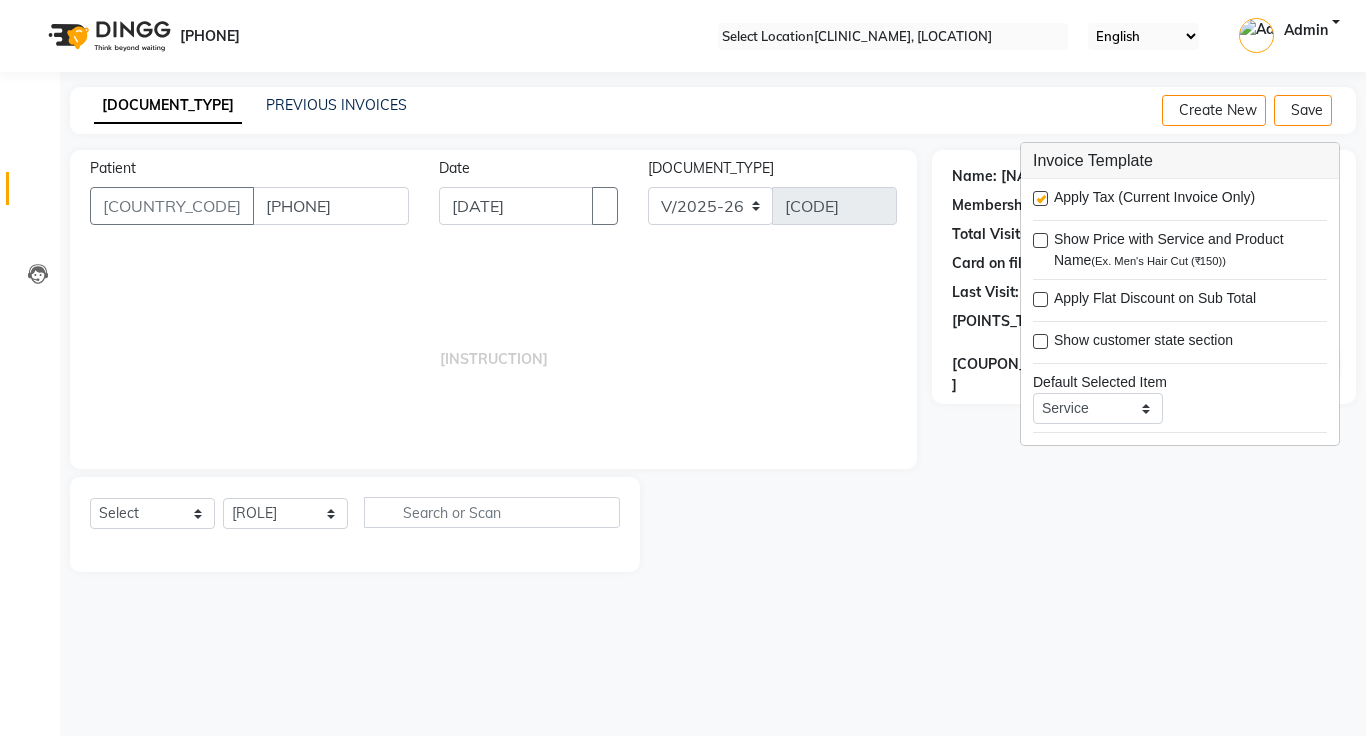 click at bounding box center (1040, 198) 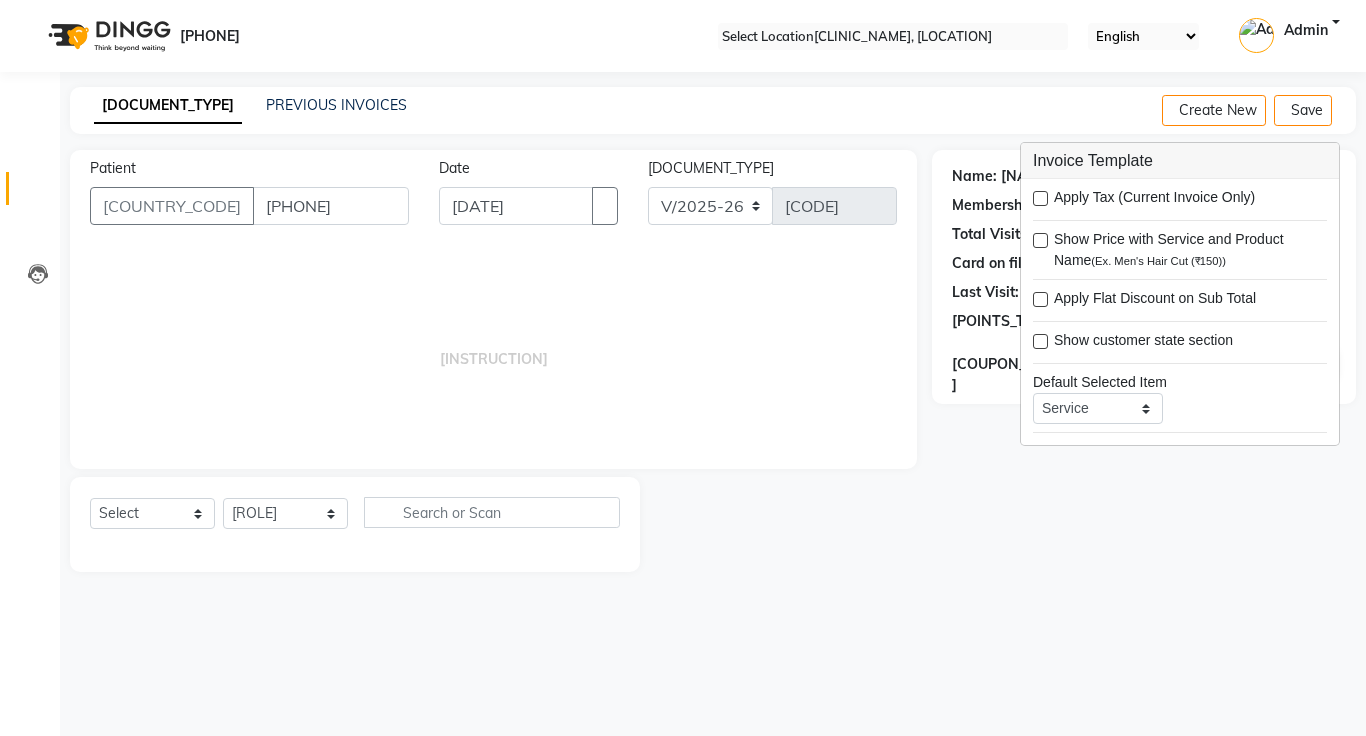 click on "INVOICE PREVIOUS INVOICES Create New   Save" at bounding box center (713, 110) 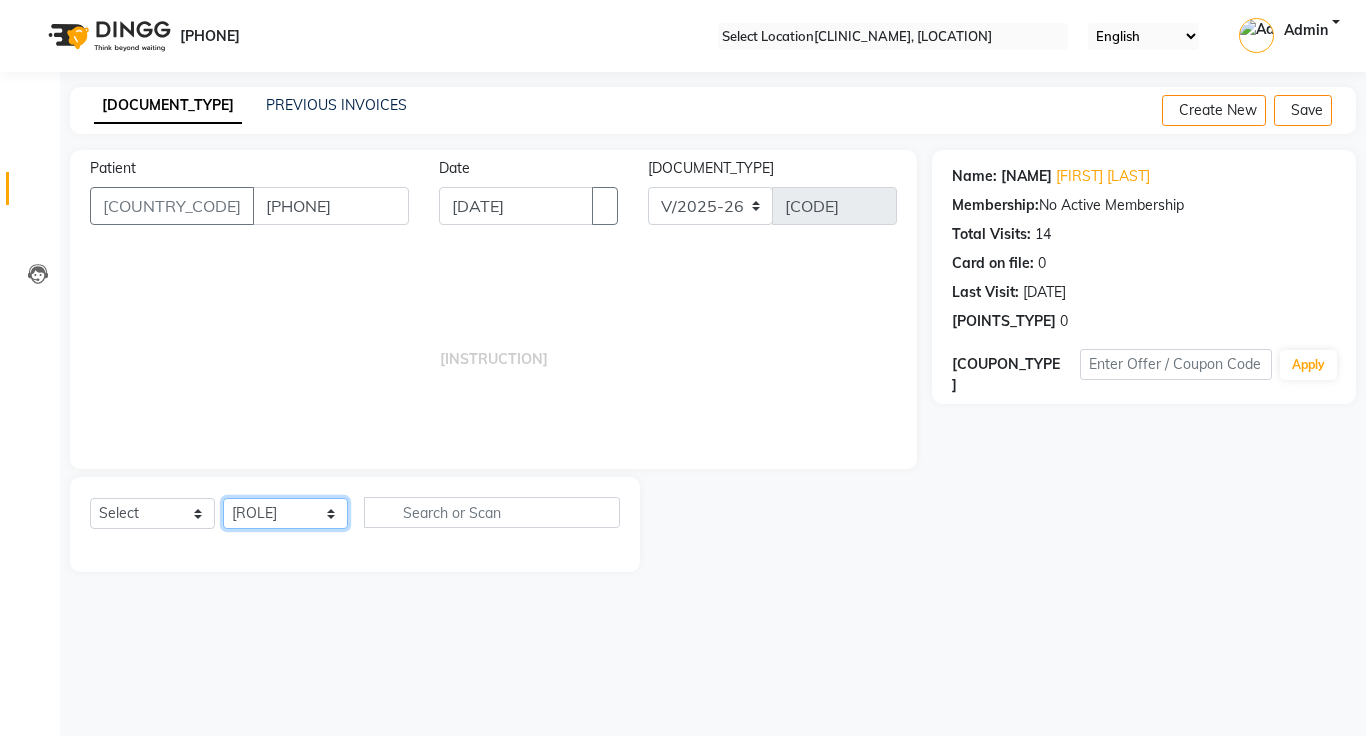 click on "Select Doctor [FIRST] [LAST] [FIRST] [LAST] [FIRST] [LAST] [FIRST] [LAST]" at bounding box center (285, 513) 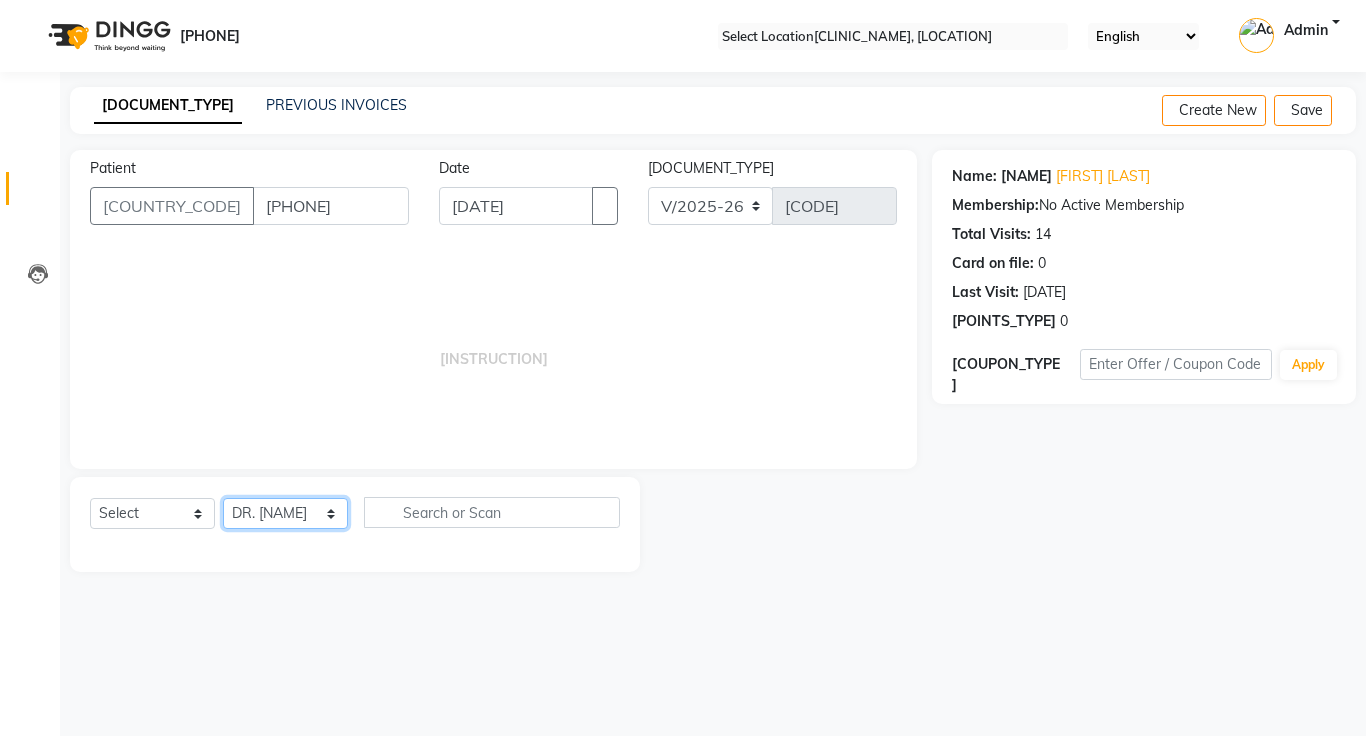 click on "Select Doctor [FIRST] [LAST] [FIRST] [LAST] [FIRST] [LAST] [FIRST] [LAST]" at bounding box center [285, 513] 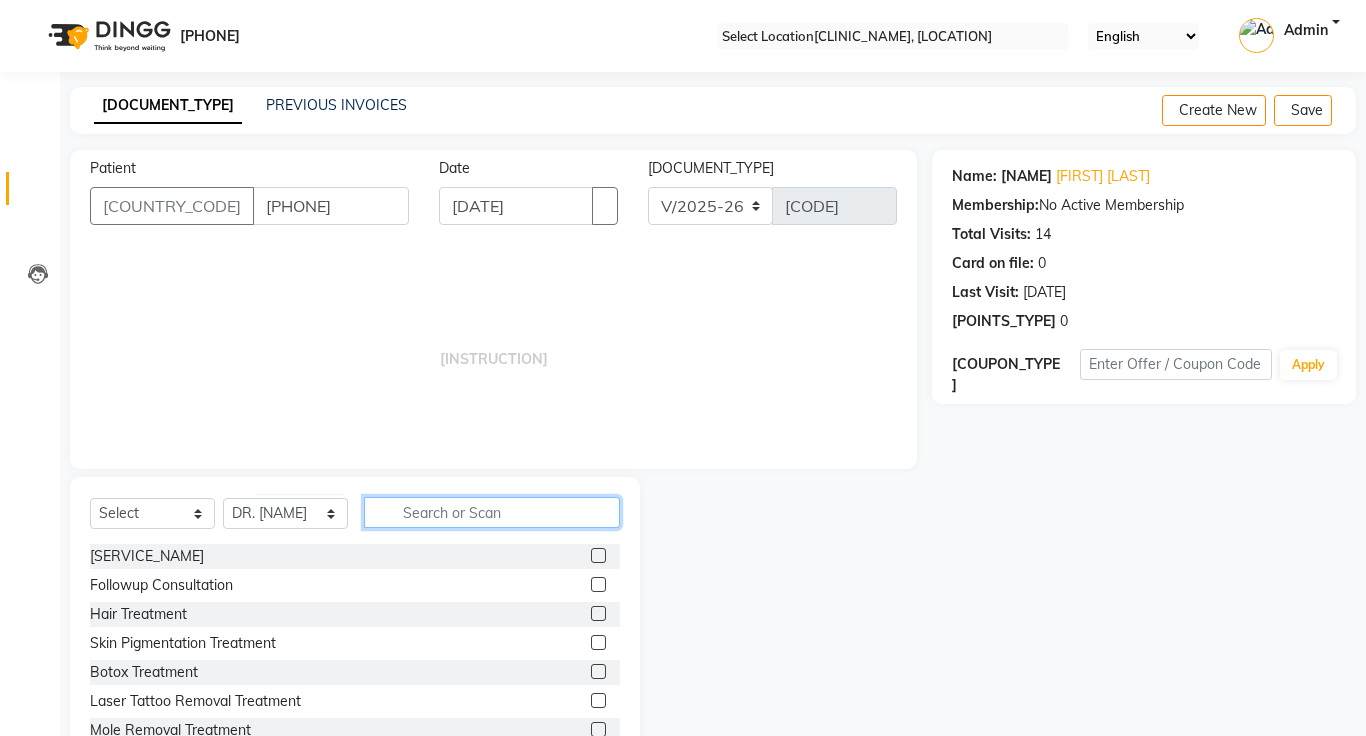 click at bounding box center [492, 512] 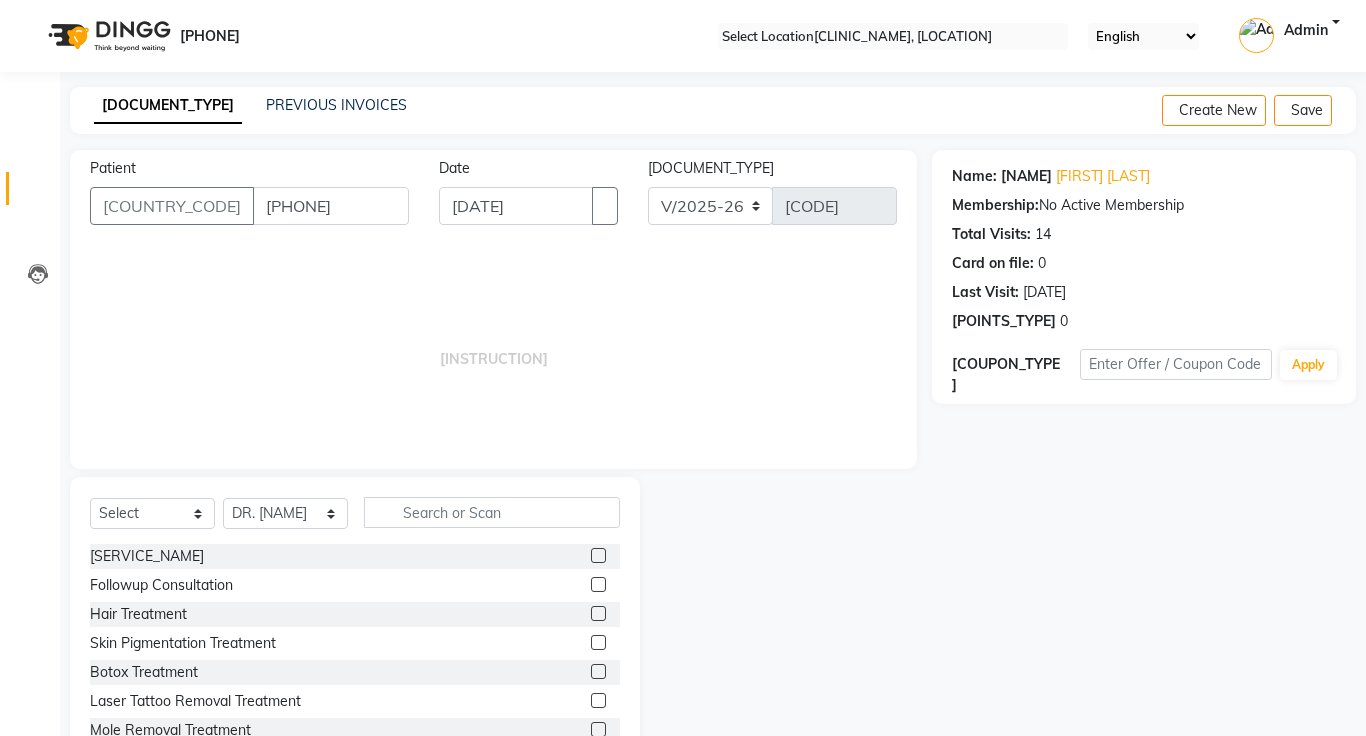 click at bounding box center [598, 555] 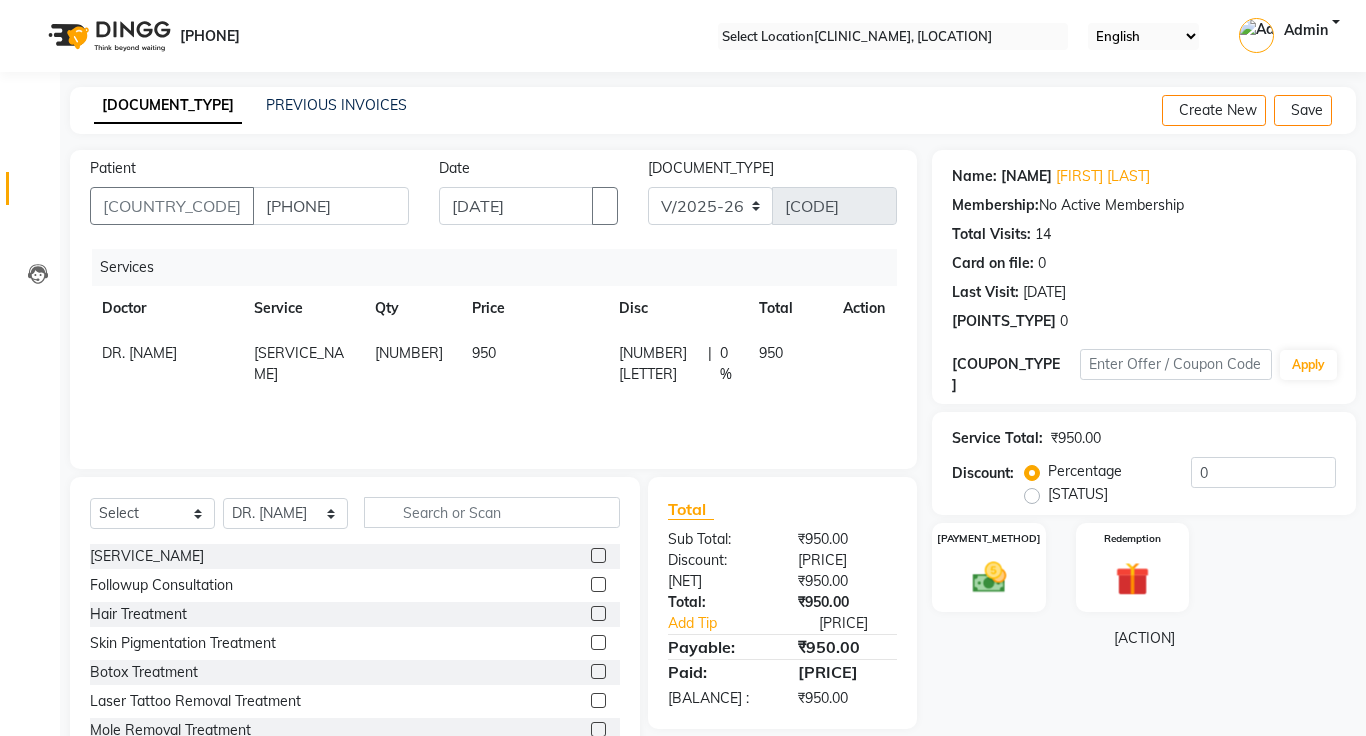 click on "950" at bounding box center [533, 364] 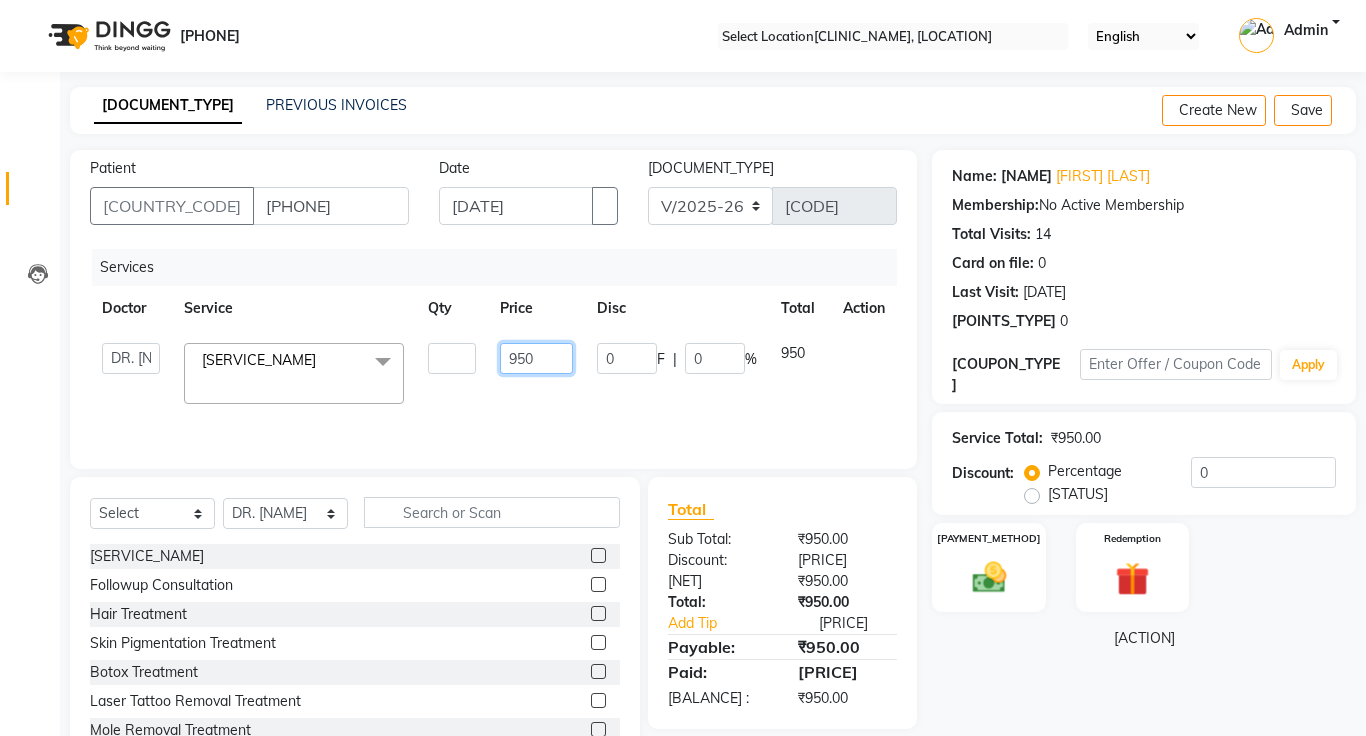 click on "950" at bounding box center [452, 358] 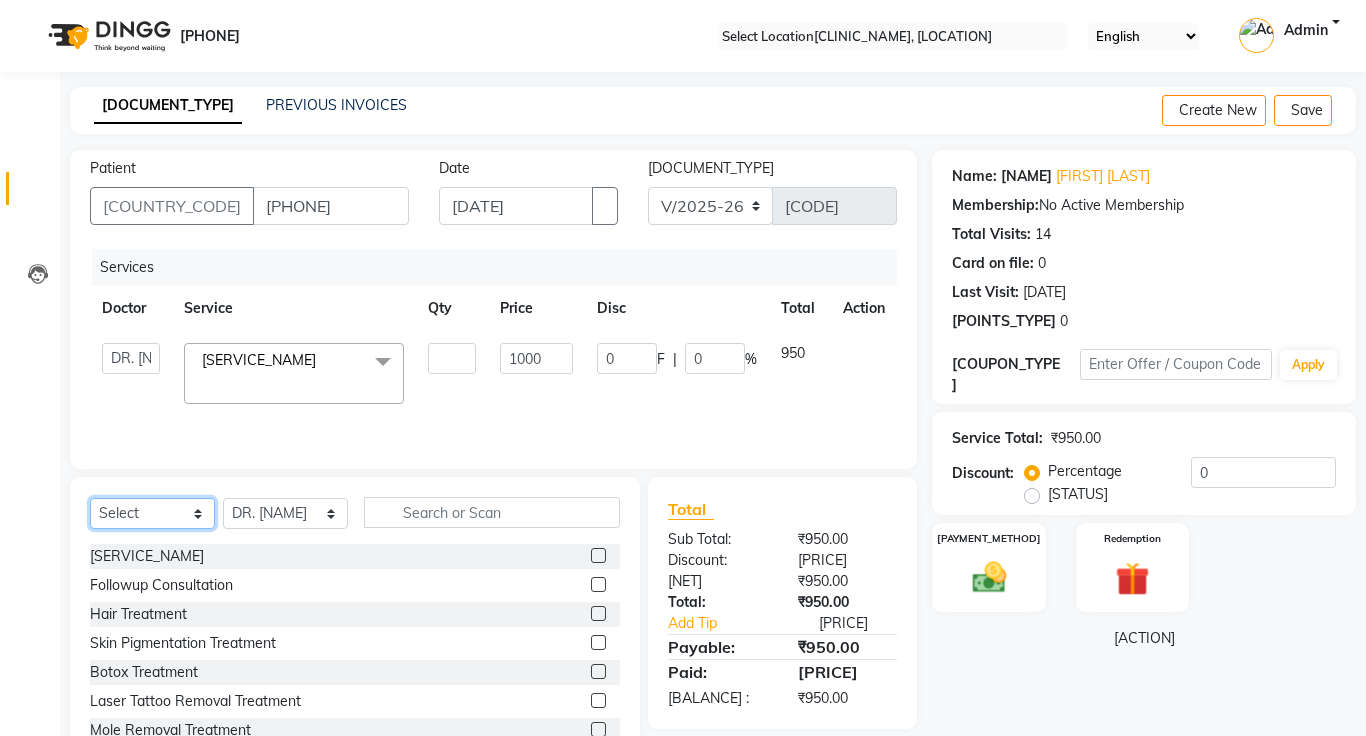 click on "Select Service Product Membership Package Voucher Prepaid Gift Card" at bounding box center [152, 513] 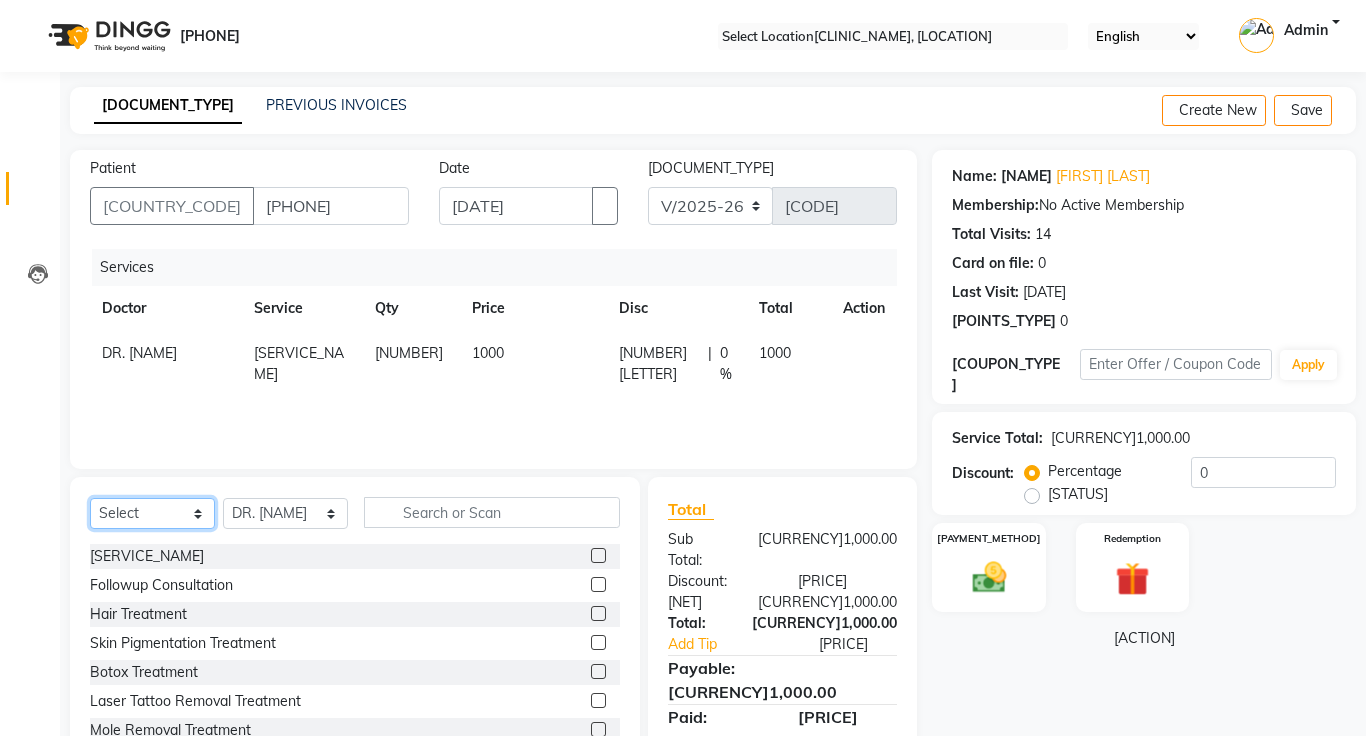 select on "product" 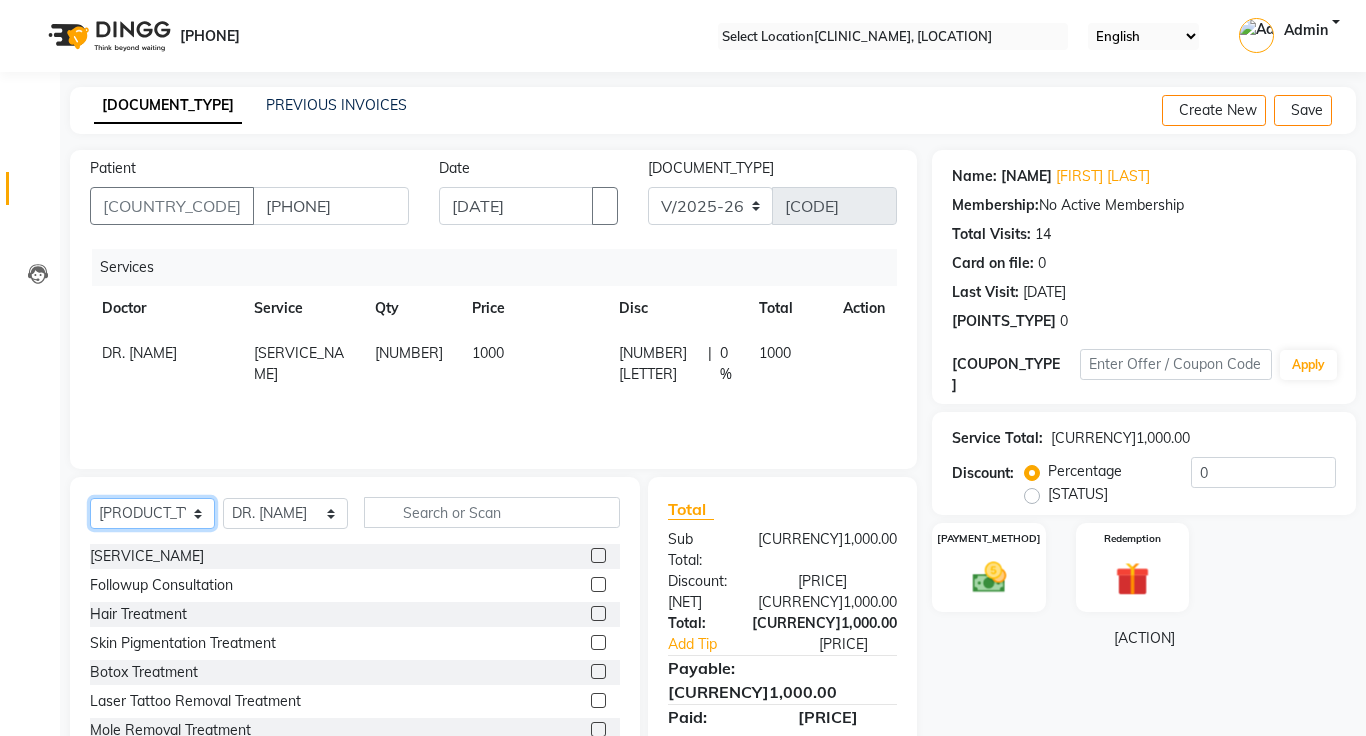 click on "Select Service Product Membership Package Voucher Prepaid Gift Card" at bounding box center [152, 513] 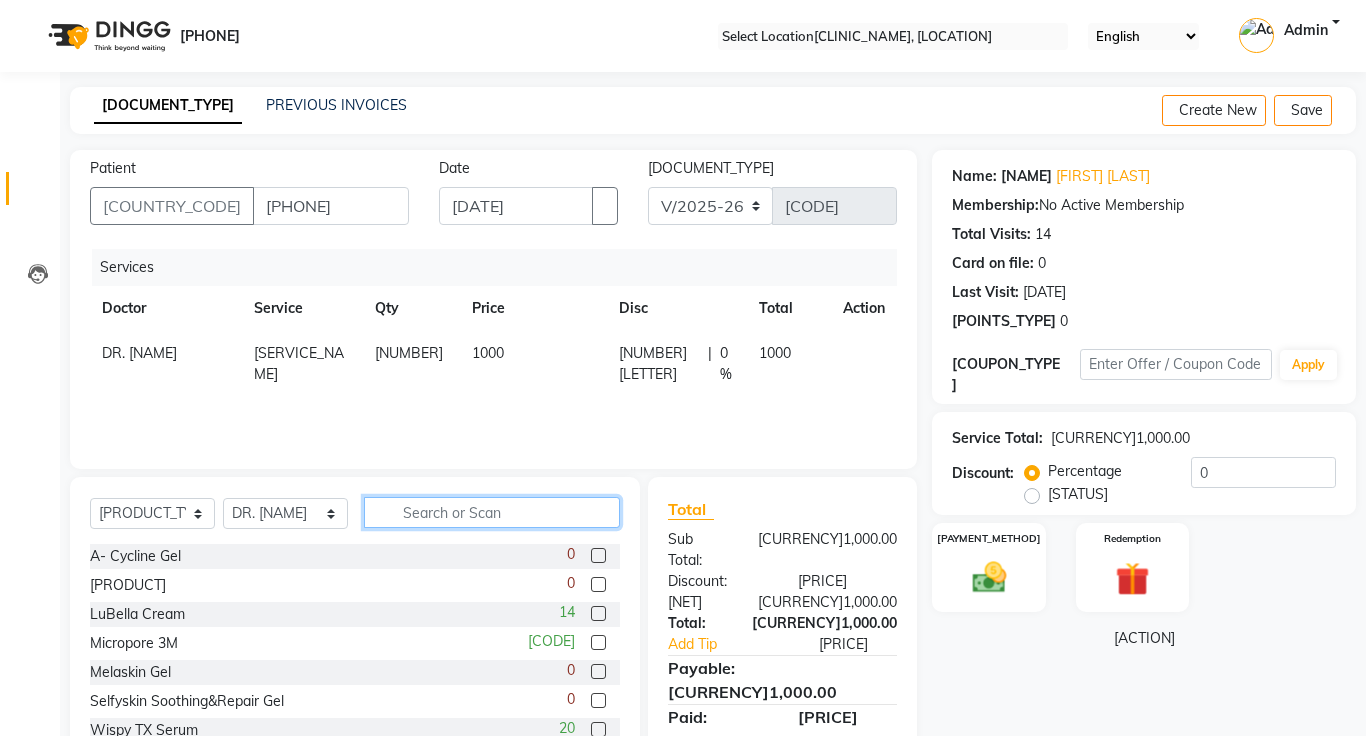 click at bounding box center [492, 512] 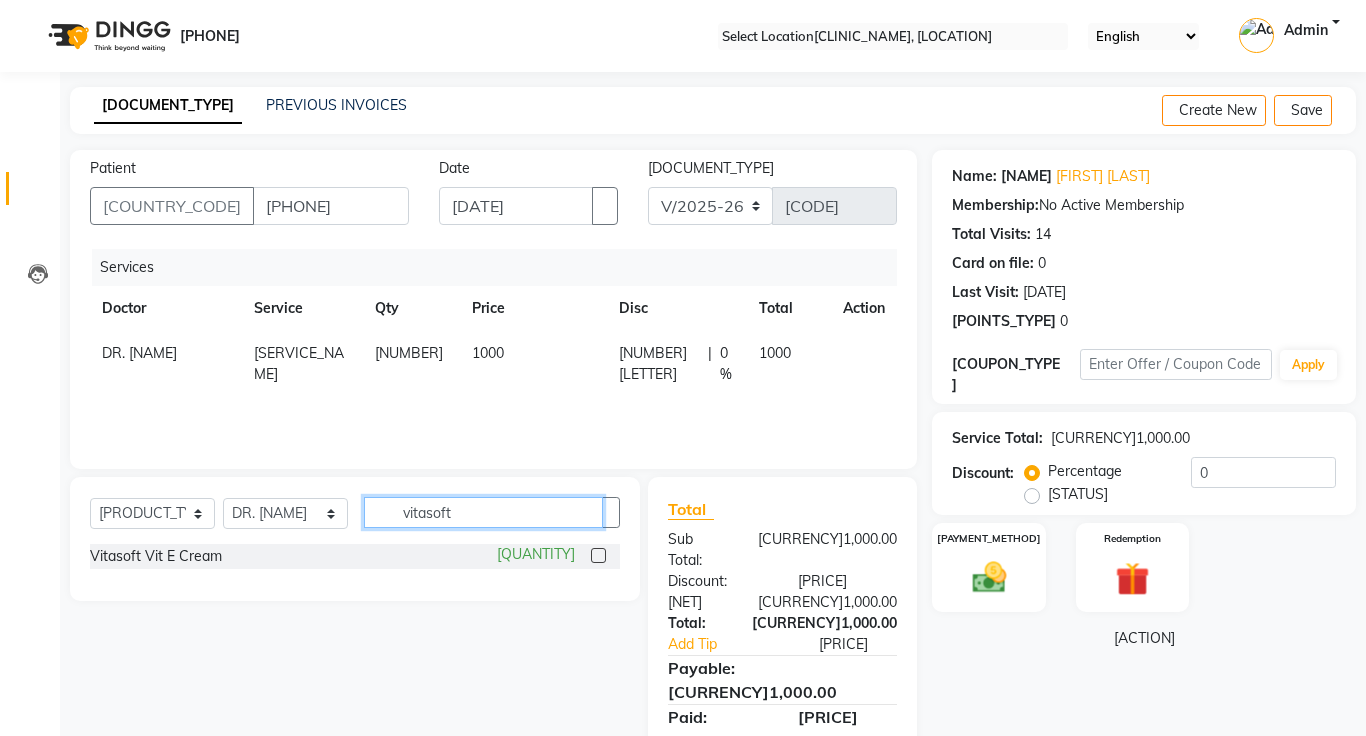 type on "vitasoft" 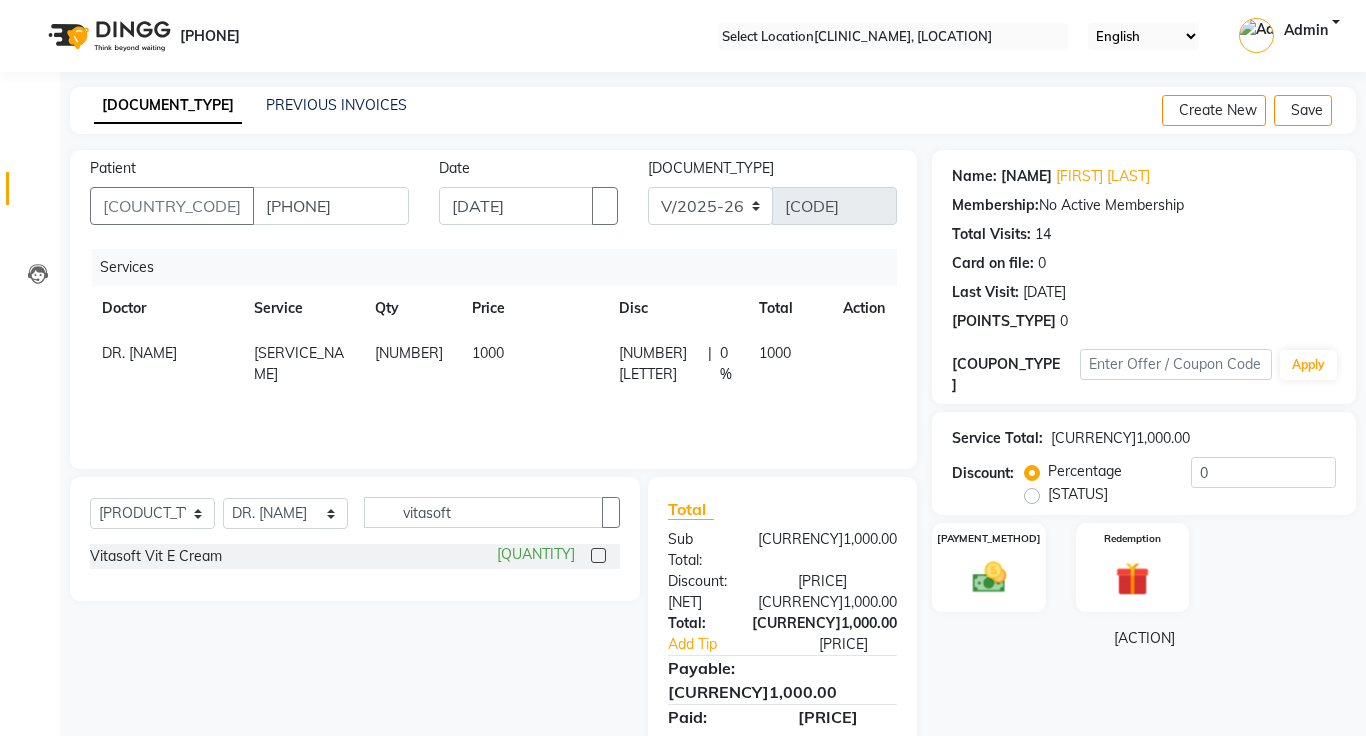 click at bounding box center (598, 555) 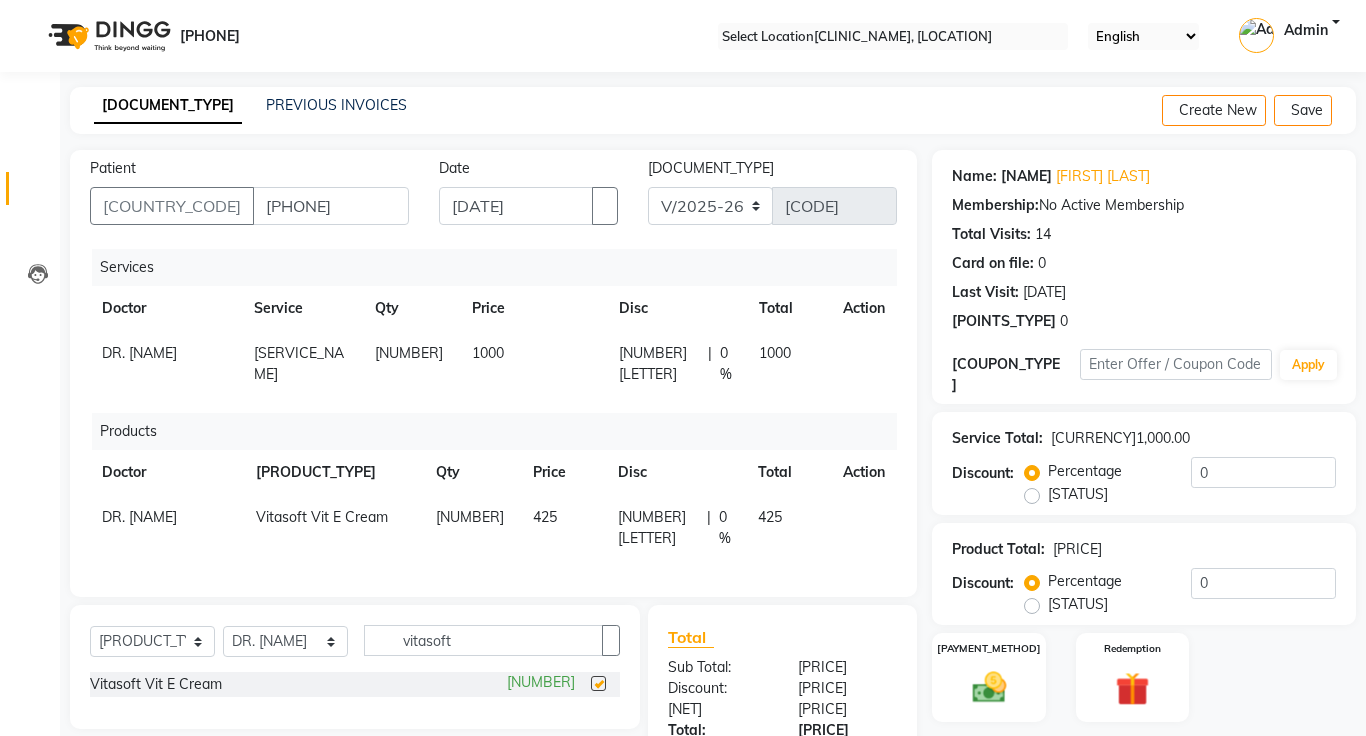 click on "Patient +91 [PHONE] Date [DATE] Invoice Number V/[YEAR]/[YEAR]-[YEAR] [NUMBER] Services Doctor Service Qty Price Disc Total Action DR. RAYMUS Consultation 1 1000 0 F | 0 % 1000 Products Doctor Product Qty Price Disc Total Action DR. RAYMUS Vitasoft Vit E Cream 1 425 0 F | 0 % 425" at bounding box center [493, 373] 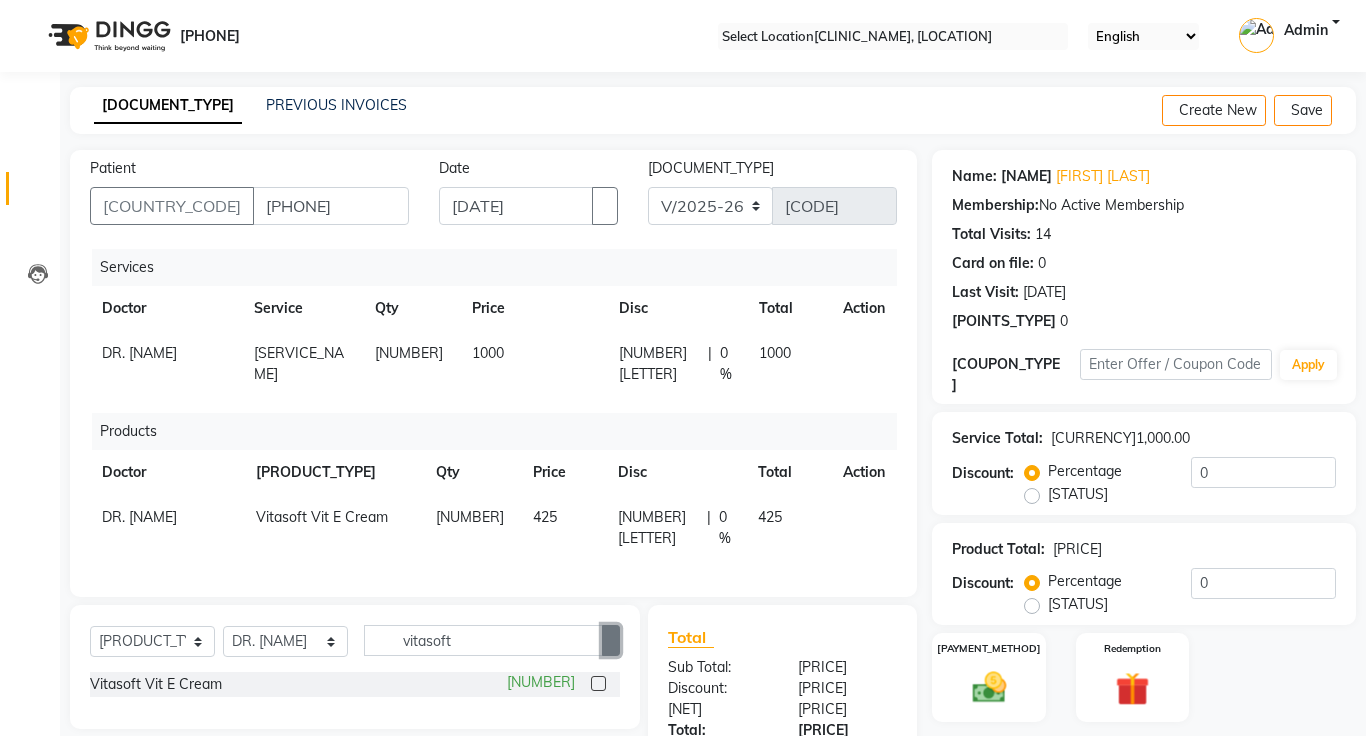click at bounding box center [611, 641] 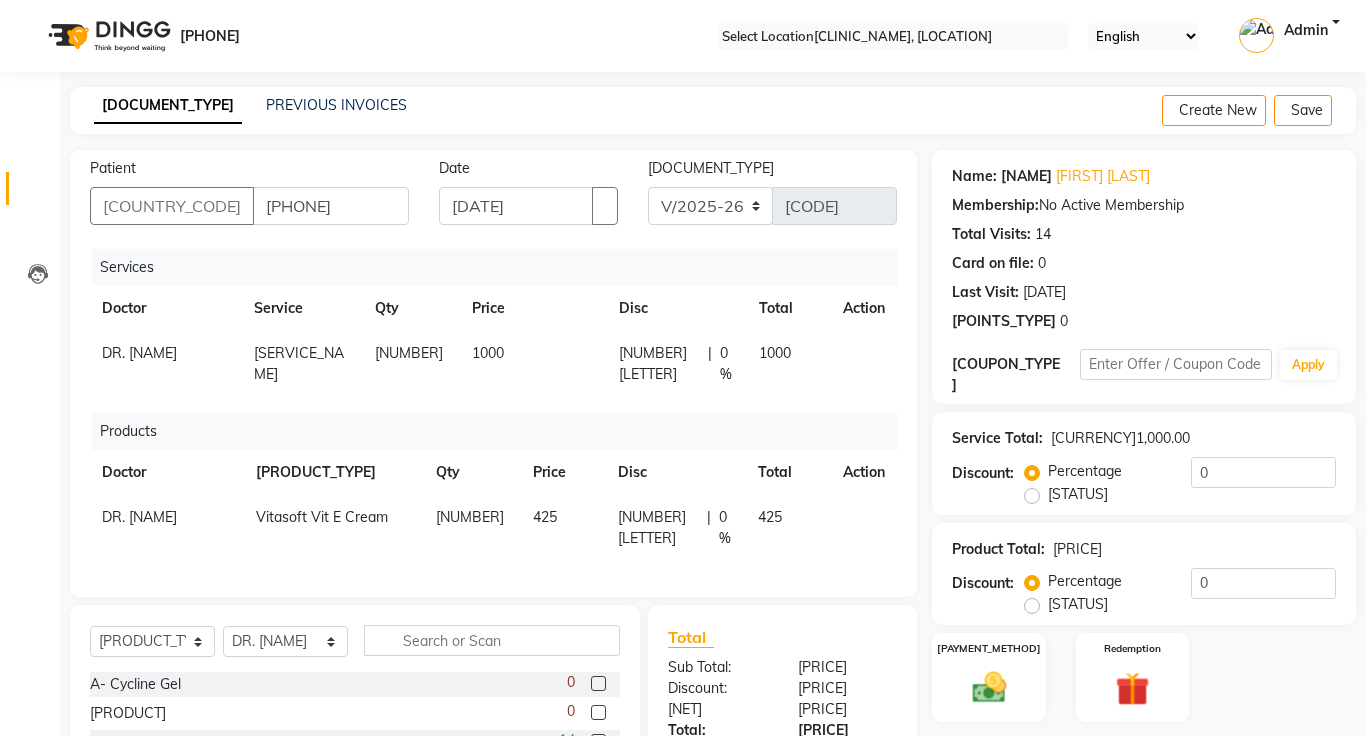 click on "Vitasoft Vit E Cream" at bounding box center [302, 364] 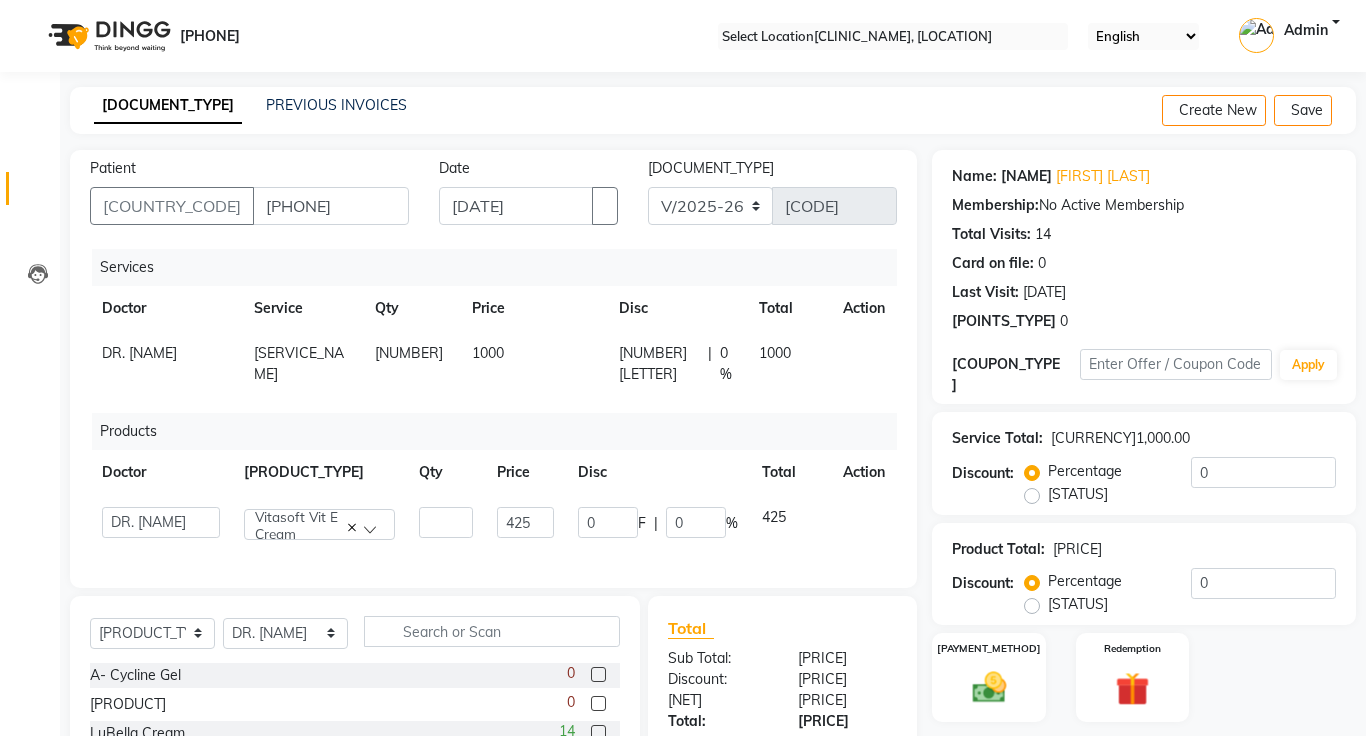 click at bounding box center (352, 527) 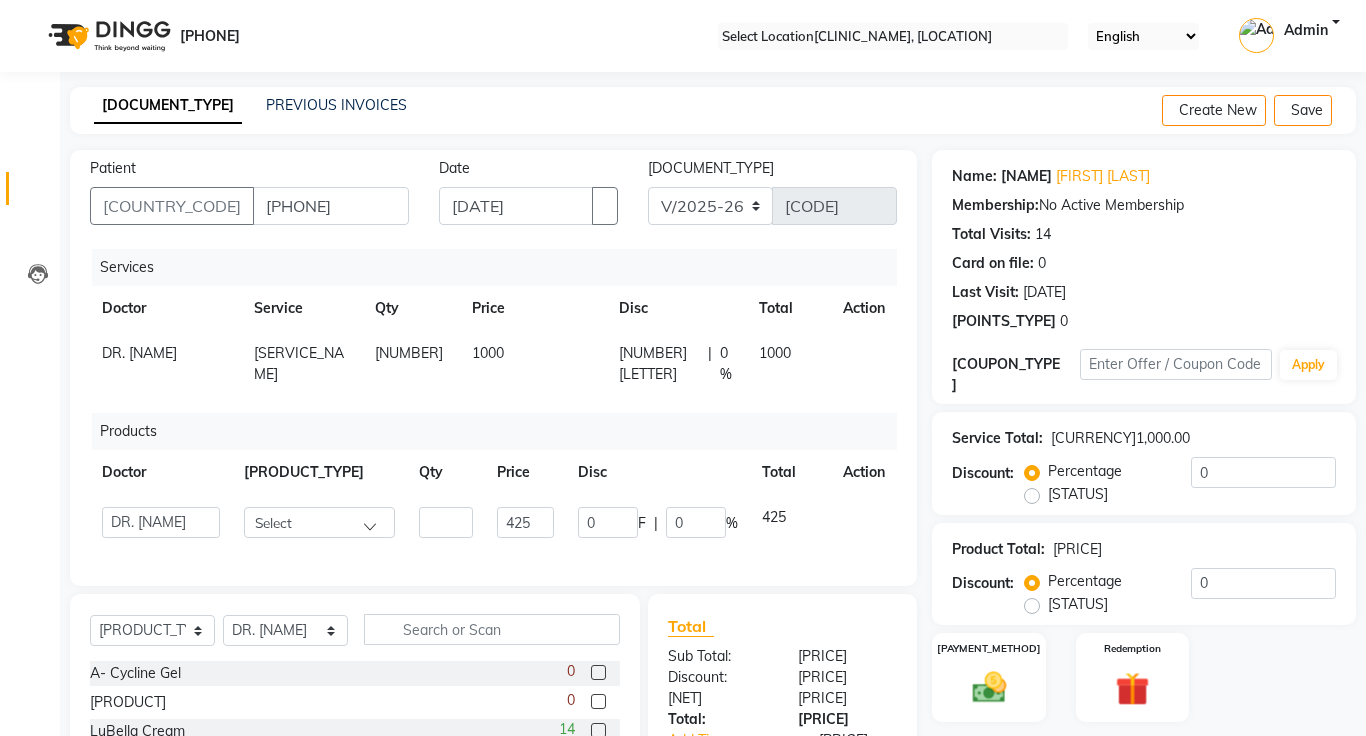 click on "Select" at bounding box center [315, 522] 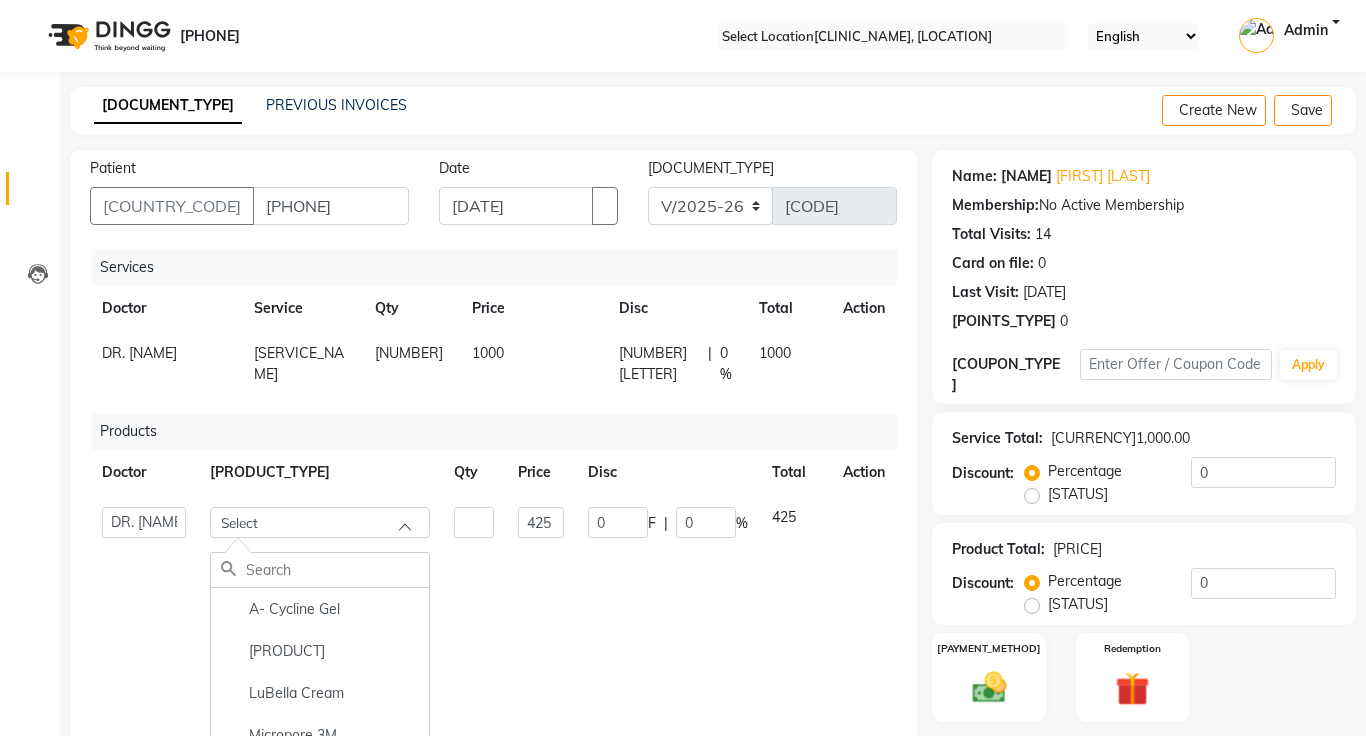 click on "Select" at bounding box center (316, 522) 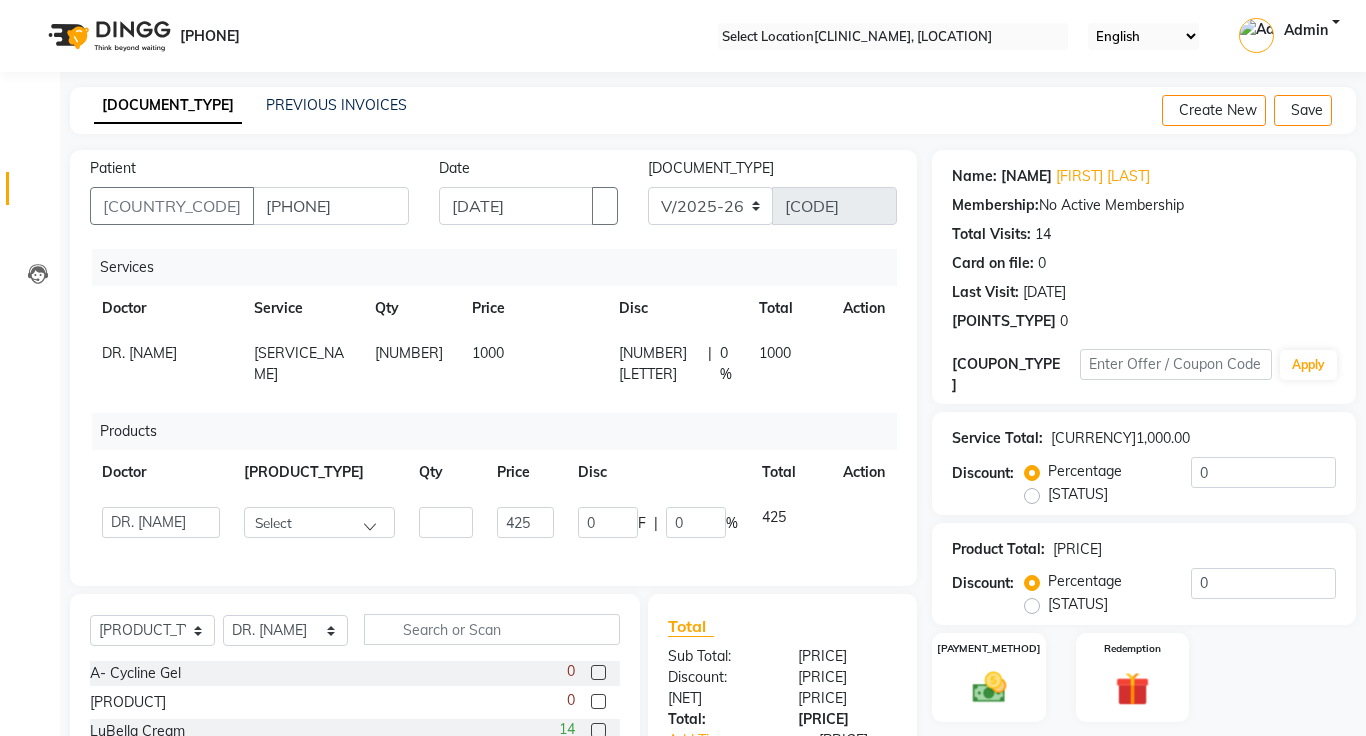 click at bounding box center (851, 343) 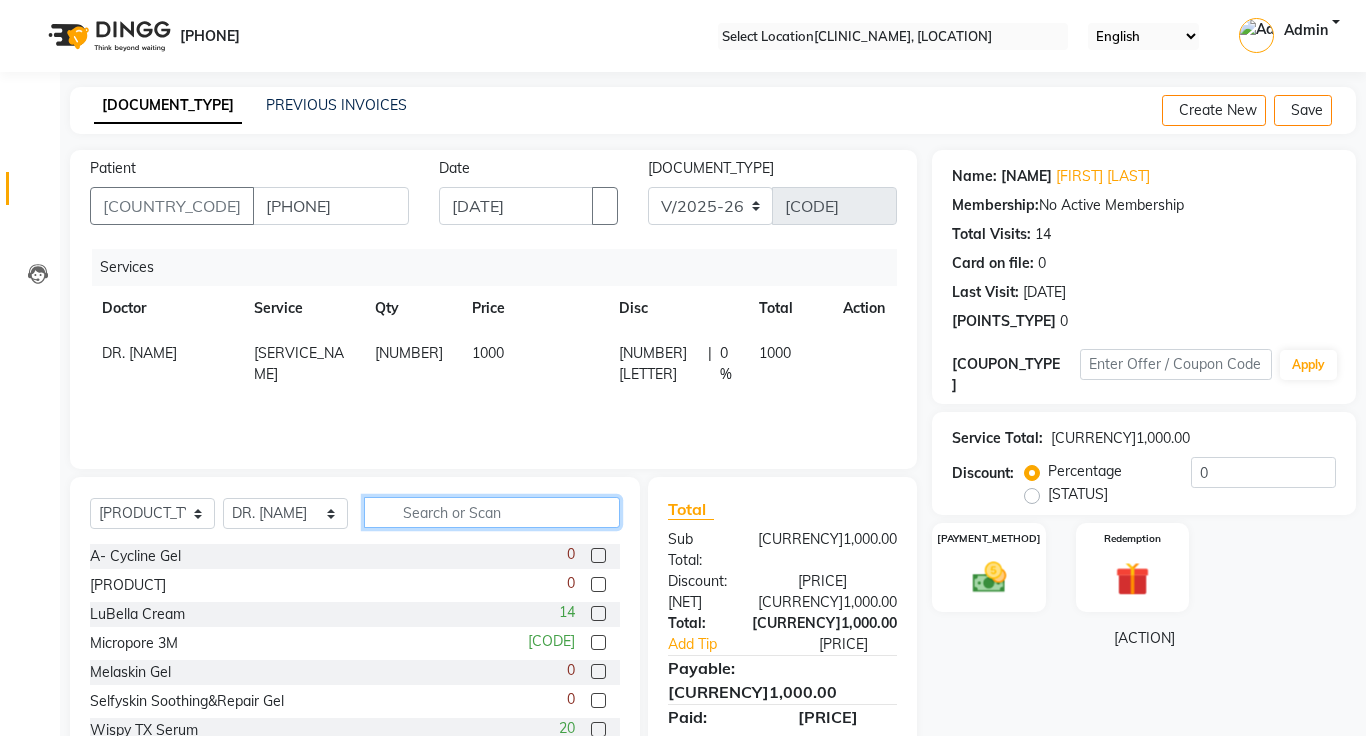 click at bounding box center (492, 512) 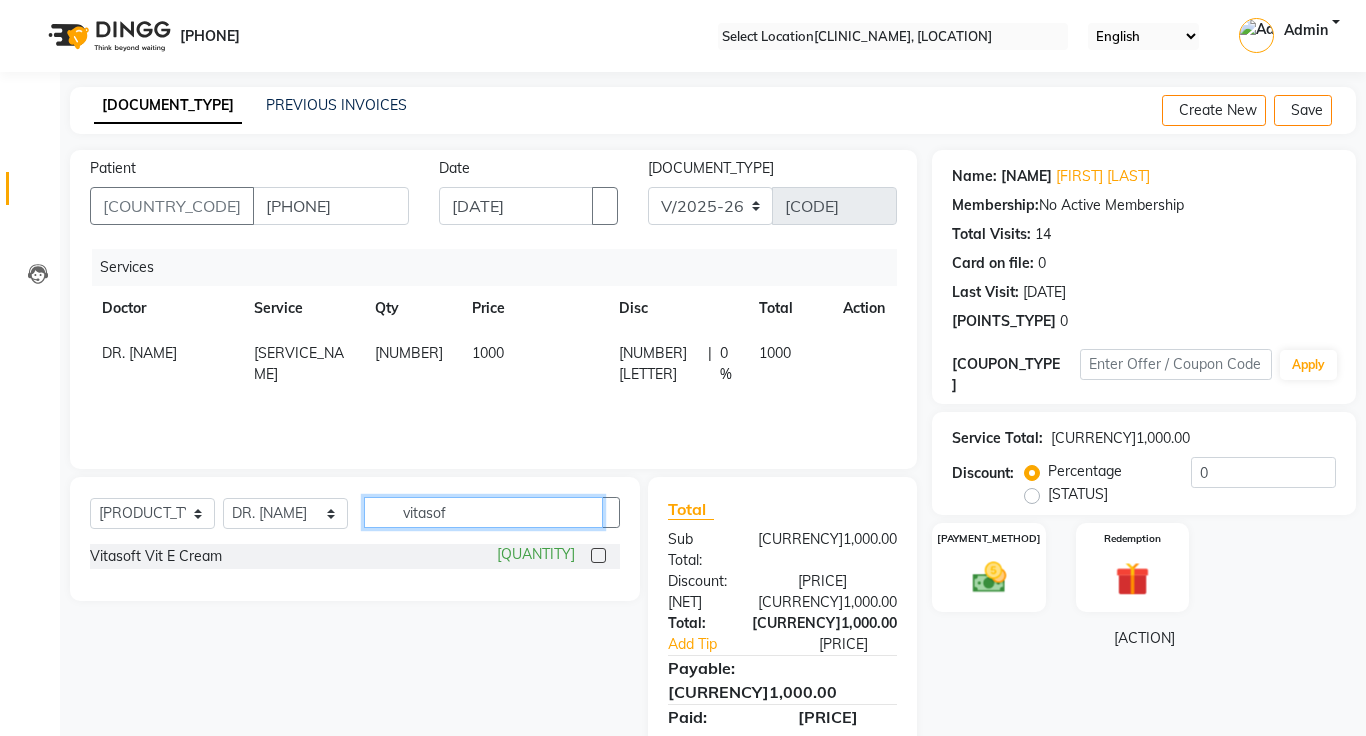 type on "vitasof" 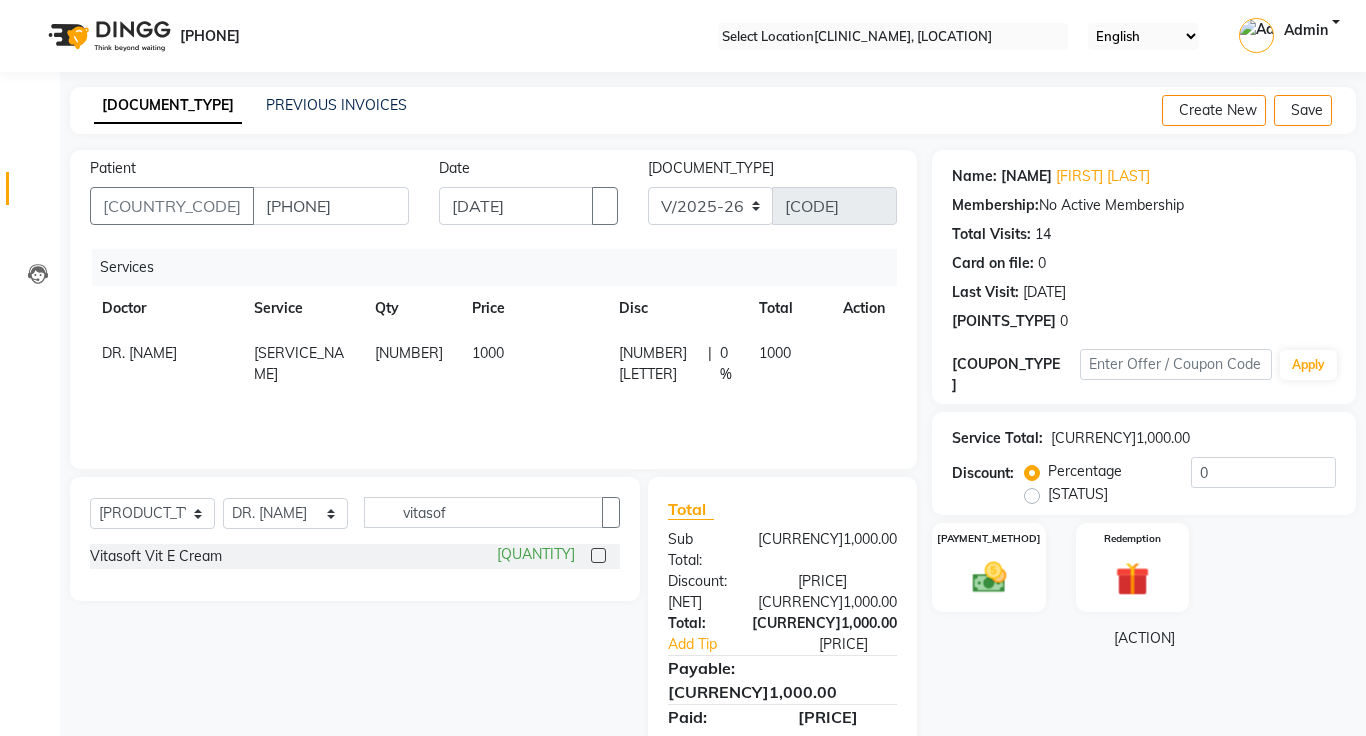 click at bounding box center (598, 555) 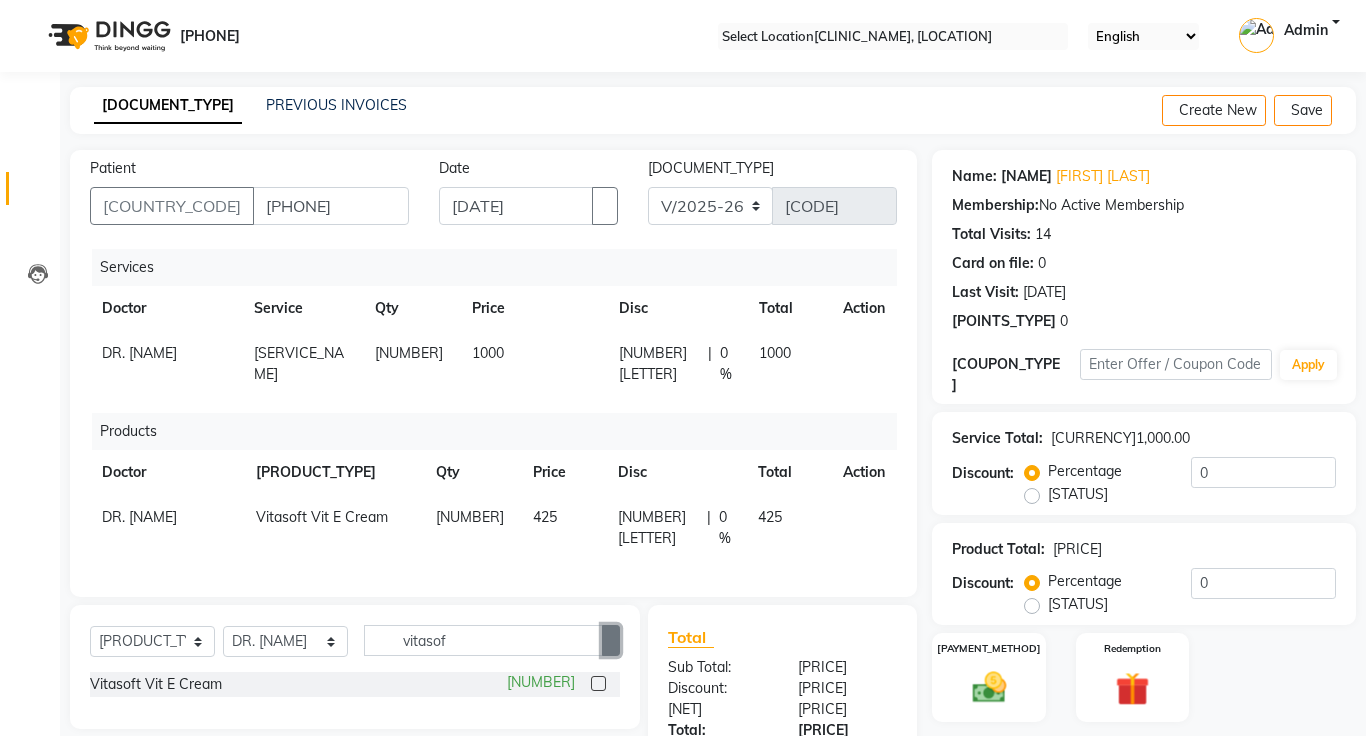 click at bounding box center [611, 641] 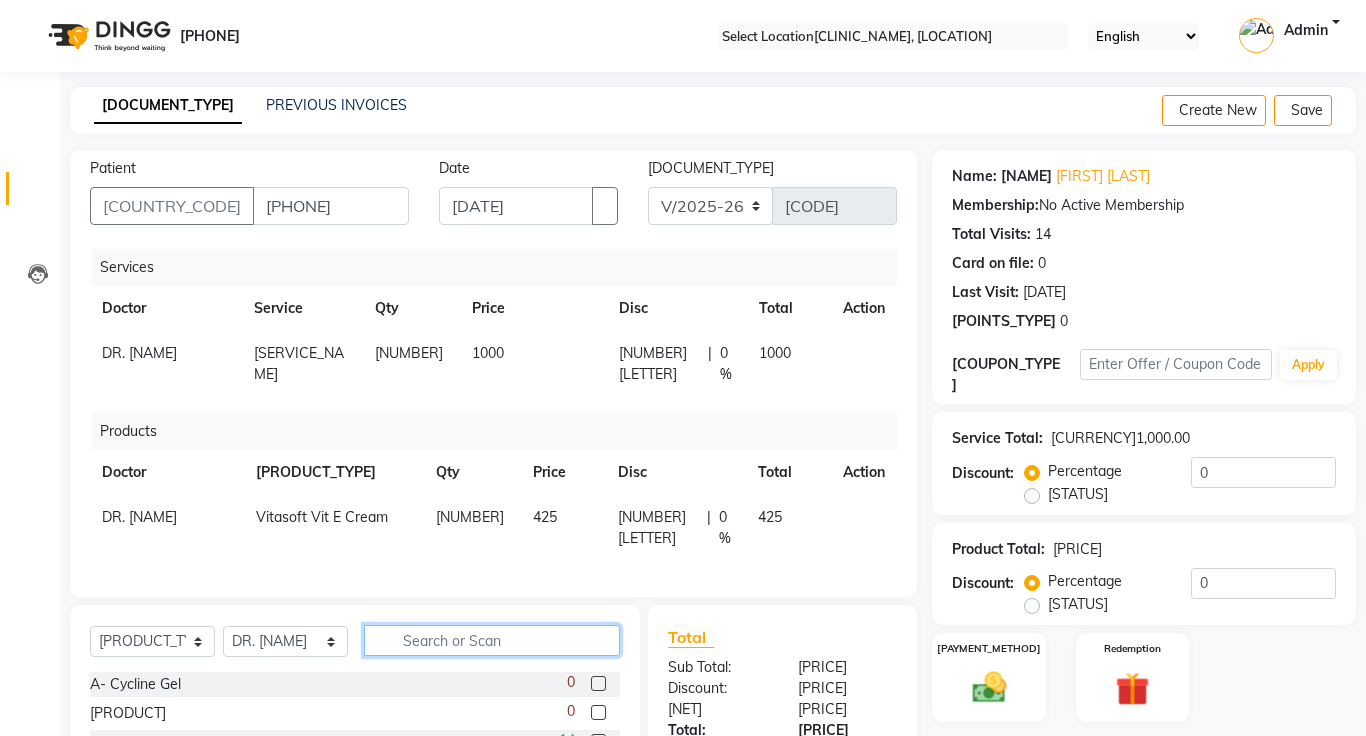 click at bounding box center [492, 640] 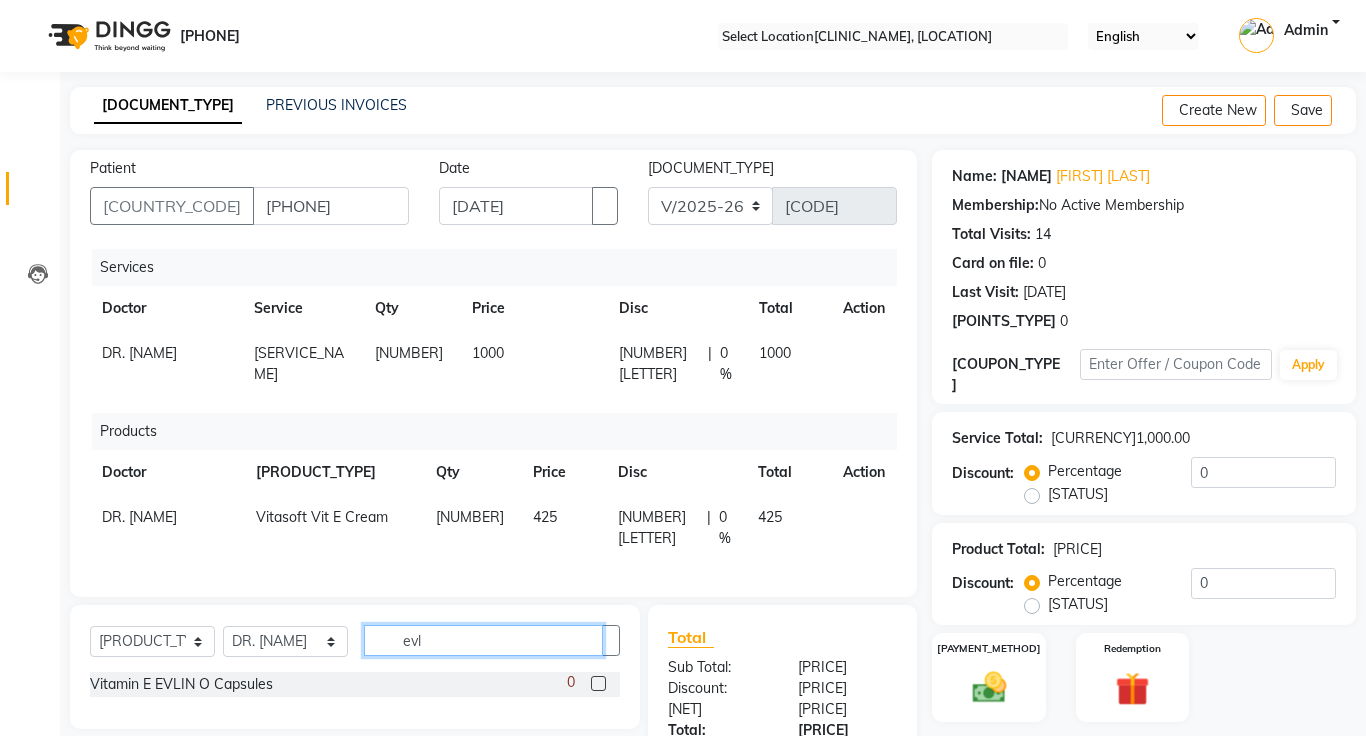 type on "evl" 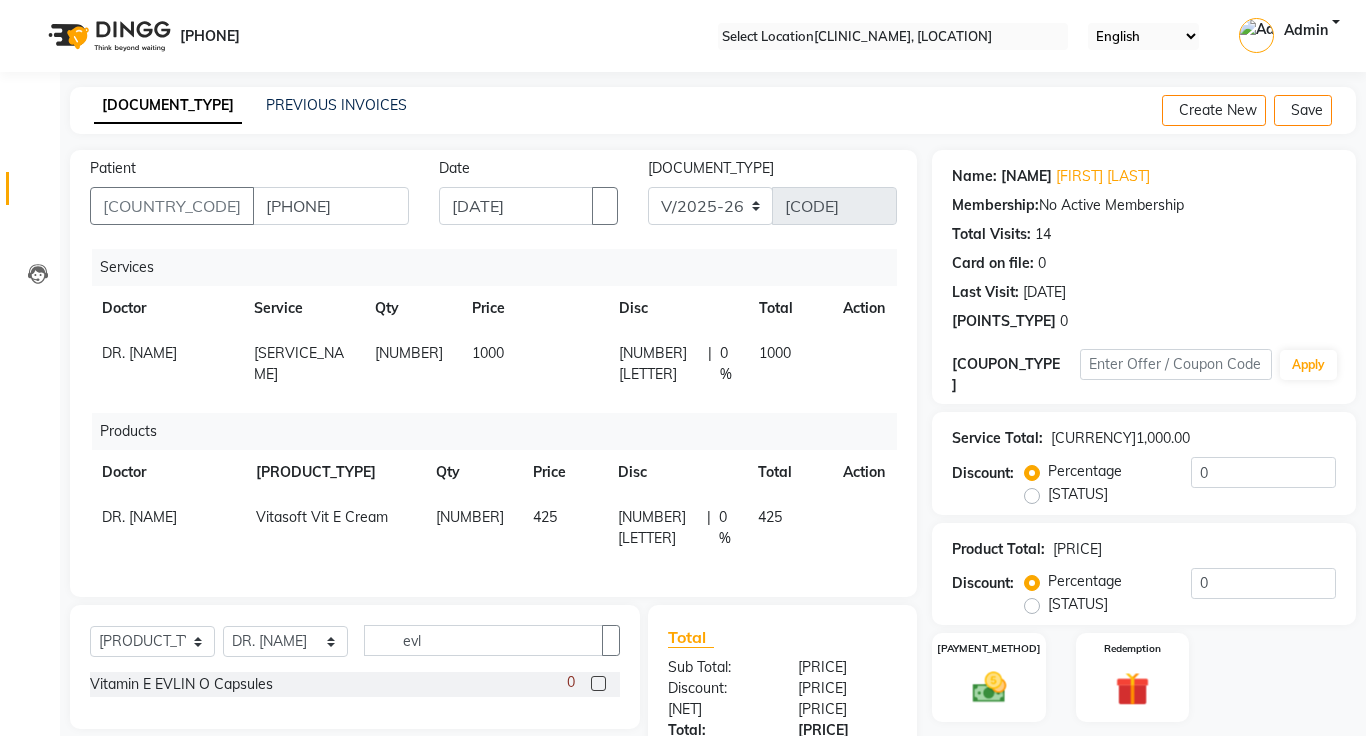 click at bounding box center (598, 683) 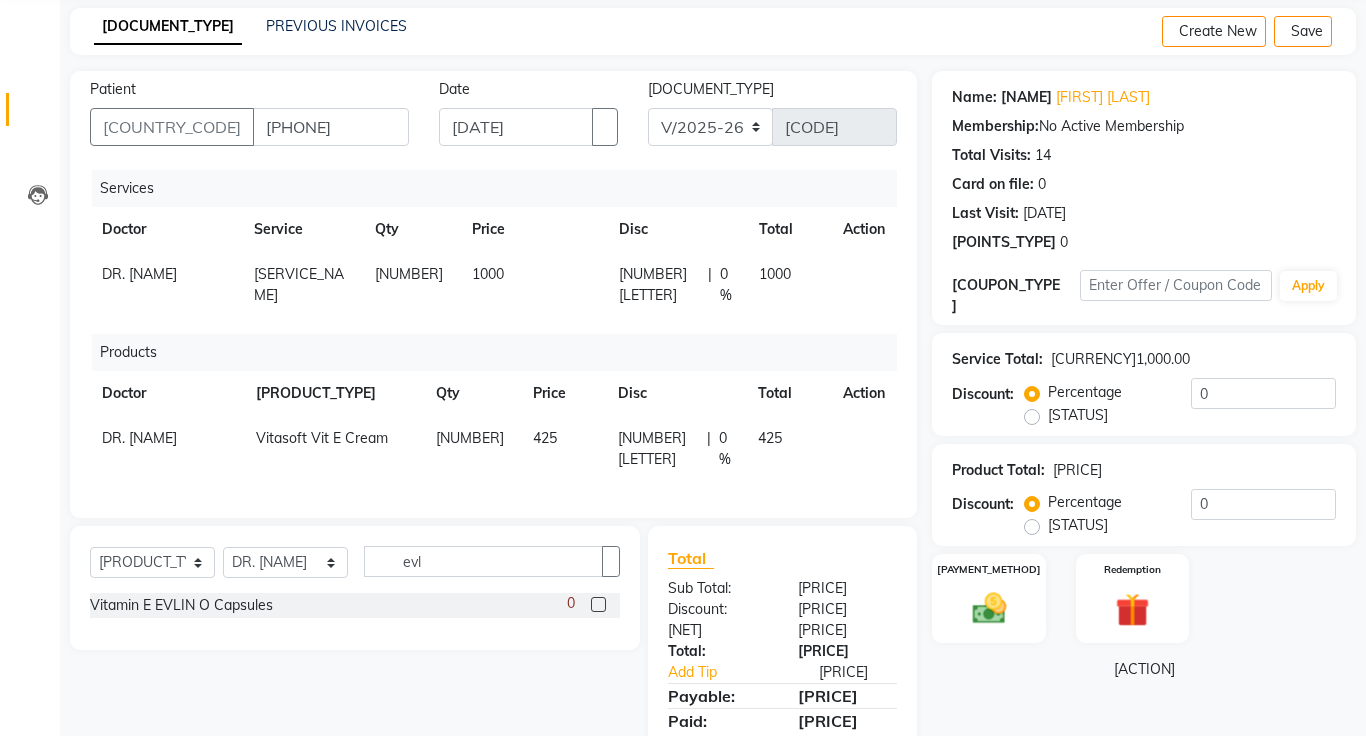 scroll, scrollTop: 108, scrollLeft: 0, axis: vertical 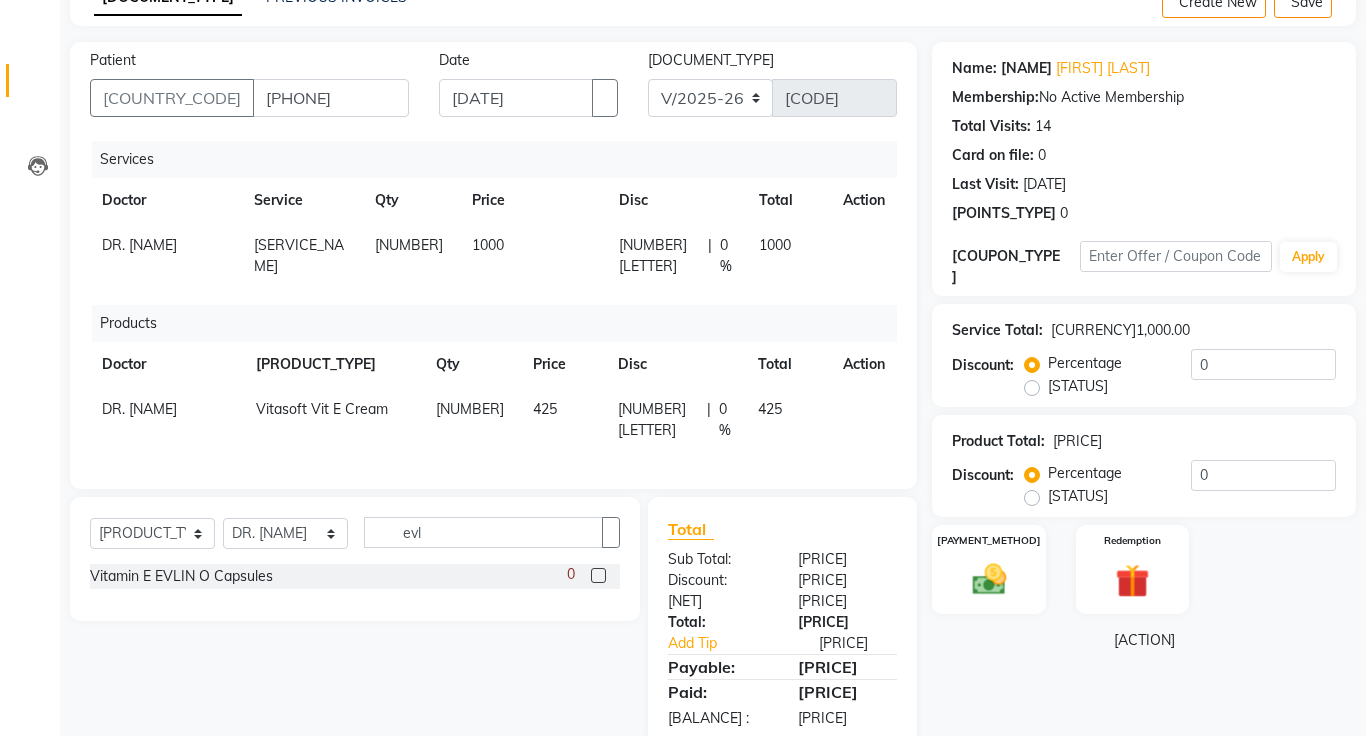 click on "[ACTION]" at bounding box center (1144, 640) 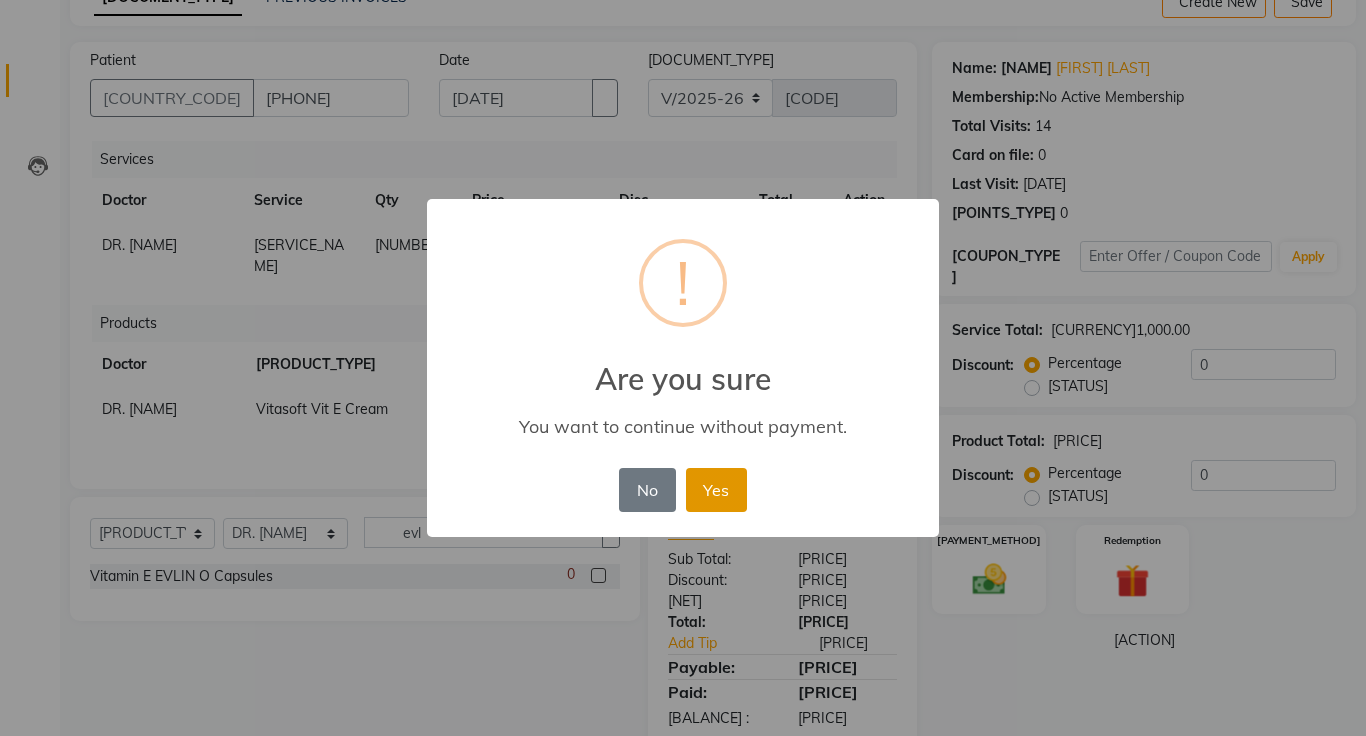 click on "Yes" at bounding box center [716, 490] 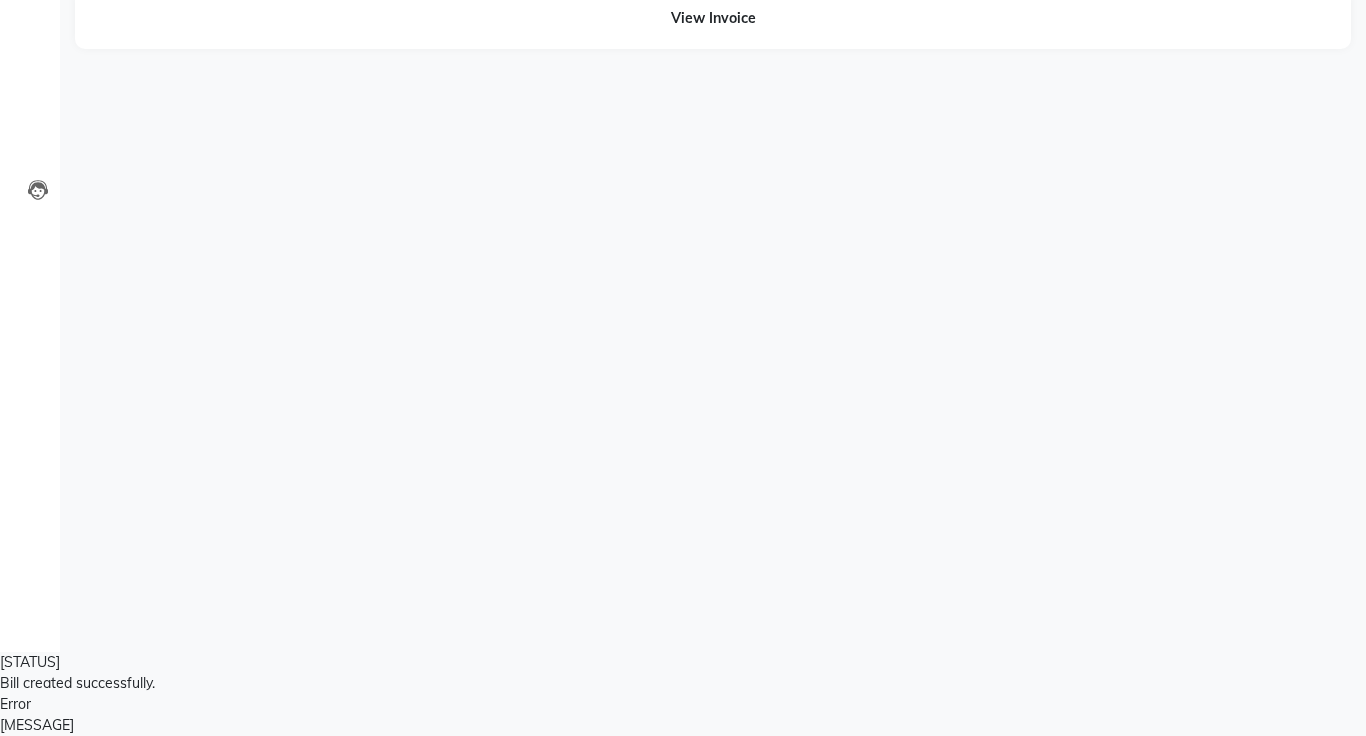 scroll, scrollTop: 0, scrollLeft: 0, axis: both 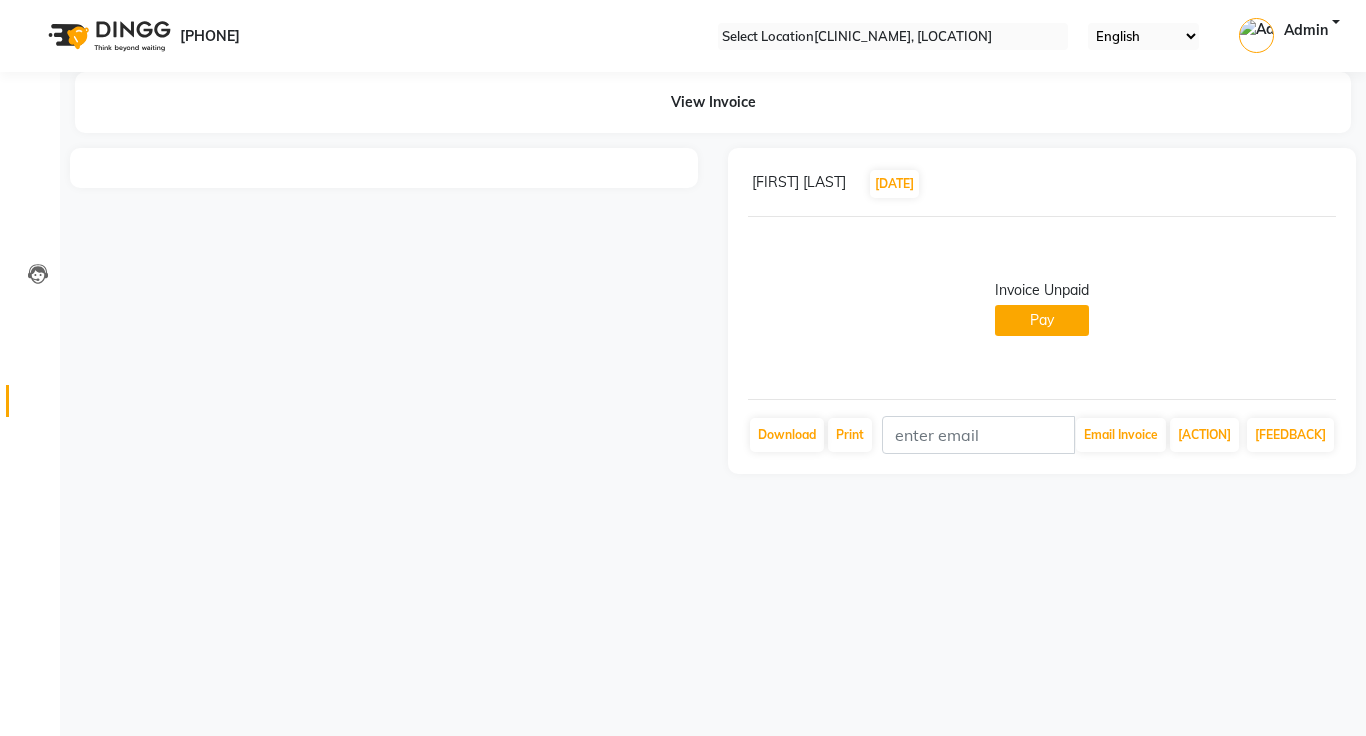 click on "Inventory" at bounding box center [30, 401] 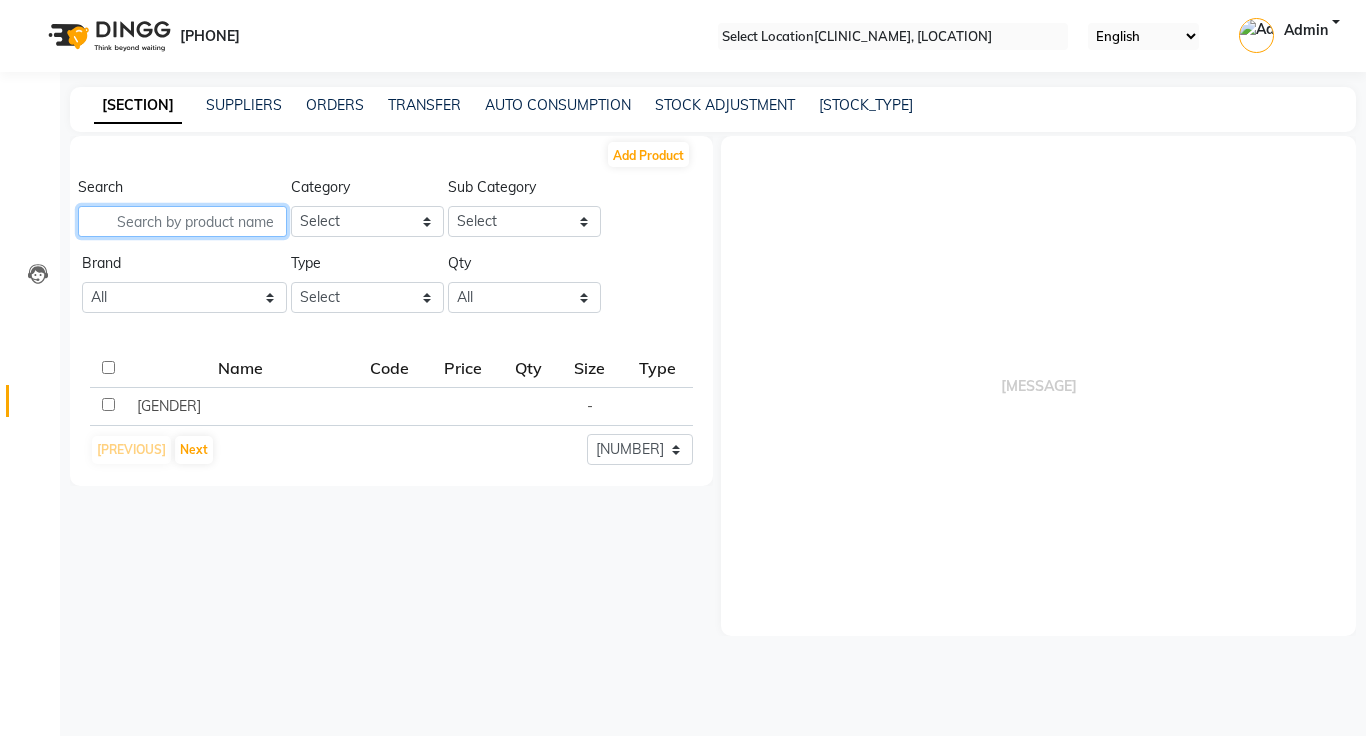 click at bounding box center (182, 221) 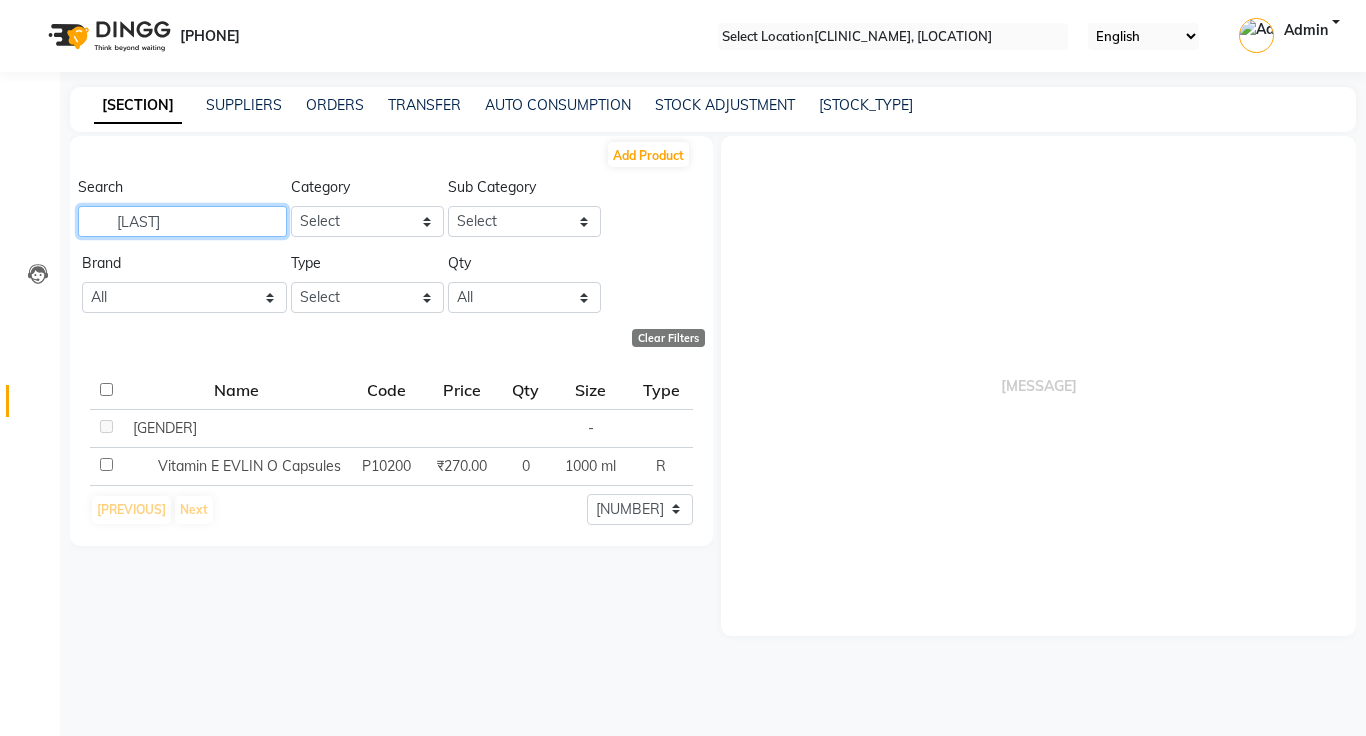 type on "[LAST]" 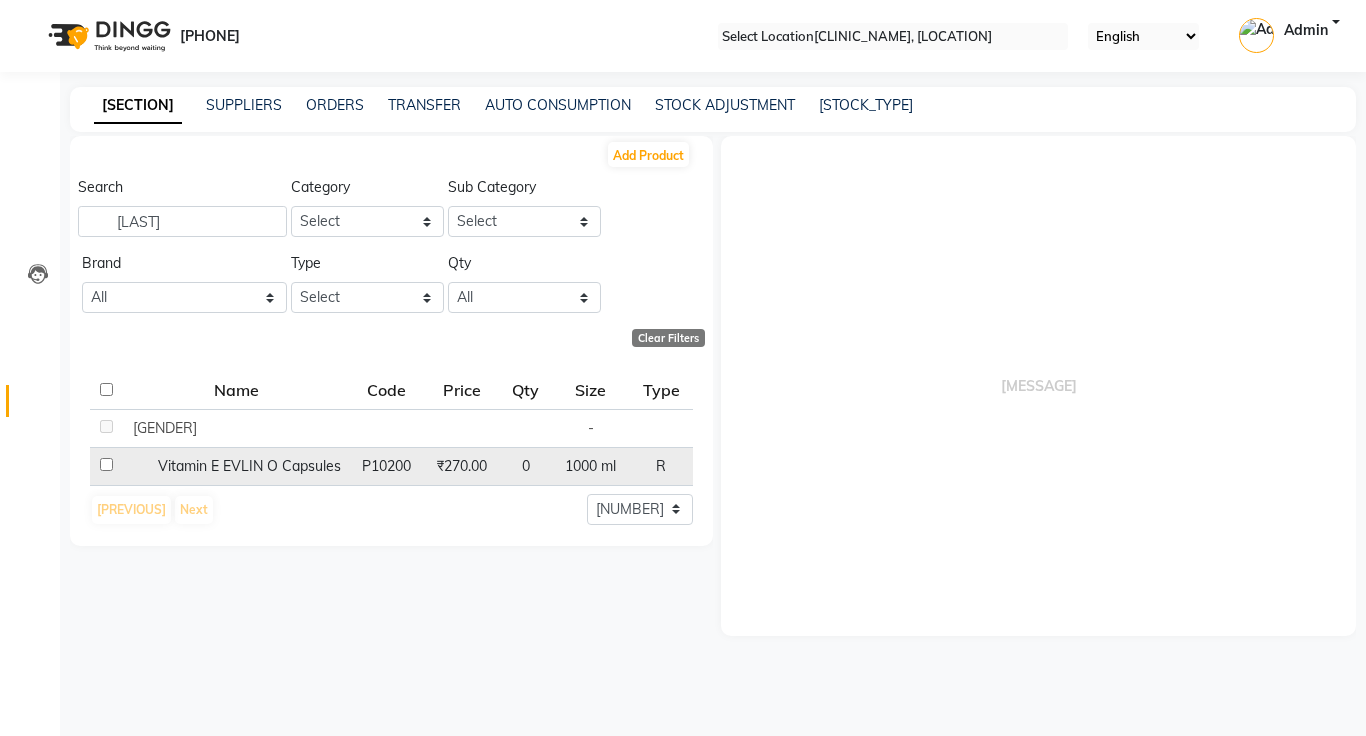 click on "0" at bounding box center (165, 428) 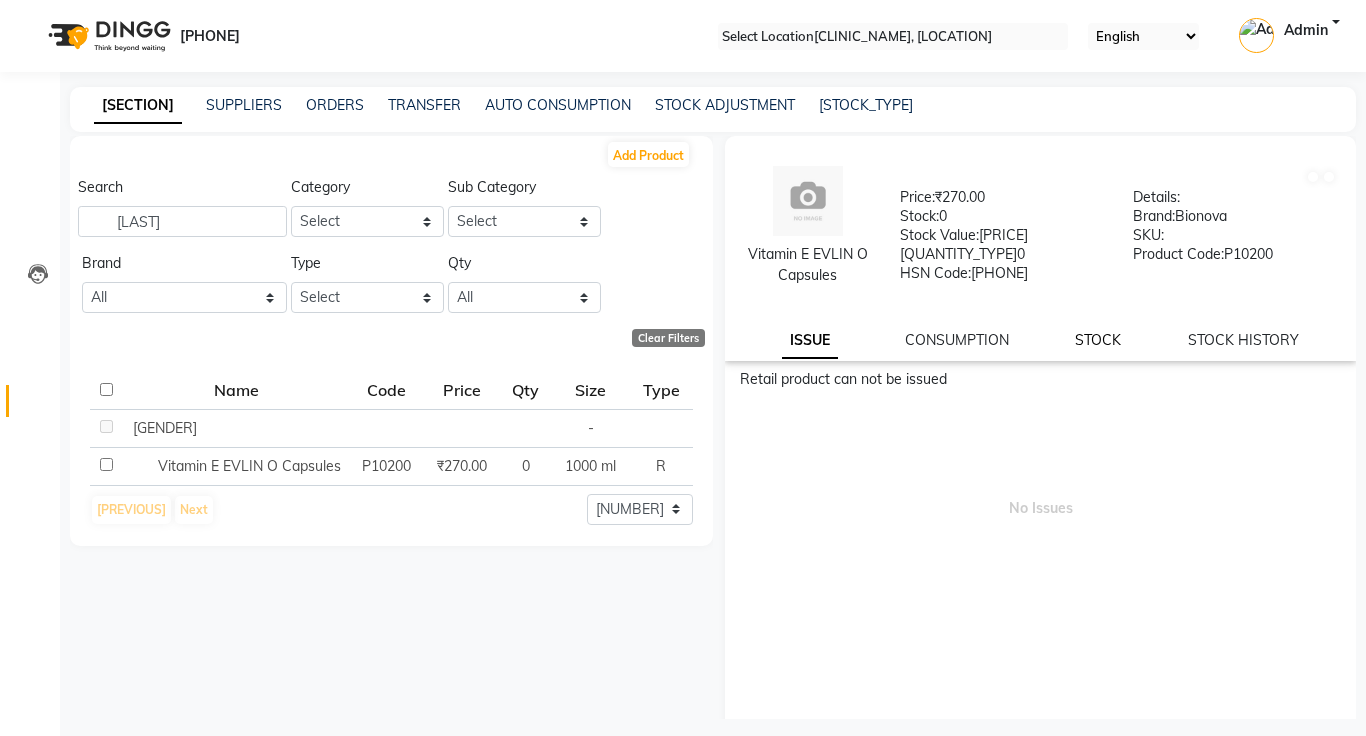 click on "STOCK" at bounding box center (810, 341) 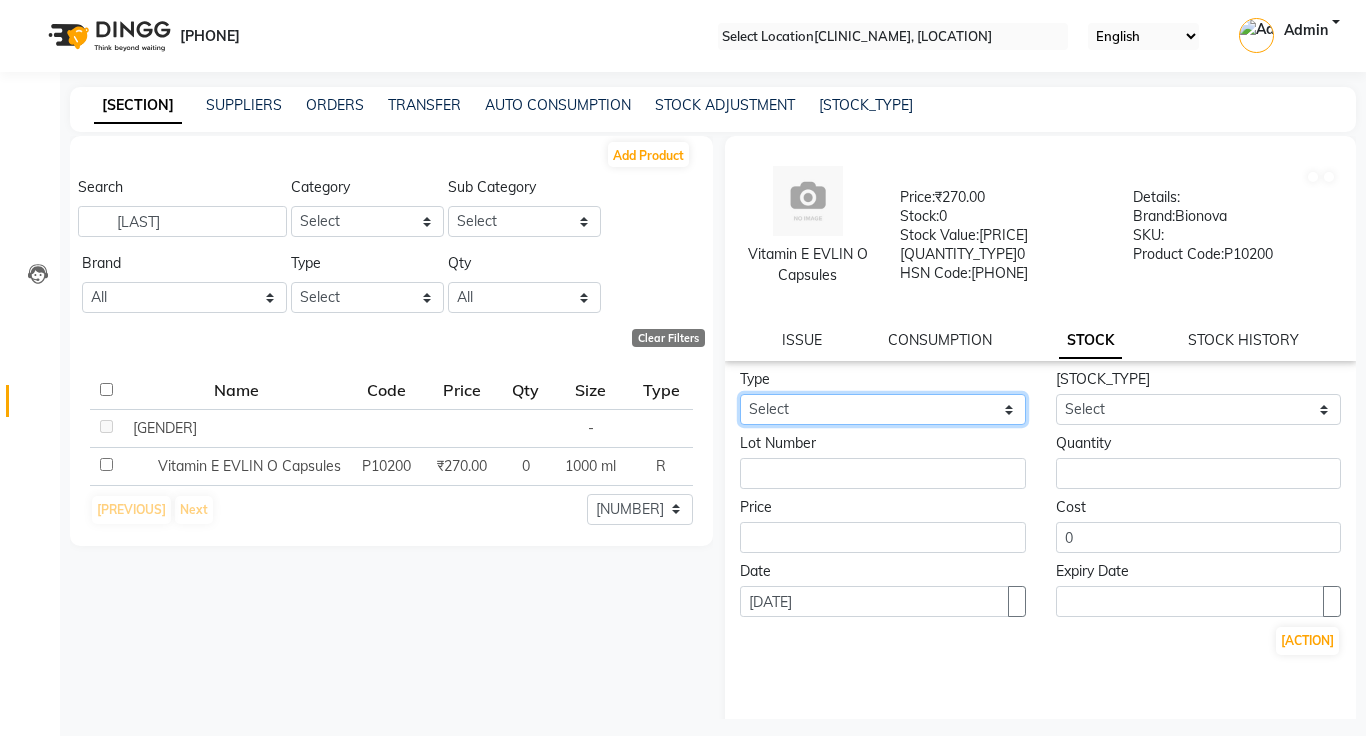 click on "Select In Out" at bounding box center (883, 409) 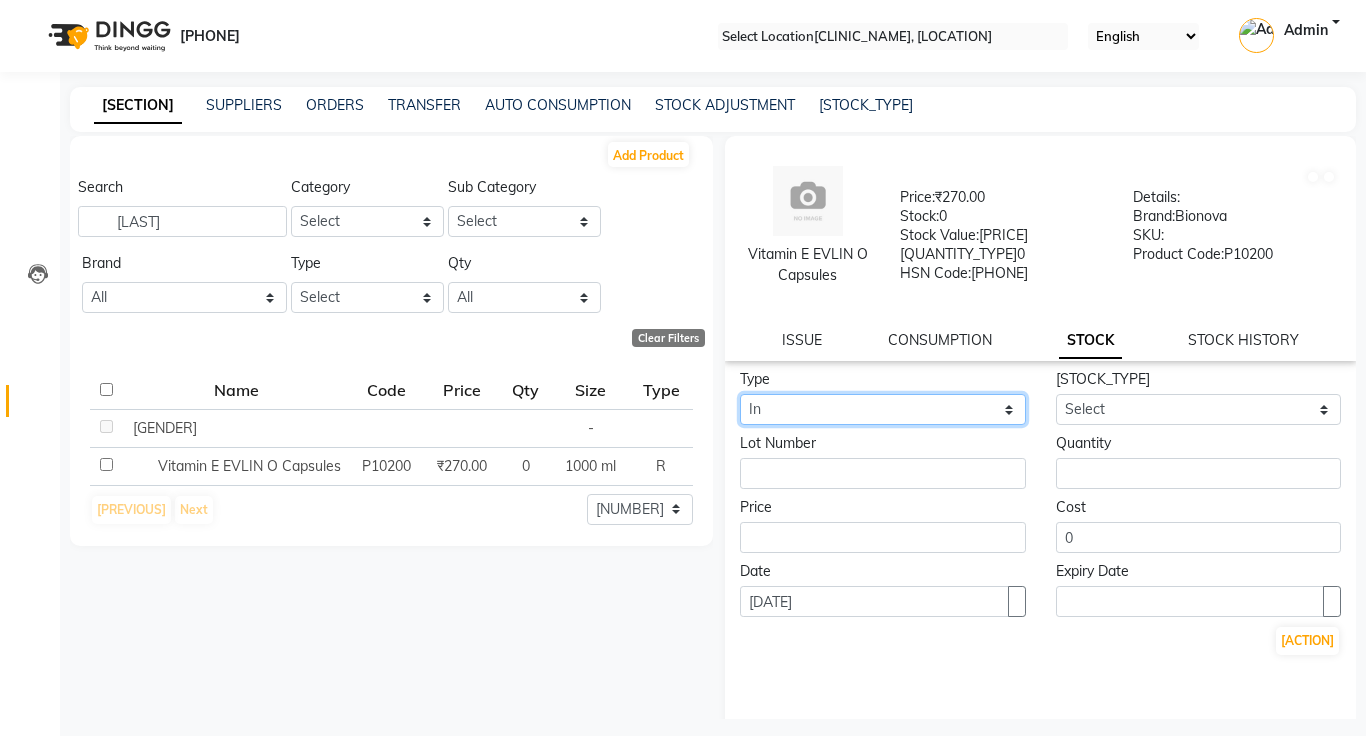 click on "Select In Out" at bounding box center [883, 409] 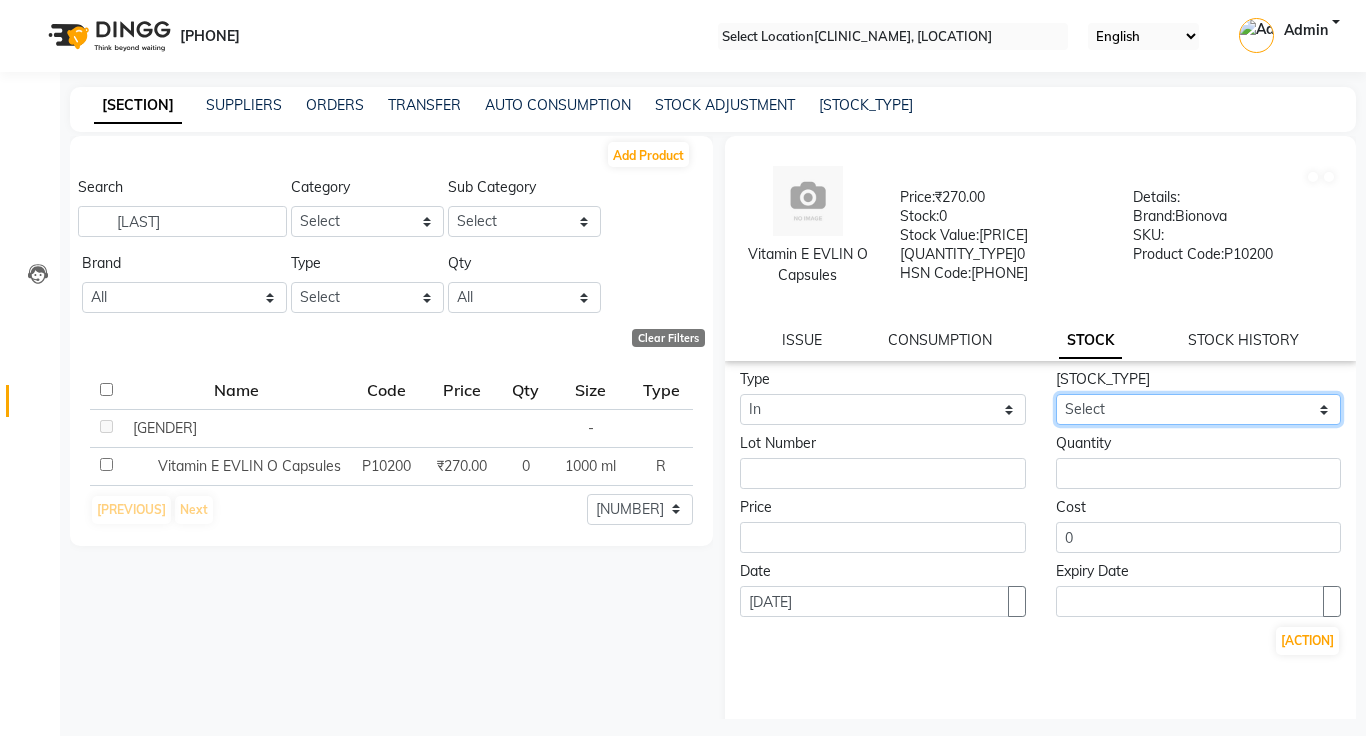 click on "Select New Stock Adjustment Return Other" at bounding box center (1199, 409) 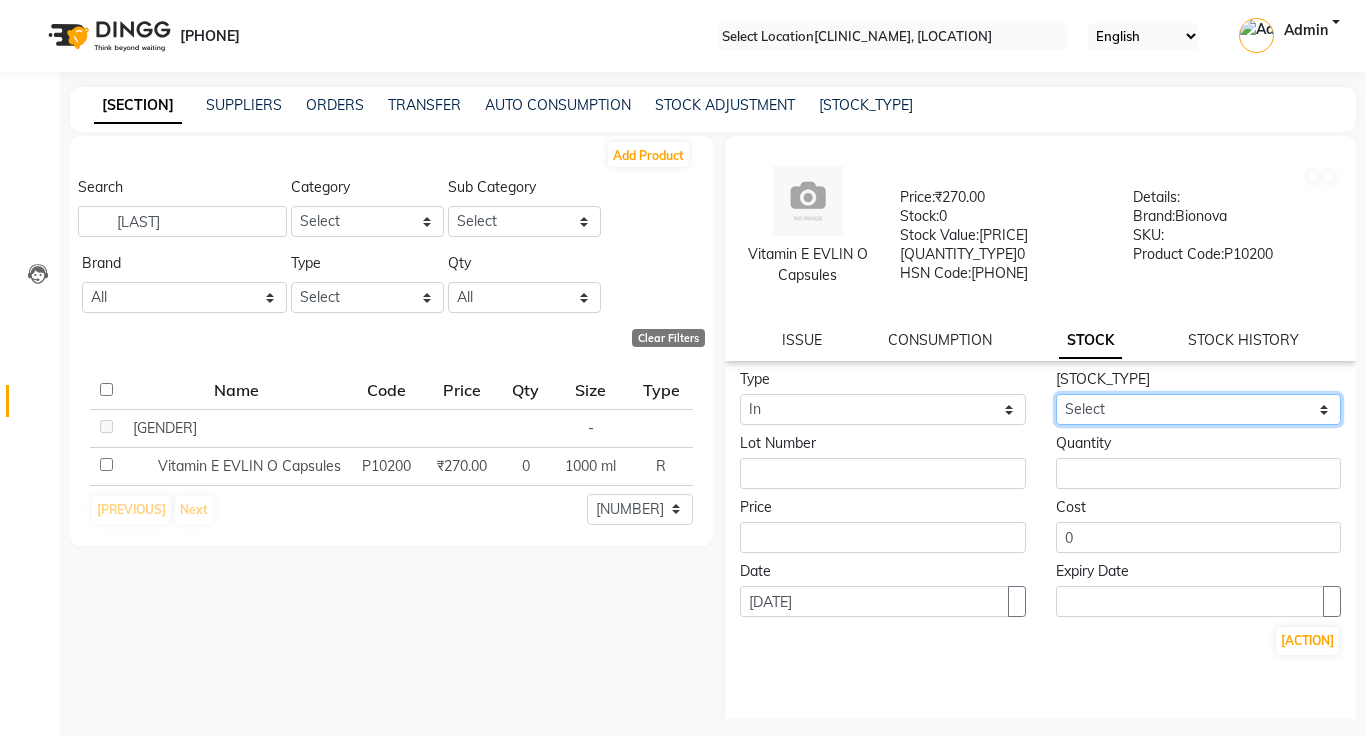 select on "new stock" 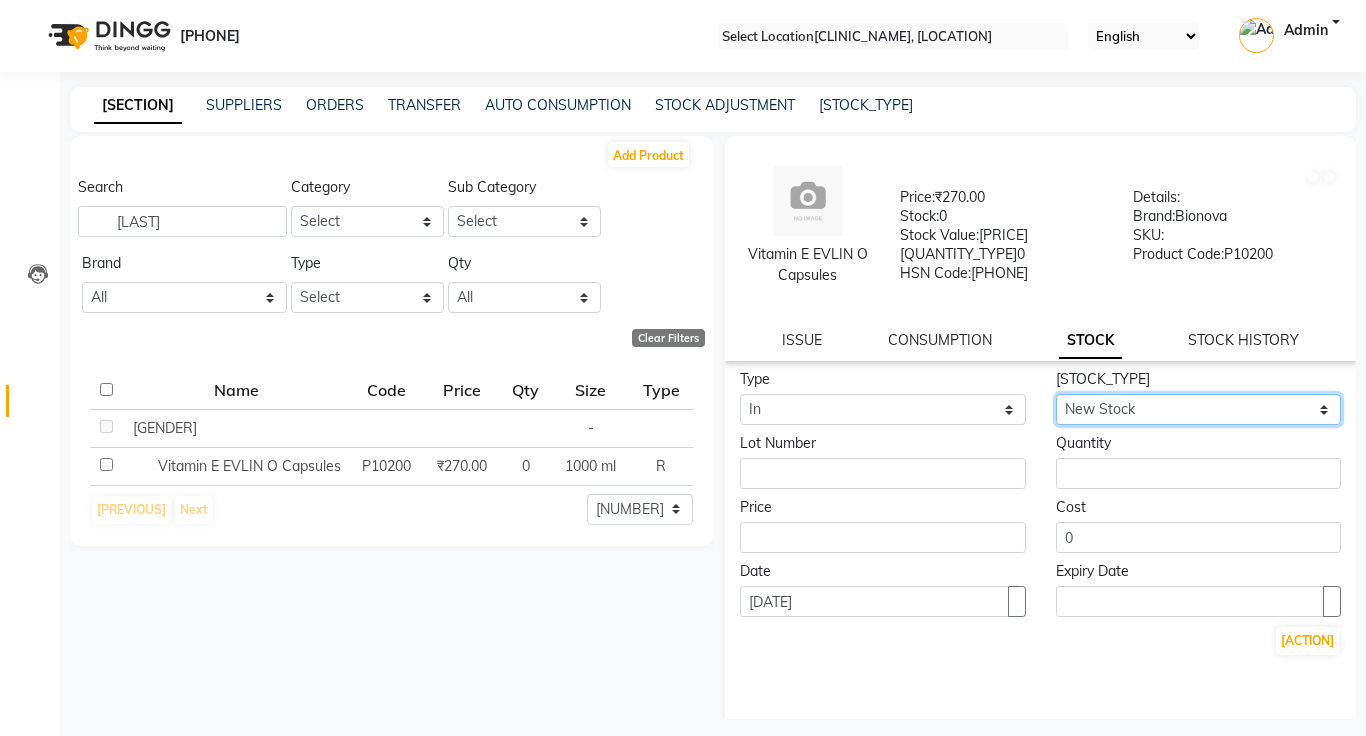 click on "Select New Stock Adjustment Return Other" at bounding box center (1199, 409) 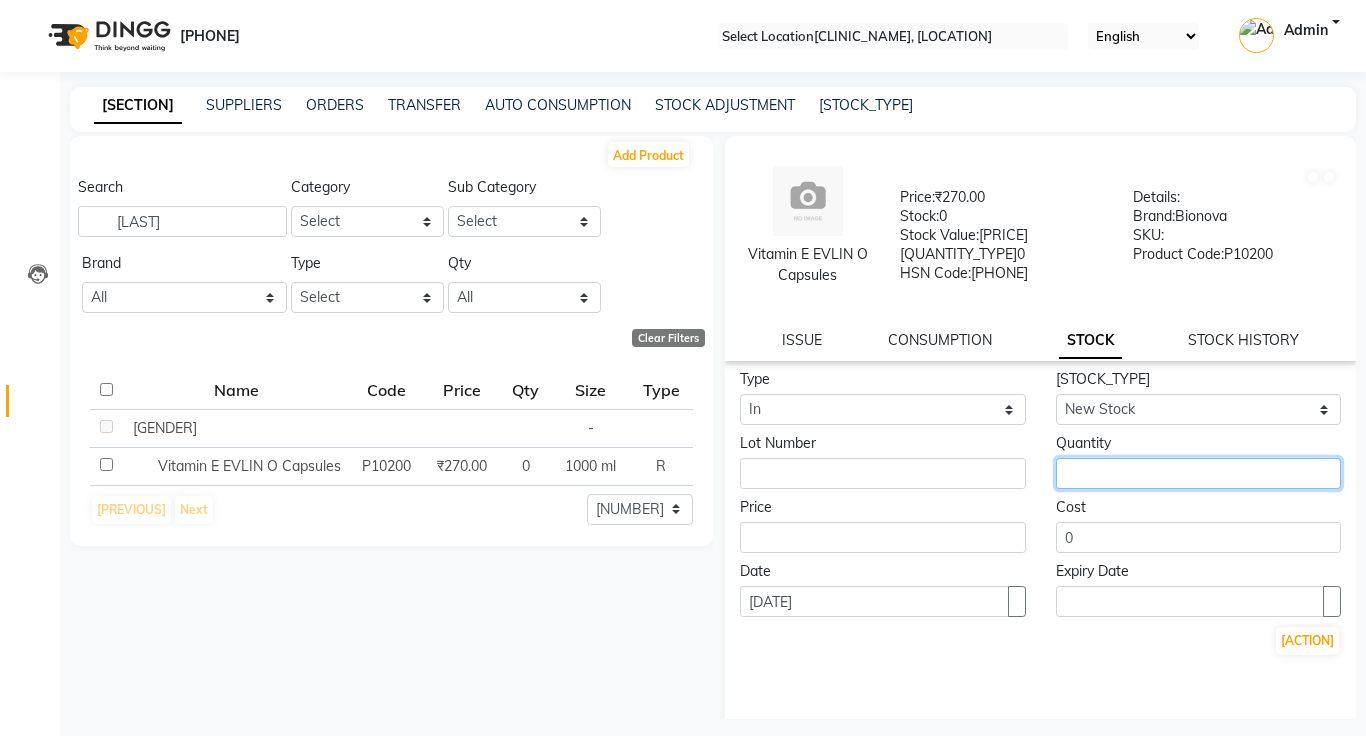 click at bounding box center [1199, 473] 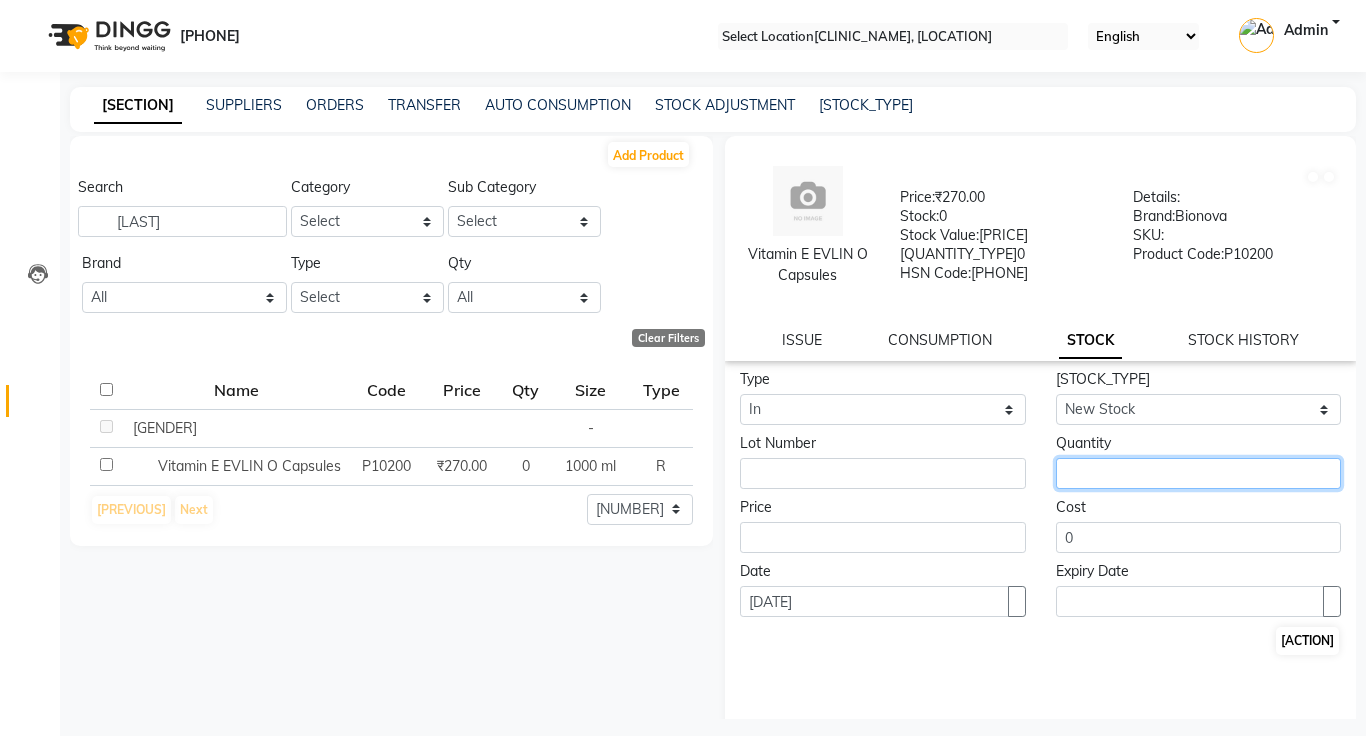 type on "[NUMBER]" 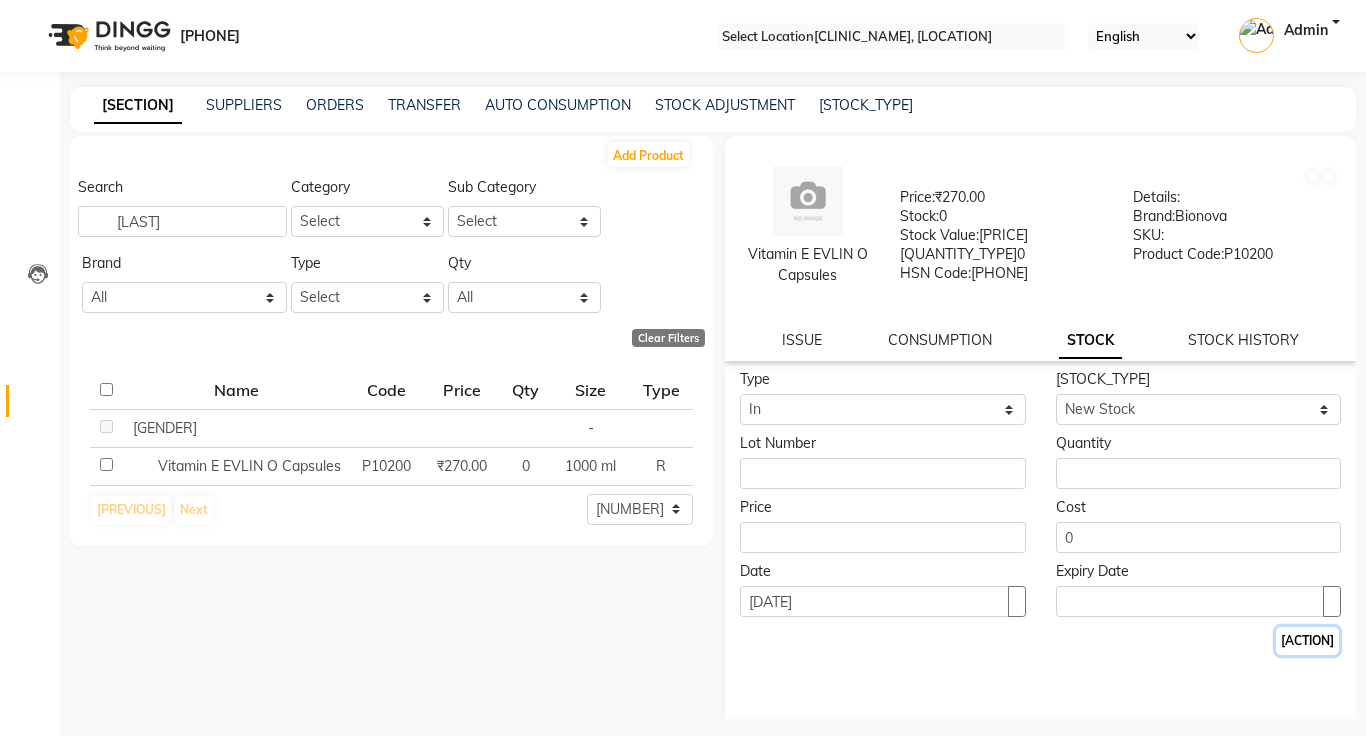 click on "[ACTION]" at bounding box center [1307, 641] 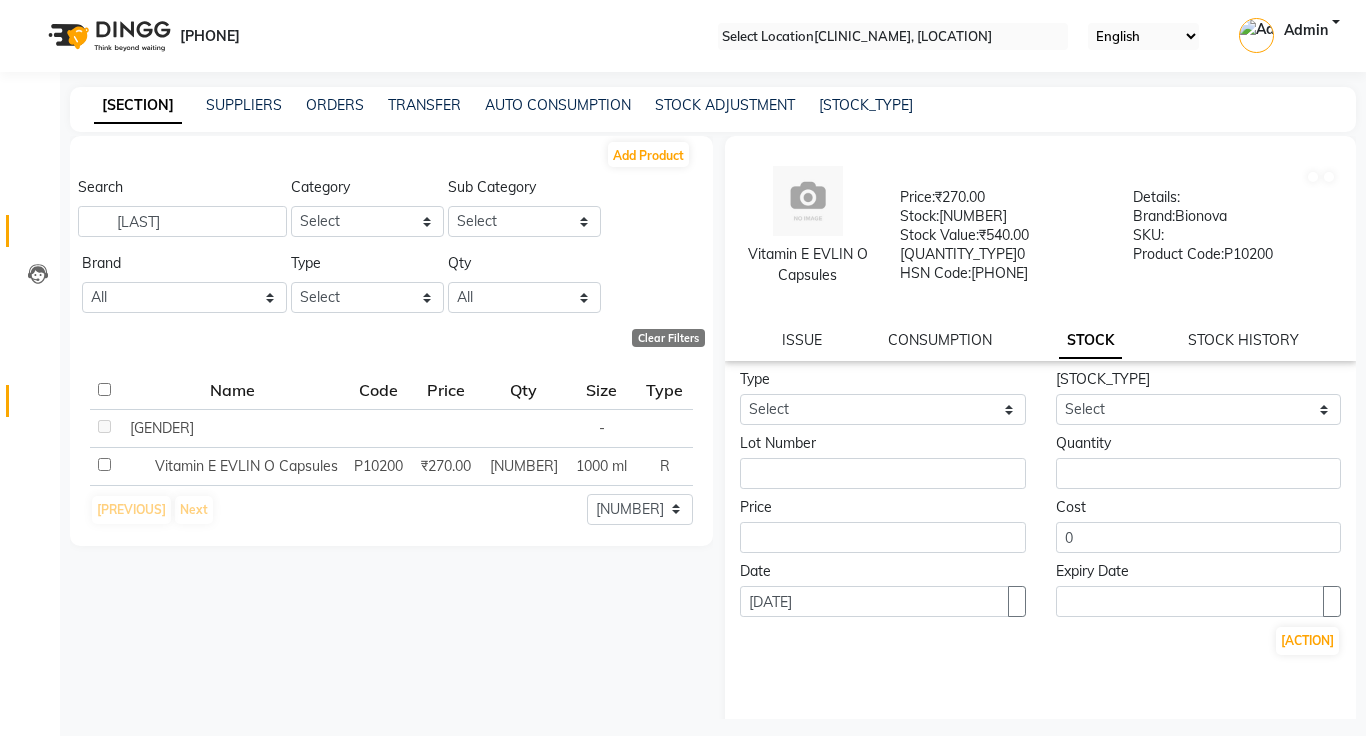 click on "[USER_TYPE]" at bounding box center [30, 231] 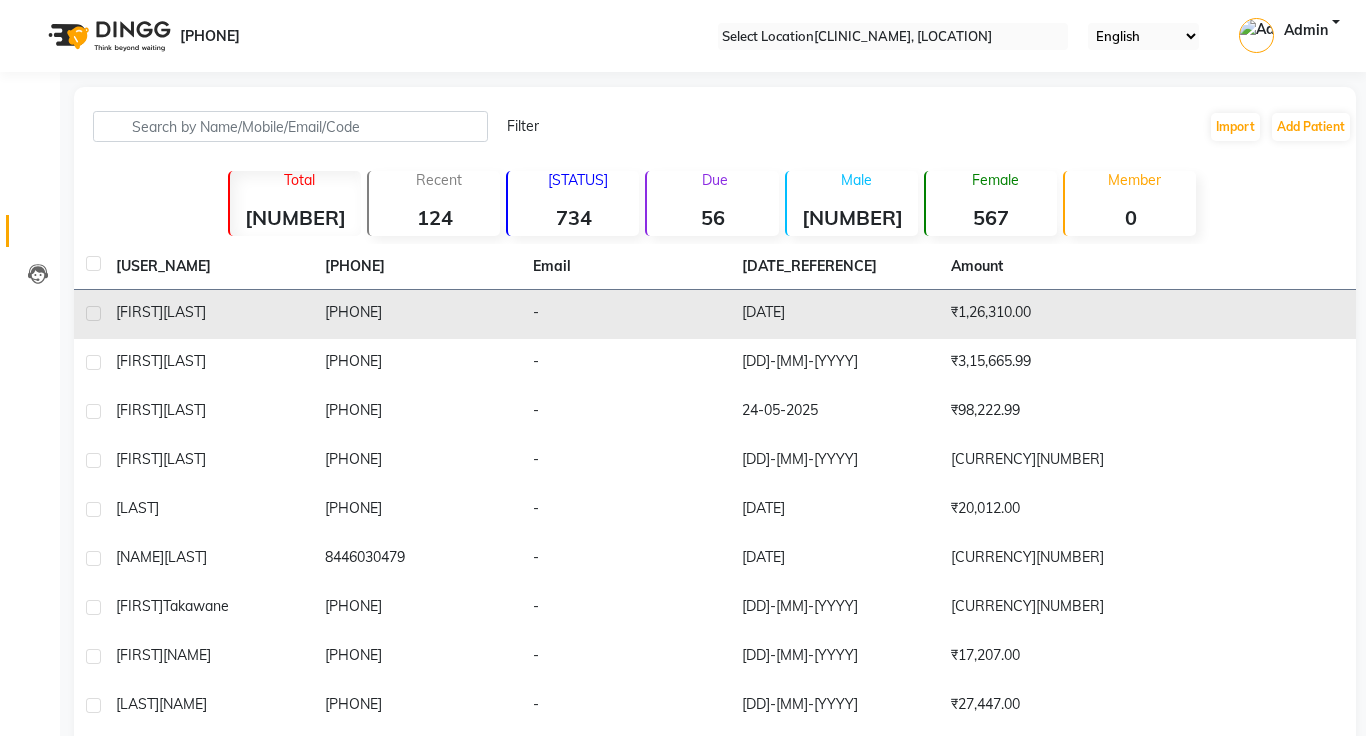 click on "-" at bounding box center [625, 314] 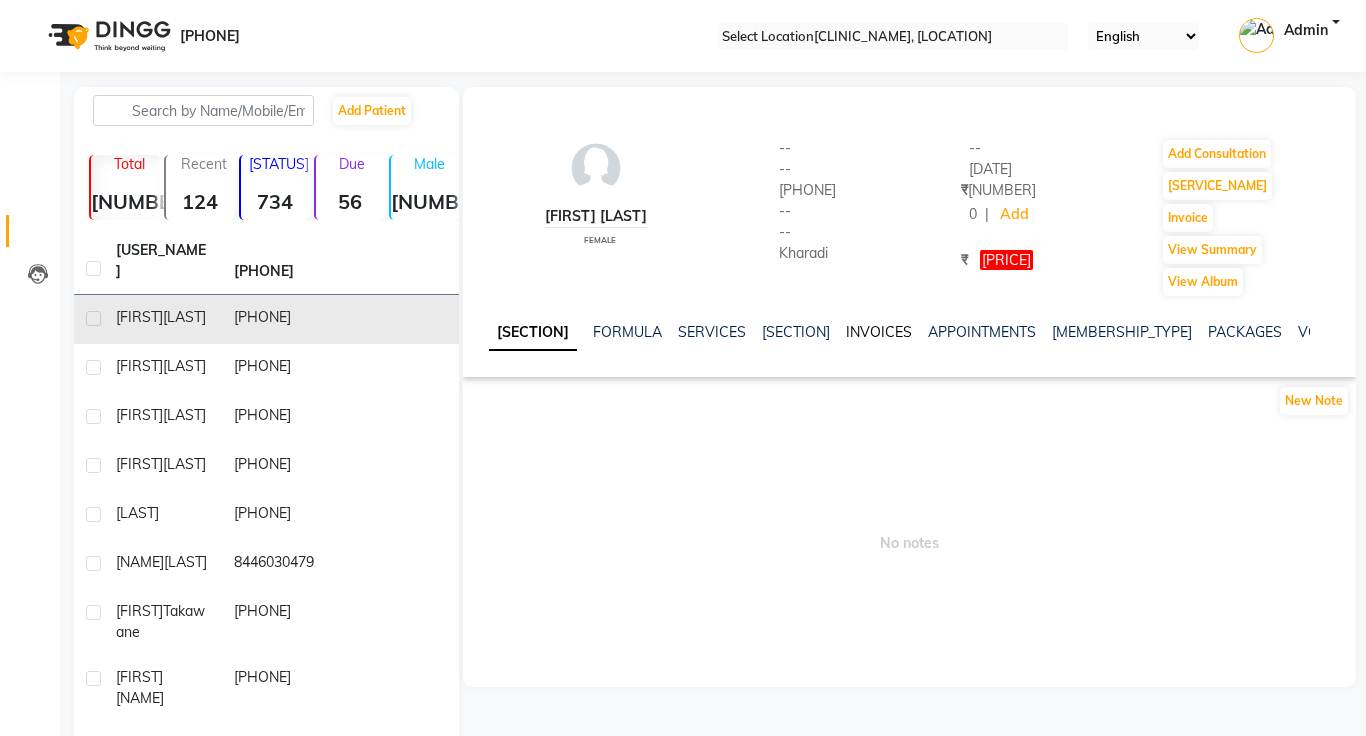 click on "INVOICES" at bounding box center (879, 332) 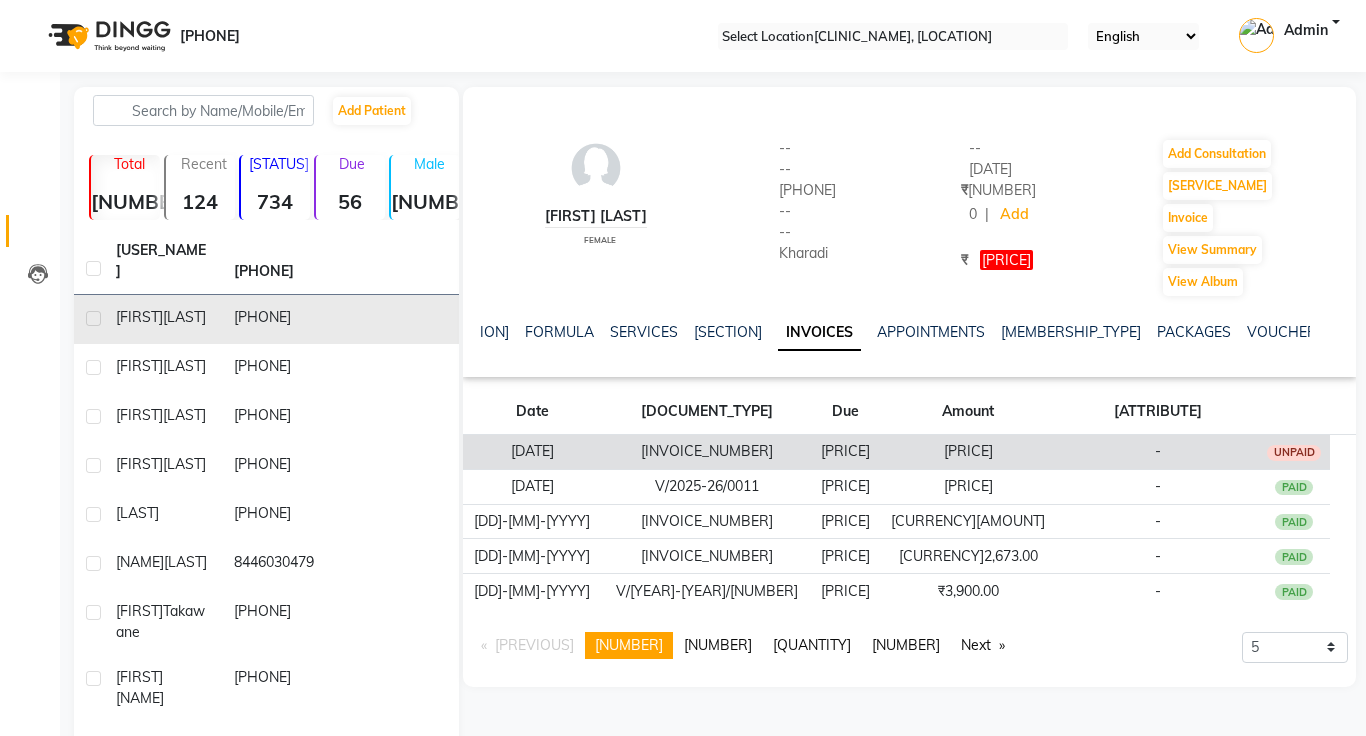 click on "[PRICE]" at bounding box center [845, 452] 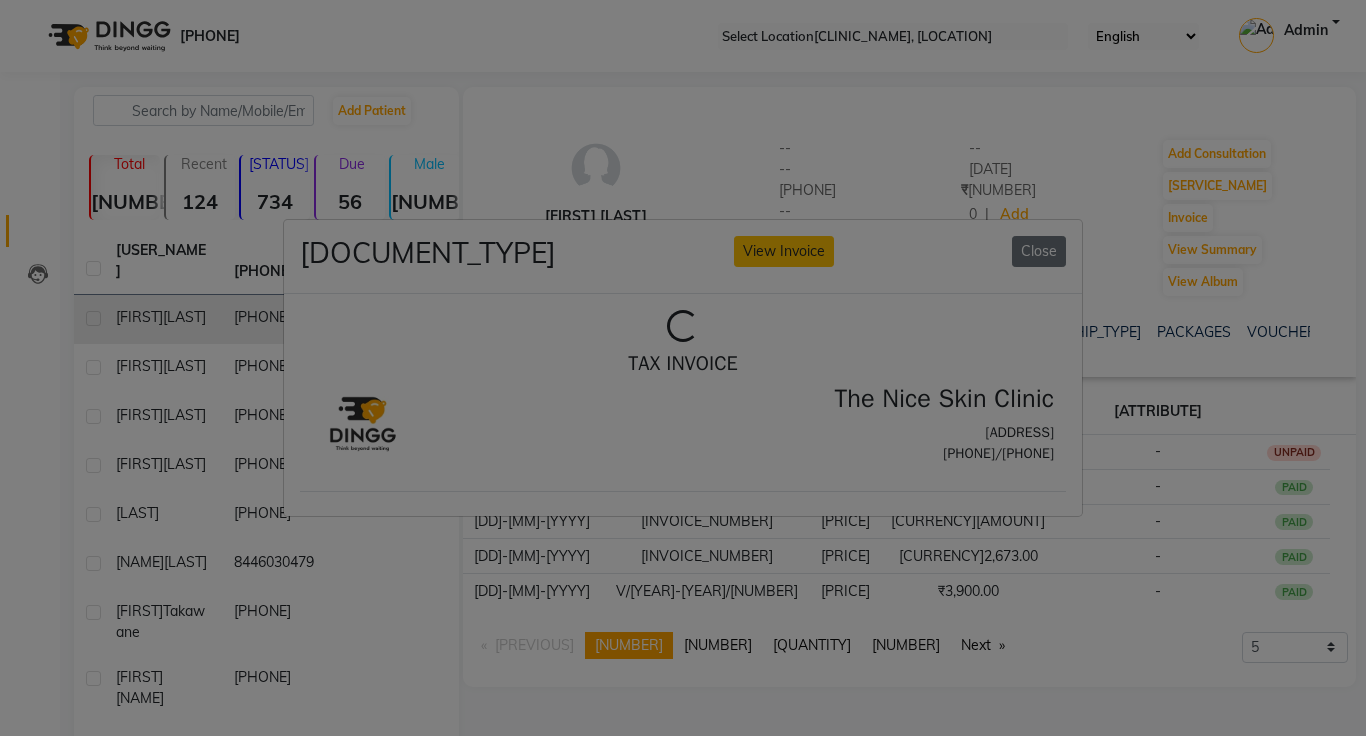scroll, scrollTop: 0, scrollLeft: 0, axis: both 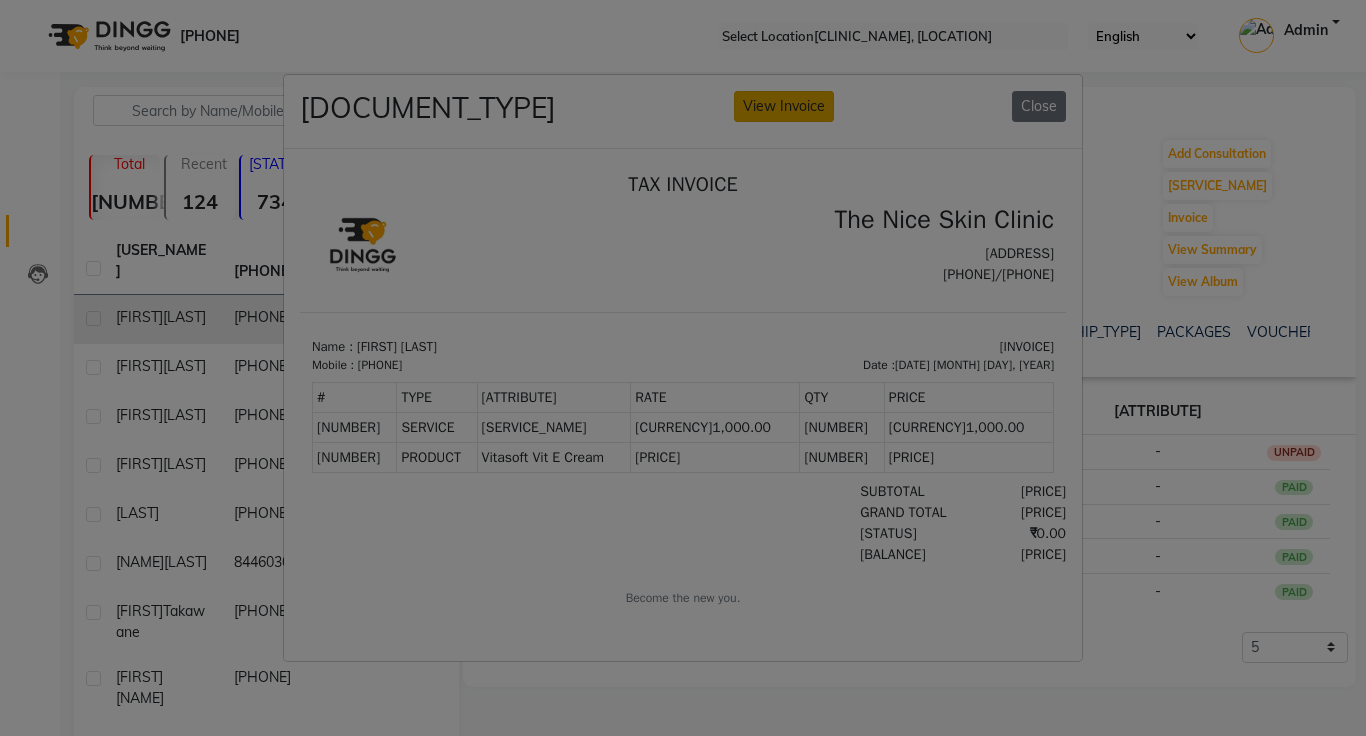 click on "View Invoice" at bounding box center (784, 106) 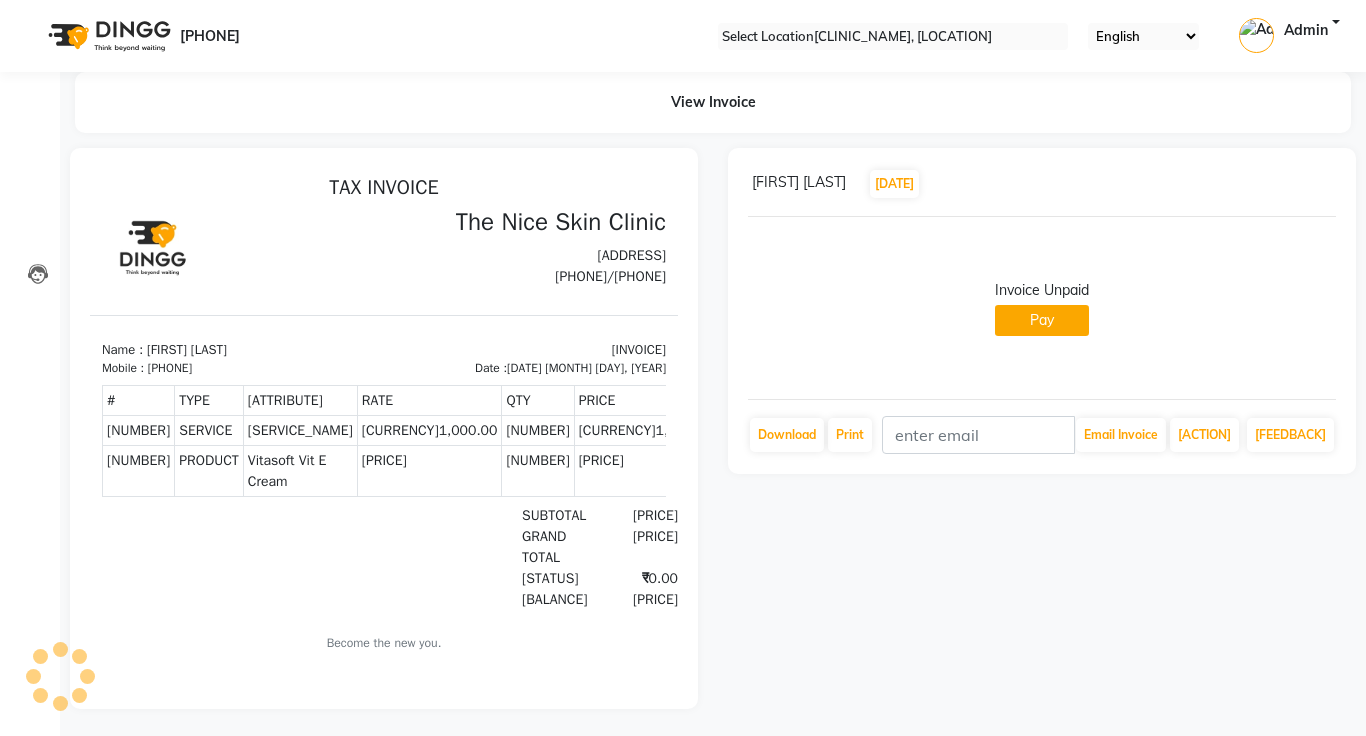 scroll, scrollTop: 0, scrollLeft: 0, axis: both 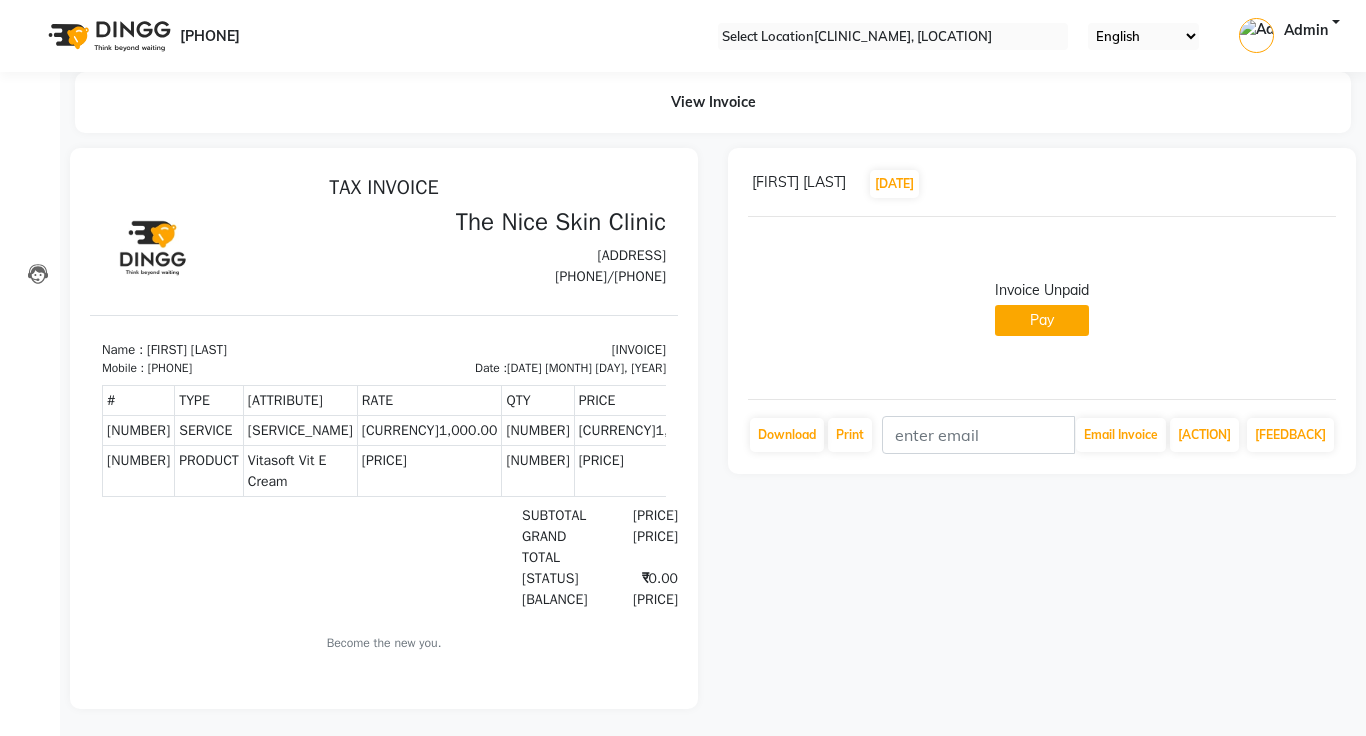 click at bounding box center (1332, 184) 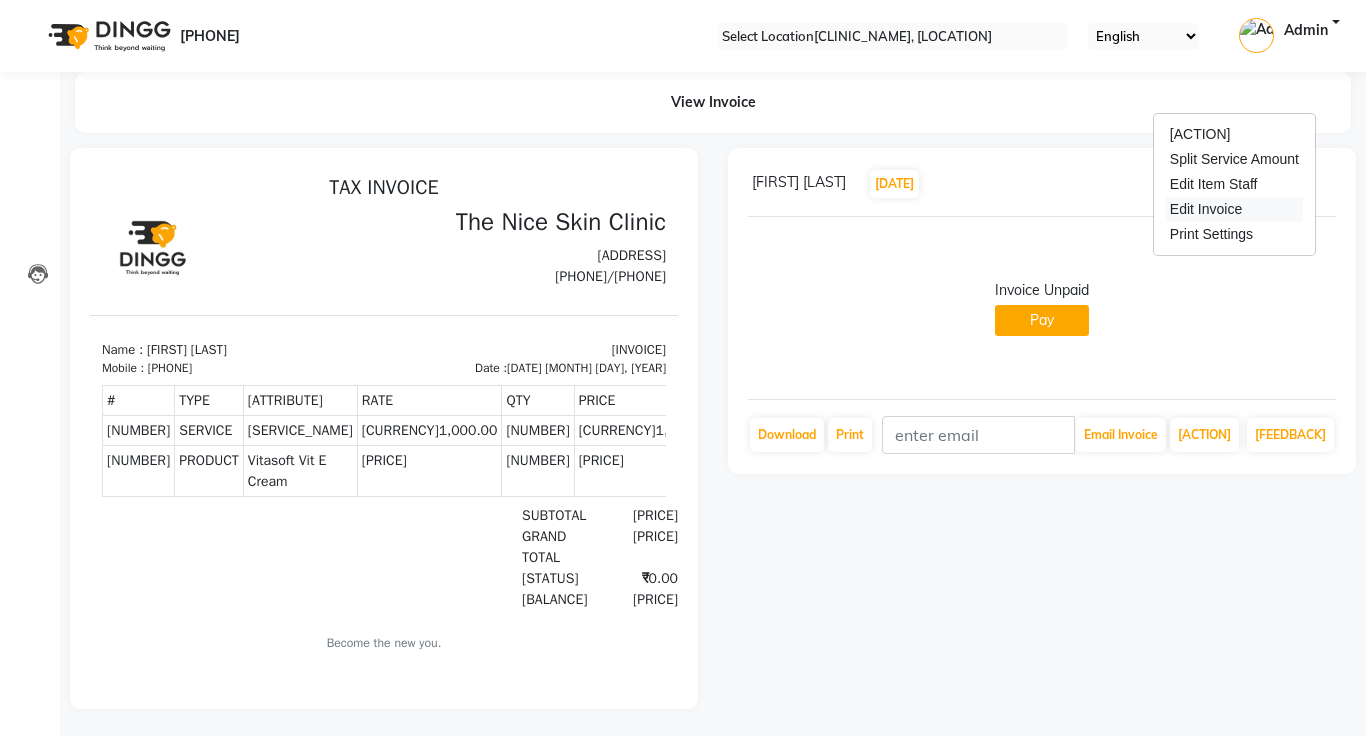 click on "Edit Invoice" at bounding box center [1234, 209] 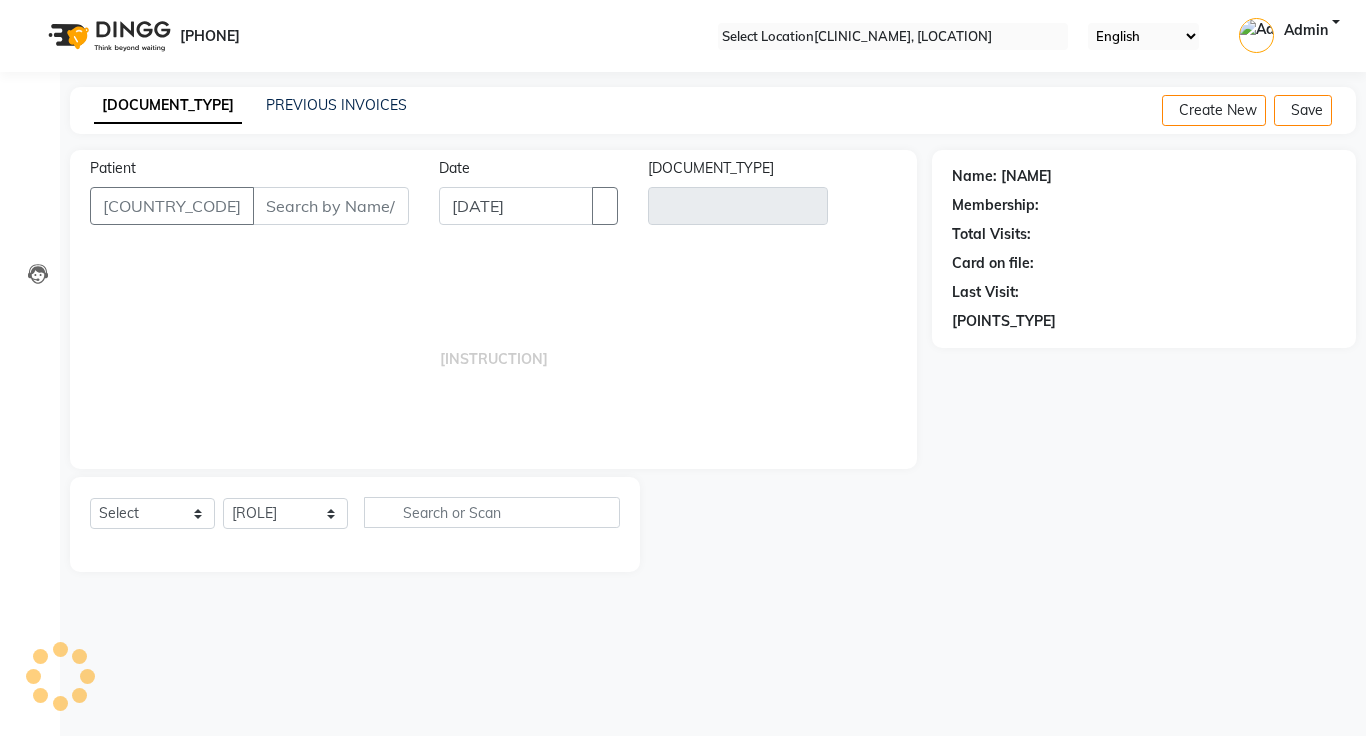 click at bounding box center (1340, 111) 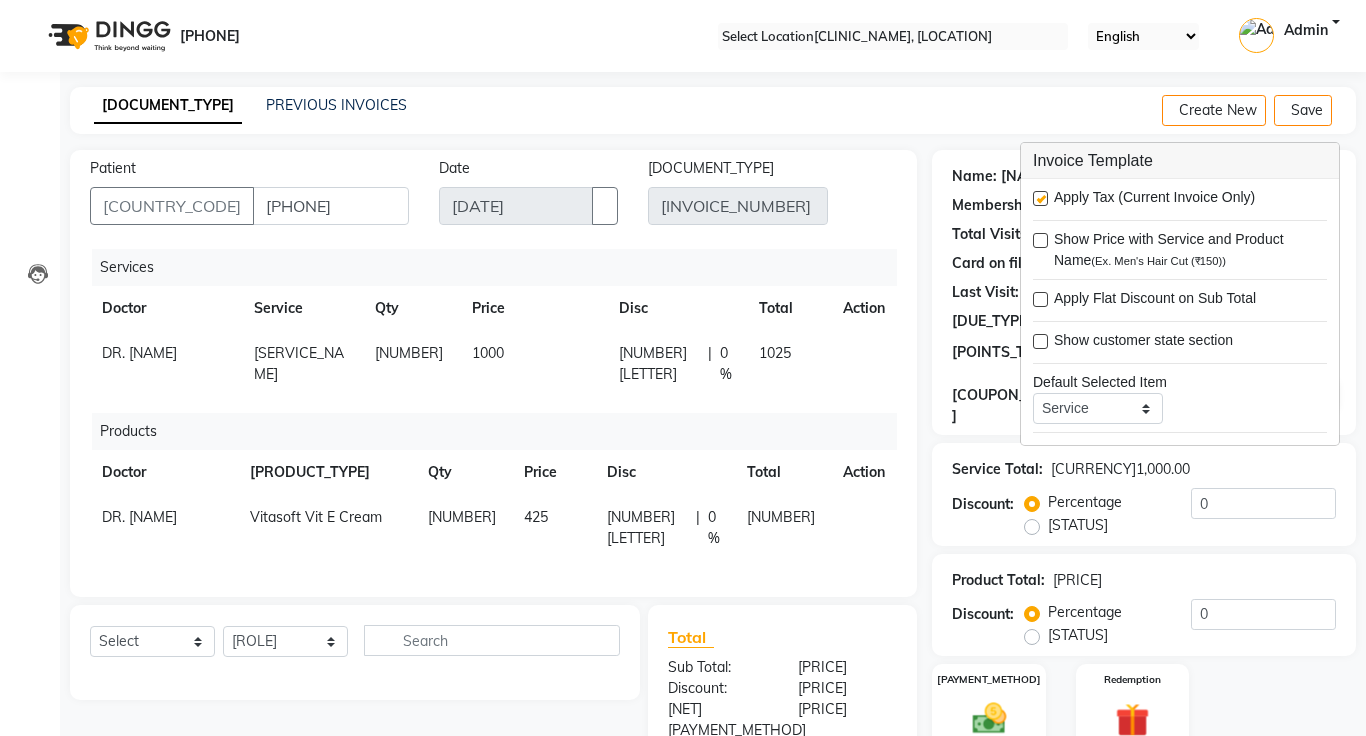 click at bounding box center [1040, 198] 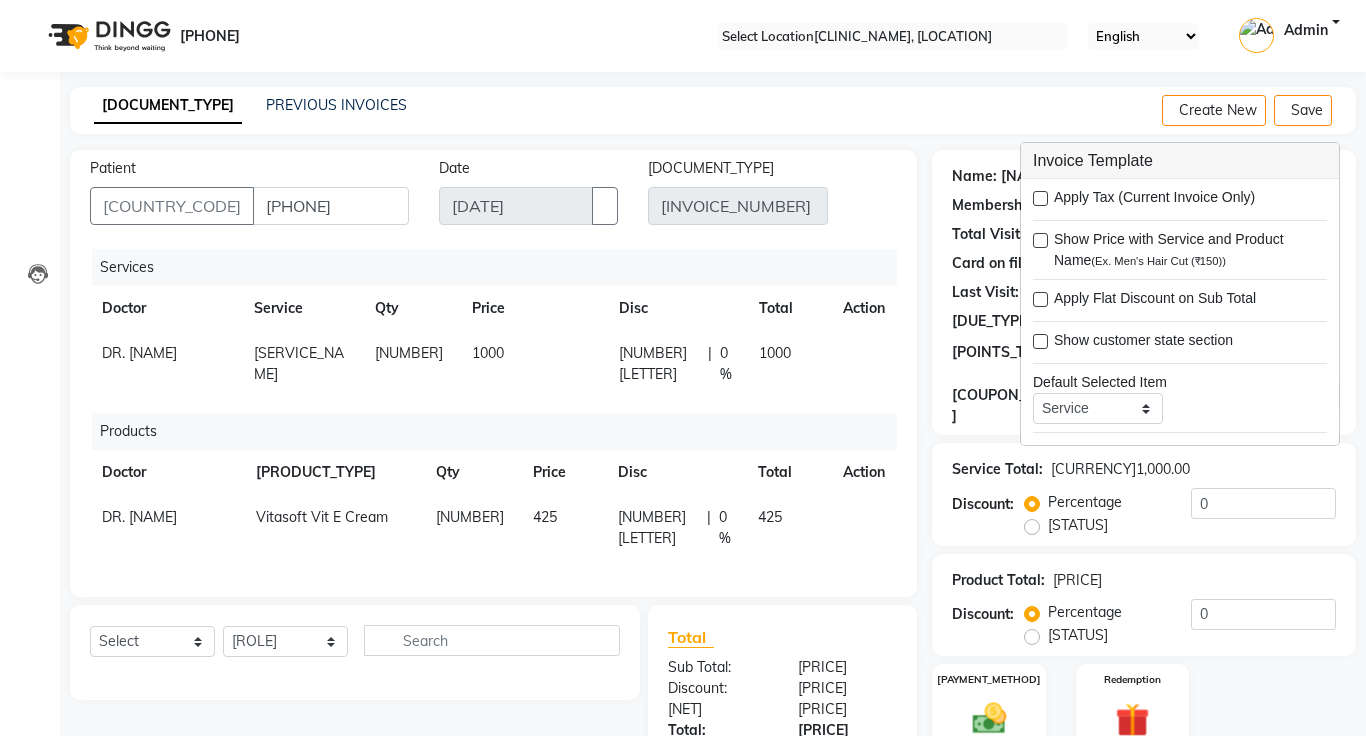 click on "INVOICE PREVIOUS INVOICES Create New   Save" at bounding box center (713, 110) 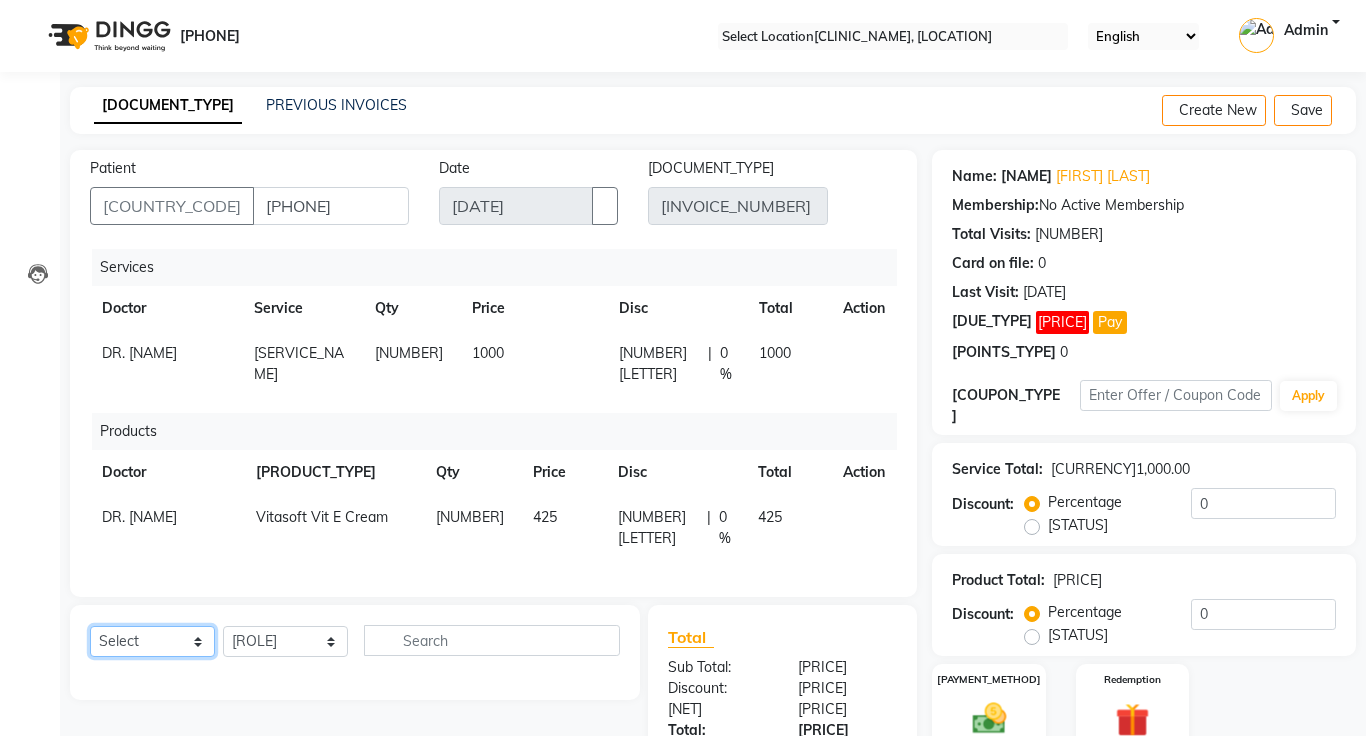 click on "Select Service Product Membership Package Voucher Prepaid Gift Card" at bounding box center (152, 641) 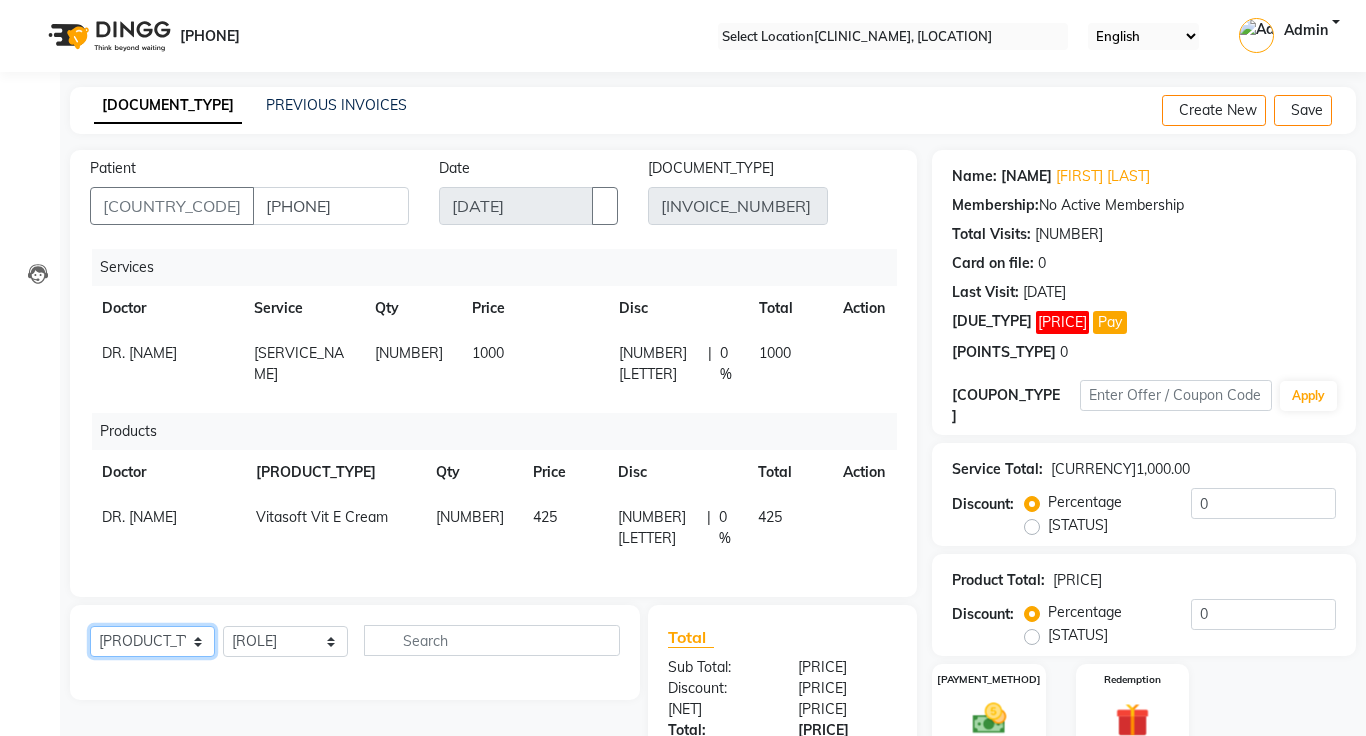 click on "Select Service Product Membership Package Voucher Prepaid Gift Card" at bounding box center [152, 641] 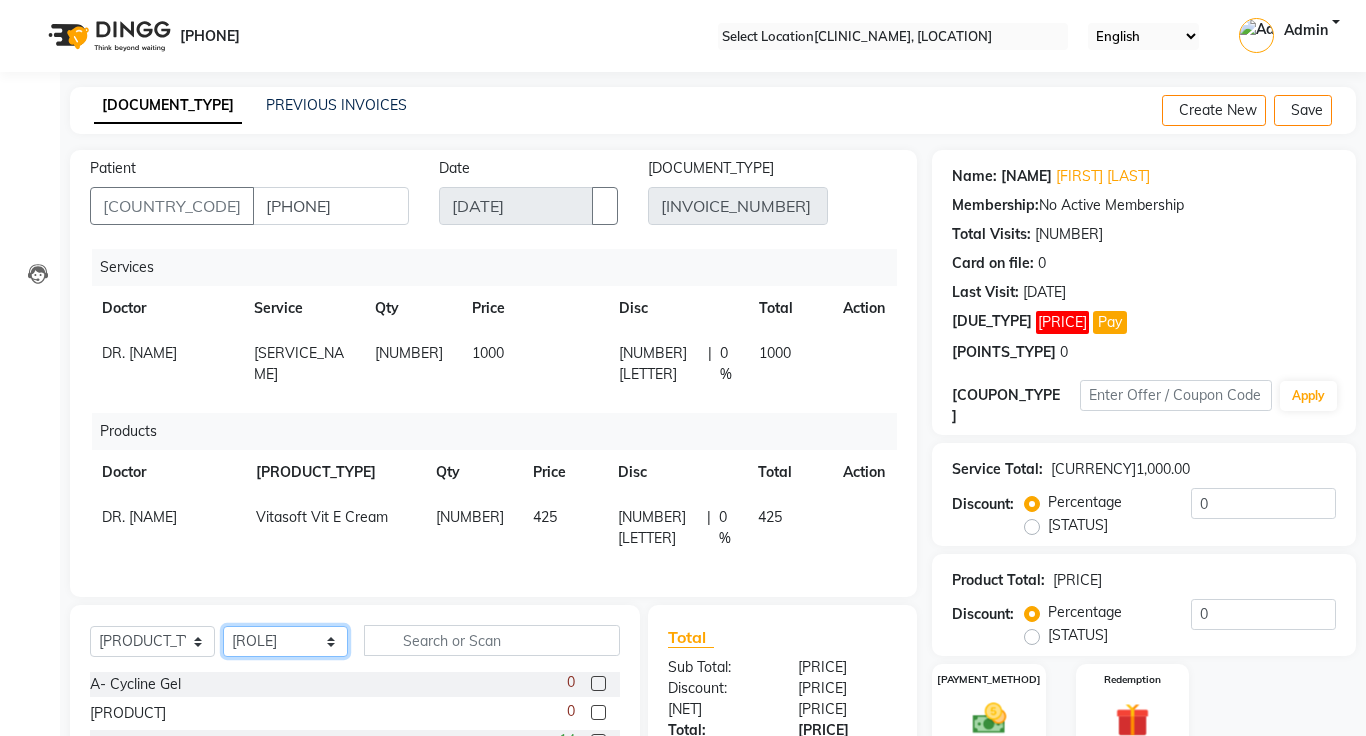click on "Select Doctor [FIRST] [LAST] [FIRST] [LAST] [FIRST] [LAST] [FIRST] [LAST]" at bounding box center [285, 641] 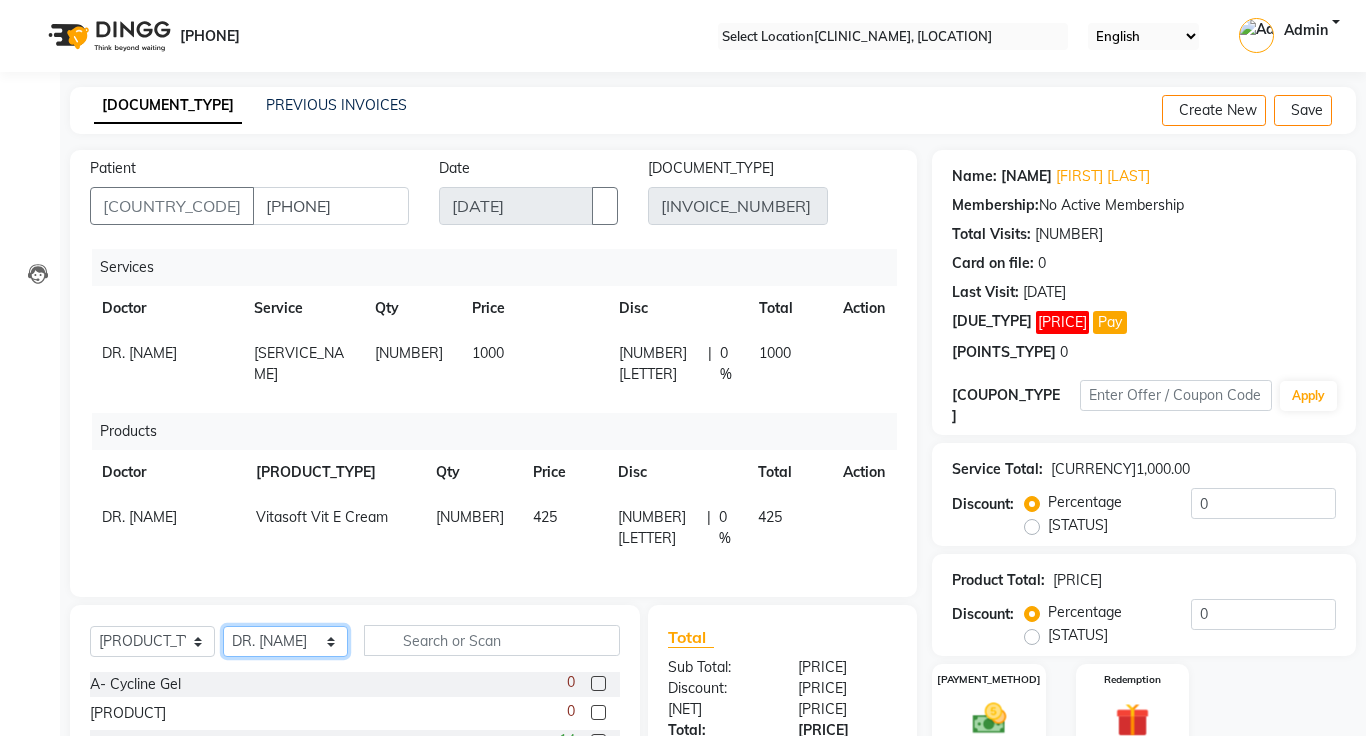 click on "Select Doctor [FIRST] [LAST] [FIRST] [LAST] [FIRST] [LAST] [FIRST] [LAST]" at bounding box center [285, 641] 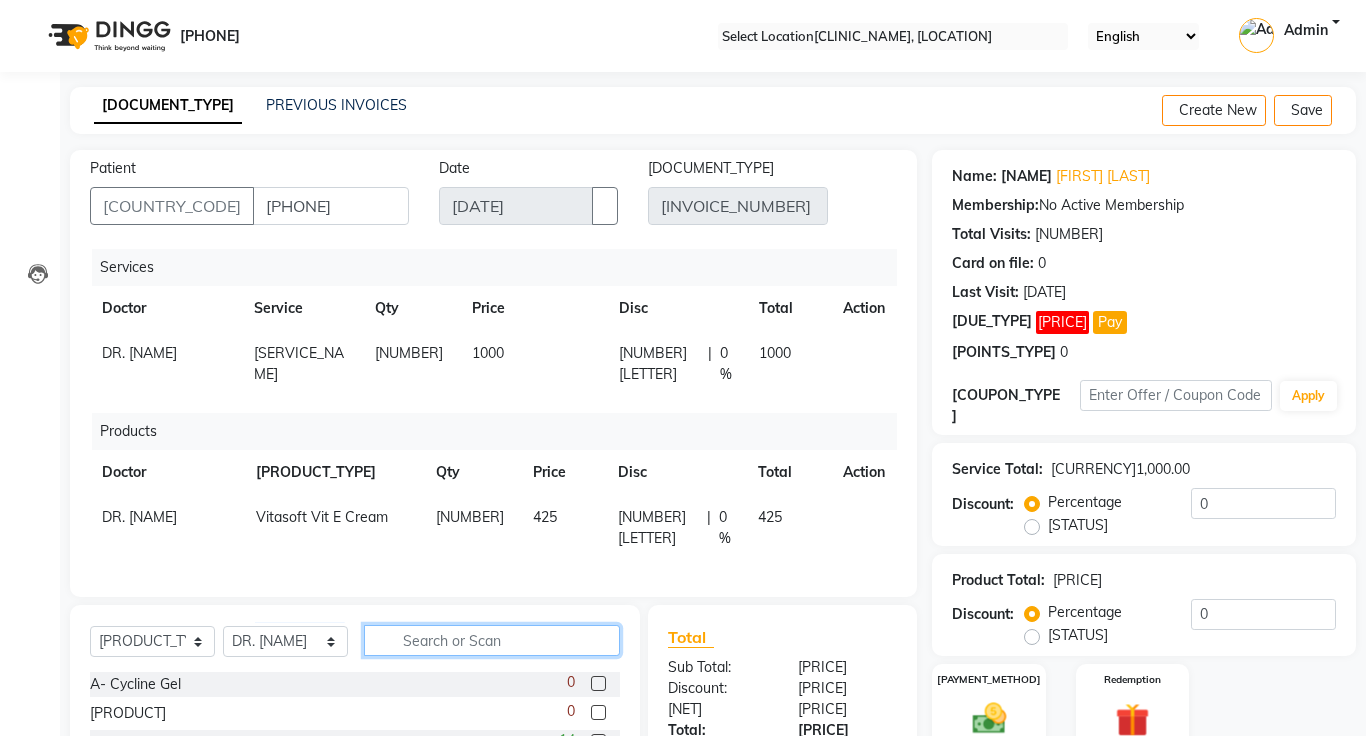 click at bounding box center [492, 640] 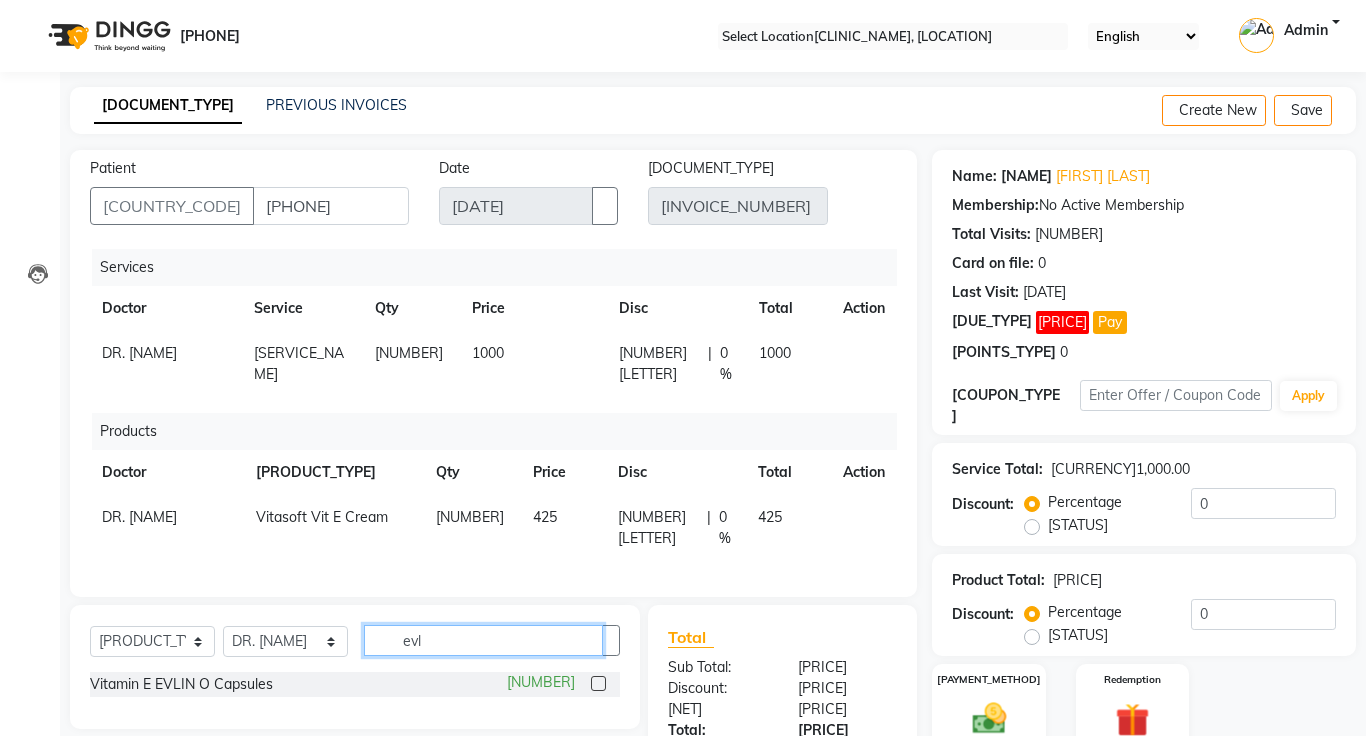 type on "evl" 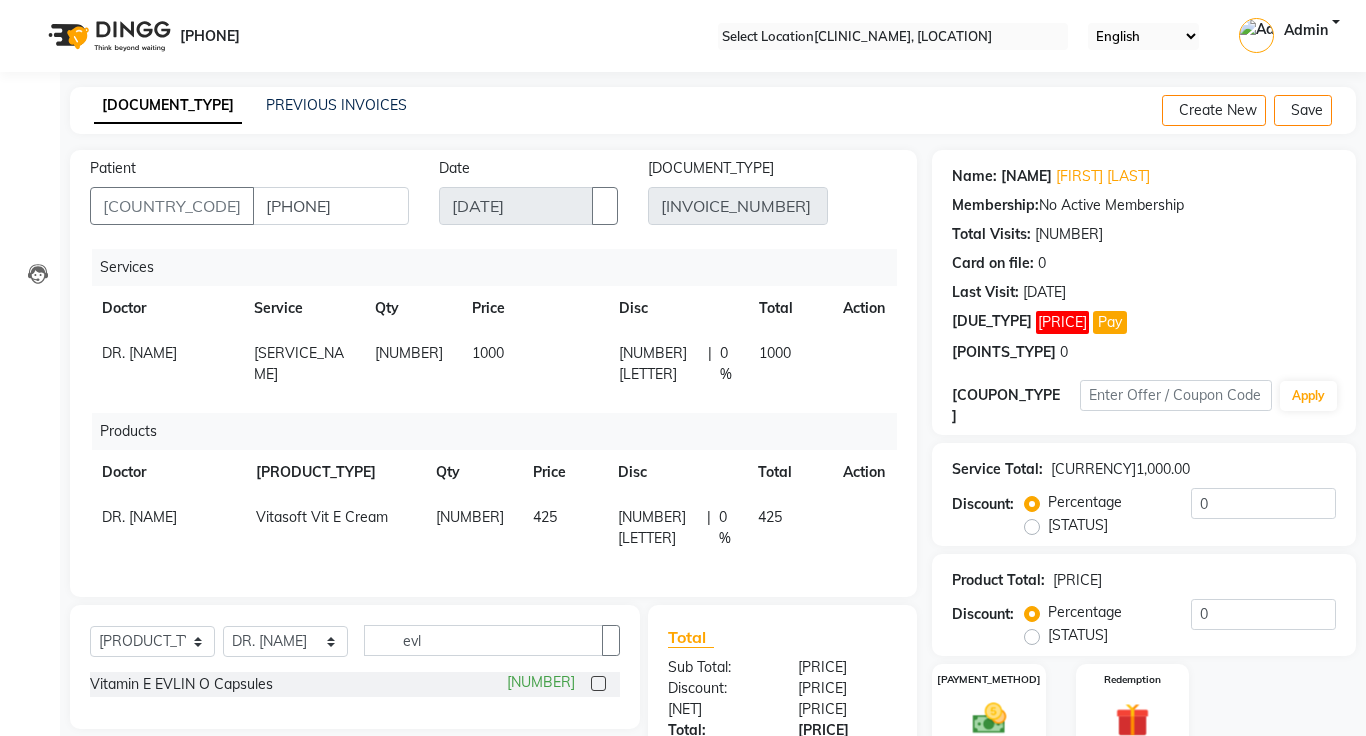 click at bounding box center (598, 683) 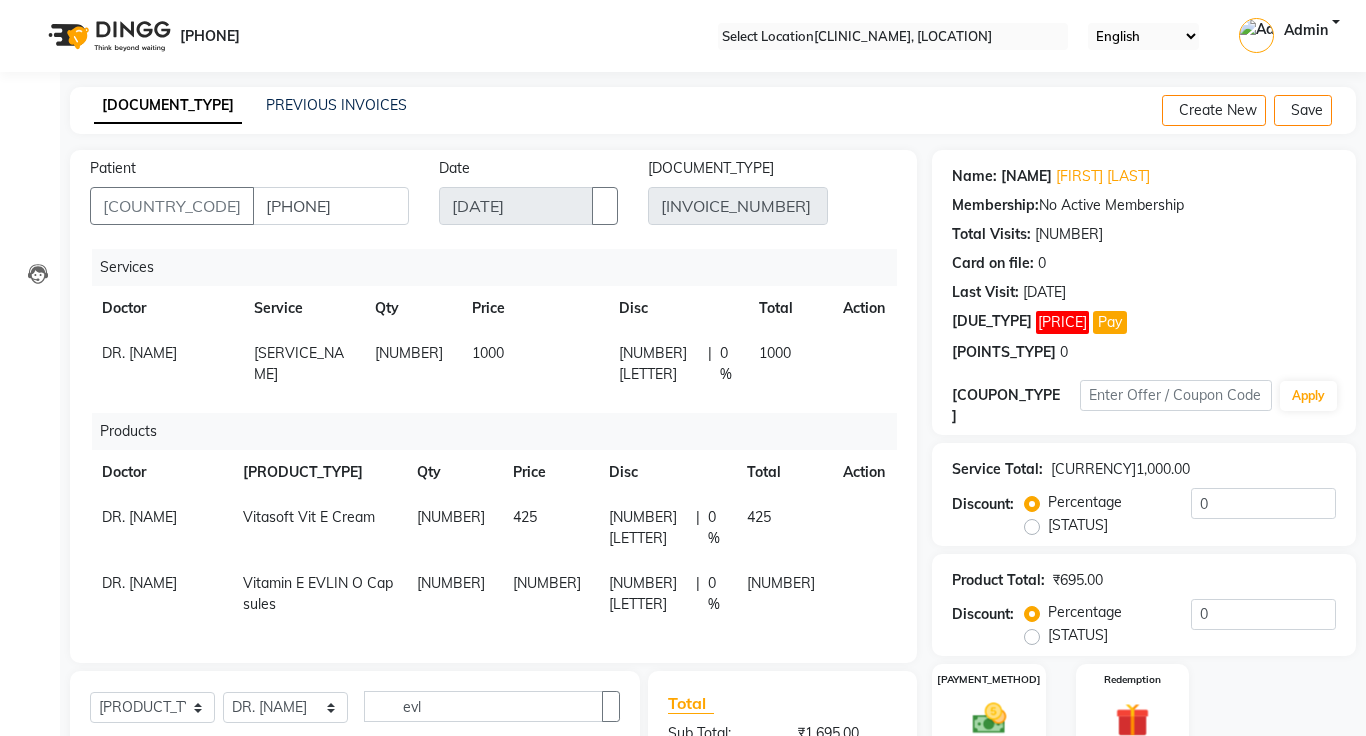 click on "[NUMBER]" at bounding box center (411, 364) 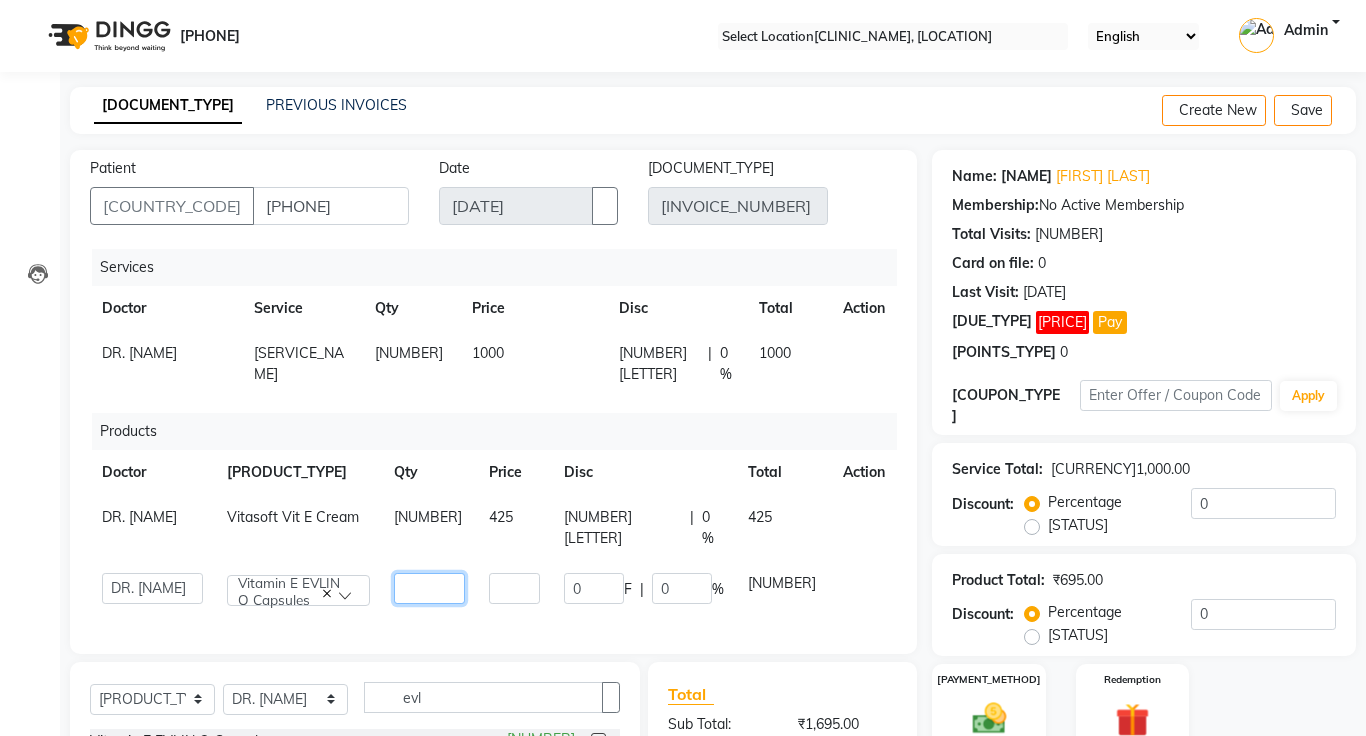 click on "[NUMBER]" at bounding box center (429, 588) 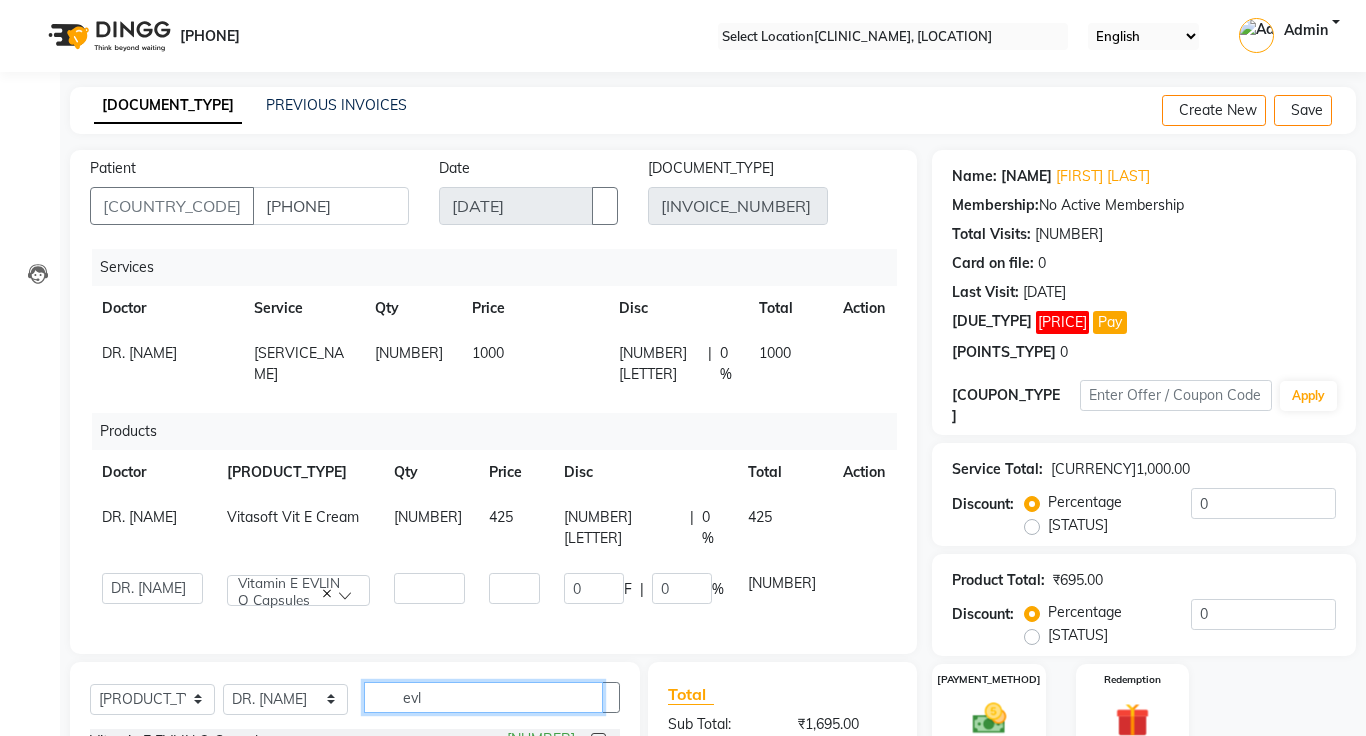 click on "evl" at bounding box center (483, 697) 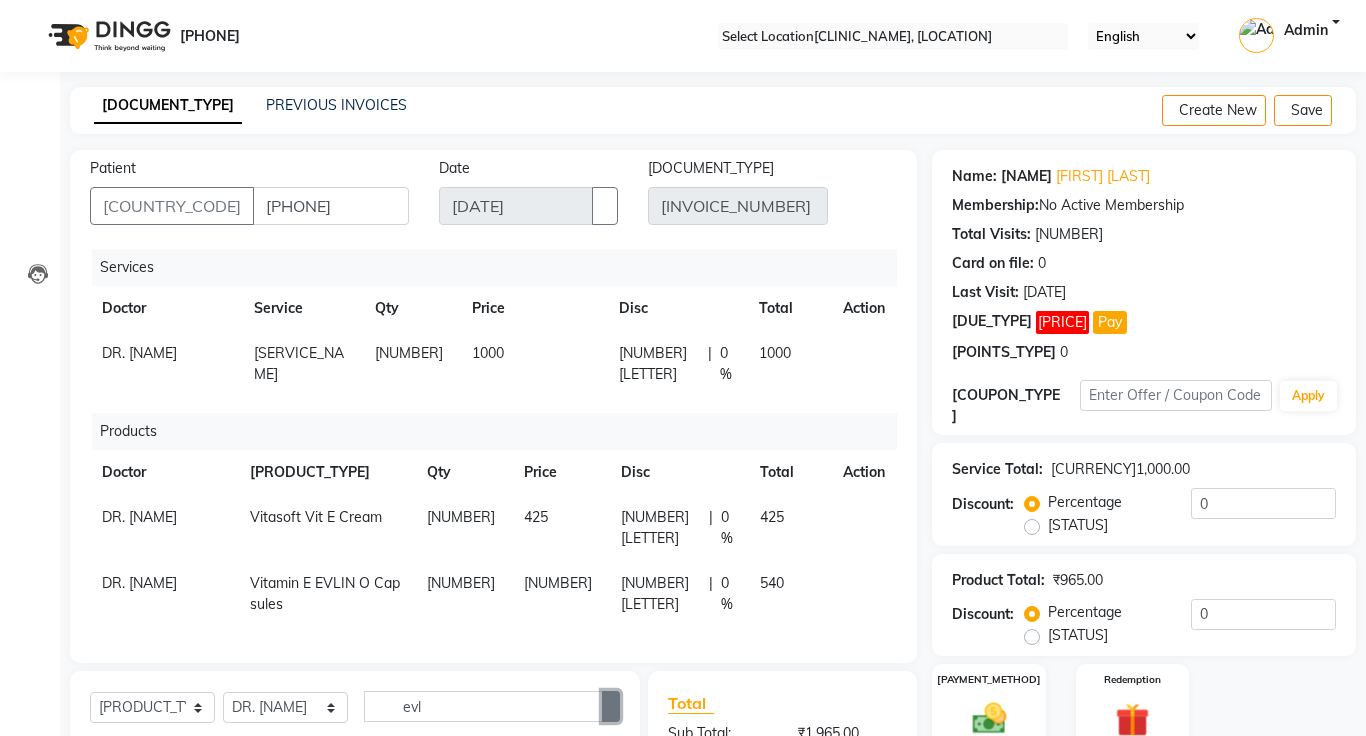 click at bounding box center [611, 706] 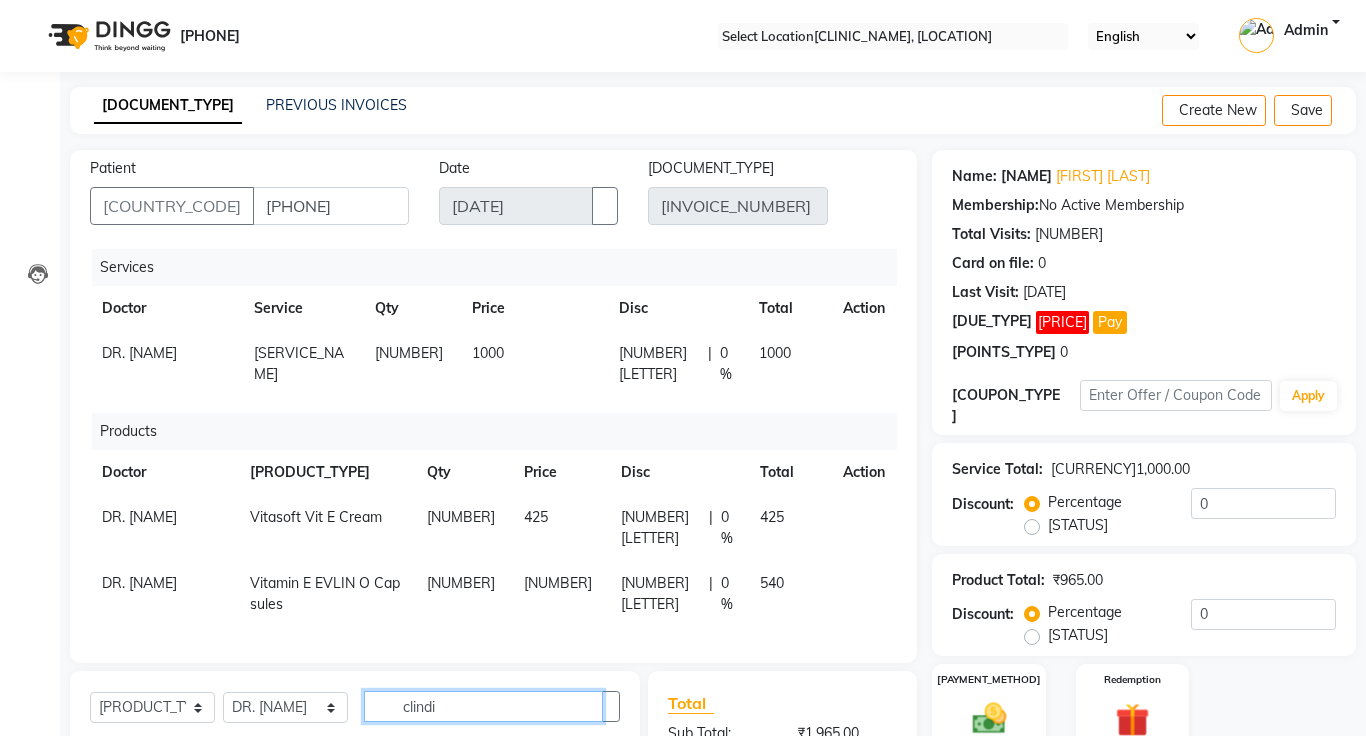 type on "clindi" 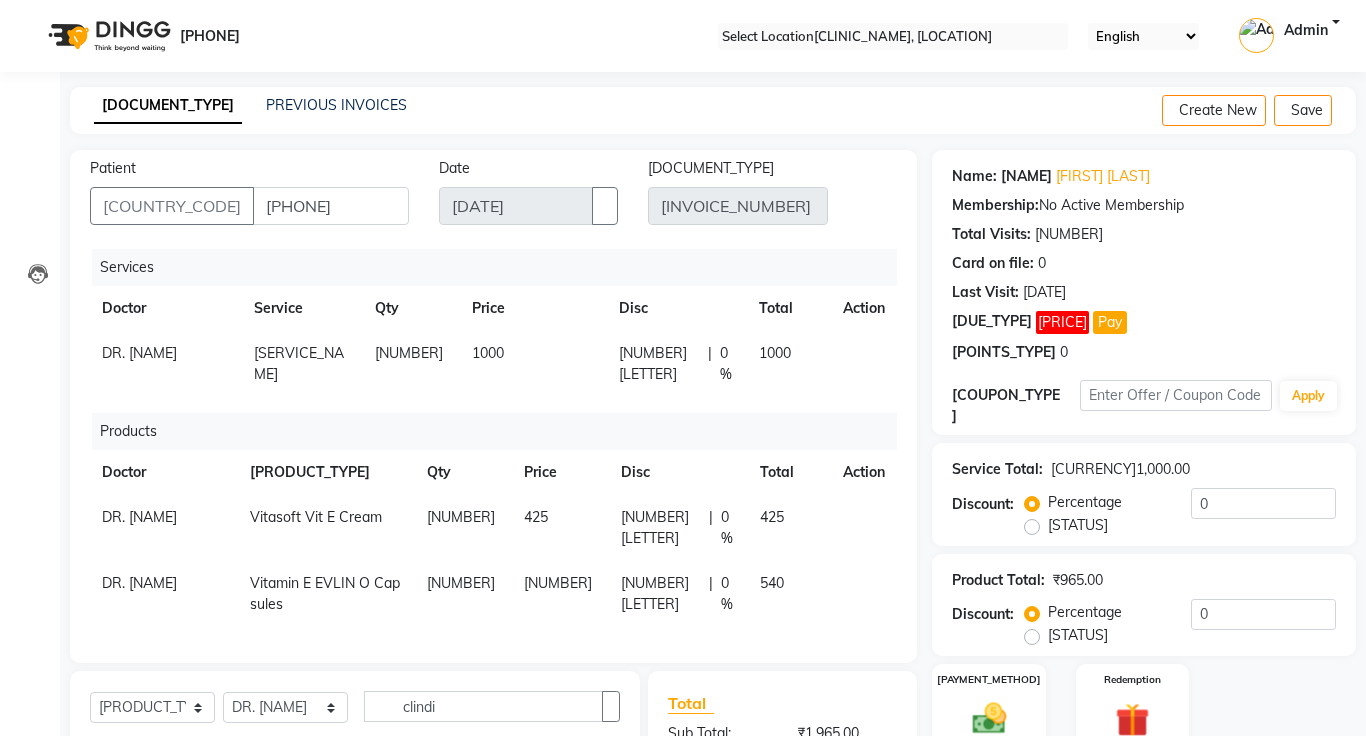 click at bounding box center [598, 749] 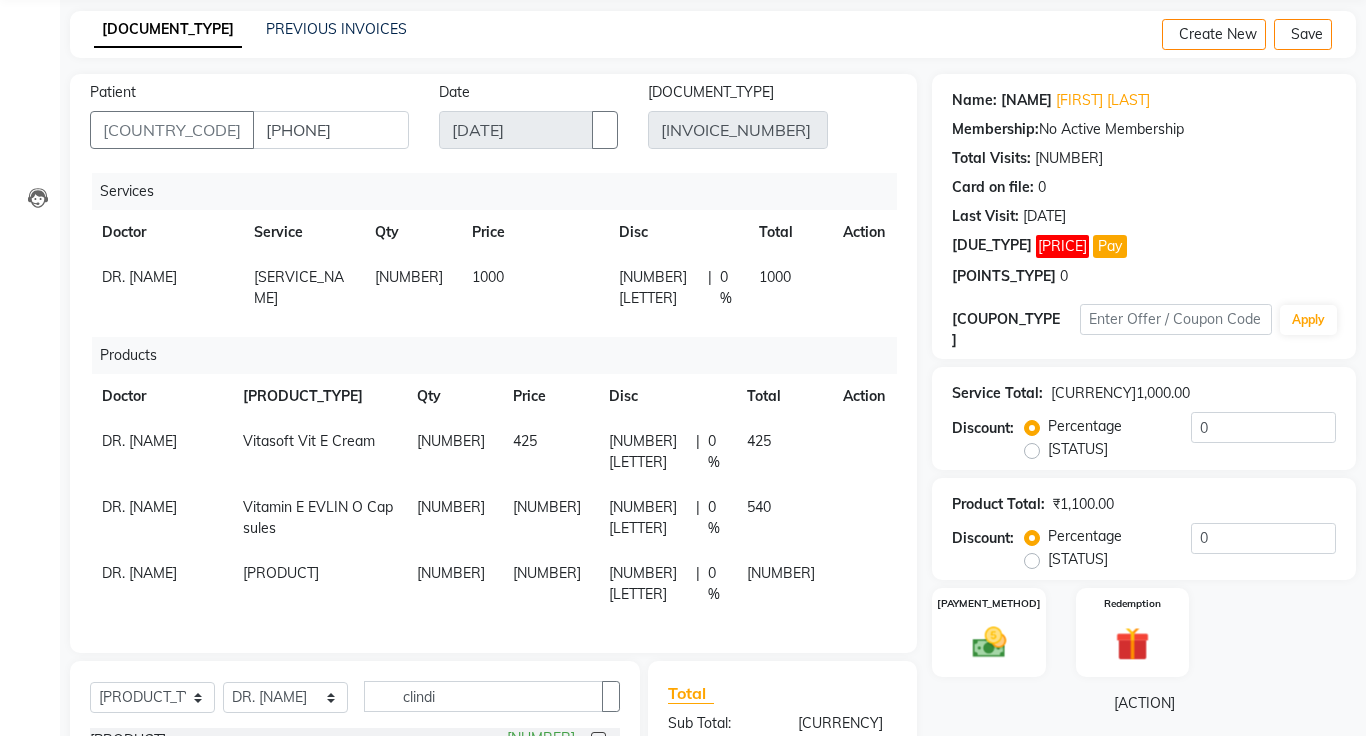 scroll, scrollTop: 240, scrollLeft: 0, axis: vertical 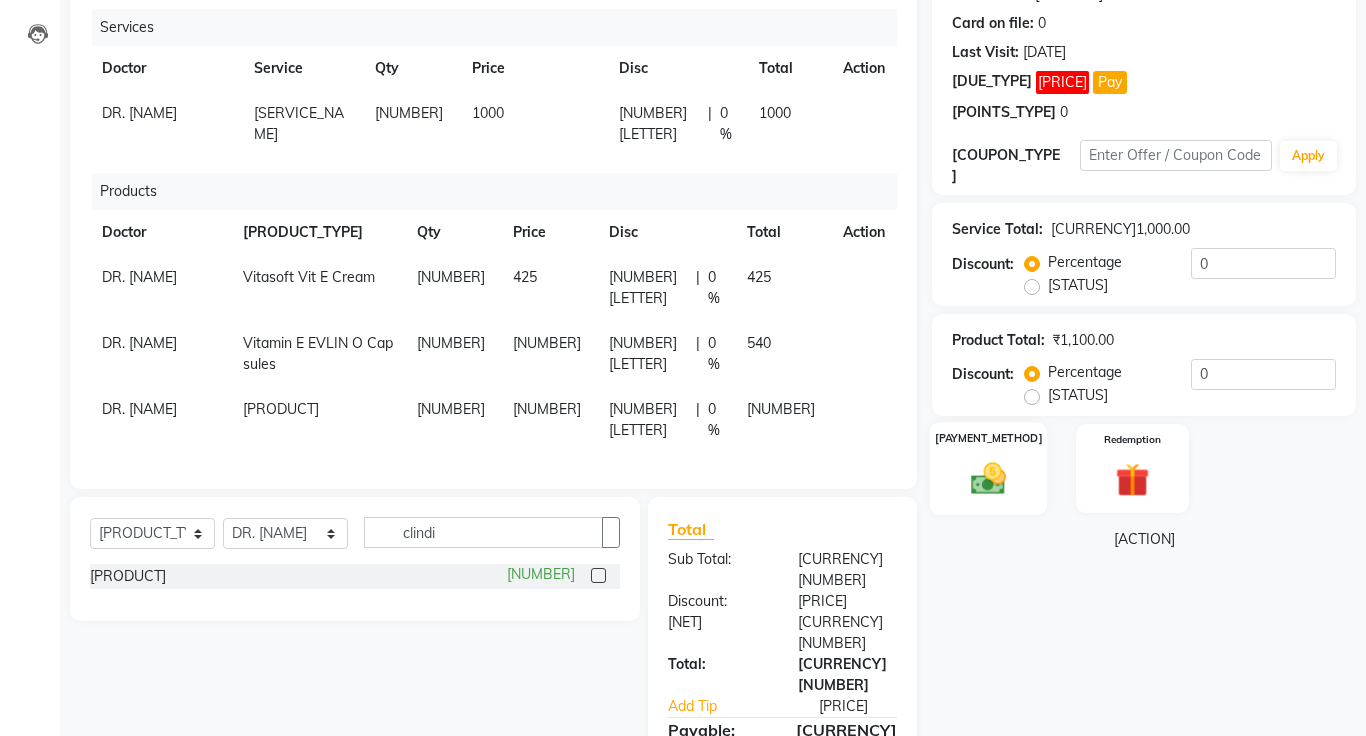 click at bounding box center [988, 479] 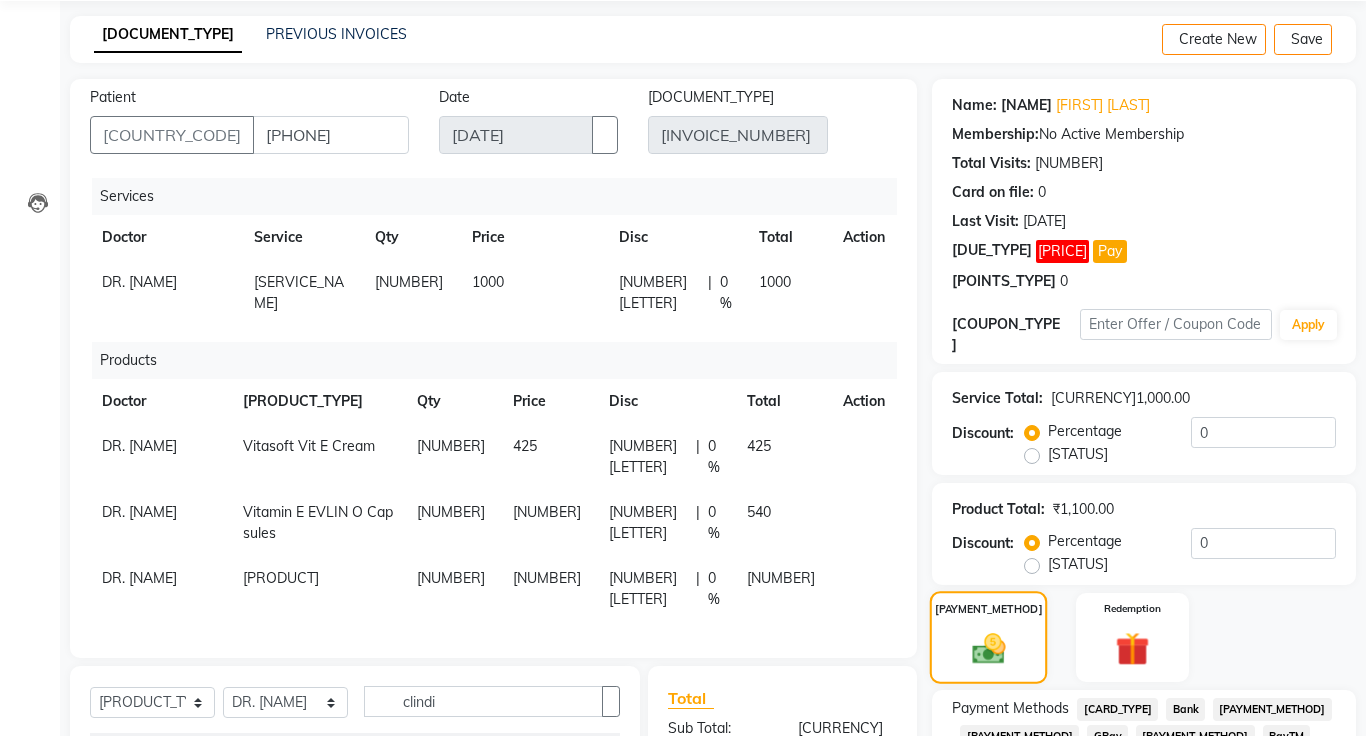 scroll, scrollTop: 73, scrollLeft: 0, axis: vertical 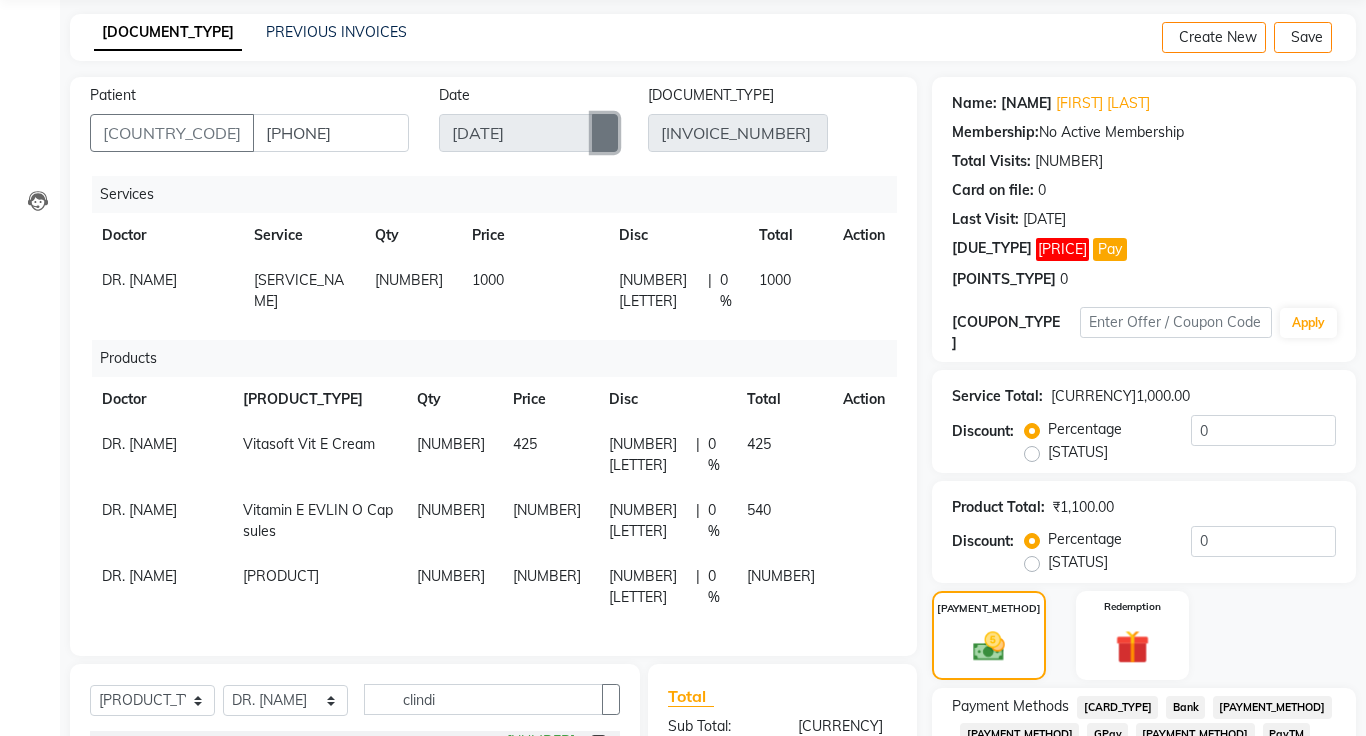 click at bounding box center [605, 133] 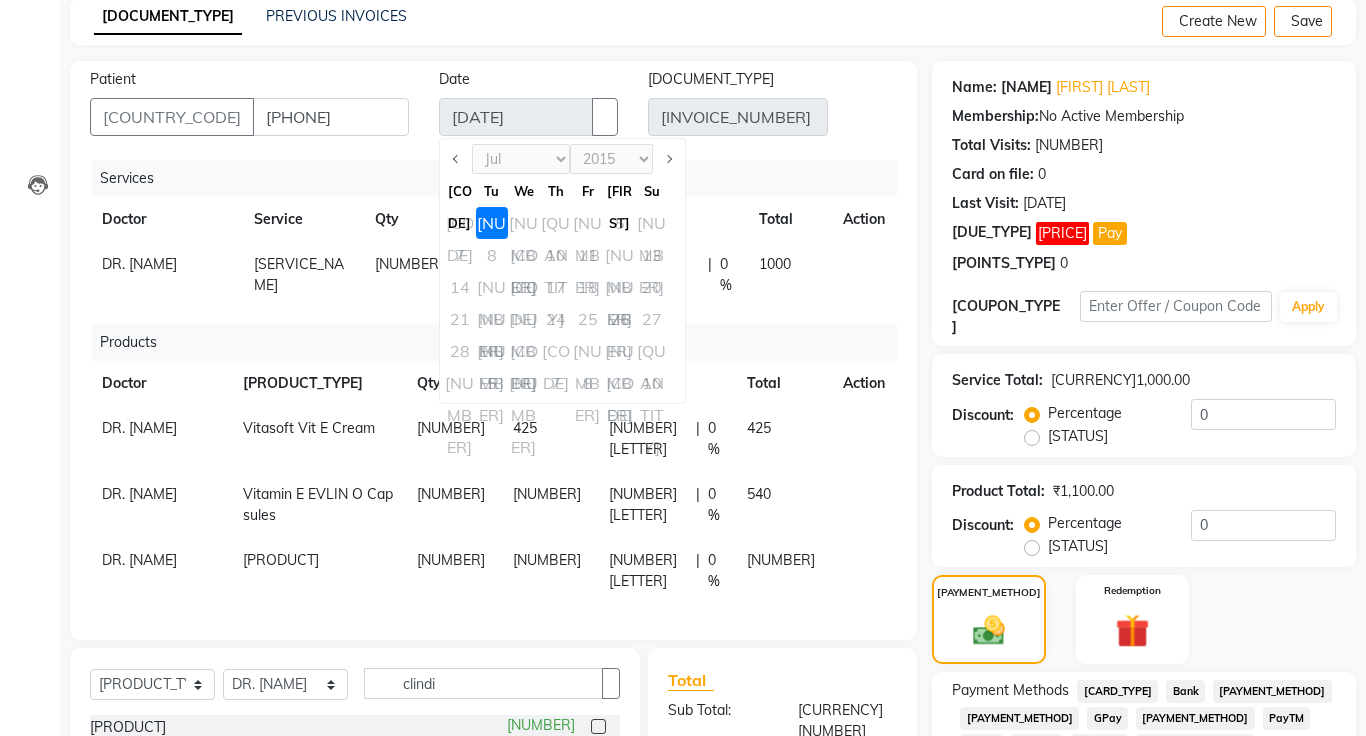 scroll, scrollTop: 93, scrollLeft: 0, axis: vertical 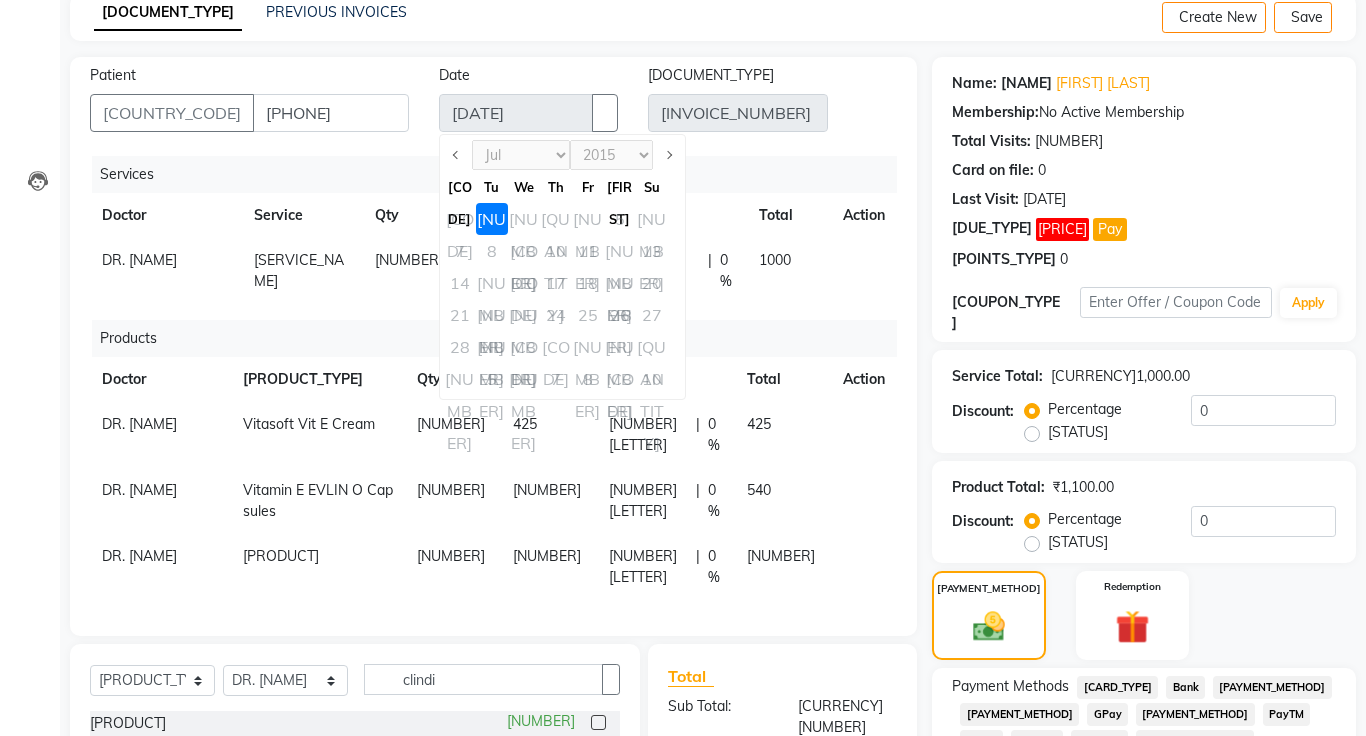 click at bounding box center (851, 250) 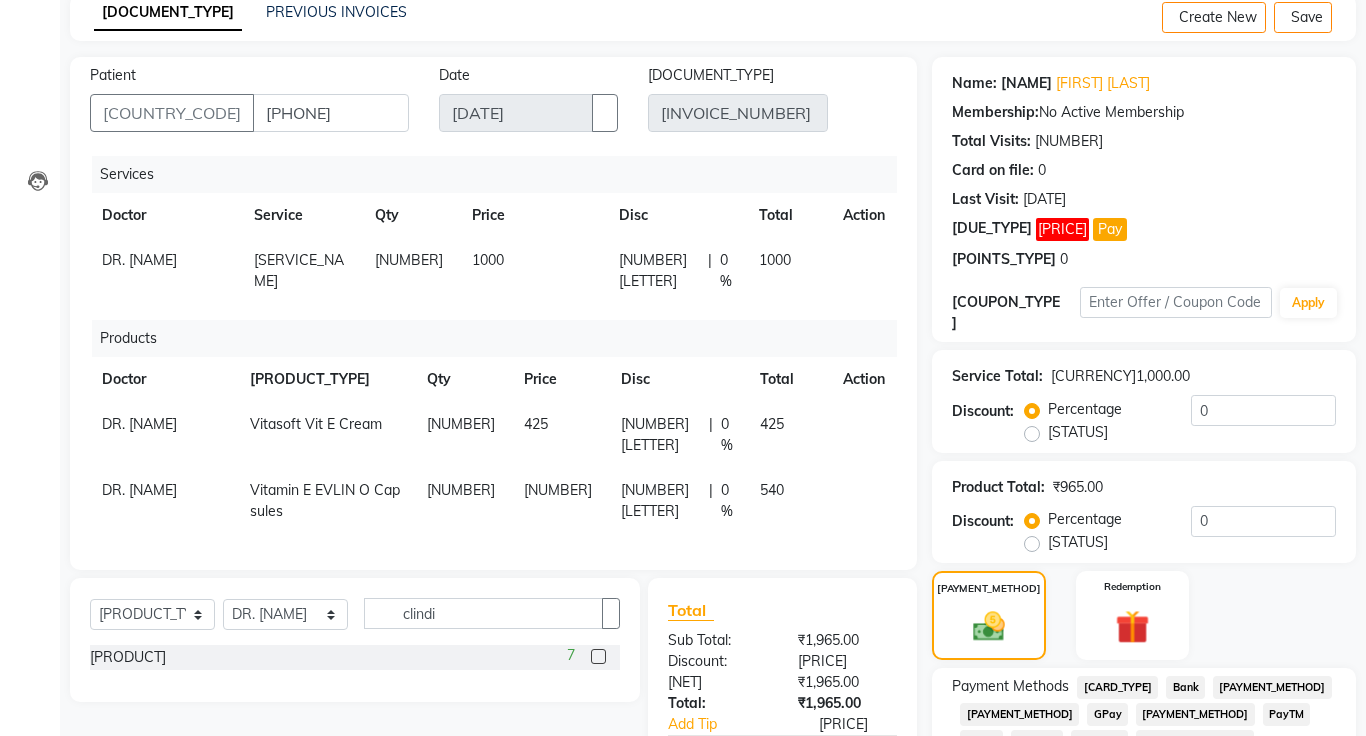 click at bounding box center [851, 250] 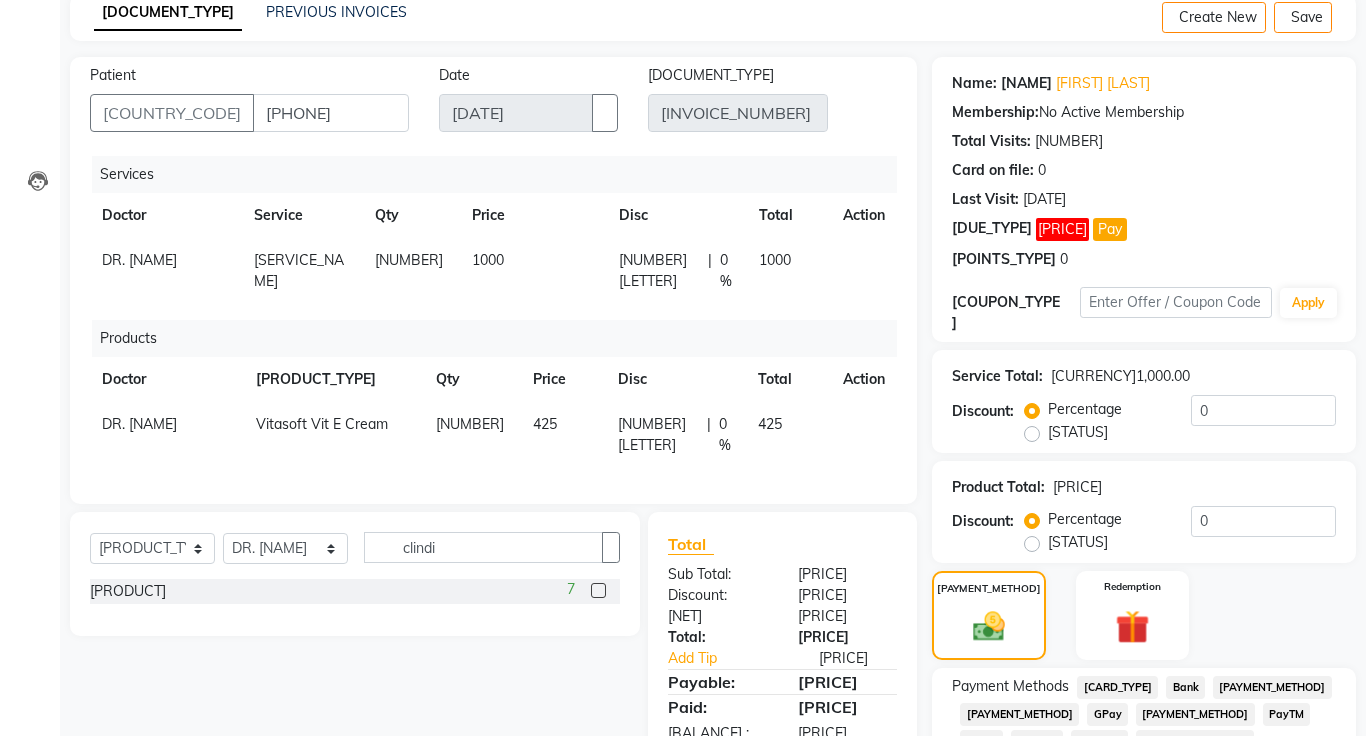 click at bounding box center (851, 250) 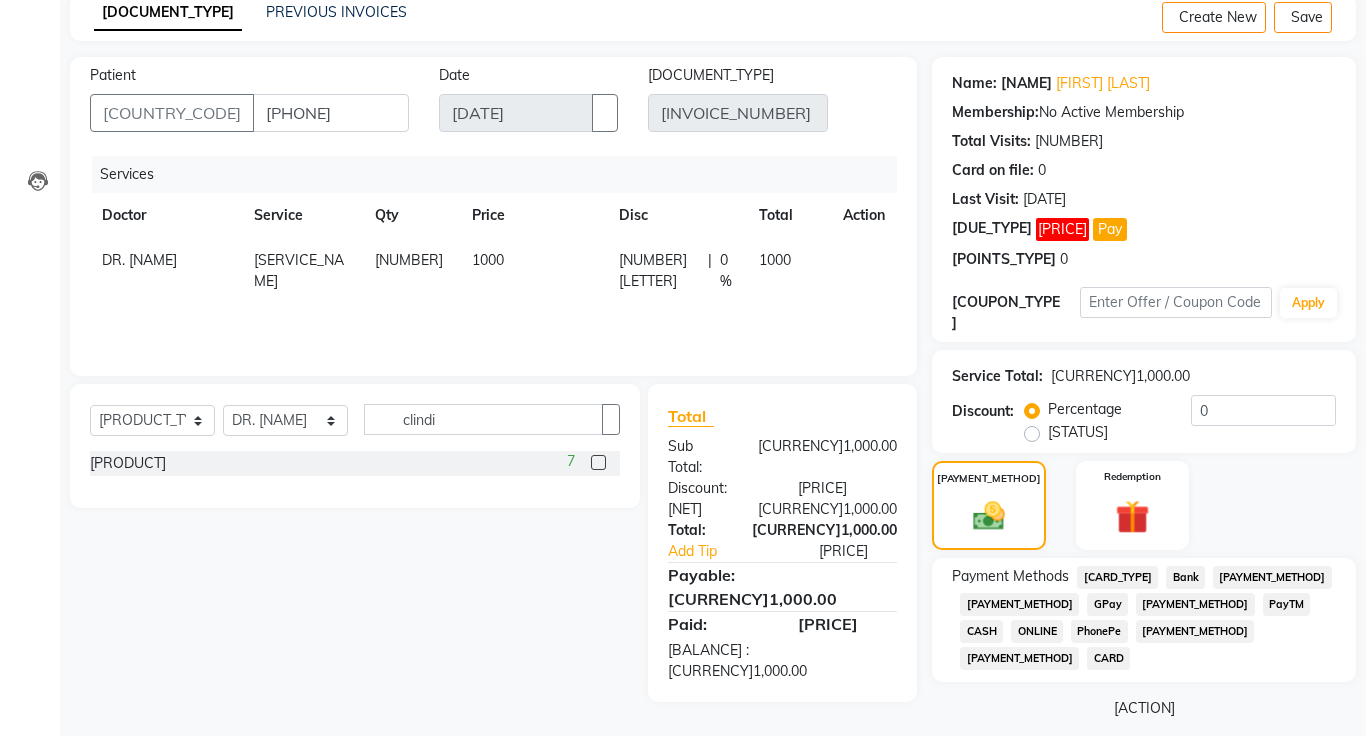 click at bounding box center (851, 250) 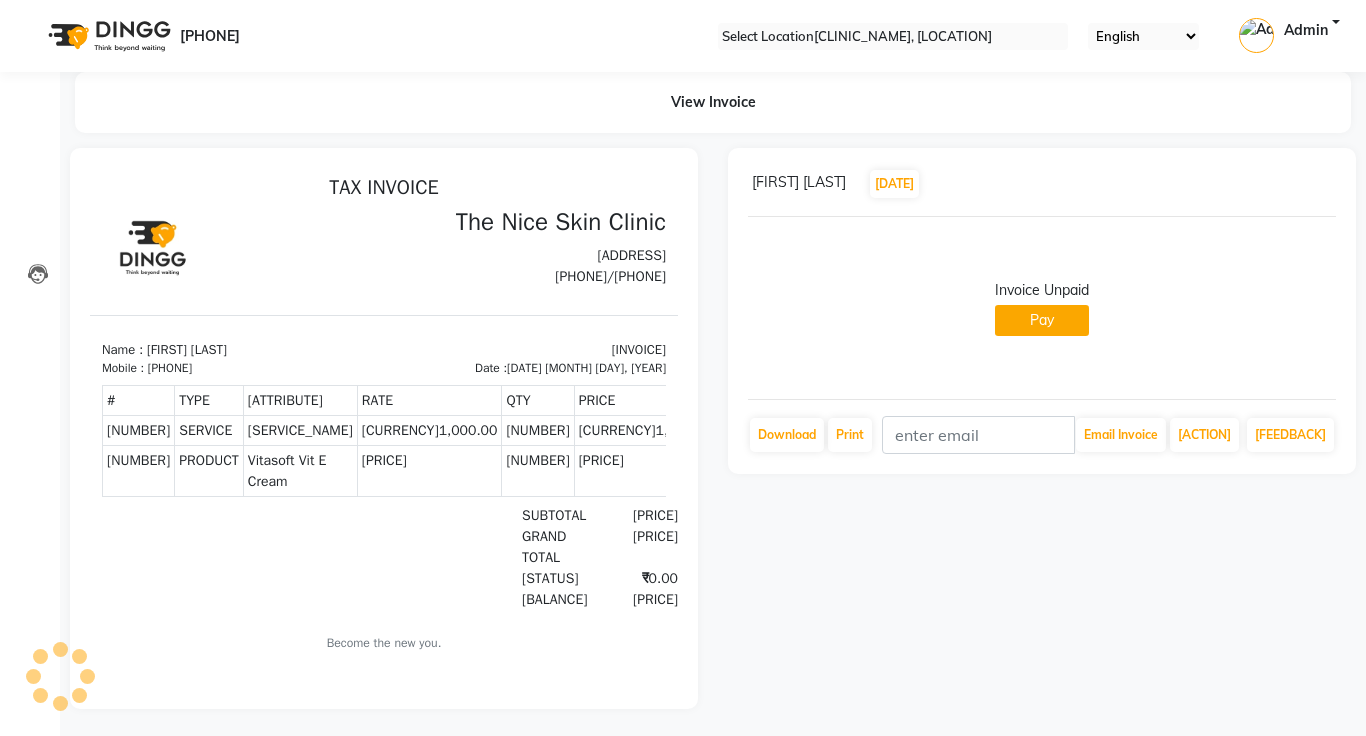 scroll, scrollTop: 0, scrollLeft: 0, axis: both 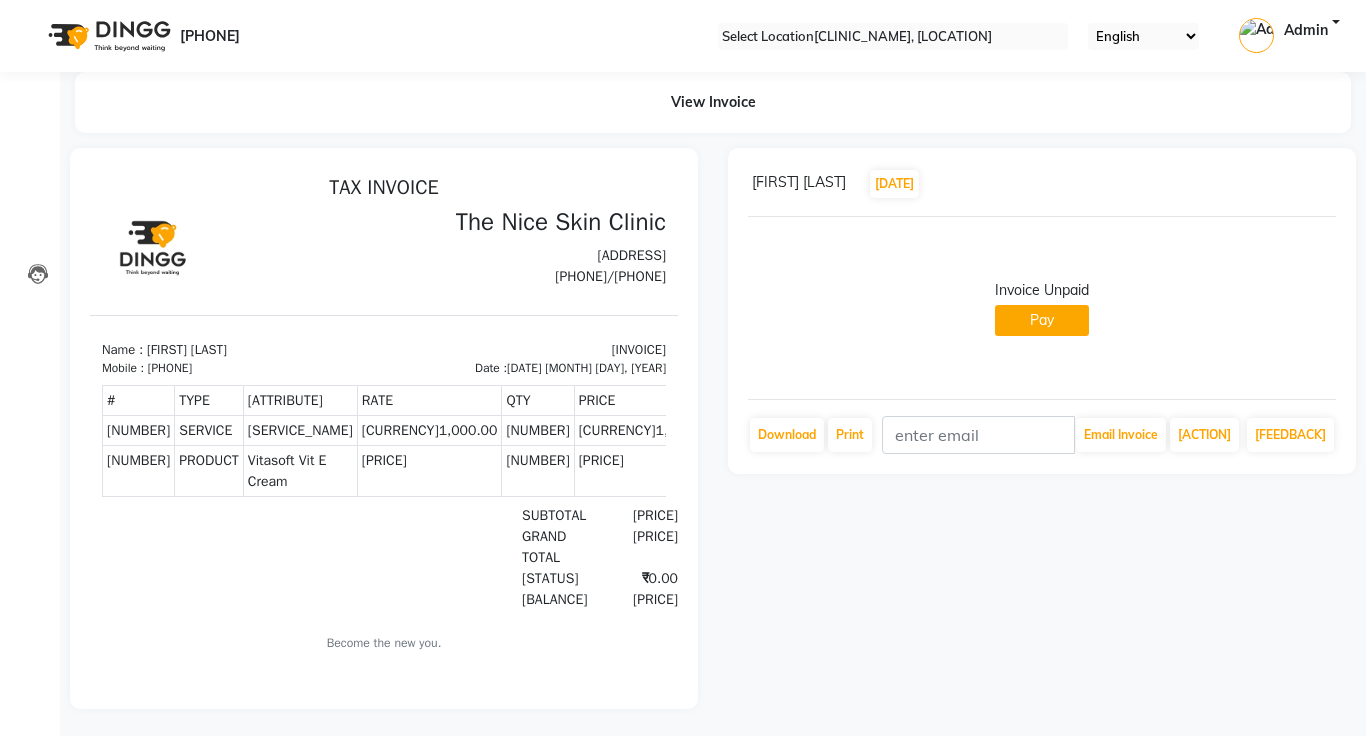 click at bounding box center [1336, 184] 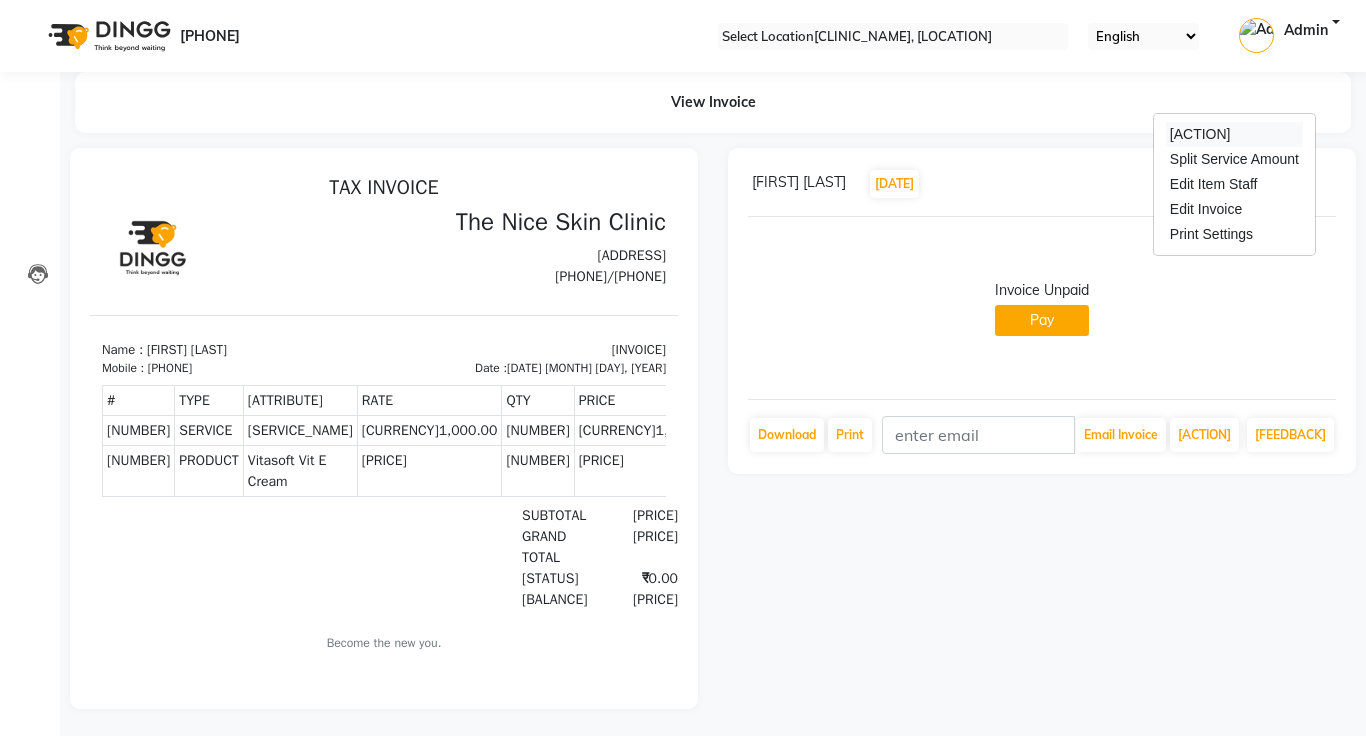 click on "[ACTION]" at bounding box center (1234, 134) 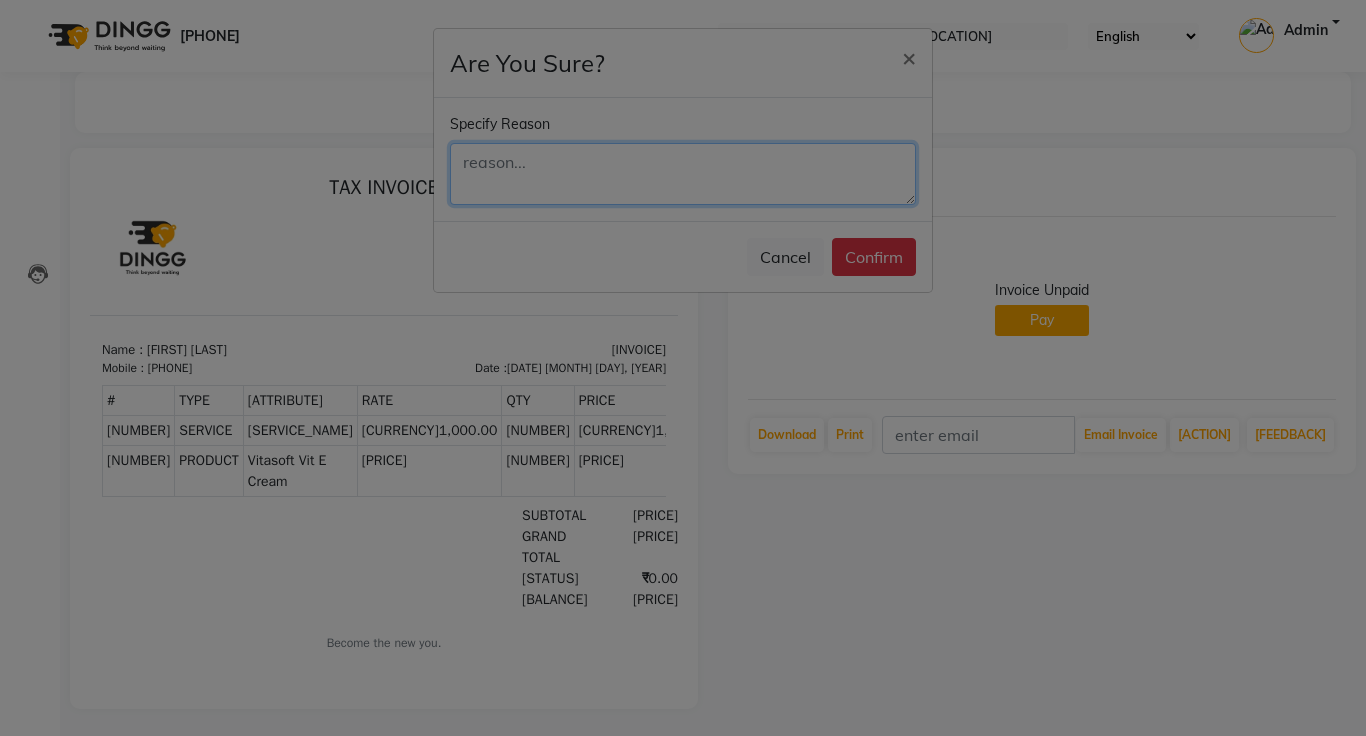 click at bounding box center [683, 174] 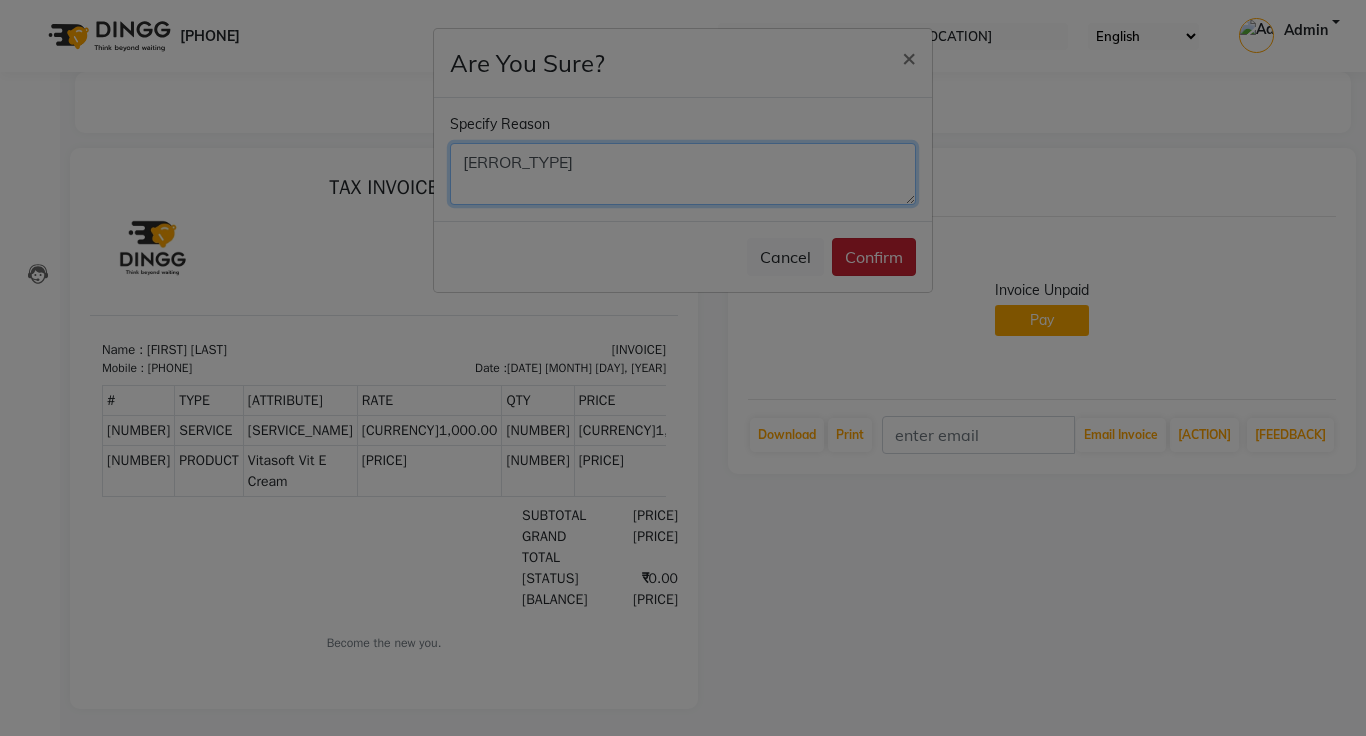 type on "[ERROR_TYPE]" 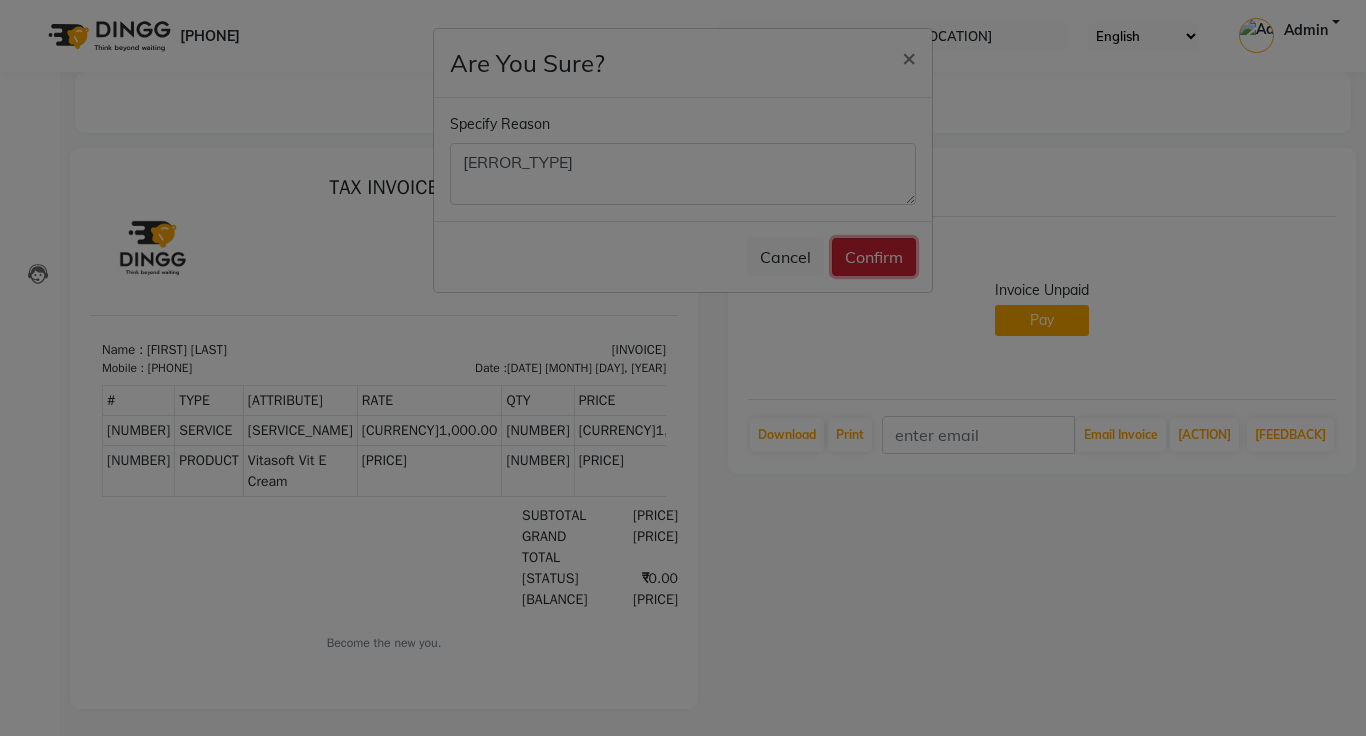 click on "Confirm" at bounding box center (874, 257) 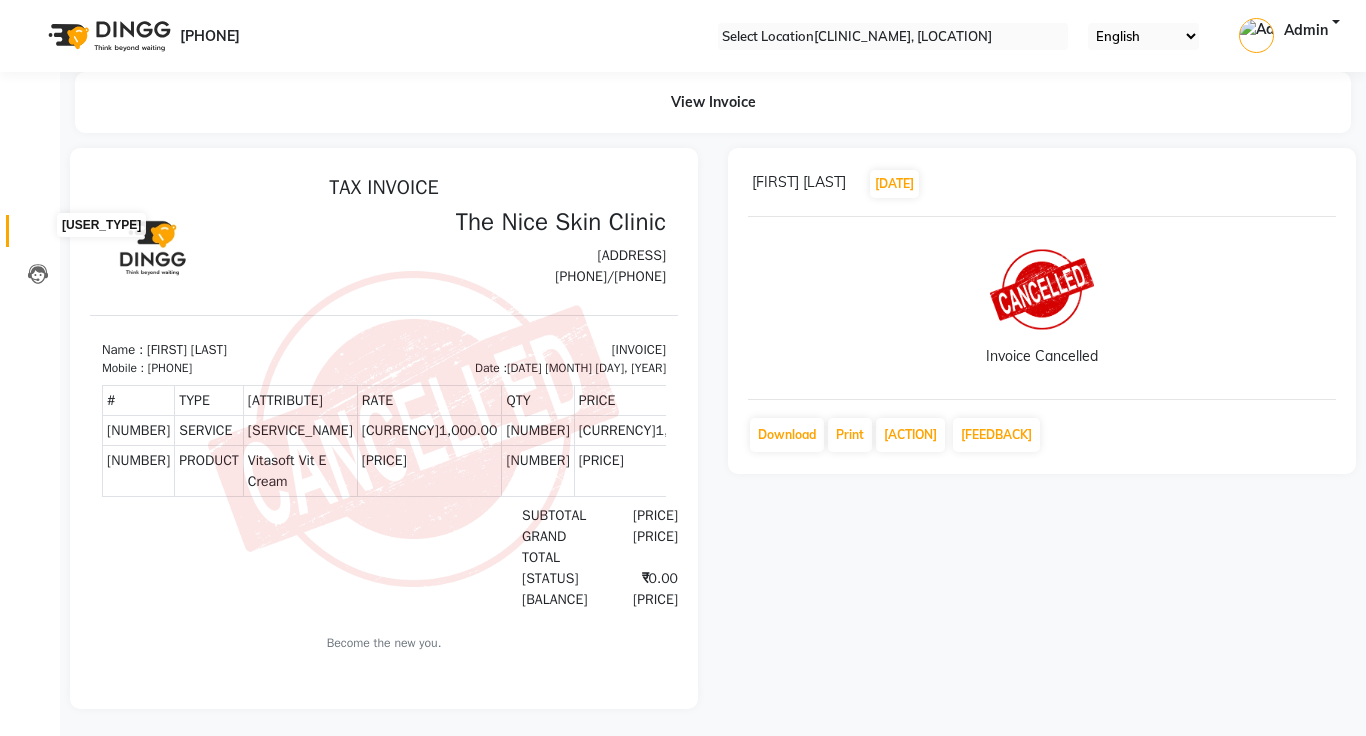 click at bounding box center (38, 236) 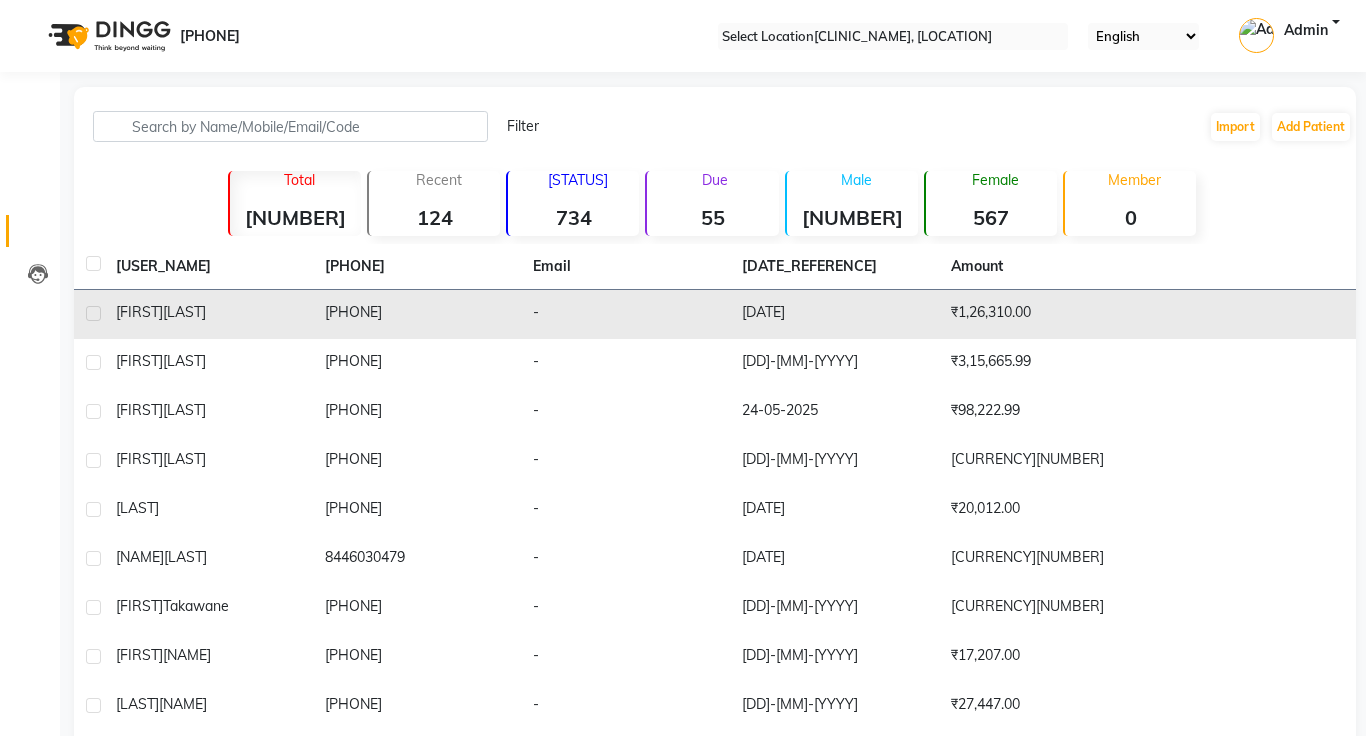 click on "-" at bounding box center [625, 314] 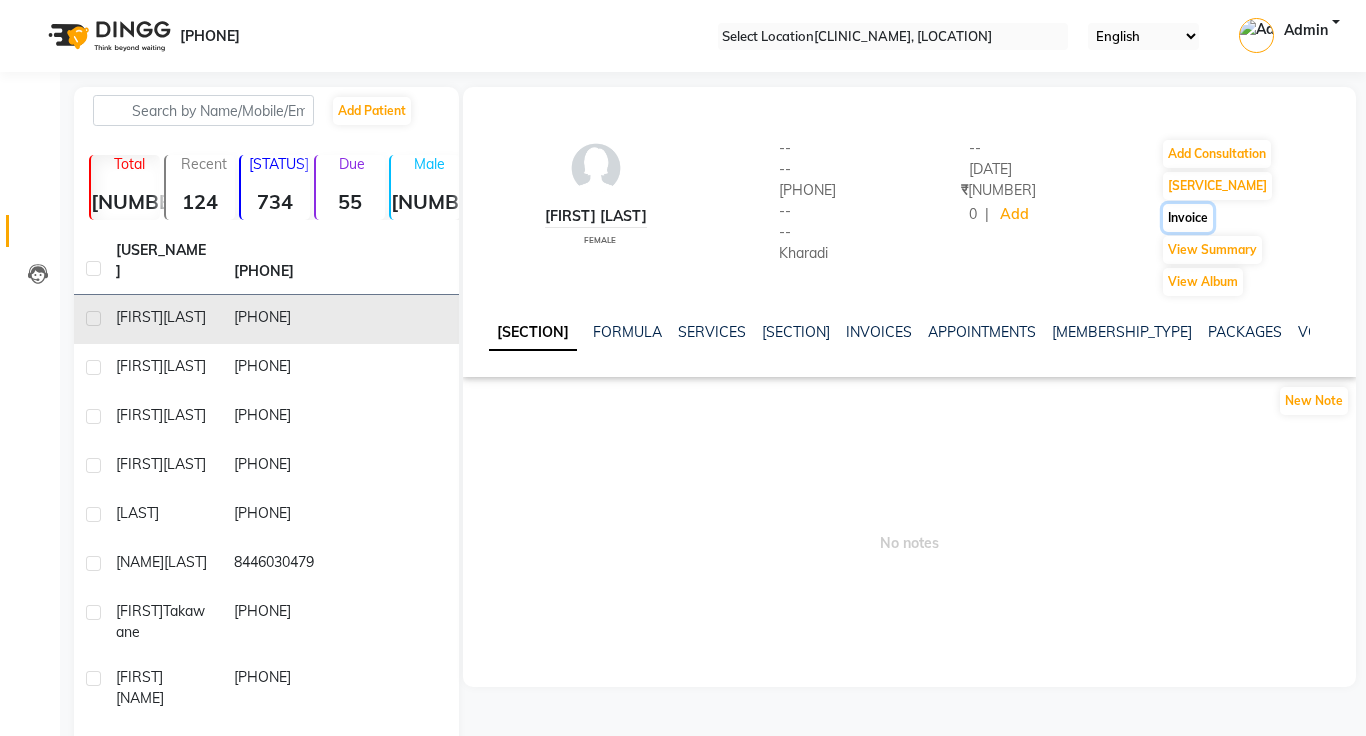click on "Invoice" at bounding box center [1217, 154] 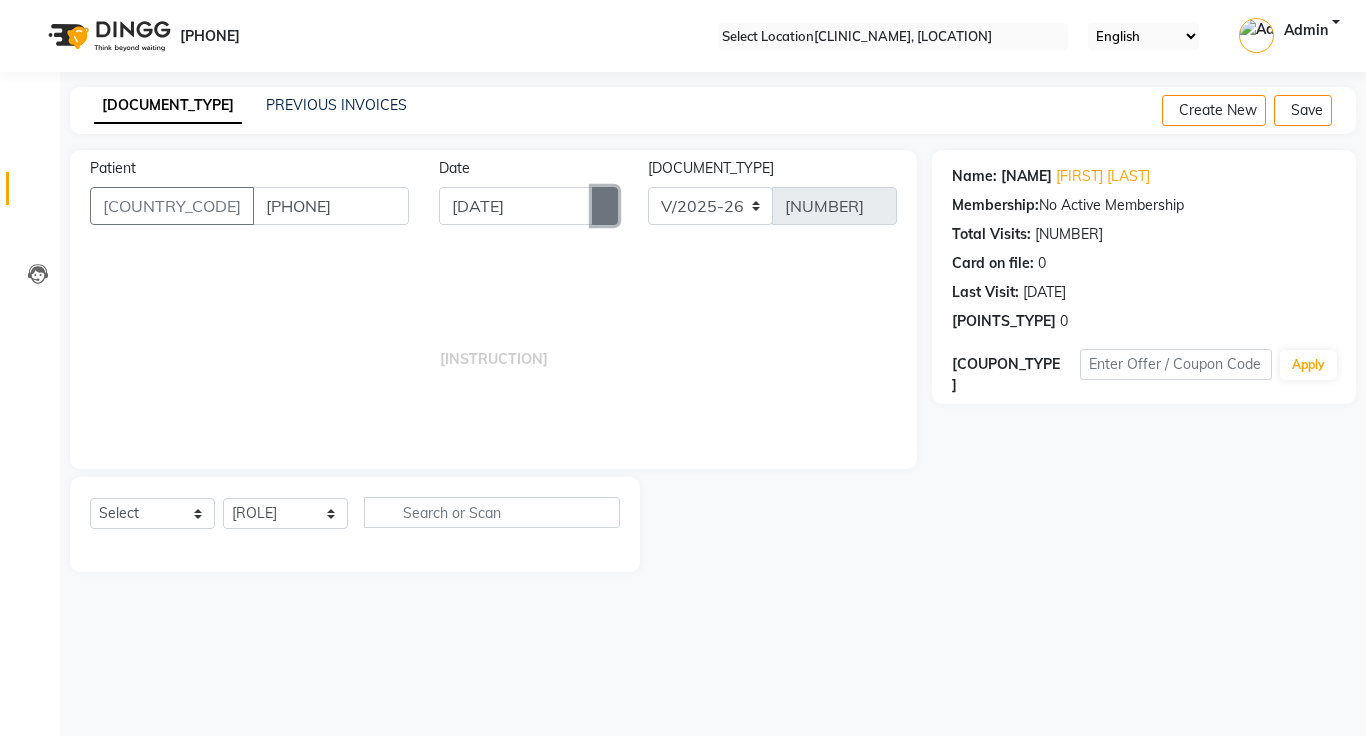 click at bounding box center (605, 206) 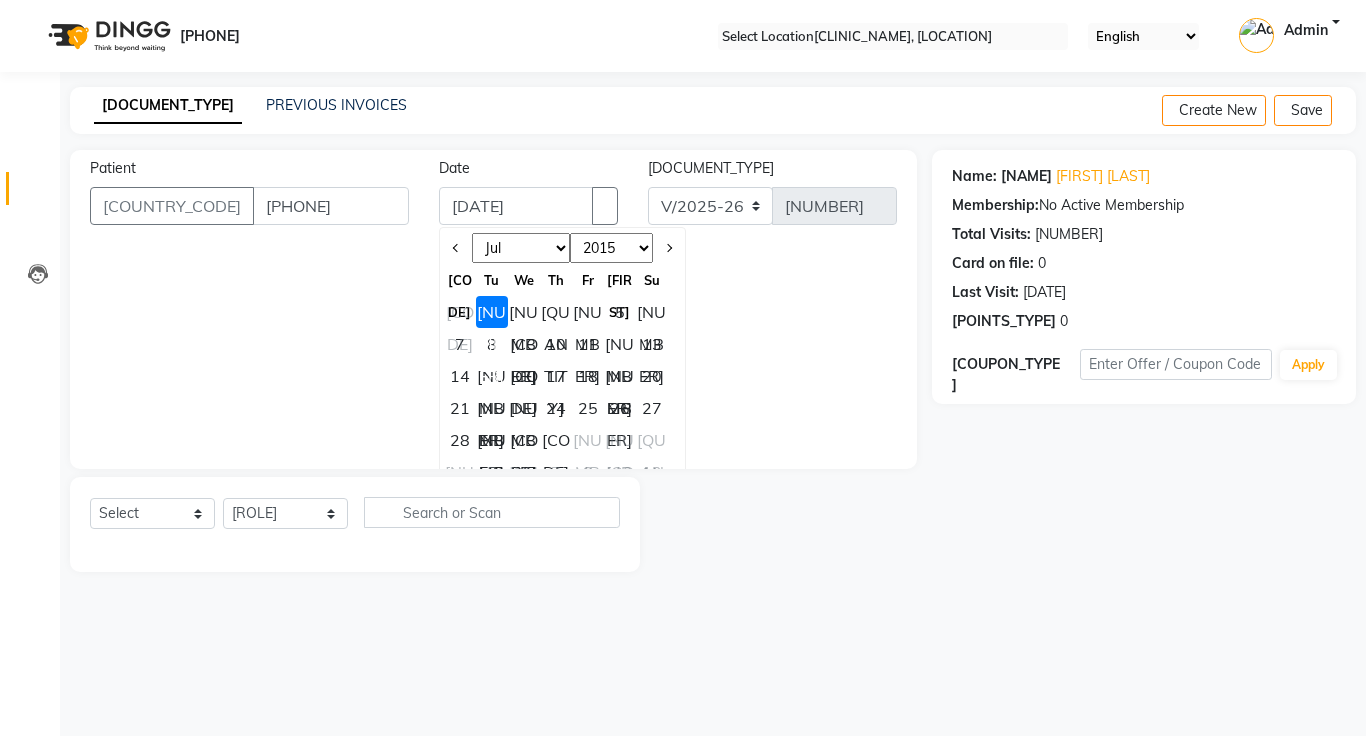 click on "[MONTH] [MONTH] [MONTH] [MONTH] [MONTH] [MONTH] [MONTH] [MONTH] [MONTH] [MONTH] [MONTH] [MONTH]" at bounding box center [521, 248] 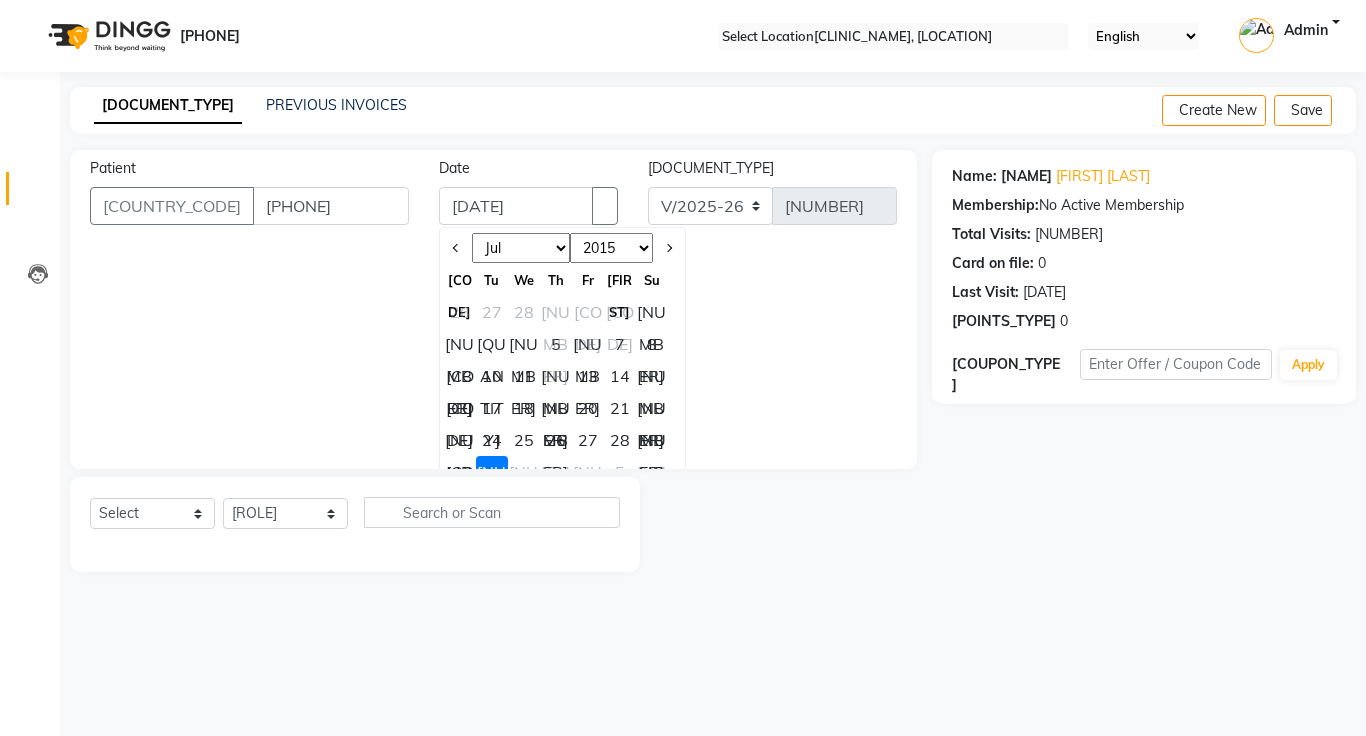 click on "28" at bounding box center (620, 440) 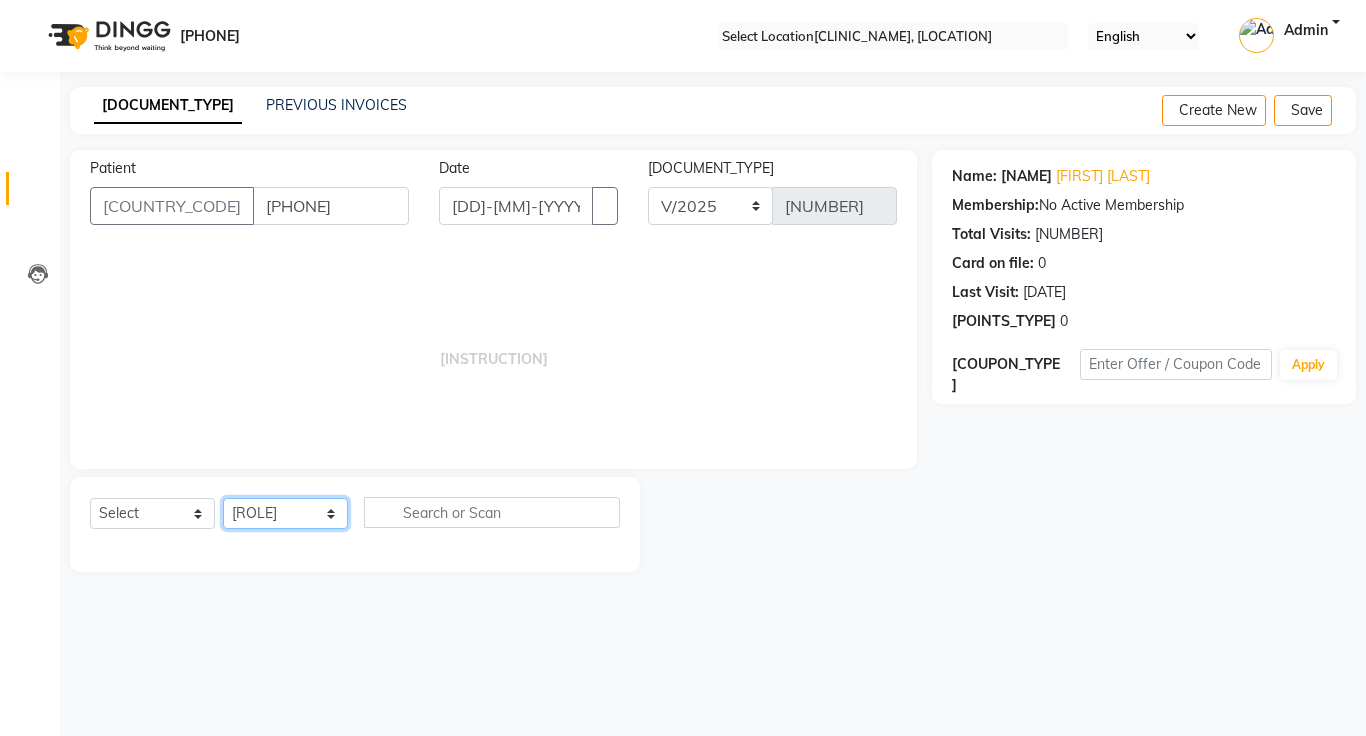 click on "Select Doctor [FIRST] [LAST] [FIRST] [LAST] [FIRST] [LAST] [FIRST] [LAST]" at bounding box center [285, 513] 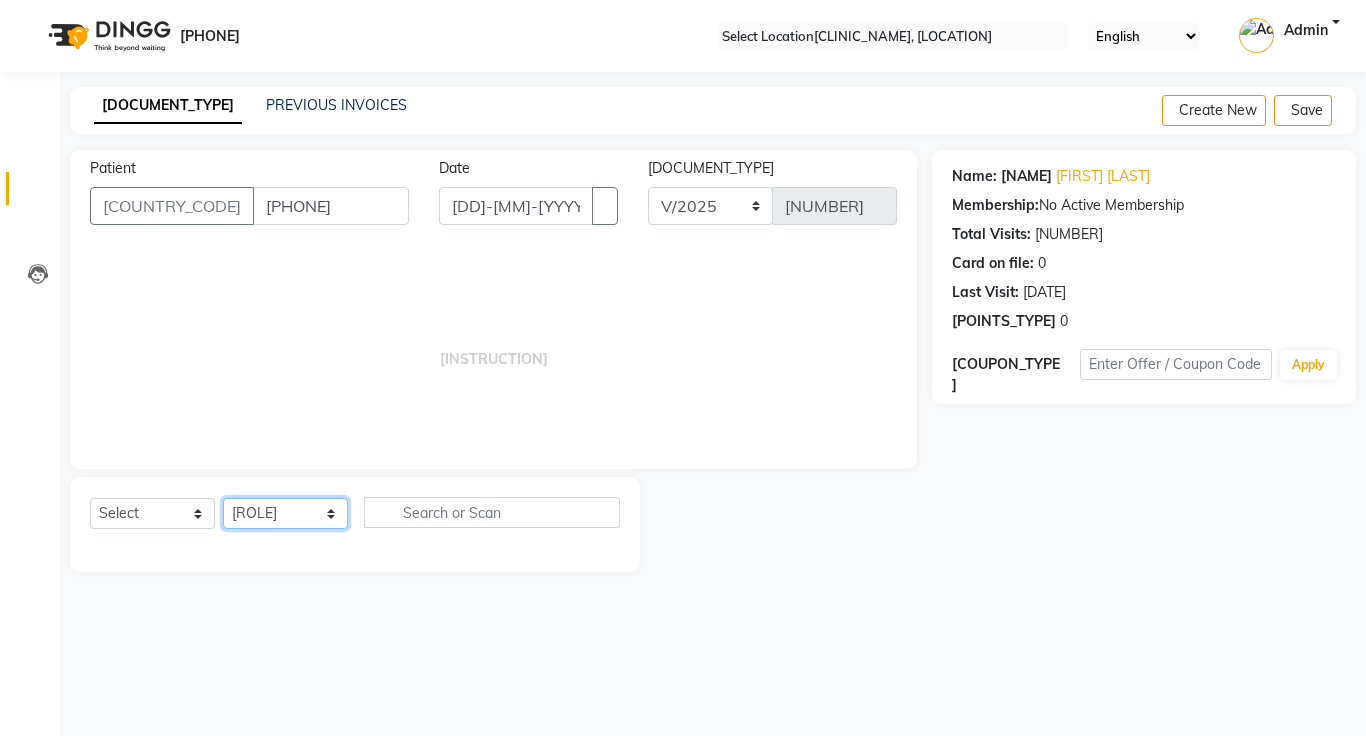 select on "1297" 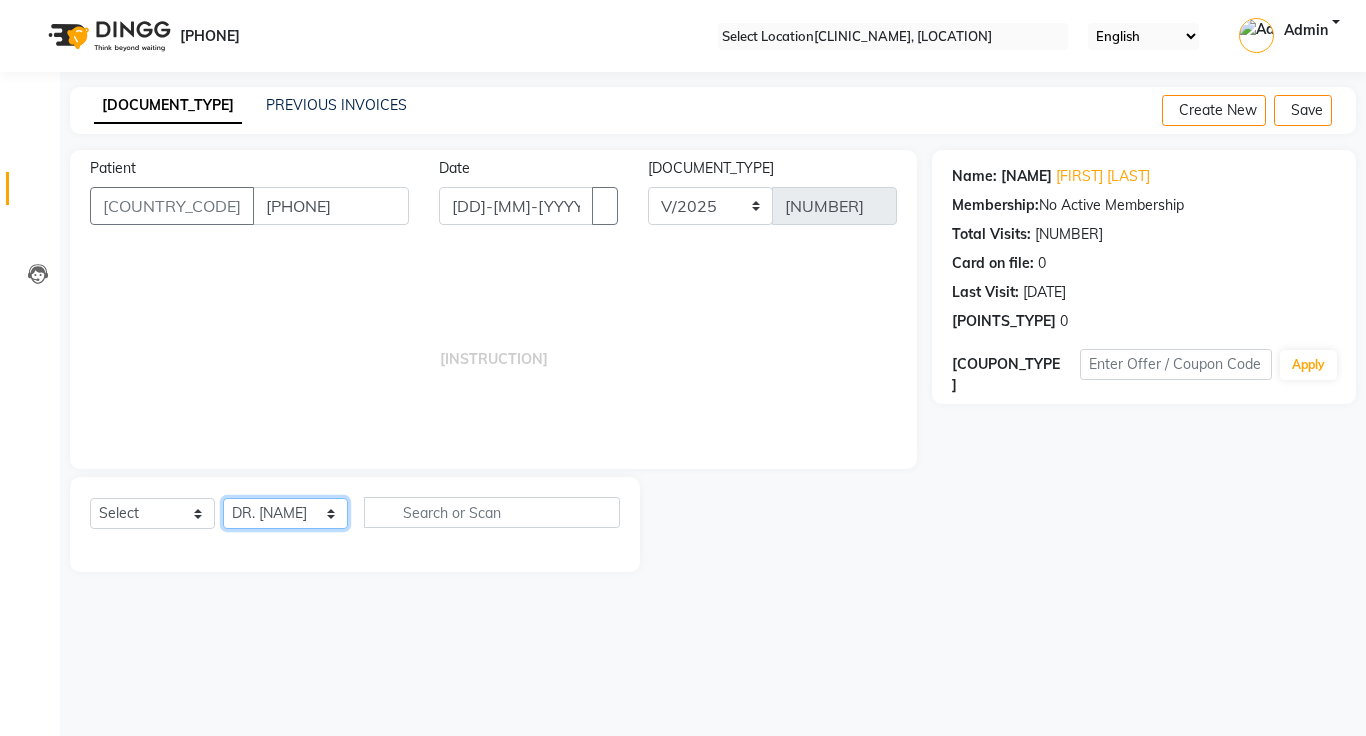 click on "Select Doctor [FIRST] [LAST] [FIRST] [LAST] [FIRST] [LAST] [FIRST] [LAST]" at bounding box center [285, 513] 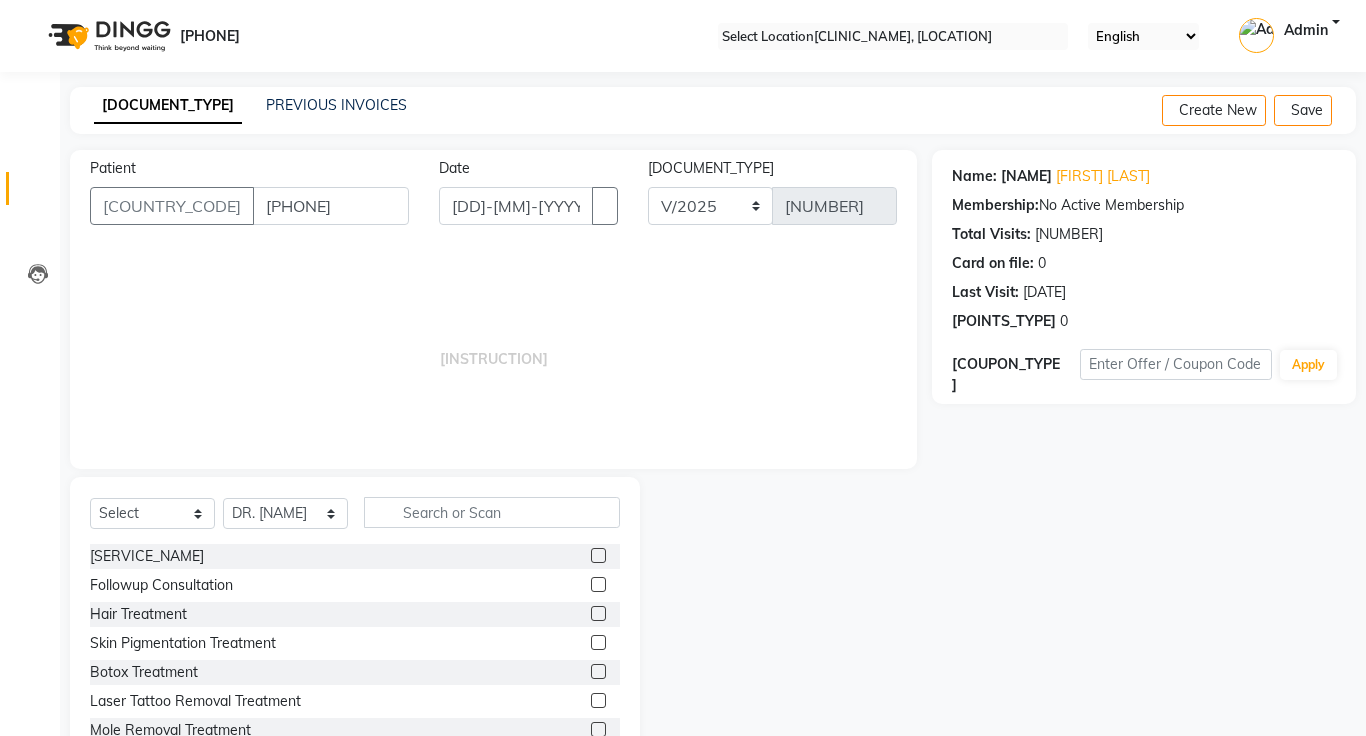 click at bounding box center [598, 555] 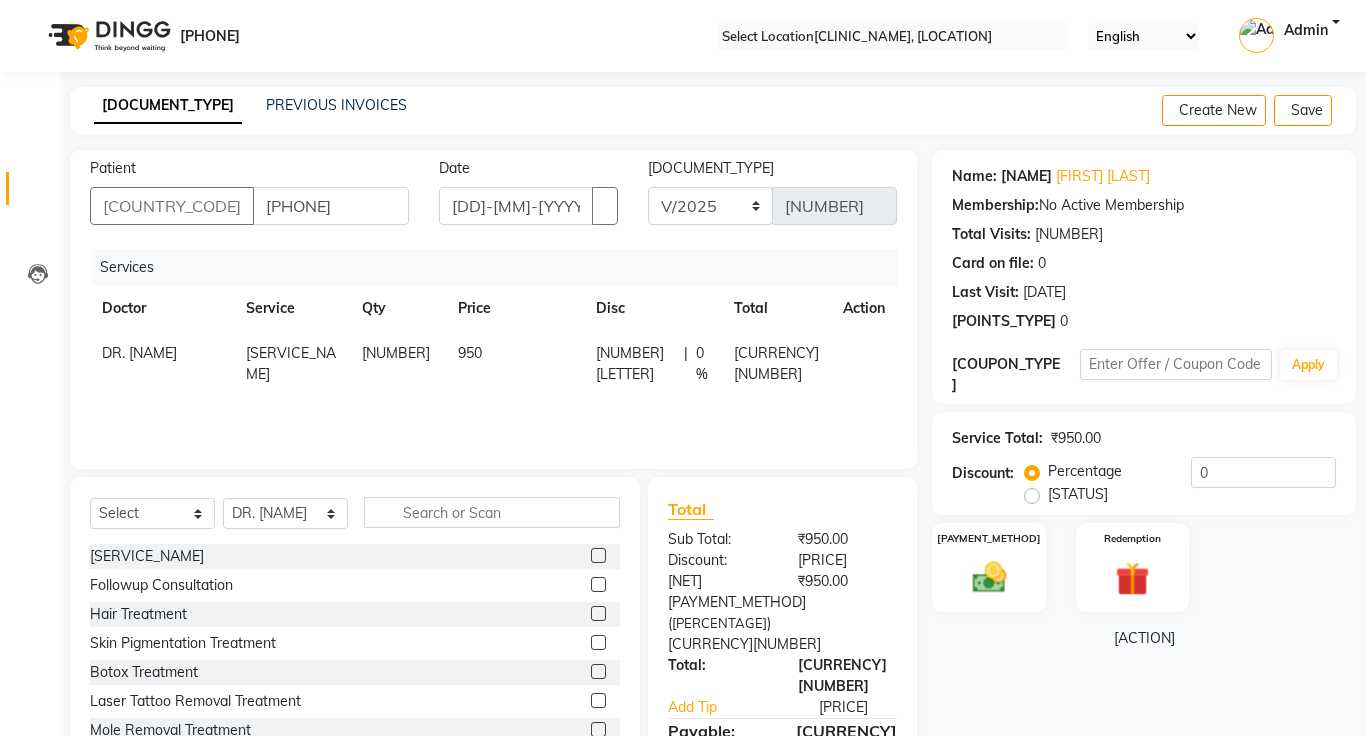 click on "950" at bounding box center [514, 364] 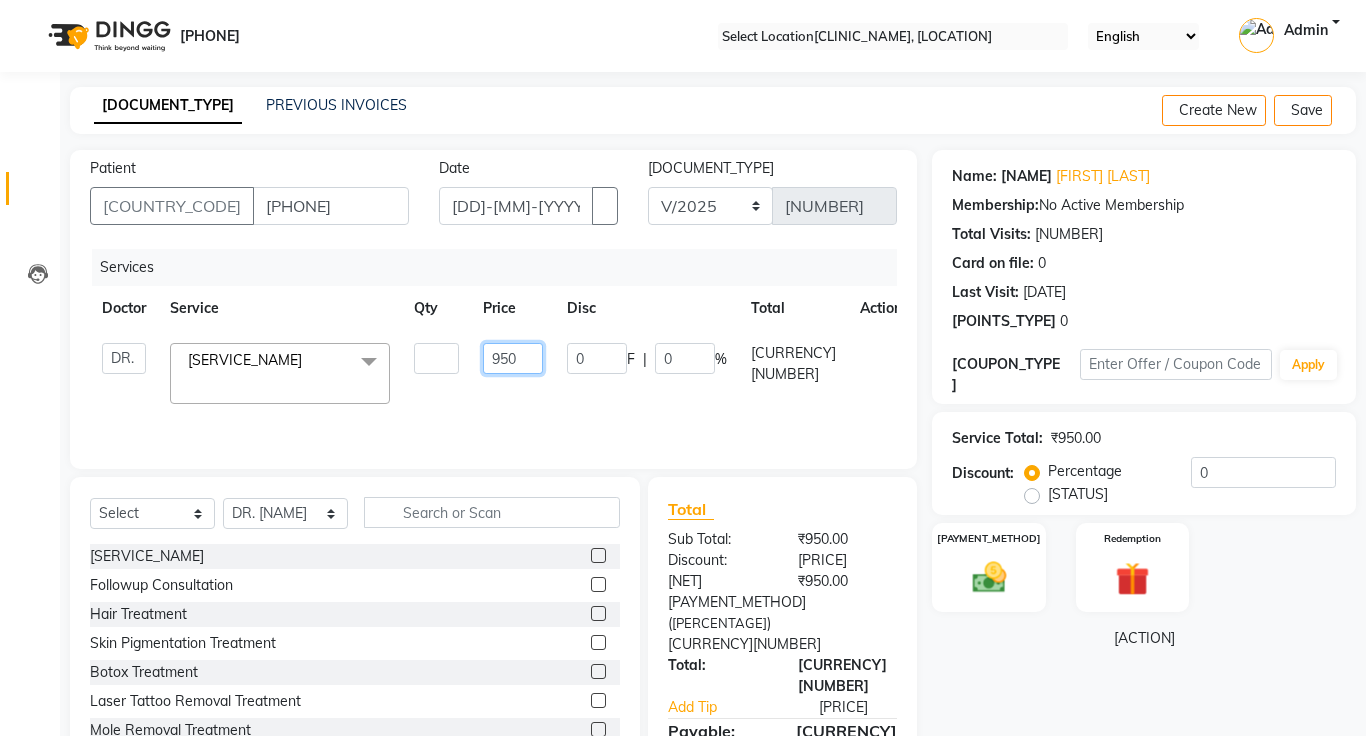 click on "950" at bounding box center [436, 358] 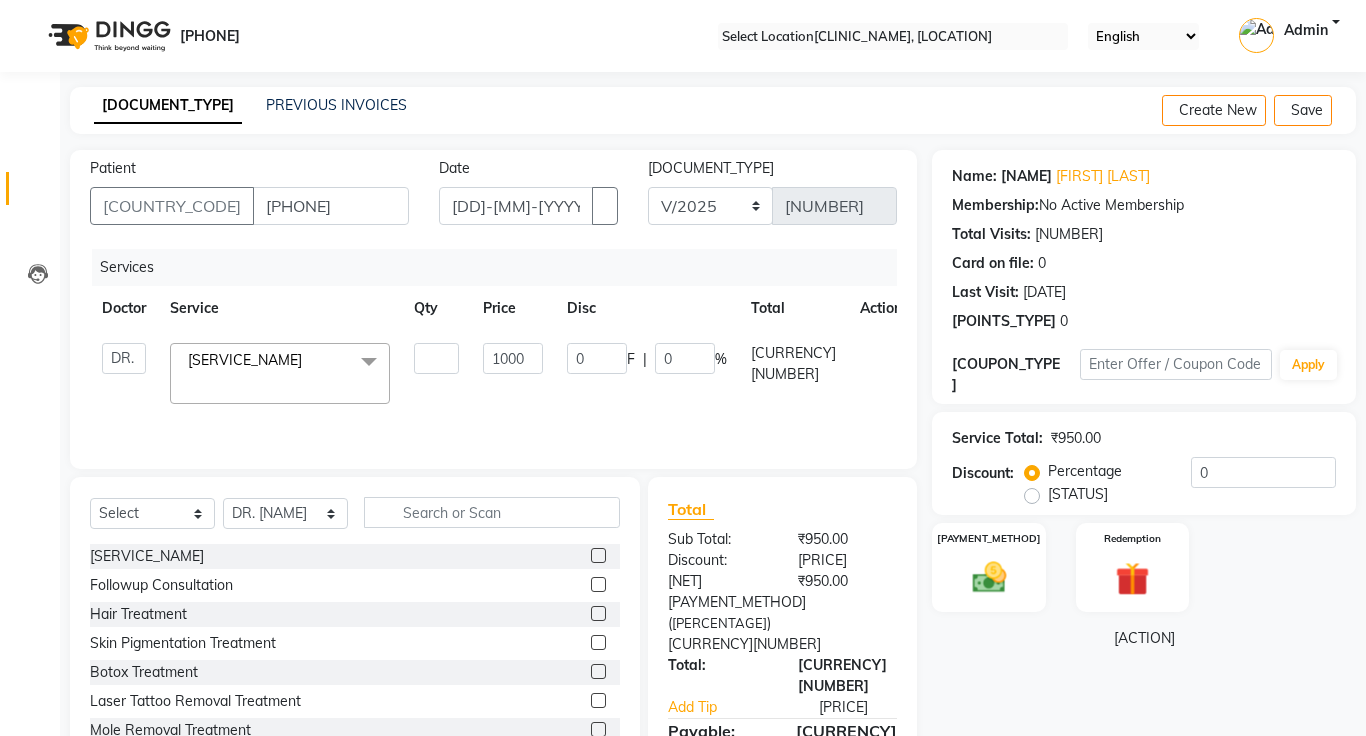 click at bounding box center [1340, 111] 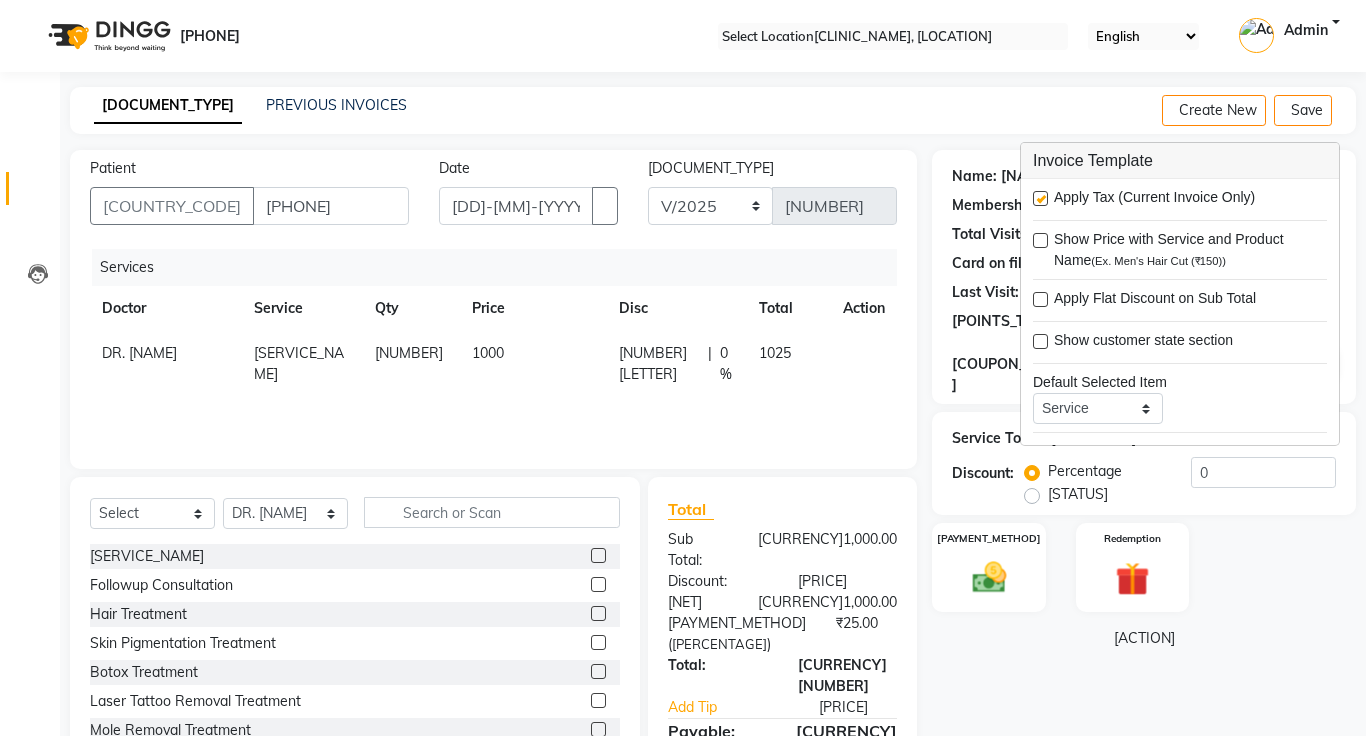 click at bounding box center (1040, 198) 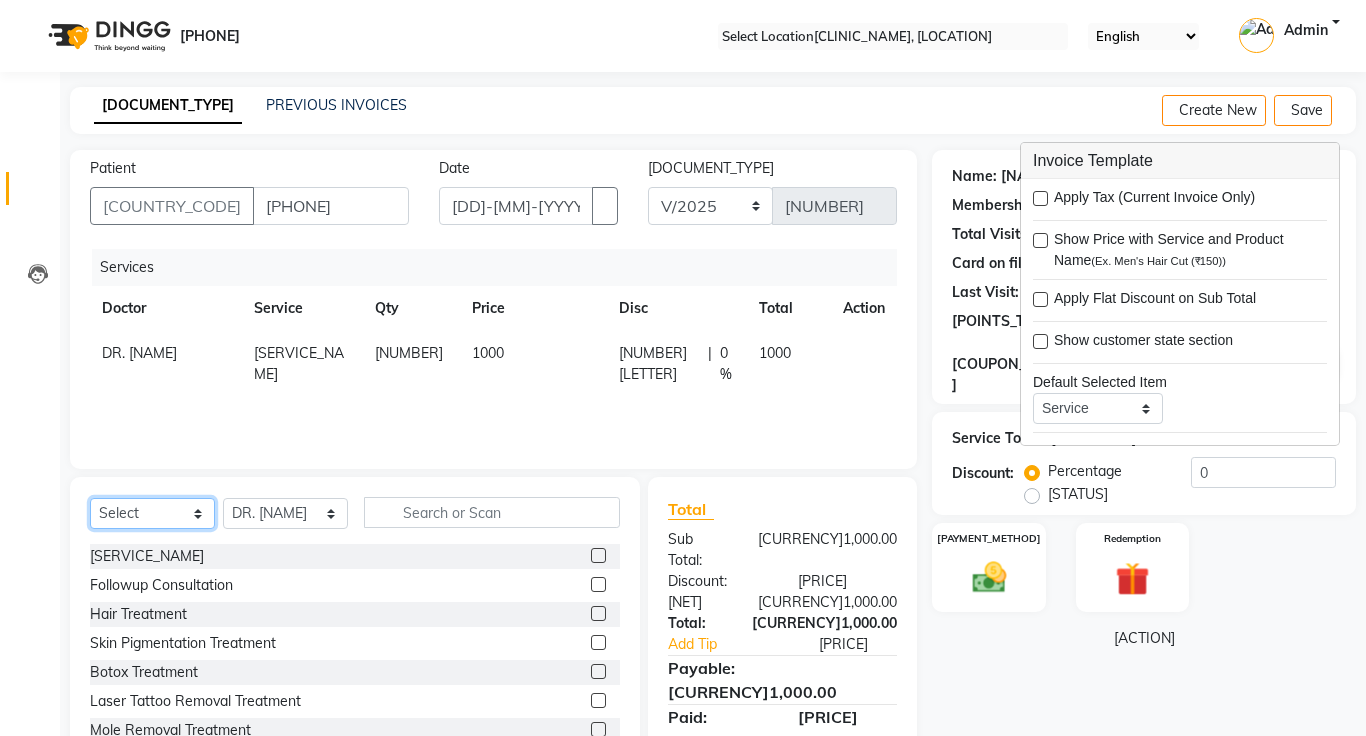 click on "Select Service Product Membership Package Voucher Prepaid Gift Card" at bounding box center (152, 513) 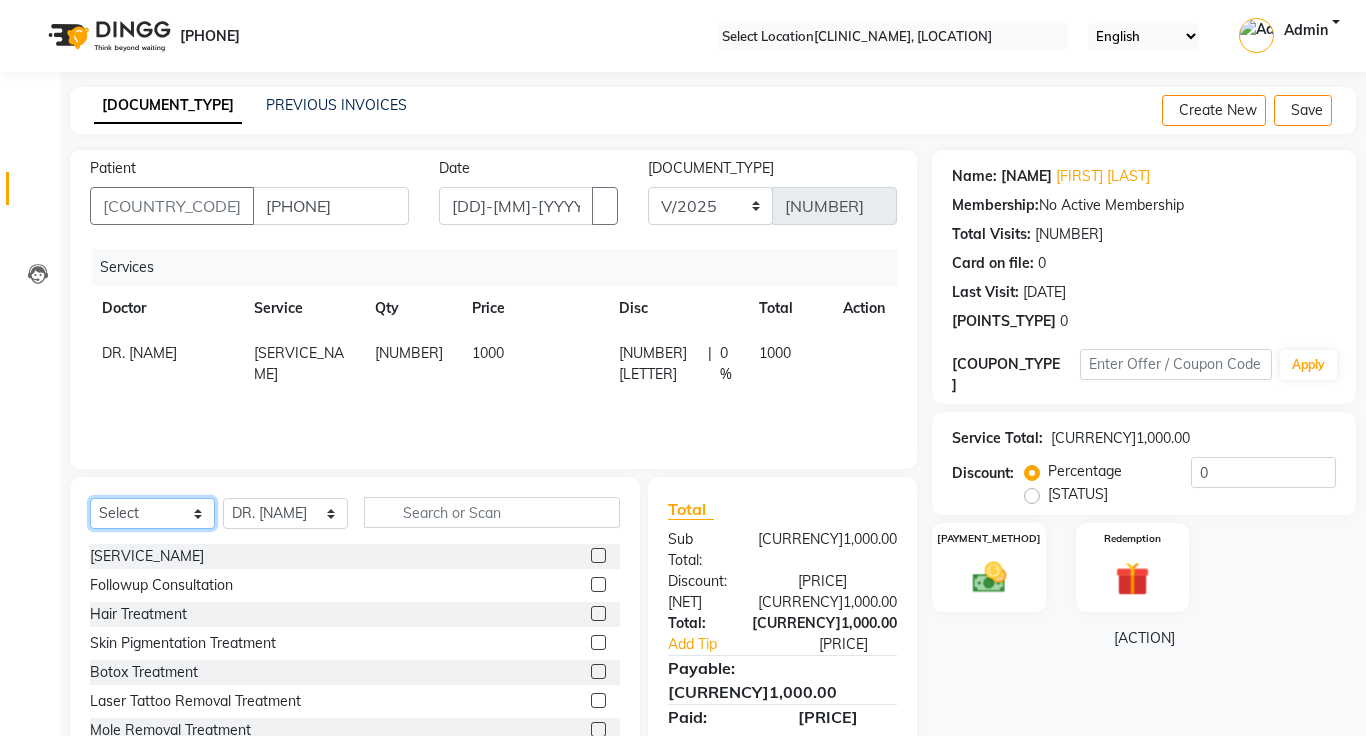select on "product" 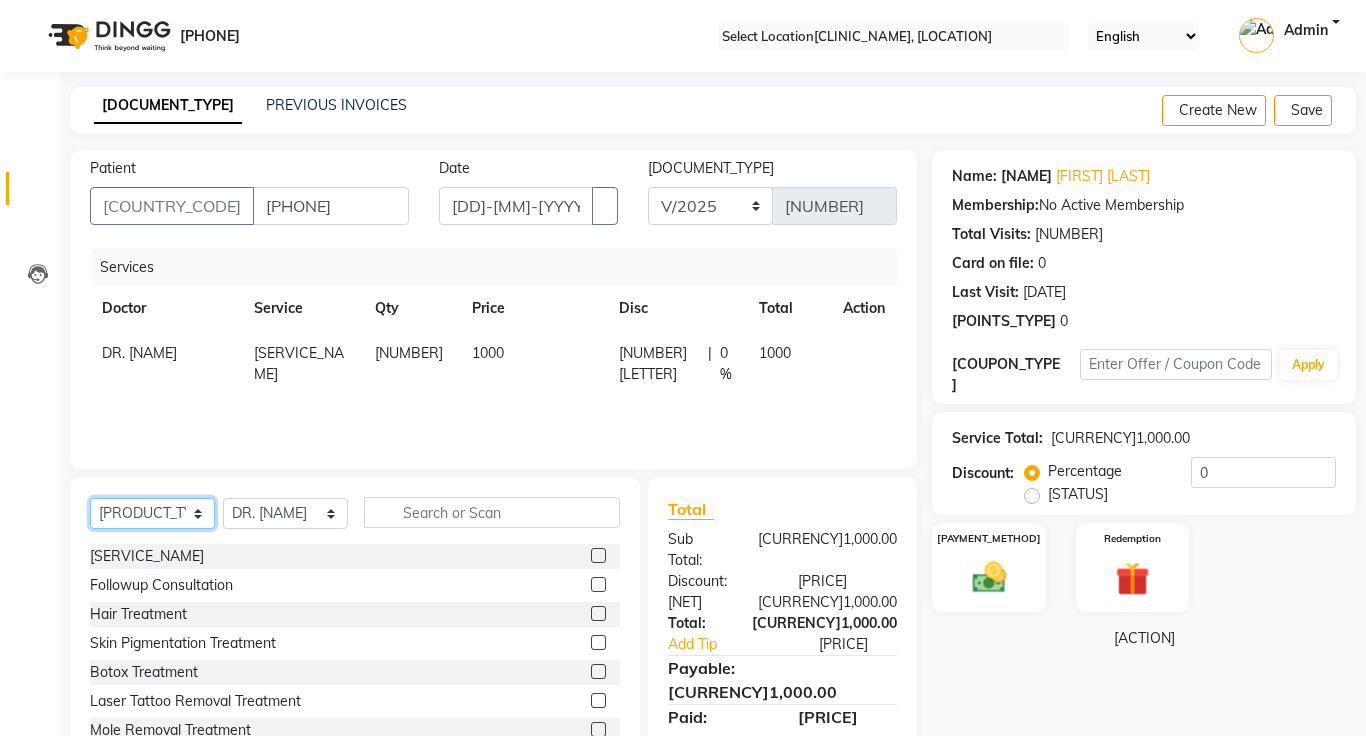 click on "Select Service Product Membership Package Voucher Prepaid Gift Card" at bounding box center (152, 513) 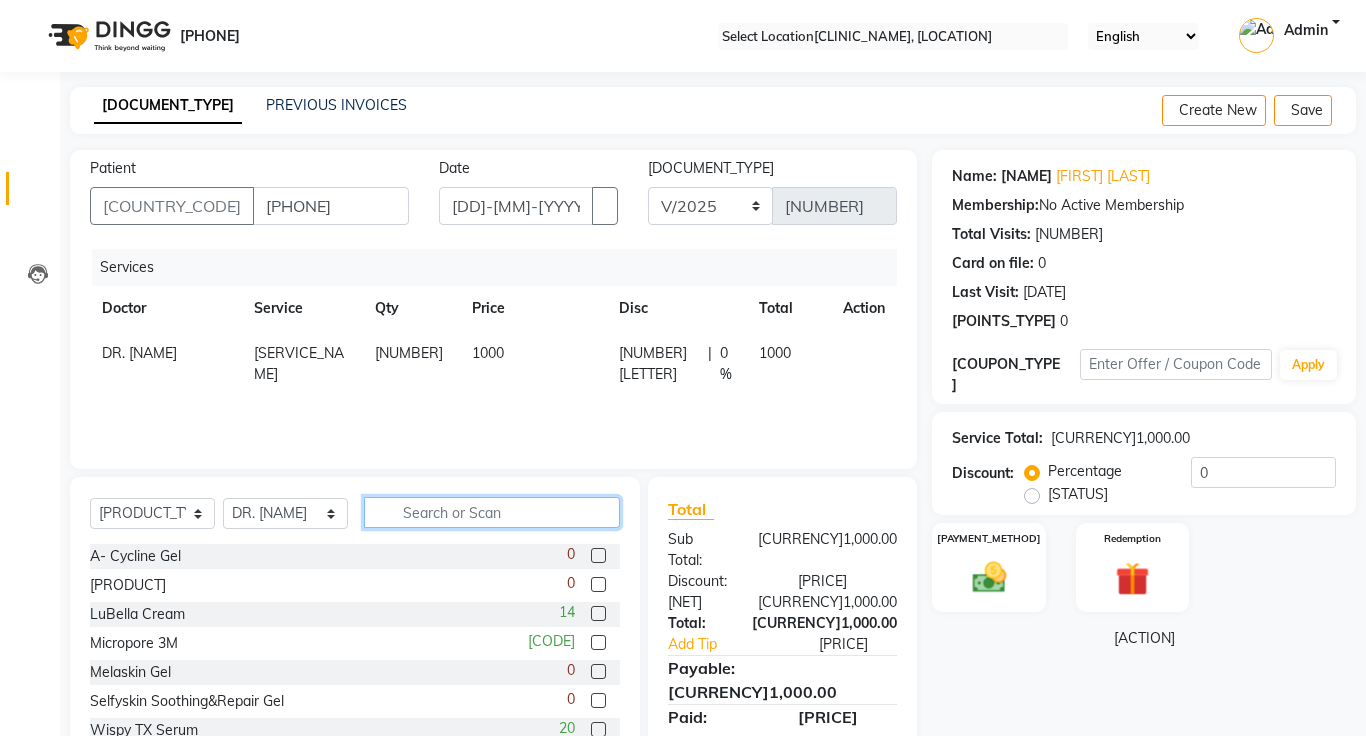 click at bounding box center [492, 512] 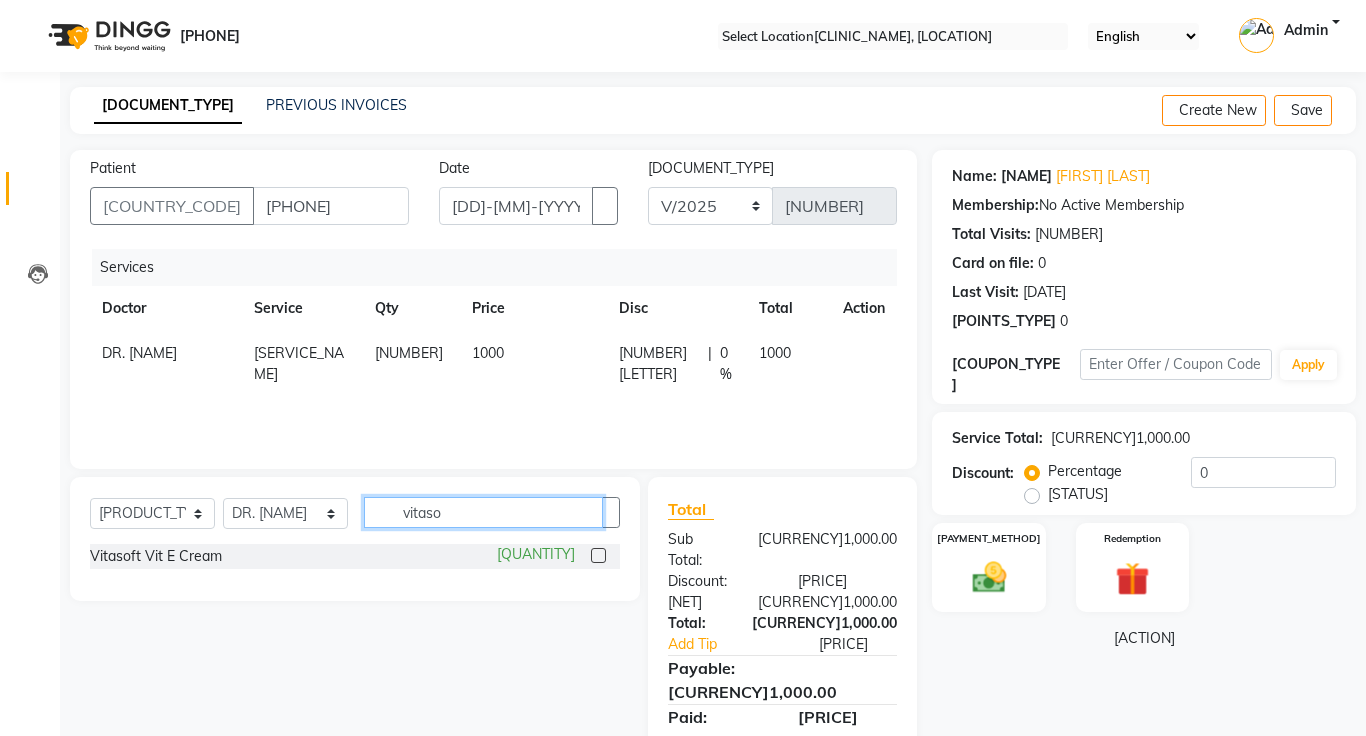 type on "vitaso" 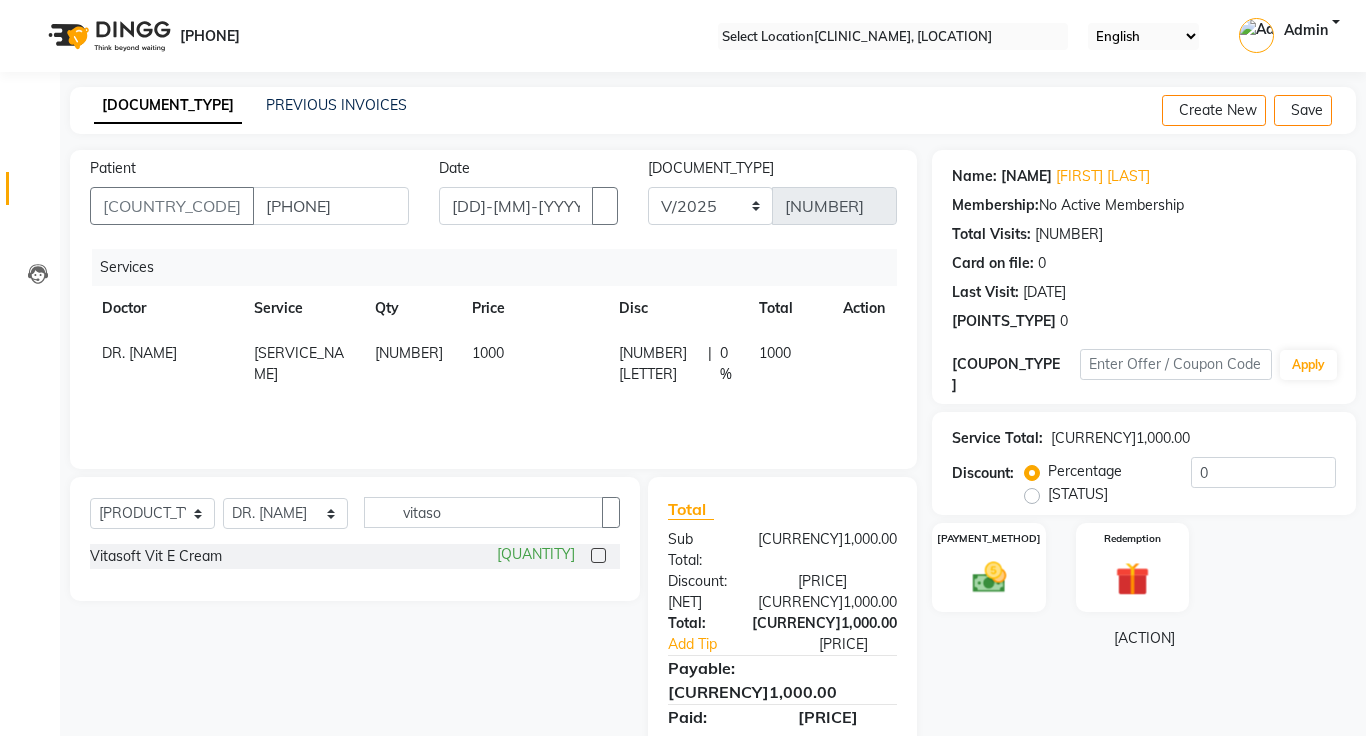 click at bounding box center (598, 555) 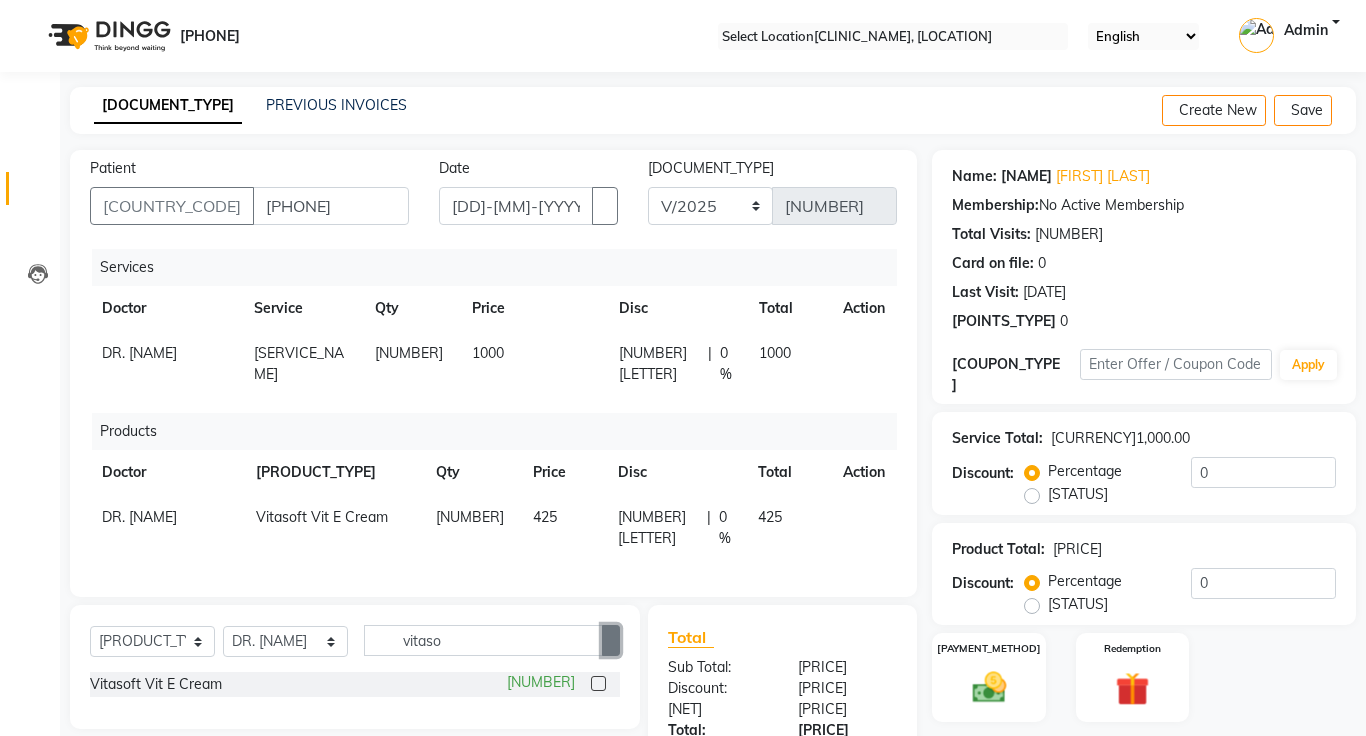 click at bounding box center (611, 640) 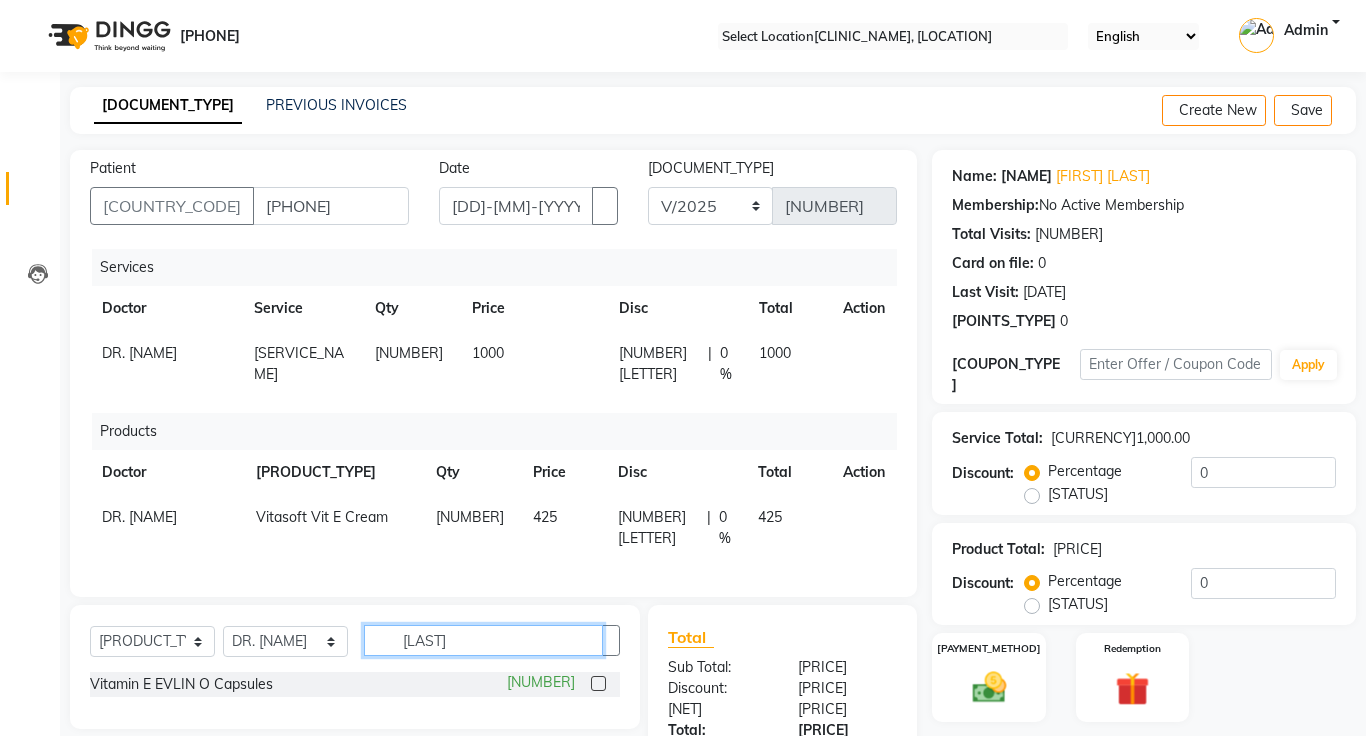type on "[LAST]" 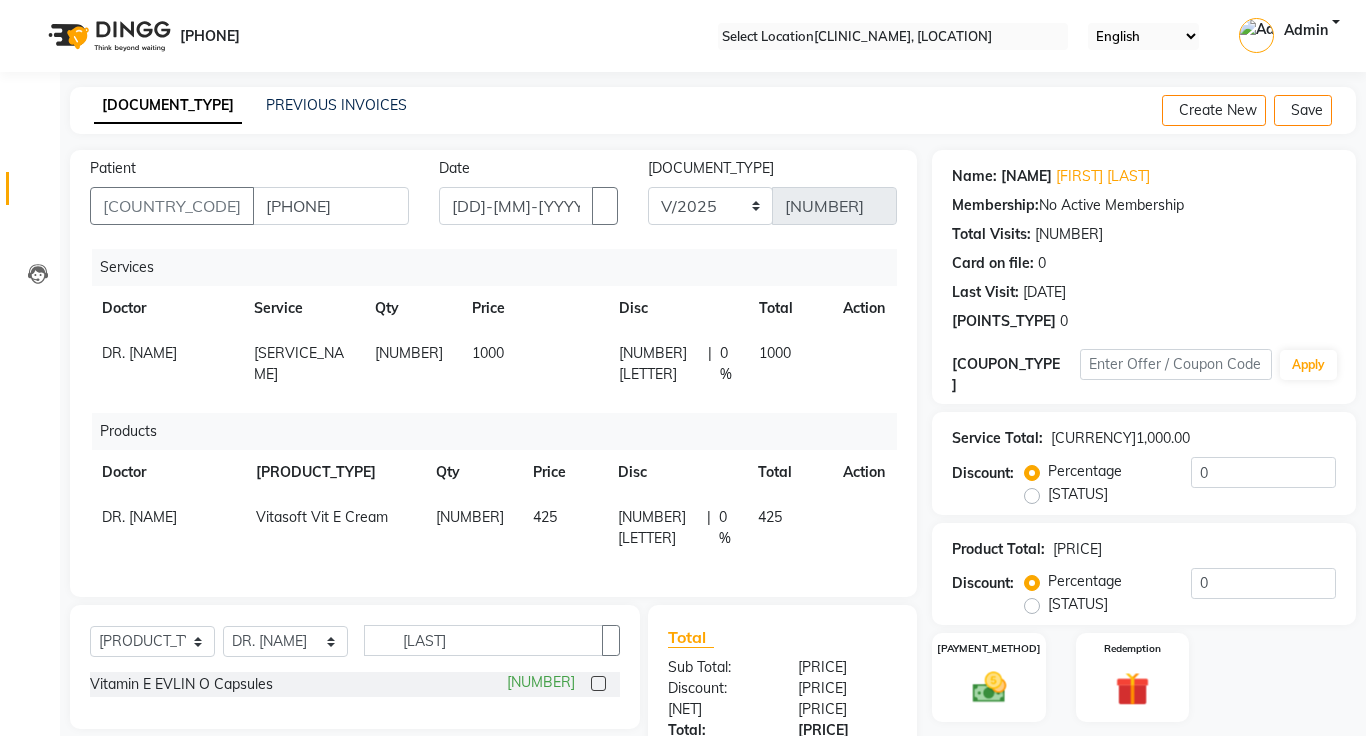 click at bounding box center [598, 683] 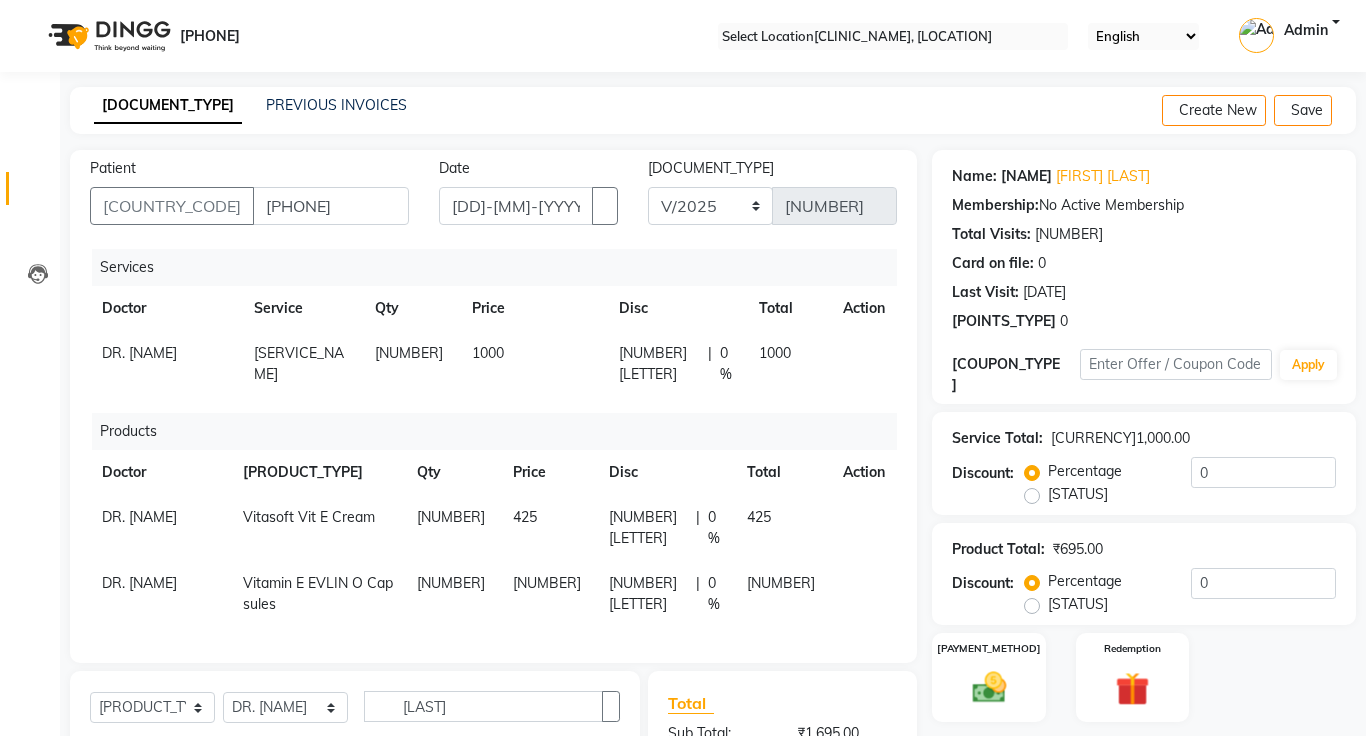 click on "[NUMBER]" at bounding box center [411, 364] 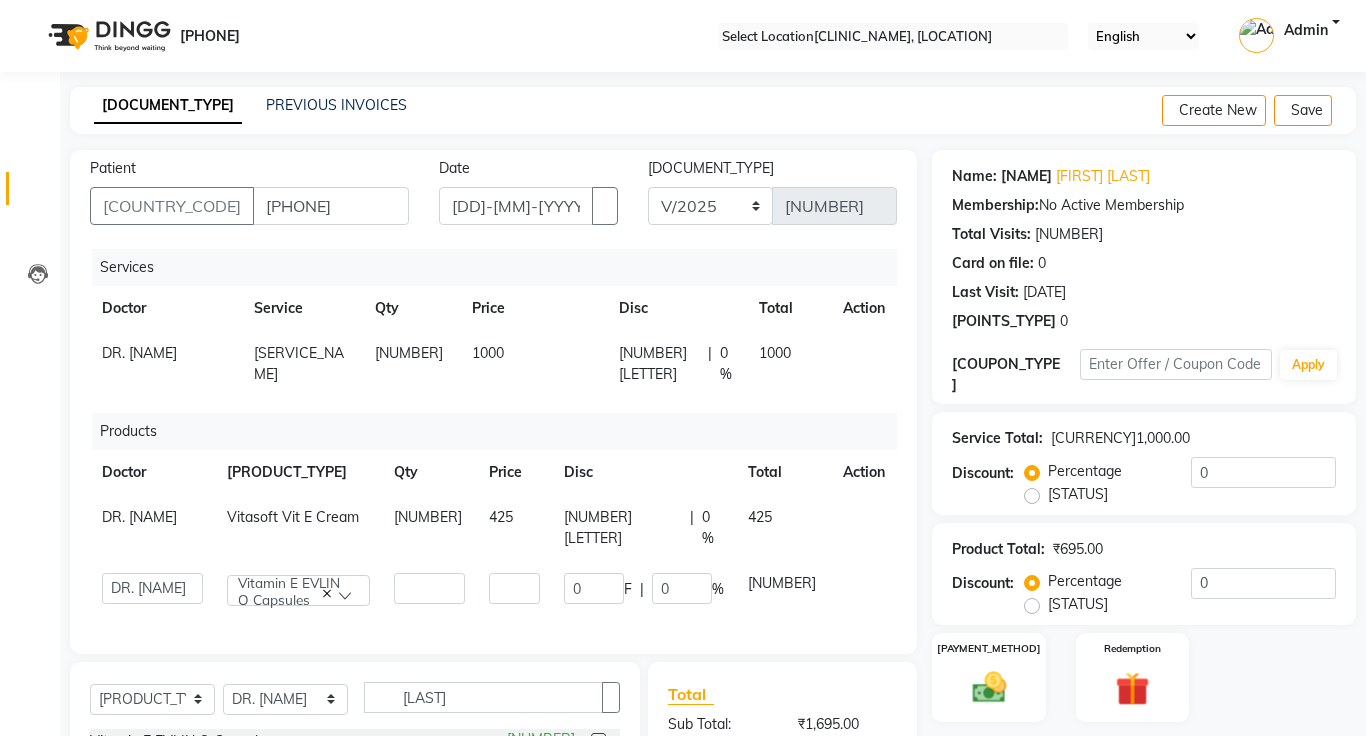 click on "[NUMBER]" at bounding box center (533, 364) 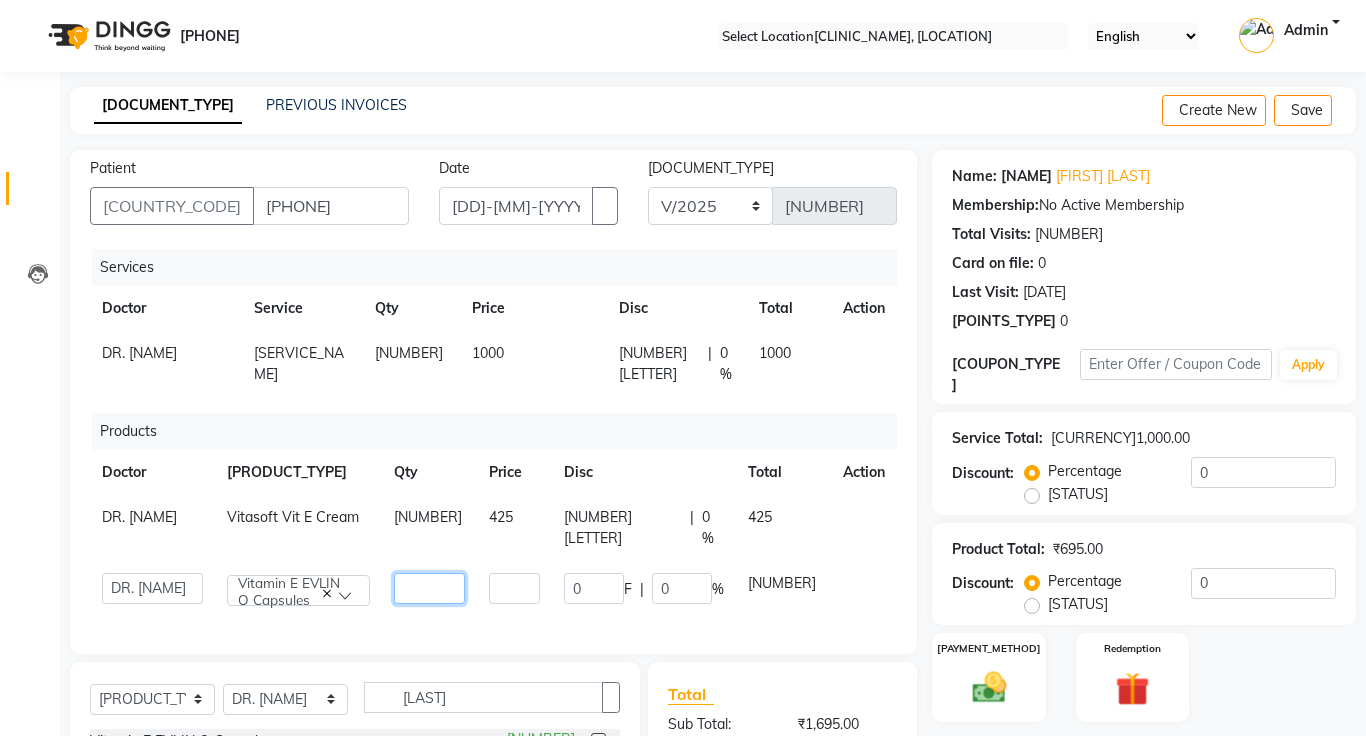click on "[NUMBER]" at bounding box center [429, 588] 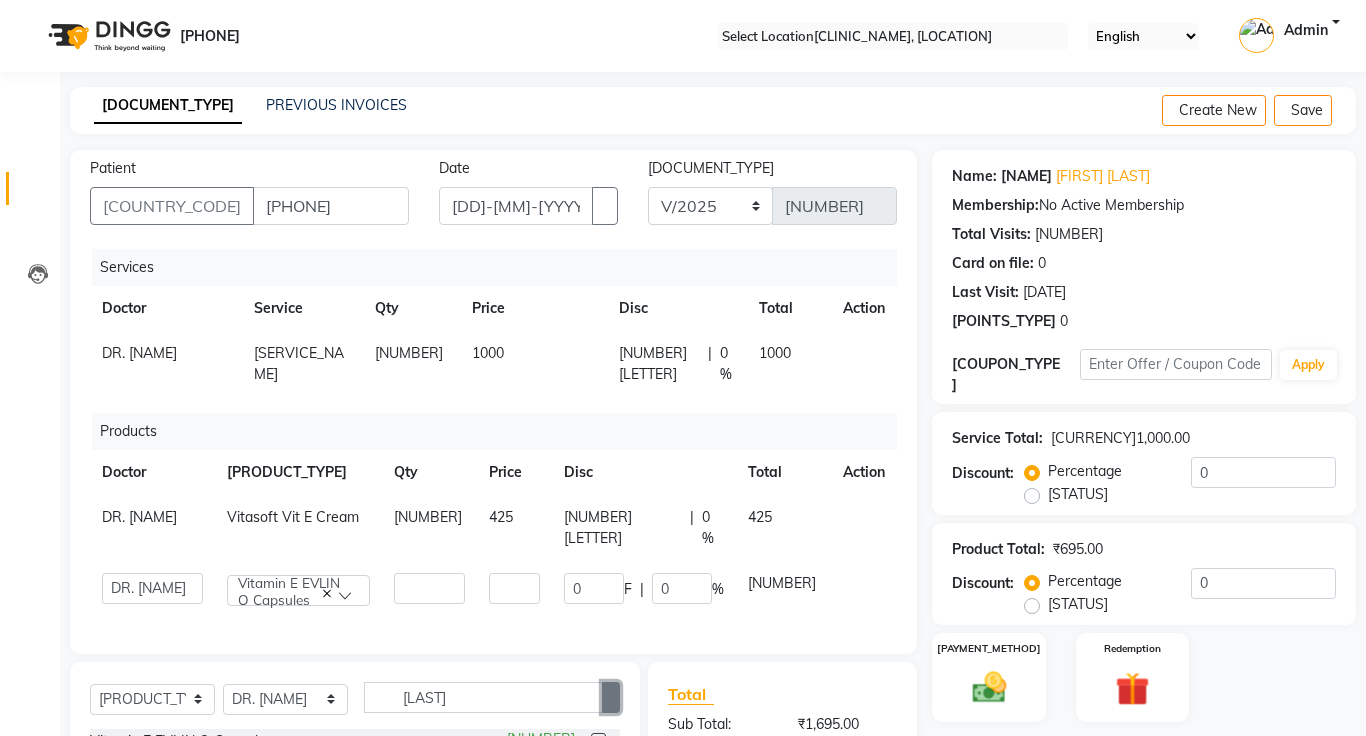 click at bounding box center [611, 697] 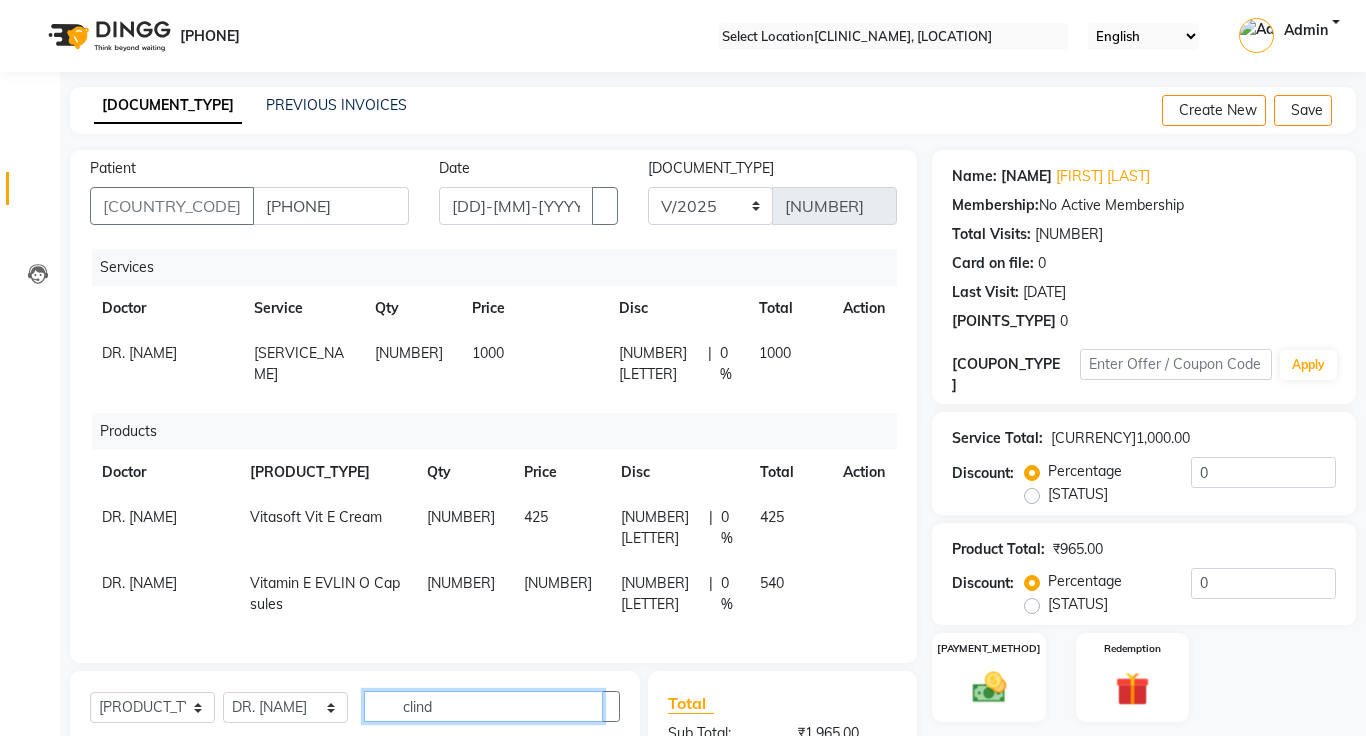 type on "clind" 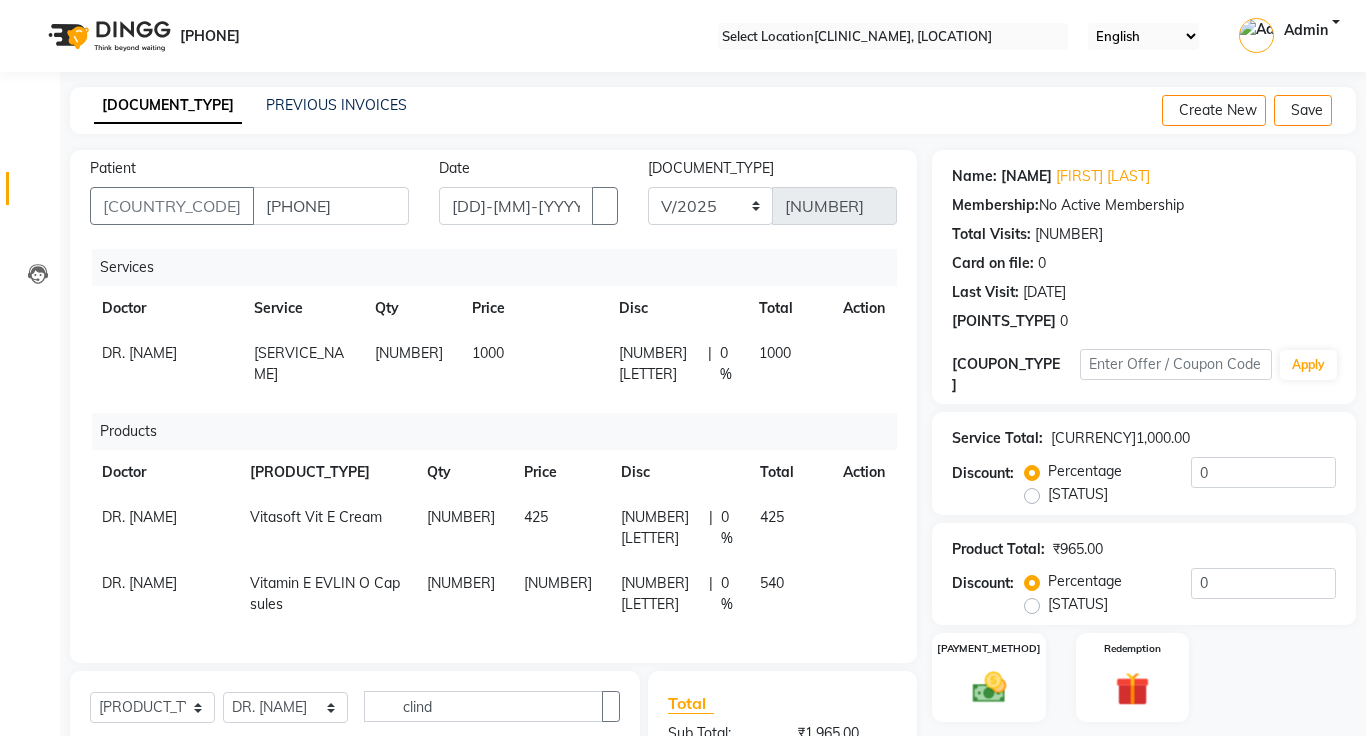 click at bounding box center [598, 749] 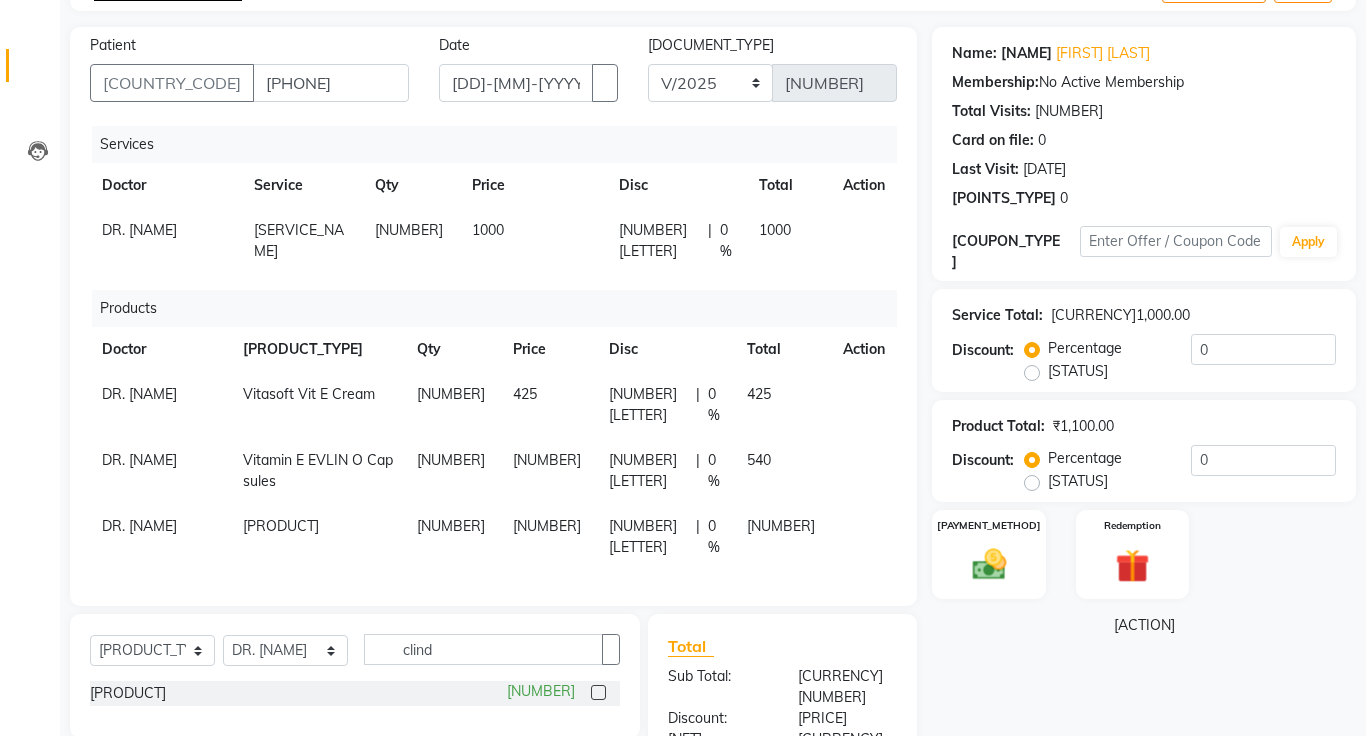 scroll, scrollTop: 240, scrollLeft: 0, axis: vertical 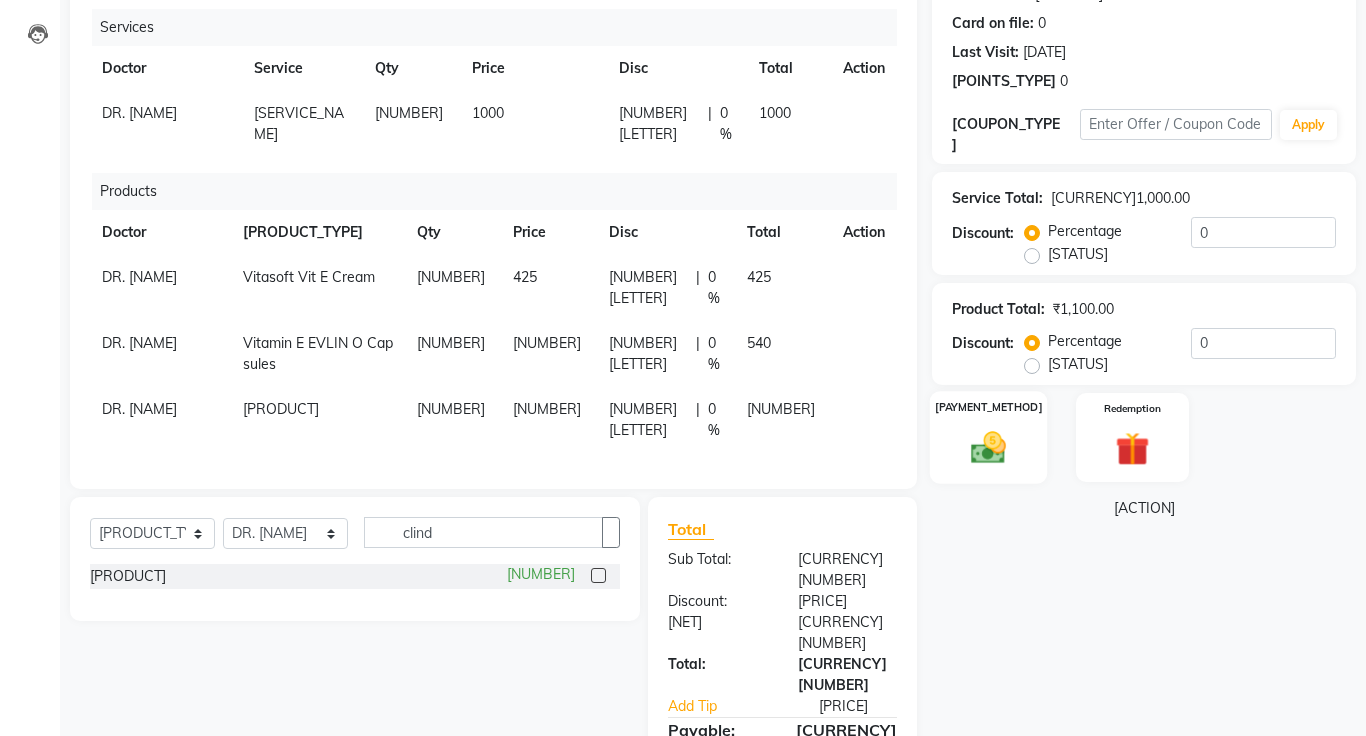 click at bounding box center [988, 448] 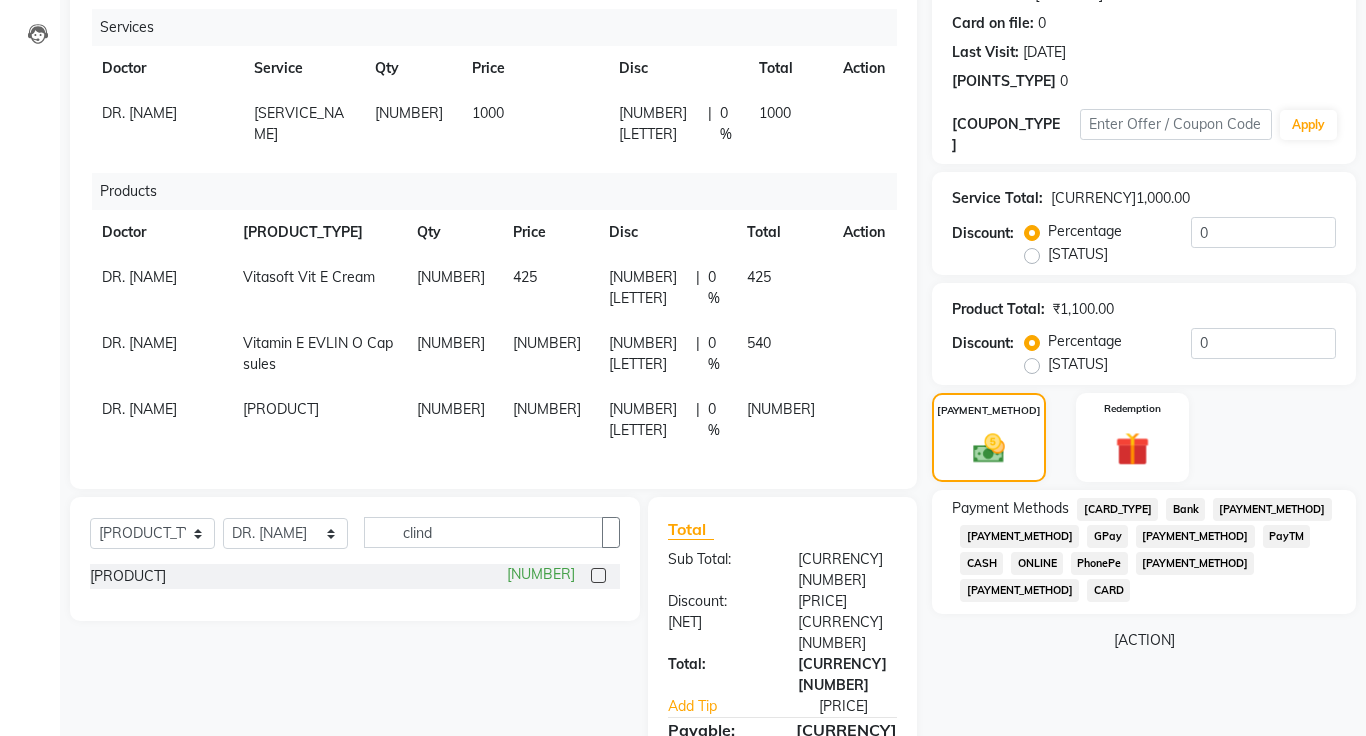 click on "ONLINE" at bounding box center (1117, 509) 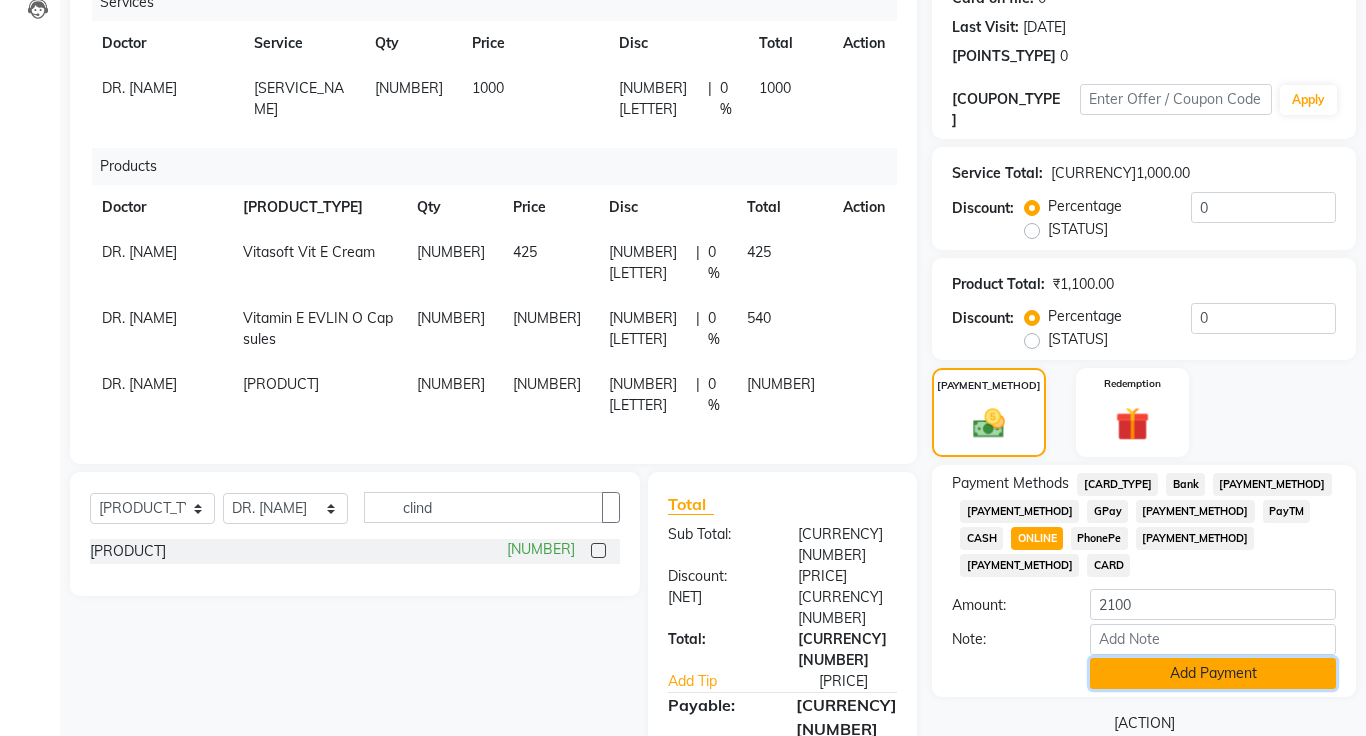 click on "Add Payment" at bounding box center [1213, 673] 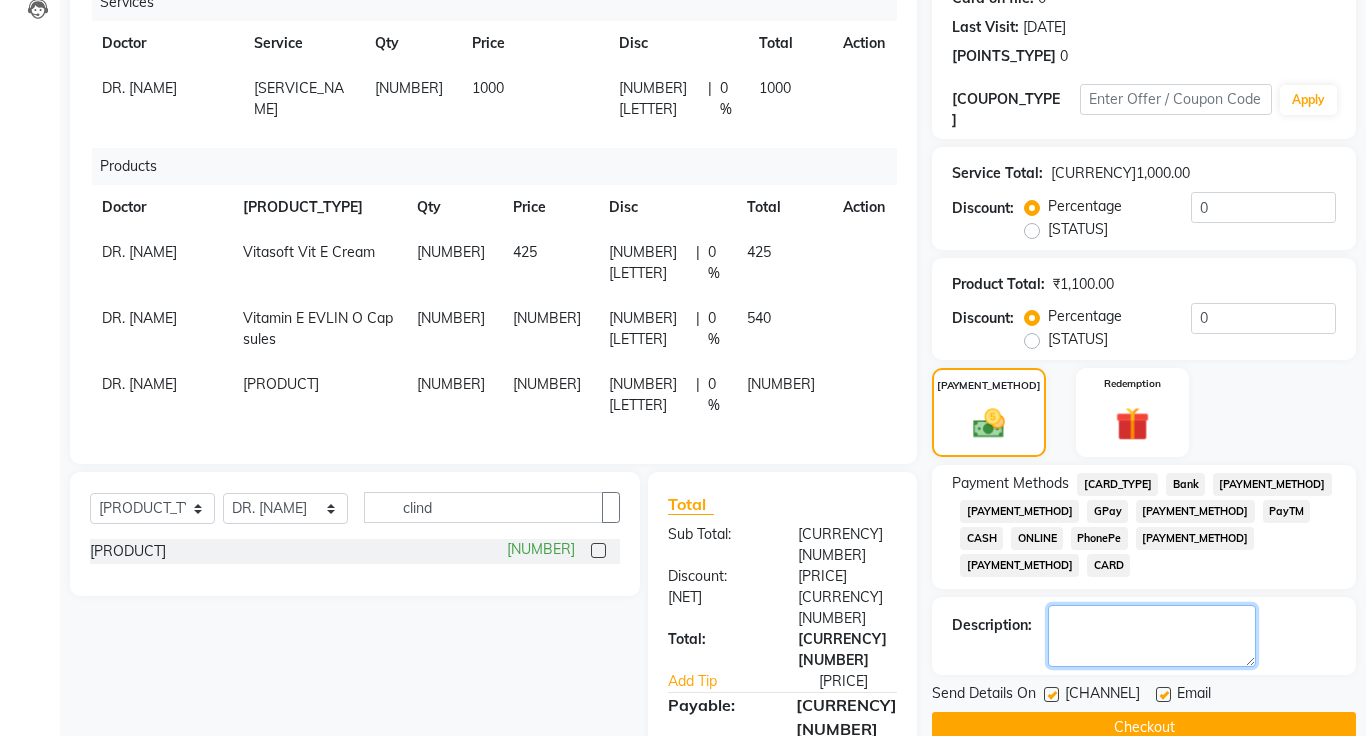 scroll, scrollTop: 295, scrollLeft: 0, axis: vertical 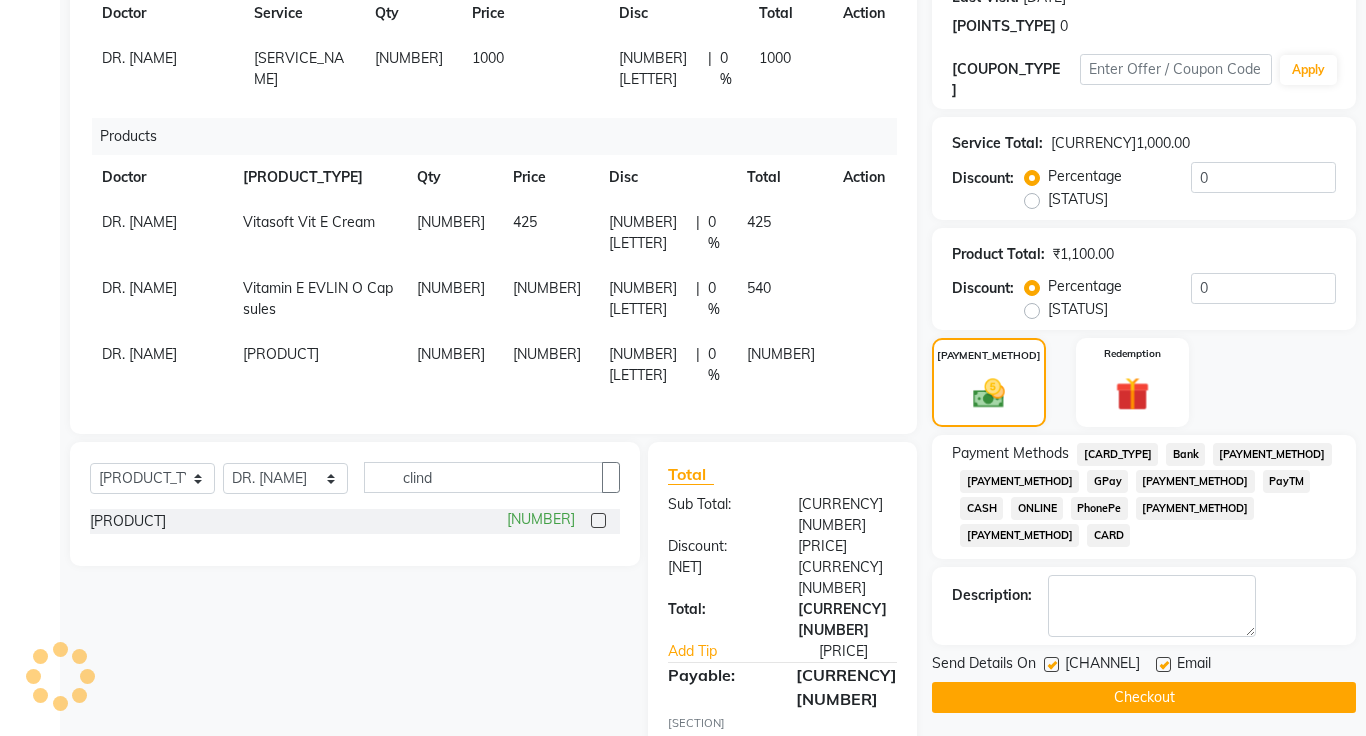 click at bounding box center [1051, 664] 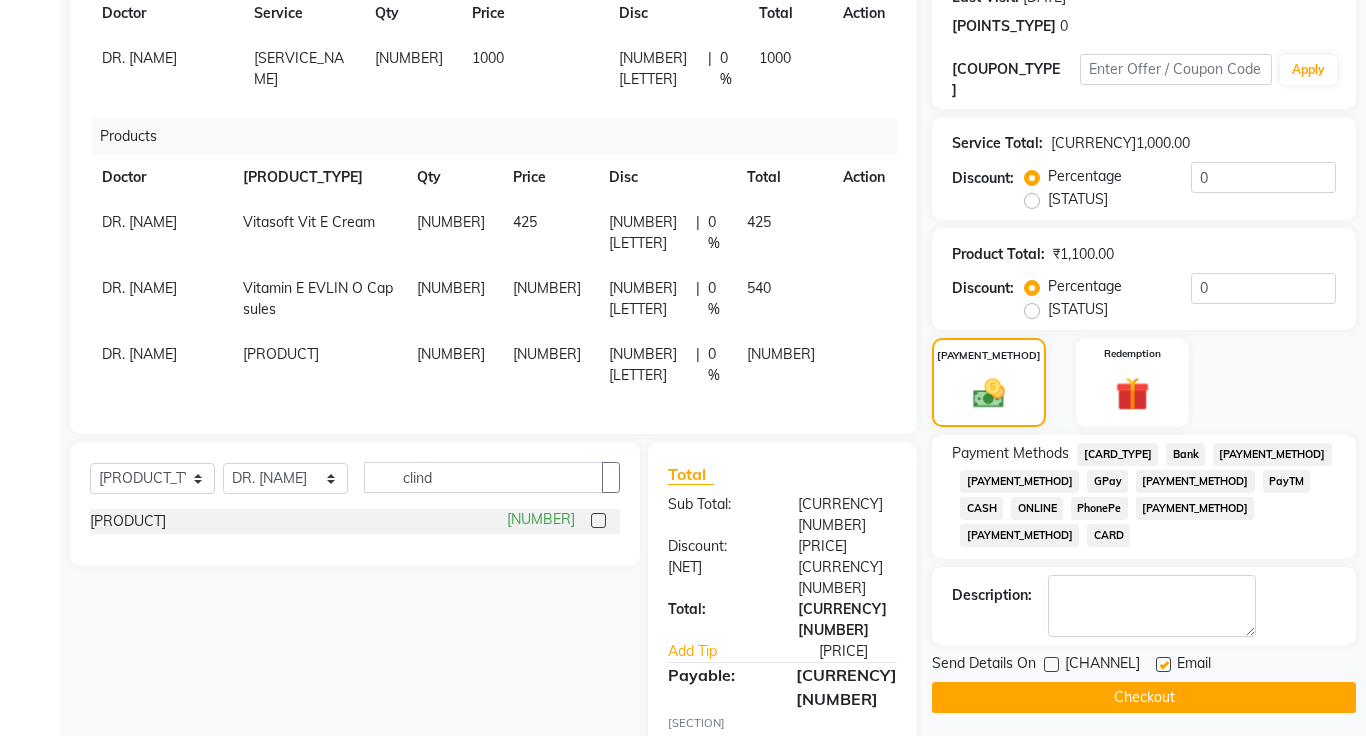 click at bounding box center [1163, 664] 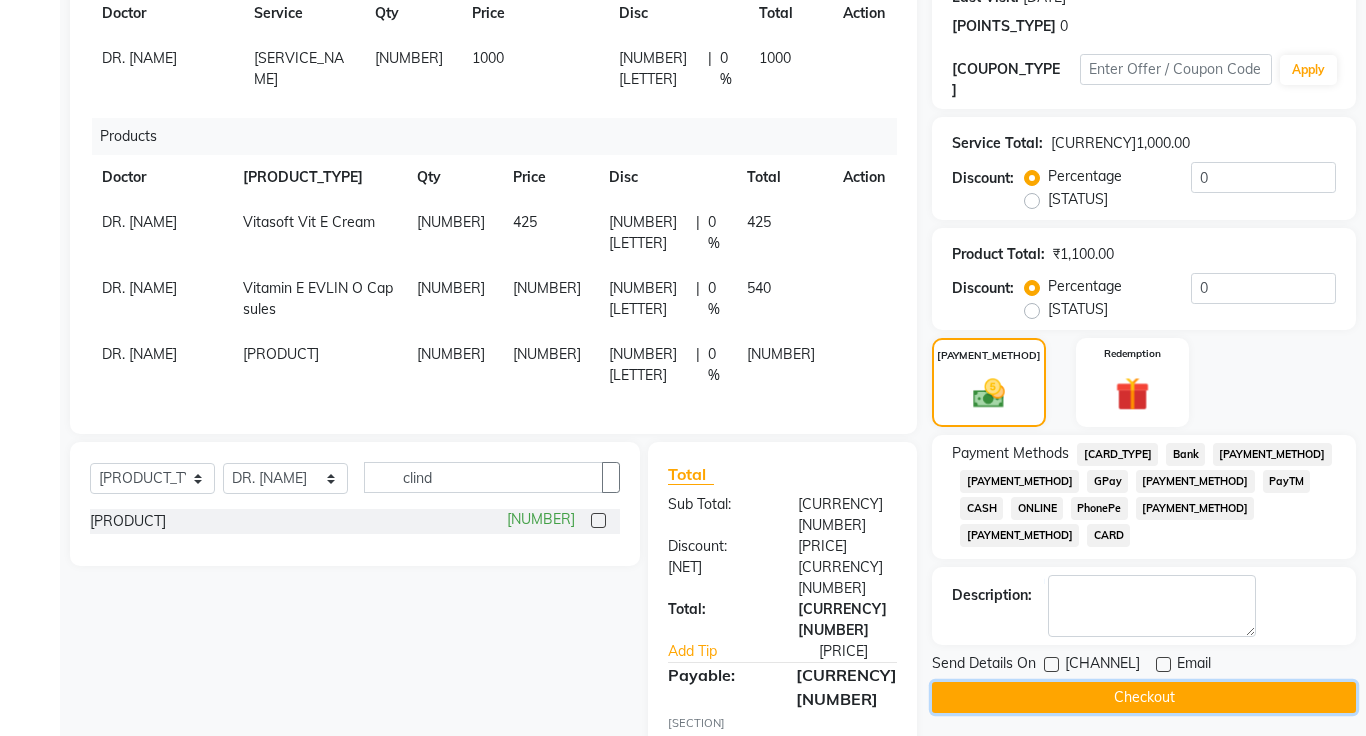 click on "Checkout" at bounding box center [1144, 697] 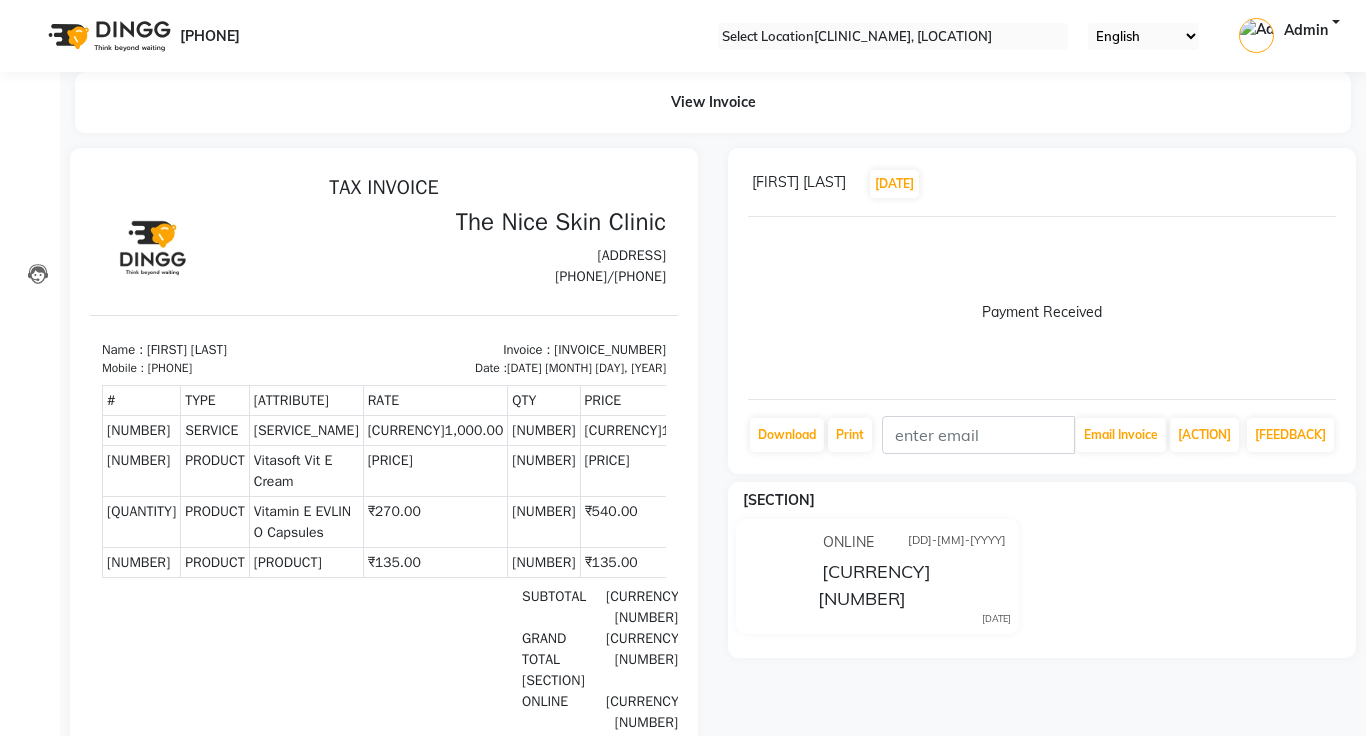scroll, scrollTop: 0, scrollLeft: 0, axis: both 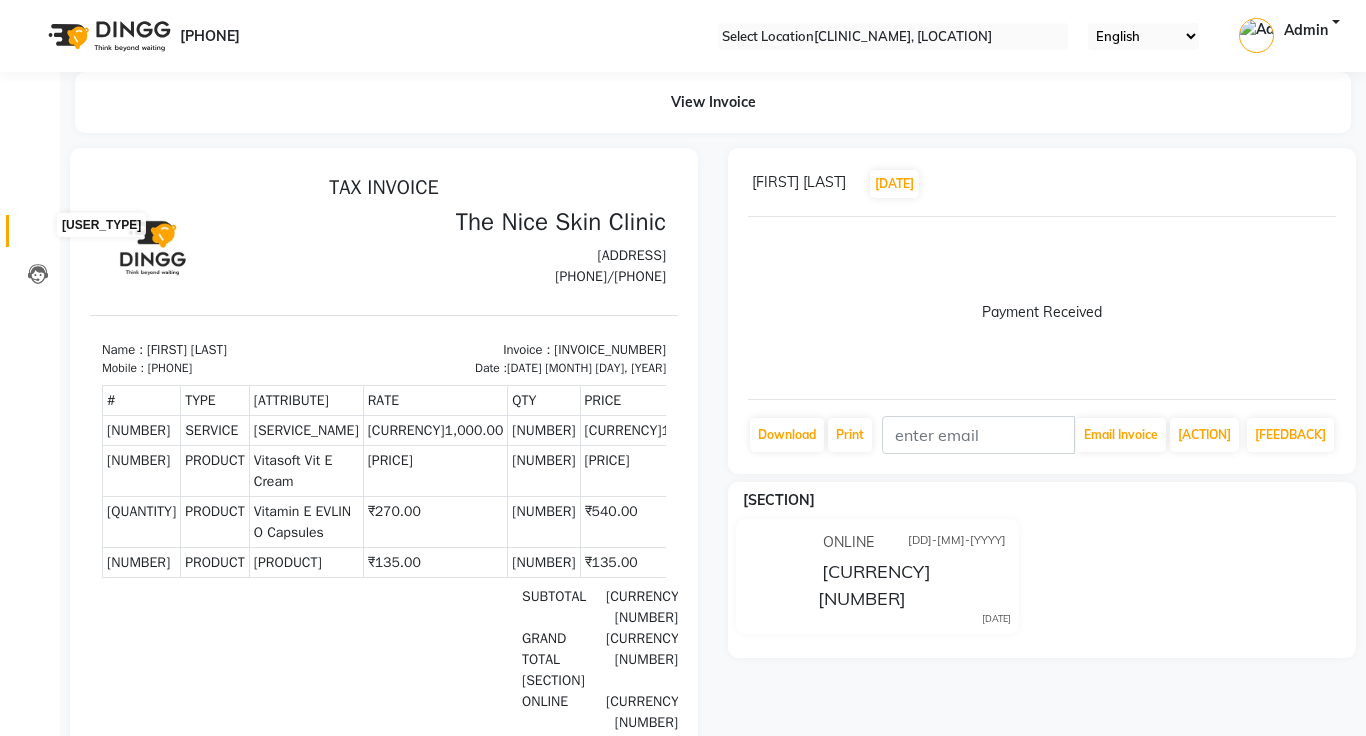 click at bounding box center (38, 236) 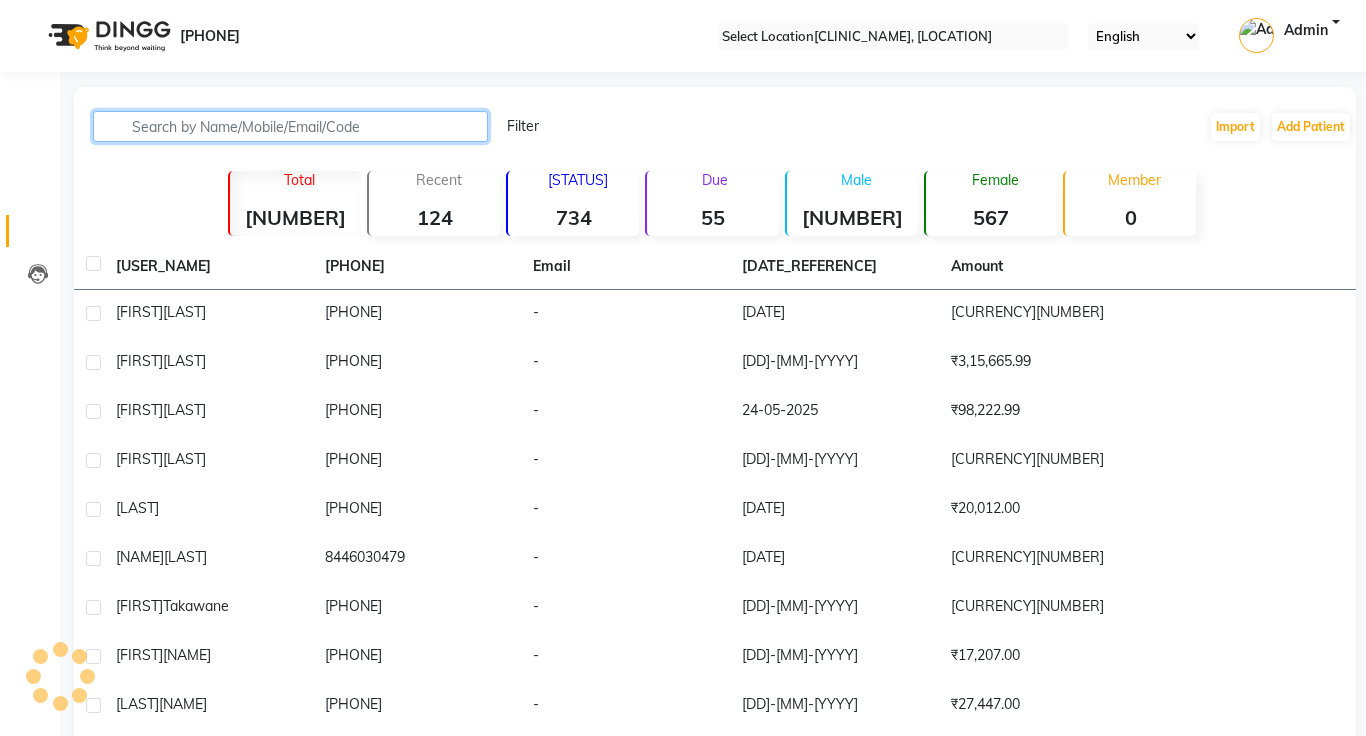 click at bounding box center [290, 126] 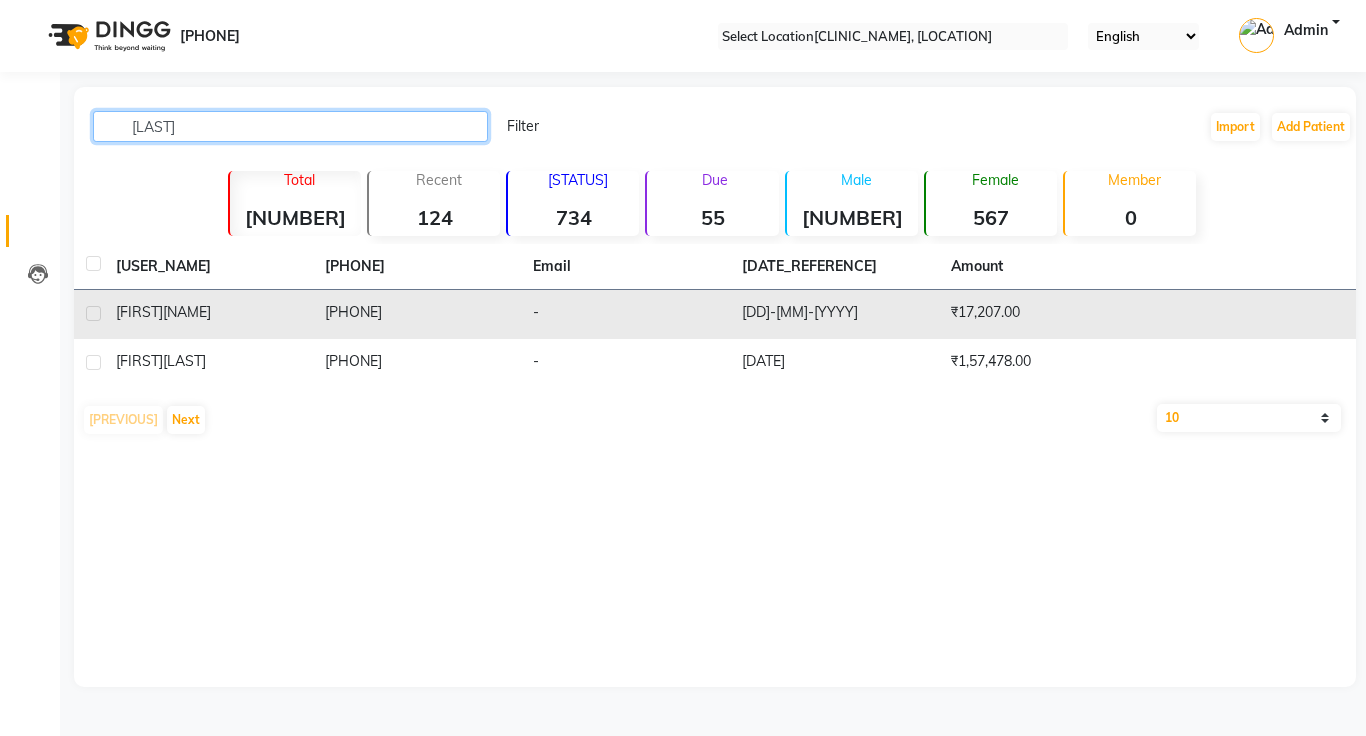 type on "[LAST]" 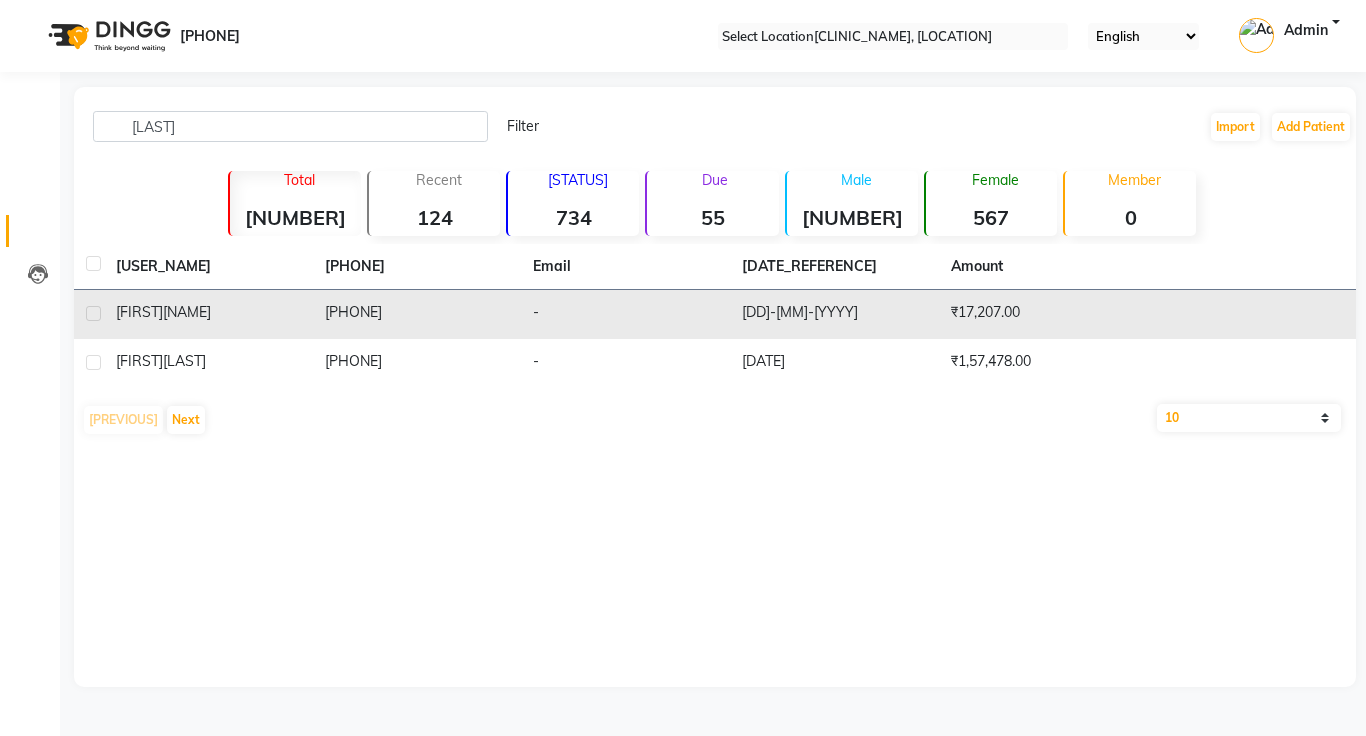 click on "[FIRST] [LAST]" at bounding box center (208, 312) 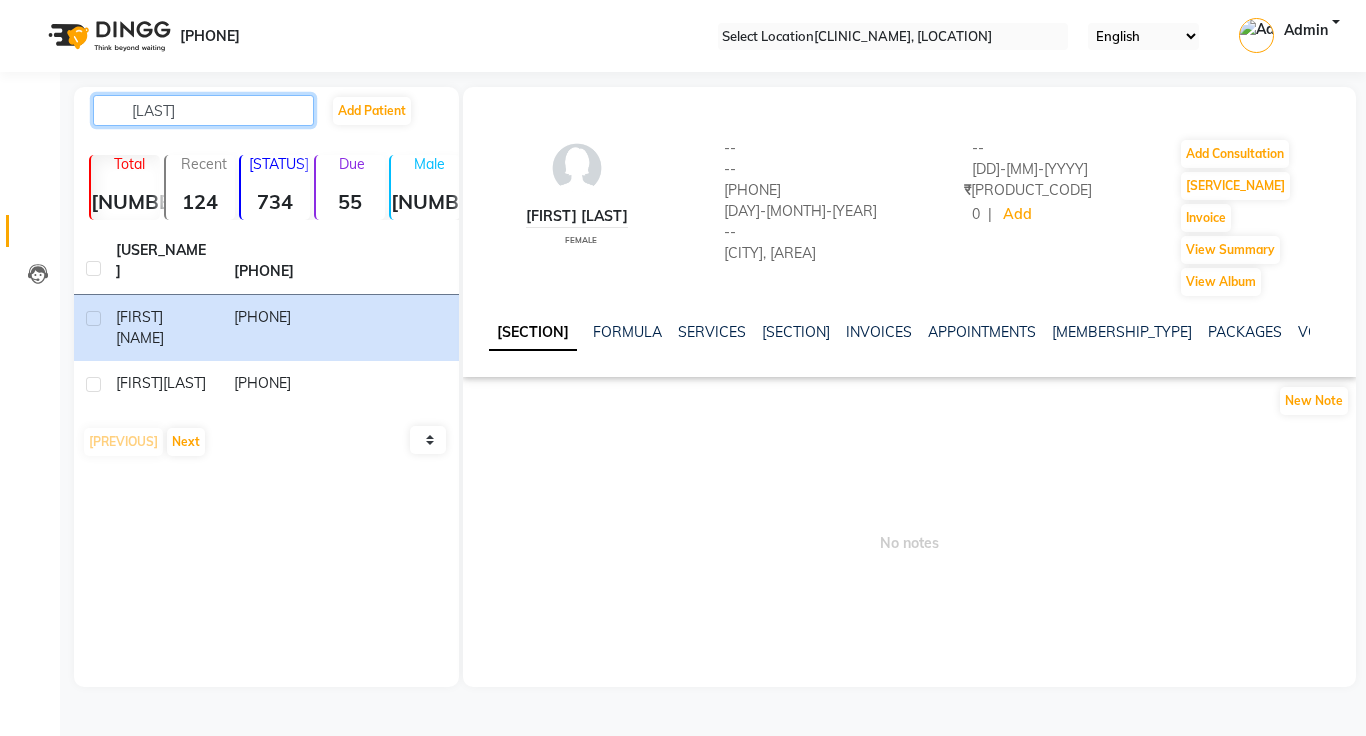 click on "[LAST]" at bounding box center [203, 110] 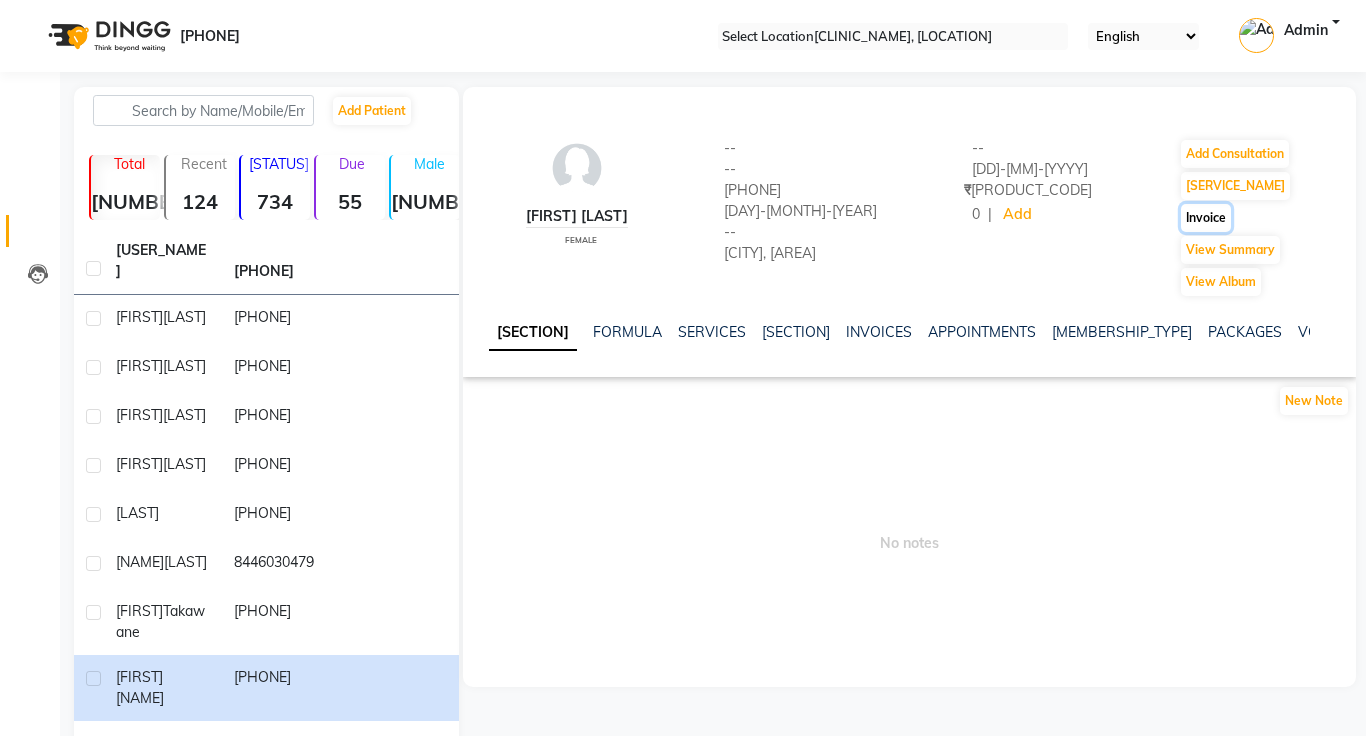 click on "Invoice" at bounding box center (1235, 154) 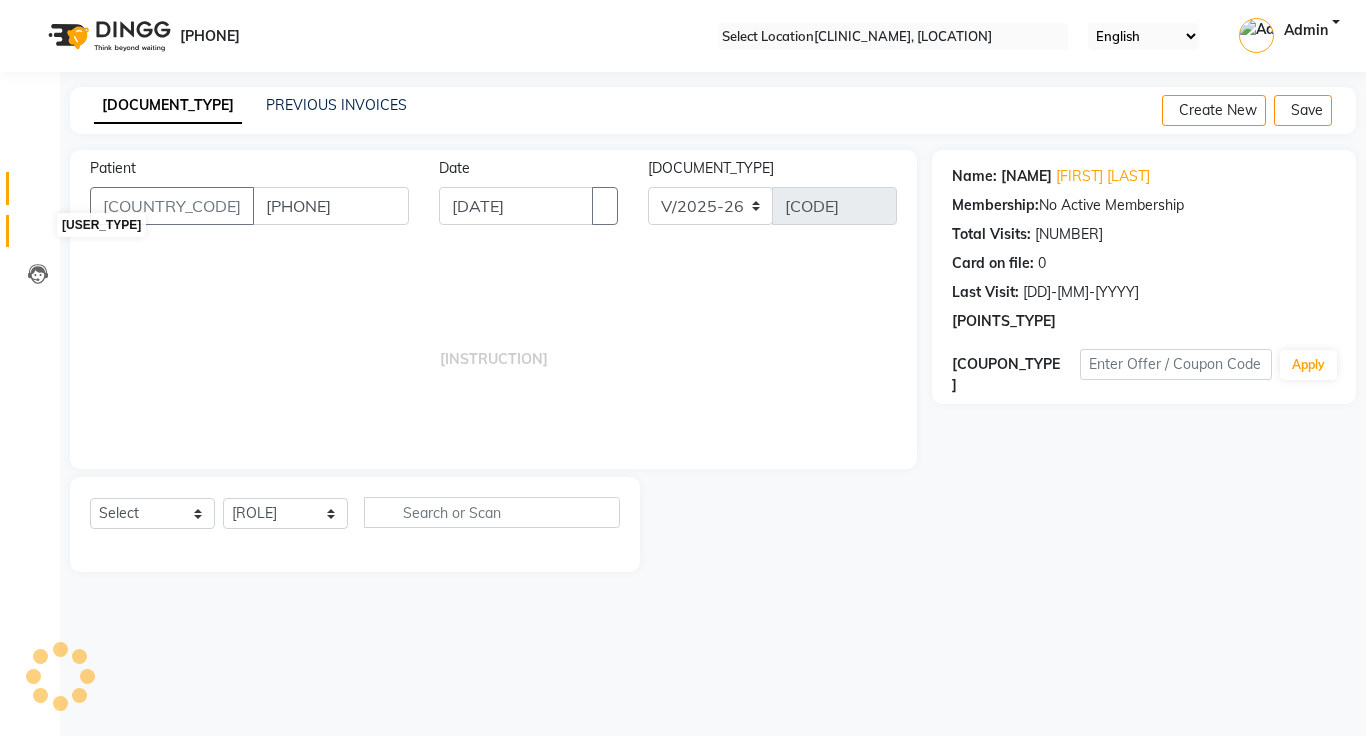 click at bounding box center [38, 236] 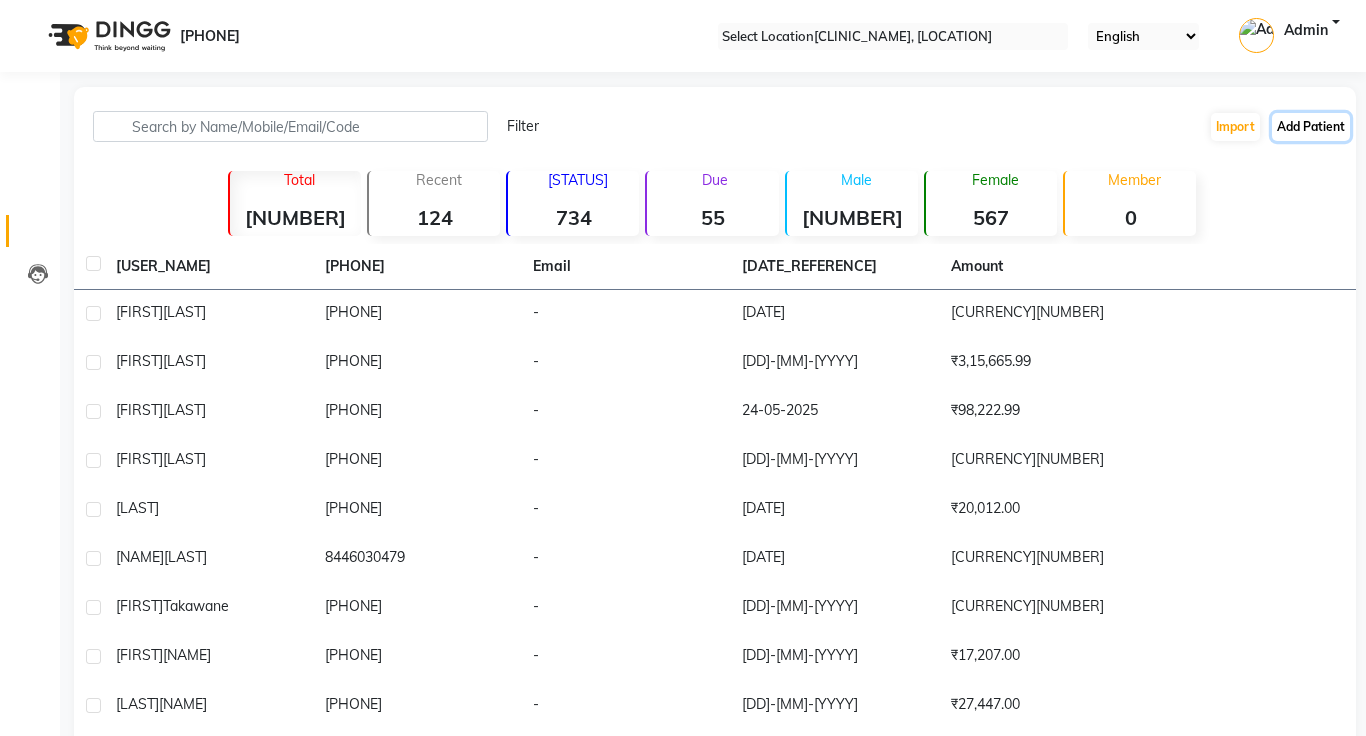 click on "Add Patient" at bounding box center (1311, 127) 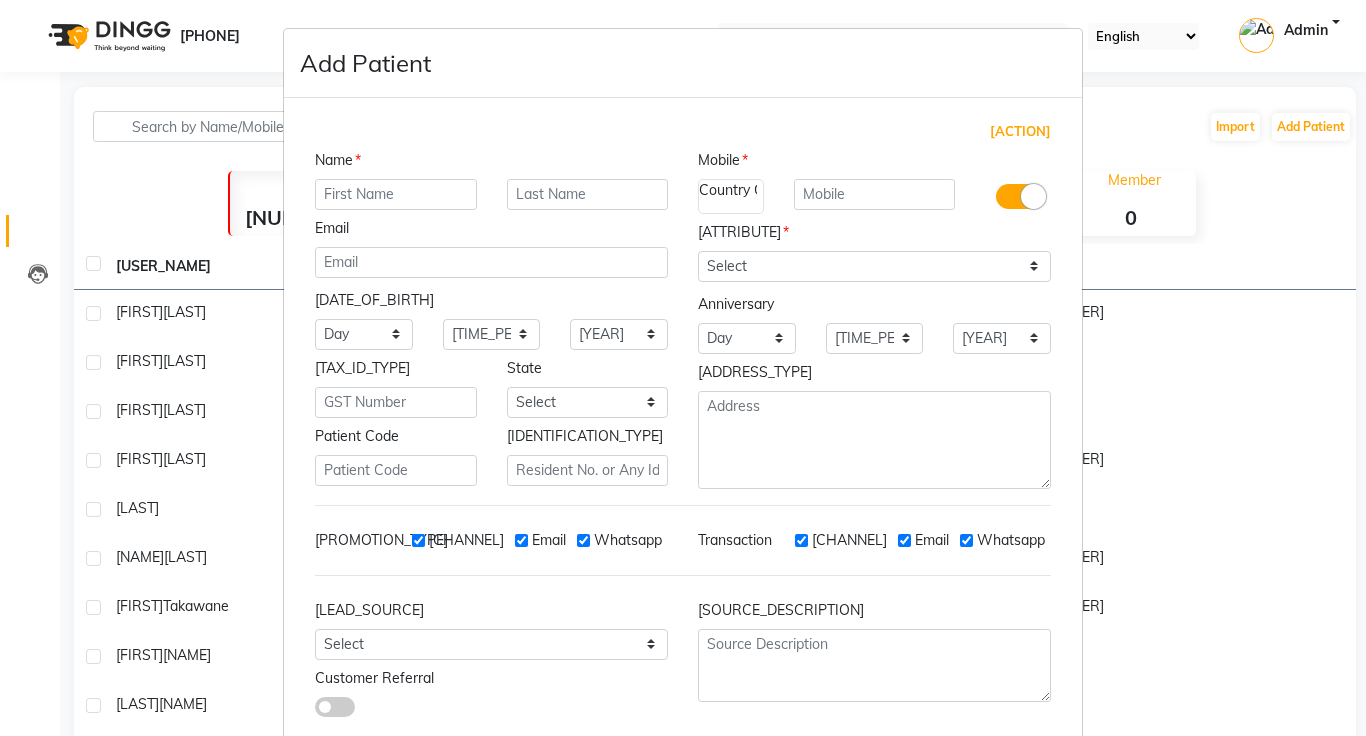 click at bounding box center (1018, 196) 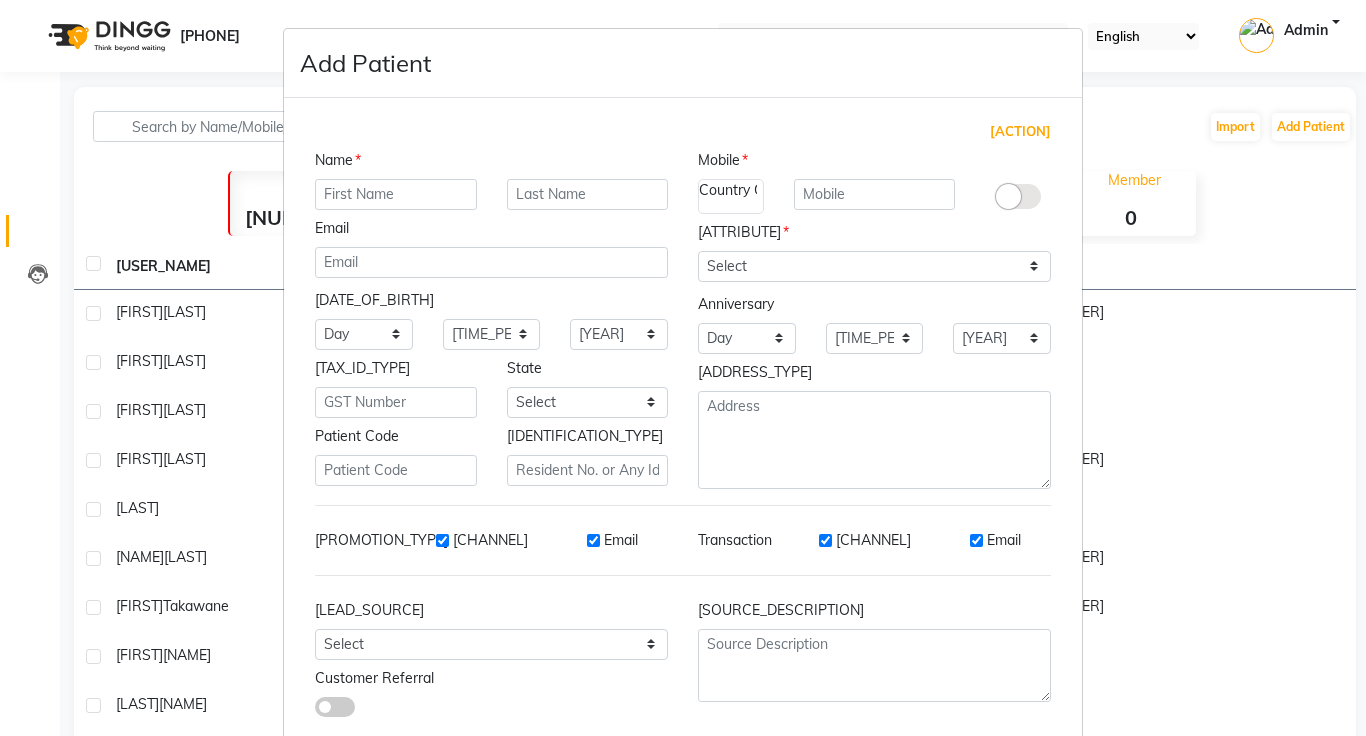 click on "[CHANNEL]" at bounding box center (490, 540) 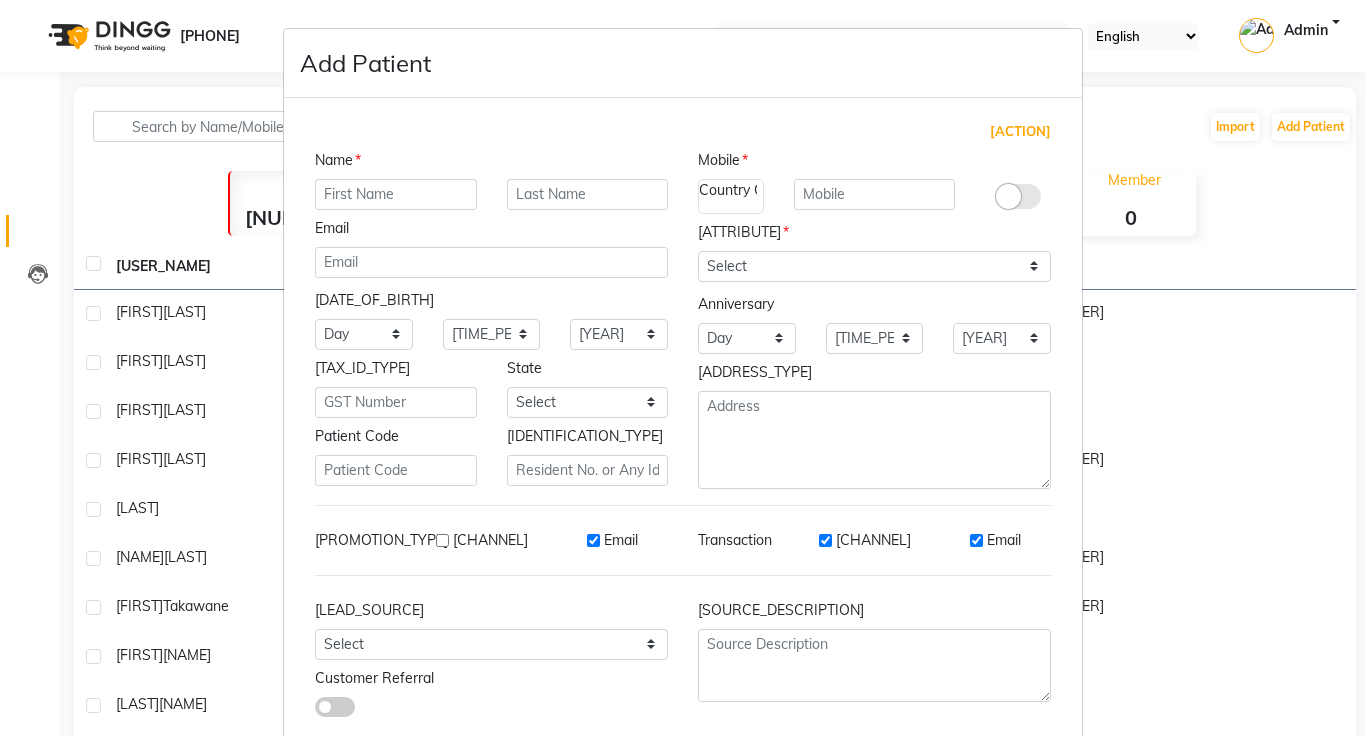 click on "Email" at bounding box center (621, 540) 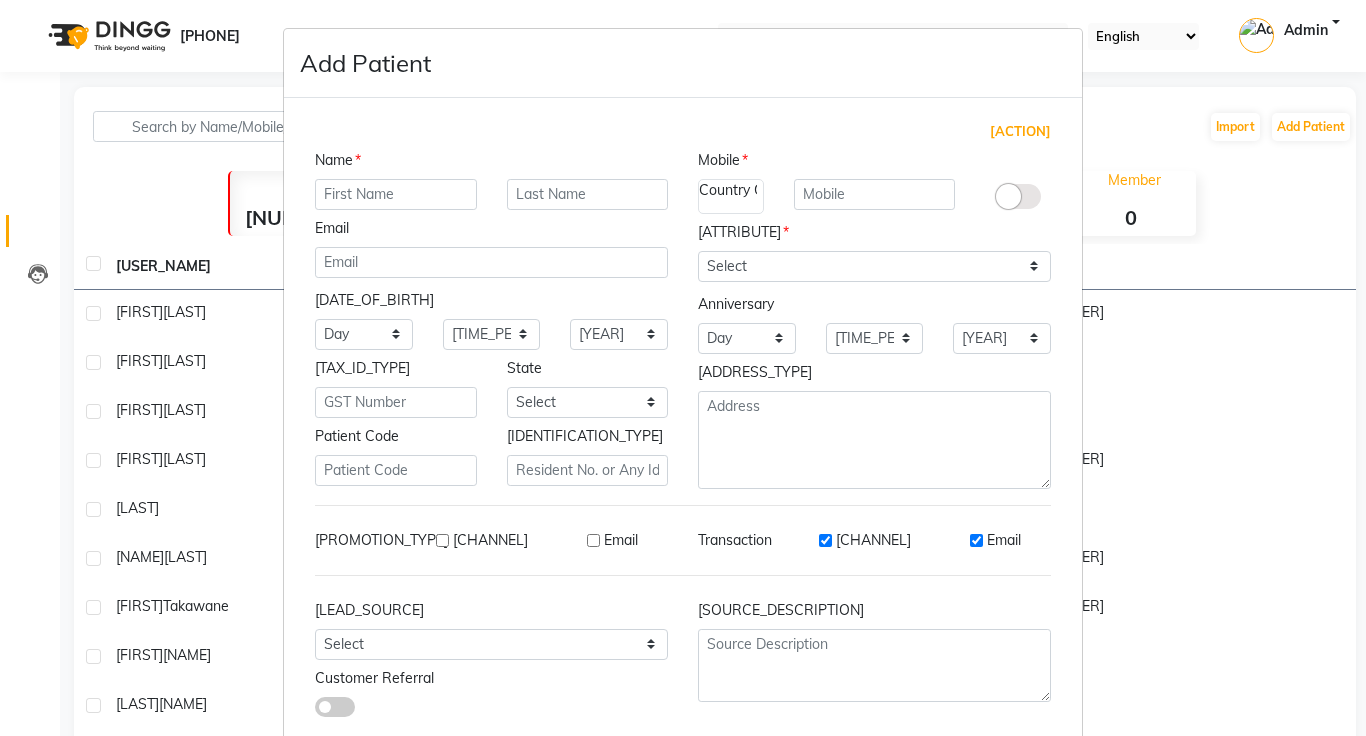 click on "[CHANNEL]" at bounding box center [825, 540] 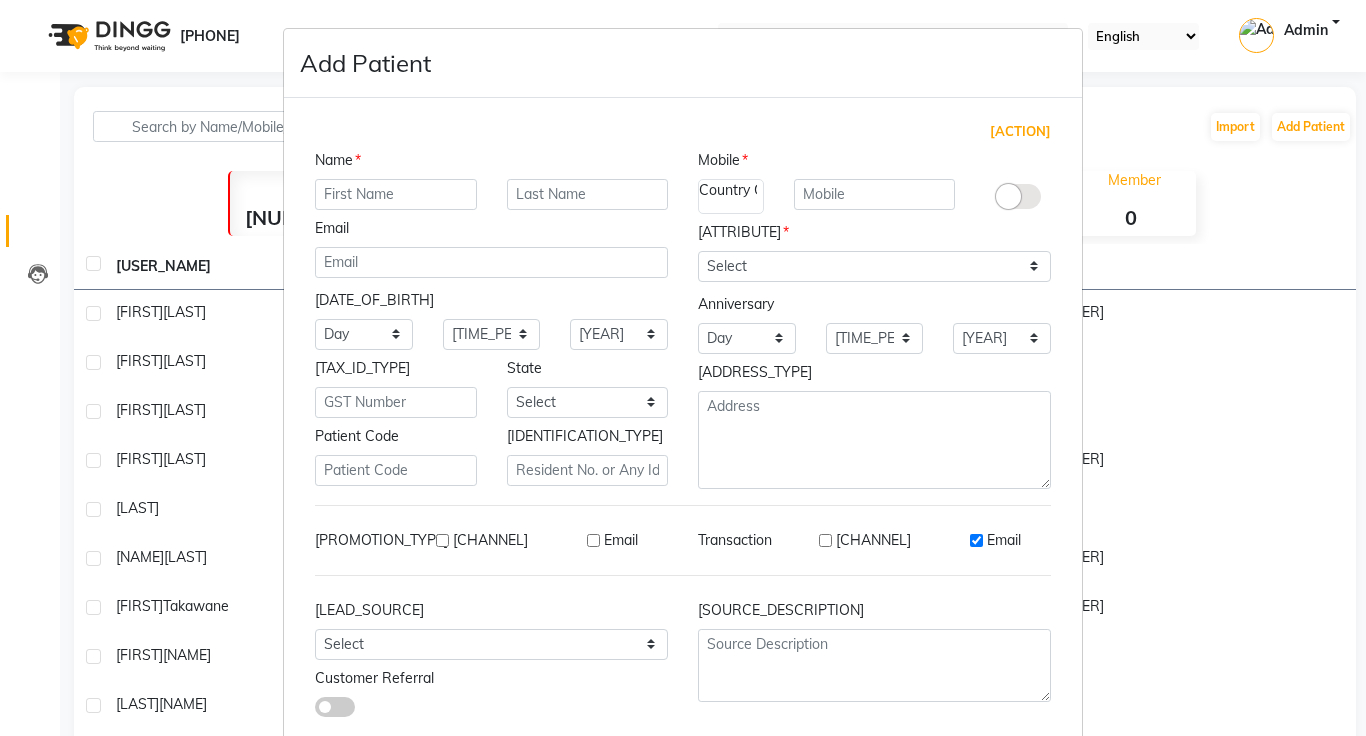 click on "Email" at bounding box center (976, 540) 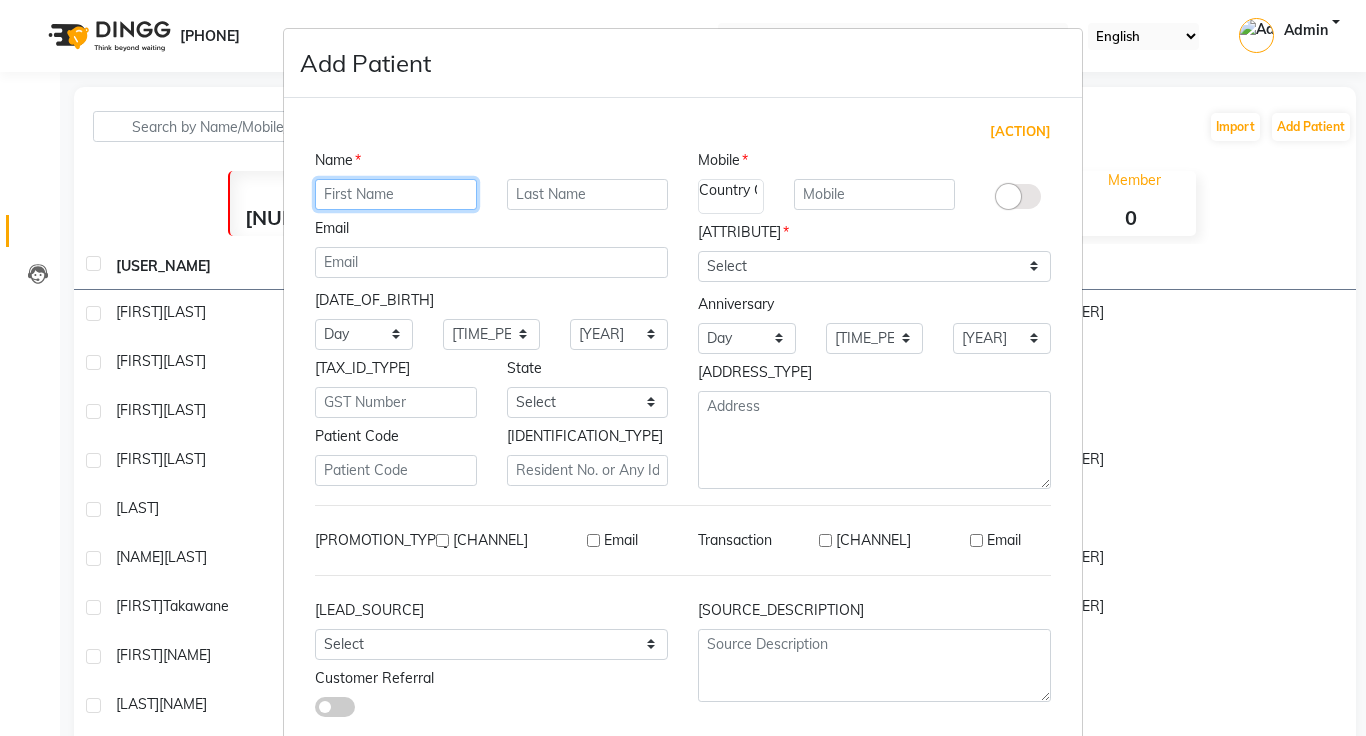 click at bounding box center (396, 194) 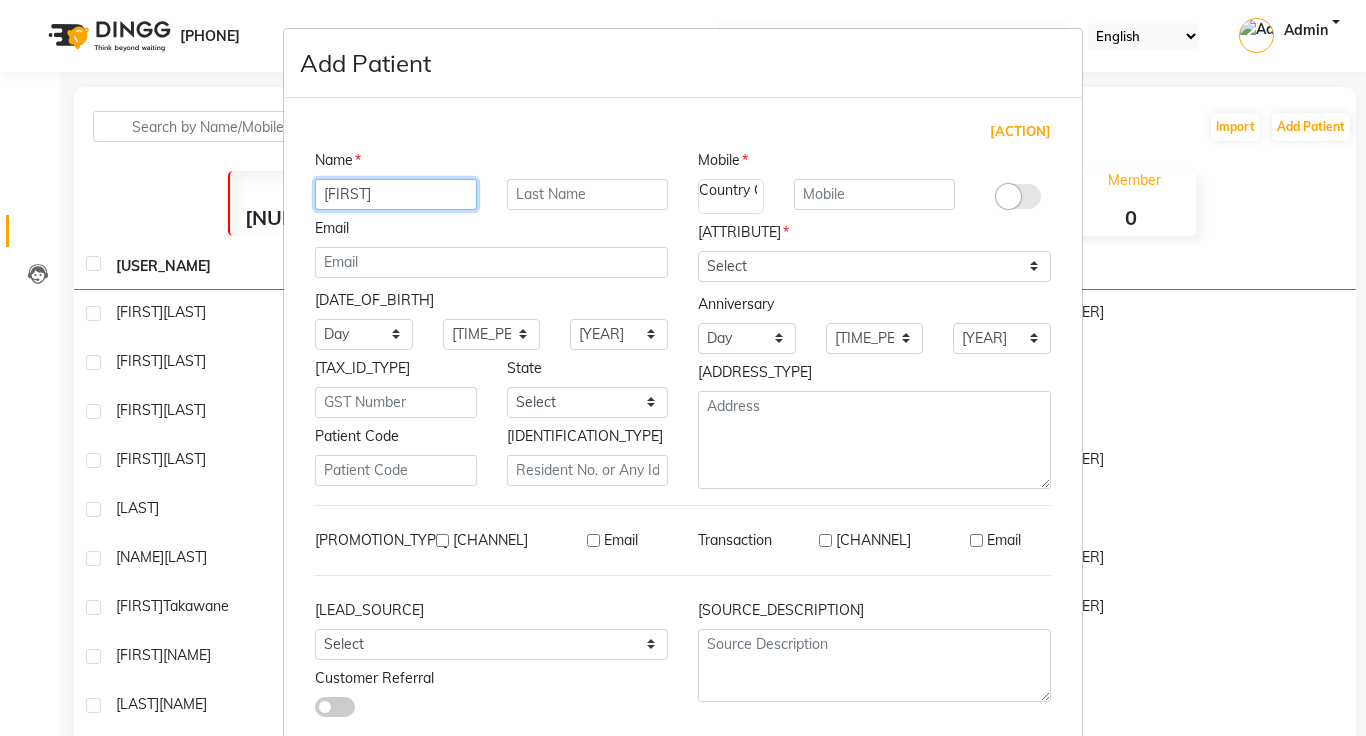 type on "[FIRST]" 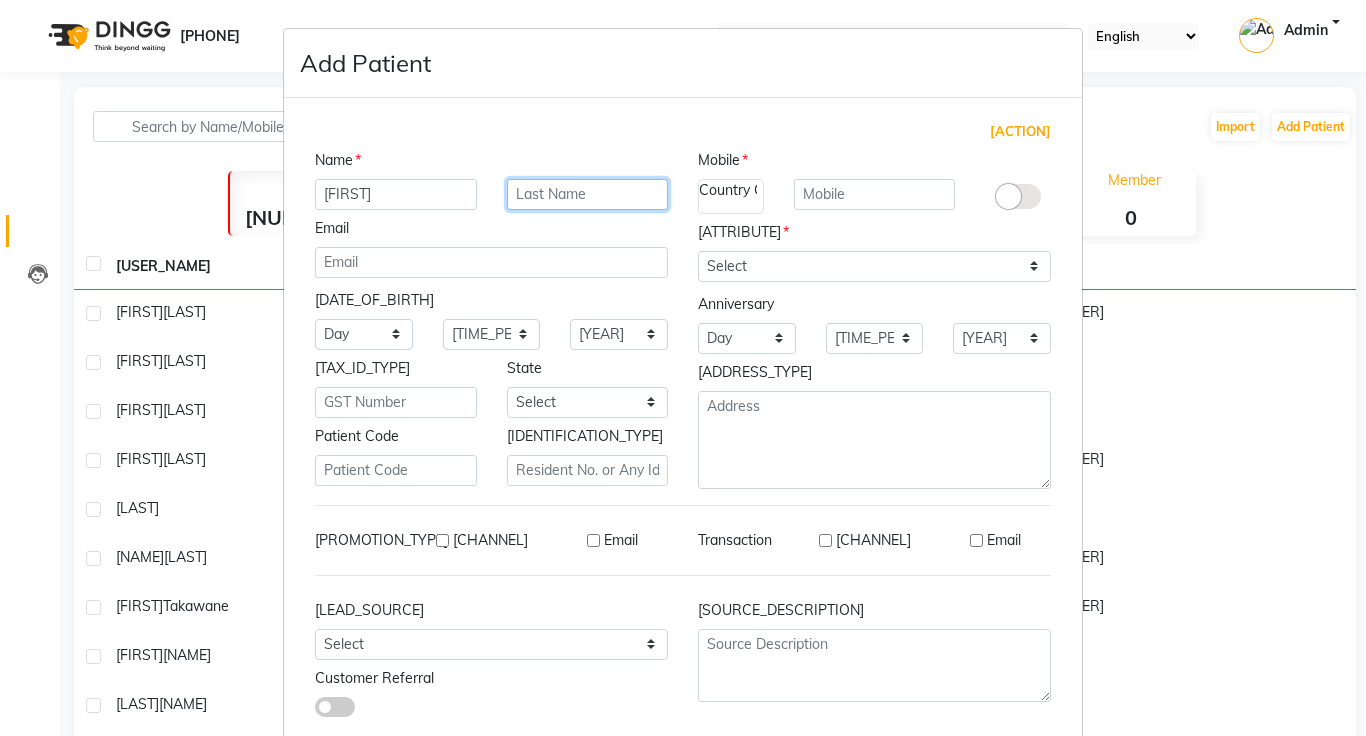 click at bounding box center [588, 194] 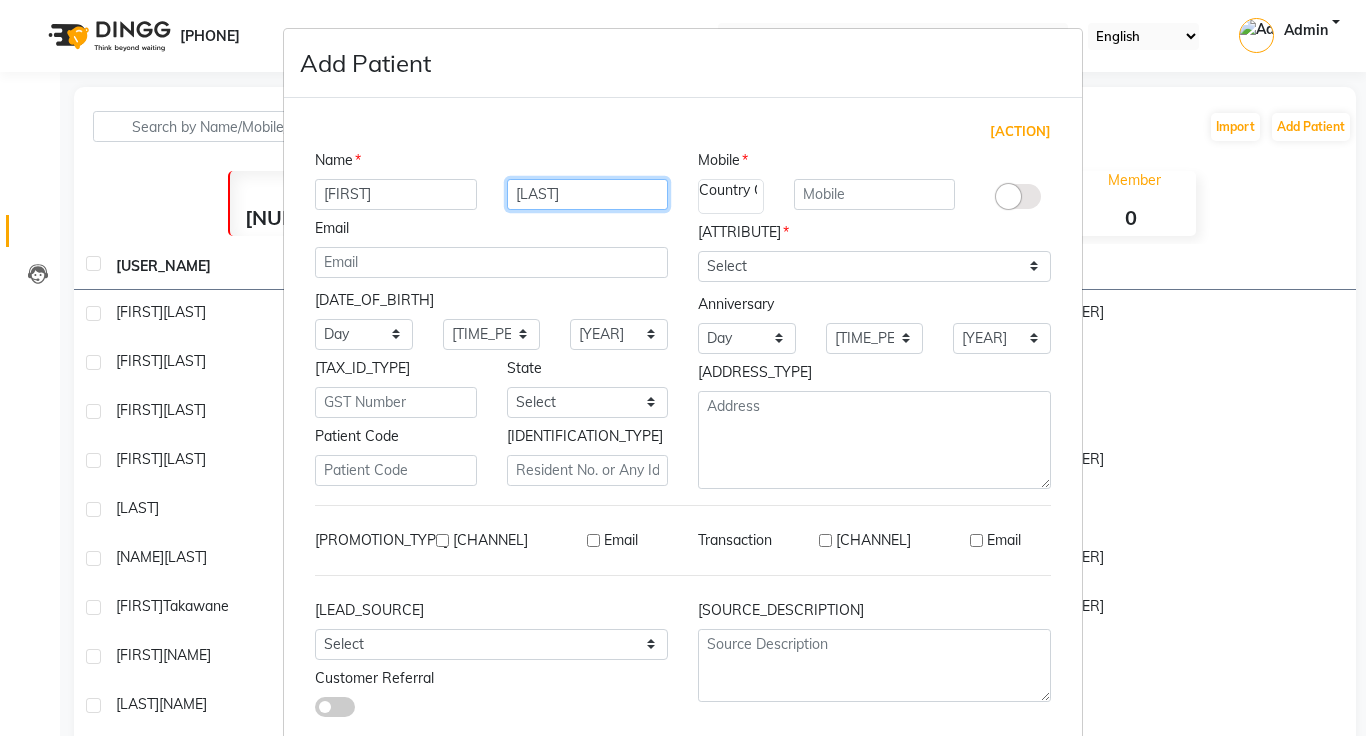 type on "[LAST]" 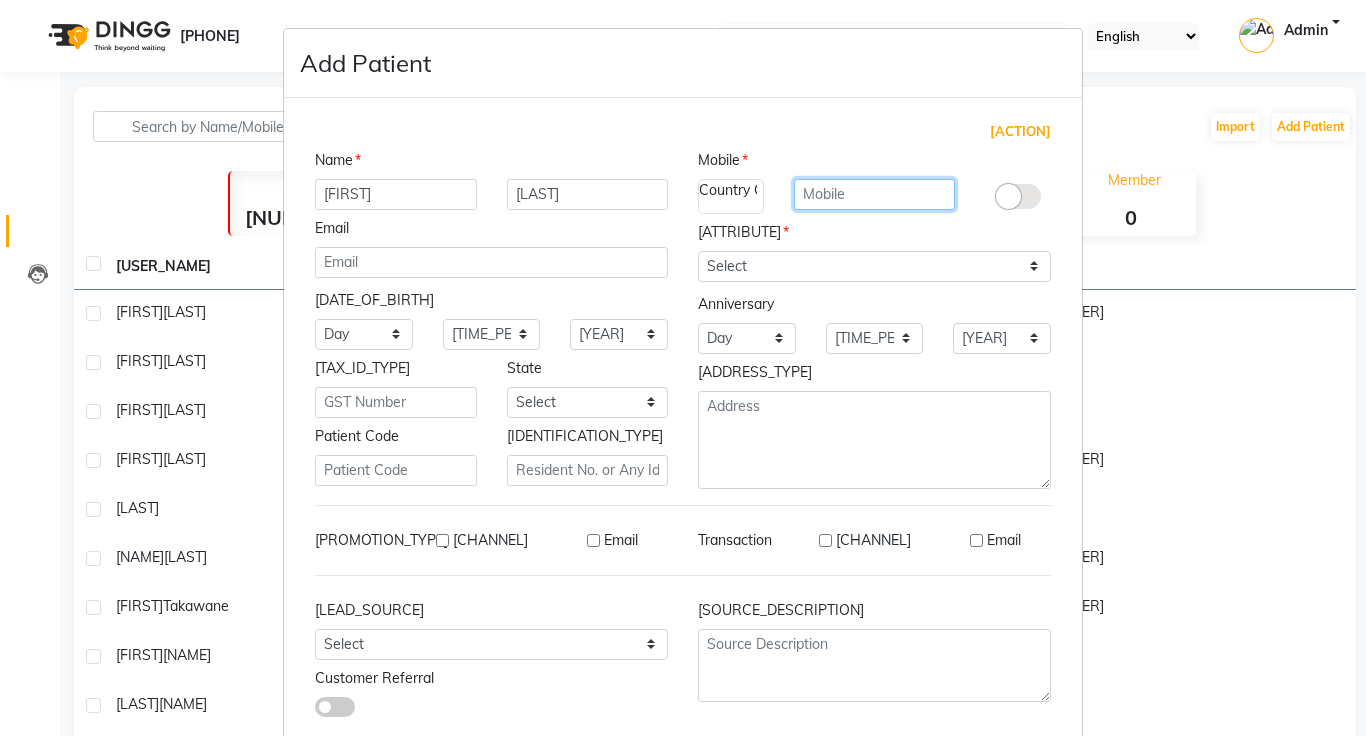 click at bounding box center [875, 194] 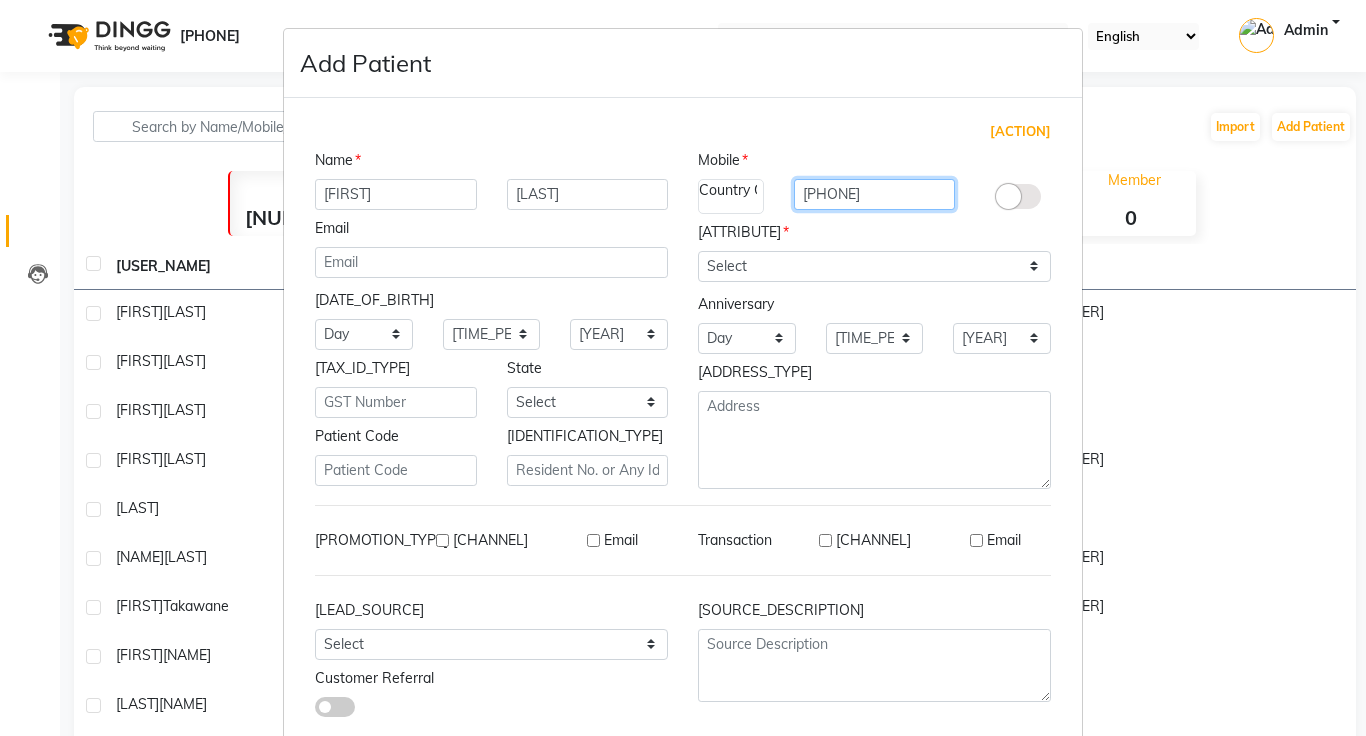 type on "[PHONE]" 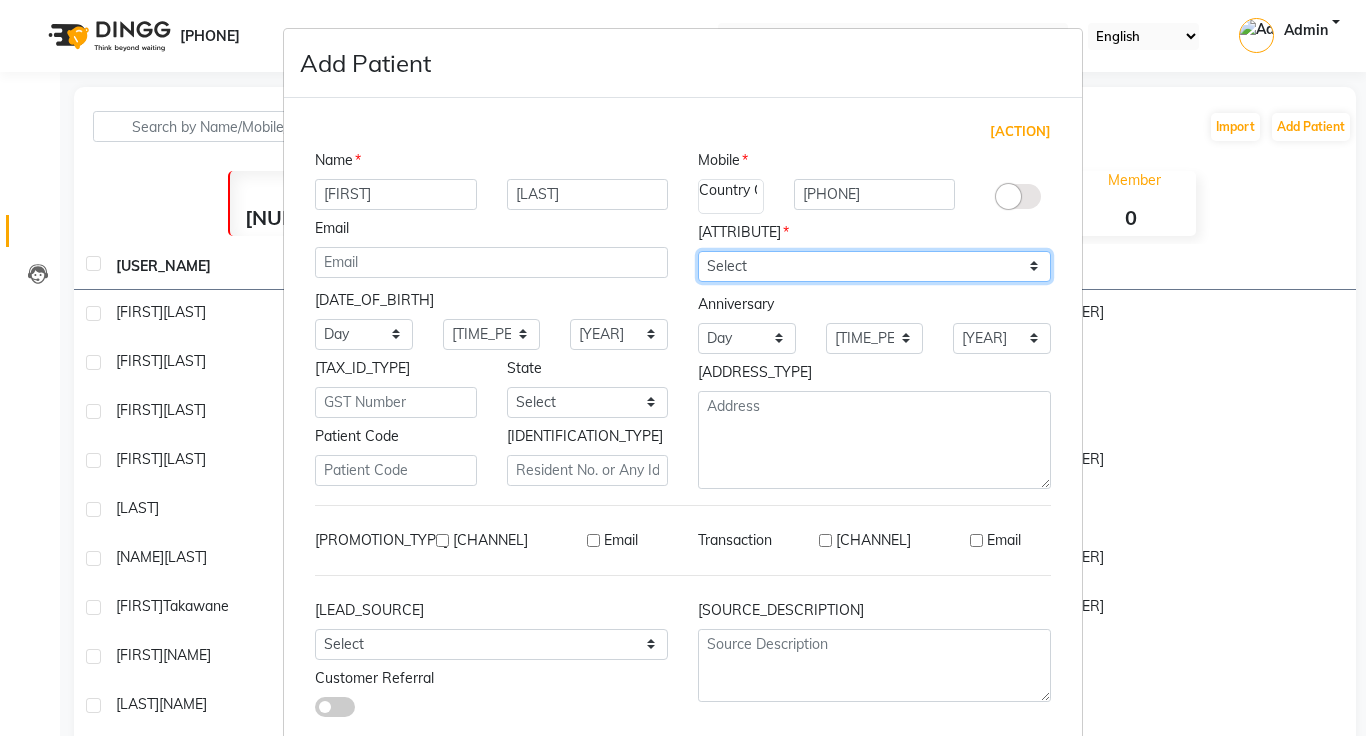 click on "Select Male Female Other Prefer Not To Say" at bounding box center (874, 266) 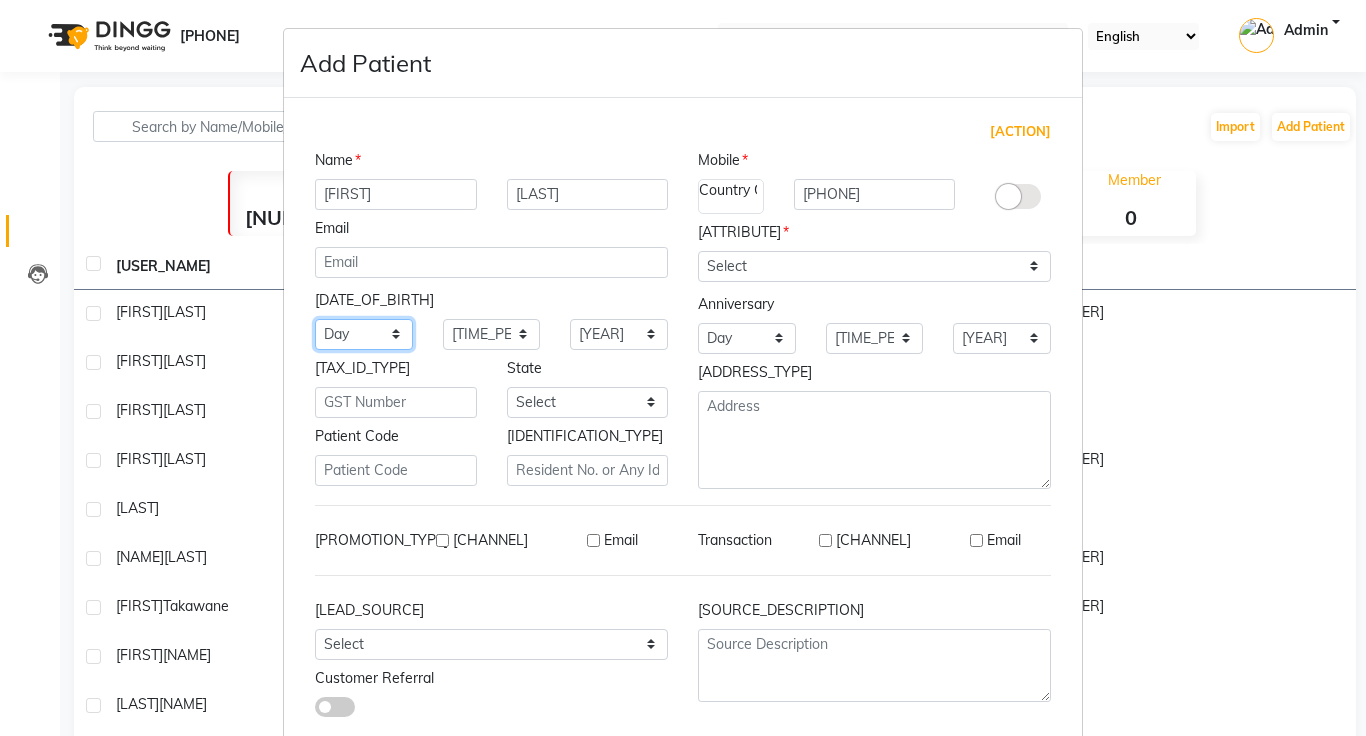 click on "Day 01 02 03 04 05 06 07 08 09 10 11 12 13 14 15 16 17 18 19 20 21 22 23 24 25 26 27 28 29 30 31" at bounding box center [364, 334] 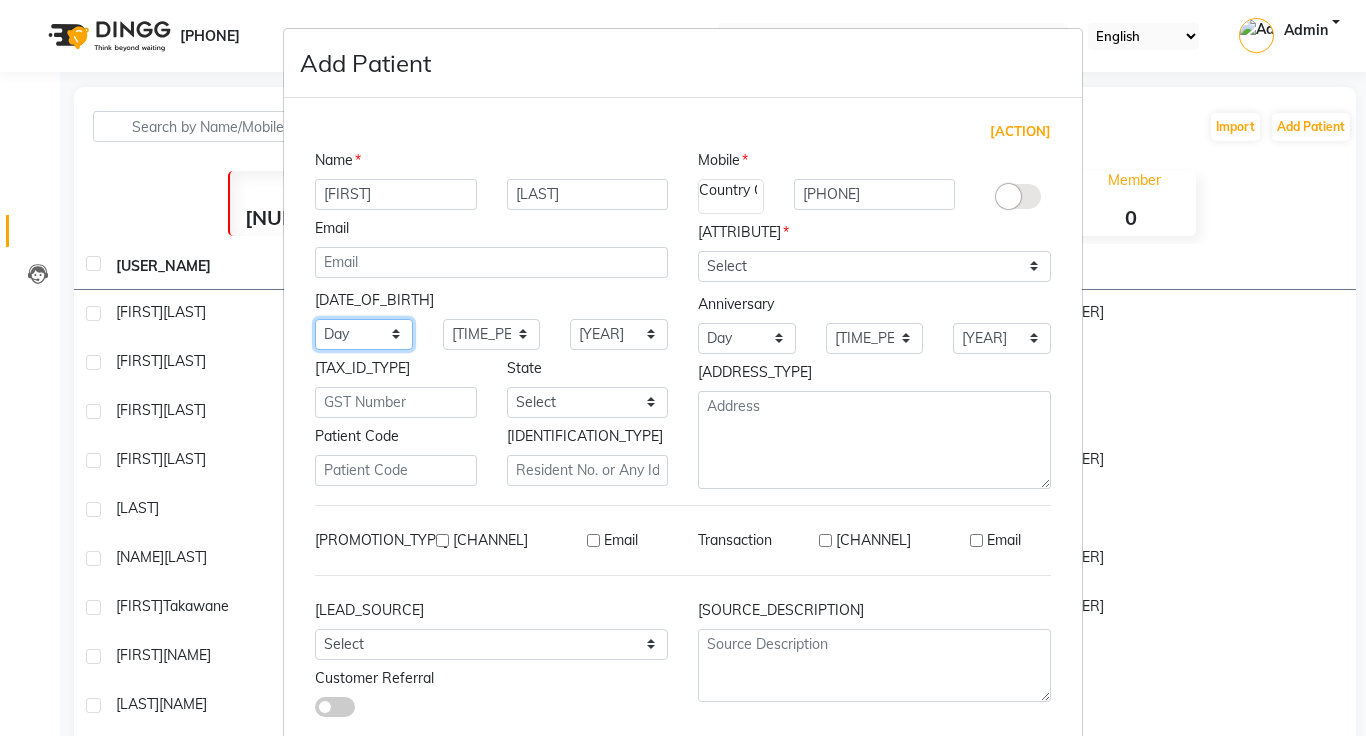 select on "[NUMBER]" 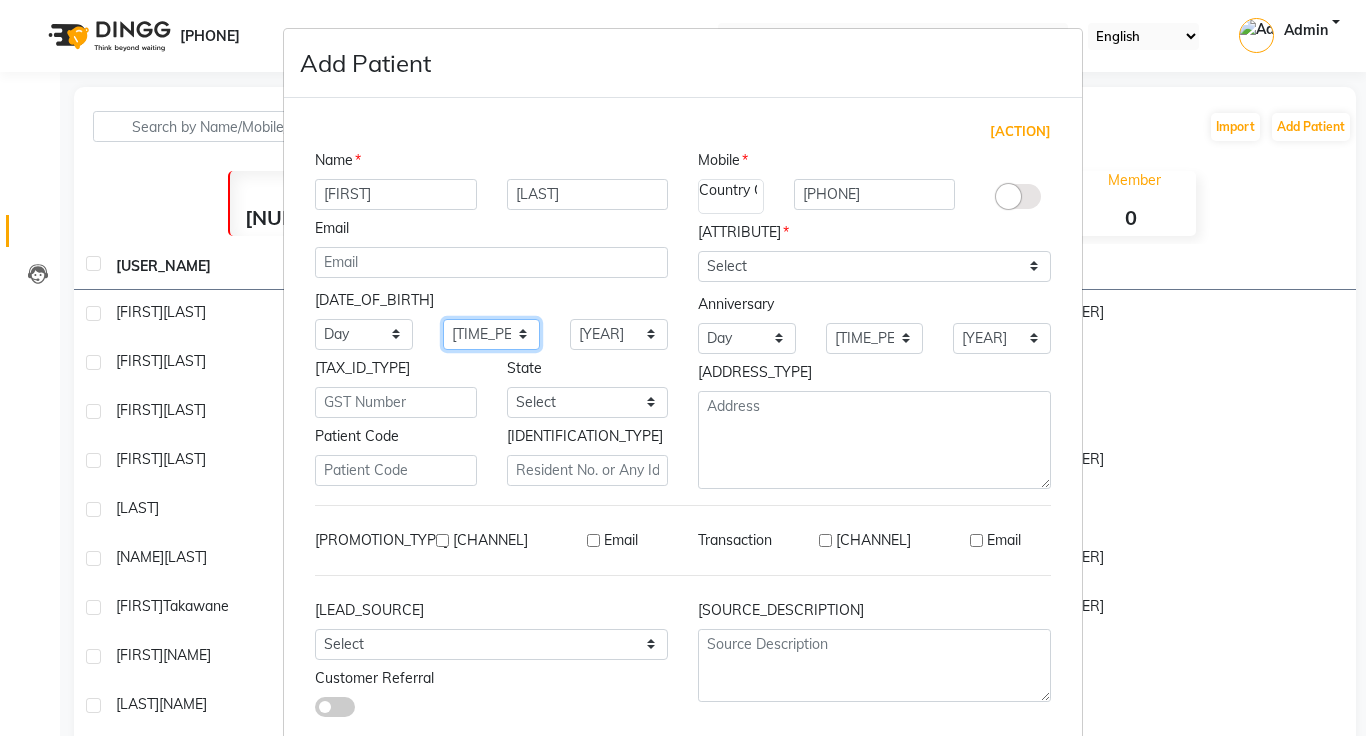 click on "Month January February March April May June July August September October November December" at bounding box center (492, 334) 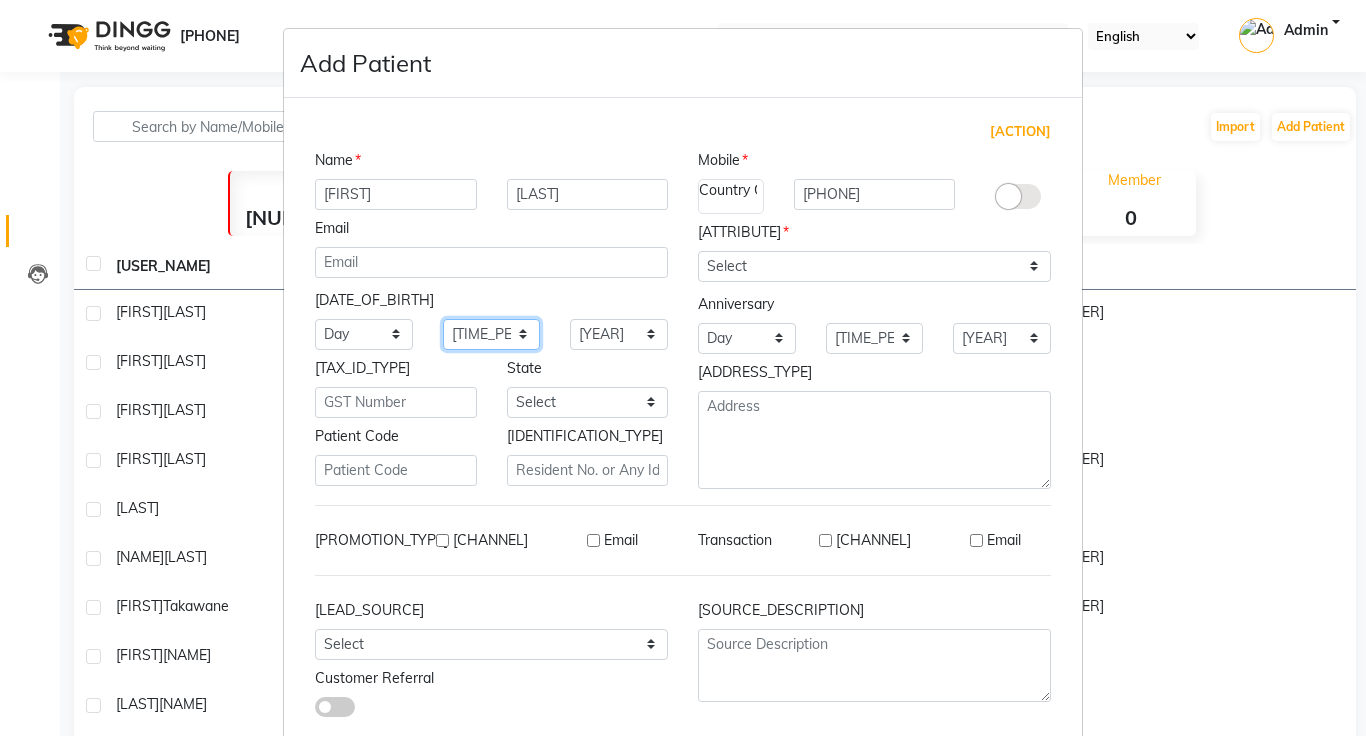 click on "Month January February March April May June July August September October November December" at bounding box center [492, 334] 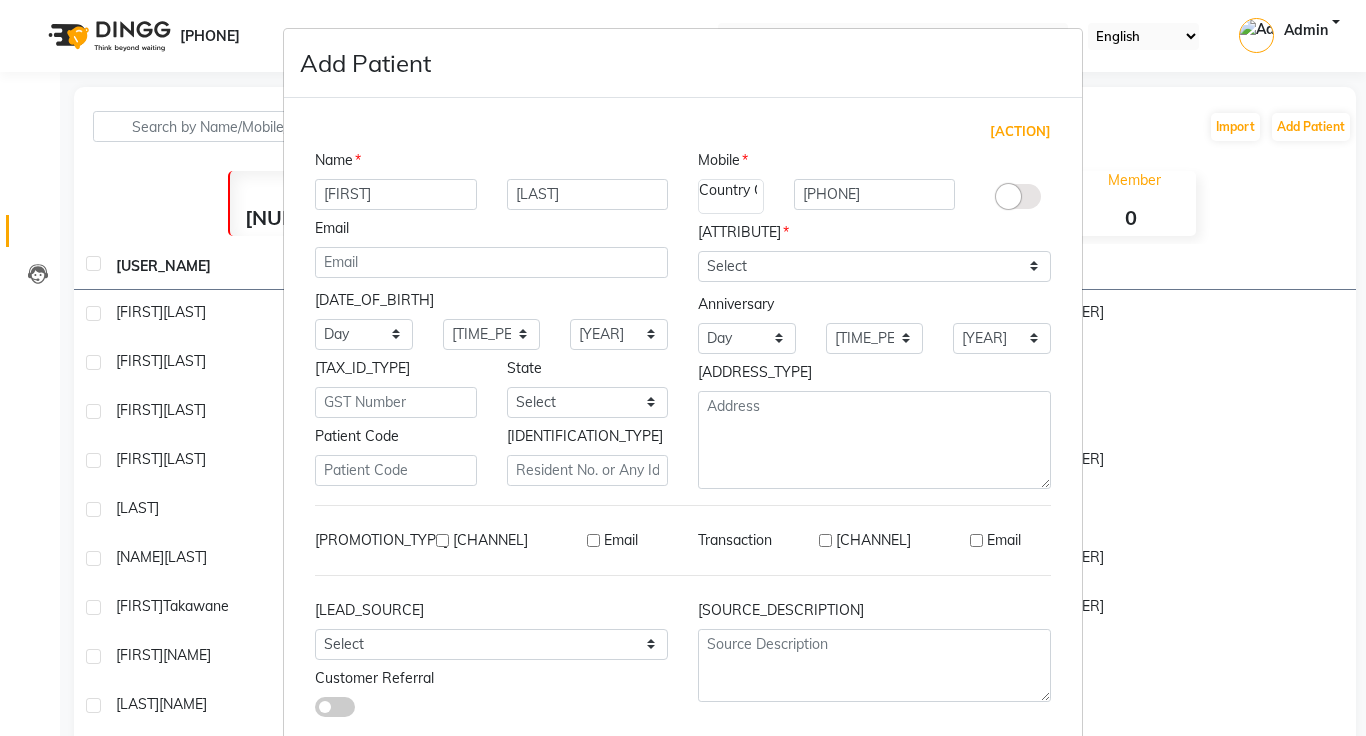 click on "[DATE_OF_BIRTH]" at bounding box center [491, 302] 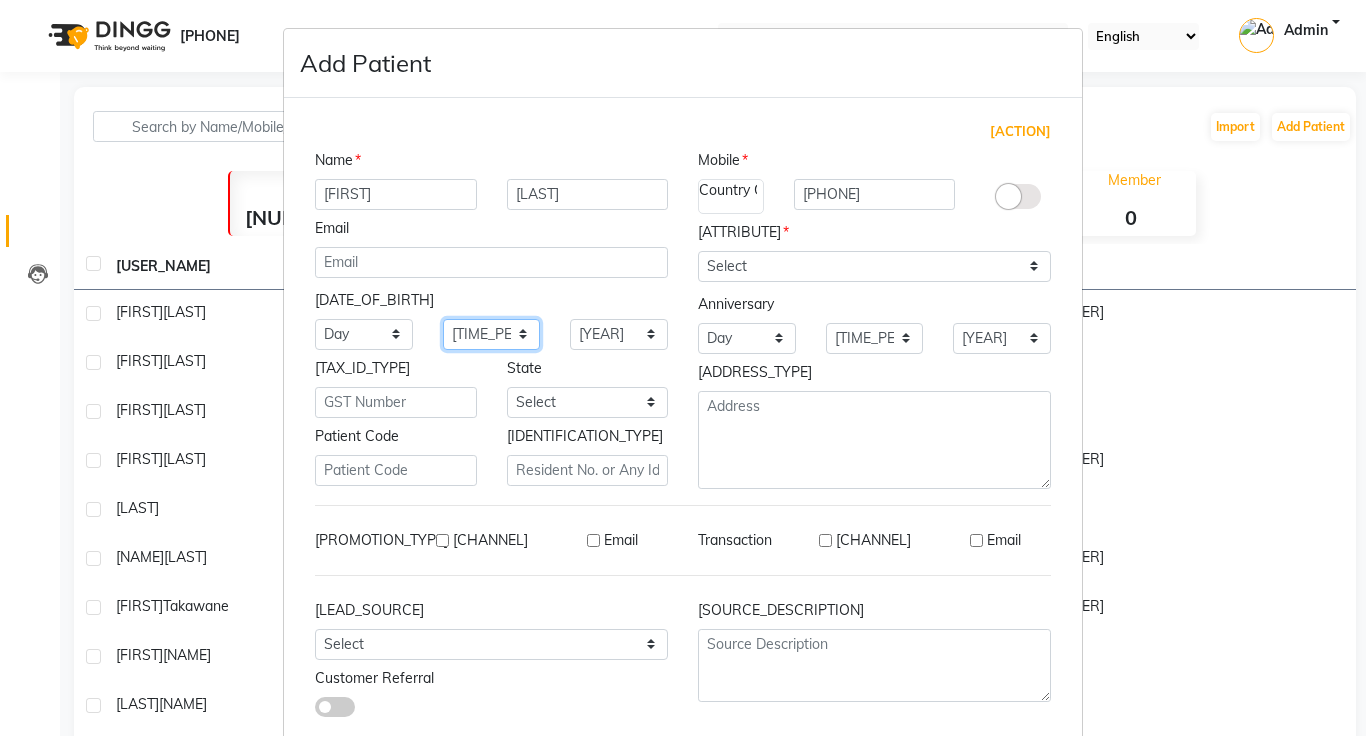 click on "Month January February March April May June July August September October November December" at bounding box center (364, 334) 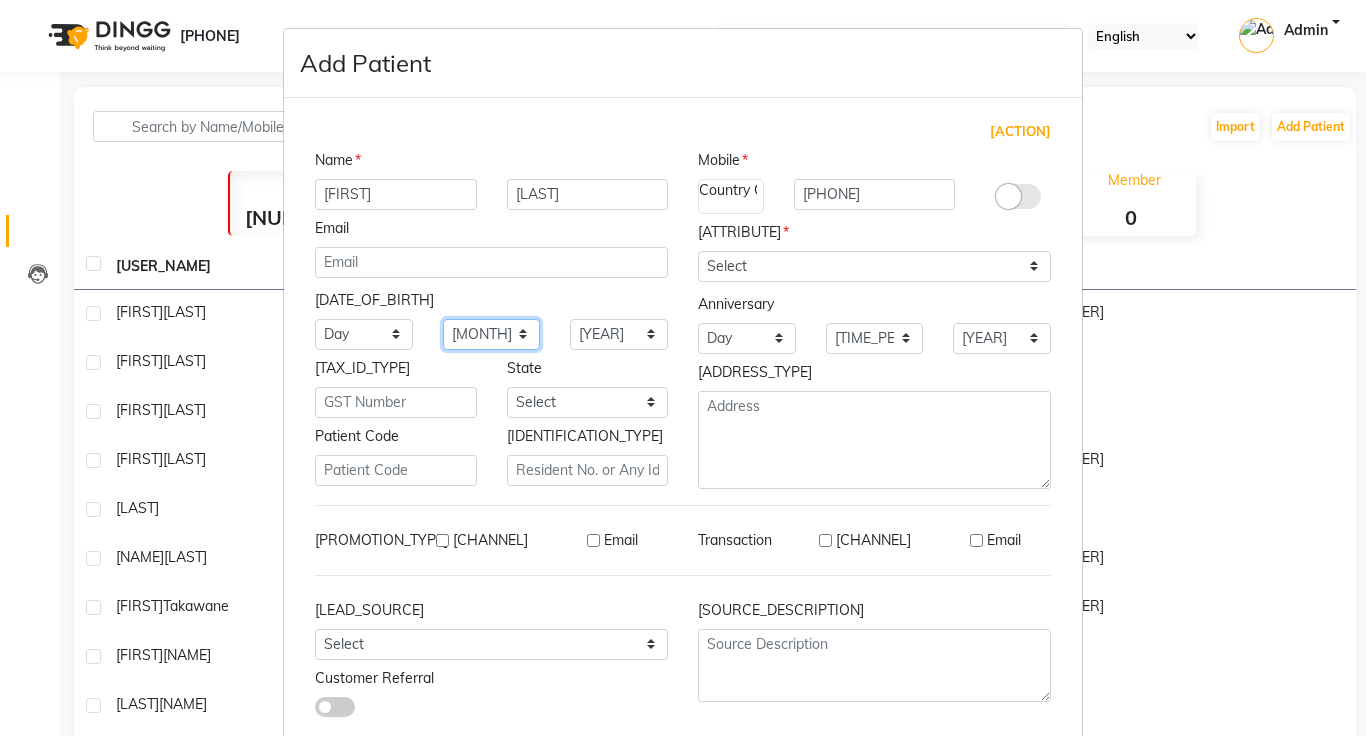 click on "Month January February March April May June July August September October November December" at bounding box center (364, 334) 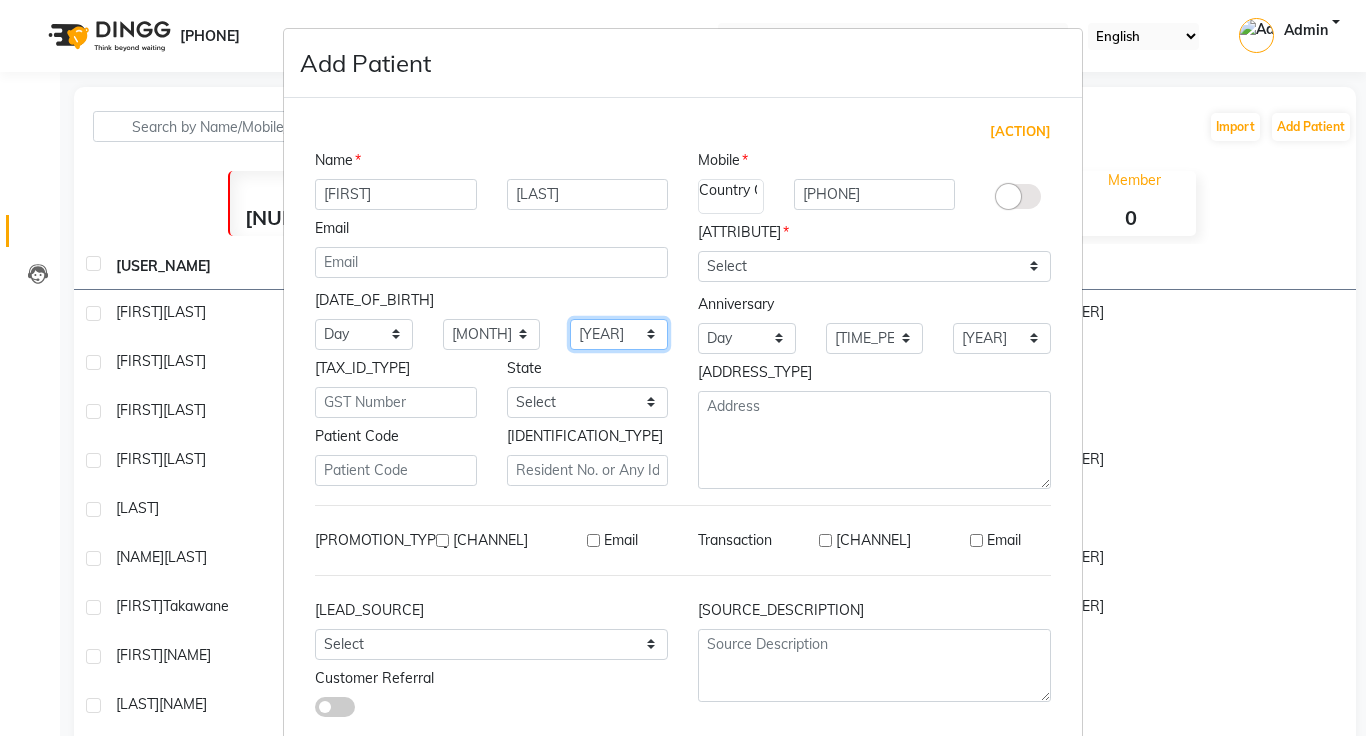 click on "1940 1941 1942 1943 1944 1945 1946 1947 1948 1949 1950 1951 1952 1953 1954 1955 1956 1957 1958 1959 1960 1961 1962 1963 1964 1965 1966 1967 1968 1969 1970 1971 1972 1973 1974 1975 1976 1977 1978 1979 1980 1981 1982 1983 1984 1985 1986 1987 1988 1989 1990 1991 1992 1993 1994 1995 1996 1997 1998 1999 2000 2001 2002 2003 2004 2005 2006 2007 2008 2009 2010 2011 2012 2013 2014 2015 2016 2017 2018 2019 2020 2021 2022 2023 2024" at bounding box center [619, 334] 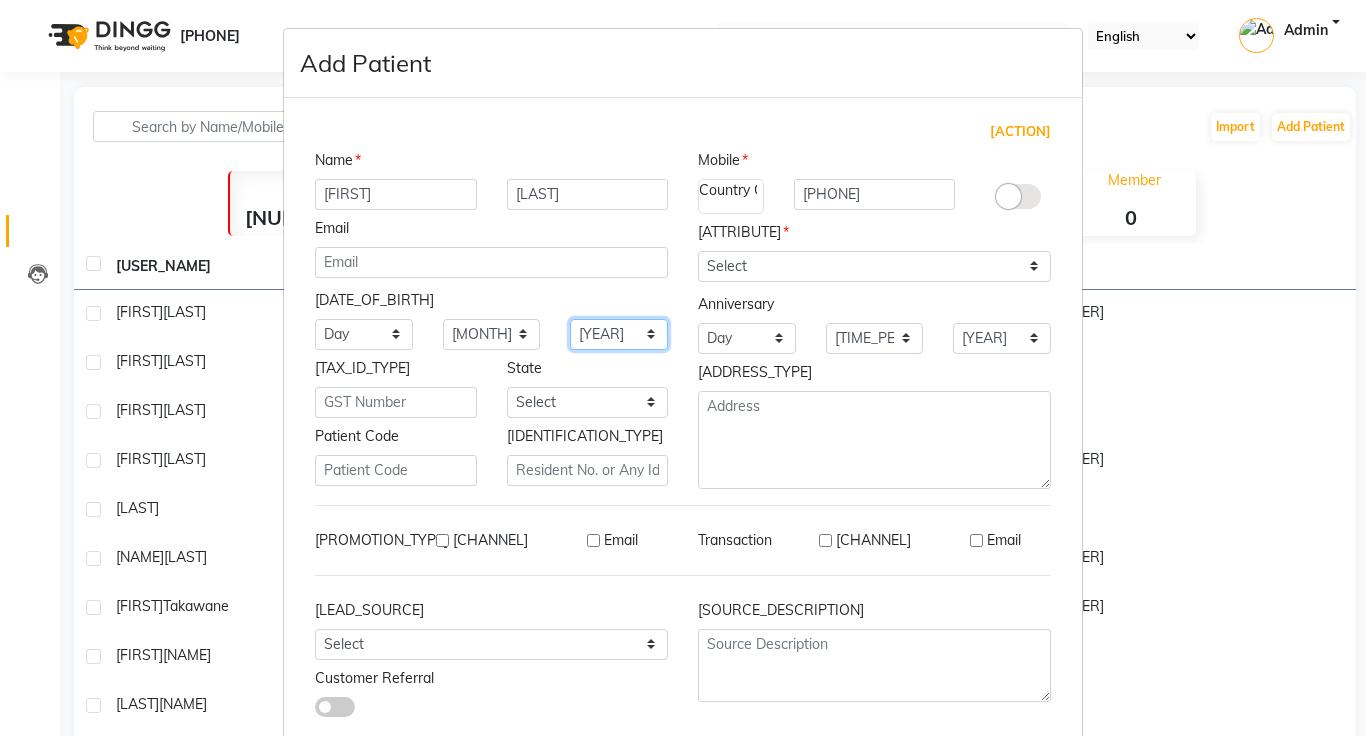 select on "2004" 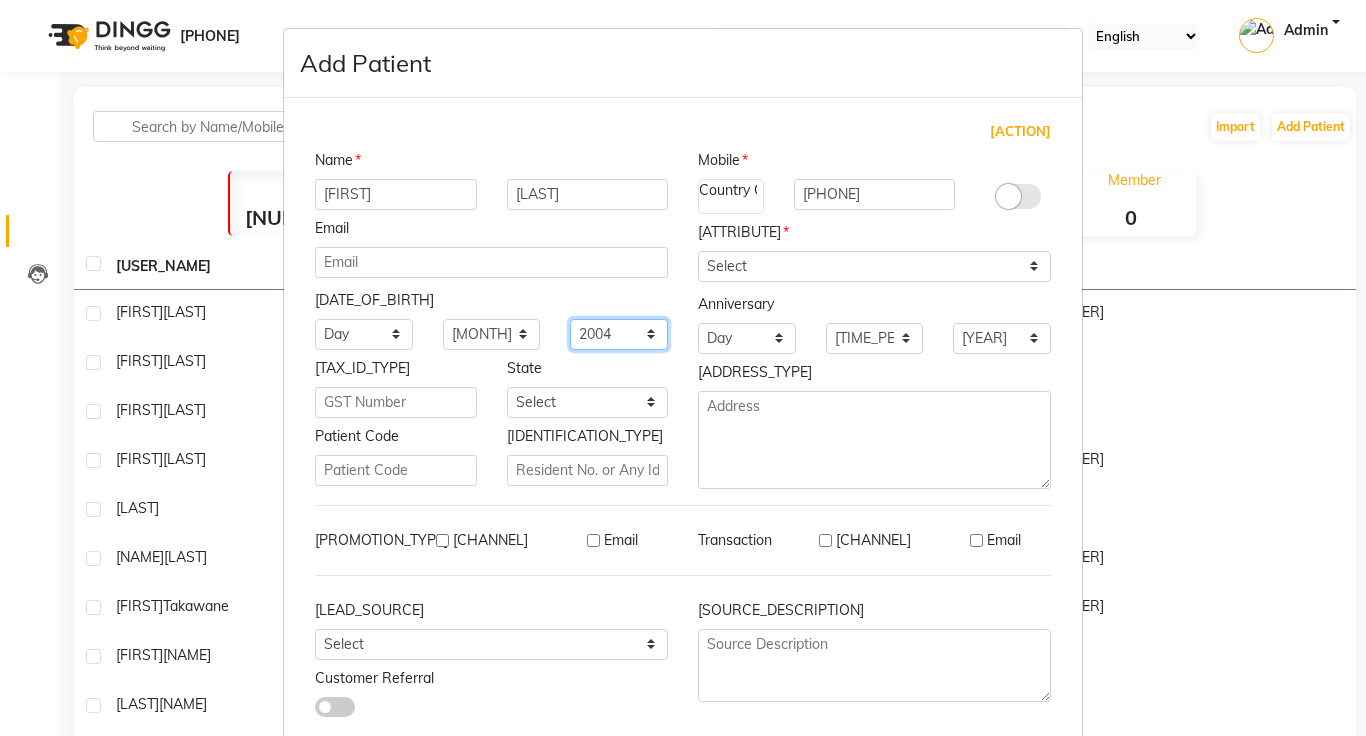 click on "1940 1941 1942 1943 1944 1945 1946 1947 1948 1949 1950 1951 1952 1953 1954 1955 1956 1957 1958 1959 1960 1961 1962 1963 1964 1965 1966 1967 1968 1969 1970 1971 1972 1973 1974 1975 1976 1977 1978 1979 1980 1981 1982 1983 1984 1985 1986 1987 1988 1989 1990 1991 1992 1993 1994 1995 1996 1997 1998 1999 2000 2001 2002 2003 2004 2005 2006 2007 2008 2009 2010 2011 2012 2013 2014 2015 2016 2017 2018 2019 2020 2021 2022 2023 2024" at bounding box center [619, 334] 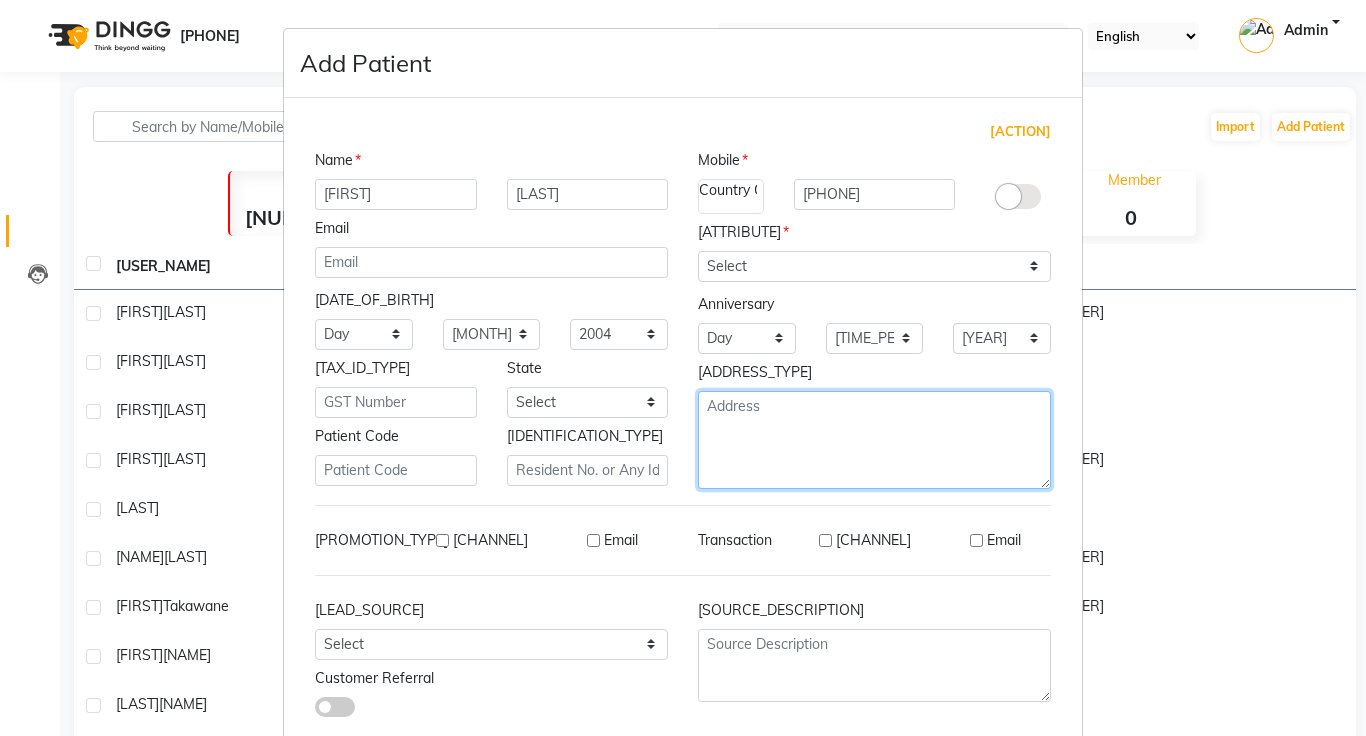 click at bounding box center (874, 440) 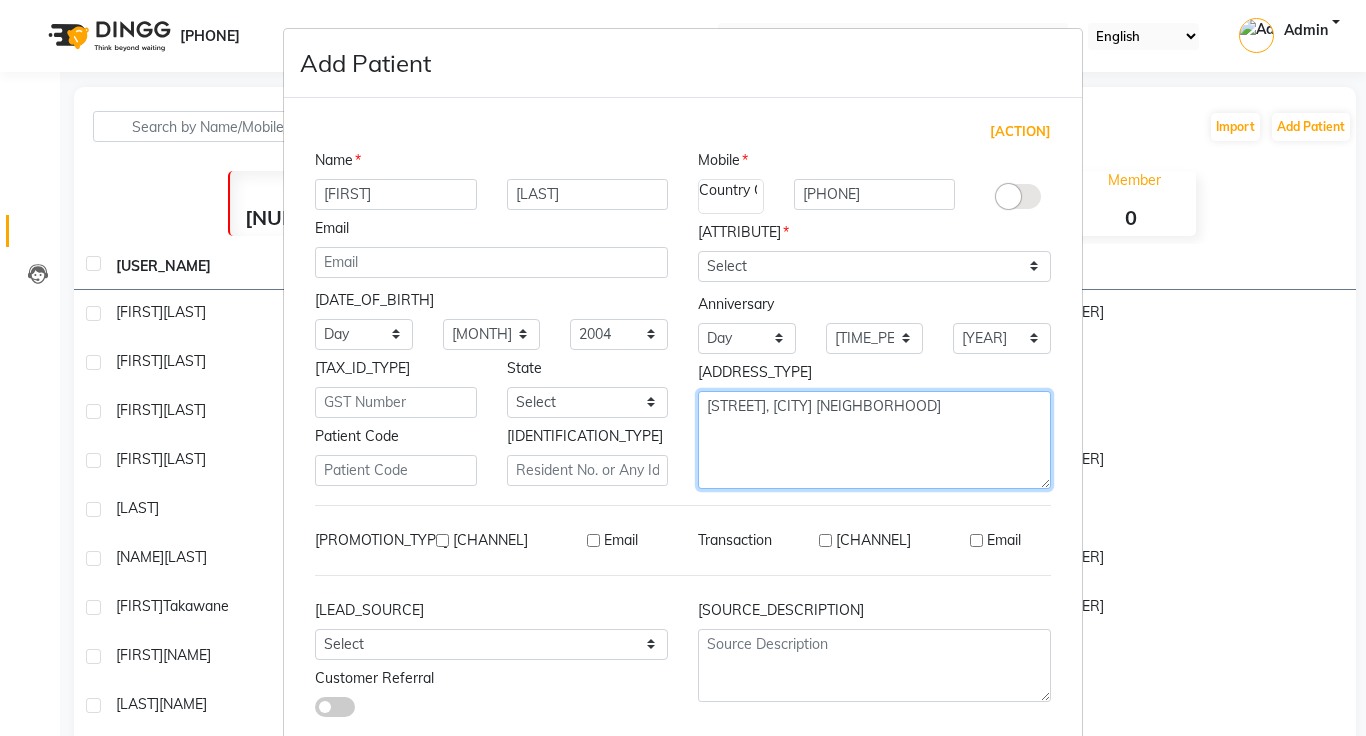 scroll, scrollTop: 113, scrollLeft: 0, axis: vertical 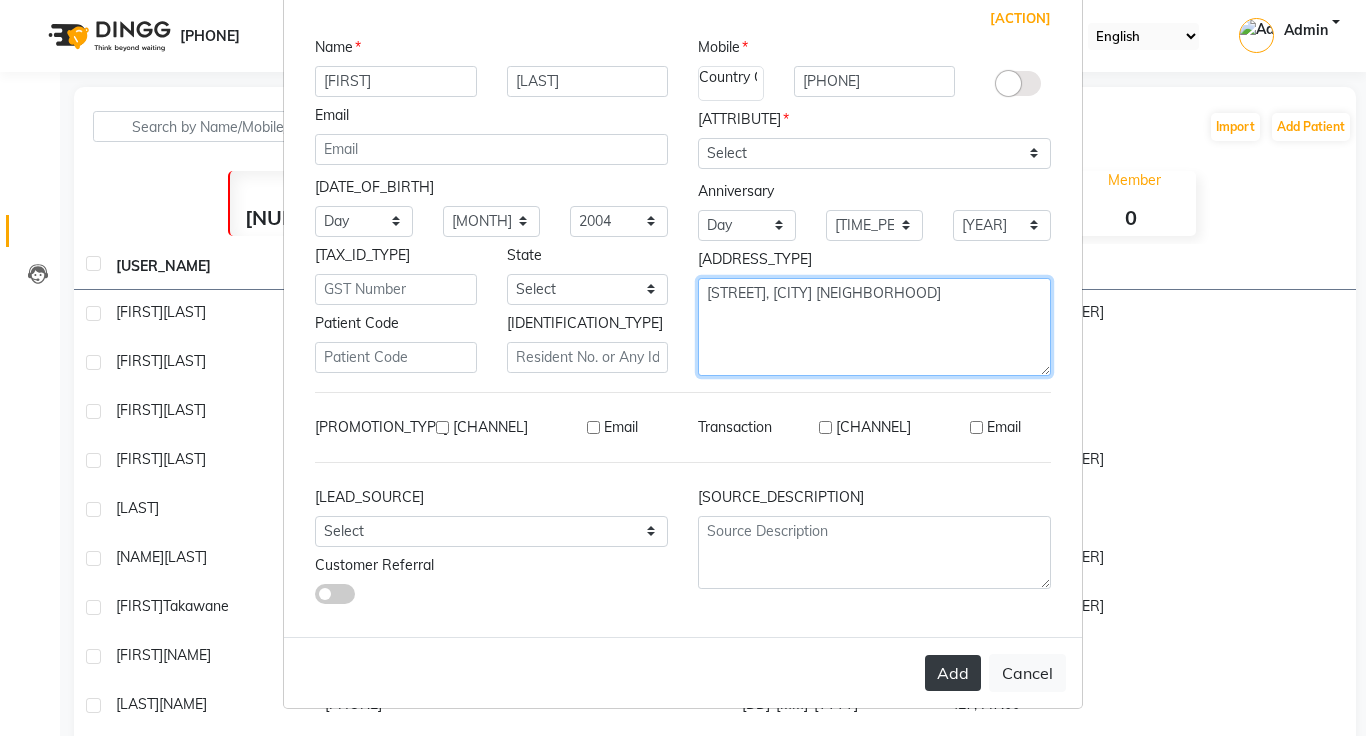 type on "[STREET], [CITY] [NEIGHBORHOOD]" 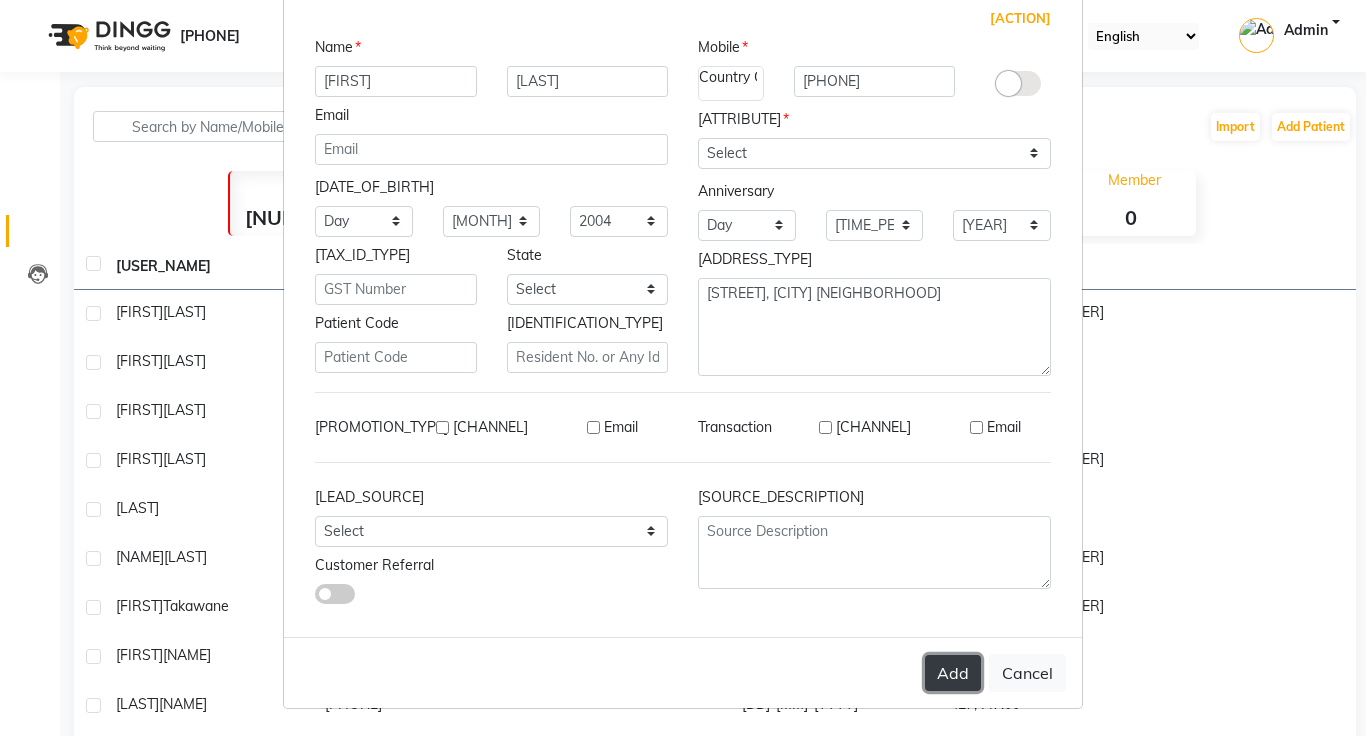 click on "Add" at bounding box center [953, 673] 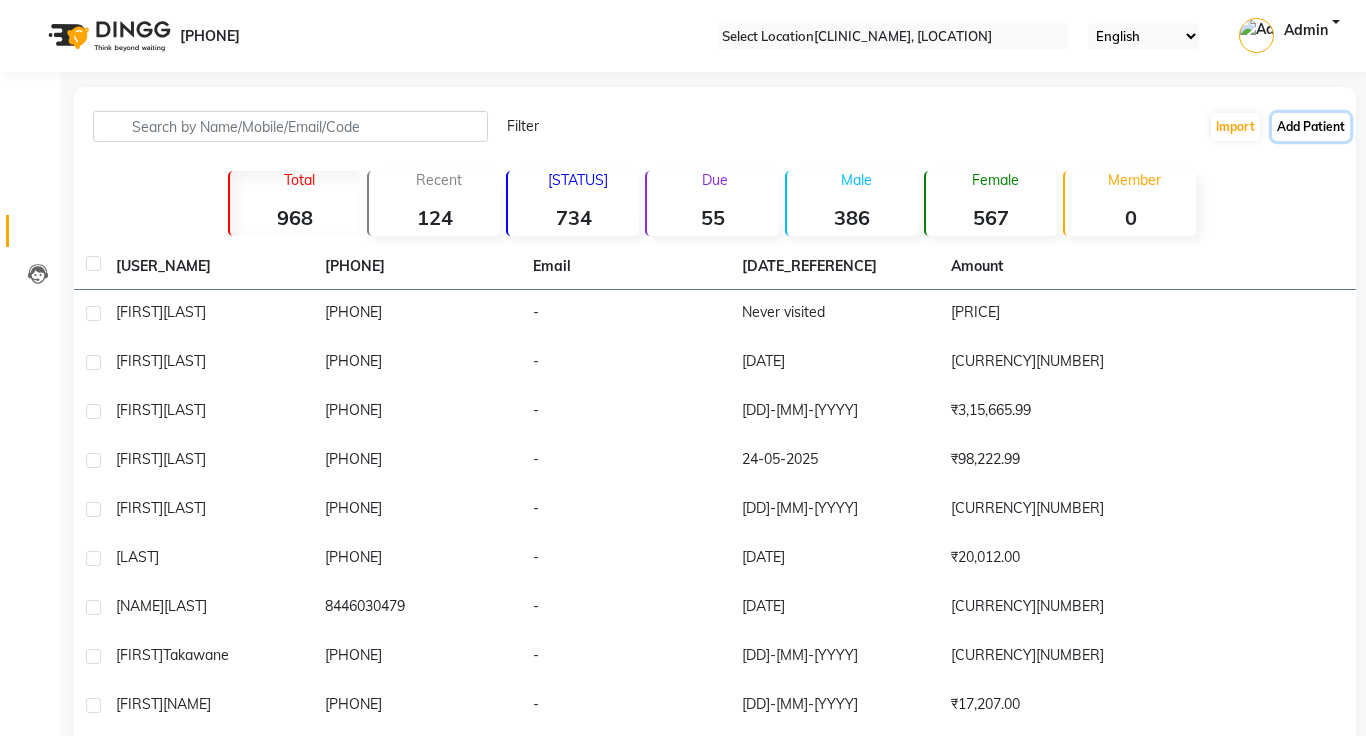click on "Add Patient" at bounding box center [1311, 127] 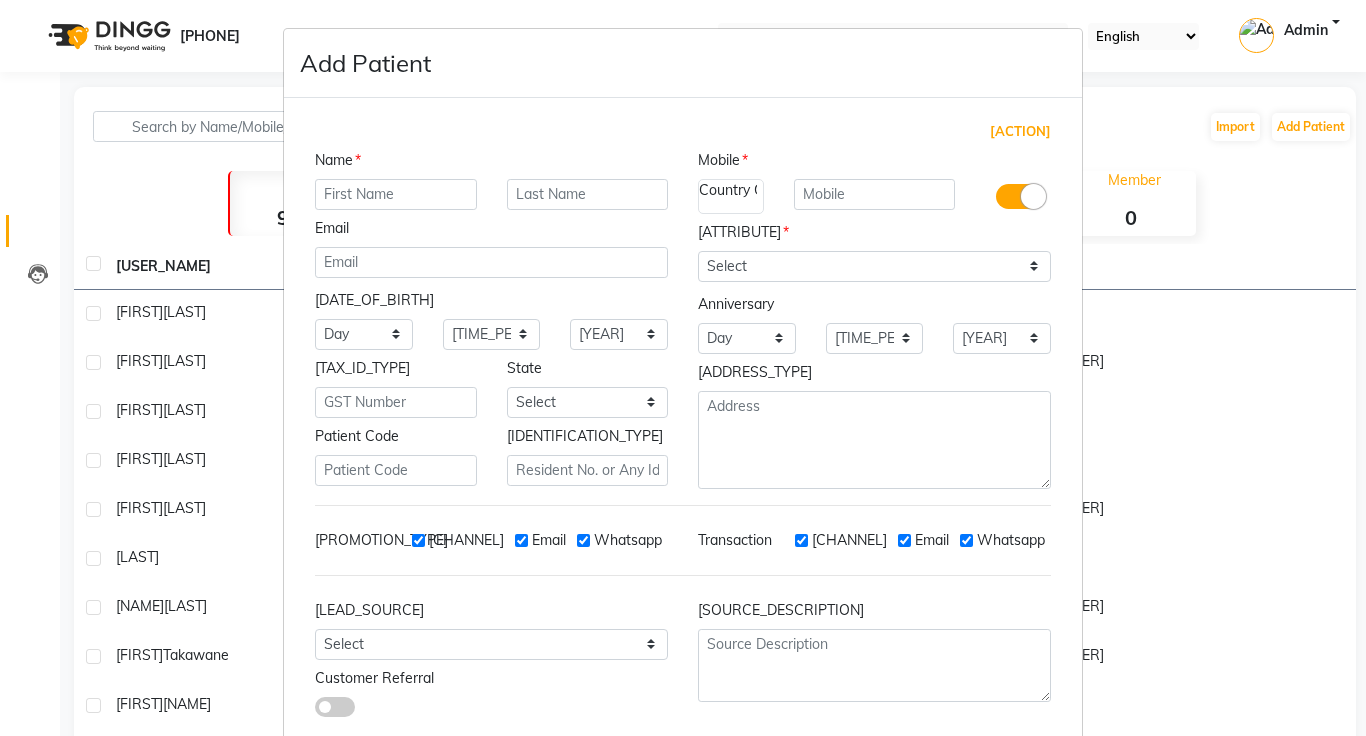 click at bounding box center (1033, 196) 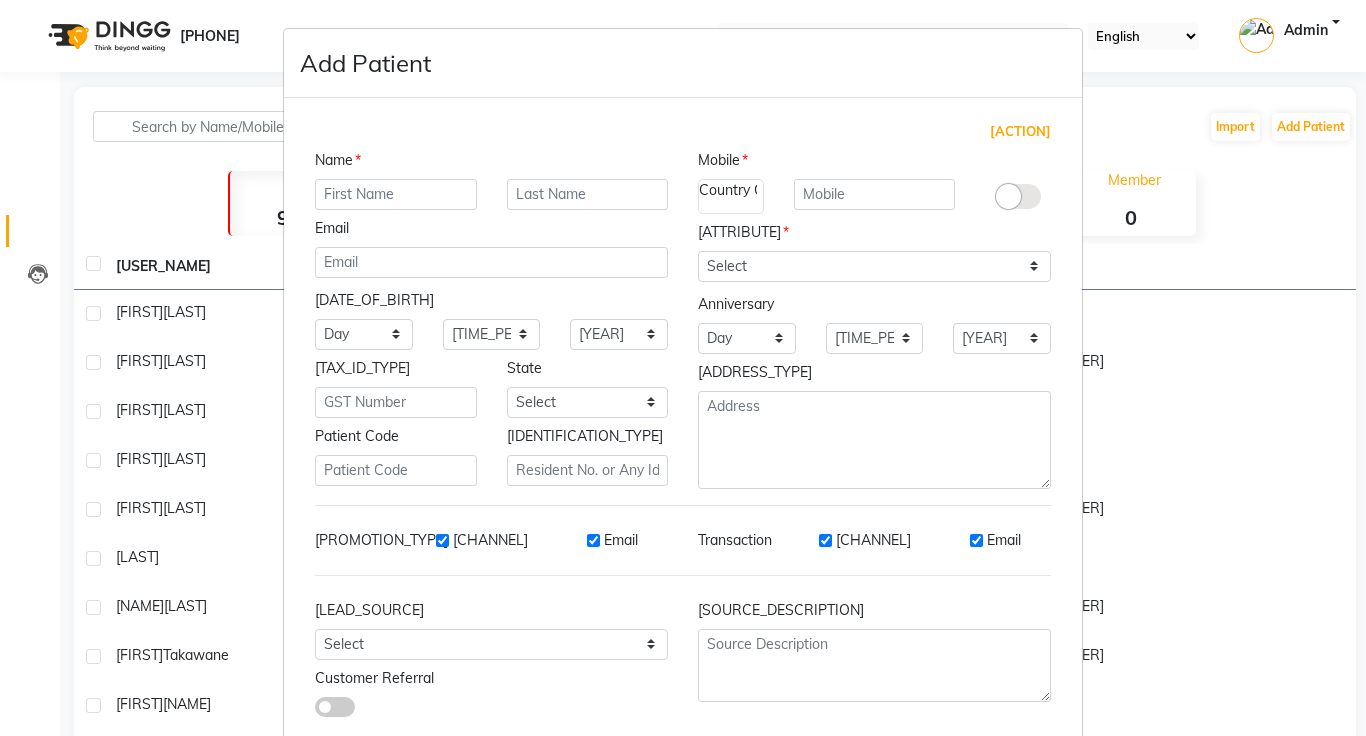scroll, scrollTop: 6, scrollLeft: 0, axis: vertical 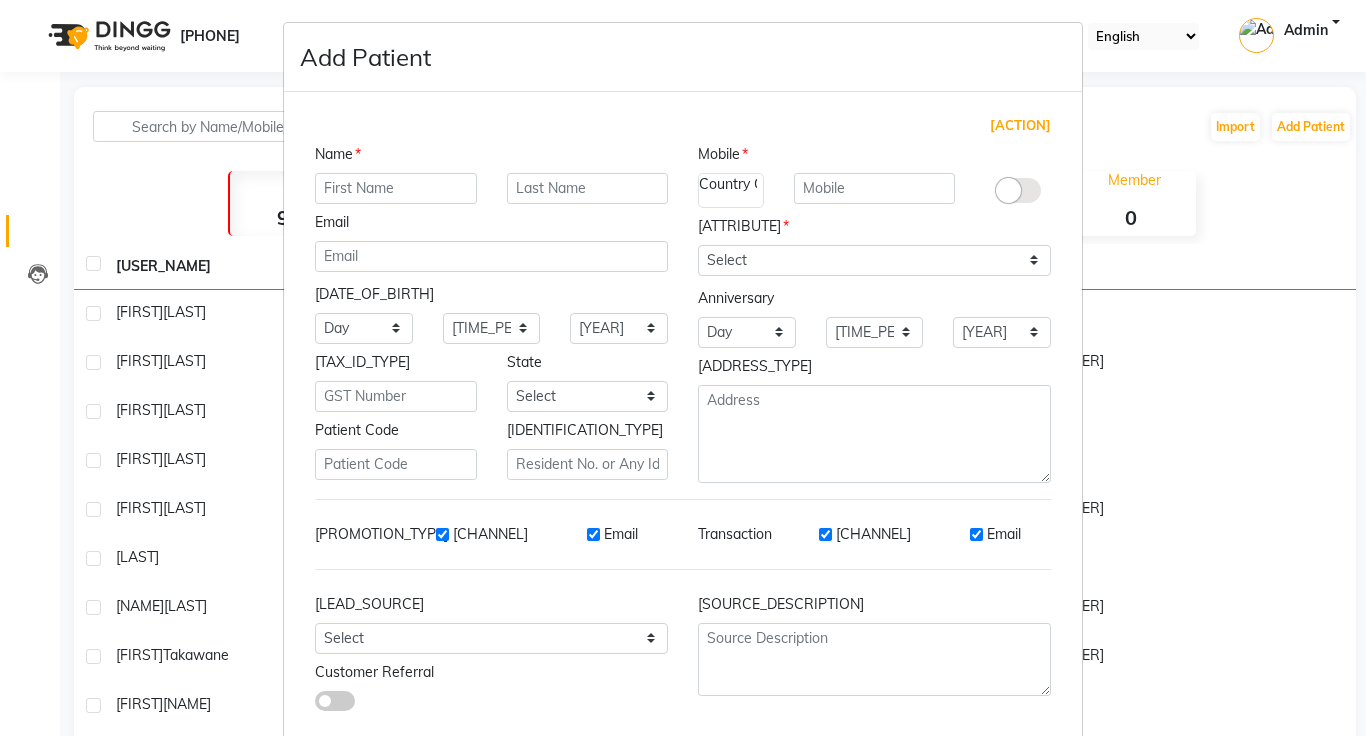 click on "[CHANNEL]" at bounding box center [442, 534] 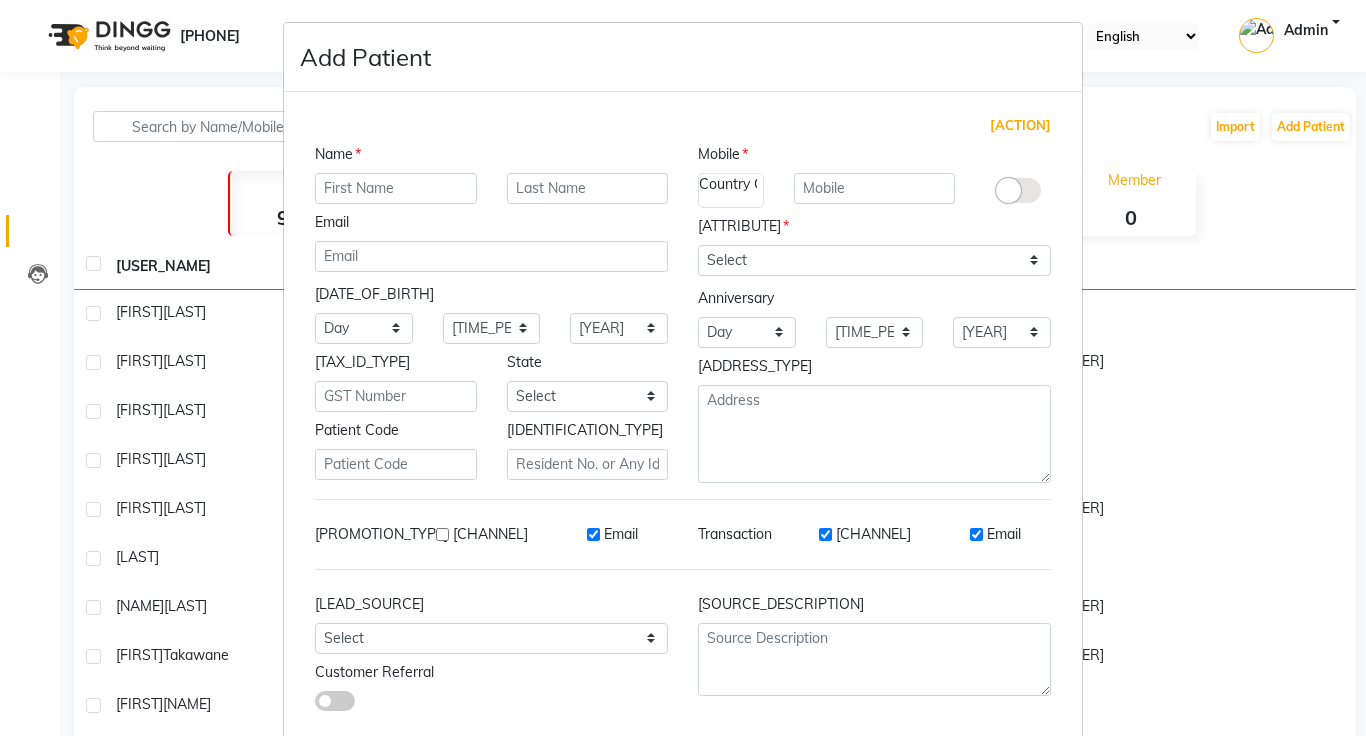 click on "Email" at bounding box center [593, 534] 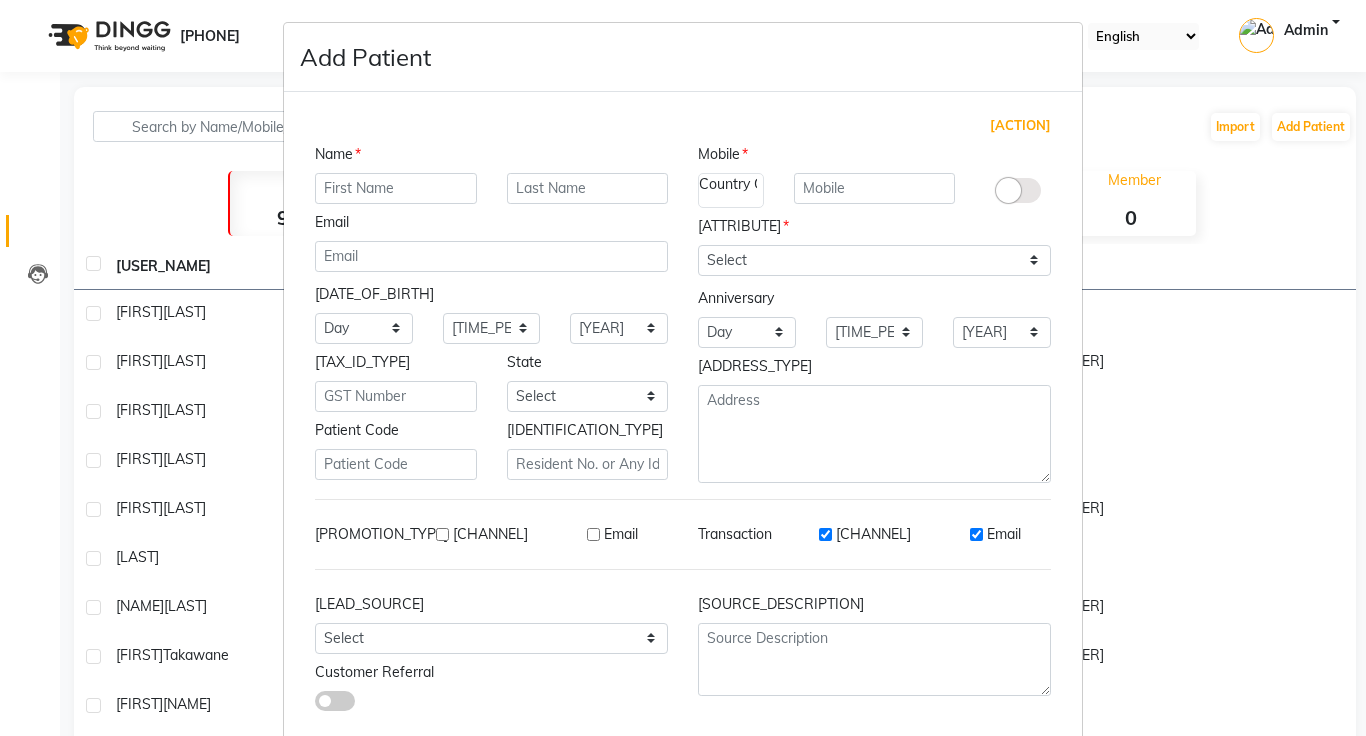 click on "[CHANNEL]" at bounding box center [825, 534] 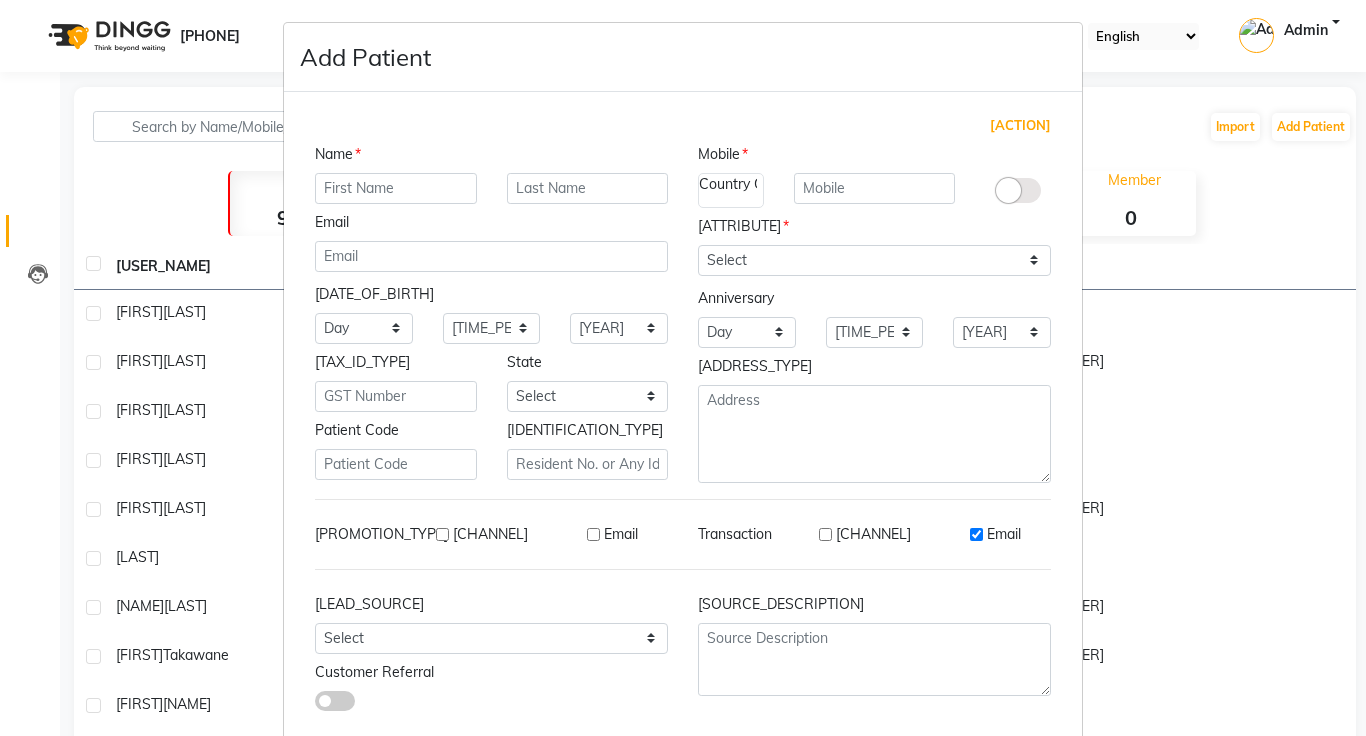 click on "Email" at bounding box center [1004, 534] 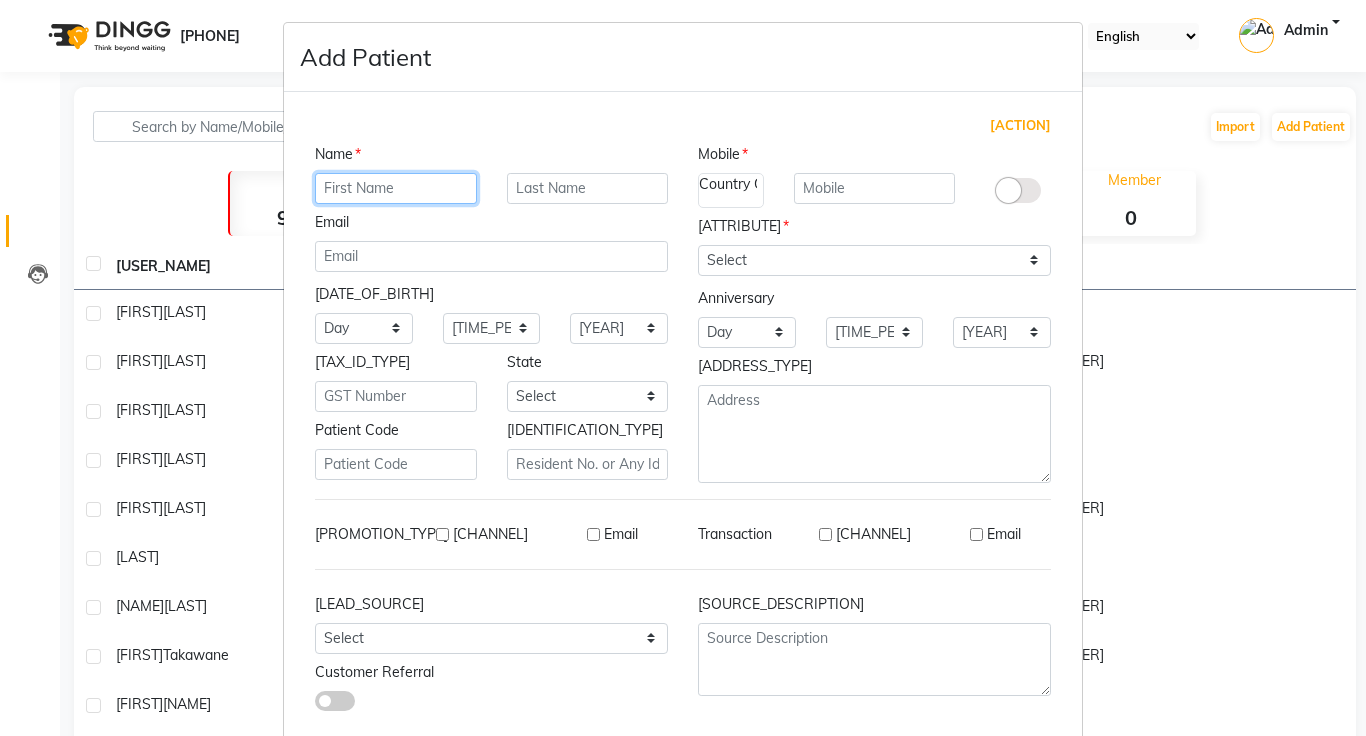 click at bounding box center [396, 188] 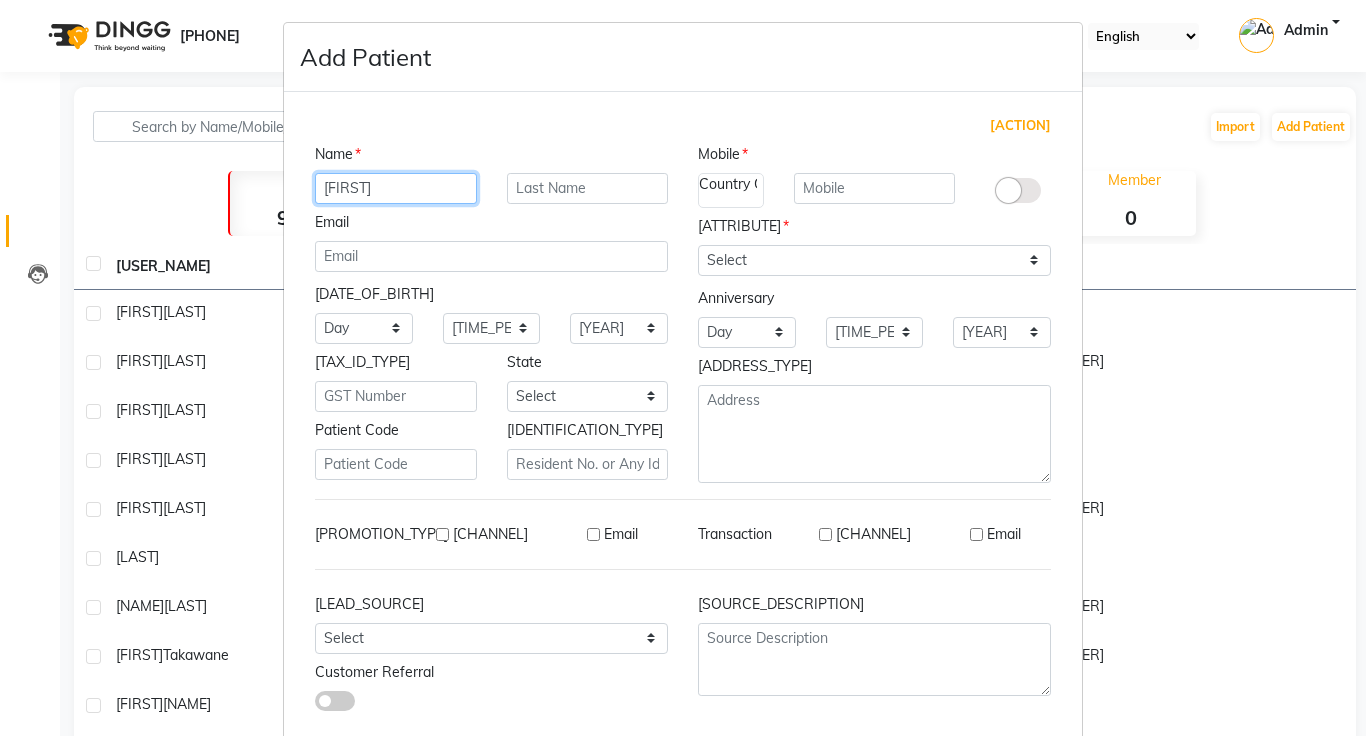 type on "[FIRST]" 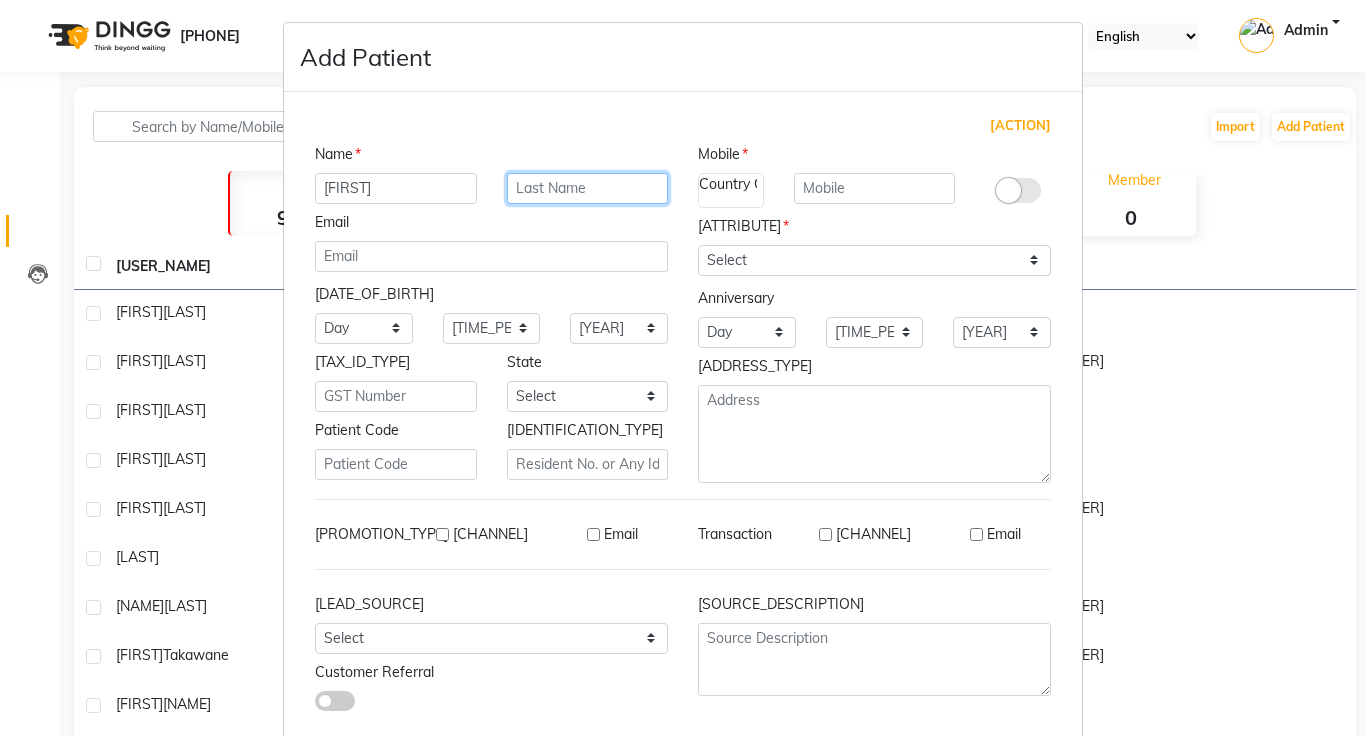 click at bounding box center [588, 188] 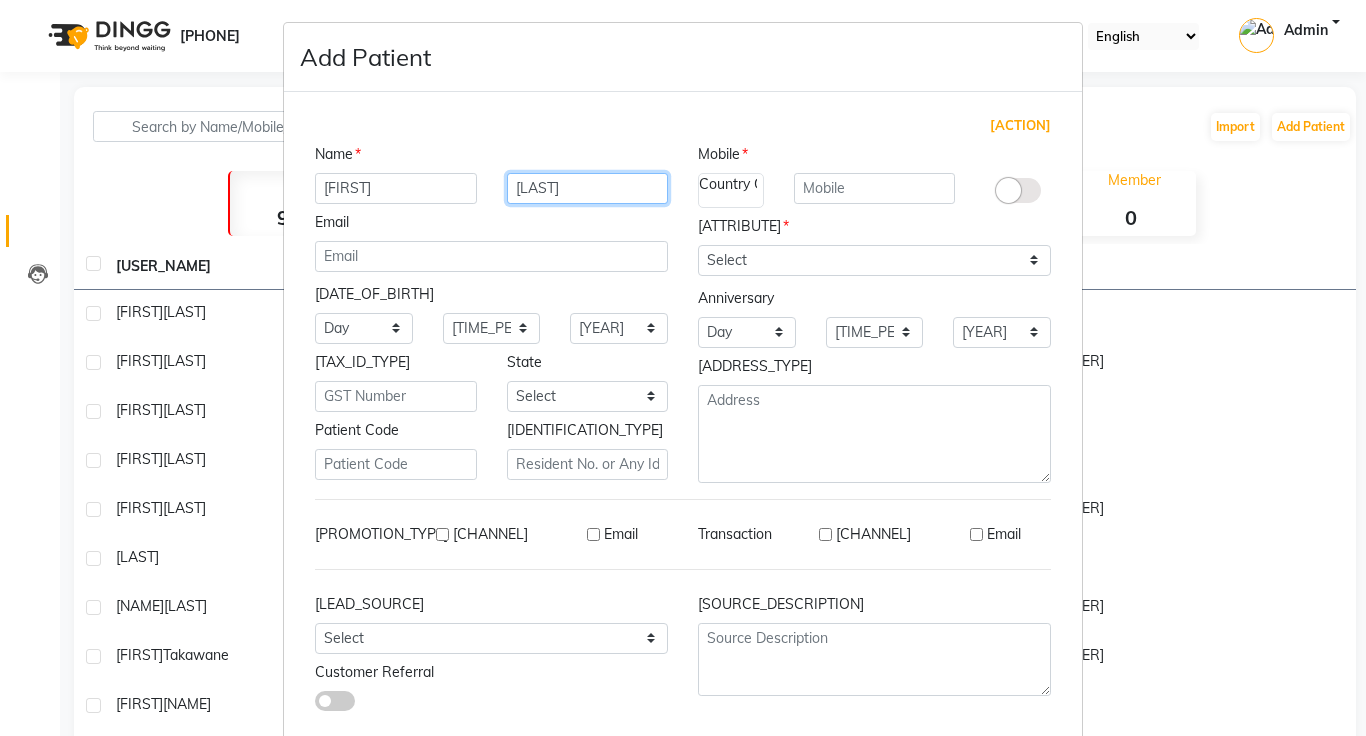 type on "[LAST]" 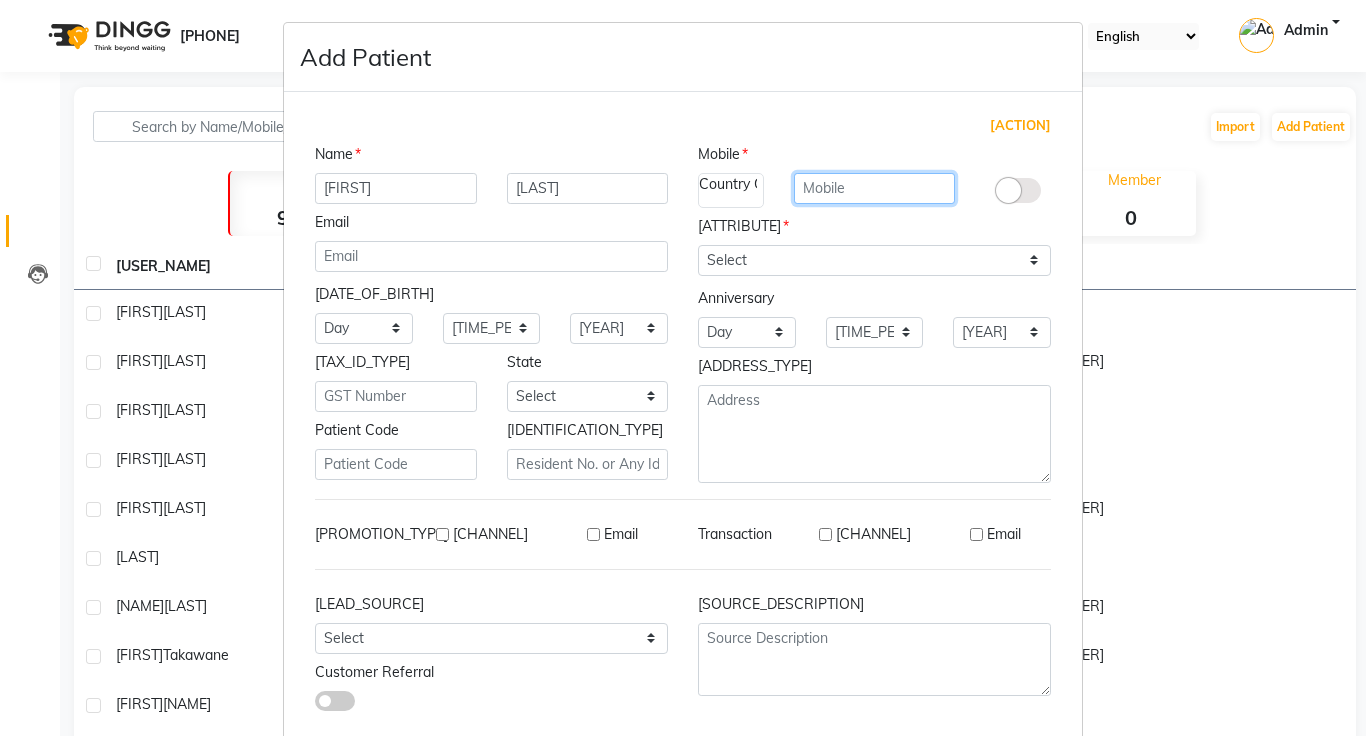click at bounding box center (875, 188) 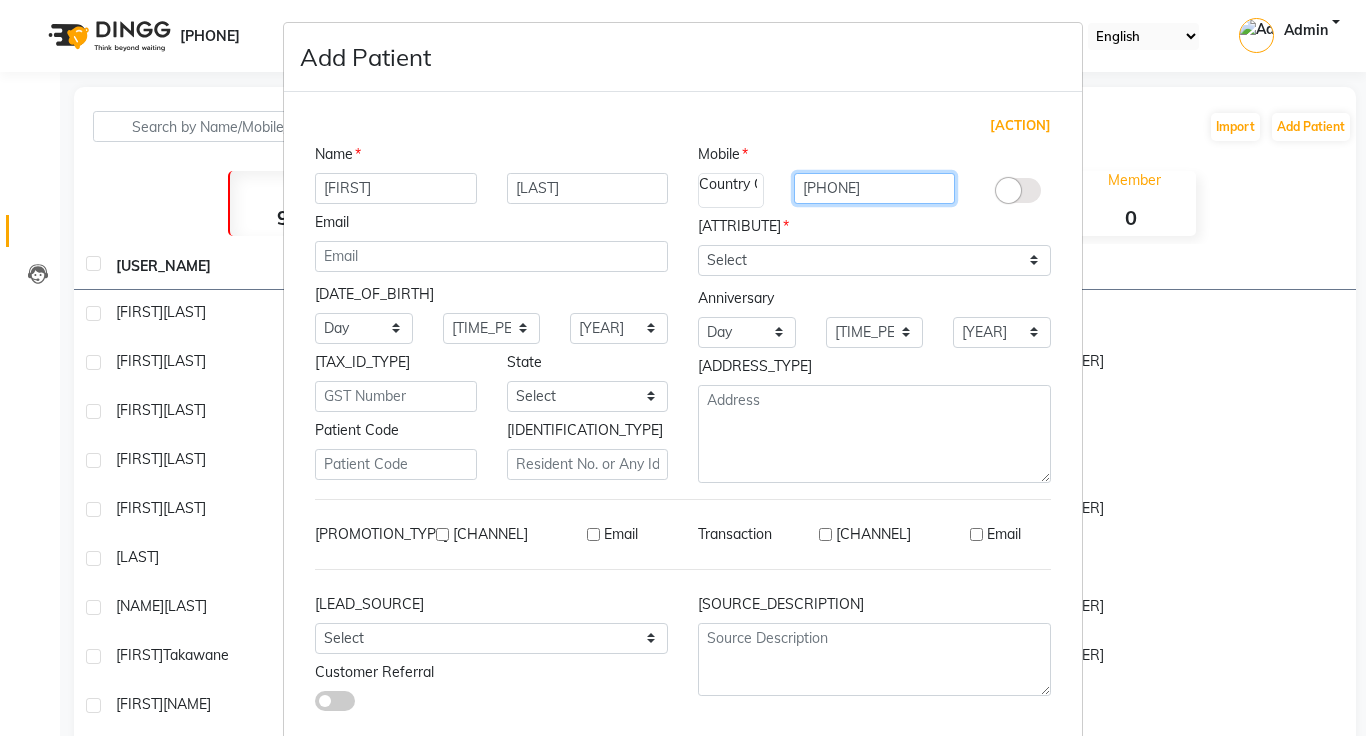 type on "[PHONE]" 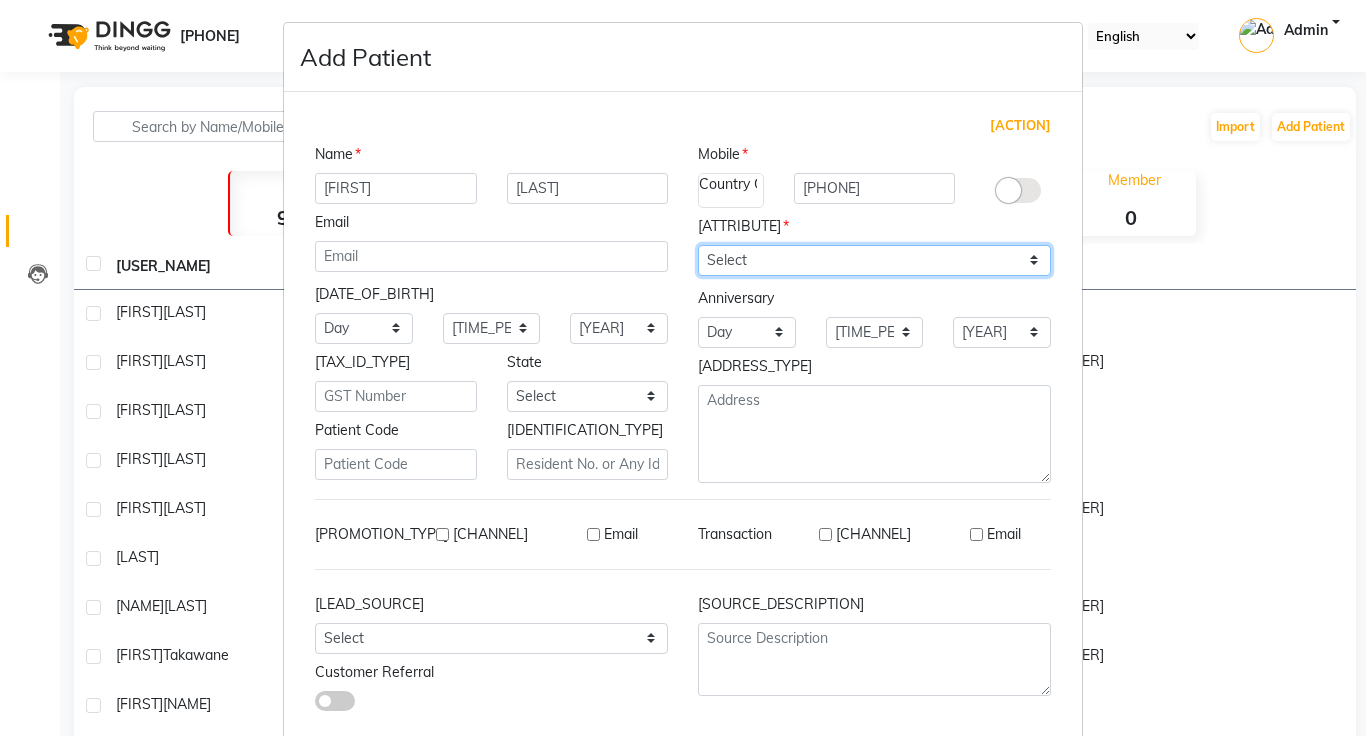 click on "Select Male Female Other Prefer Not To Say" at bounding box center [874, 260] 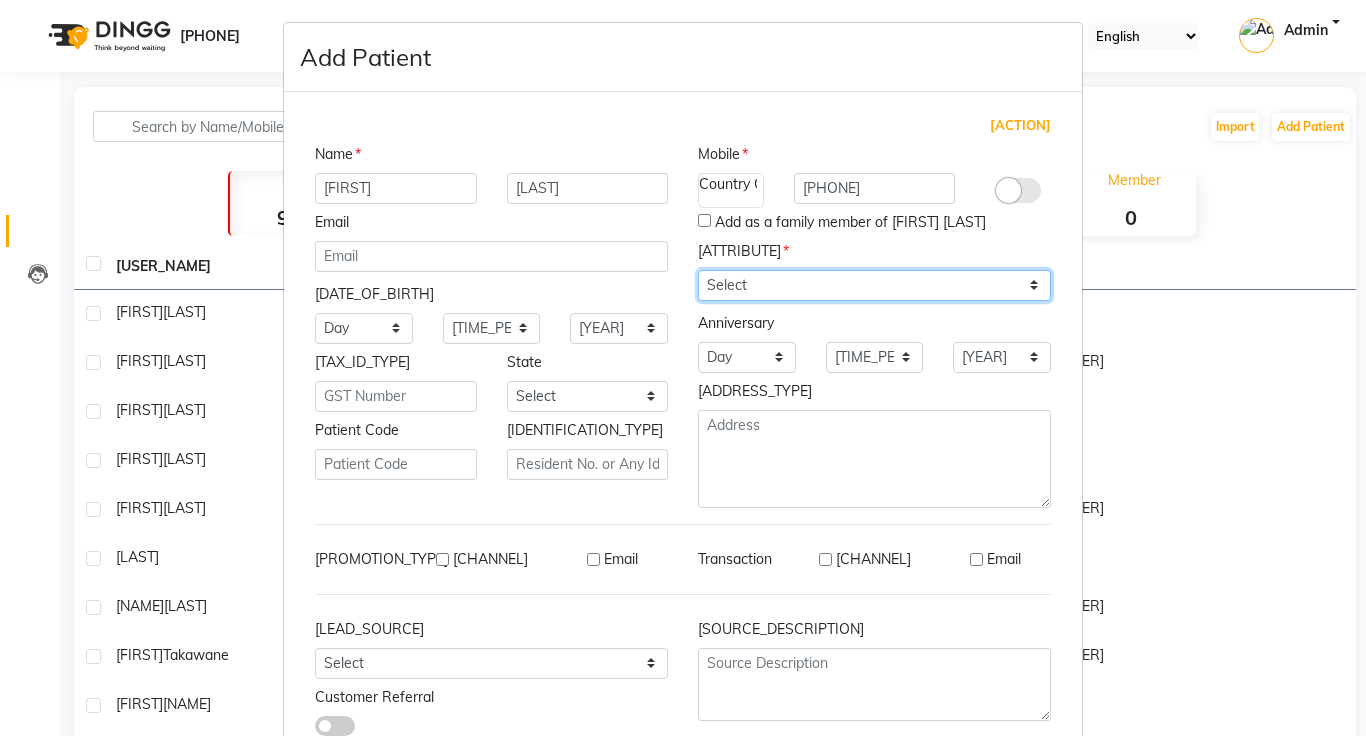 select on "female" 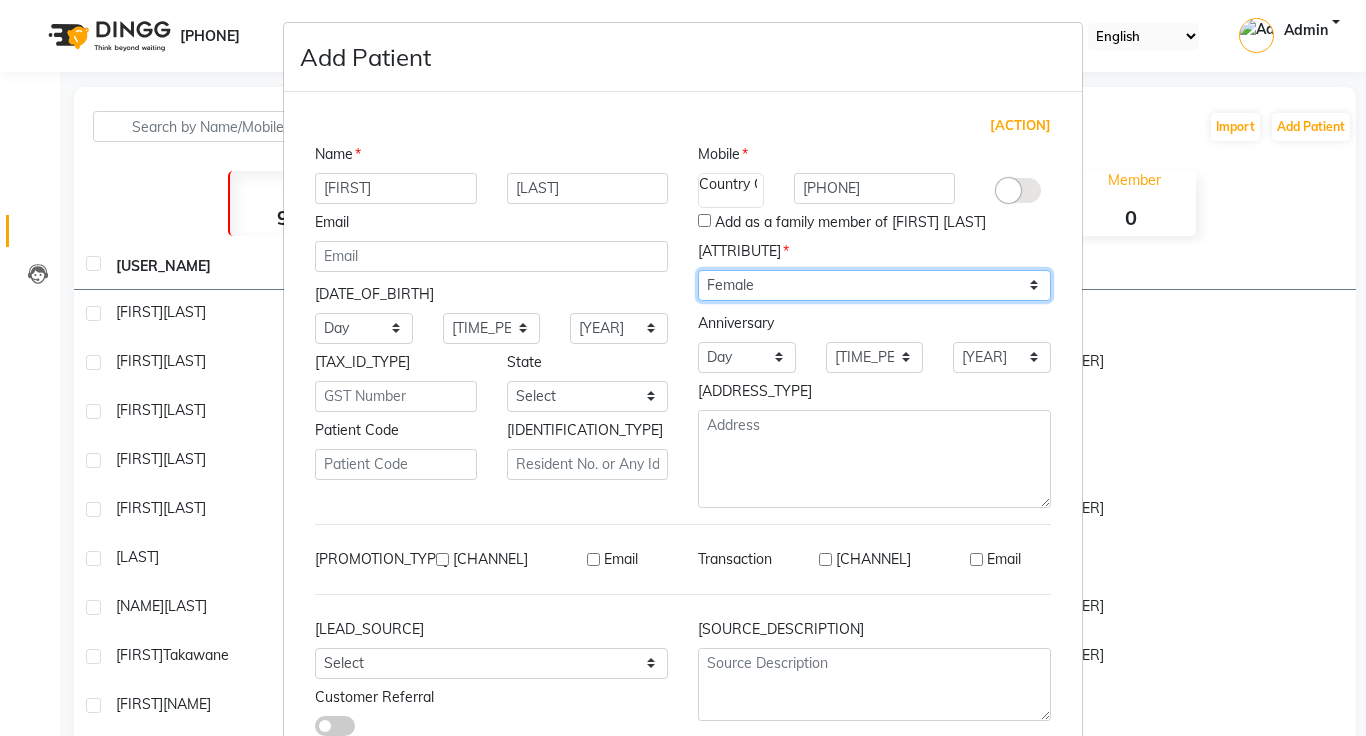 click on "Select Male Female Other Prefer Not To Say" at bounding box center (874, 285) 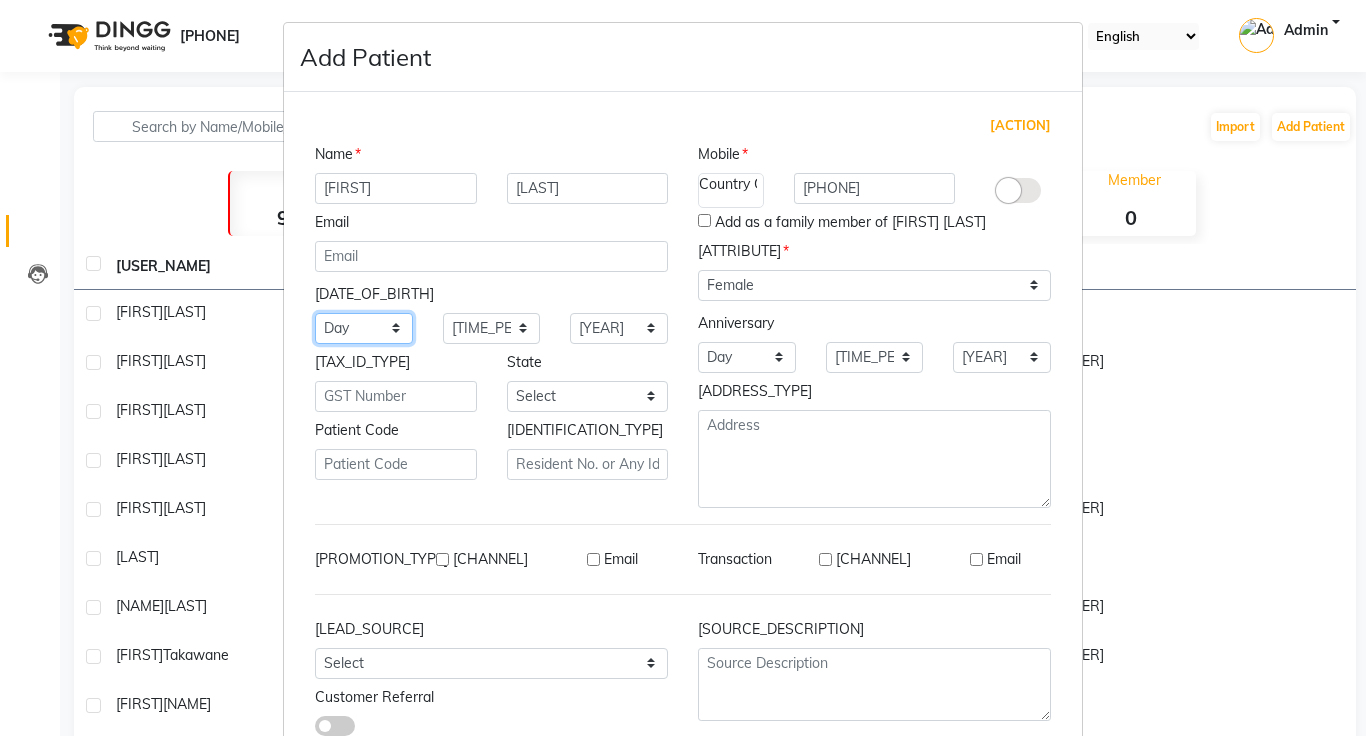 click on "Day 01 02 03 04 05 06 07 08 09 10 11 12 13 14 15 16 17 18 19 20 21 22 23 24 25 26 27 28 29 30 31" at bounding box center [364, 328] 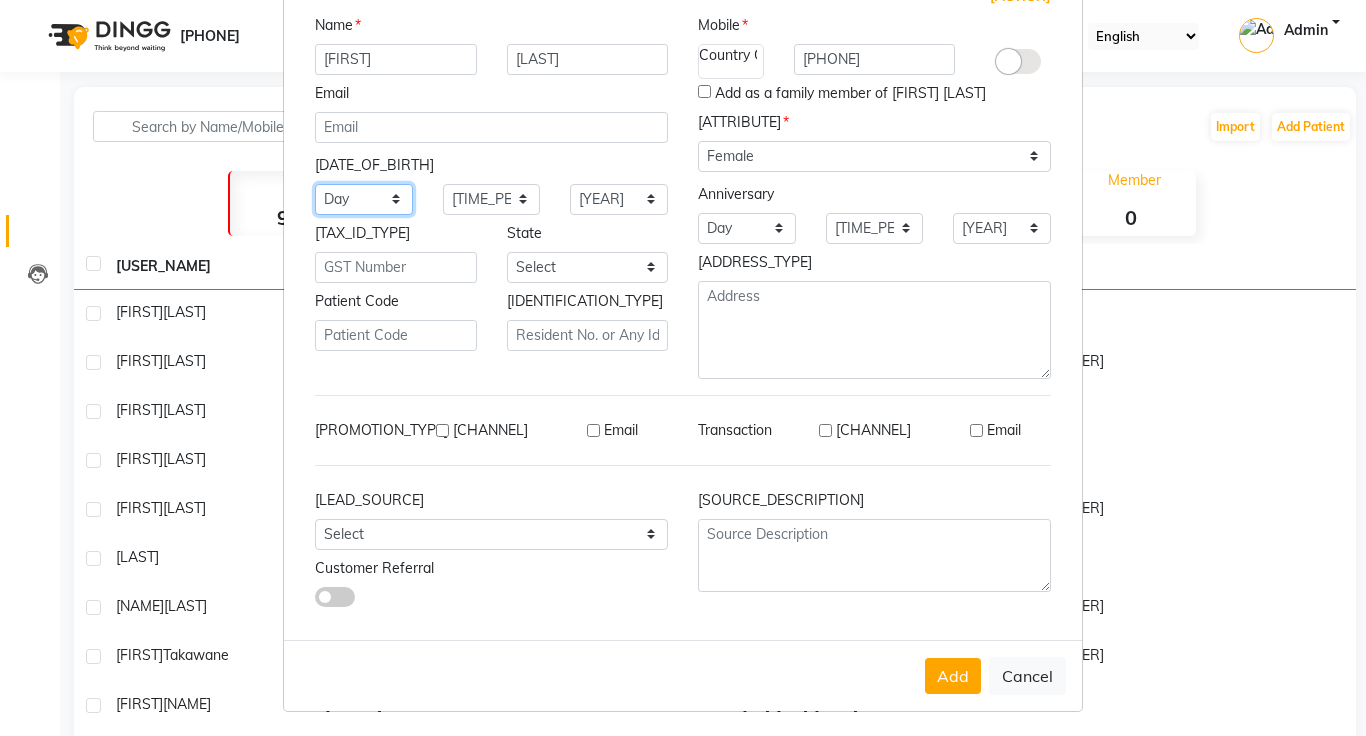 click on "Day 01 02 03 04 05 06 07 08 09 10 11 12 13 14 15 16 17 18 19 20 21 22 23 24 25 26 27 28 29 30 31" at bounding box center [364, 199] 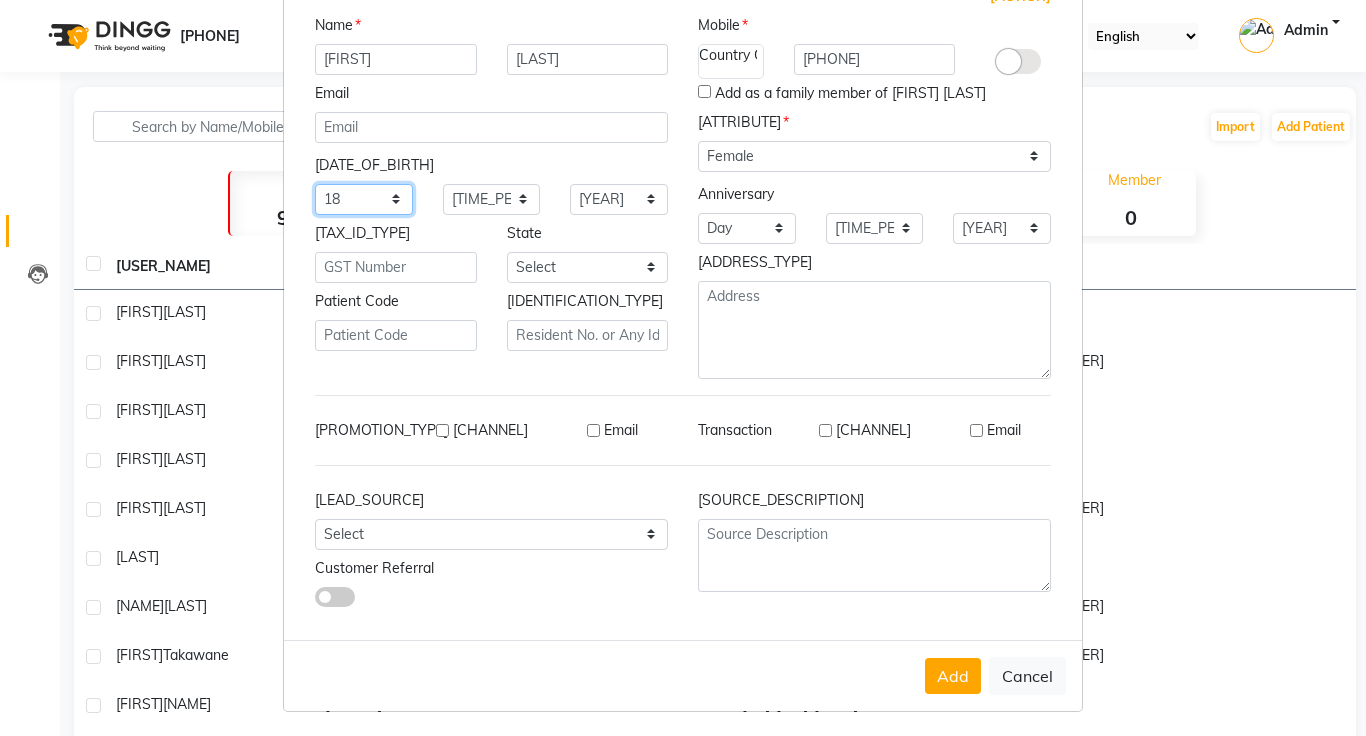 click on "Day 01 02 03 04 05 06 07 08 09 10 11 12 13 14 15 16 17 18 19 20 21 22 23 24 25 26 27 28 29 30 31" at bounding box center [364, 199] 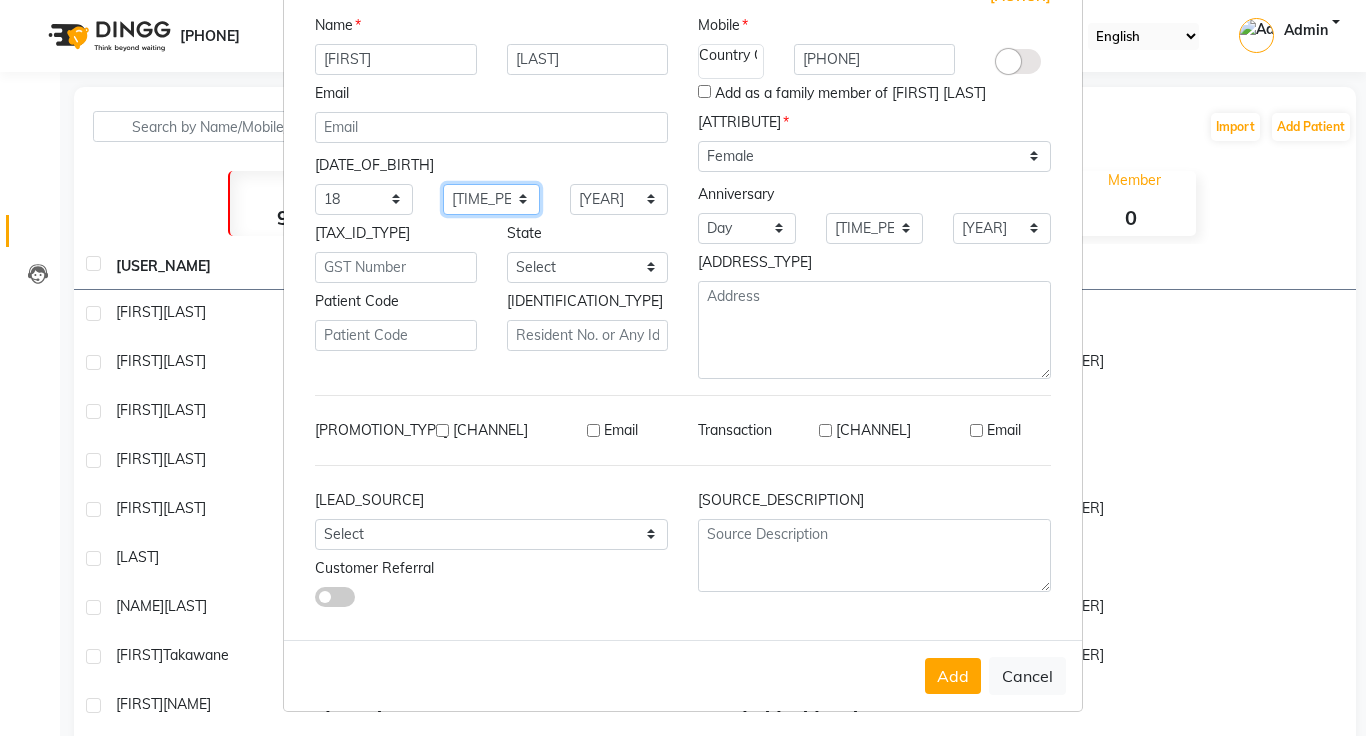 click on "Month January February March April May June July August September October November December" at bounding box center (492, 199) 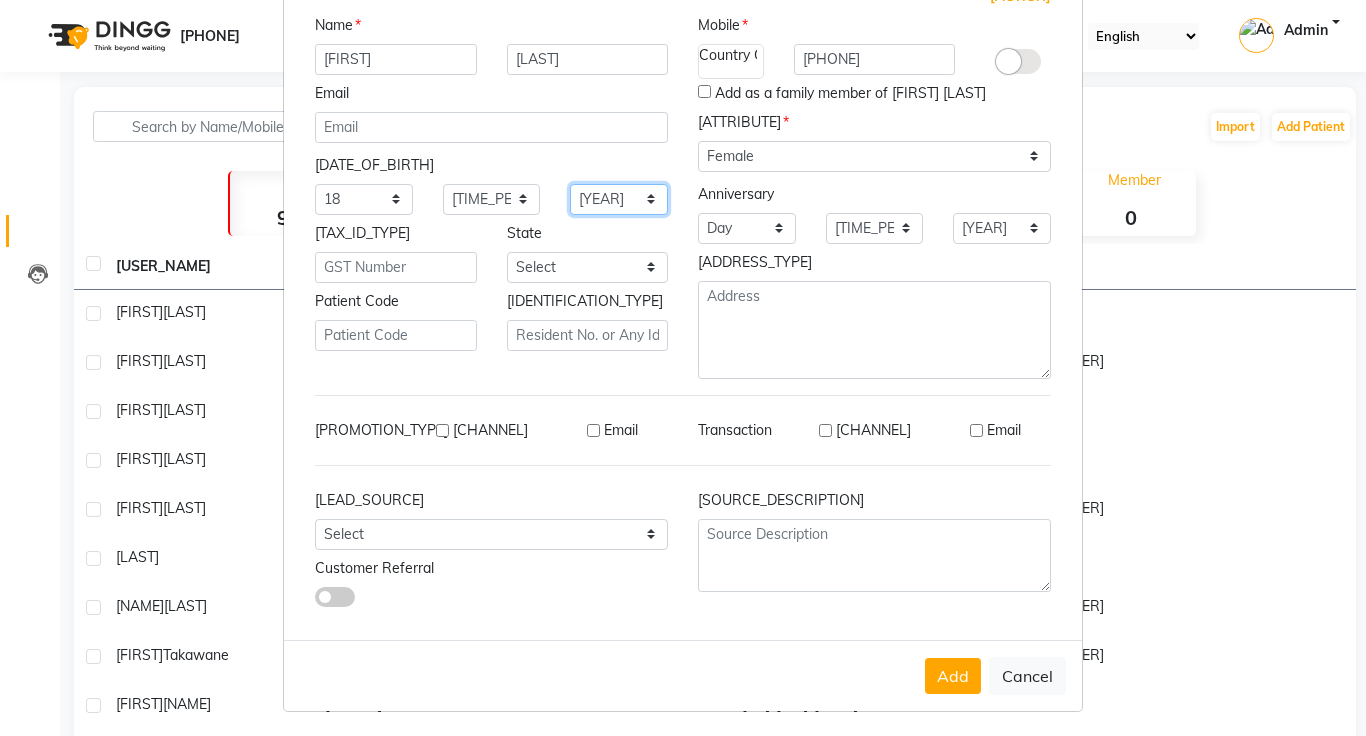 click on "1940 1941 1942 1943 1944 1945 1946 1947 1948 1949 1950 1951 1952 1953 1954 1955 1956 1957 1958 1959 1960 1961 1962 1963 1964 1965 1966 1967 1968 1969 1970 1971 1972 1973 1974 1975 1976 1977 1978 1979 1980 1981 1982 1983 1984 1985 1986 1987 1988 1989 1990 1991 1992 1993 1994 1995 1996 1997 1998 1999 2000 2001 2002 2003 2004 2005 2006 2007 2008 2009 2010 2011 2012 2013 2014 2015 2016 2017 2018 2019 2020 2021 2022 2023 2024" at bounding box center [619, 199] 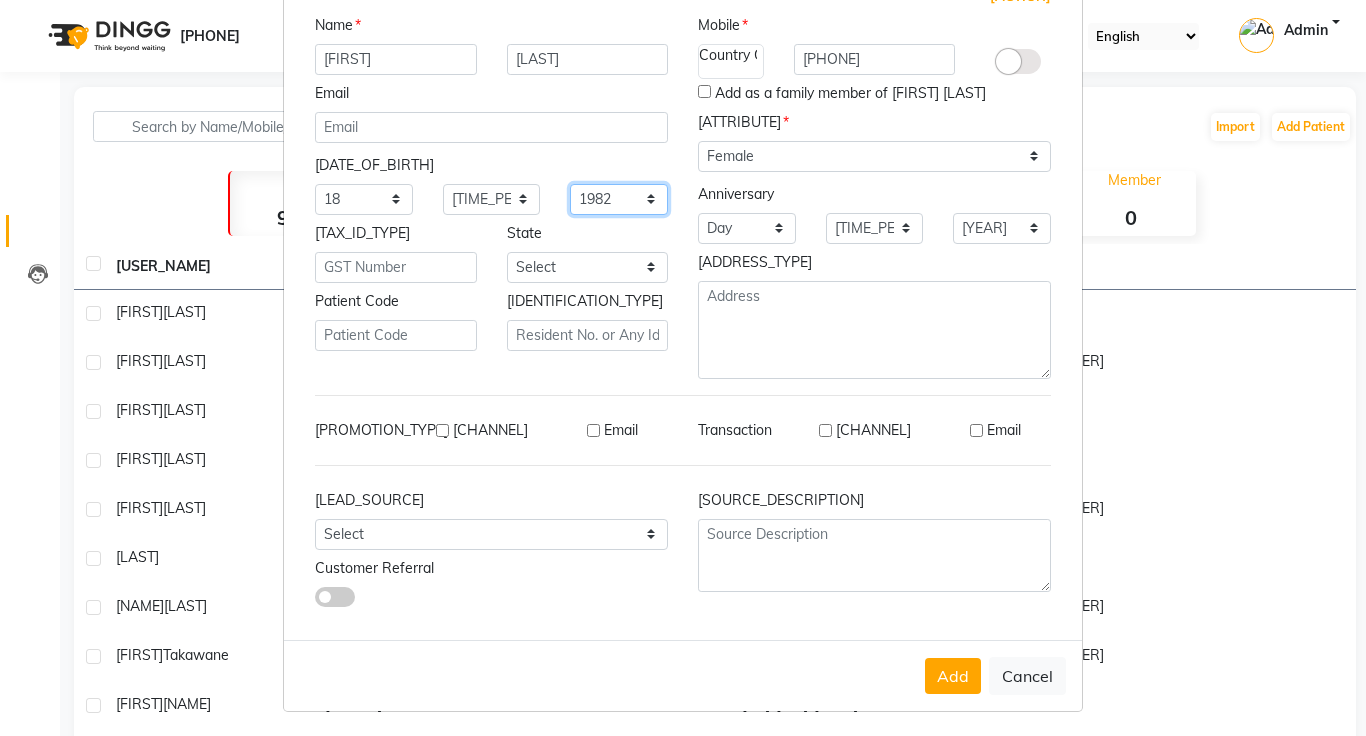click on "1940 1941 1942 1943 1944 1945 1946 1947 1948 1949 1950 1951 1952 1953 1954 1955 1956 1957 1958 1959 1960 1961 1962 1963 1964 1965 1966 1967 1968 1969 1970 1971 1972 1973 1974 1975 1976 1977 1978 1979 1980 1981 1982 1983 1984 1985 1986 1987 1988 1989 1990 1991 1992 1993 1994 1995 1996 1997 1998 1999 2000 2001 2002 2003 2004 2005 2006 2007 2008 2009 2010 2011 2012 2013 2014 2015 2016 2017 2018 2019 2020 2021 2022 2023 2024" at bounding box center [619, 199] 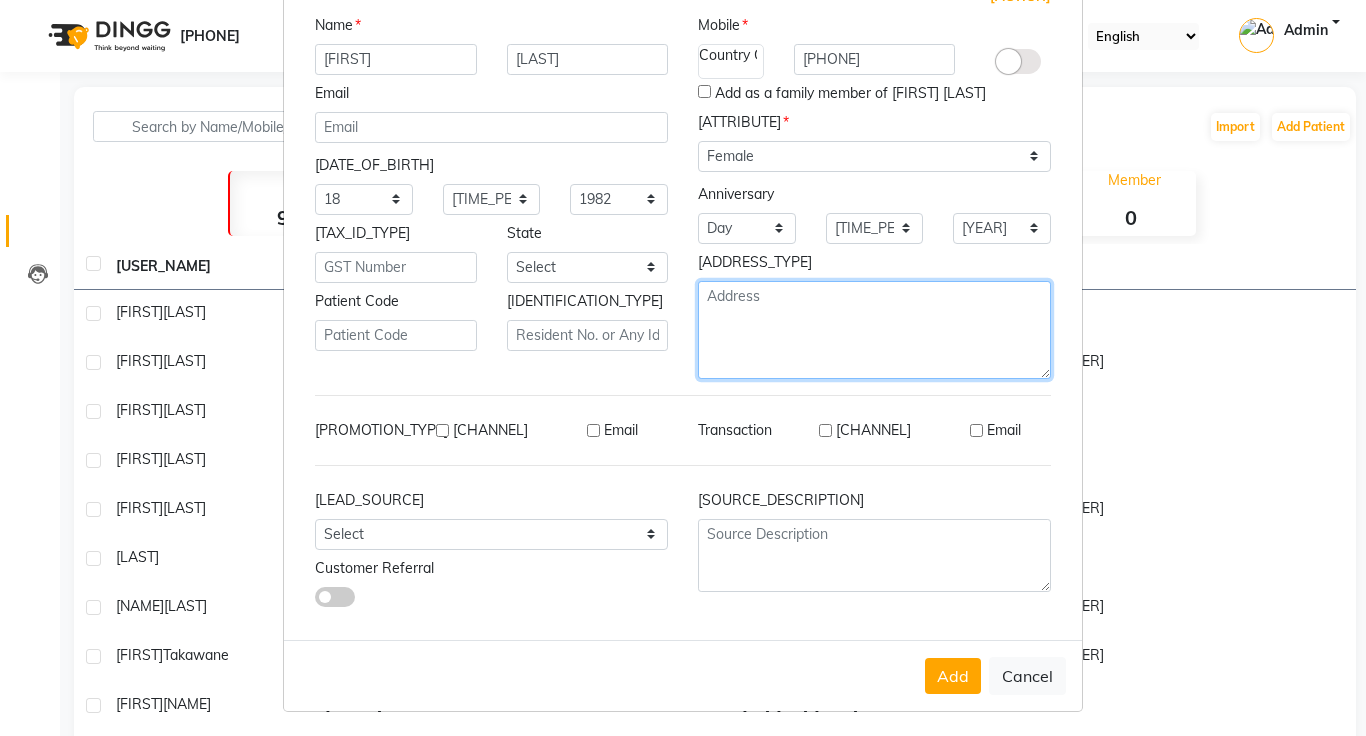 click at bounding box center (874, 330) 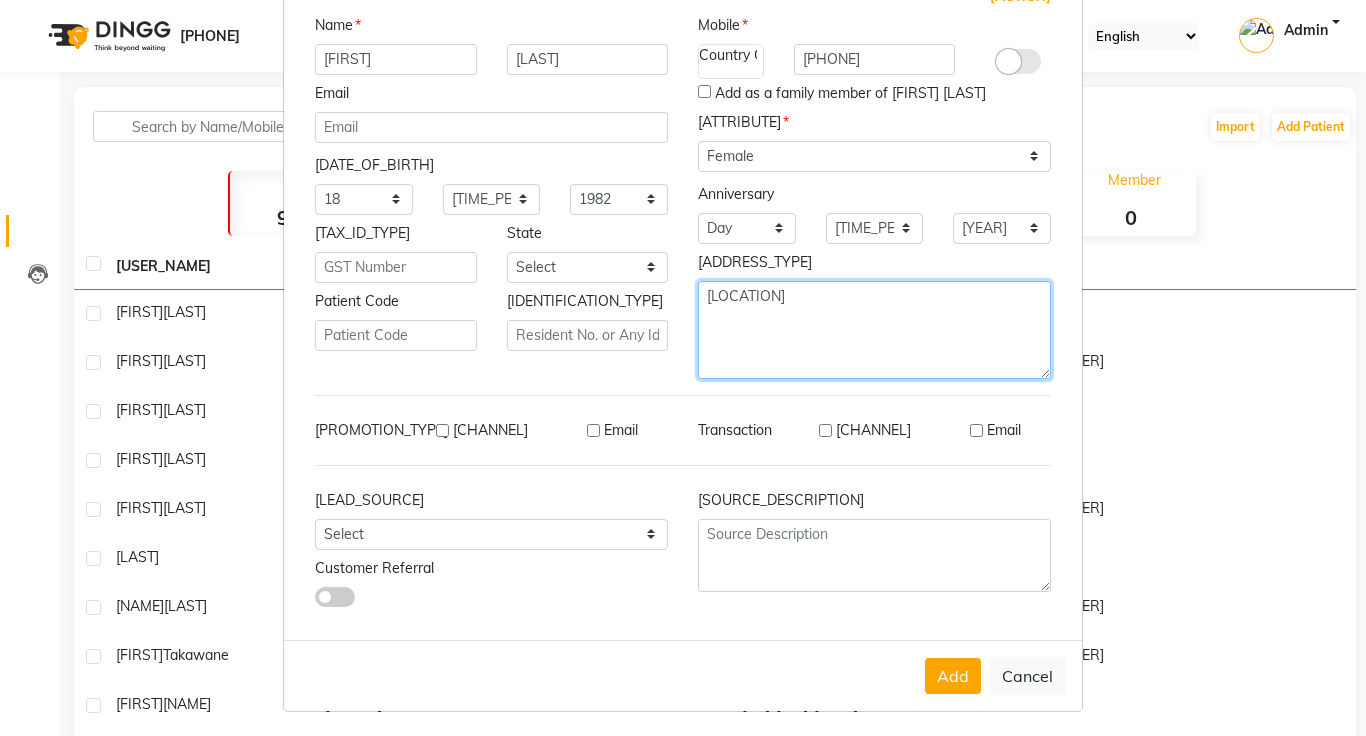 type on "[LOCATION]" 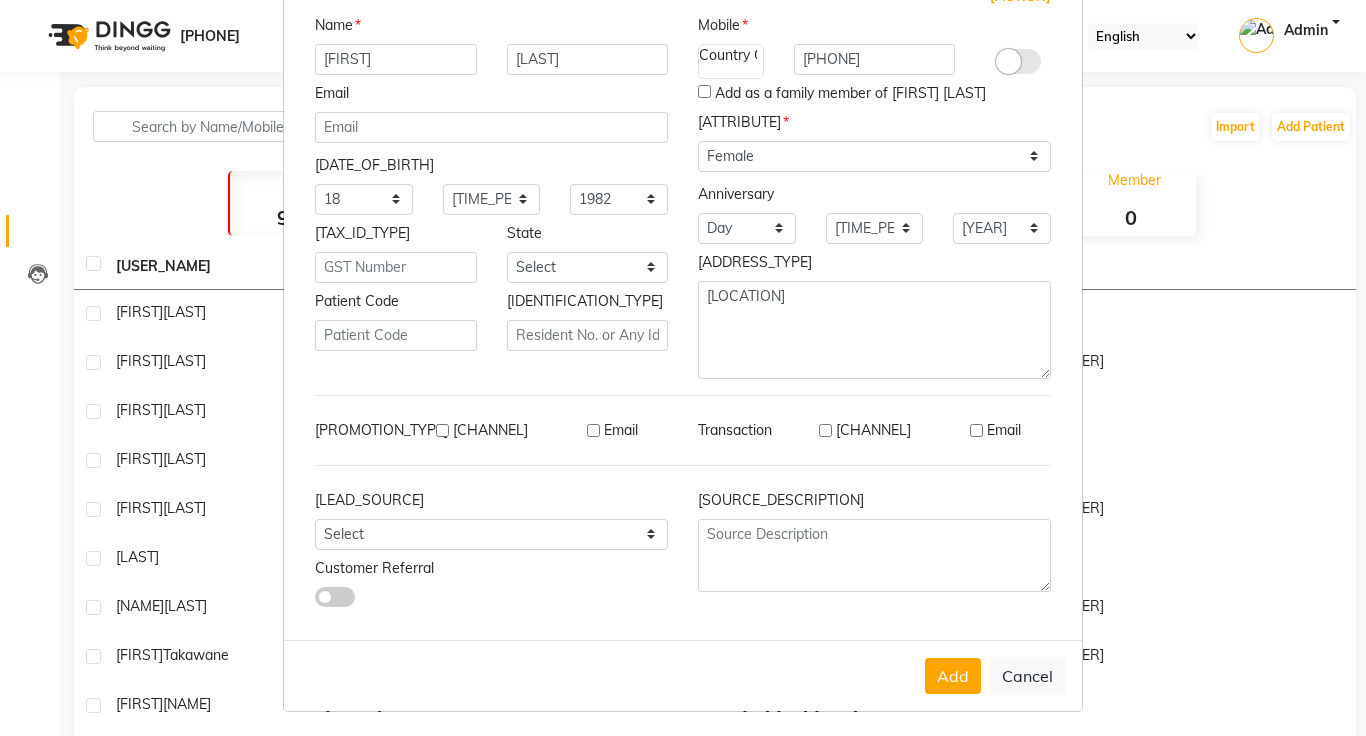 click on "Add as a family member of [FIRST] [LAST]" at bounding box center (704, 91) 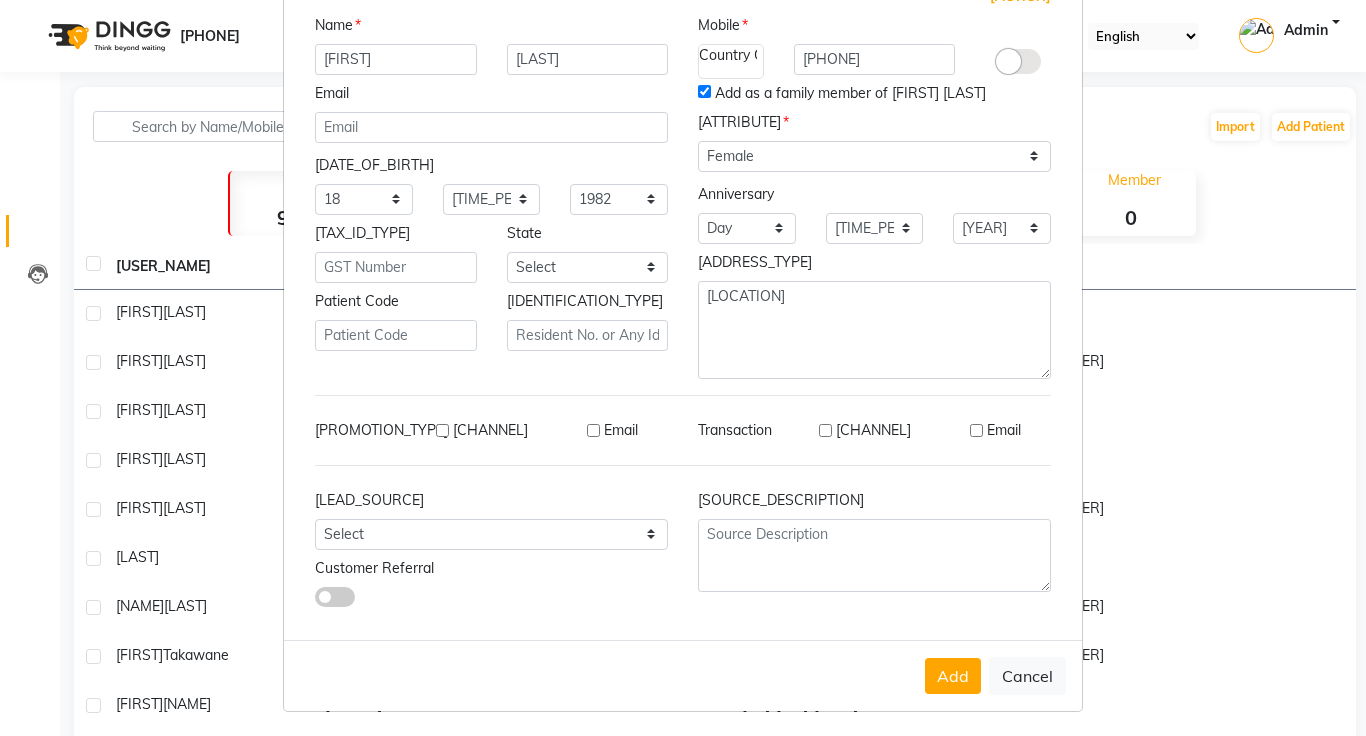 click on "[ADDRESS_TYPE]" at bounding box center [874, 266] 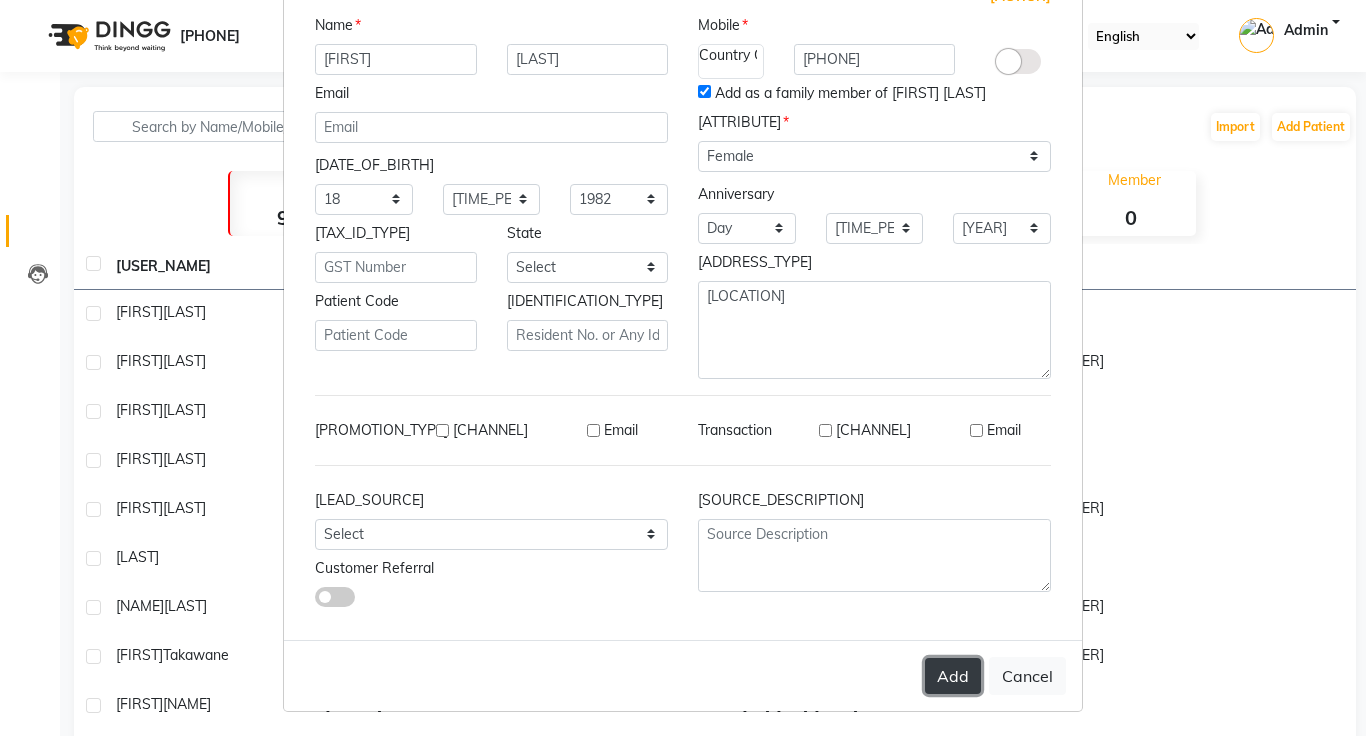click on "Add" at bounding box center [953, 676] 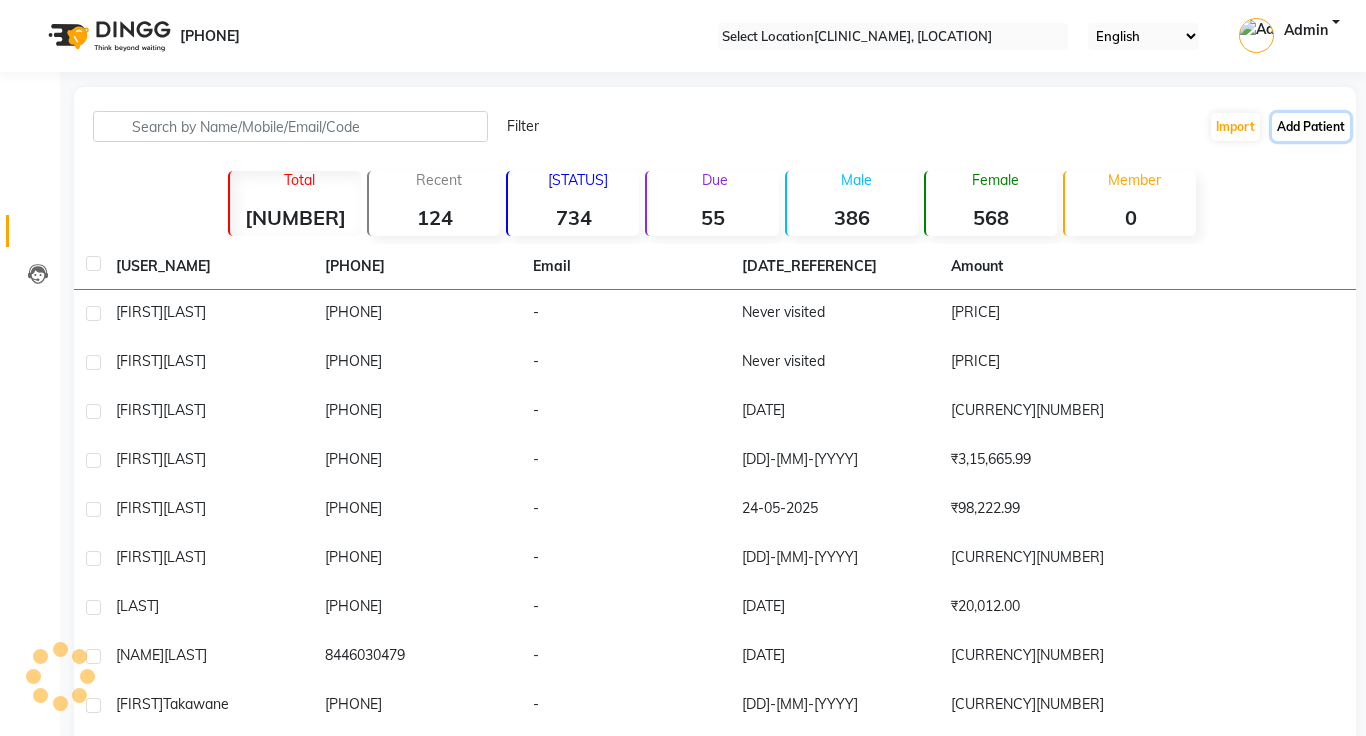 scroll, scrollTop: 113, scrollLeft: 0, axis: vertical 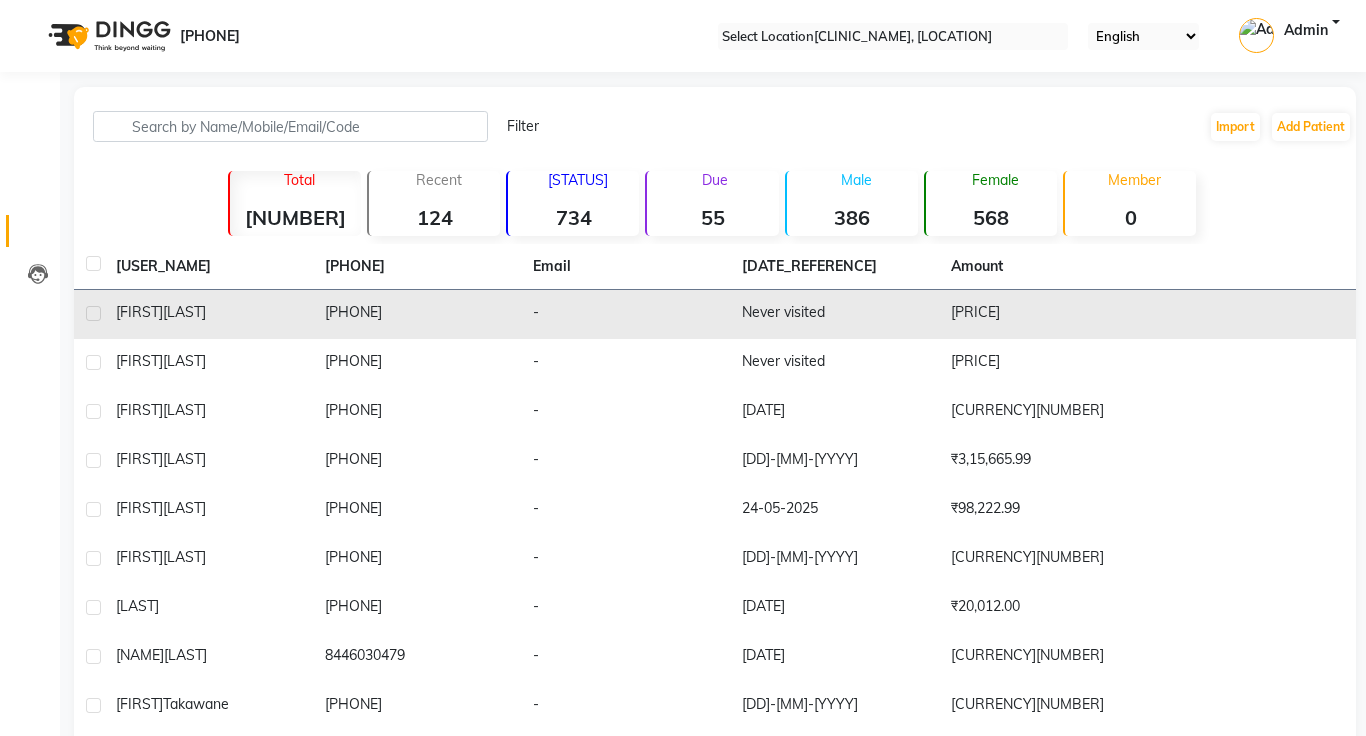 click on "-" at bounding box center [625, 314] 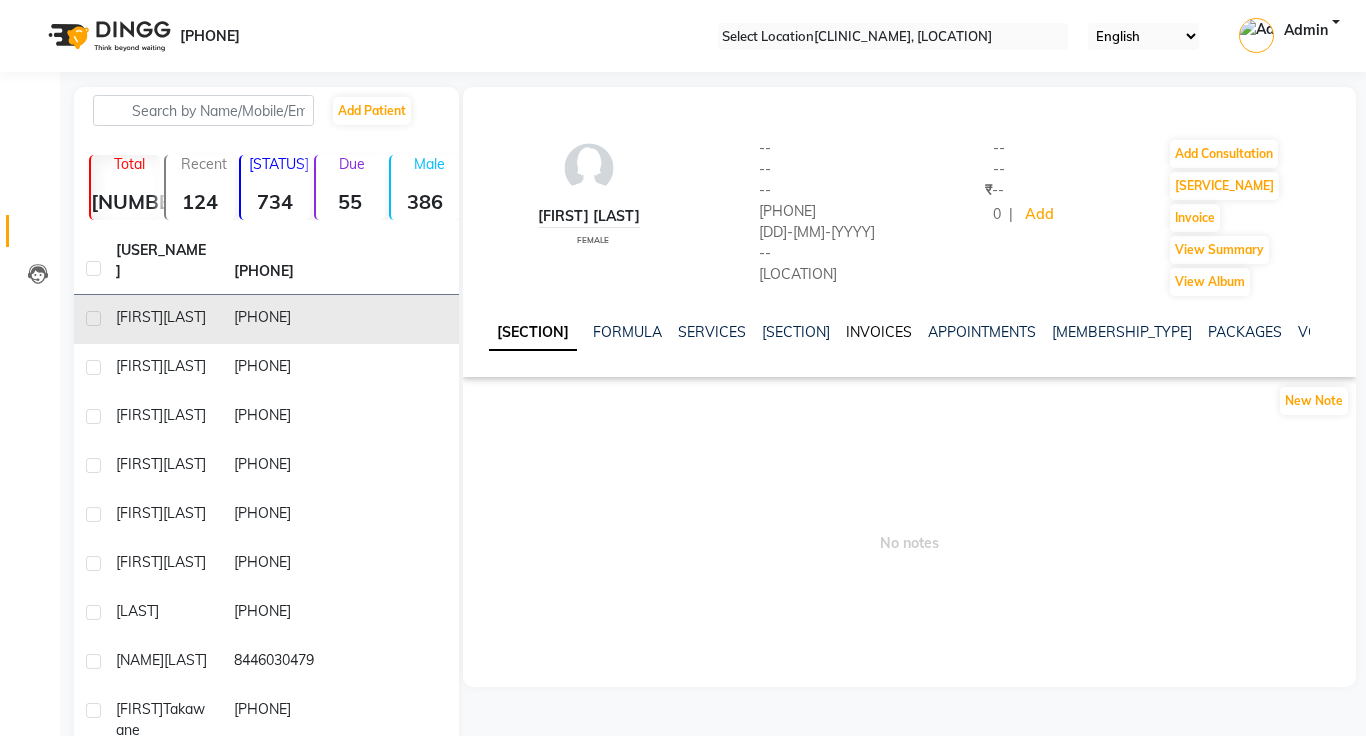 click on "INVOICES" at bounding box center (879, 332) 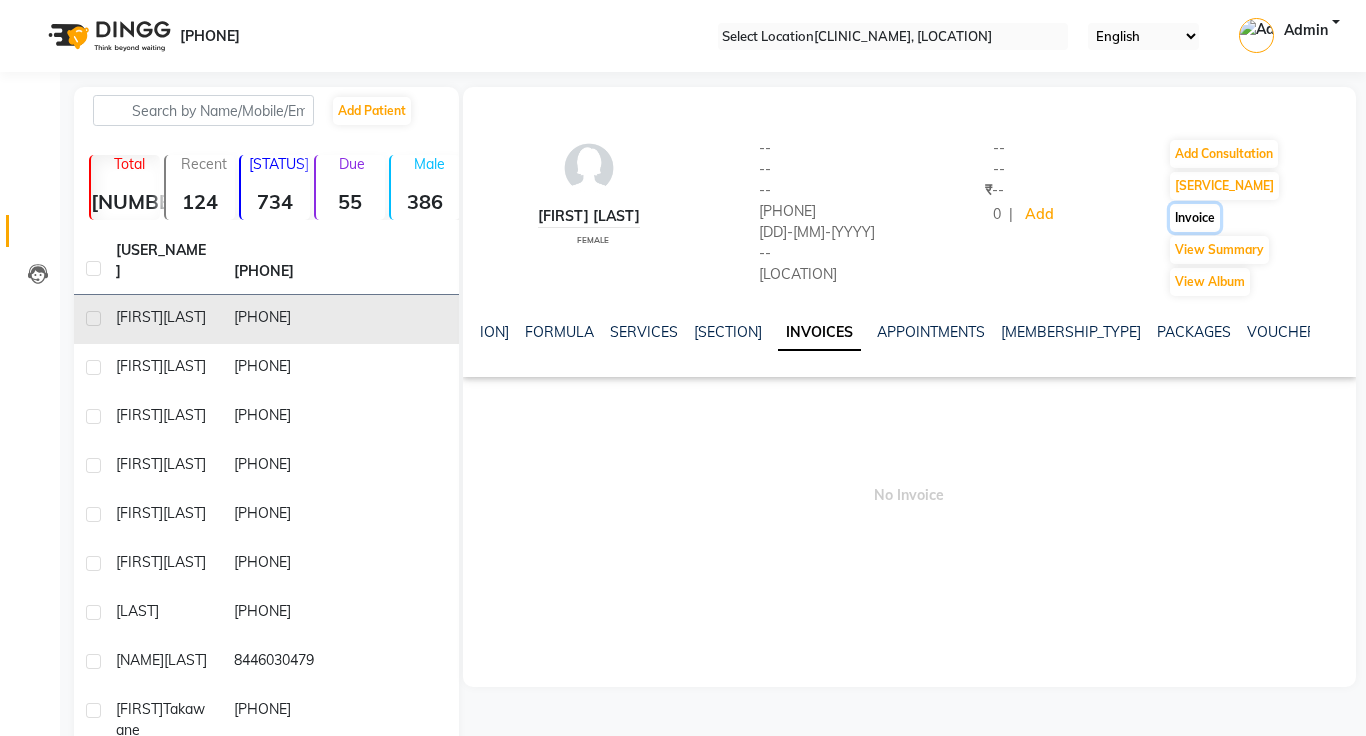 click on "Invoice" at bounding box center (1224, 154) 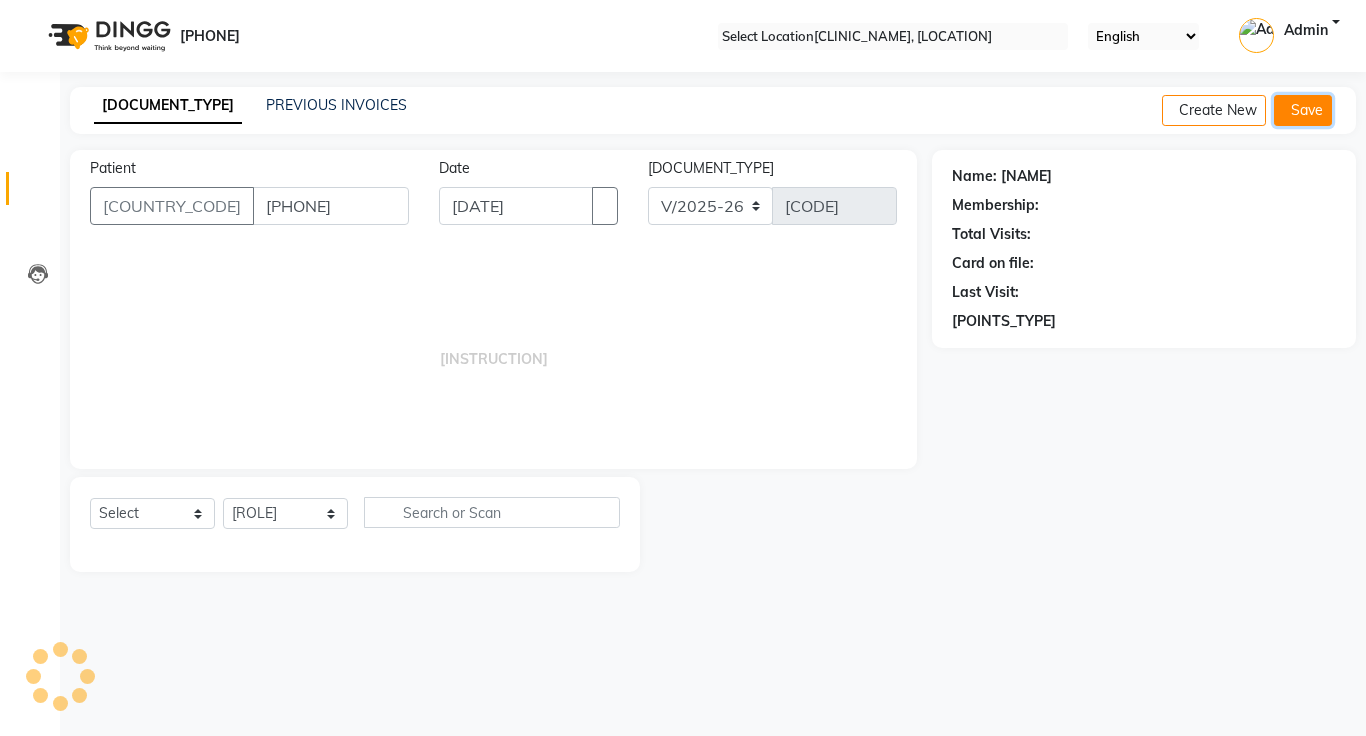 click on "Save" at bounding box center (1303, 110) 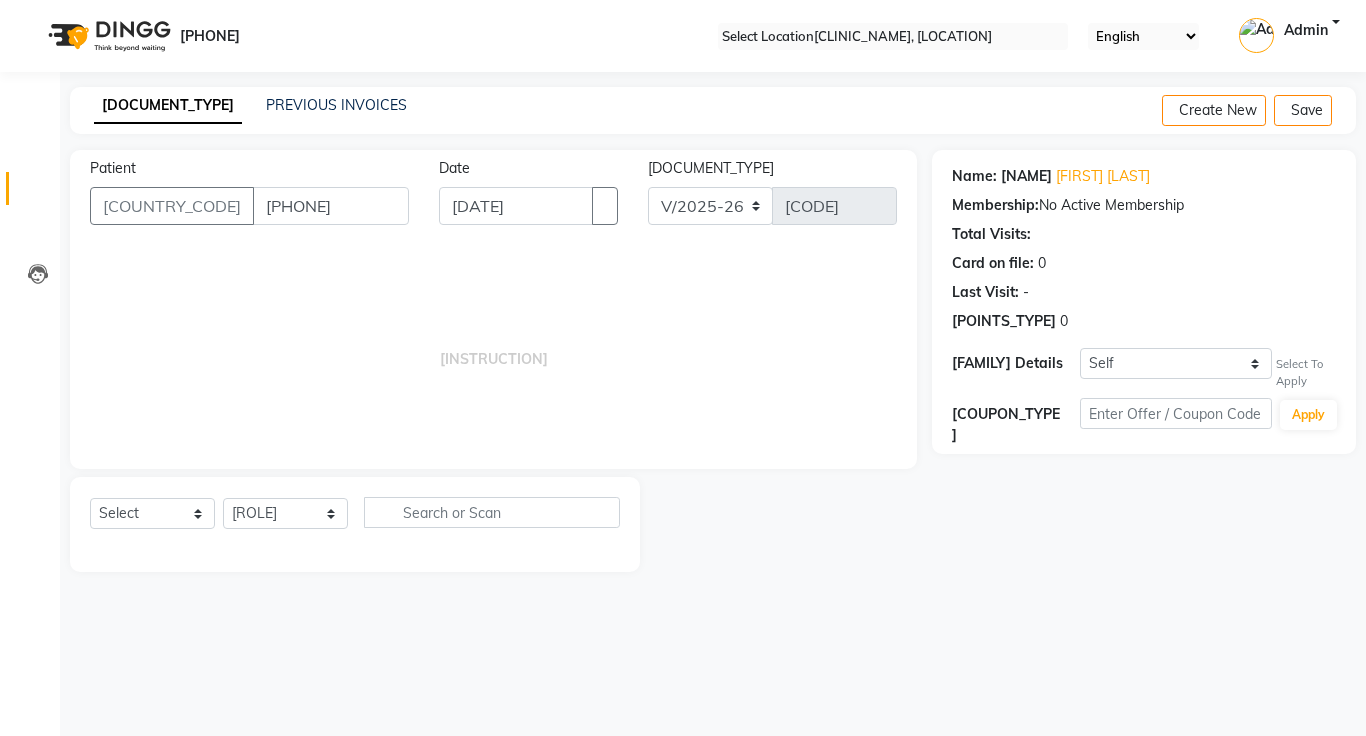 click at bounding box center [1340, 111] 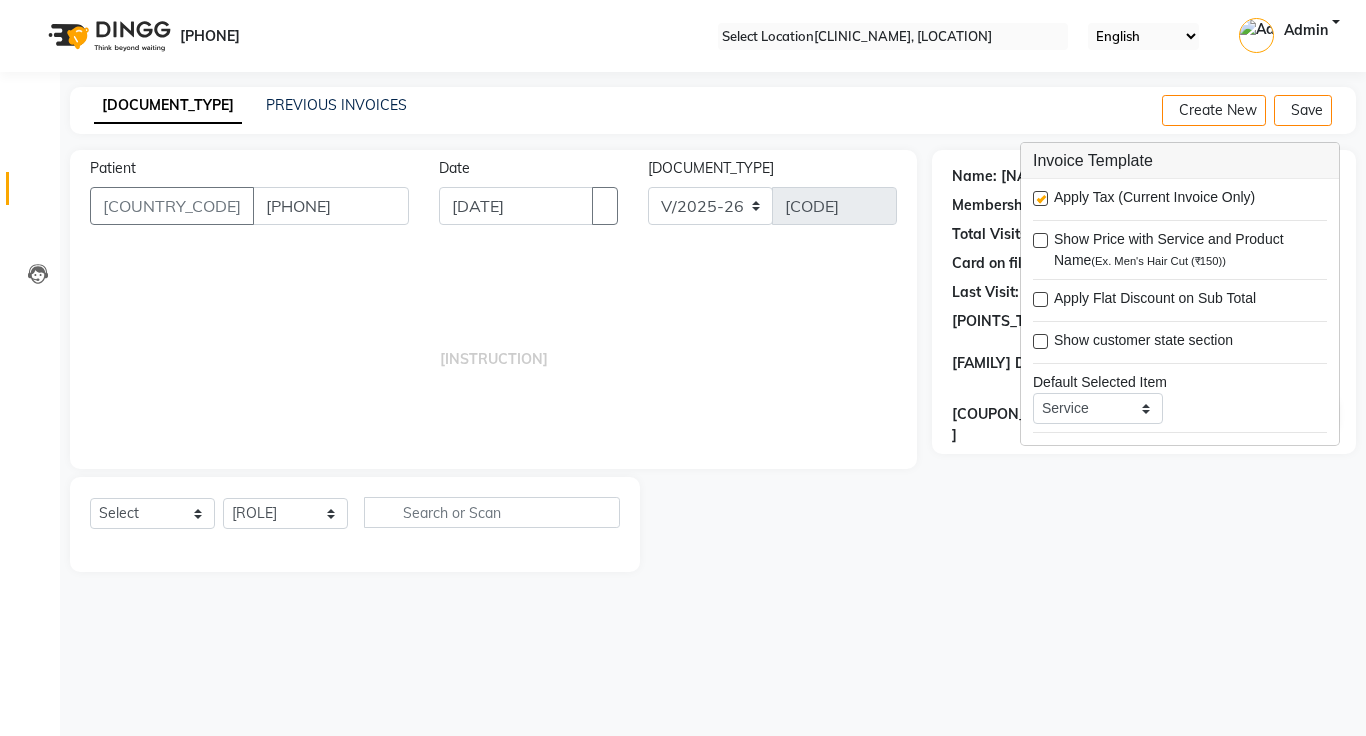 click at bounding box center [1040, 198] 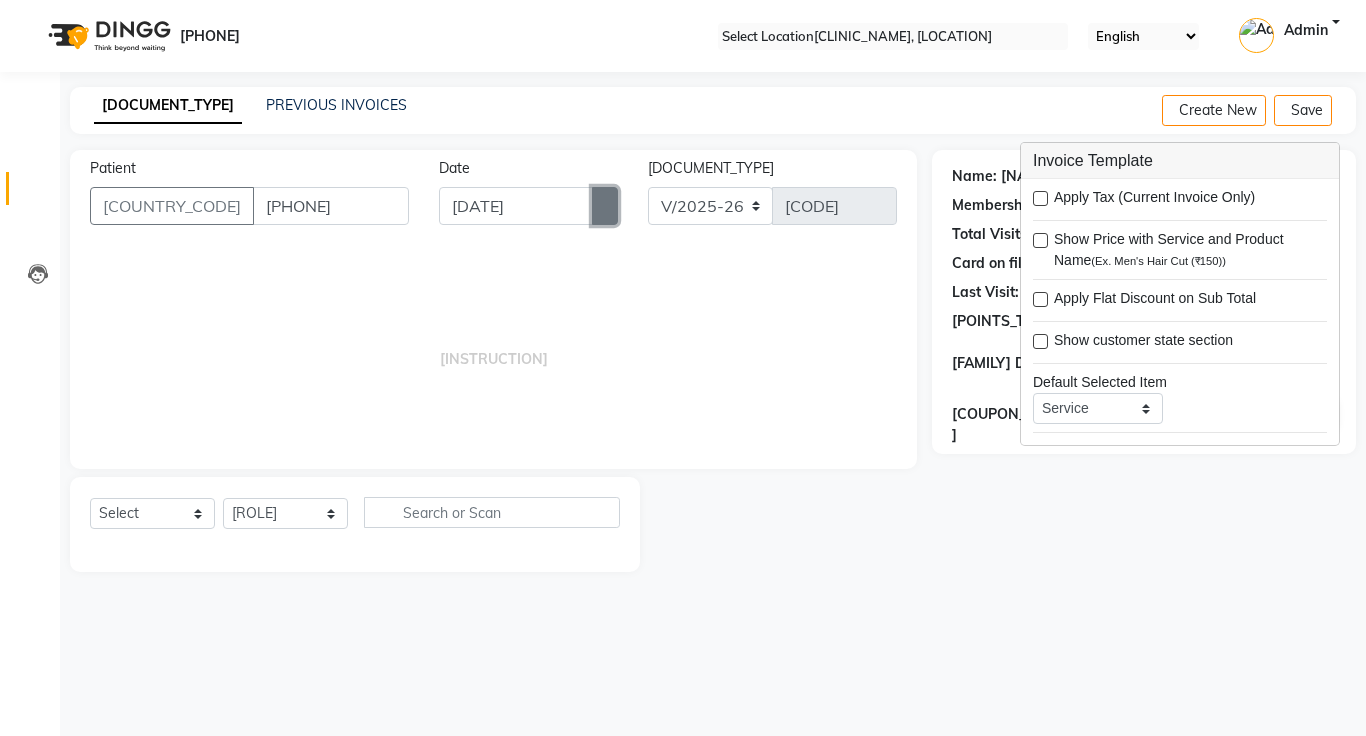 click at bounding box center [605, 206] 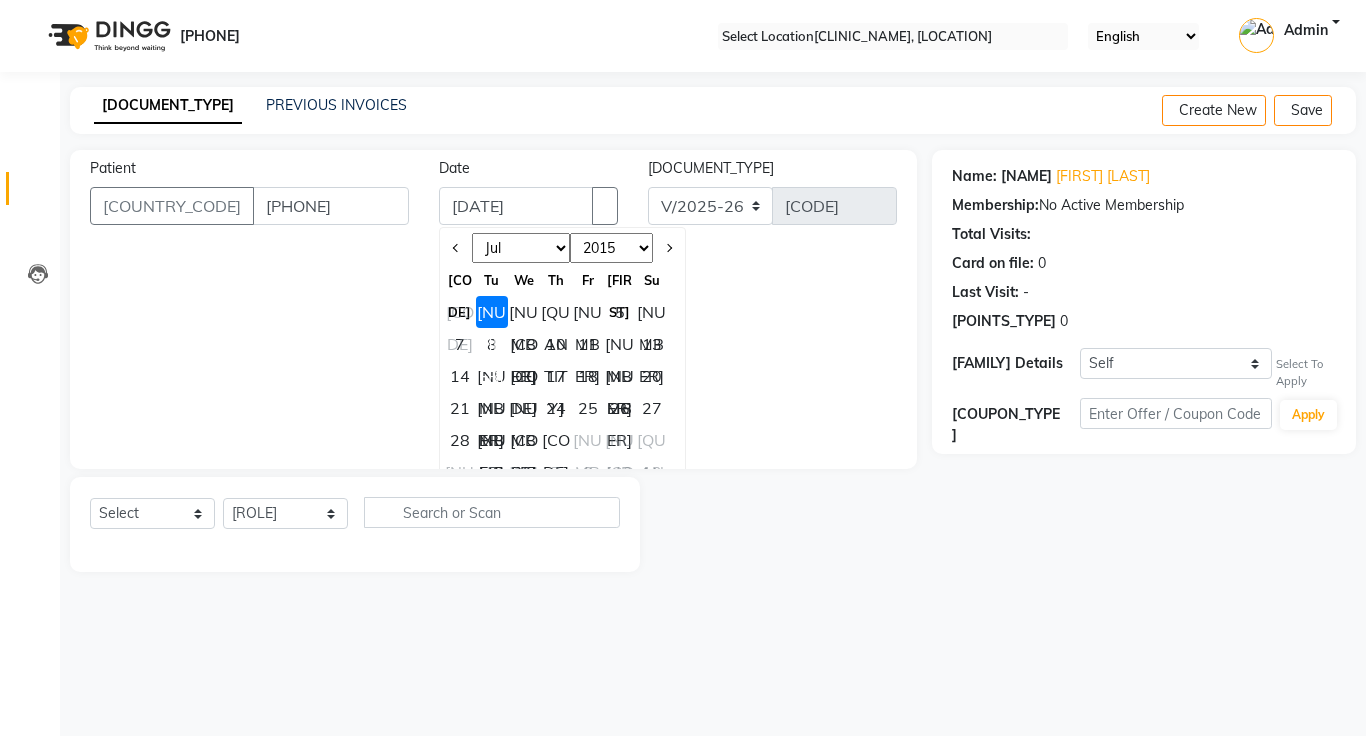 click on "[MONTH] [MONTH] [MONTH] [MONTH] [MONTH] [MONTH] [MONTH] [MONTH] [MONTH] [MONTH] [MONTH] [MONTH]" at bounding box center (521, 248) 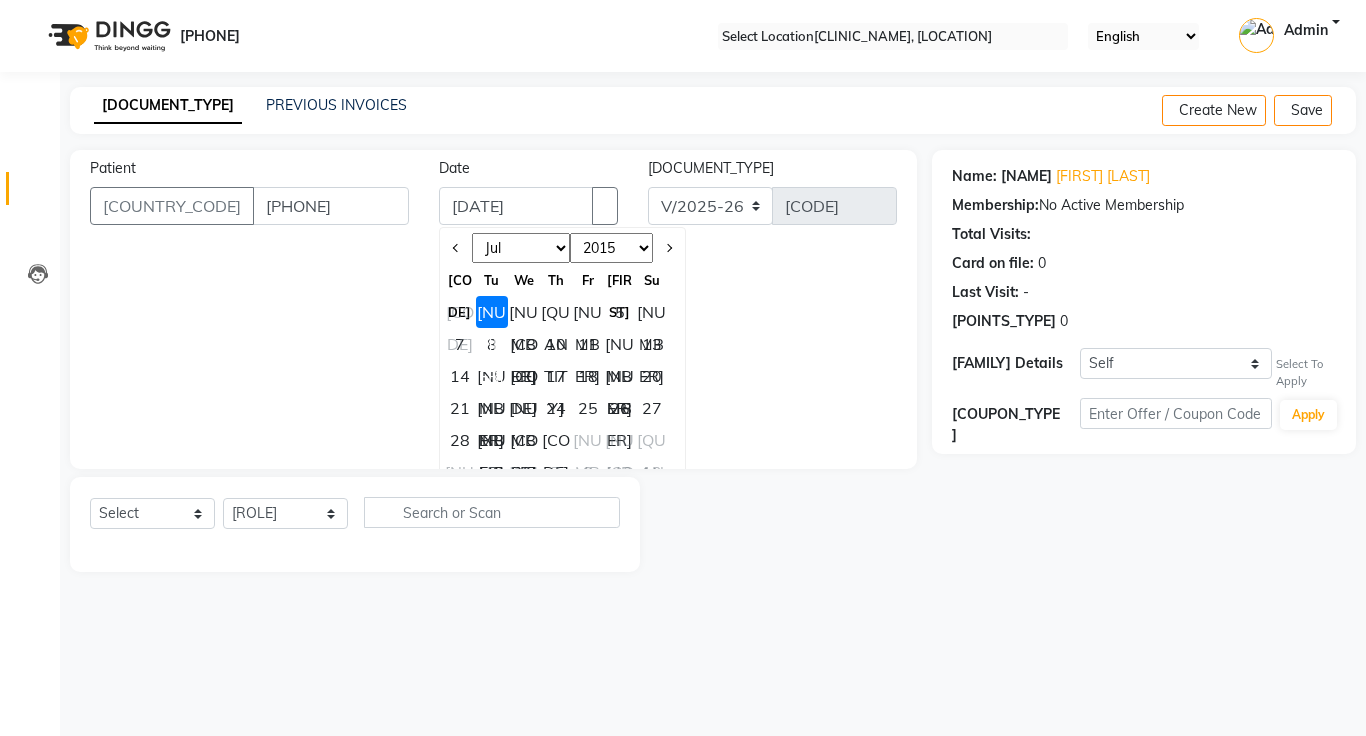 select on "[NUMBER]" 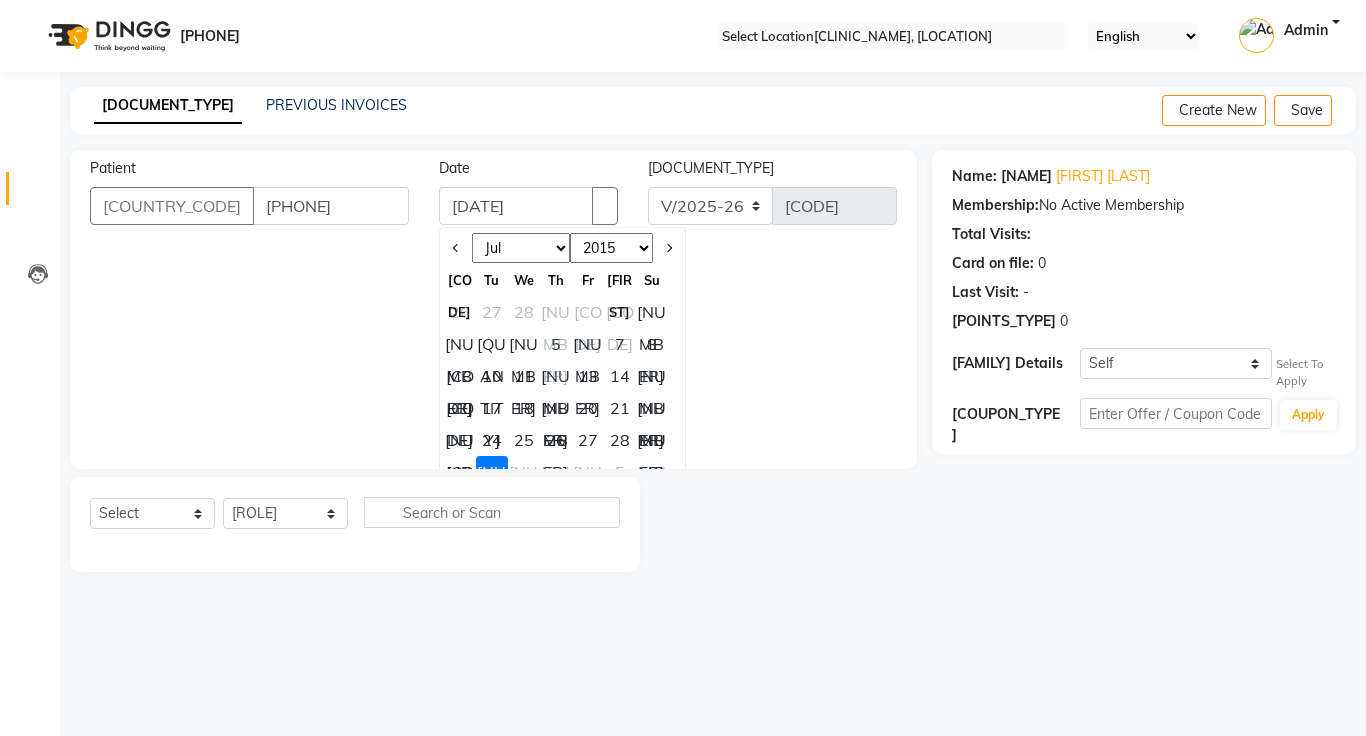 click on "28" at bounding box center [620, 440] 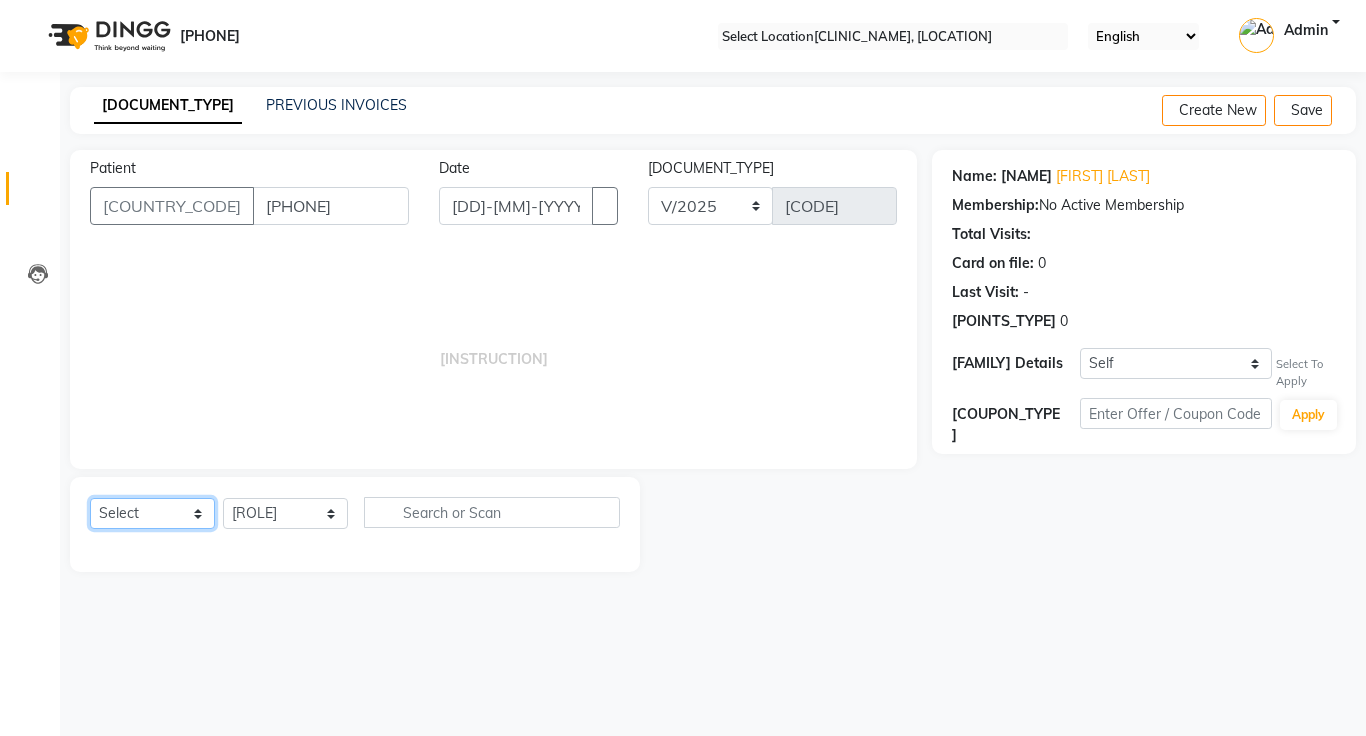 click on "Select Service Product Membership Package Voucher Prepaid Gift Card" at bounding box center (152, 513) 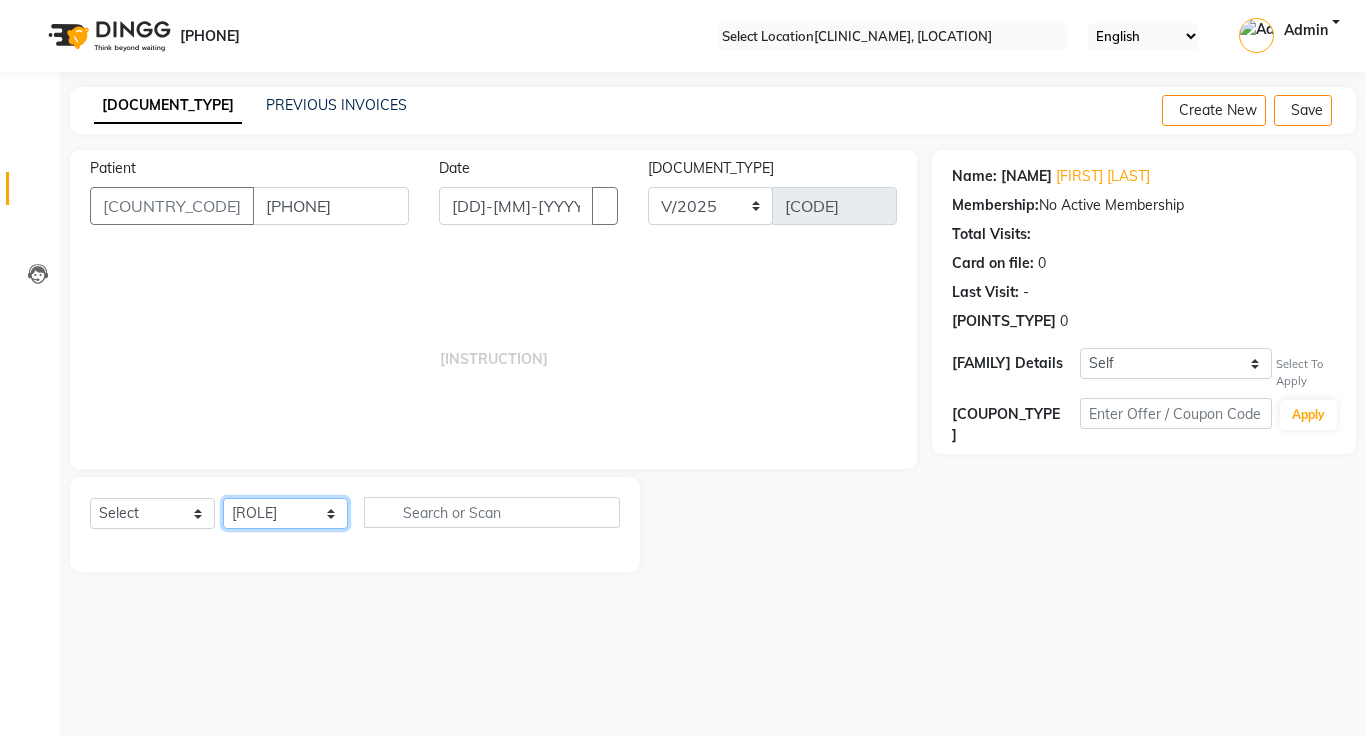click on "Select Doctor [FIRST] [LAST] [FIRST] [LAST] [FIRST] [LAST] [FIRST] [LAST]" at bounding box center [285, 513] 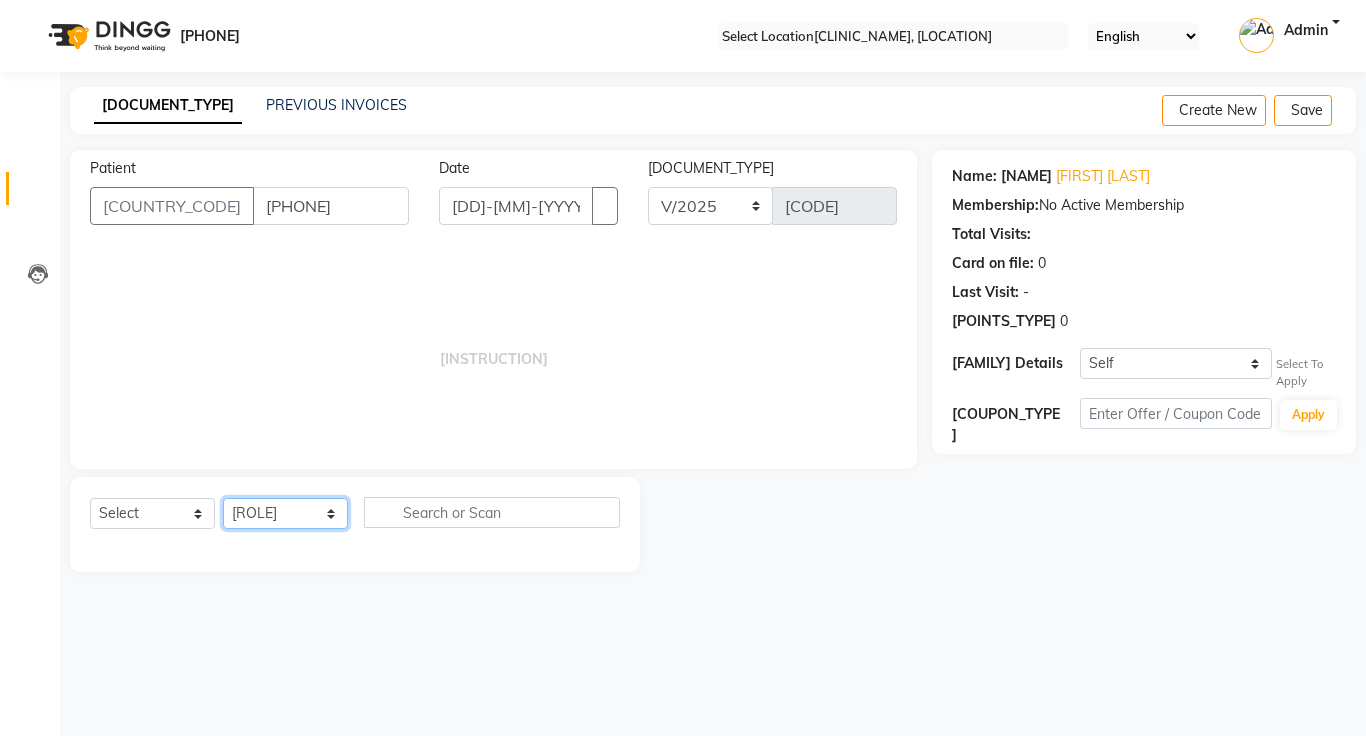 select on "1297" 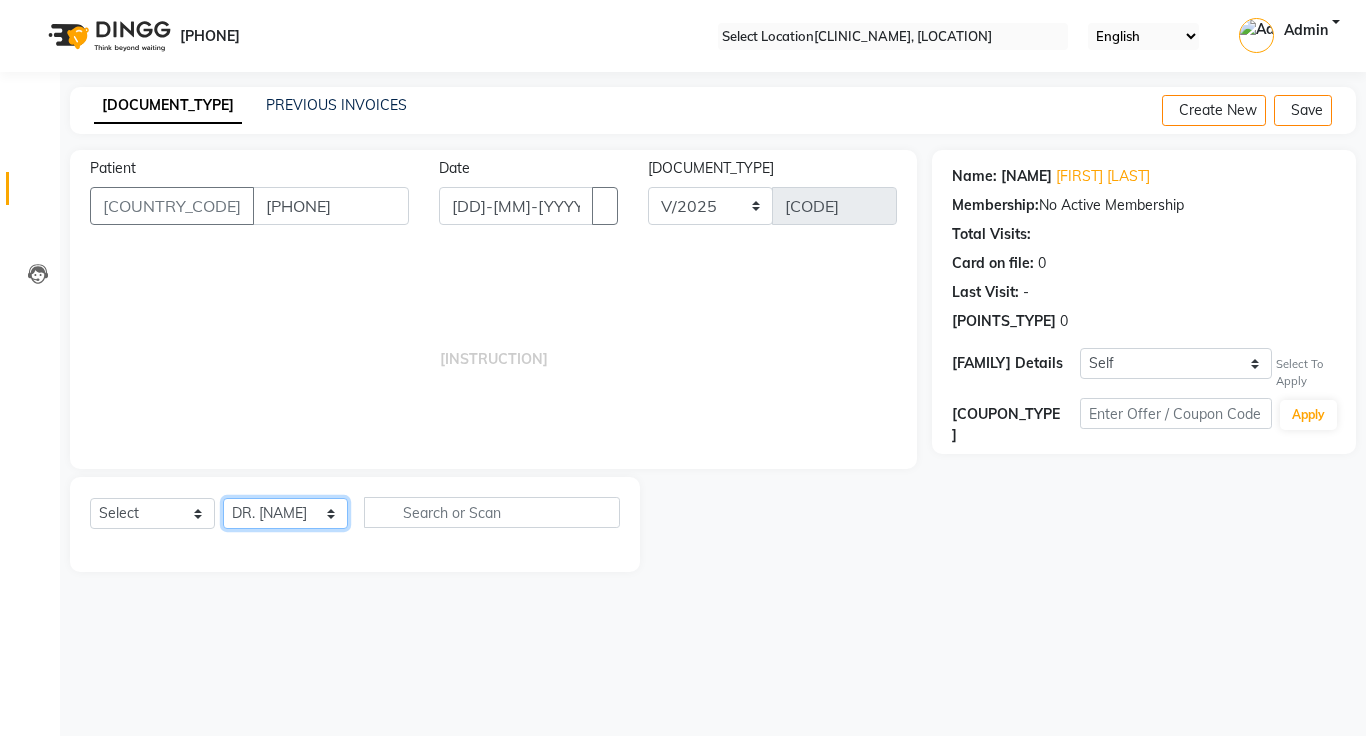 click on "Select Doctor [FIRST] [LAST] [FIRST] [LAST] [FIRST] [LAST] [FIRST] [LAST]" at bounding box center (285, 513) 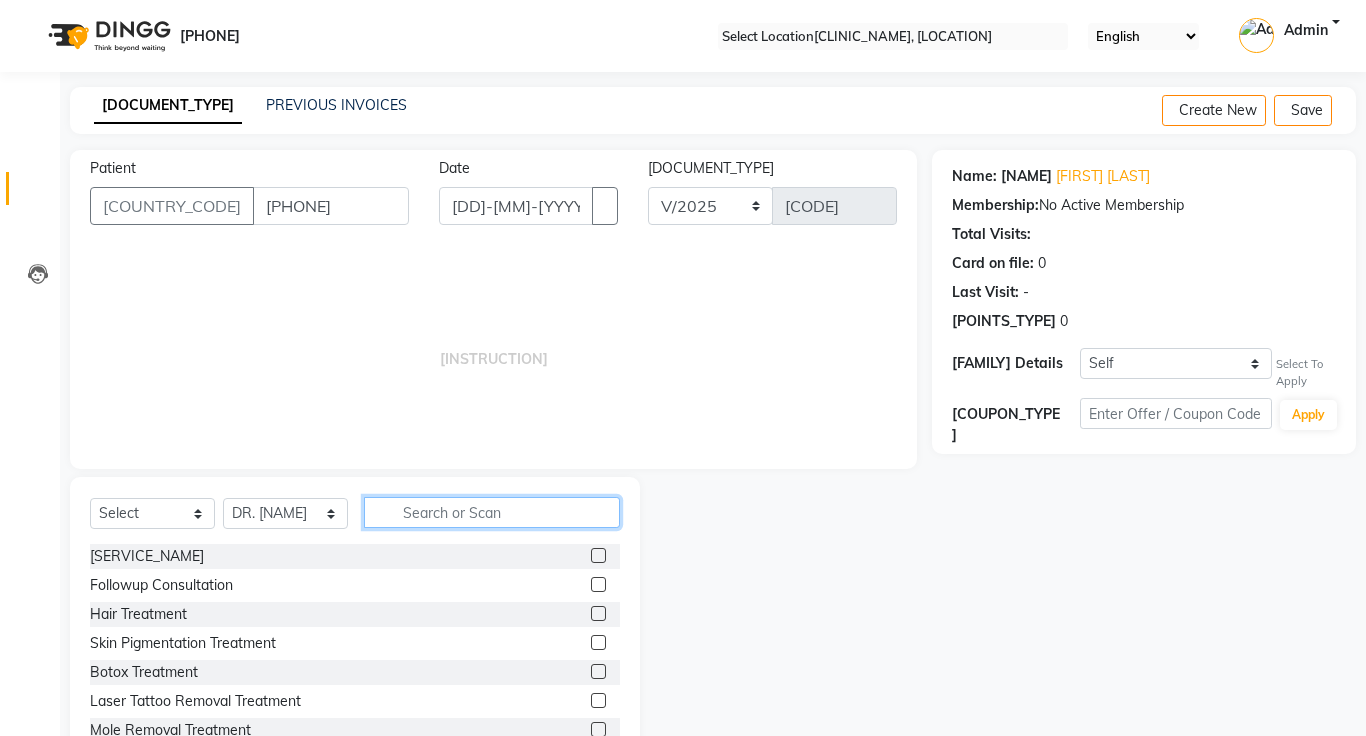 click at bounding box center (492, 512) 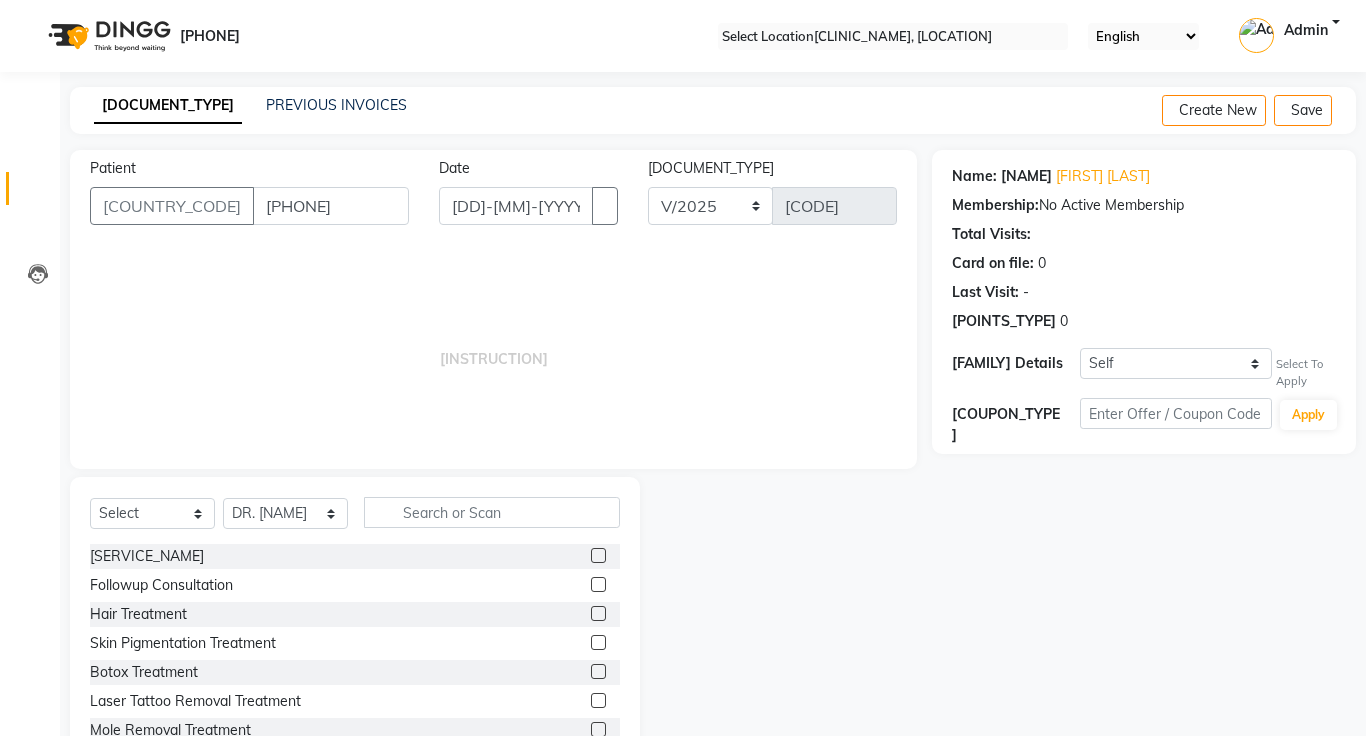 click at bounding box center [598, 555] 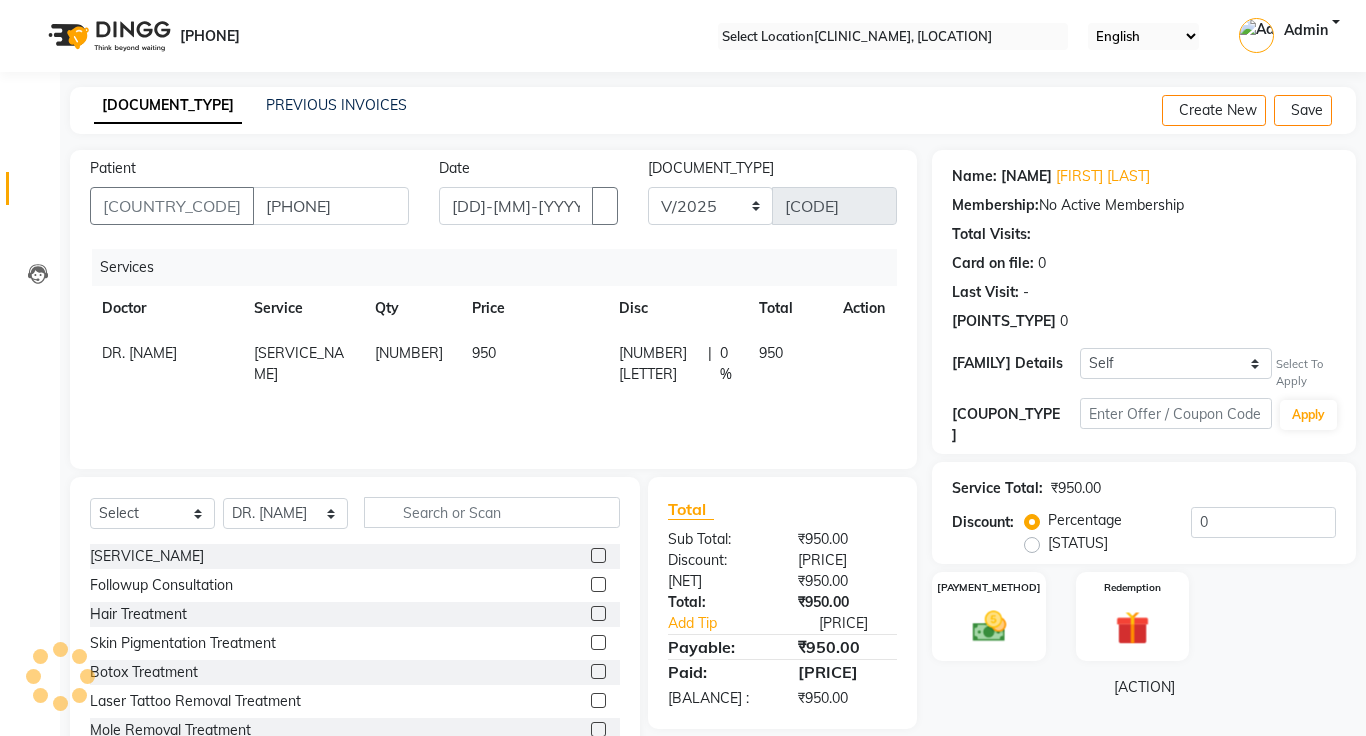 click on "950" at bounding box center (533, 364) 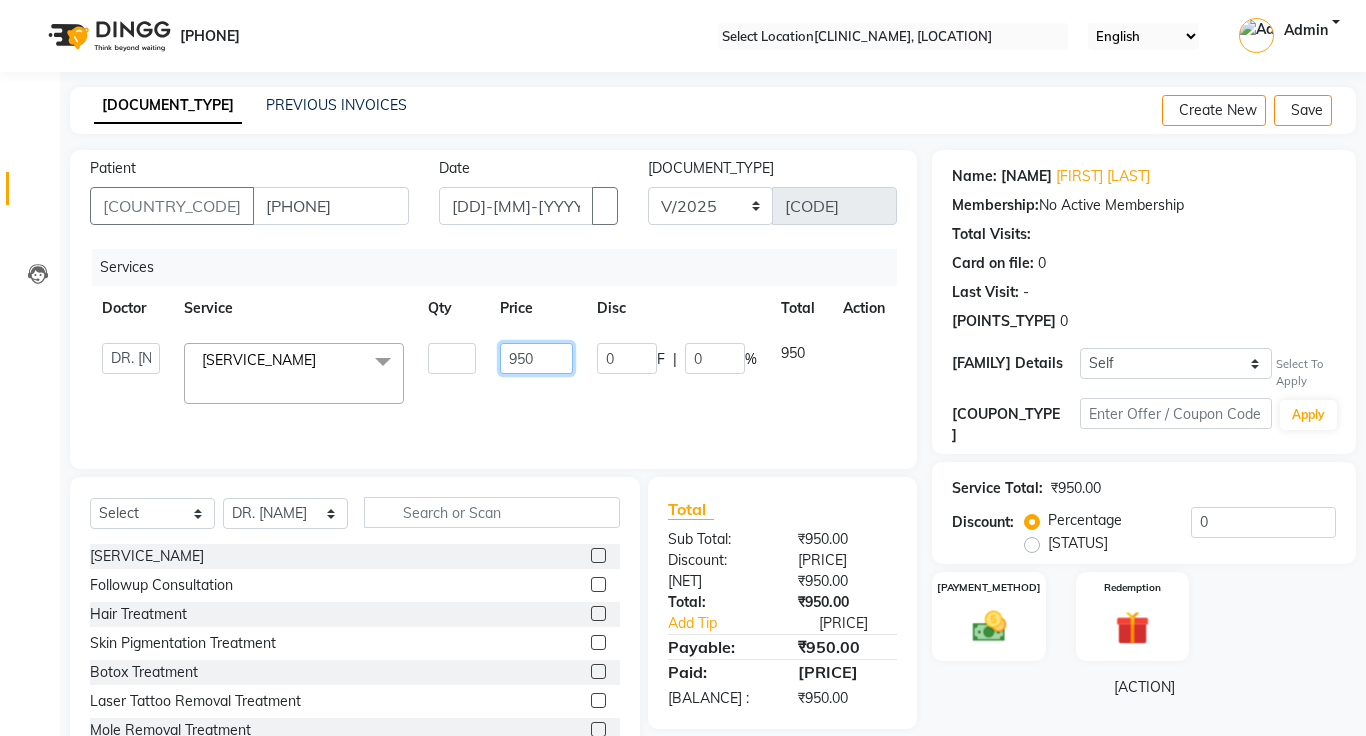click on "950" at bounding box center [452, 358] 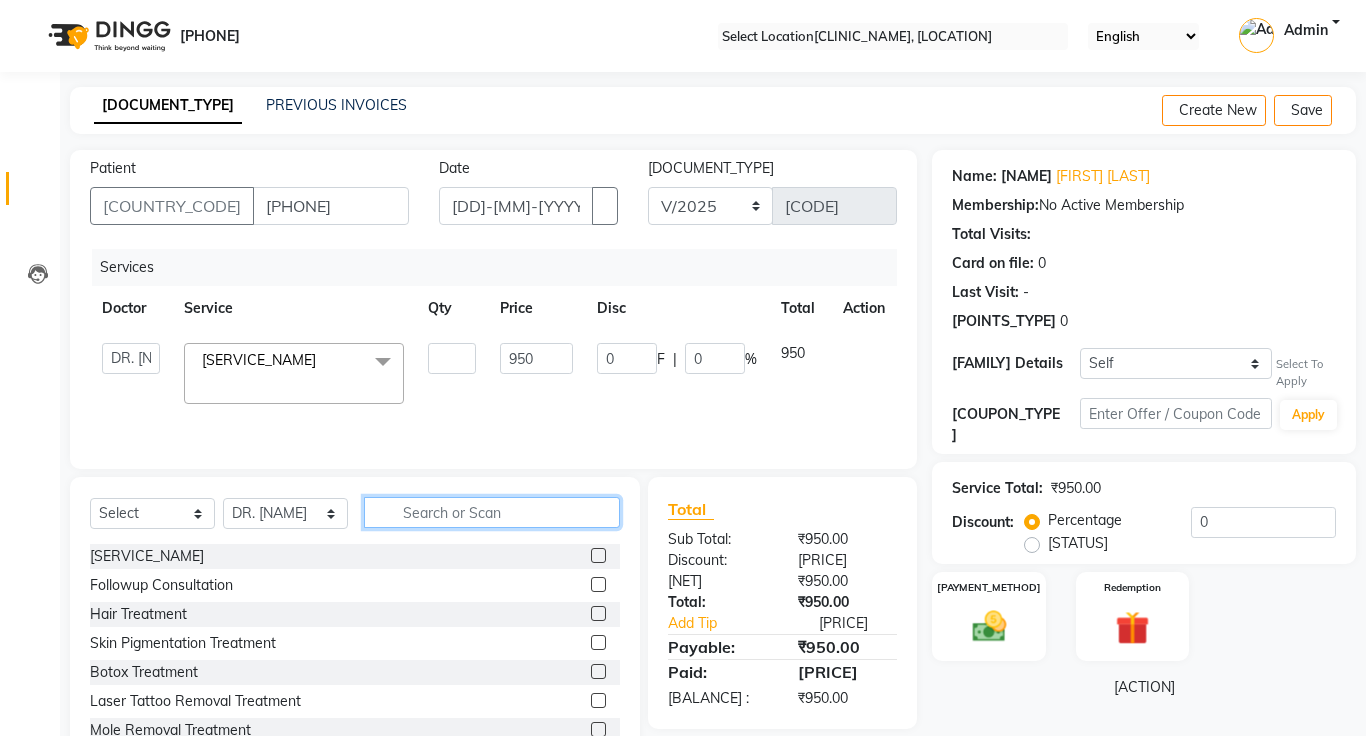 click at bounding box center [492, 512] 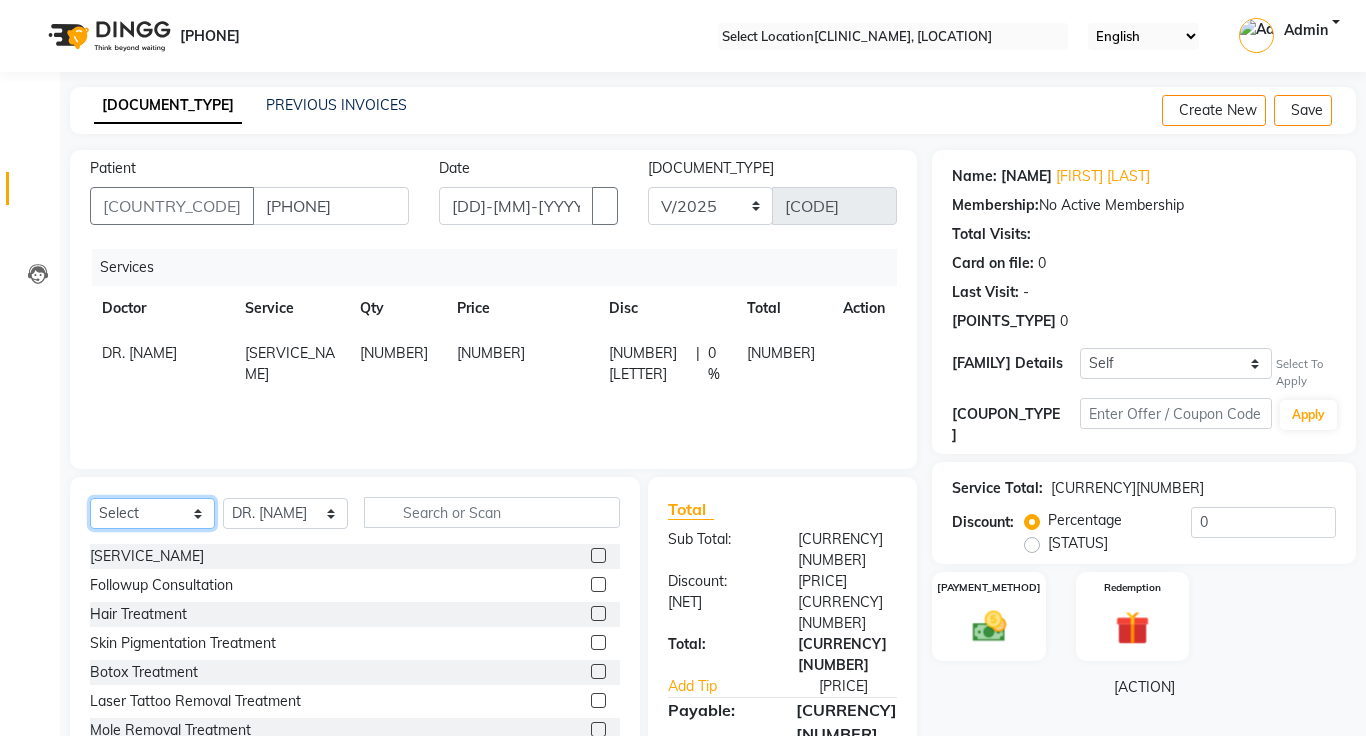 click on "Select Service Product Membership Package Voucher Prepaid Gift Card" at bounding box center [152, 513] 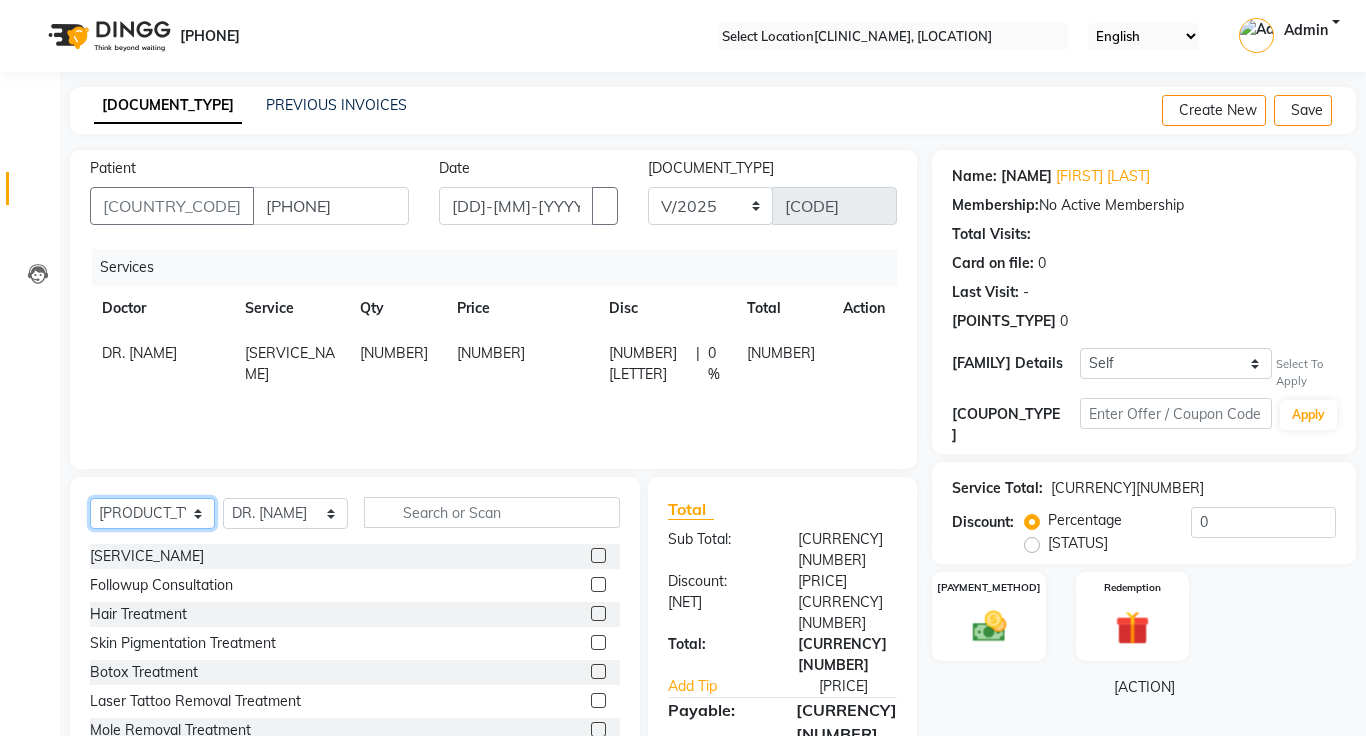 click on "Select Service Product Membership Package Voucher Prepaid Gift Card" at bounding box center [152, 513] 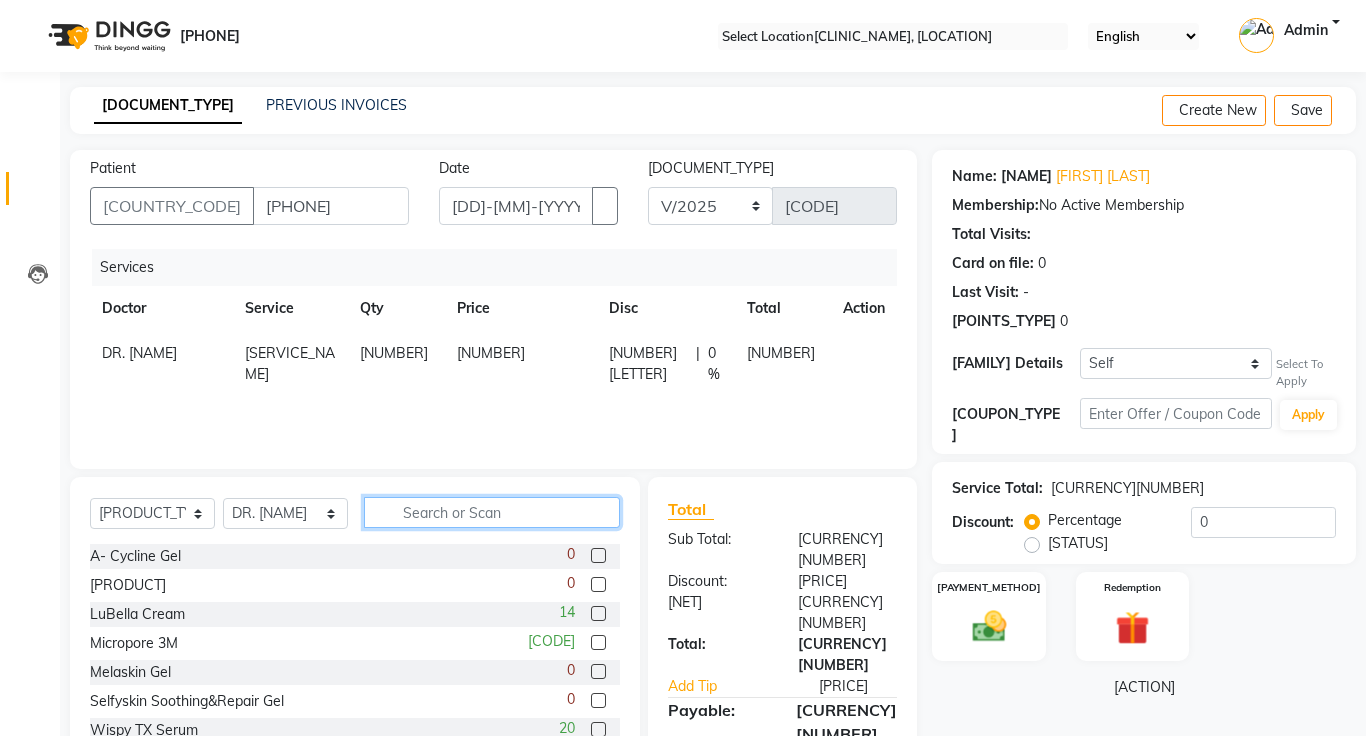 click at bounding box center [492, 512] 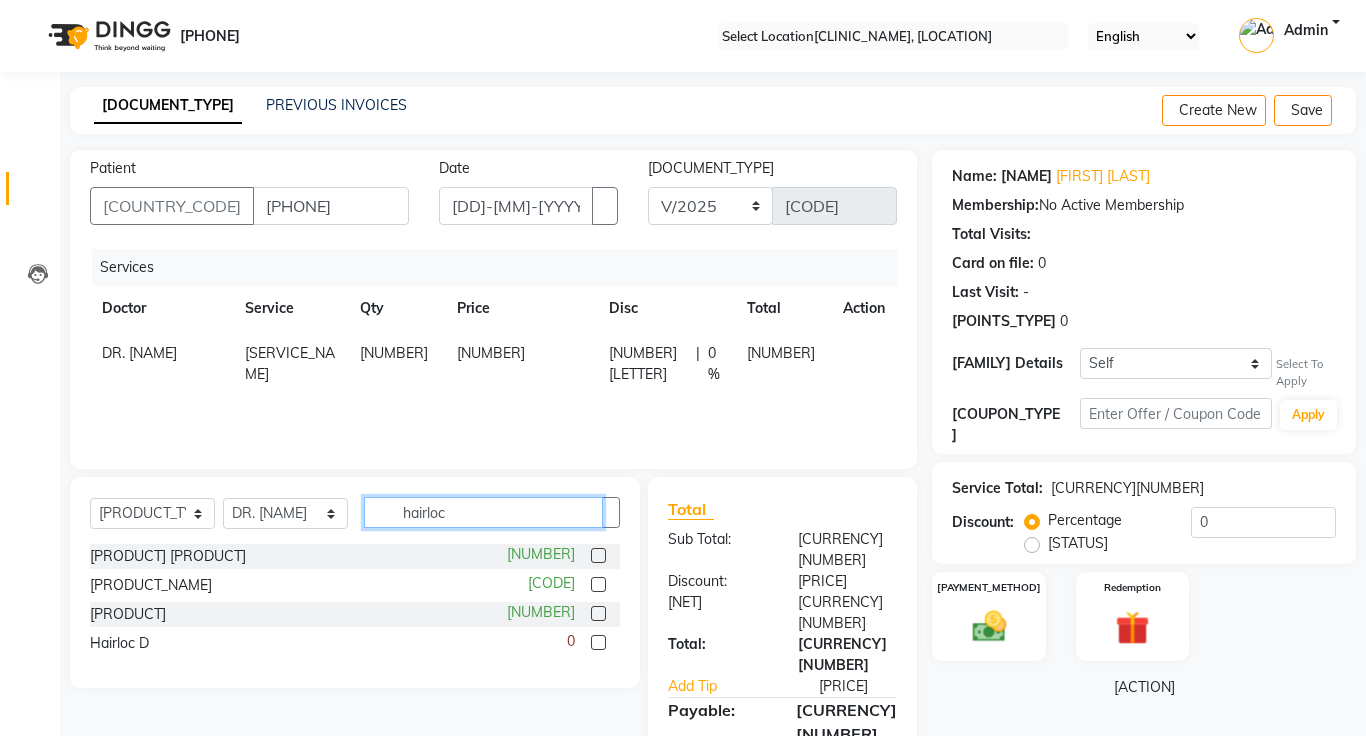 type on "hairloc" 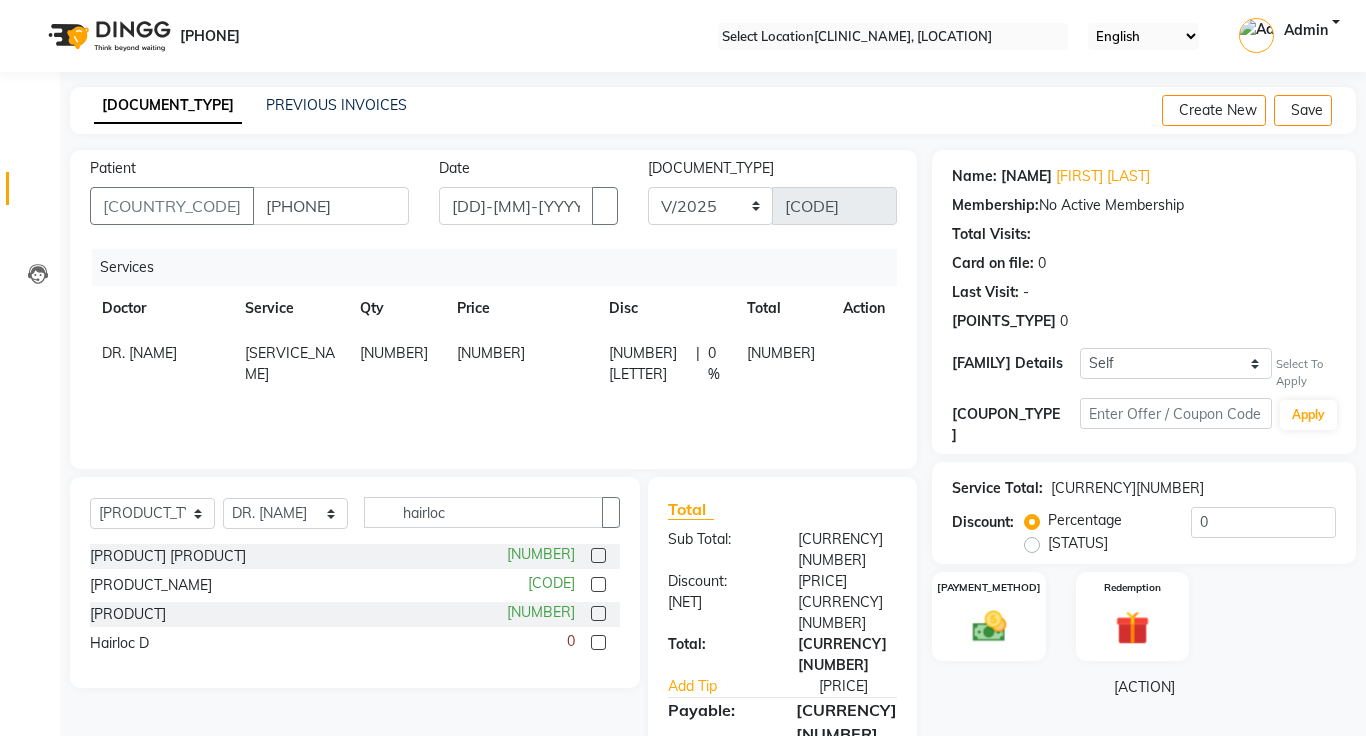 click at bounding box center [598, 613] 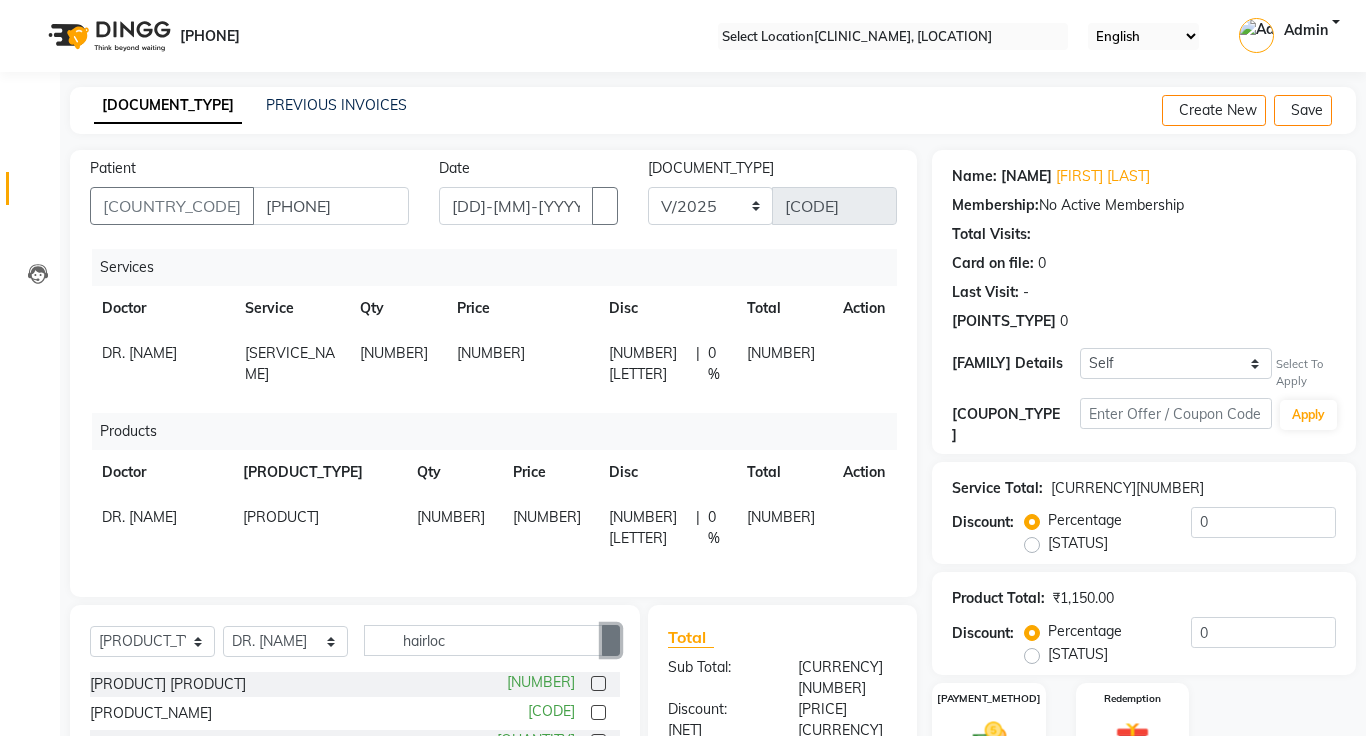 click at bounding box center (611, 641) 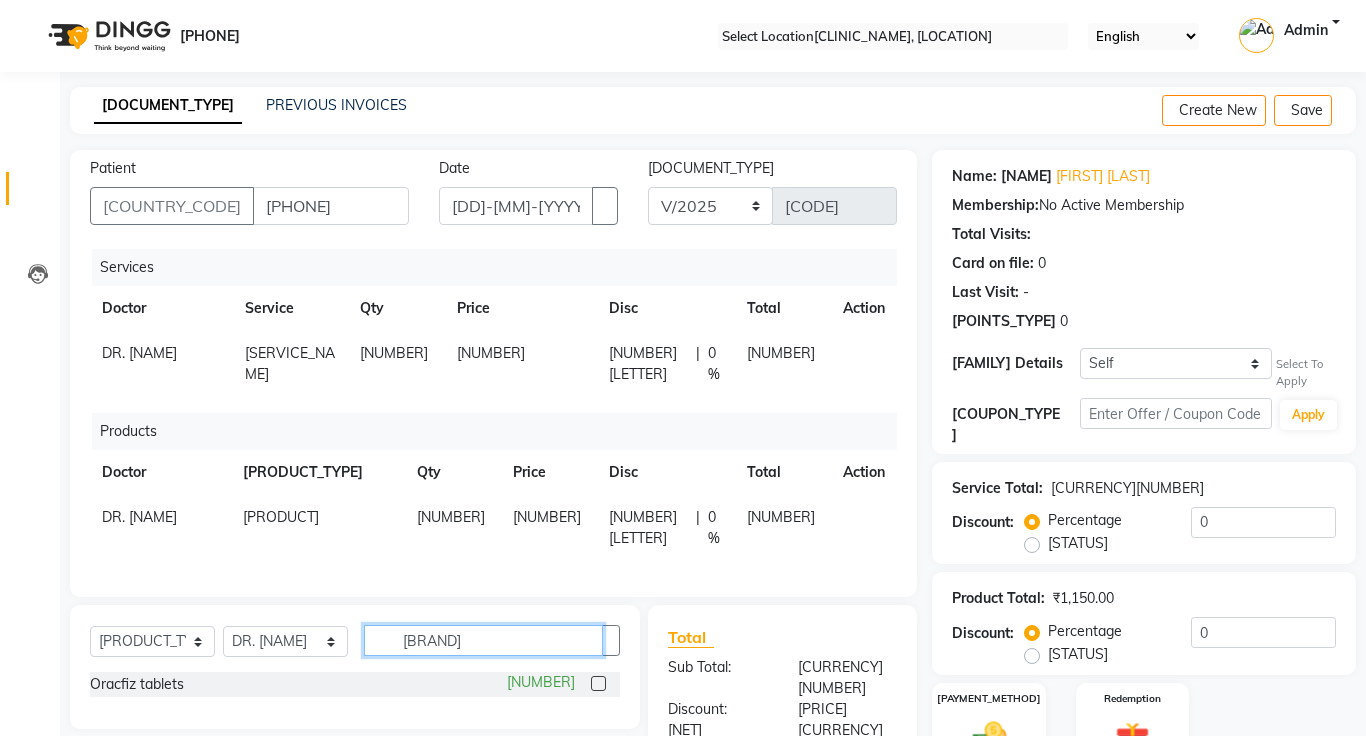 type on "[BRAND]" 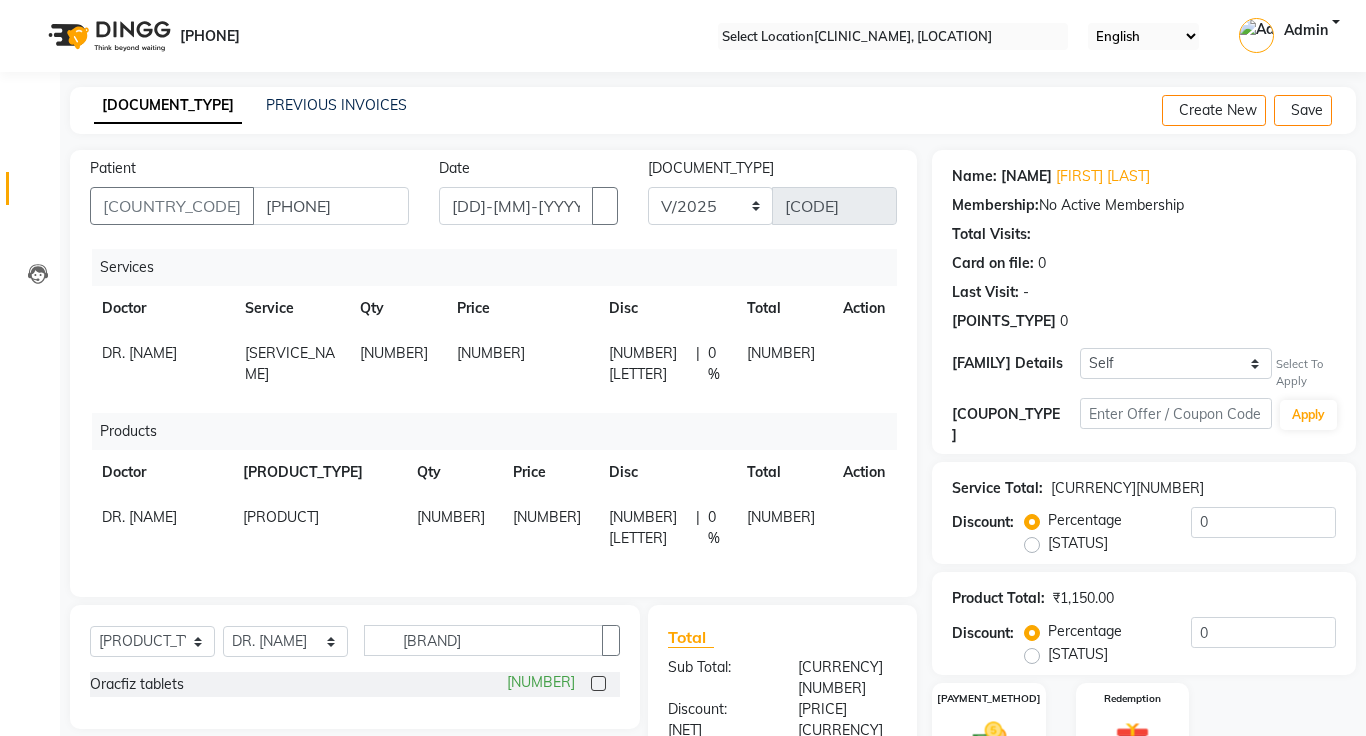 click at bounding box center [598, 683] 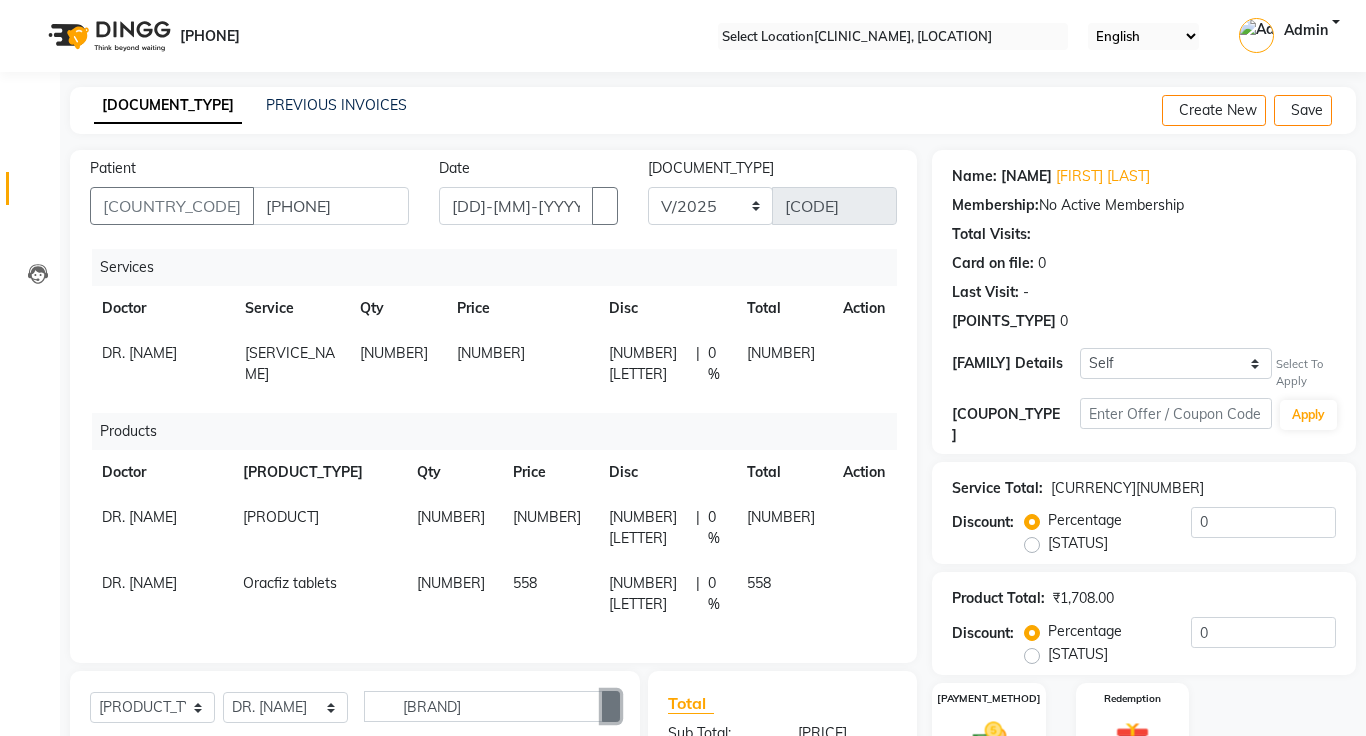 click at bounding box center [611, 707] 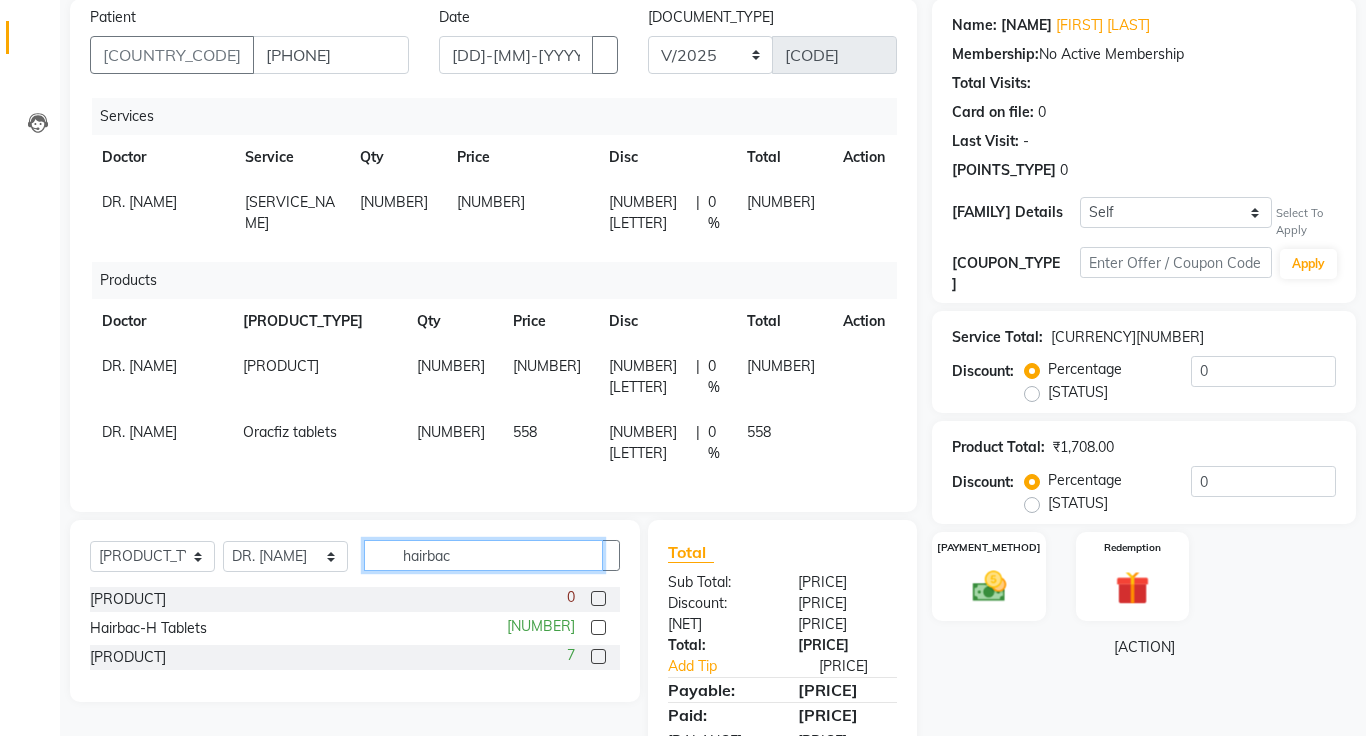 scroll, scrollTop: 153, scrollLeft: 0, axis: vertical 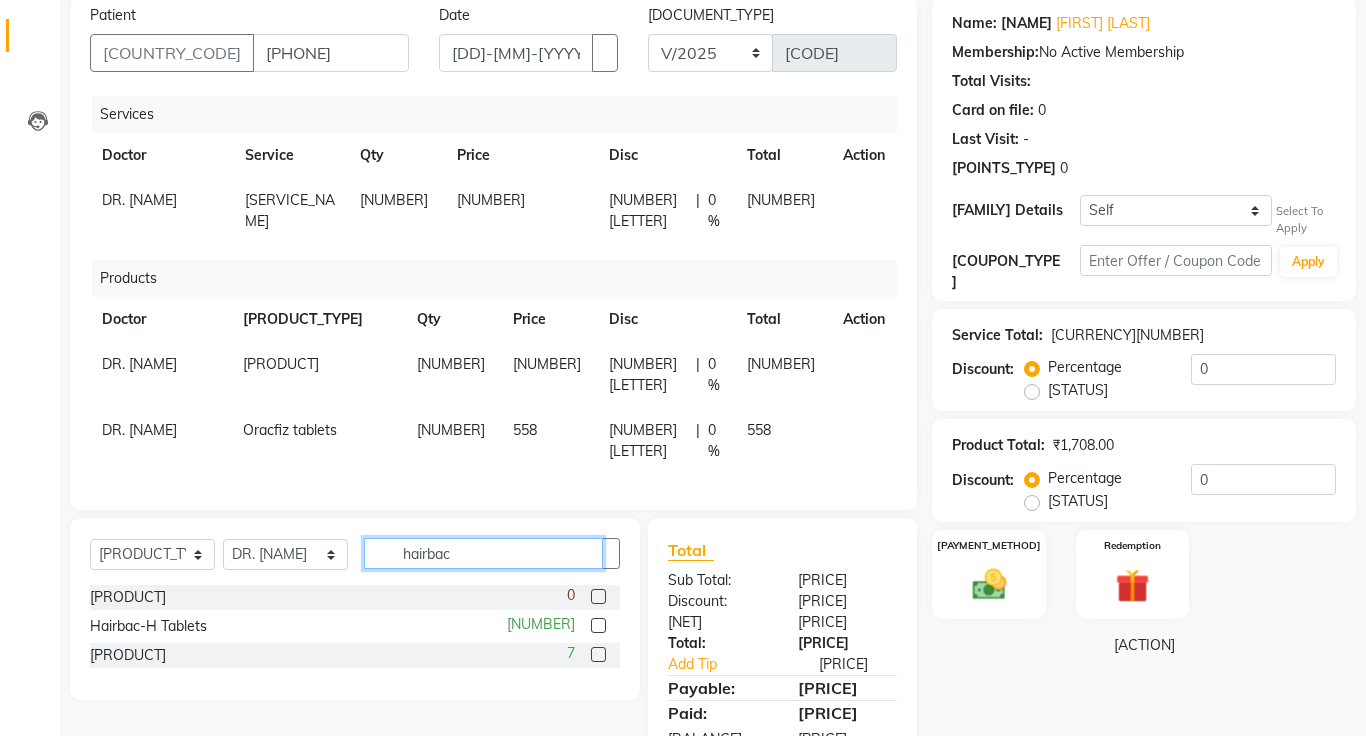 type on "hairbac" 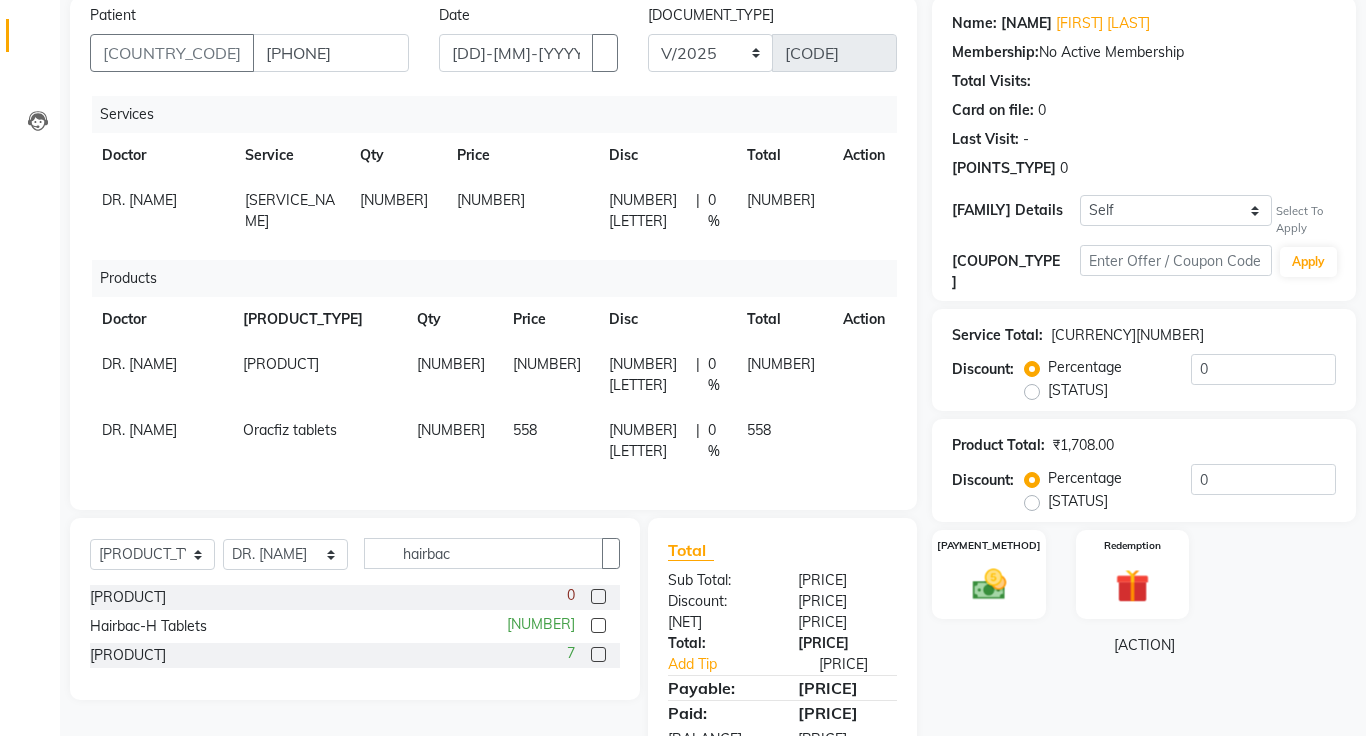 click at bounding box center [598, 625] 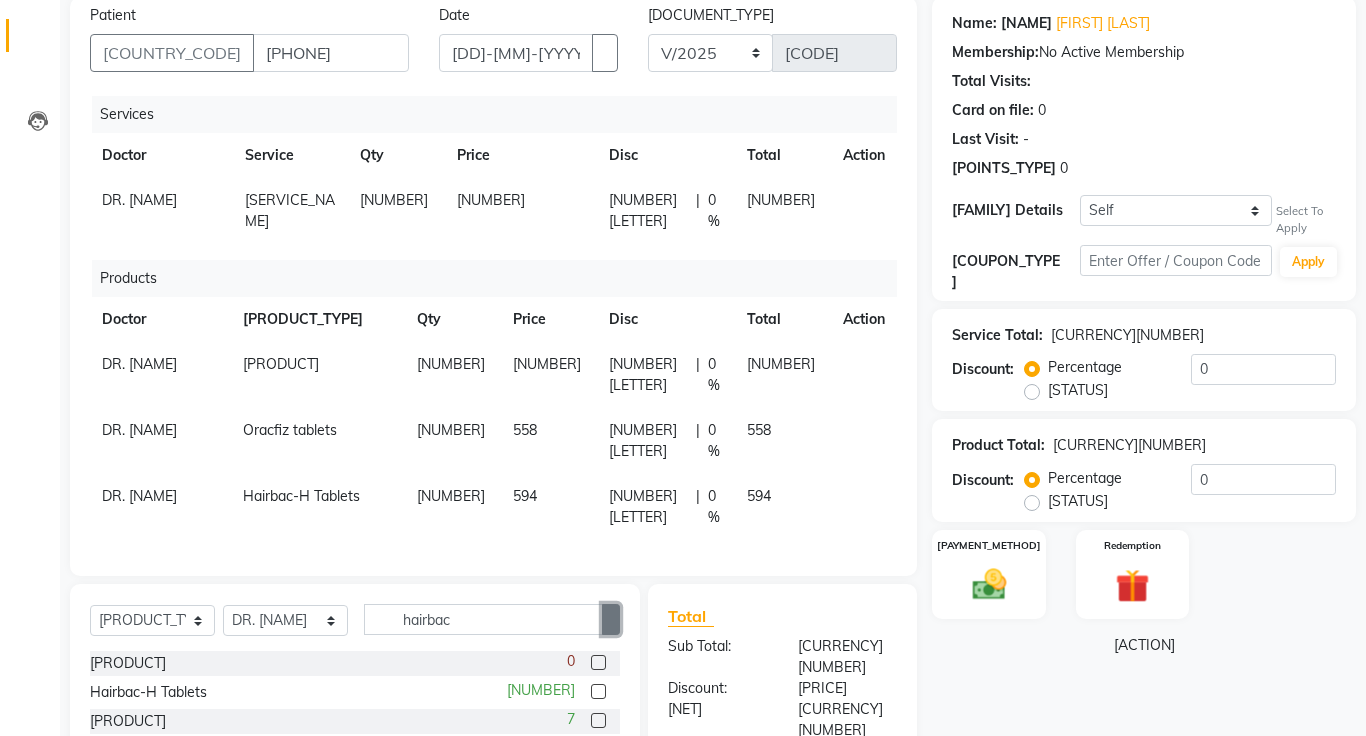 click at bounding box center [611, 620] 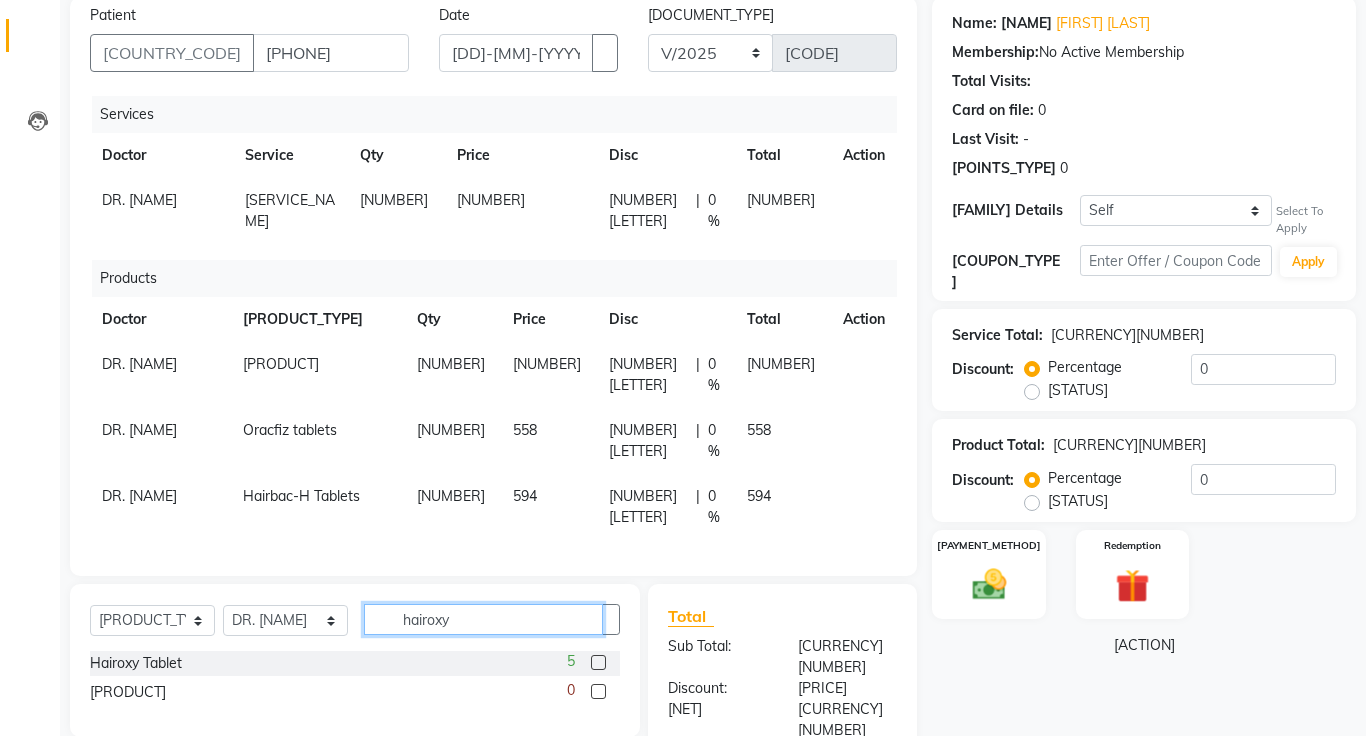 type on "hairoxy" 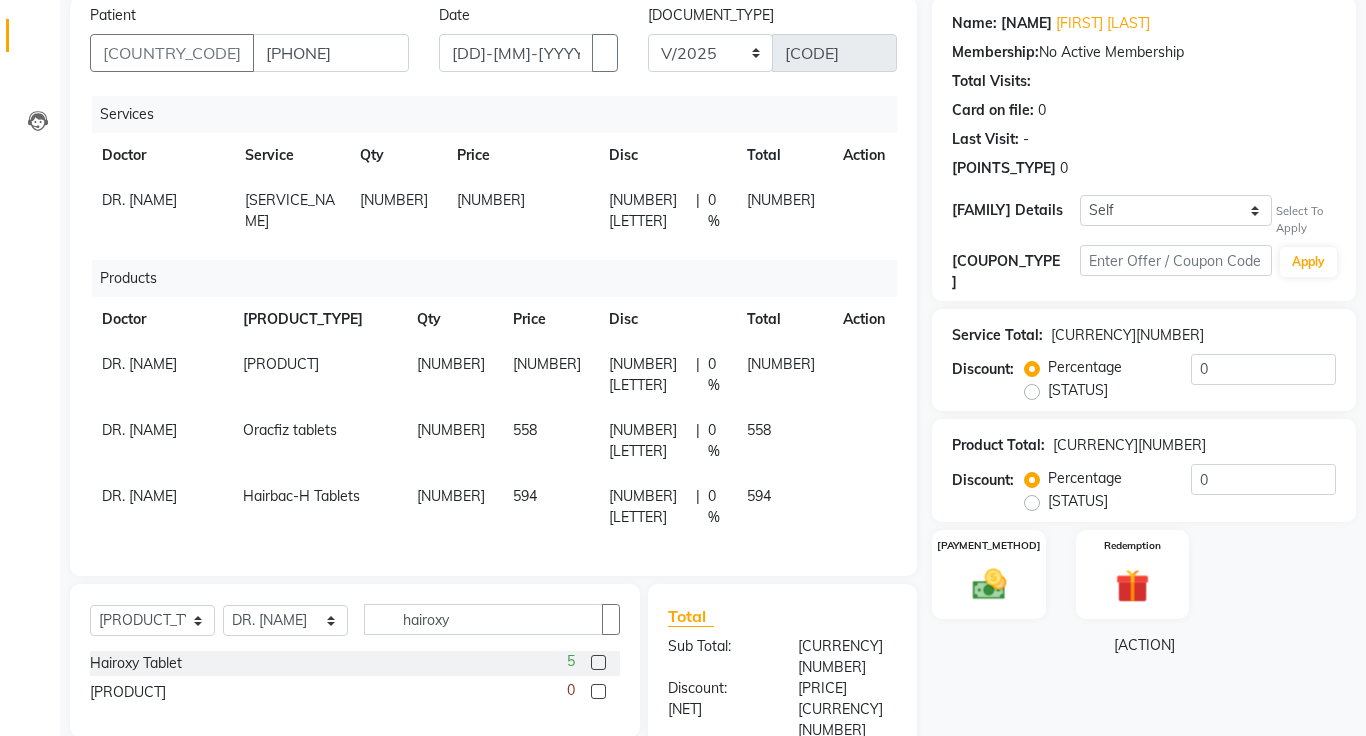 click at bounding box center (598, 662) 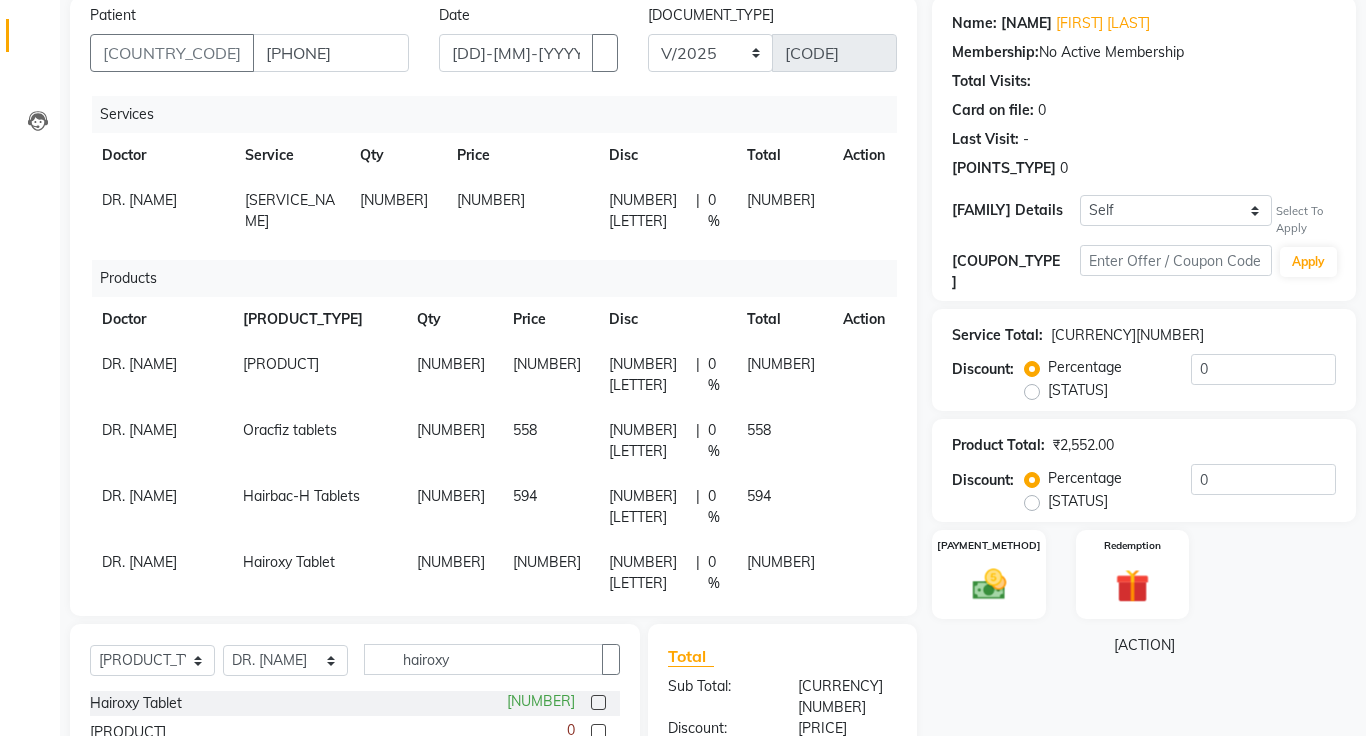 scroll, scrollTop: 243, scrollLeft: 0, axis: vertical 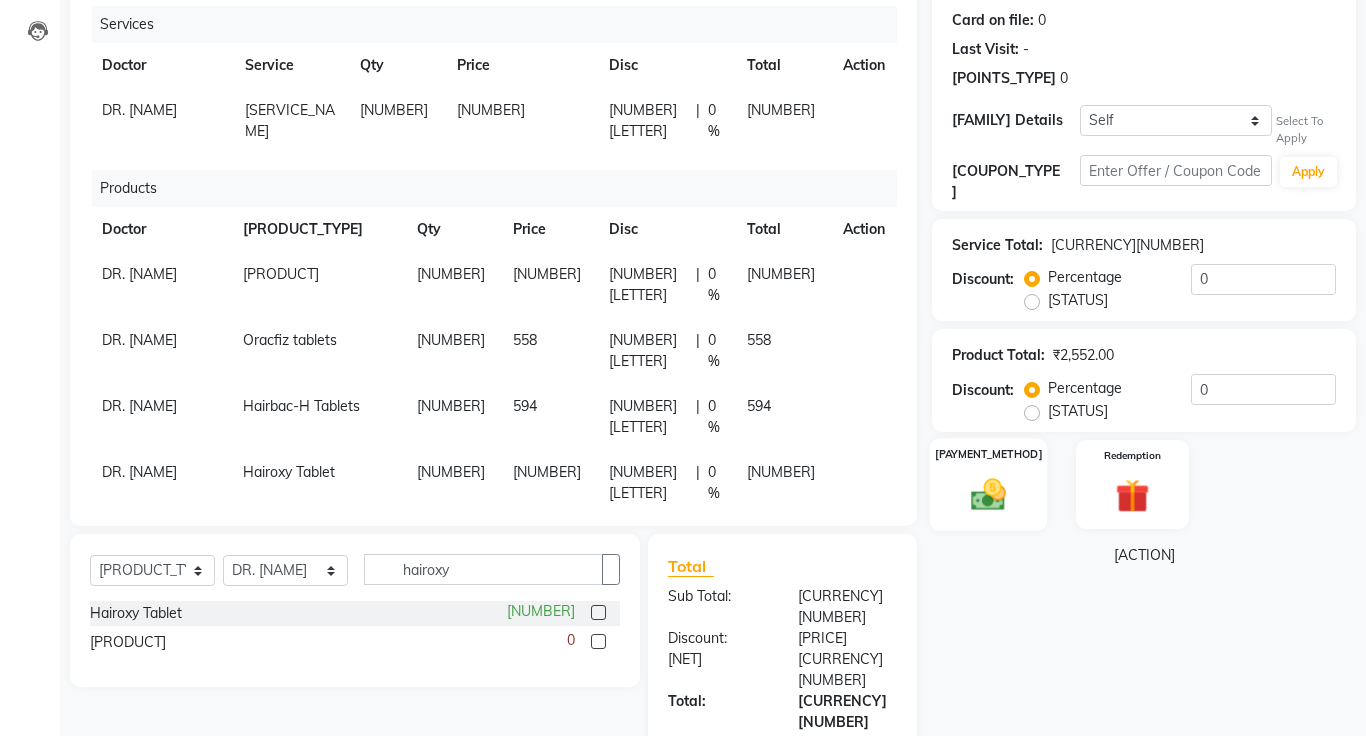 click on "[PAYMENT_METHOD]" at bounding box center [989, 484] 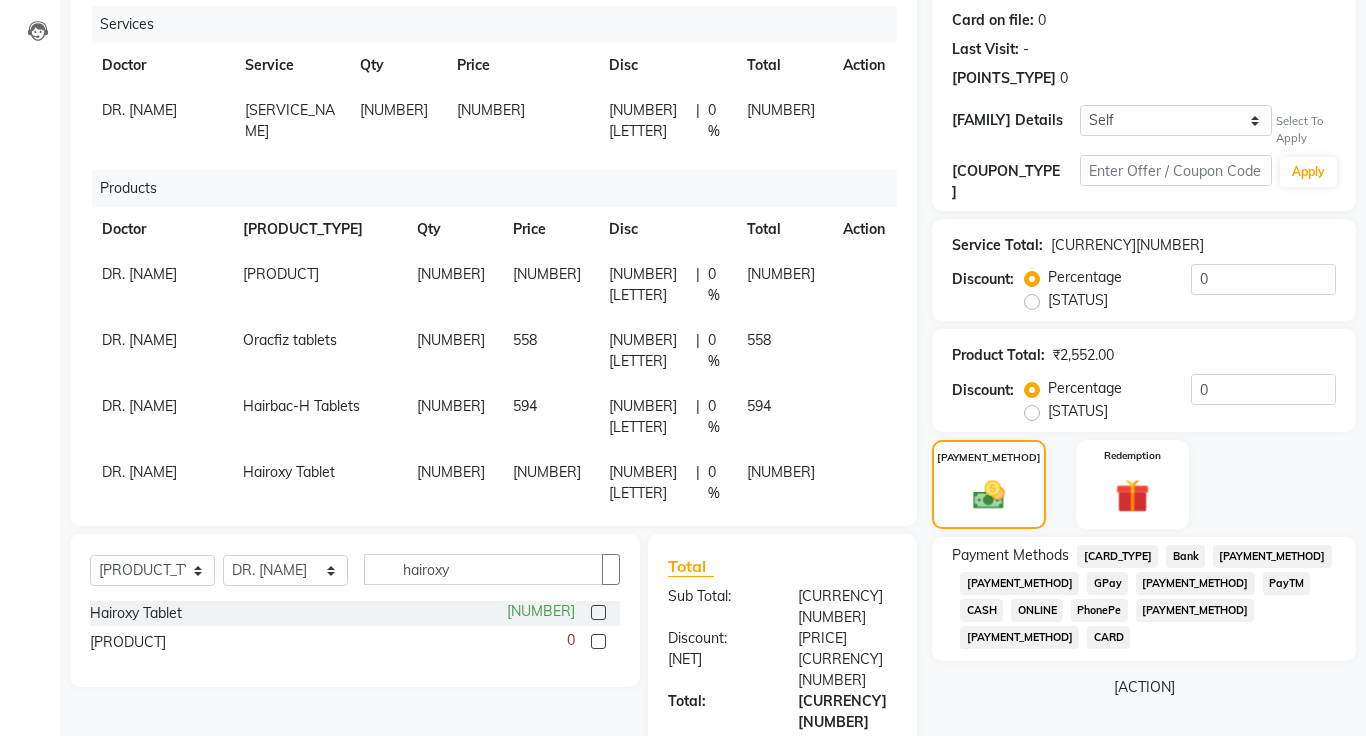 click on "ONLINE" at bounding box center [1117, 556] 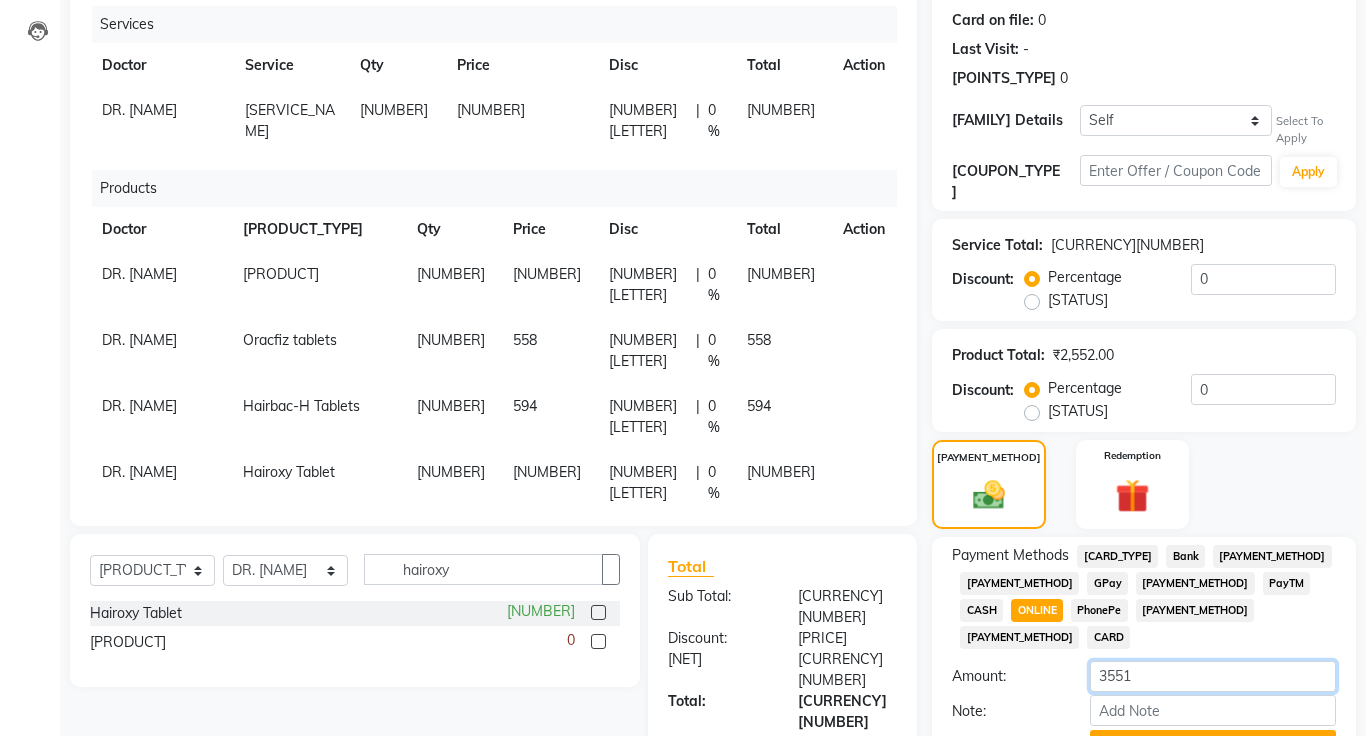 click on "3551" at bounding box center (1213, 676) 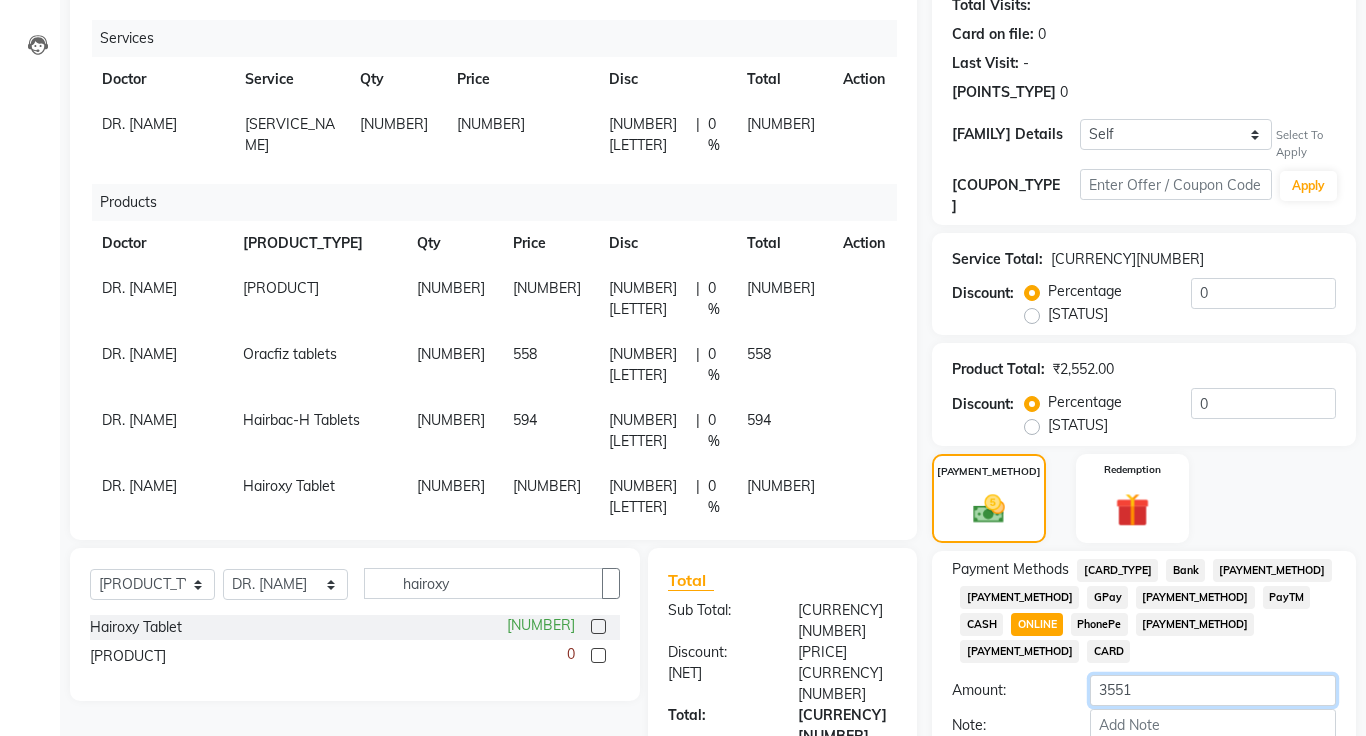 scroll, scrollTop: 226, scrollLeft: 0, axis: vertical 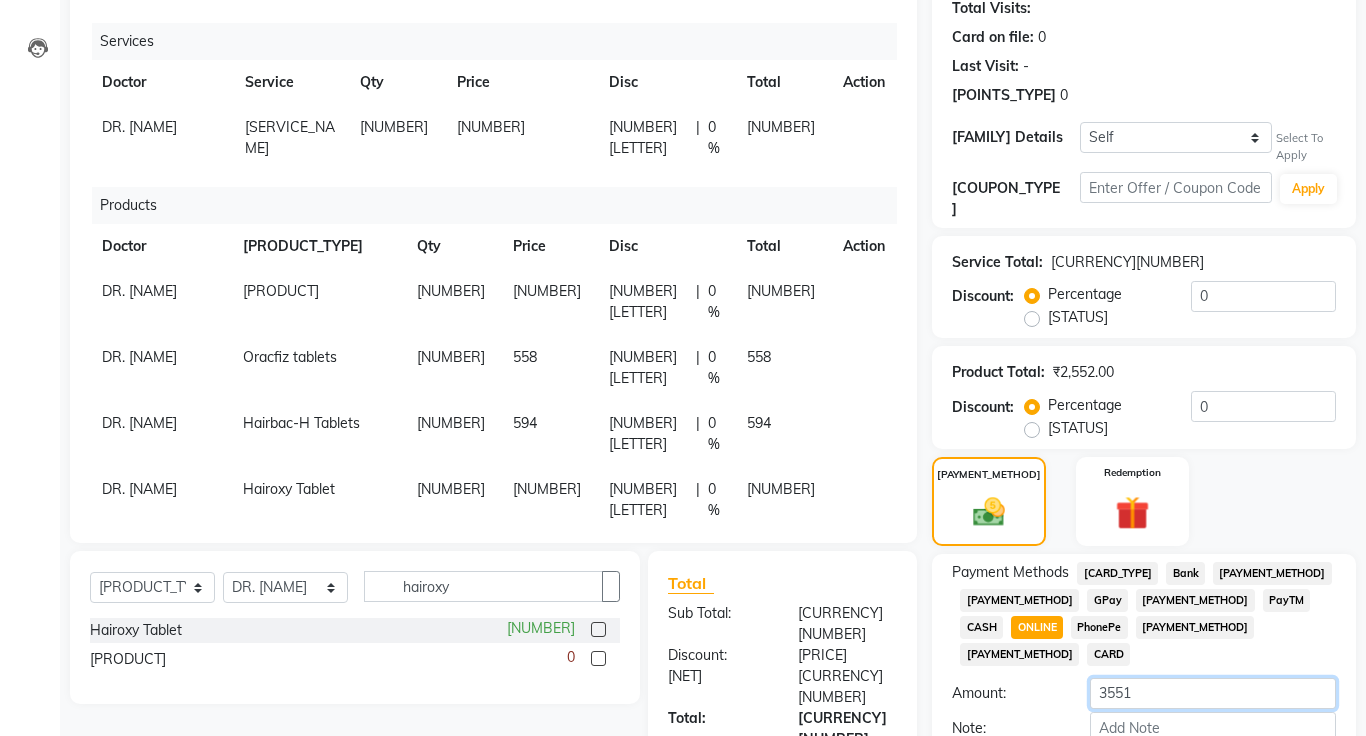 type on "[NUMBER]" 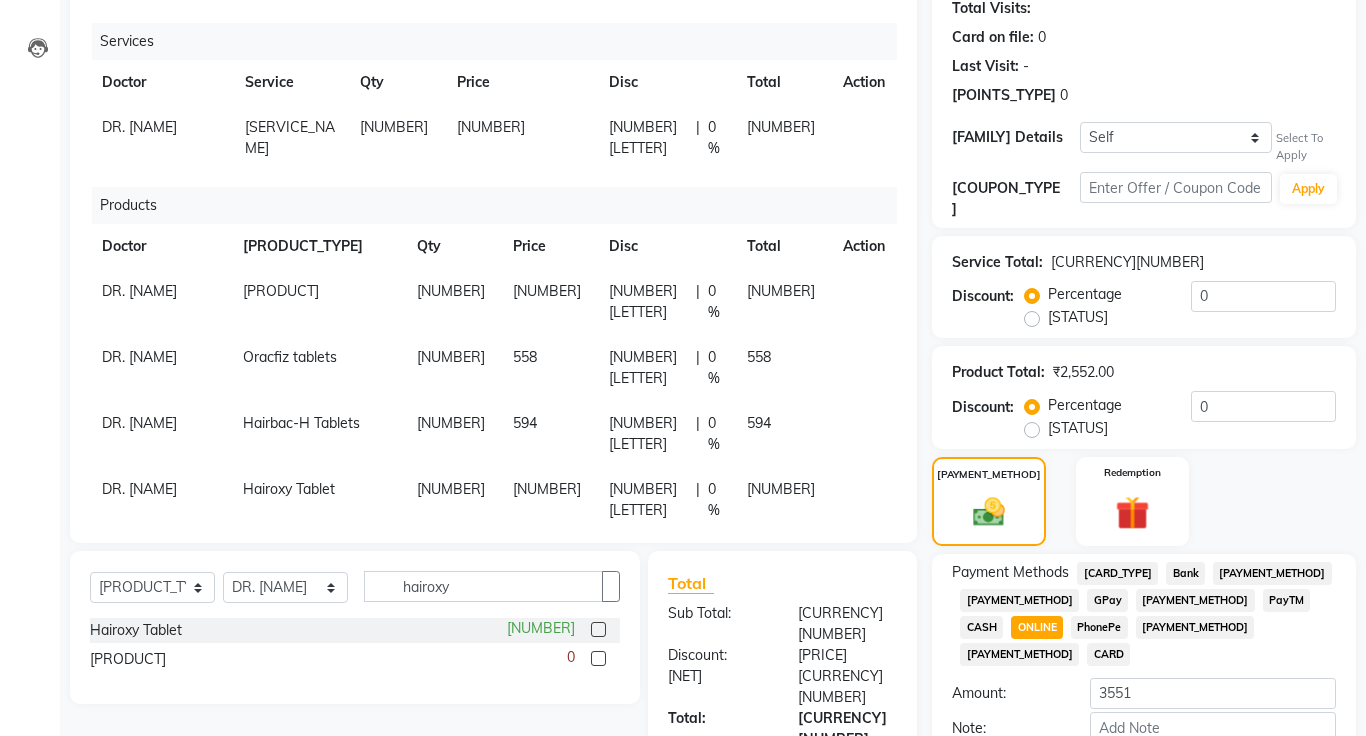 click on "Payment Methods  Master Card   Bank   BharatPay Card   Other Cards   GPay   Visa Card   PayTM   CASH   ONLINE   PhonePe   UPI   UPI BharatPay   CARD  Amount: [NUMBER] Note: Add Payment" at bounding box center [1144, 670] 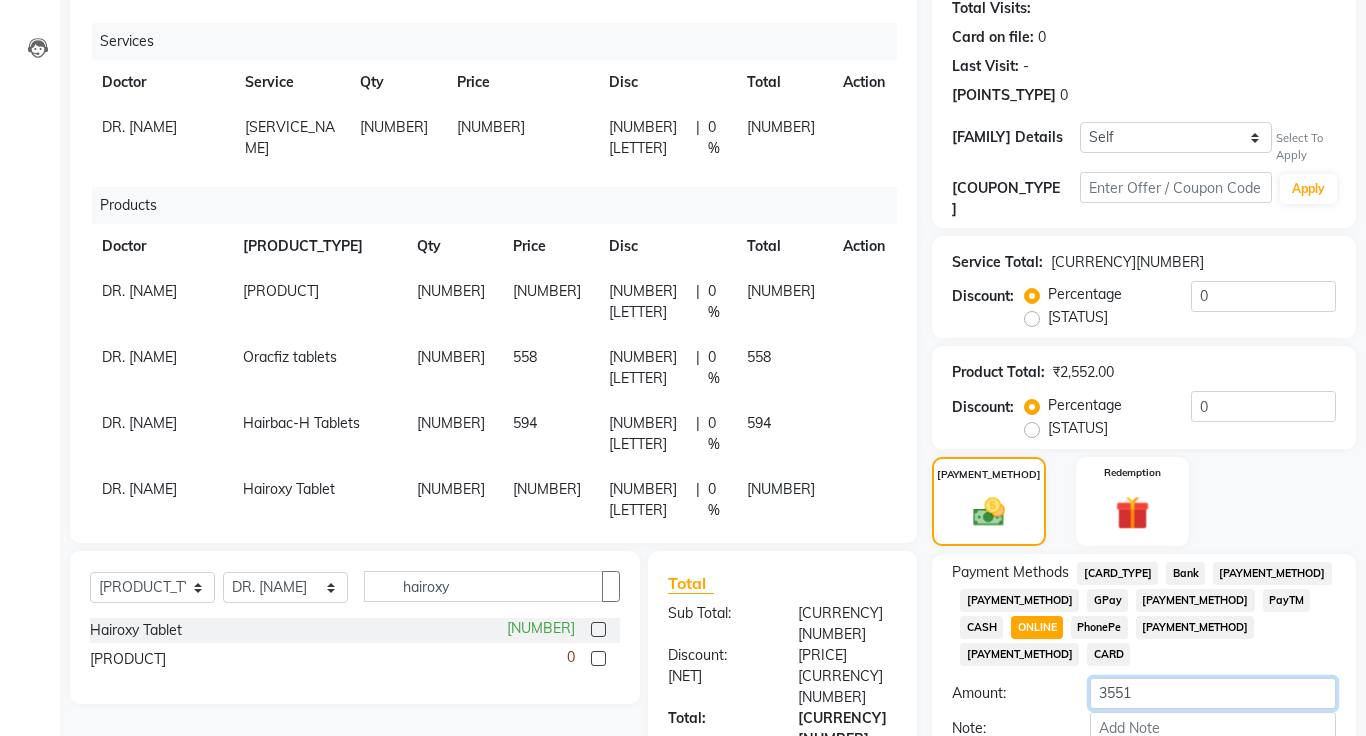 click on "[NUMBER]" at bounding box center [1213, 693] 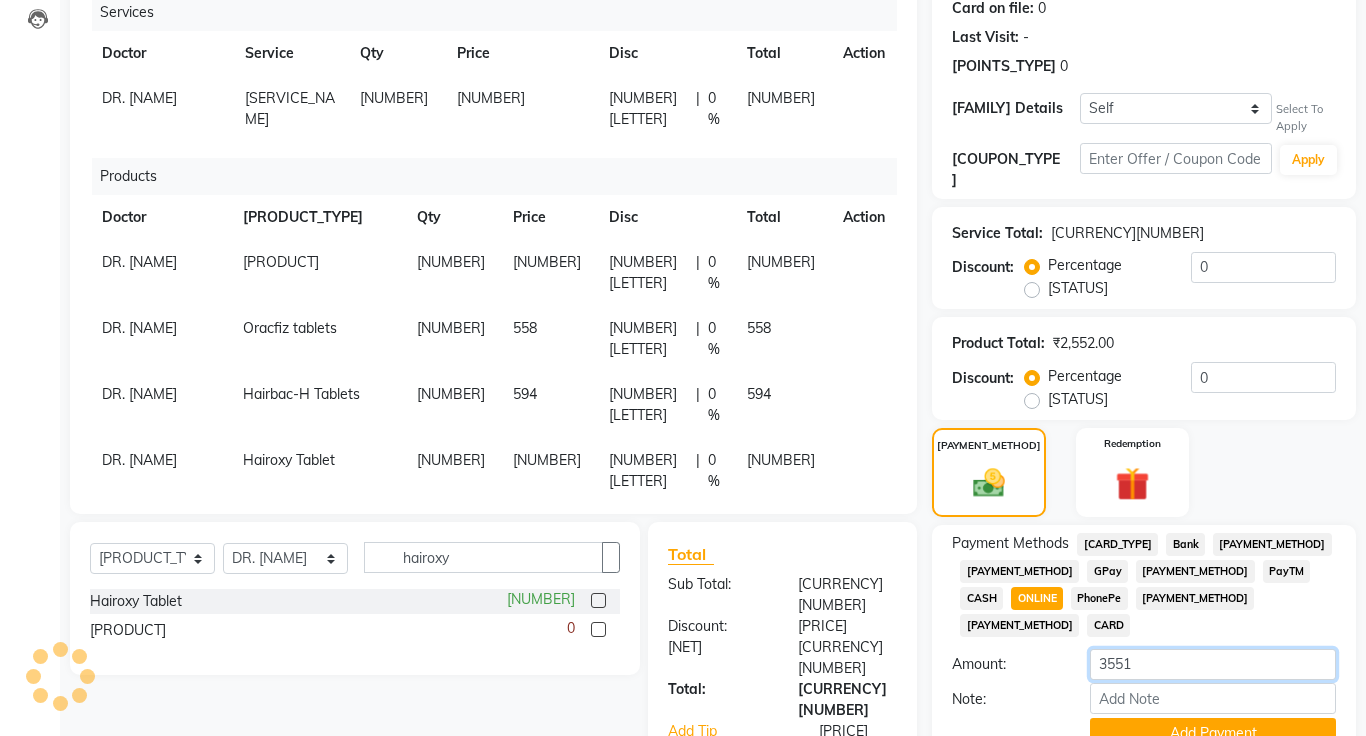 scroll, scrollTop: 263, scrollLeft: 0, axis: vertical 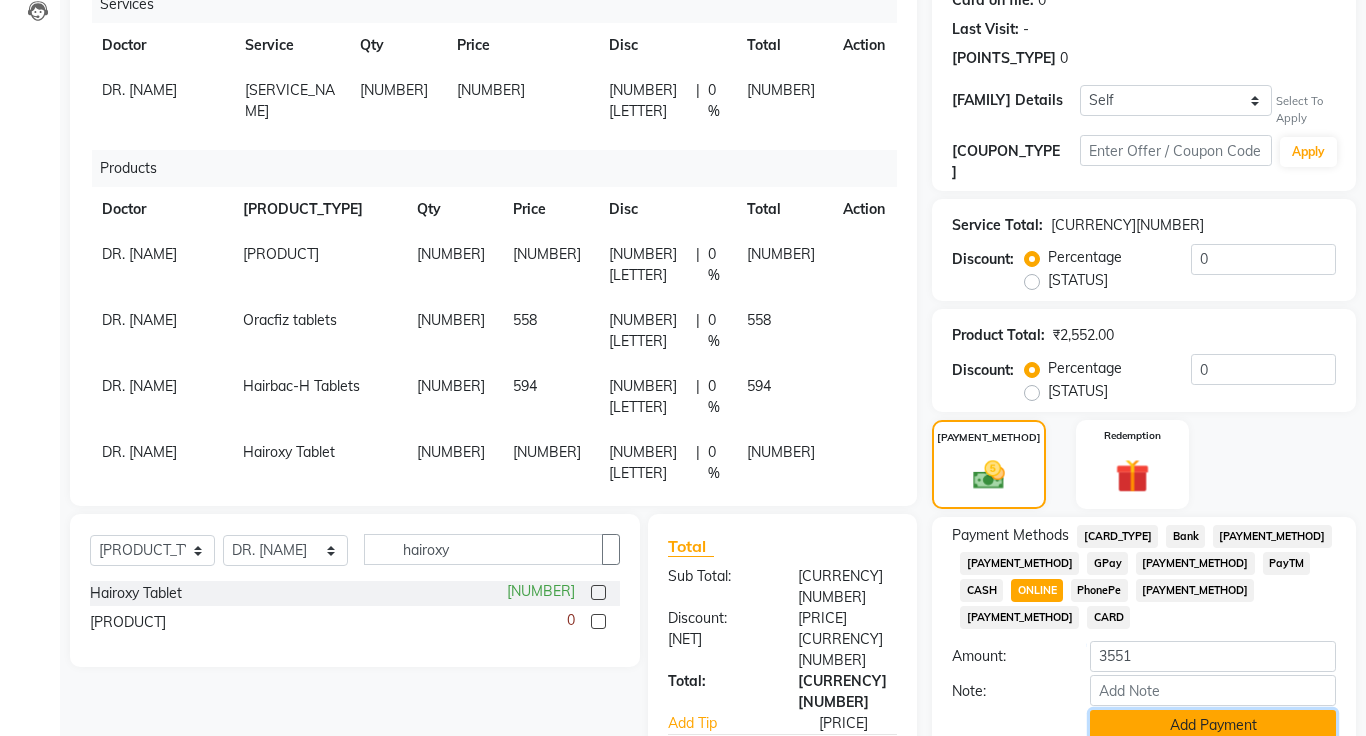 click on "Add Payment" at bounding box center (1213, 725) 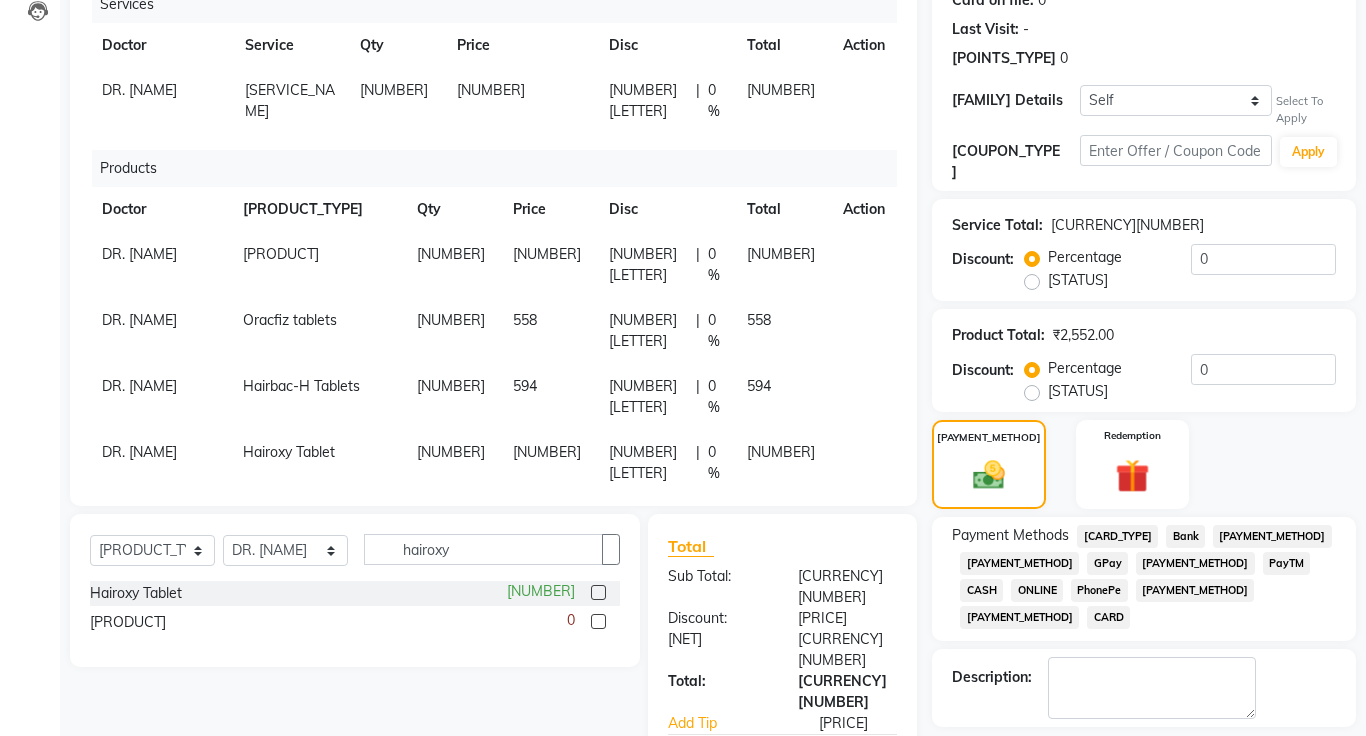 scroll, scrollTop: 345, scrollLeft: 0, axis: vertical 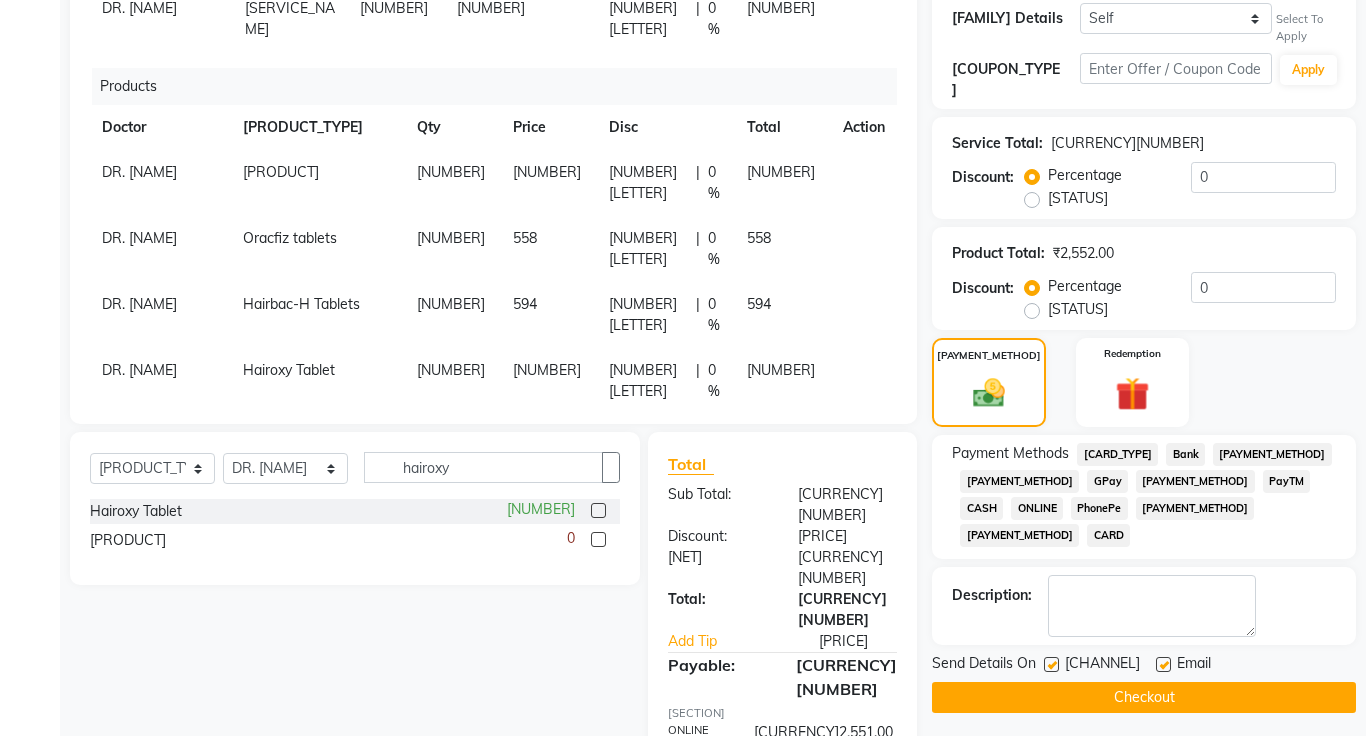click at bounding box center [897, 732] 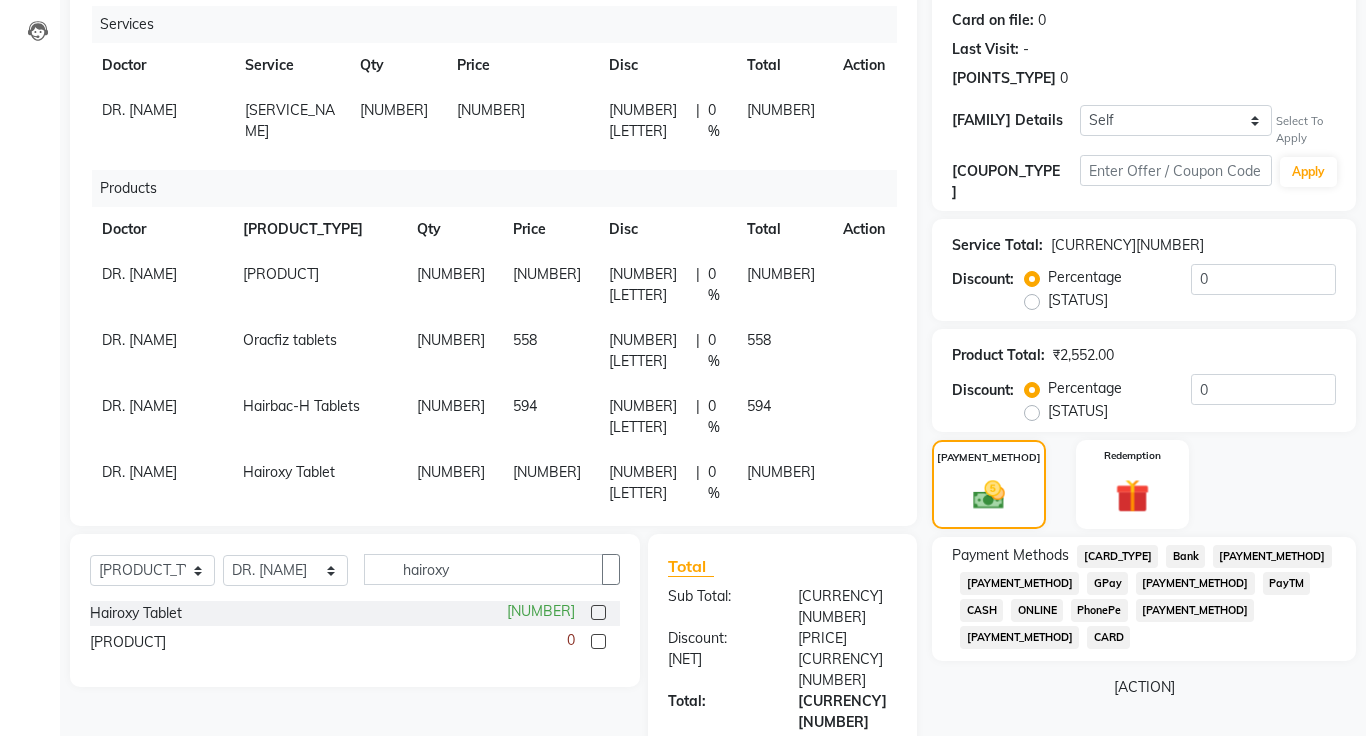 click on "CASH" at bounding box center [1117, 556] 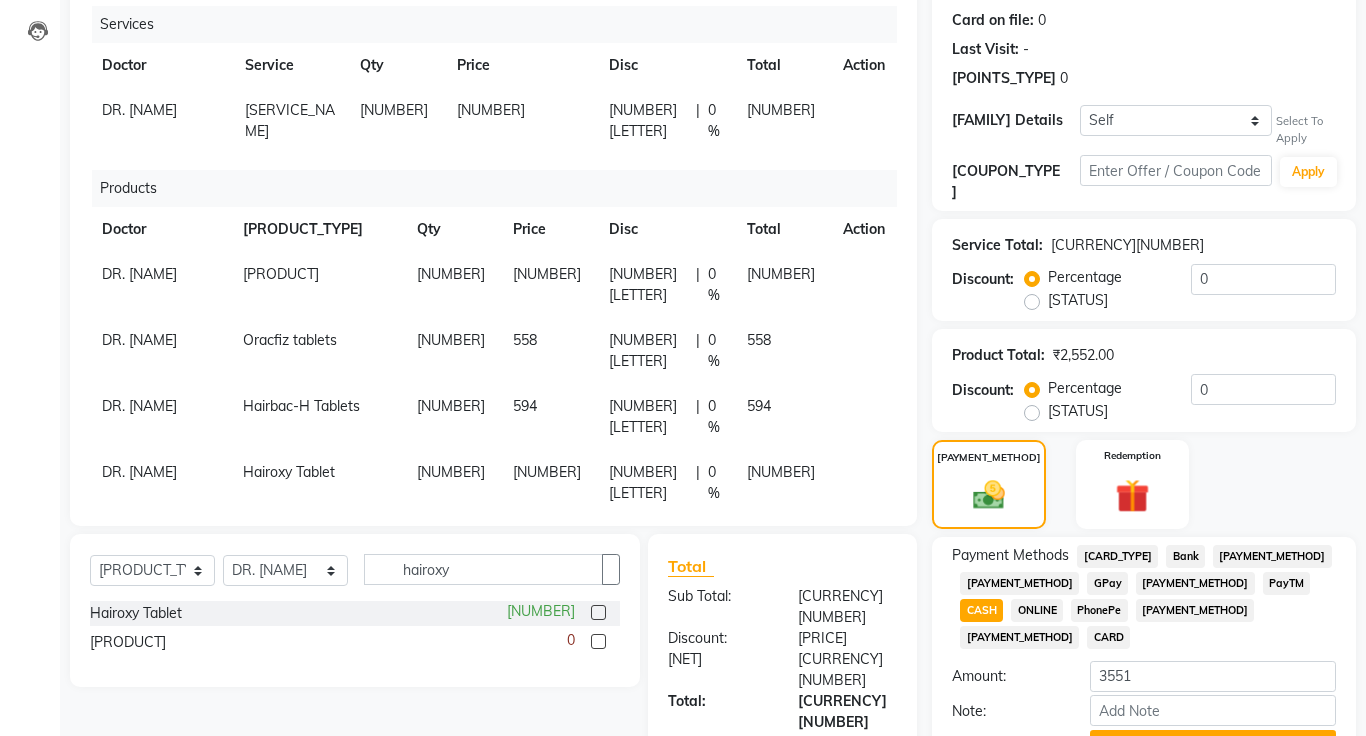 scroll, scrollTop: 315, scrollLeft: 0, axis: vertical 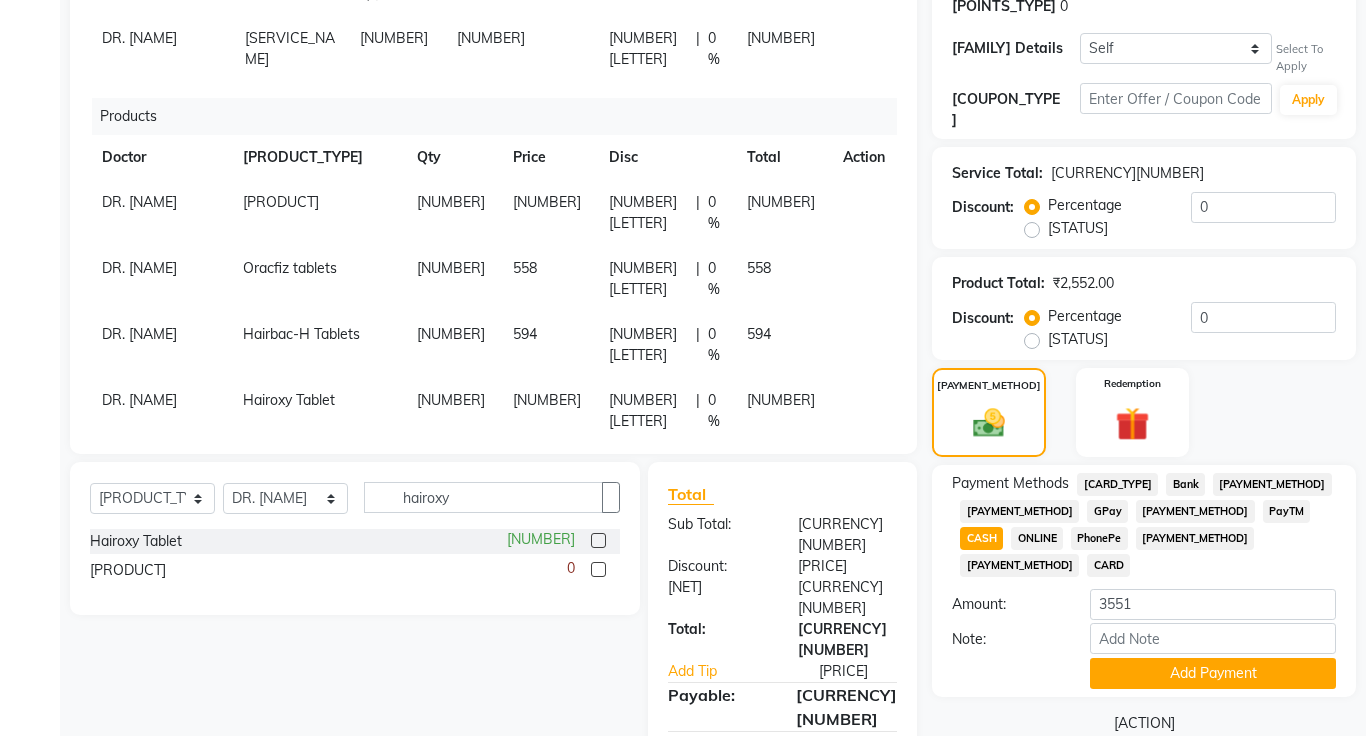 click on "ONLINE" at bounding box center [1117, 484] 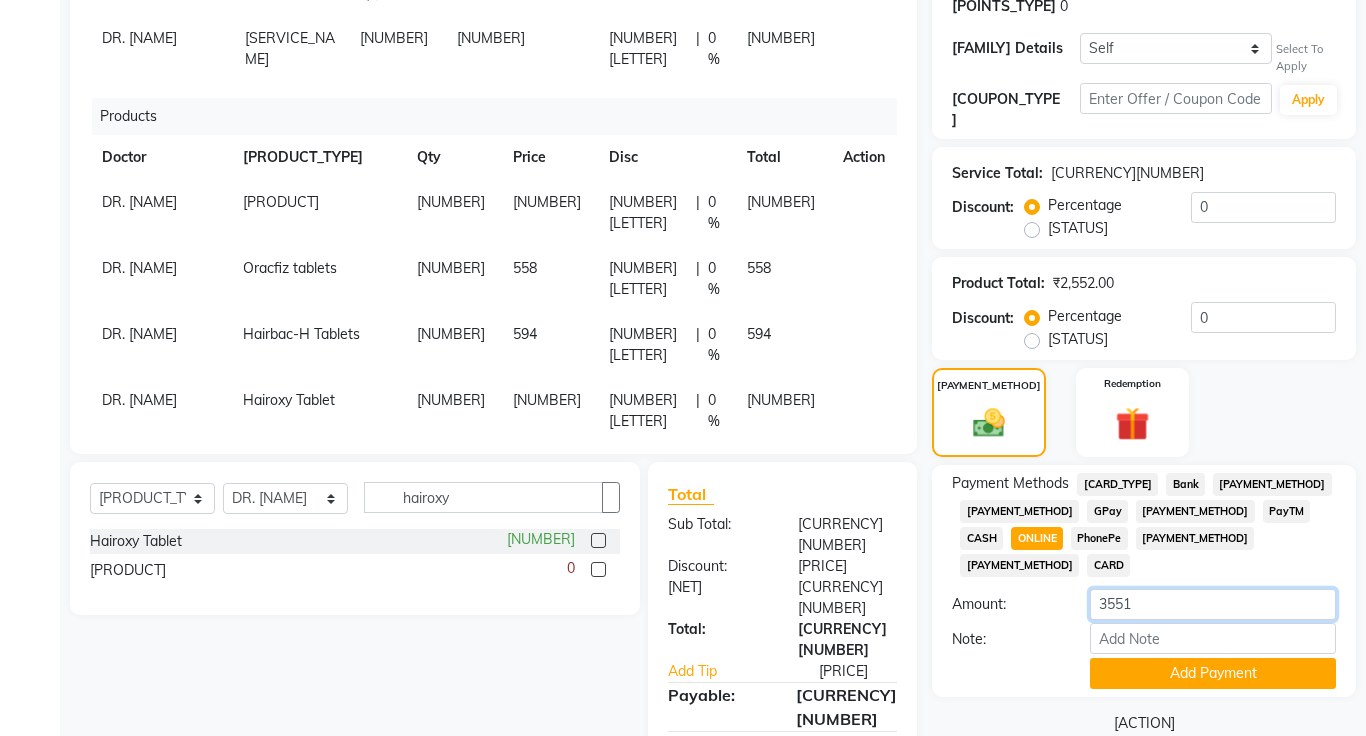 click on "3551" at bounding box center [1213, 604] 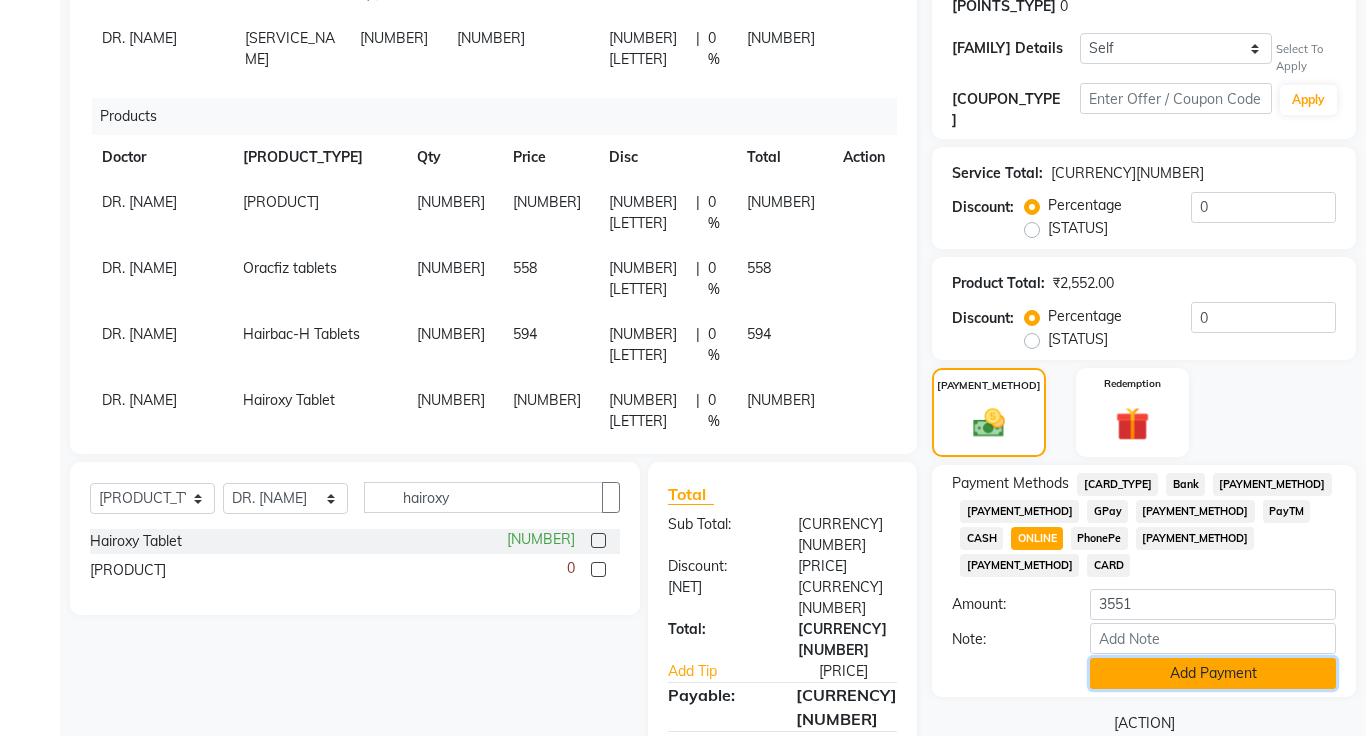 click on "Add Payment" at bounding box center (1213, 673) 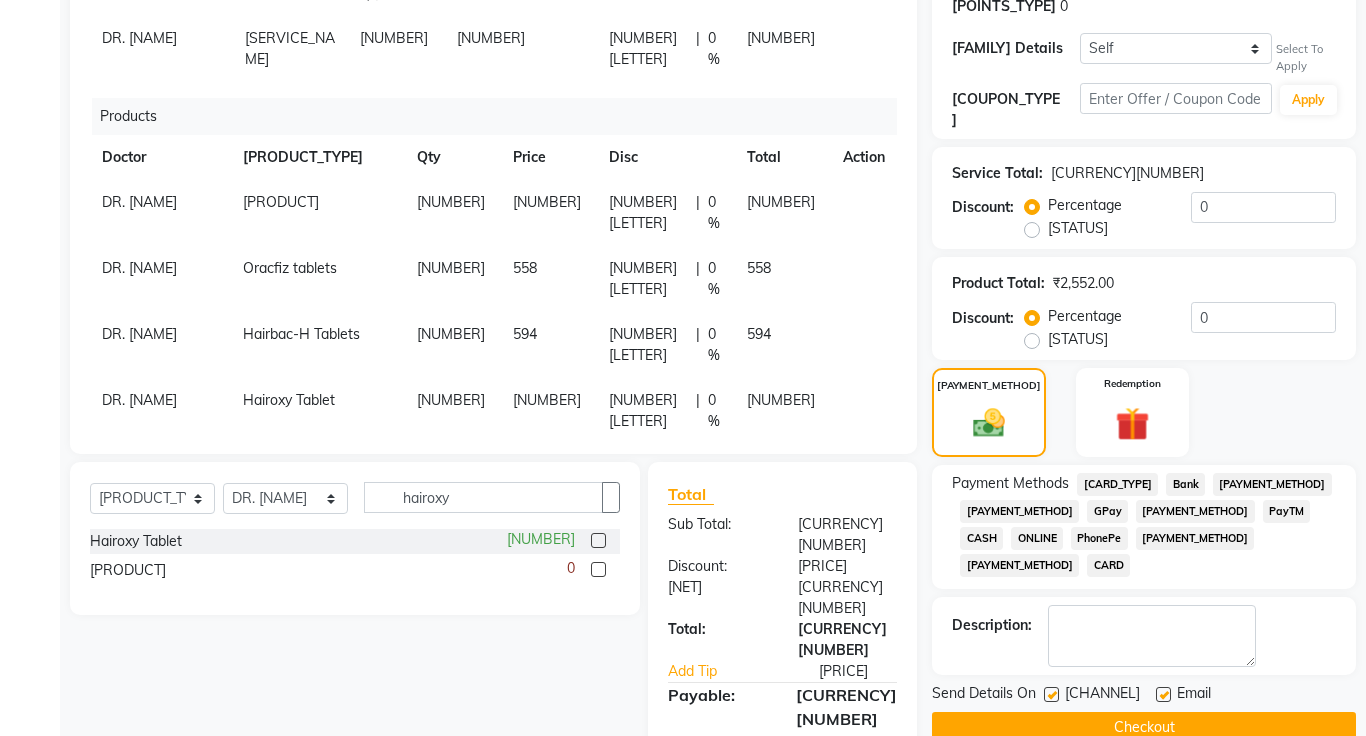 scroll, scrollTop: 345, scrollLeft: 0, axis: vertical 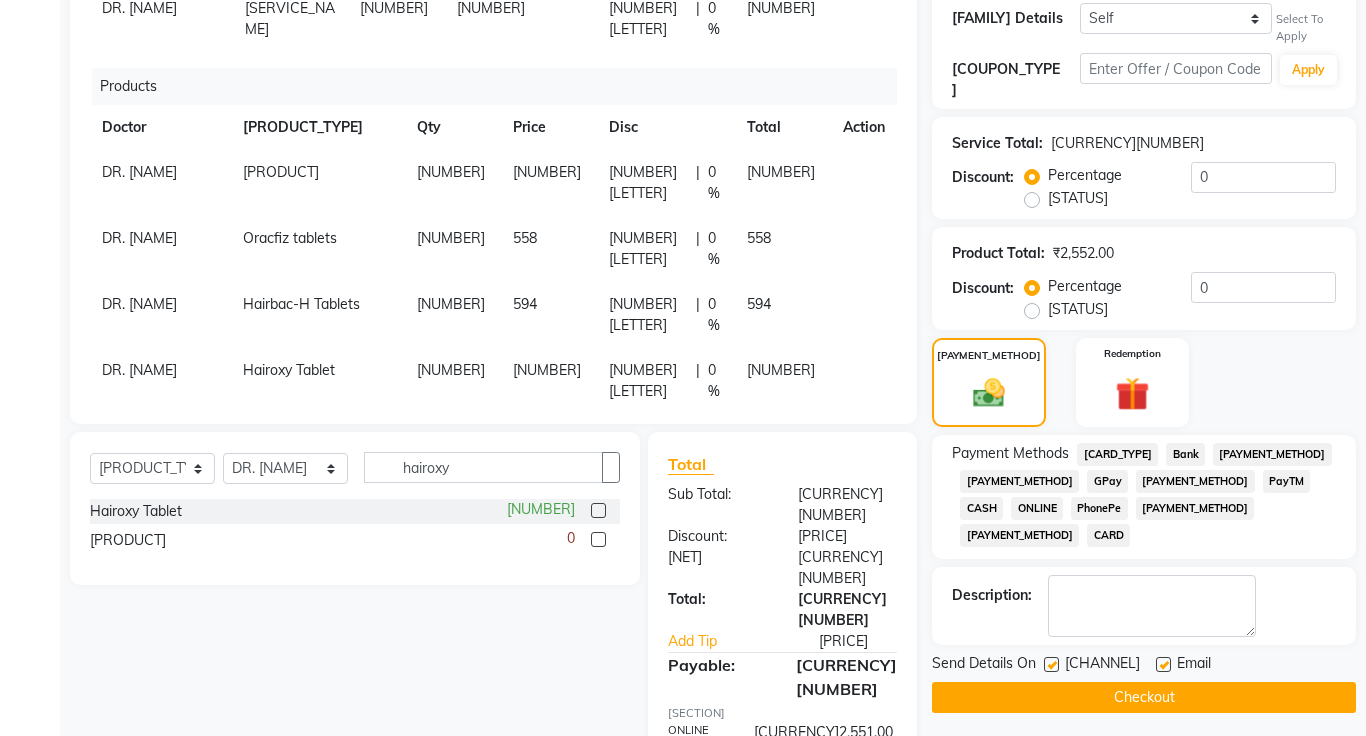 click at bounding box center (1051, 664) 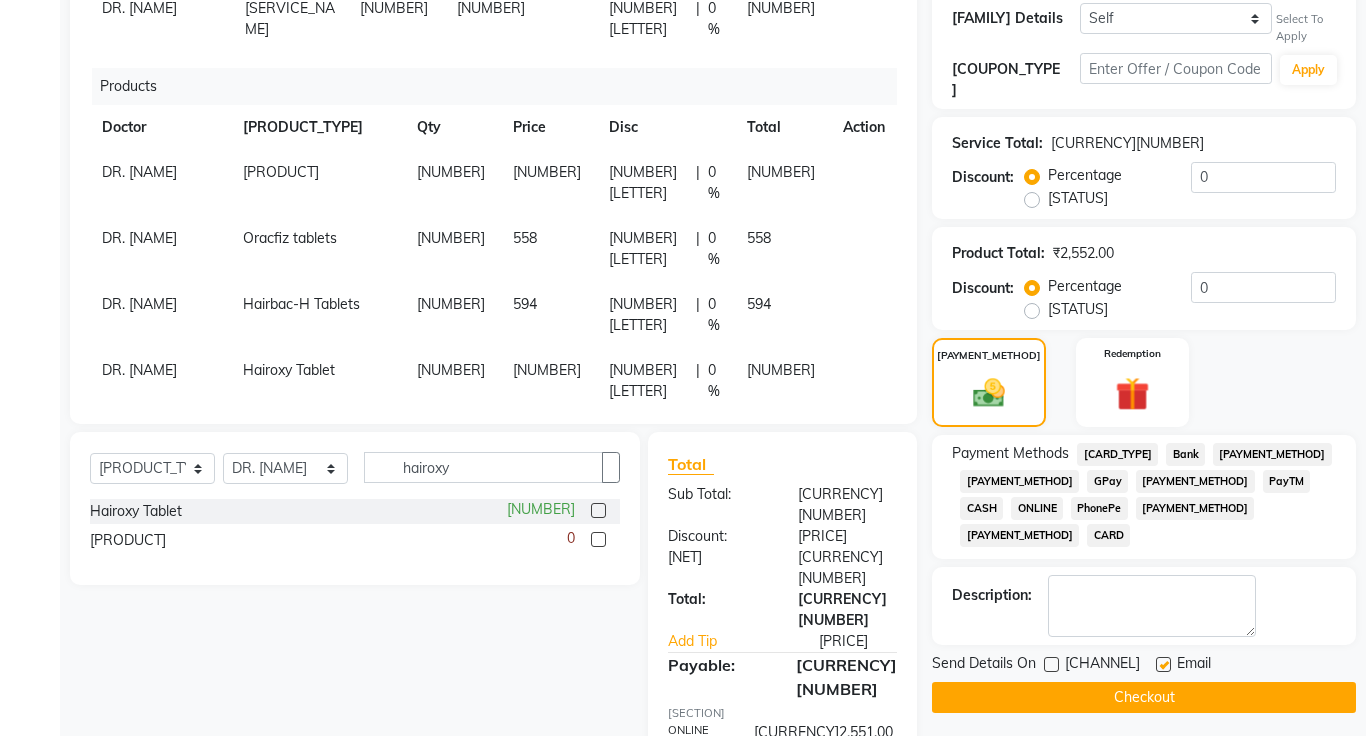 click at bounding box center (1163, 664) 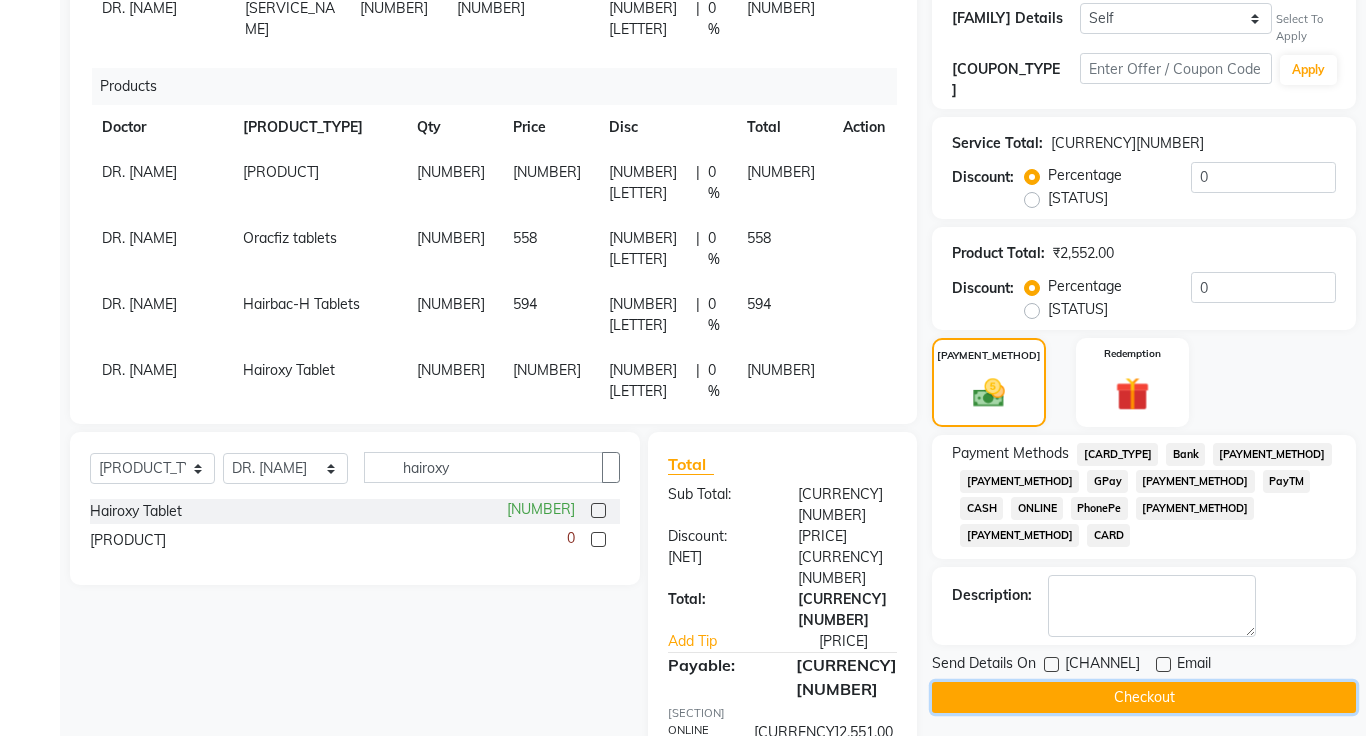 click on "Checkout" at bounding box center (1144, 697) 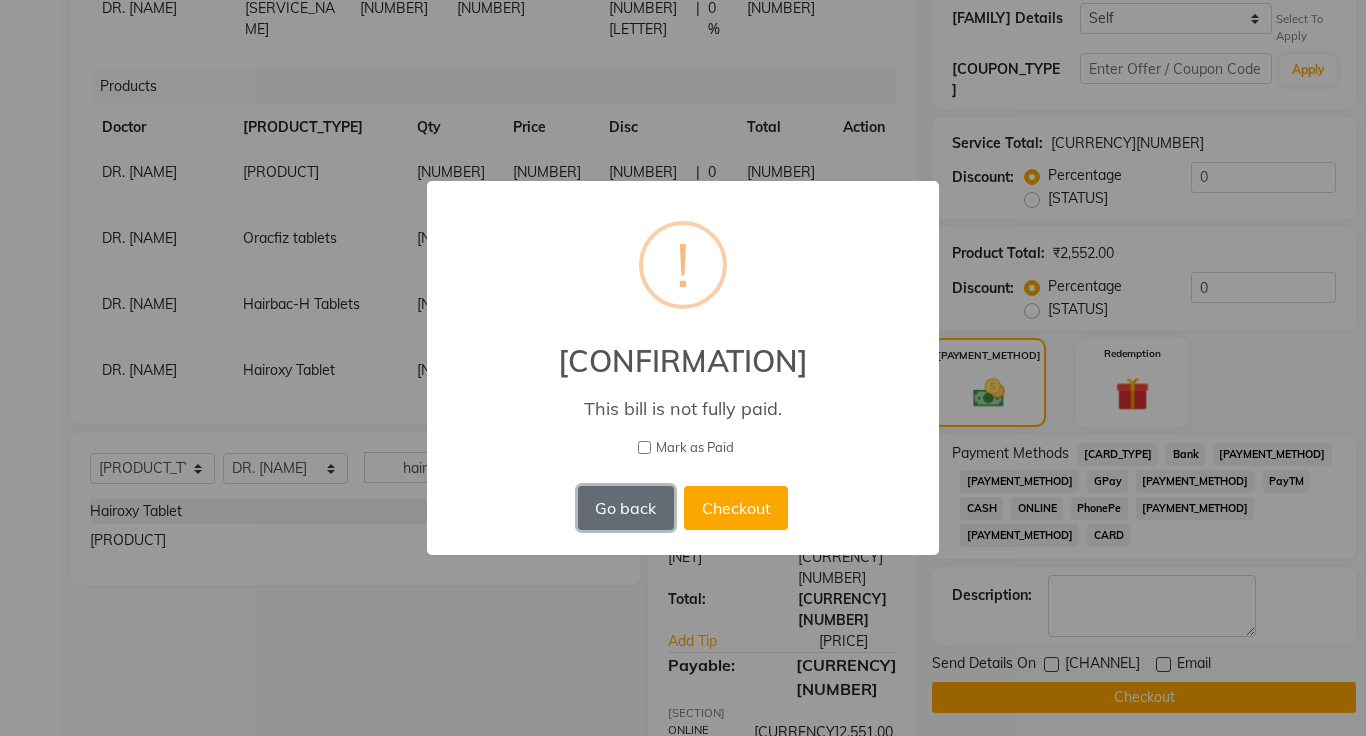 click on "Go back" at bounding box center [626, 508] 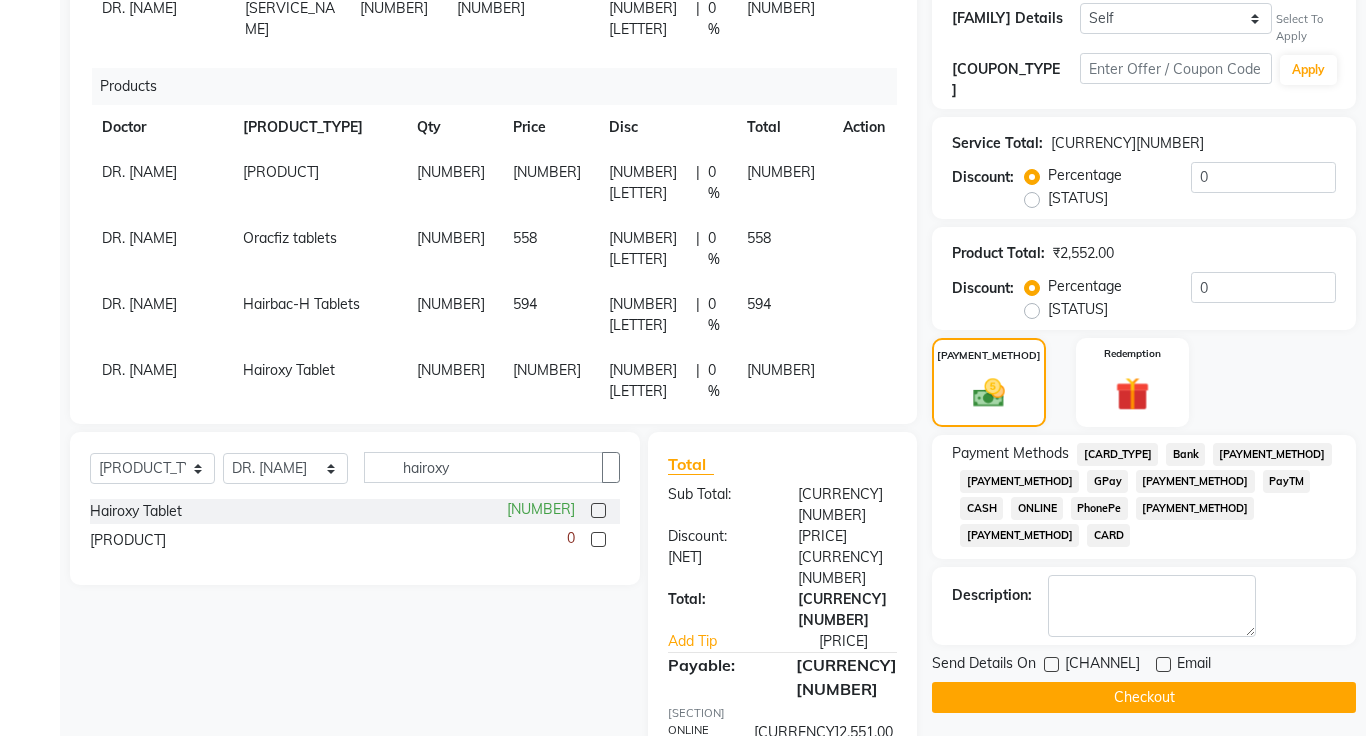click on "CASH" at bounding box center (1117, 454) 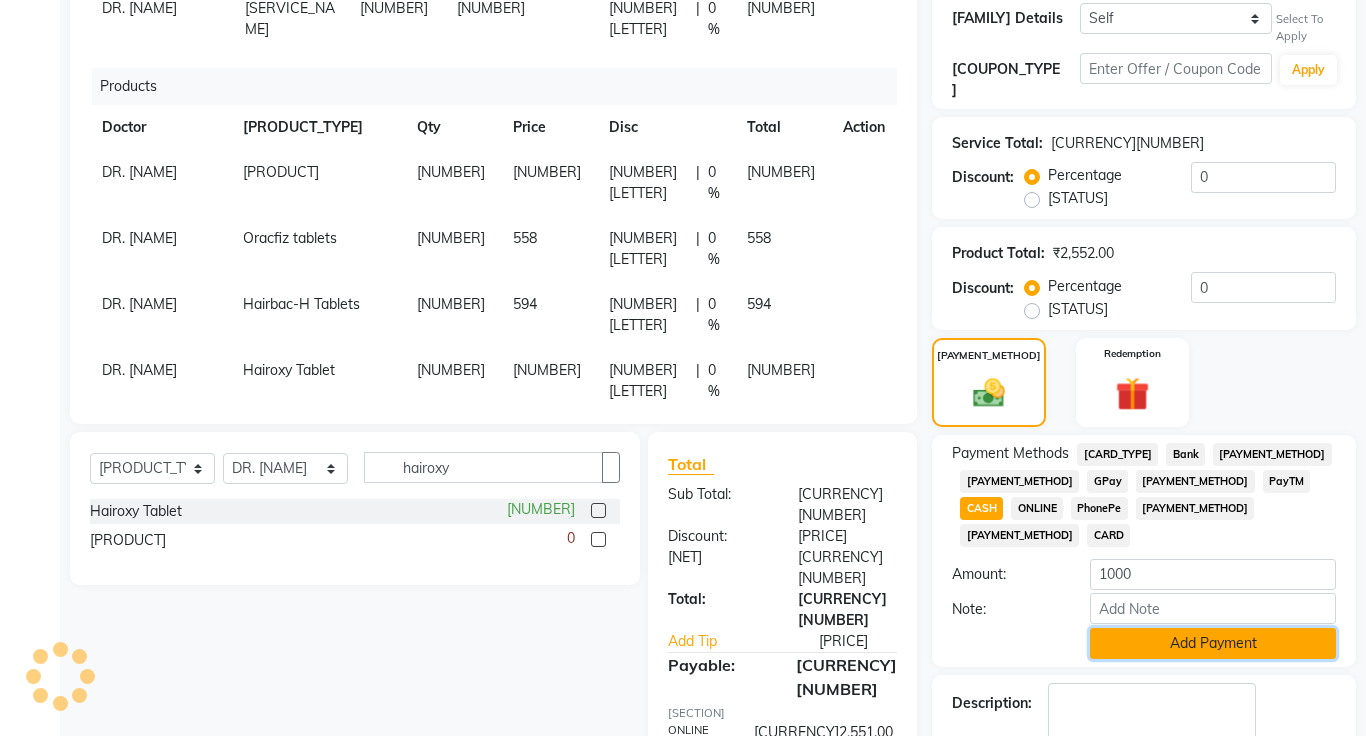 click on "Add Payment" at bounding box center [1213, 643] 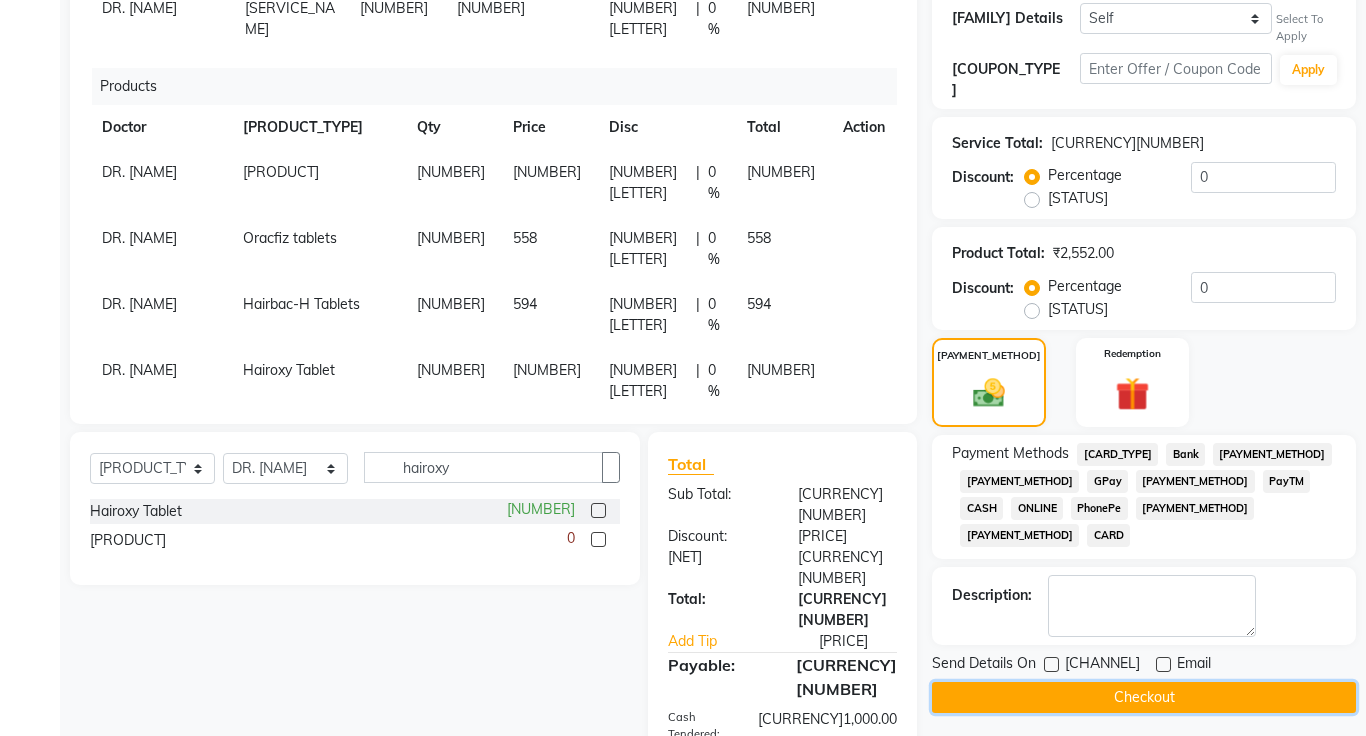 click on "Checkout" at bounding box center (1144, 697) 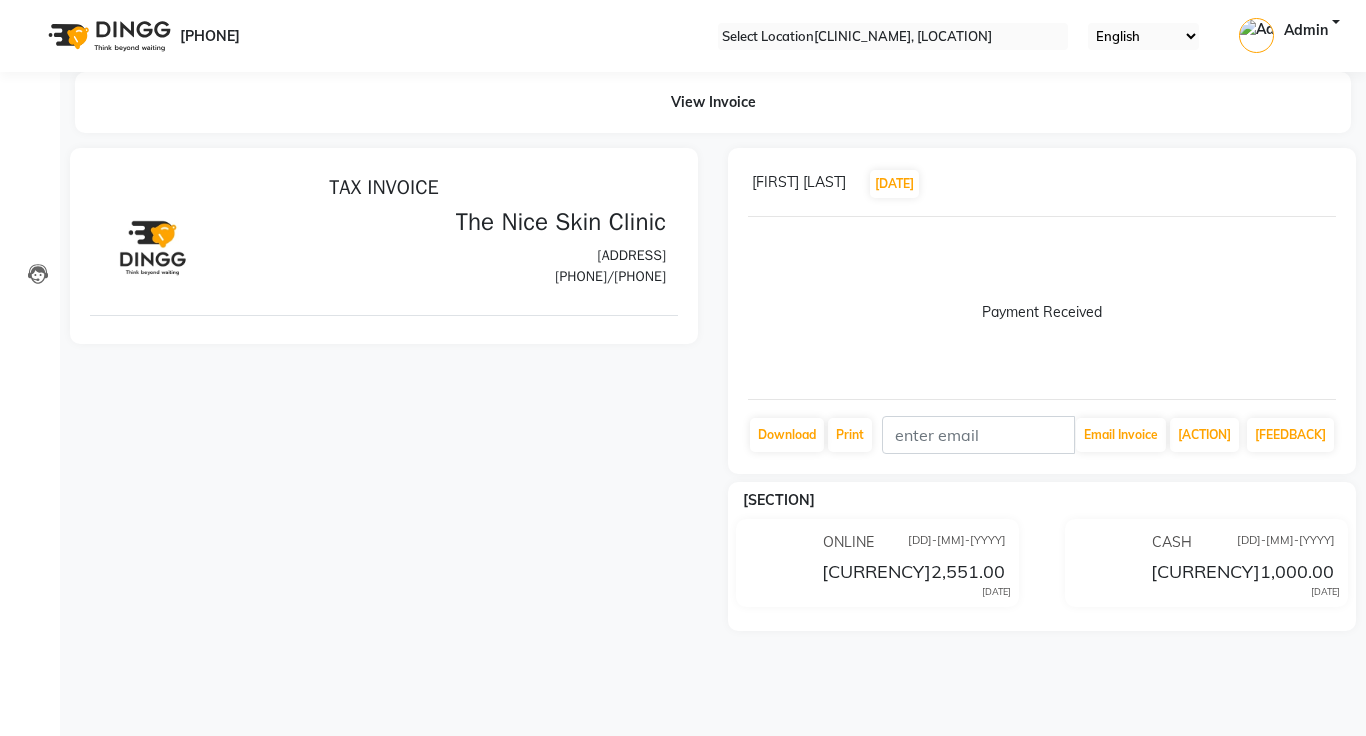 scroll, scrollTop: 0, scrollLeft: 0, axis: both 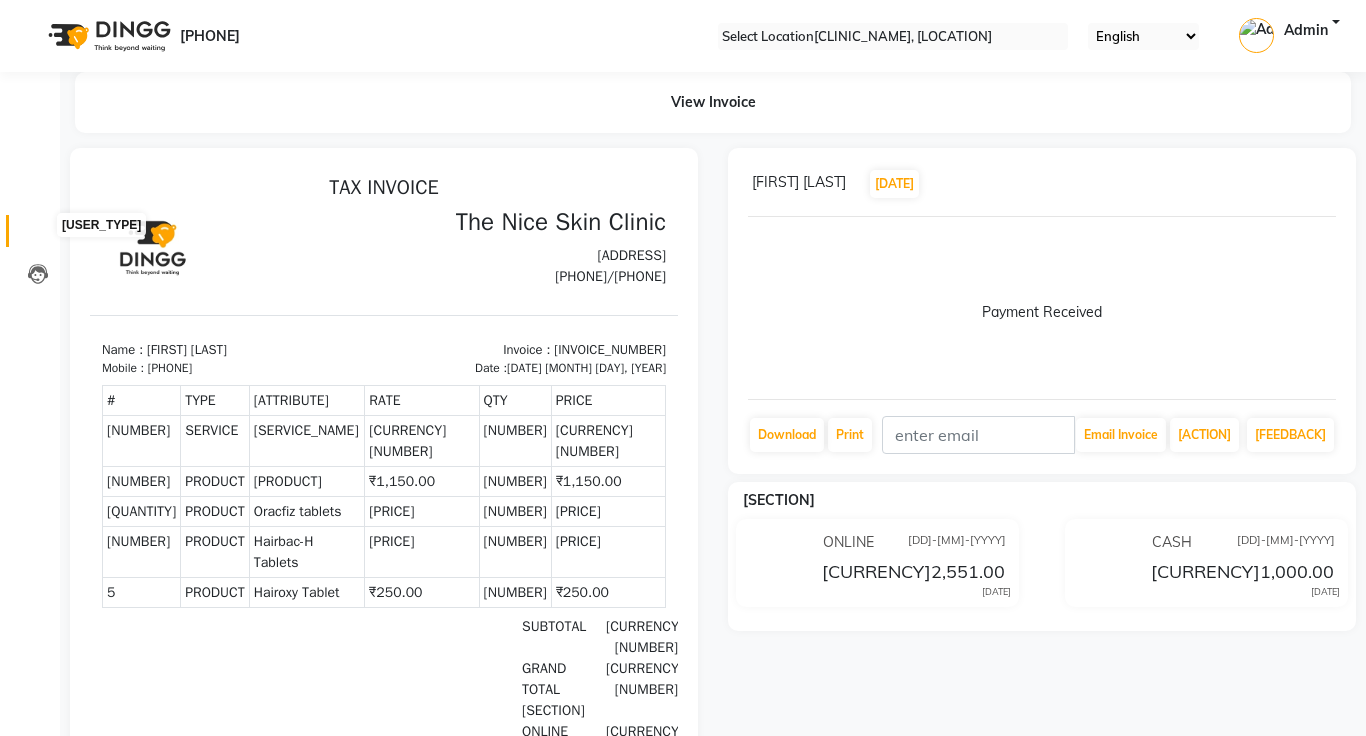 click at bounding box center [37, 236] 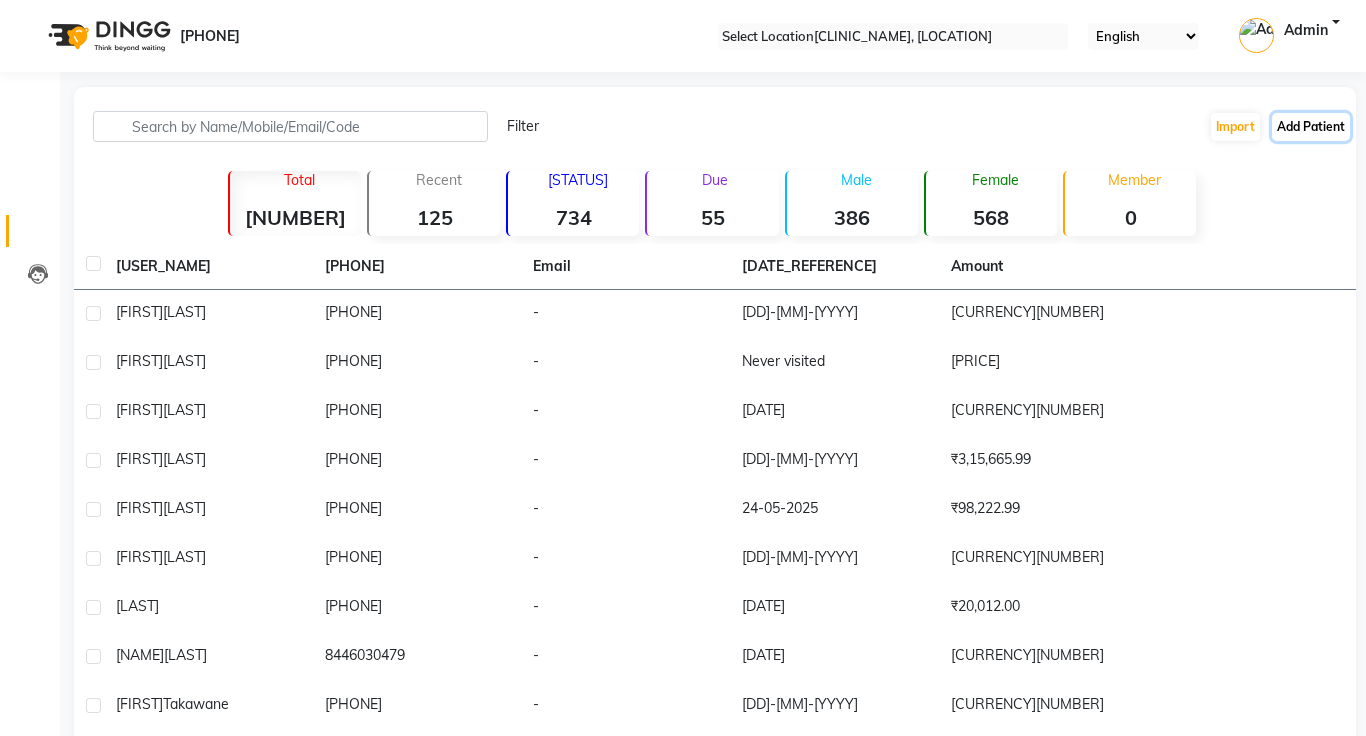 click on "Add Patient" at bounding box center (1311, 127) 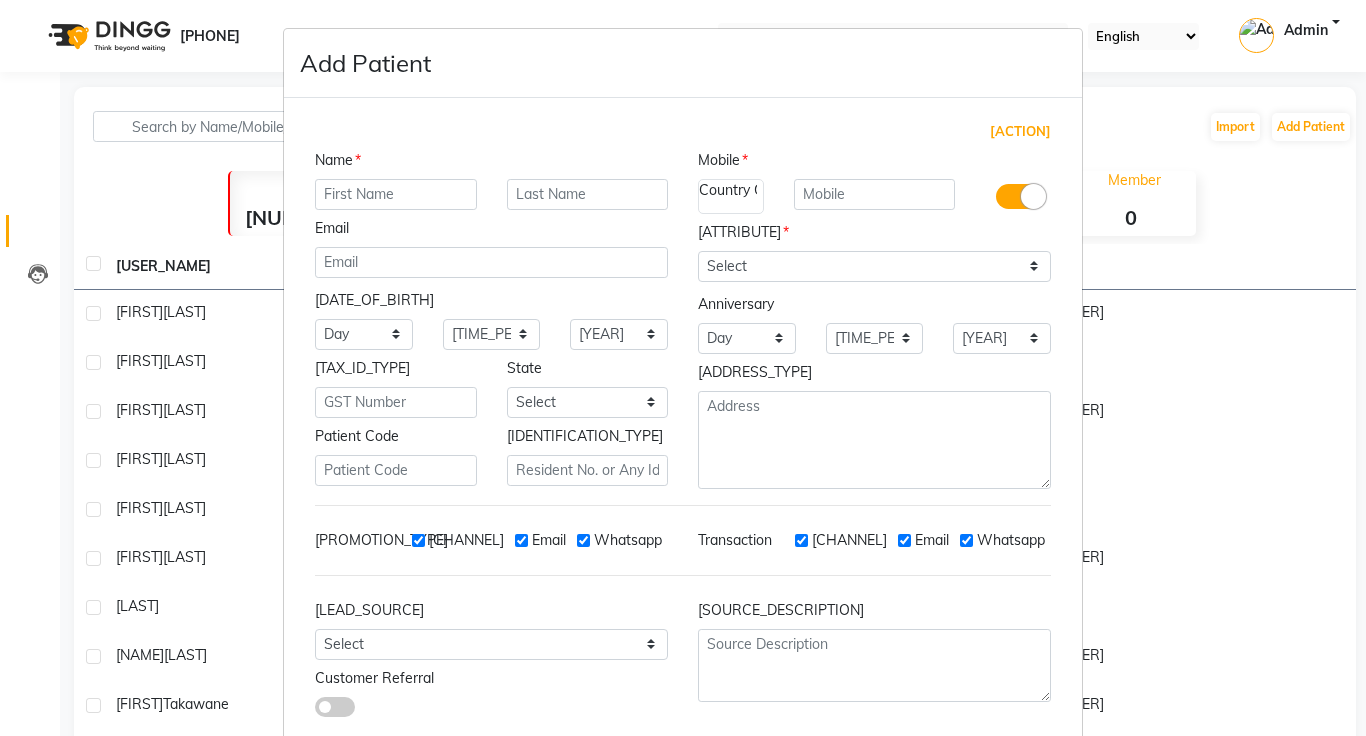 click on "Add Patient Generate Dummy Number Name Email DOB Day 01 02 03 04 05 06 07 08 09 10 11 12 13 14 15 16 17 18 19 20 21 22 23 24 25 26 27 28 29 30 31 Month January February March April May June July August September October November December 1940 1941 1942 1943 1944 1945 1946 1947 1948 1949 1950 1951 1952 1953 1954 1955 1956 1957 1958 1959 1960 1961 1962 1963 1964 1965 1966 1967 1968 1969 1970 1971 1972 1973 1974 1975 1976 1977 1978 1979 1980 1981 1982 1983 1984 1985 1986 1987 1988 1989 1990 1991 1992 1993 1994 1995 1996 1997 1998 1999 2000 2001 2002 2003 2004 2005 2006 2007 2008 2009 2010 2011 2012 2013 2014 2015 2016 2017 2018 2019 2020 2021 2022 2023 2024 GST Number State Select Andaman and Nicobar Islands Andhra Pradesh Arunachal Pradesh Assam Bihar Chandigarh Chhattisgarh Dadra and Nagar Haveli Daman and Diu Delhi Goa Gujarat Haryana Himachal Pradesh Jammu and Kashmir Jharkhand Karnataka Kerala Lakshadweep Madhya Pradesh Maharashtra Manipur Meghalaya Mizoram Nagaland Odisha Pondicherry Punjab Rajasthan × 91" at bounding box center (683, 368) 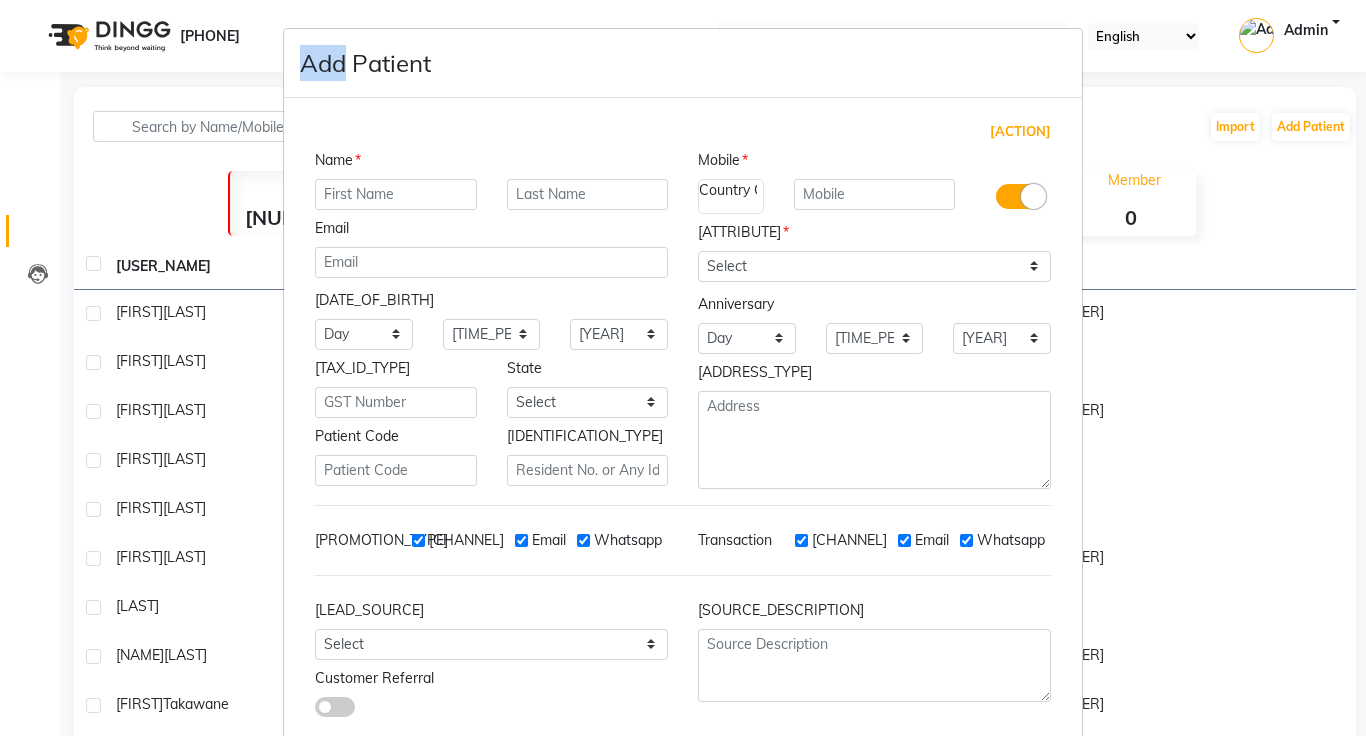 scroll, scrollTop: 113, scrollLeft: 0, axis: vertical 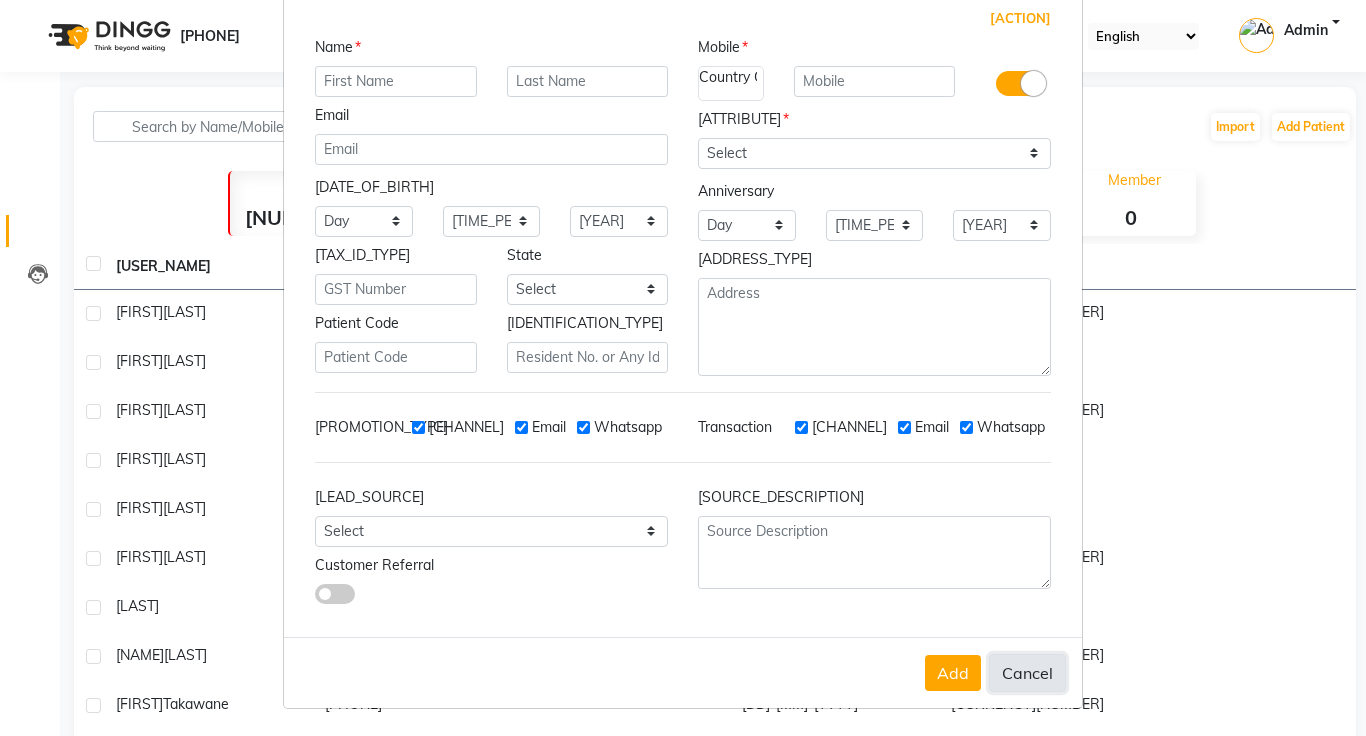 click on "Cancel" at bounding box center [1027, 673] 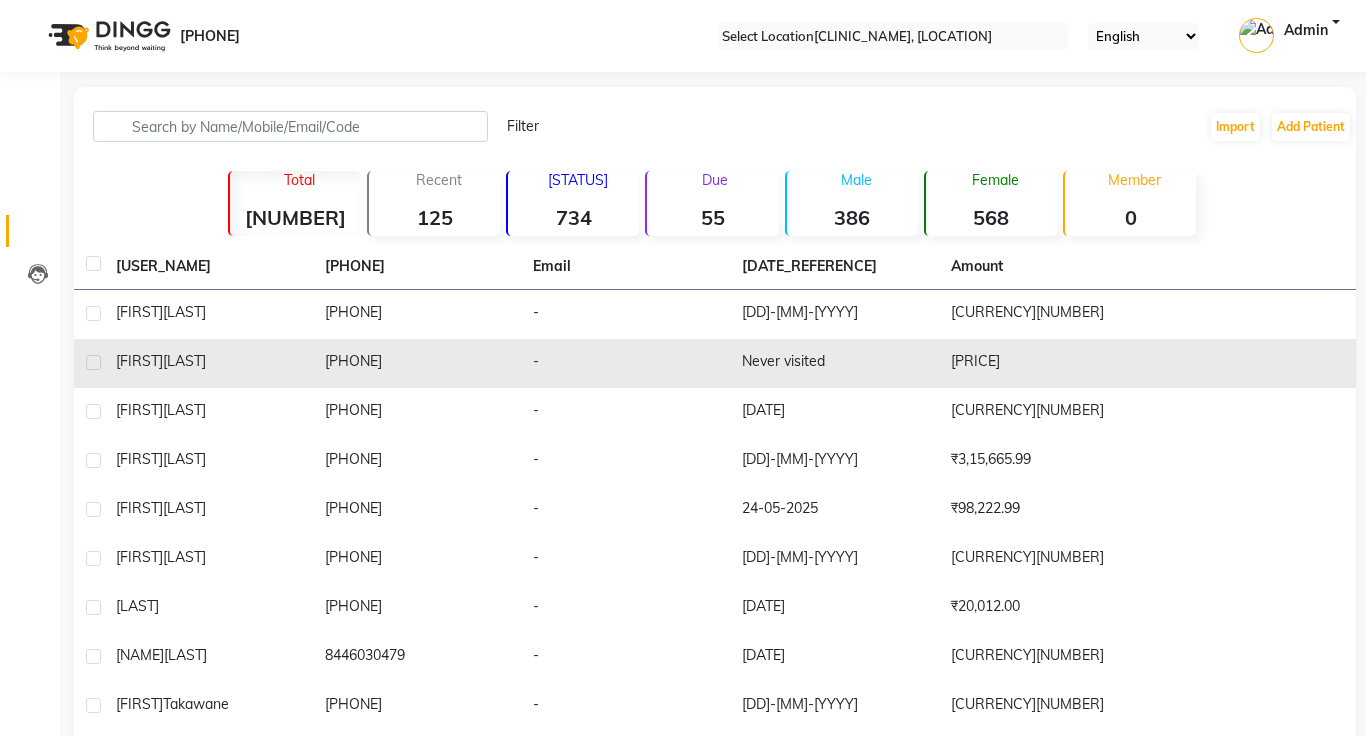 click on "[FIRST] [LAST]" at bounding box center [208, 312] 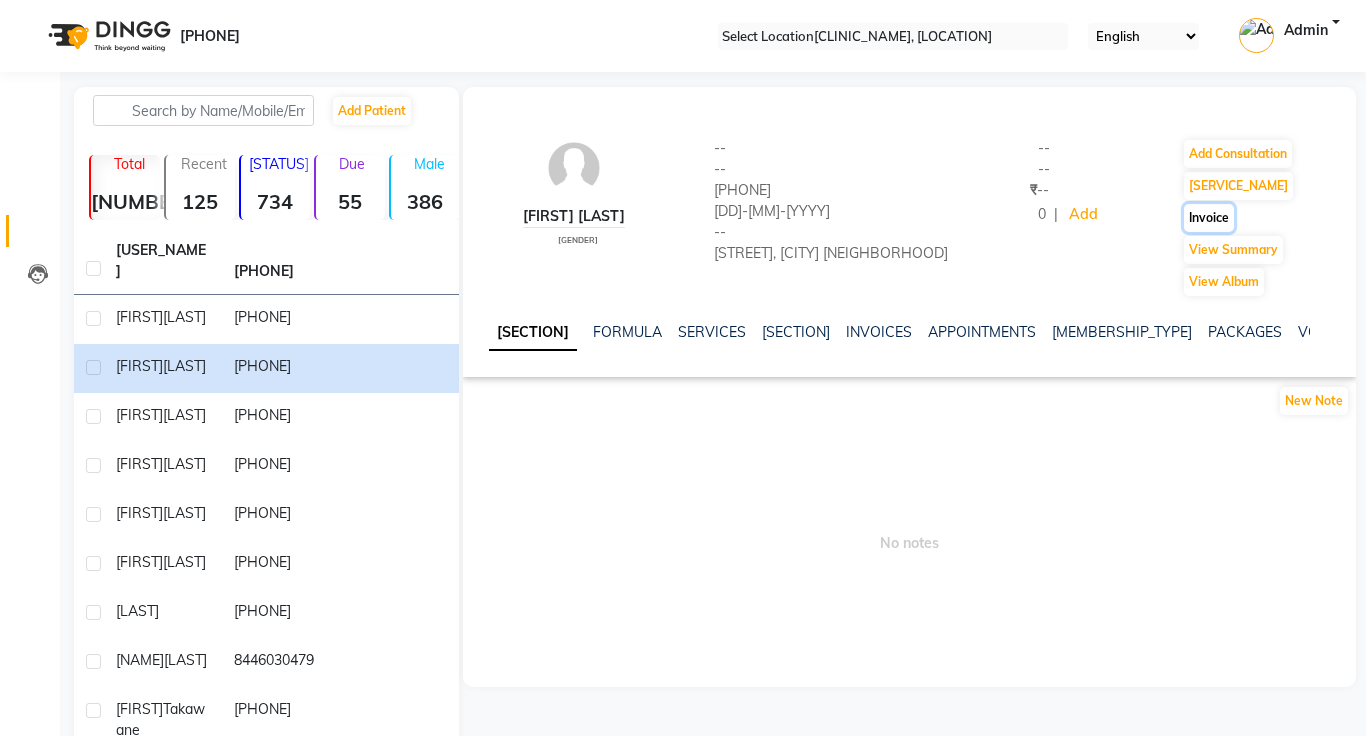click on "Invoice" at bounding box center [1238, 154] 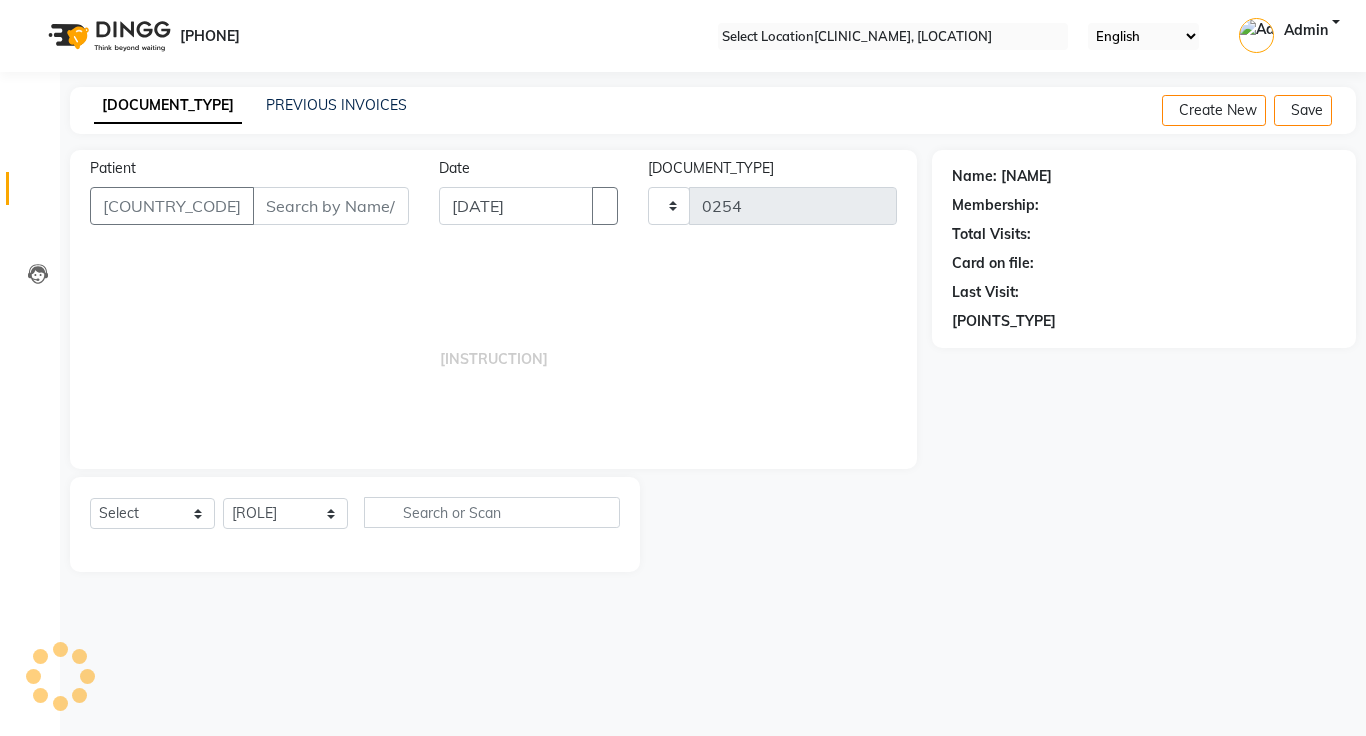 click at bounding box center (1340, 111) 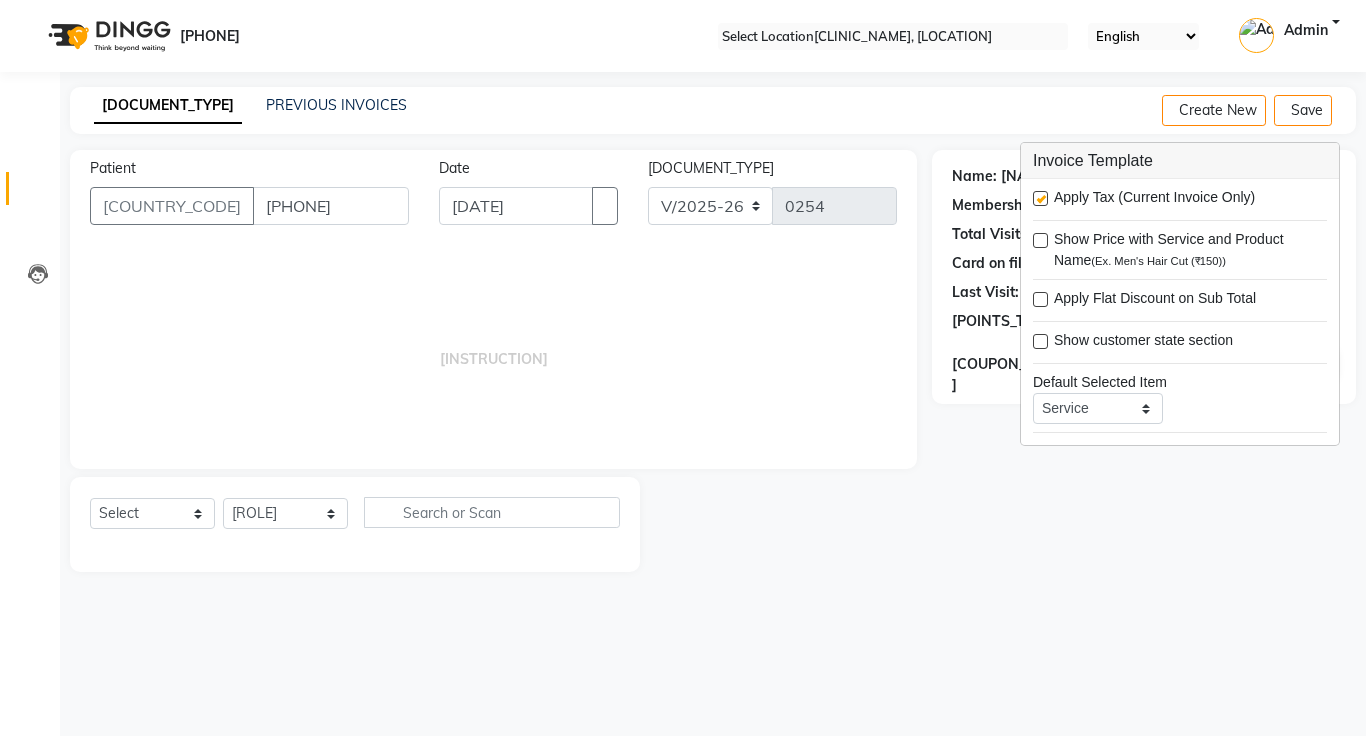 click at bounding box center (1040, 198) 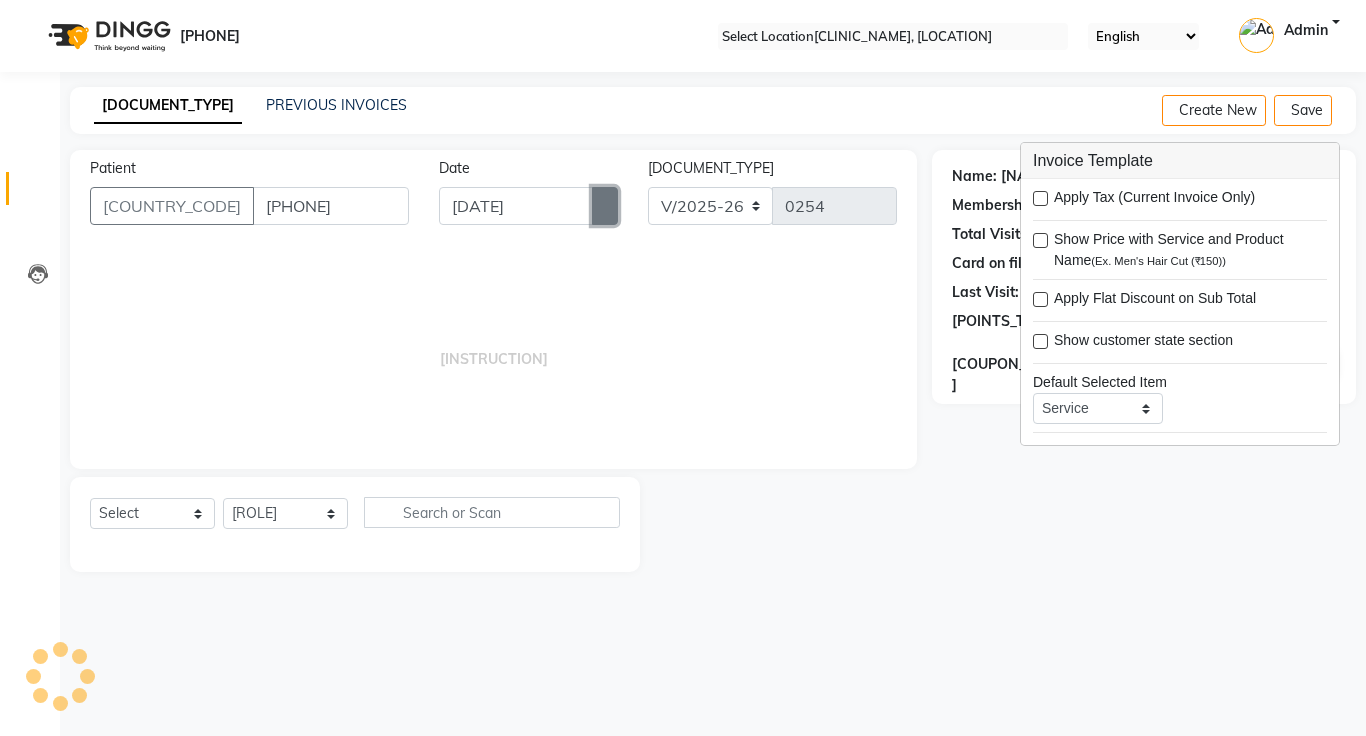 click at bounding box center [605, 206] 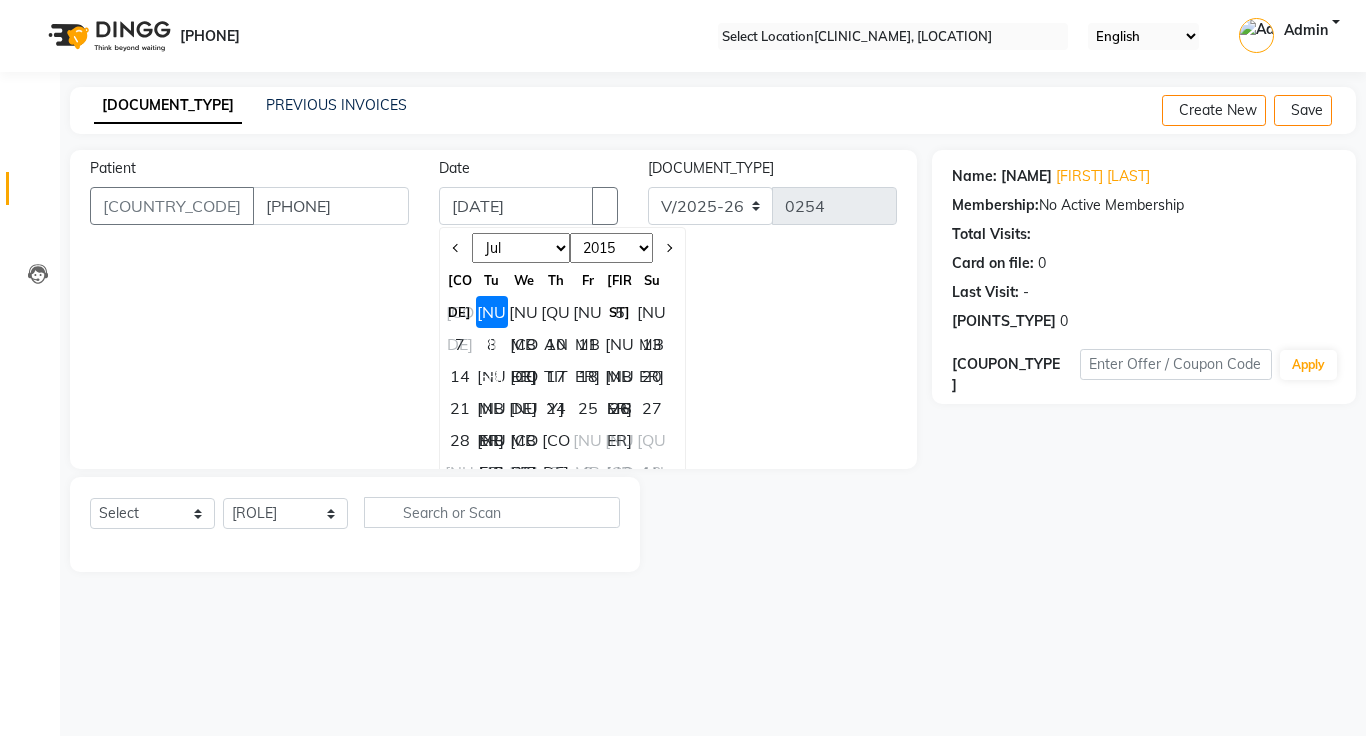 click on "[MONTH] [MONTH] [MONTH] [MONTH] [MONTH] [MONTH] [MONTH] [MONTH] [MONTH] [MONTH] [MONTH] [MONTH]" at bounding box center (521, 248) 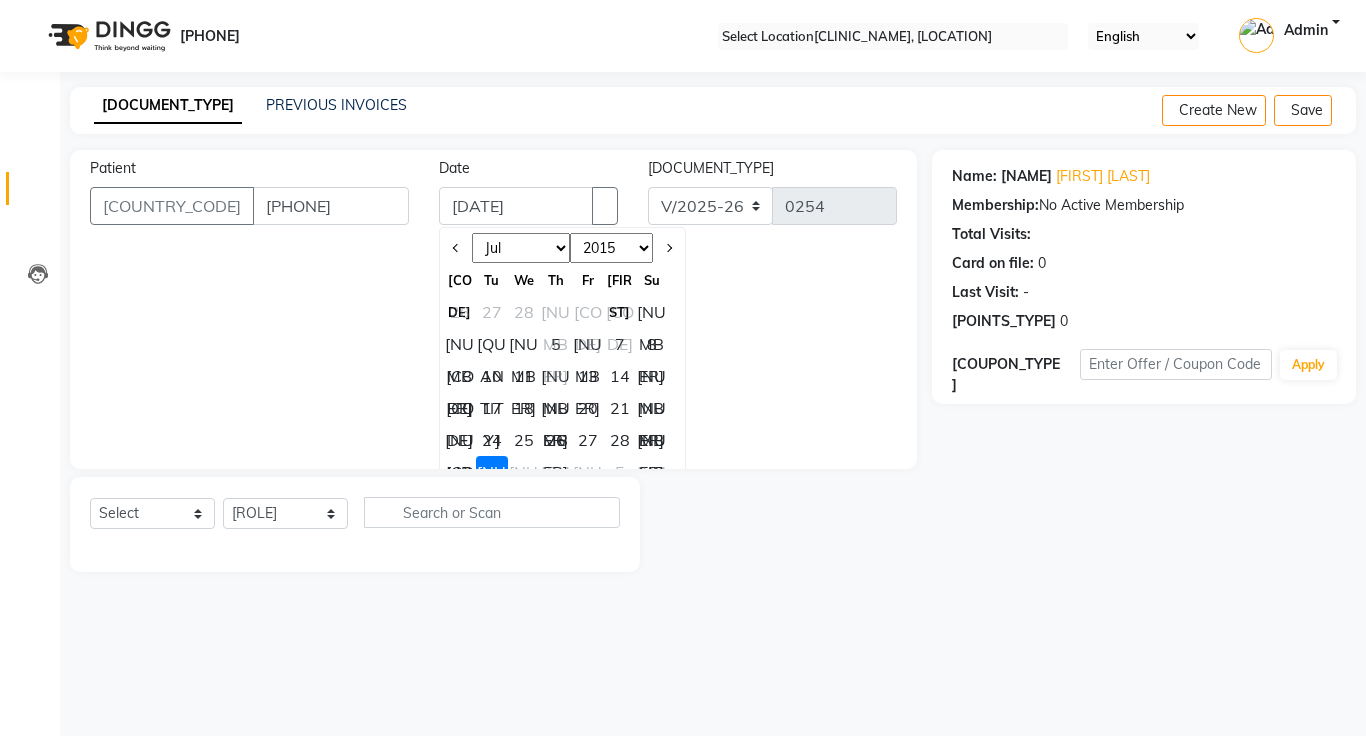 click on "28" at bounding box center (620, 440) 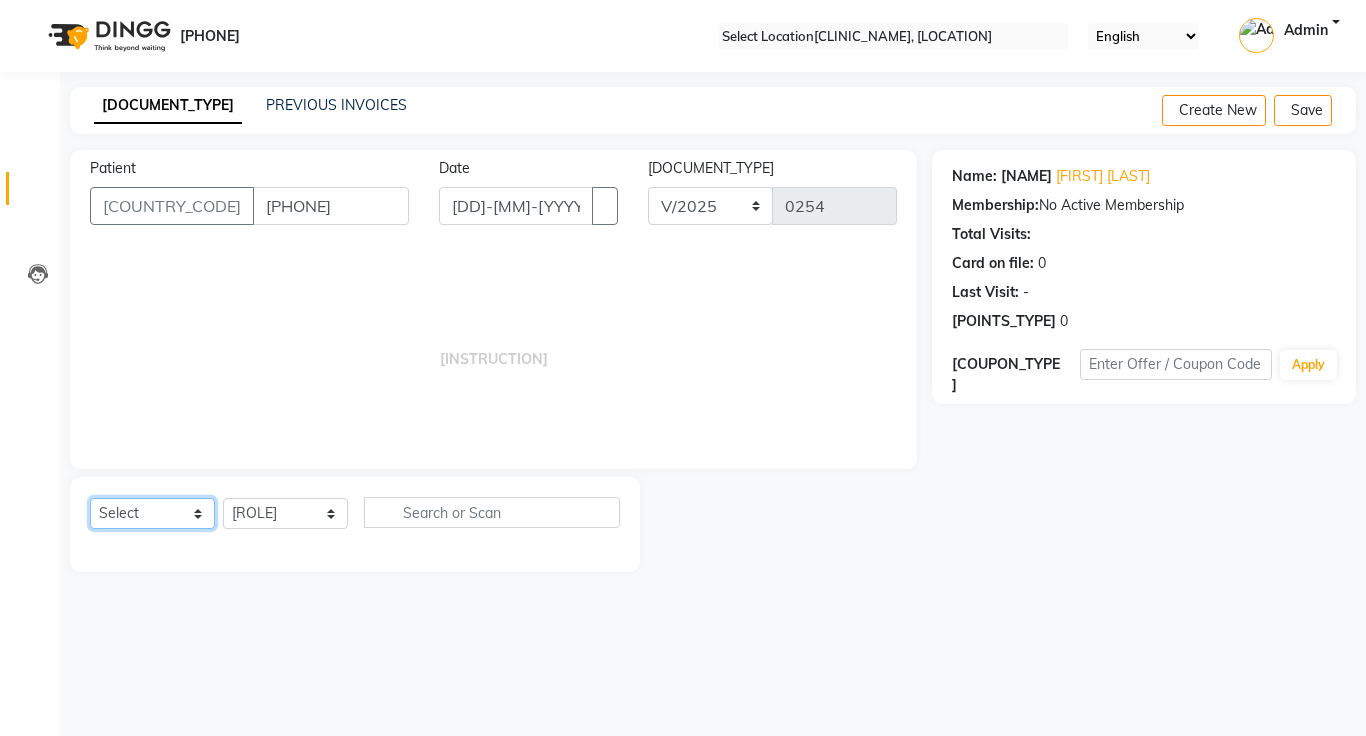 click on "Select Service Product Membership Package Voucher Prepaid Gift Card" at bounding box center [152, 513] 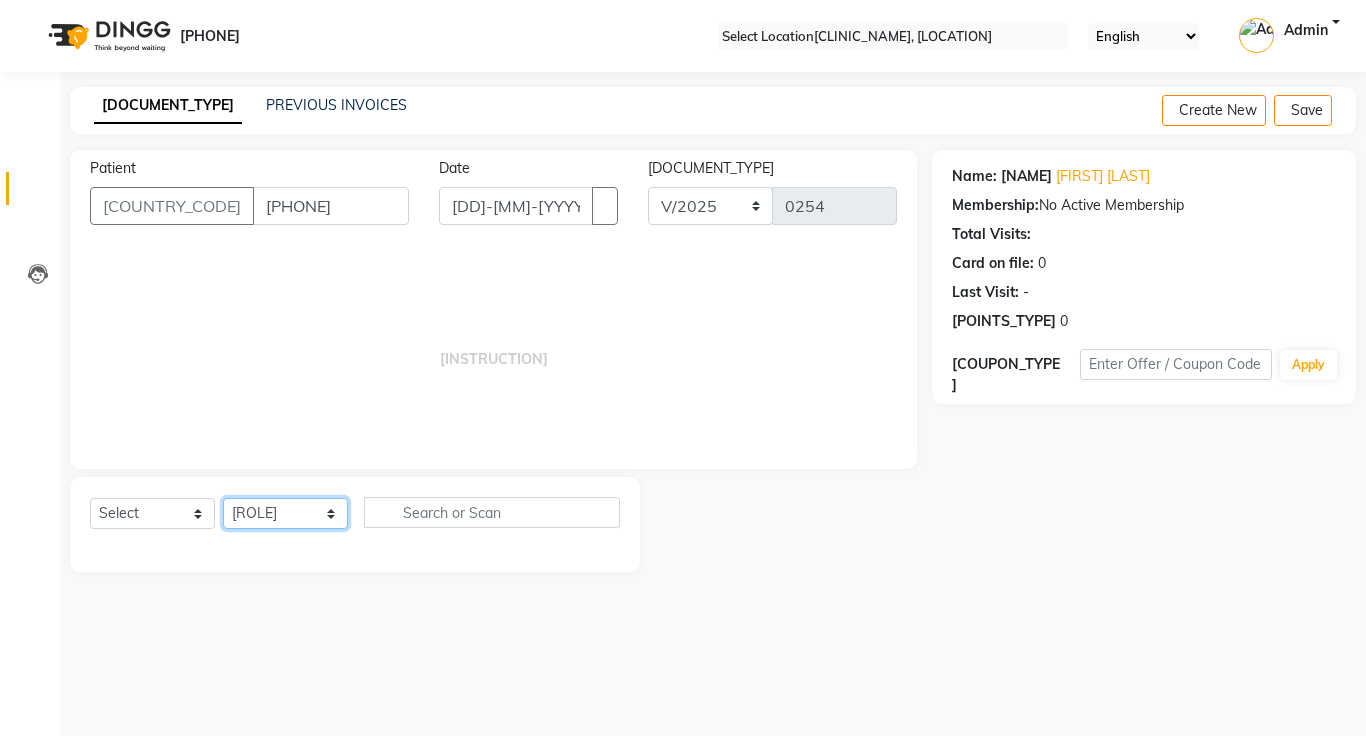 click on "Select Doctor [FIRST] [LAST] [FIRST] [LAST] [FIRST] [LAST] [FIRST] [LAST]" at bounding box center (285, 513) 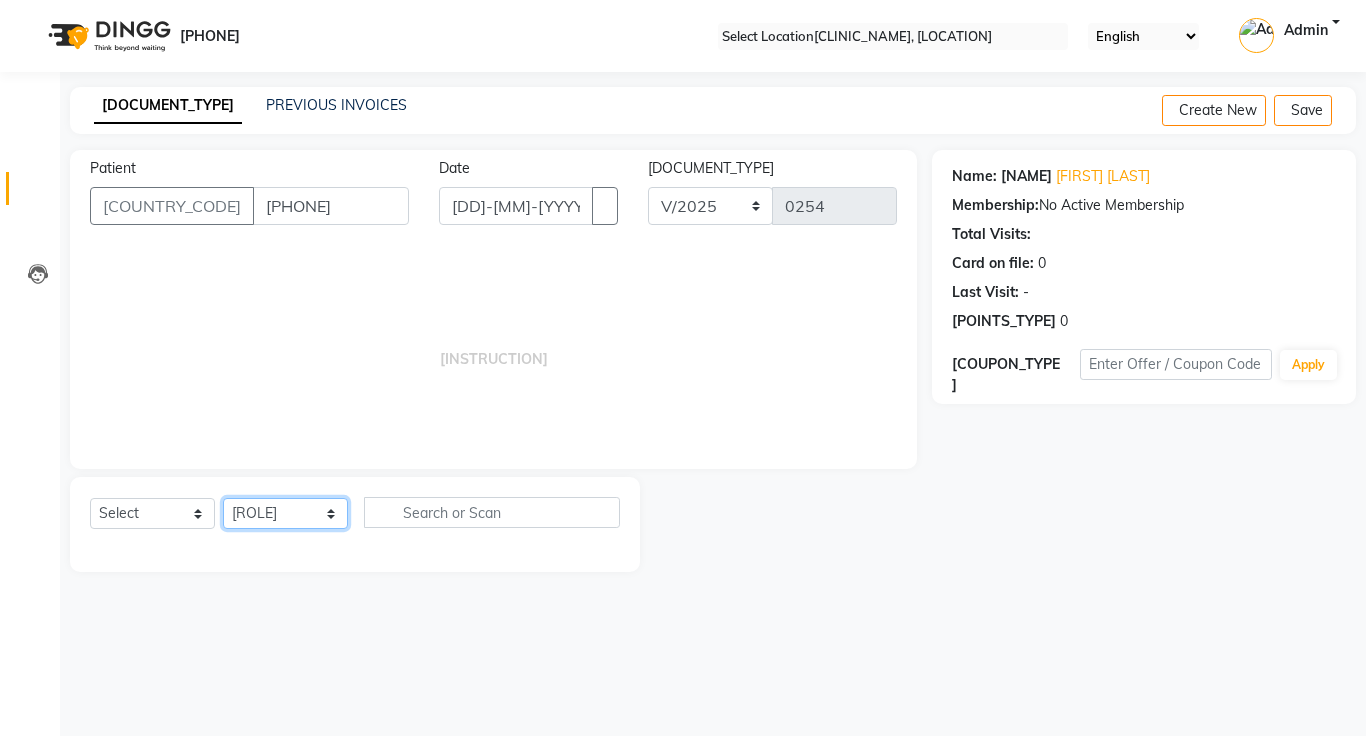 select on "1297" 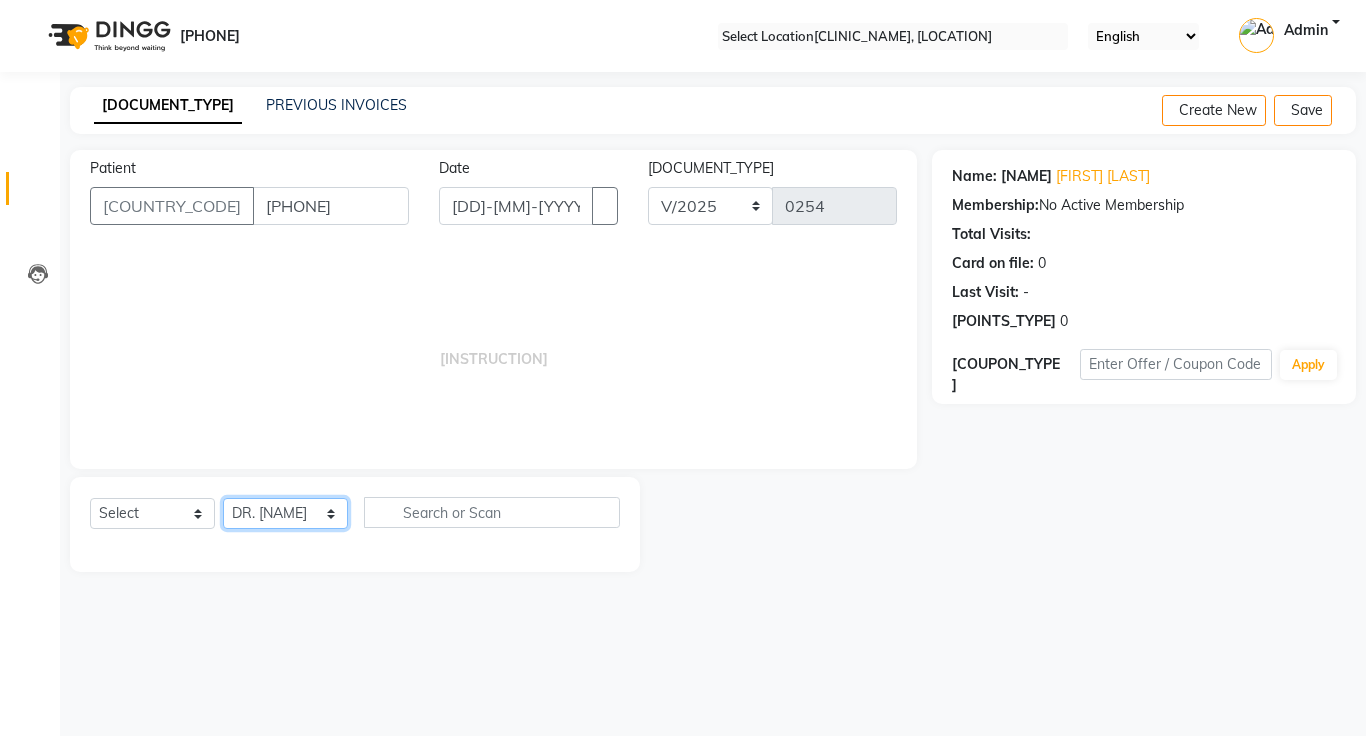 click on "Select Doctor [FIRST] [LAST] [FIRST] [LAST] [FIRST] [LAST] [FIRST] [LAST]" at bounding box center (285, 513) 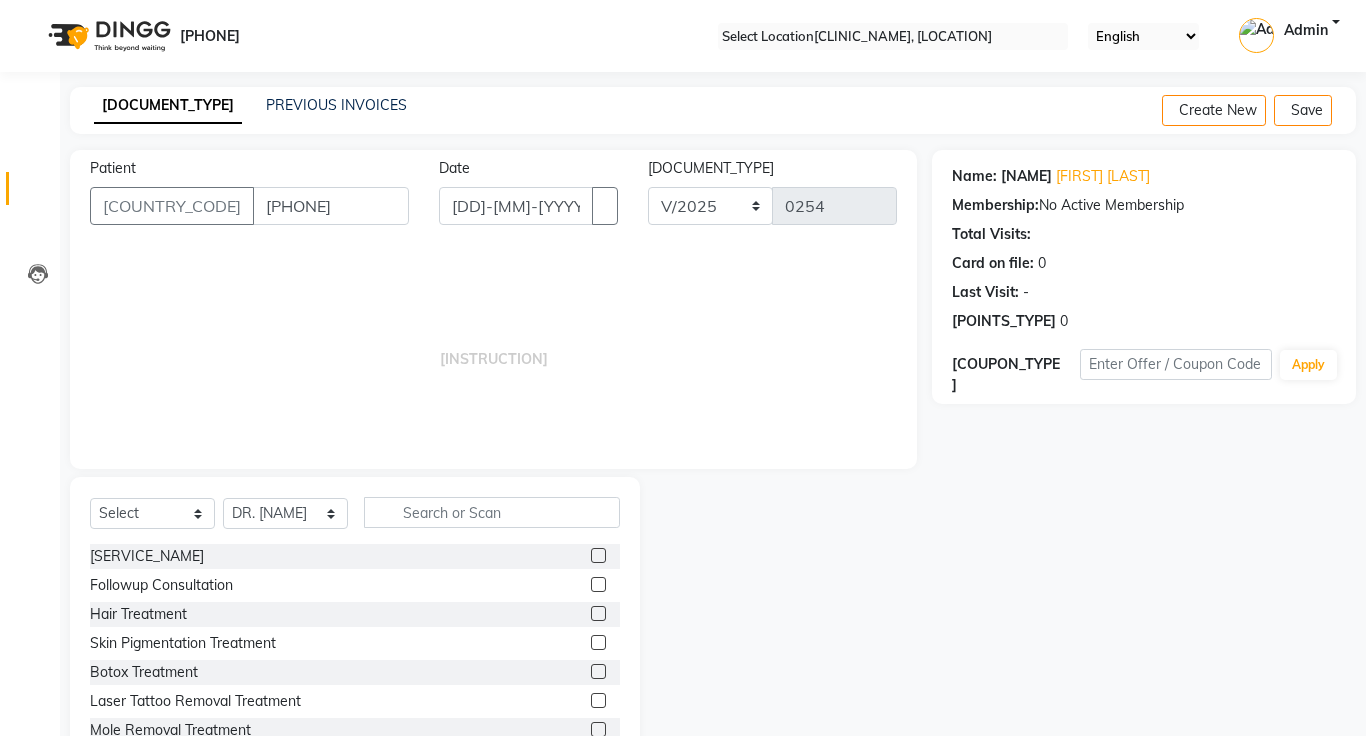 click at bounding box center [598, 555] 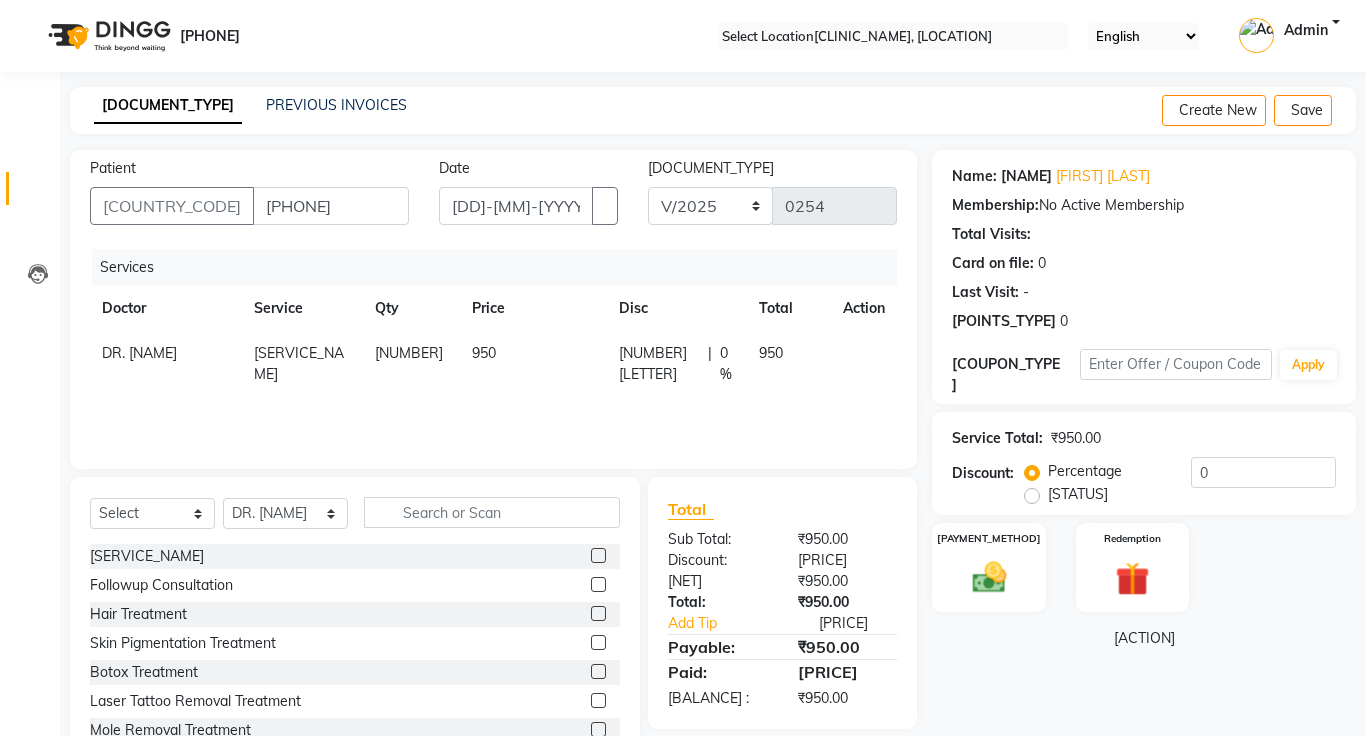 click on "950" at bounding box center (533, 364) 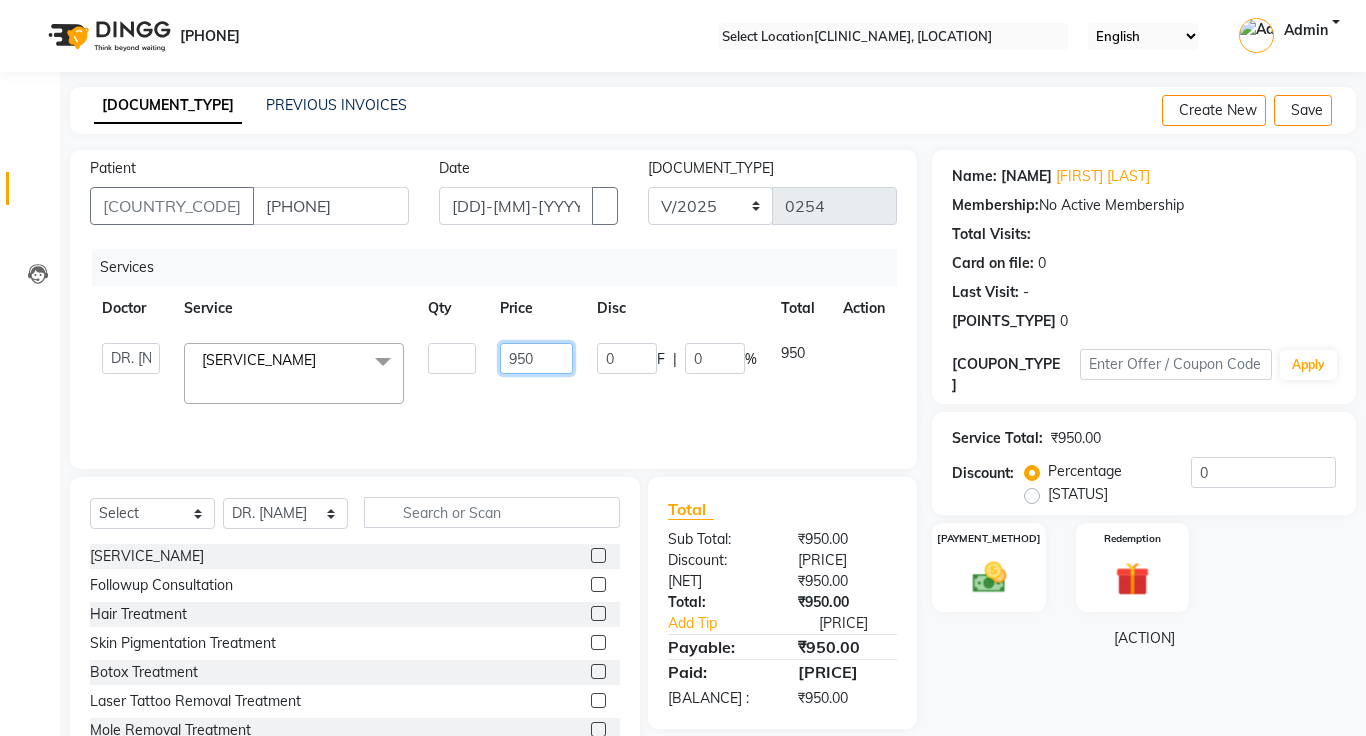 click on "950" at bounding box center (452, 358) 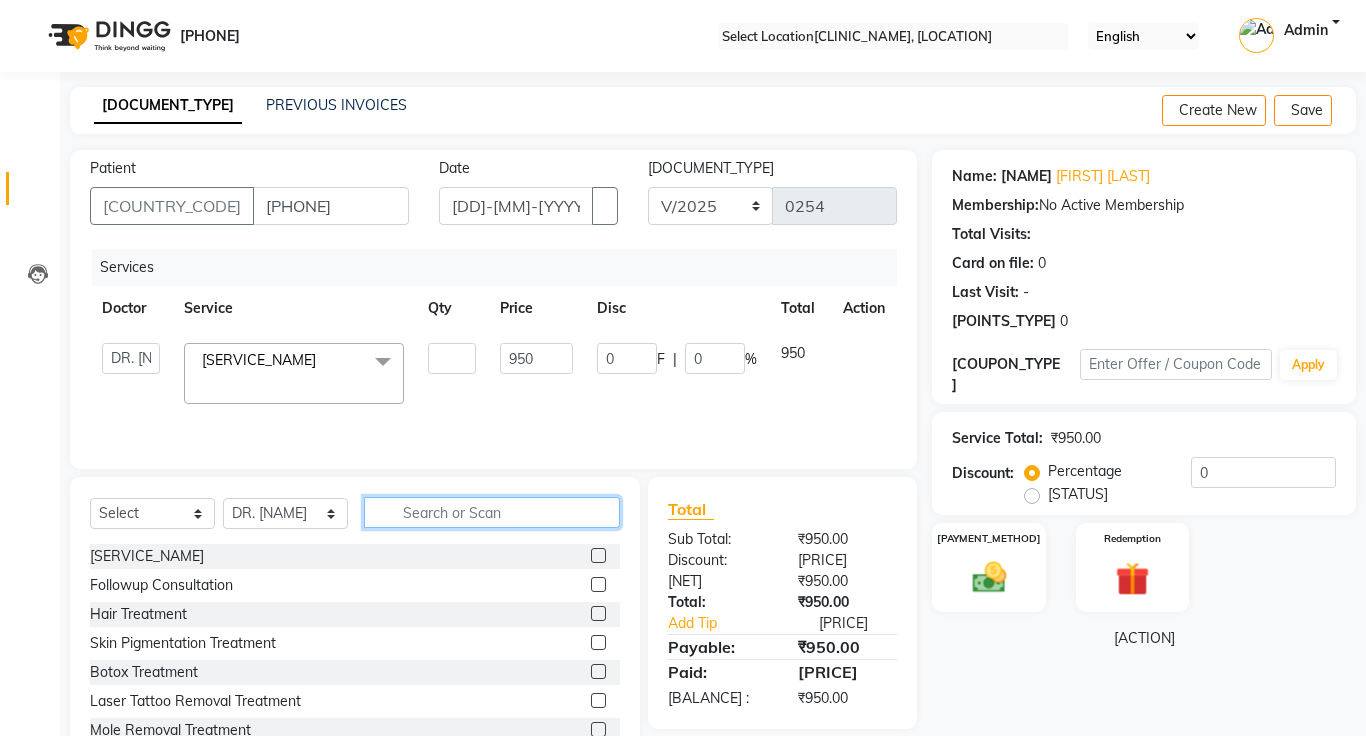 click at bounding box center (492, 512) 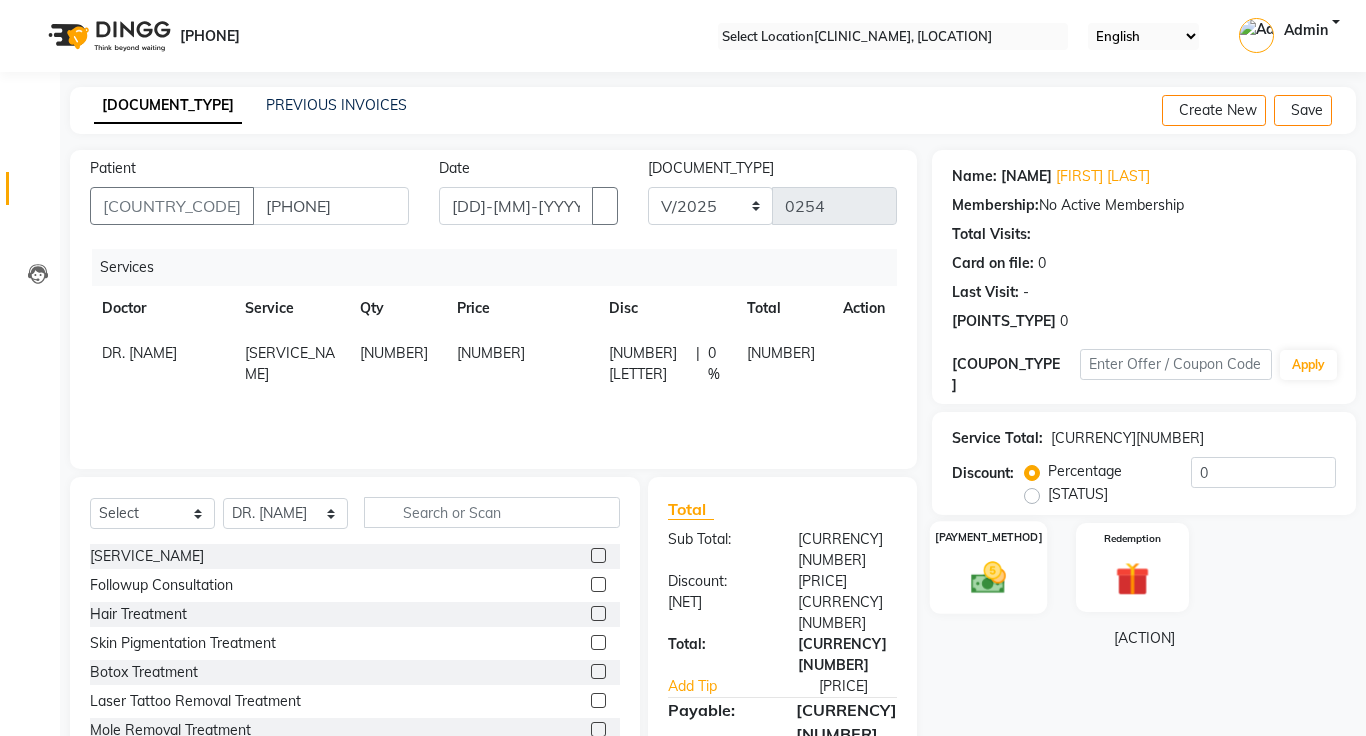click on "[PAYMENT_METHOD]" at bounding box center [989, 567] 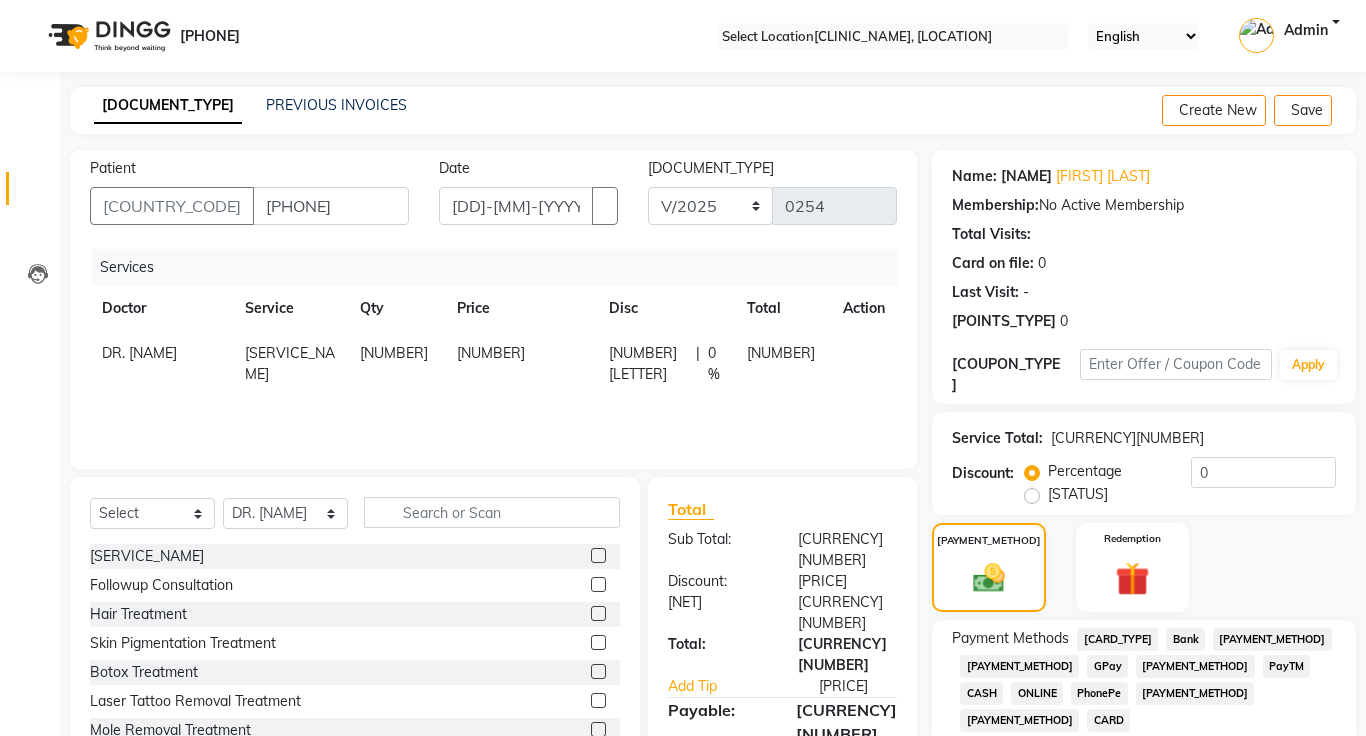 click on "ONLINE" at bounding box center [1117, 639] 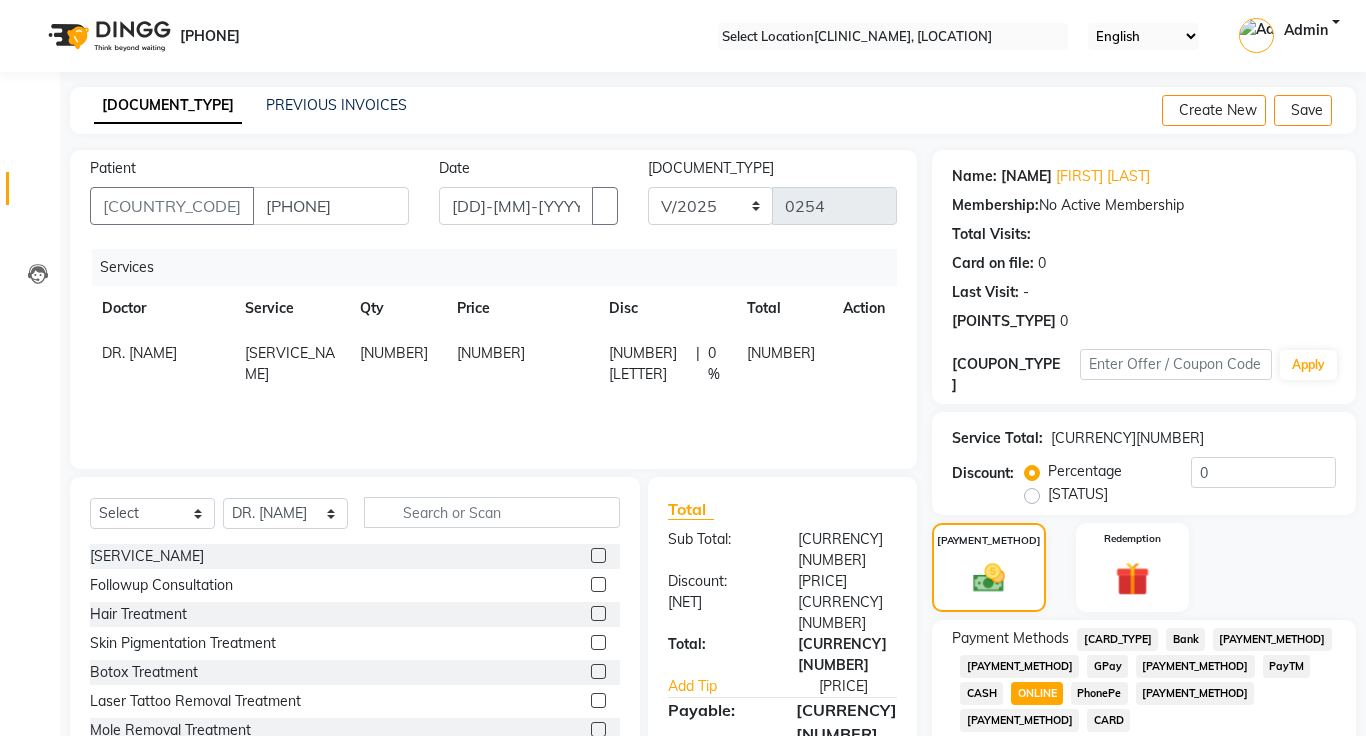 scroll, scrollTop: 151, scrollLeft: 0, axis: vertical 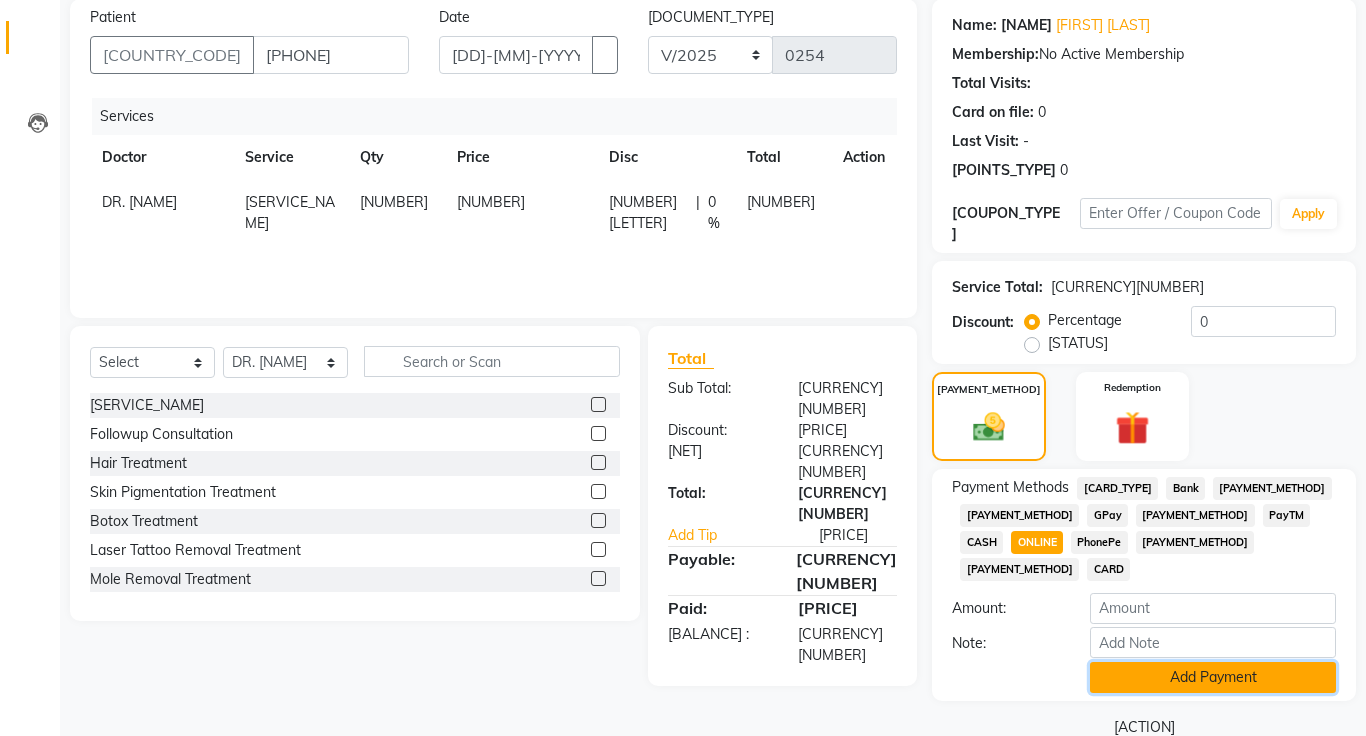 click on "Add Payment" at bounding box center (1213, 677) 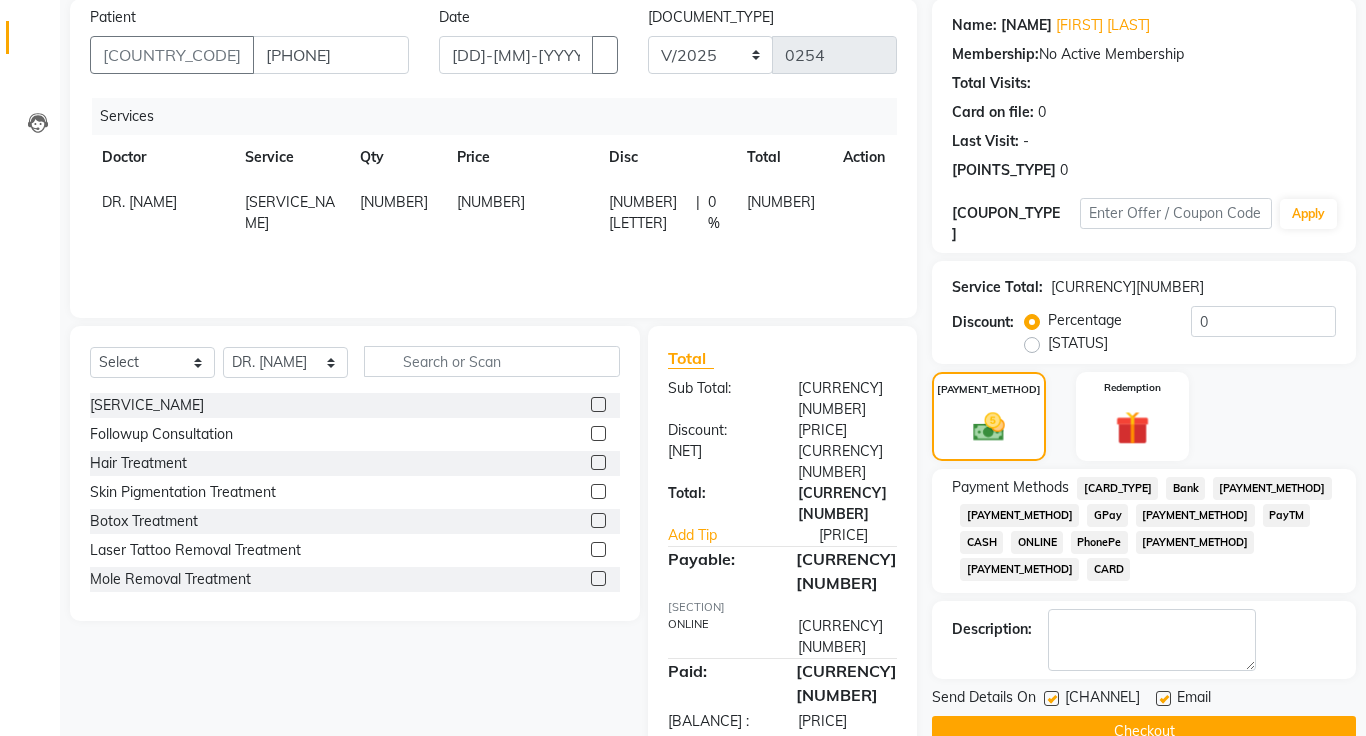click at bounding box center (1051, 698) 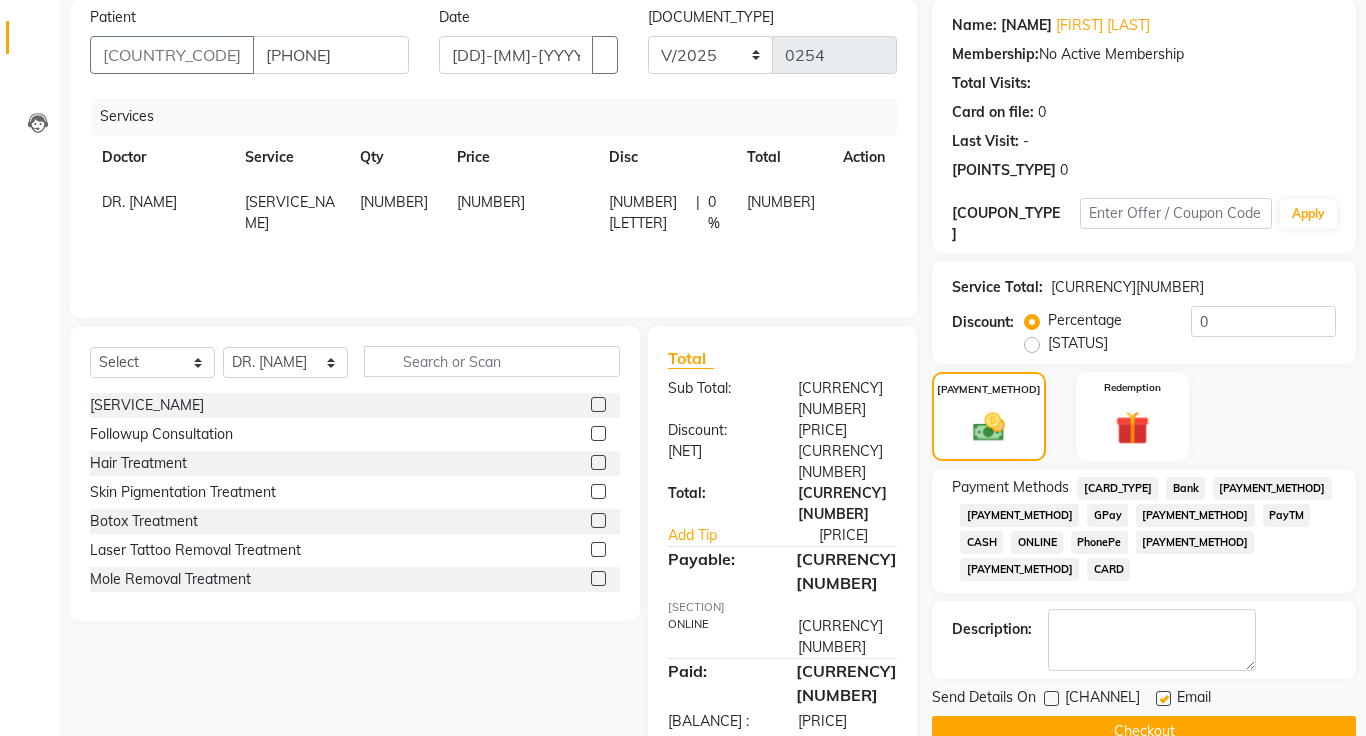 click at bounding box center (1163, 698) 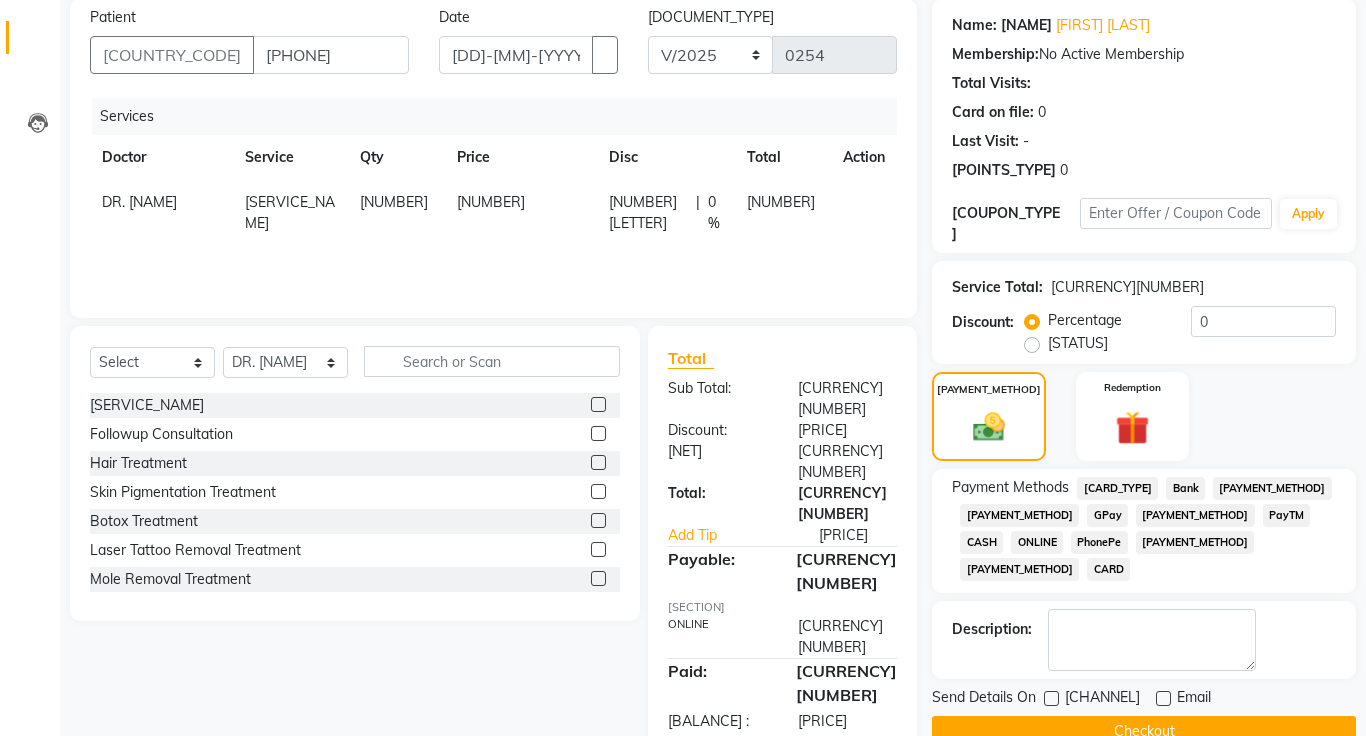 click on "Select Doctor [FIRST] [LAST] [FIRST] [LAST] [FIRST] [LAST] [FIRST] [LAST]" at bounding box center [355, 369] 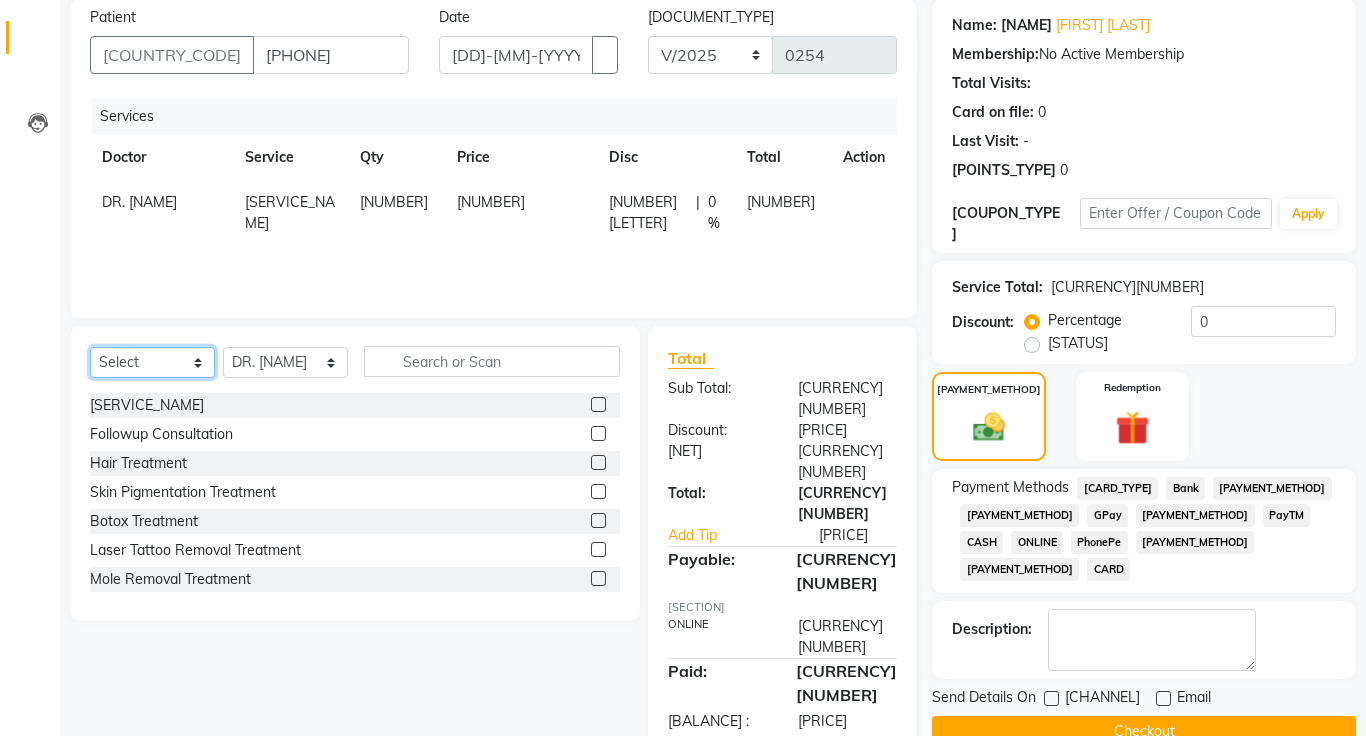 click on "Select Service Product Membership Package Voucher Prepaid Gift Card" at bounding box center (152, 362) 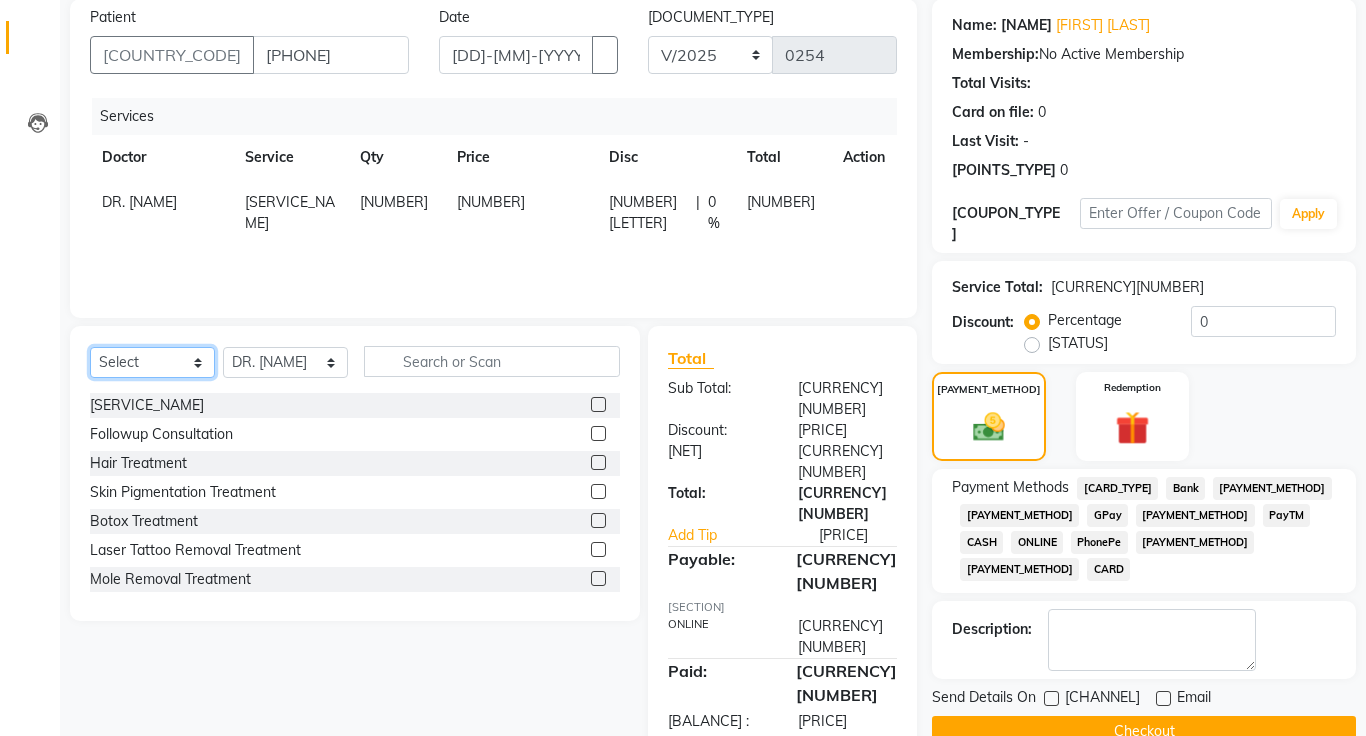 select on "product" 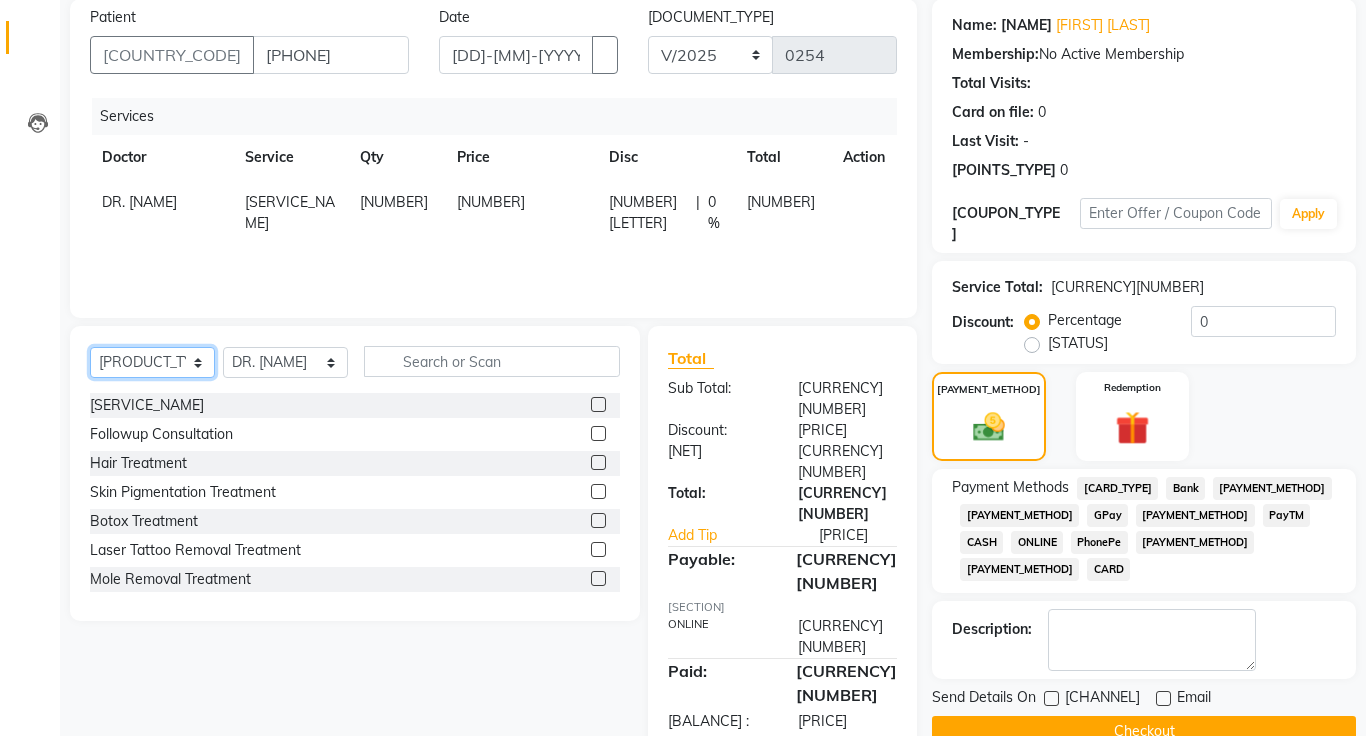 click on "Select Service Product Membership Package Voucher Prepaid Gift Card" at bounding box center [152, 362] 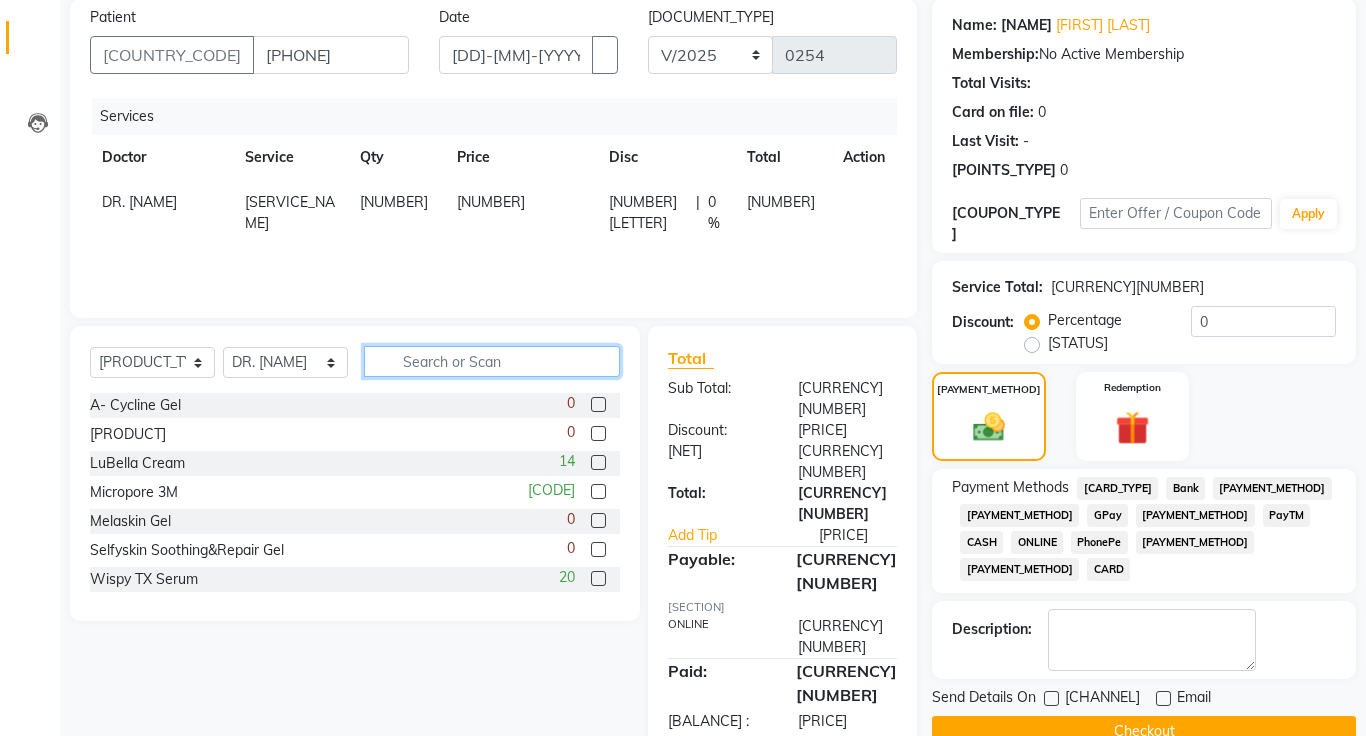 click at bounding box center [492, 361] 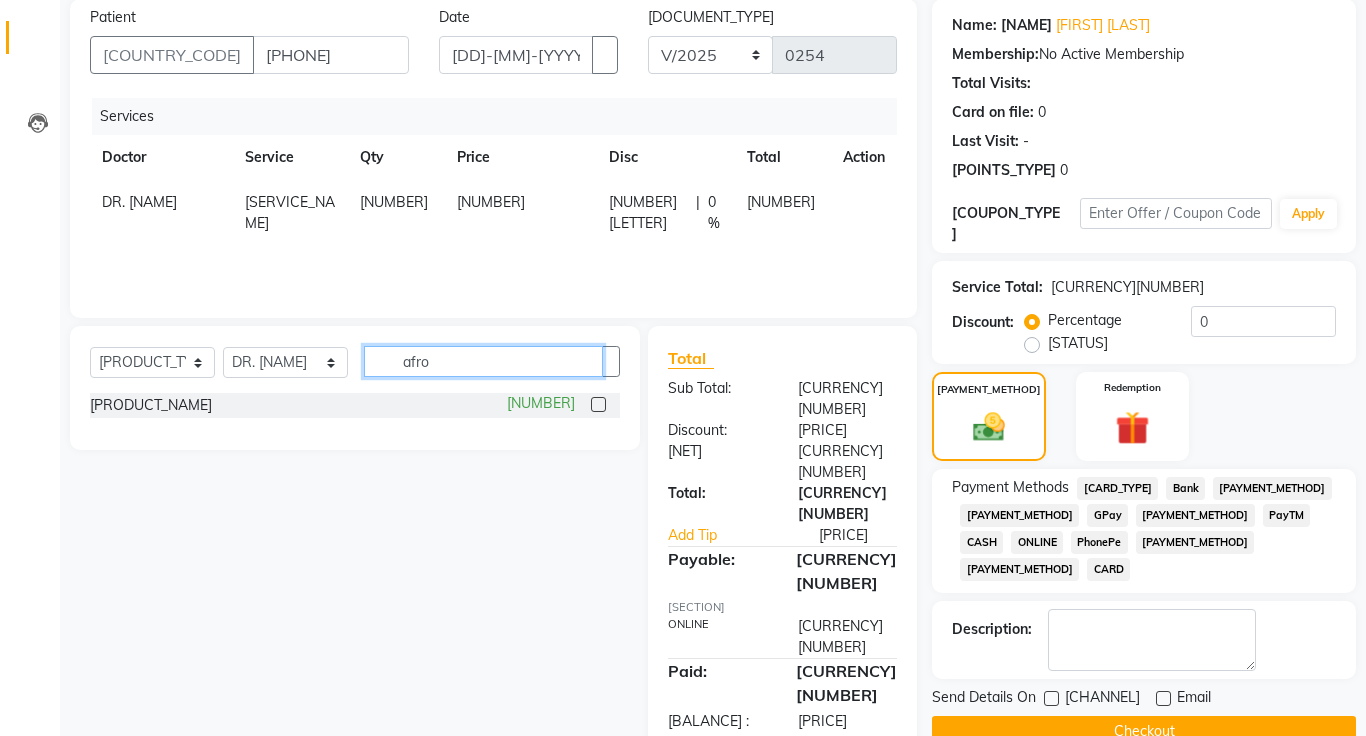 type on "afro" 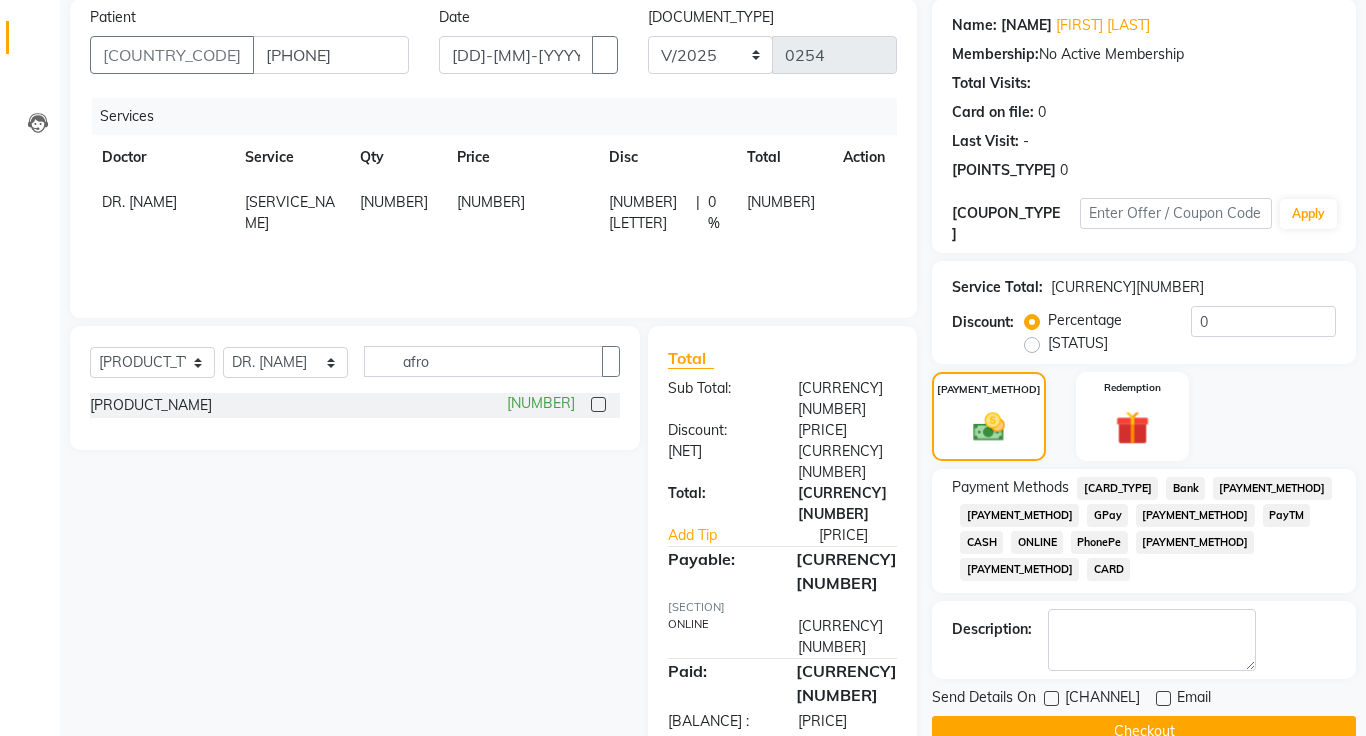 click at bounding box center [598, 404] 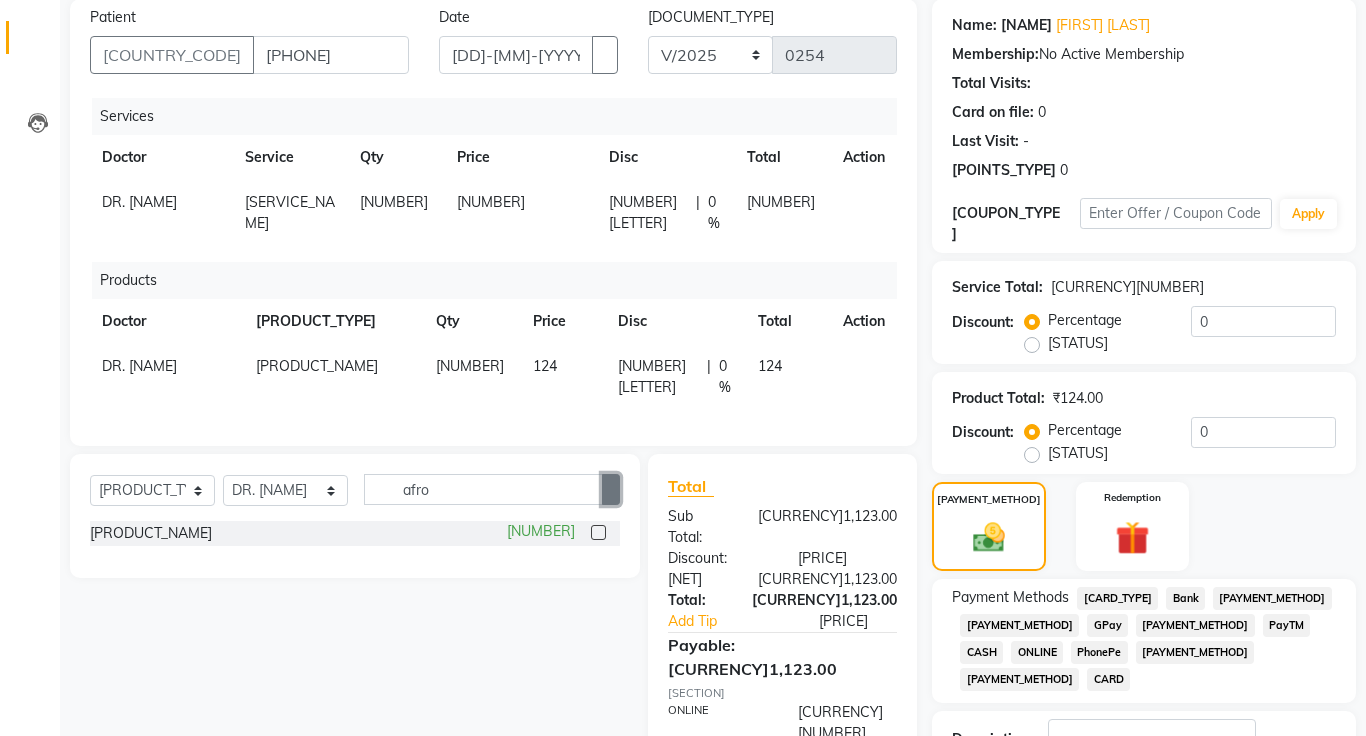click at bounding box center [611, 490] 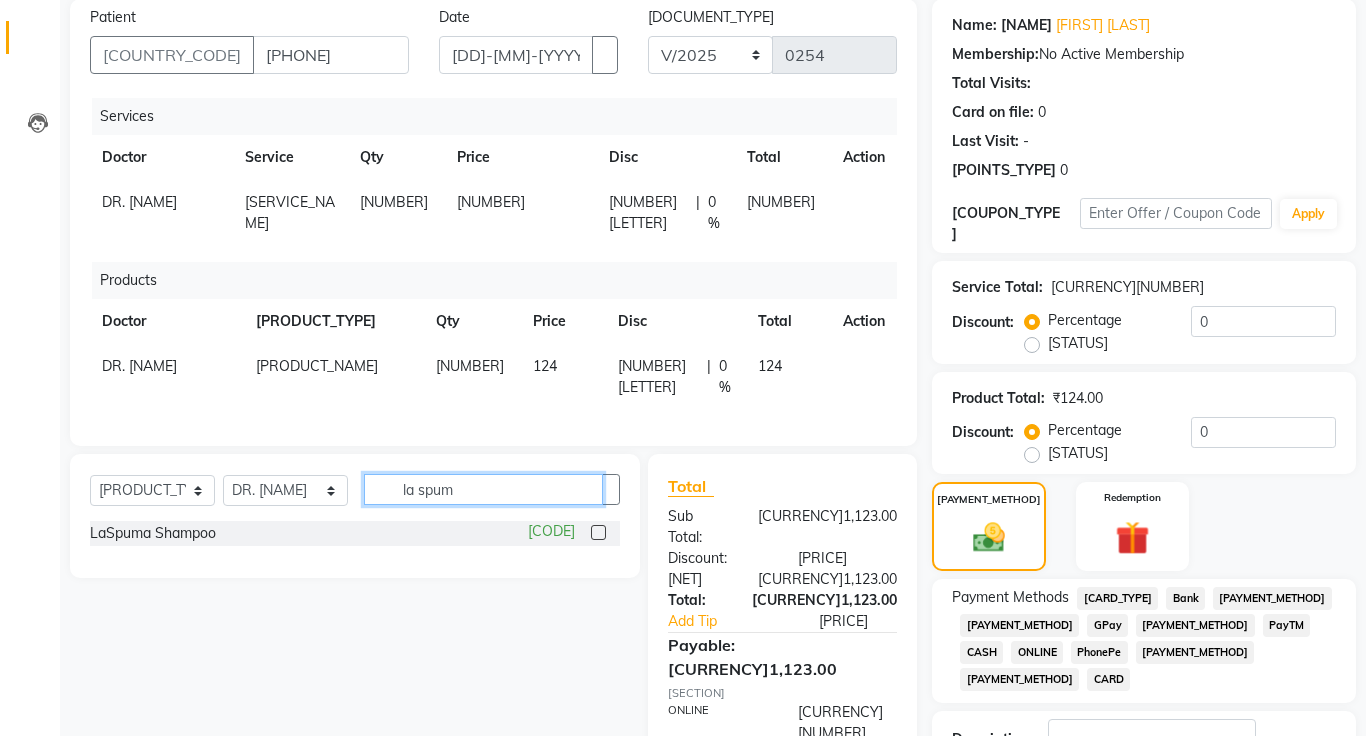 type on "la spum" 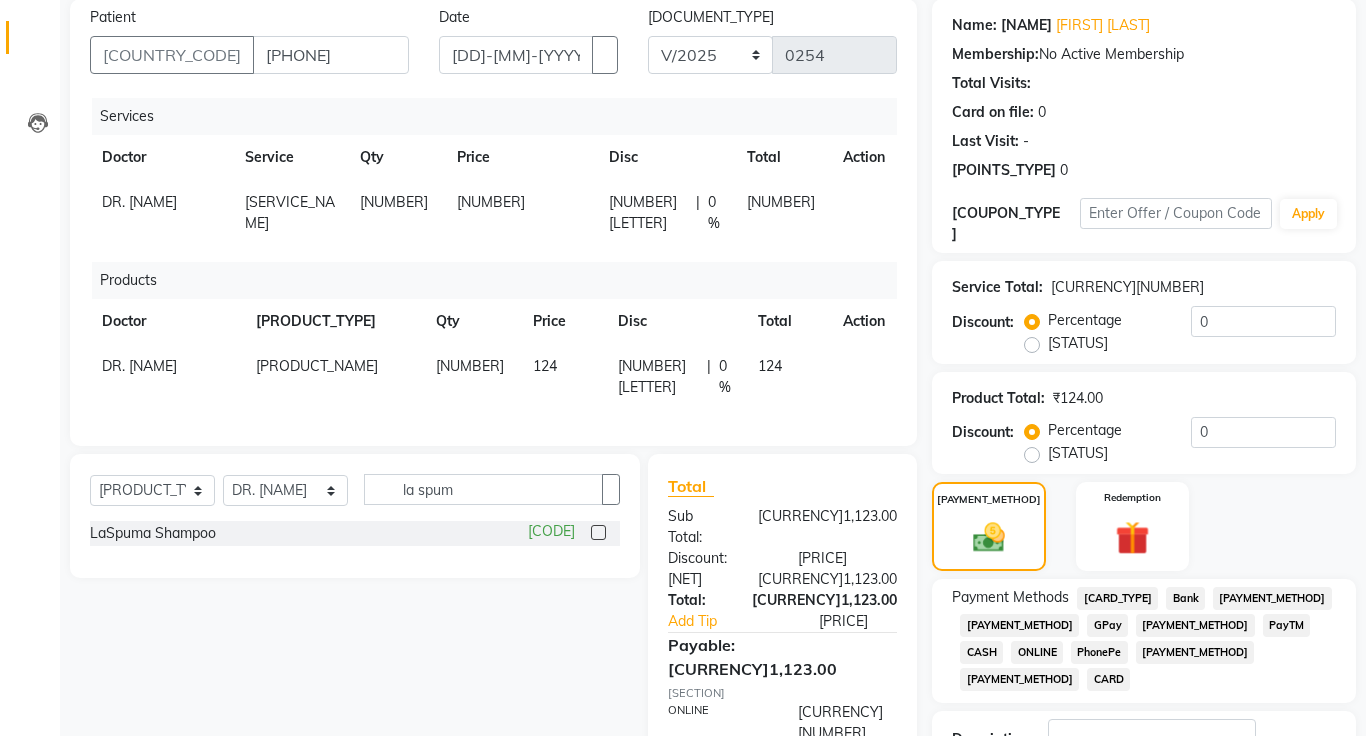 click at bounding box center (598, 532) 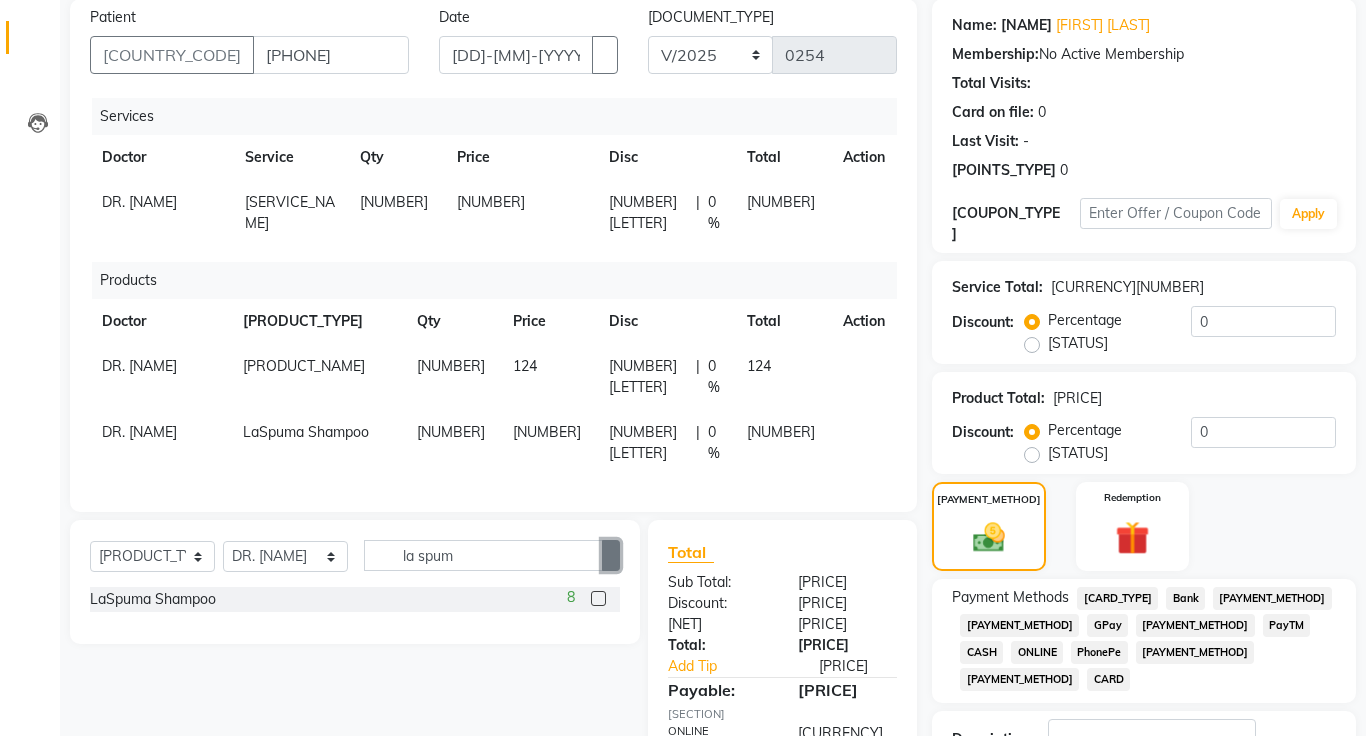 click at bounding box center (611, 555) 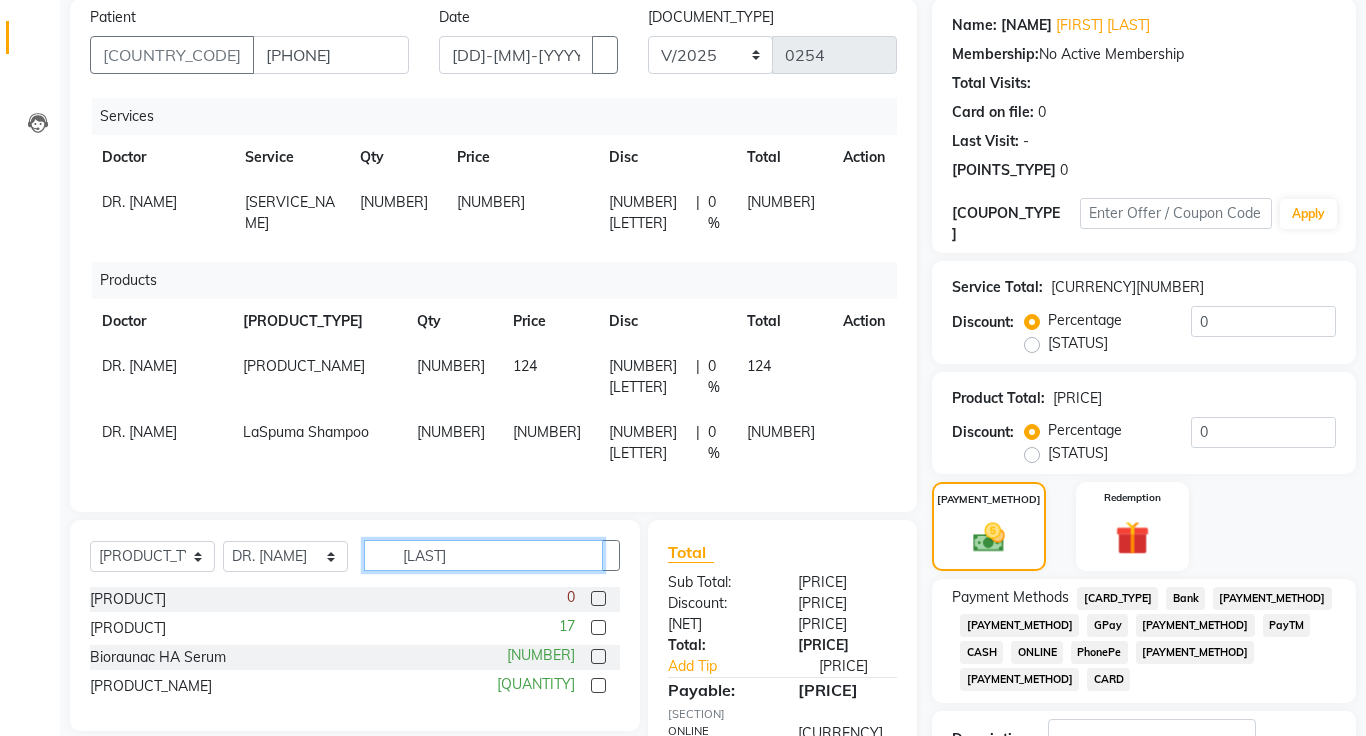 type on "[LAST]" 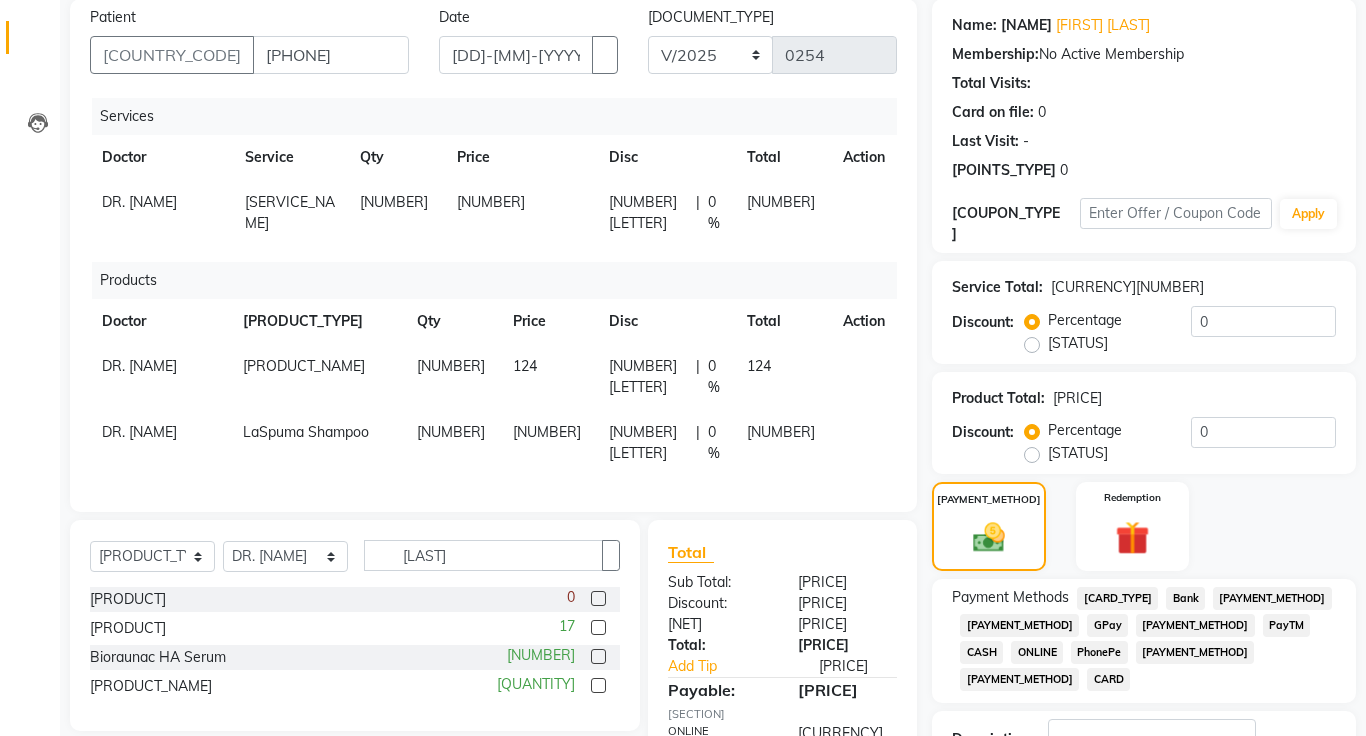 click at bounding box center (598, 627) 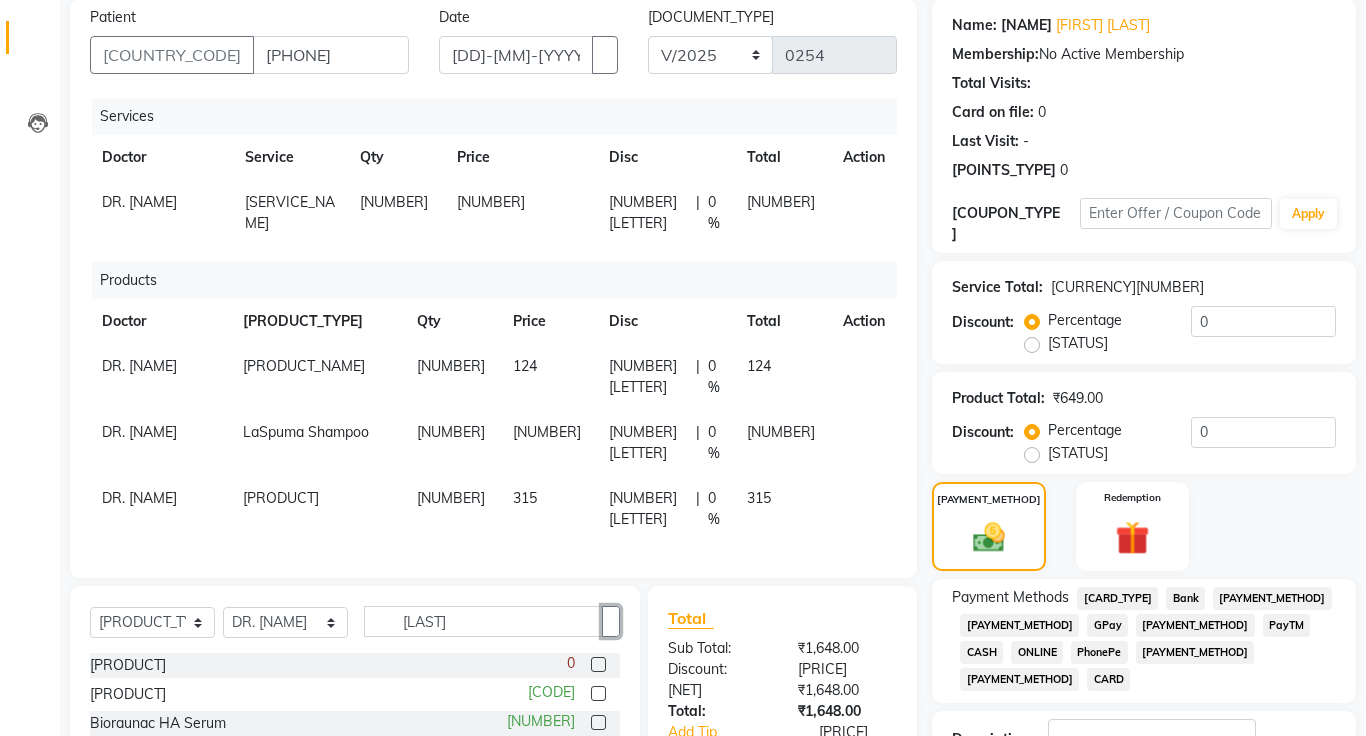 click at bounding box center (611, 621) 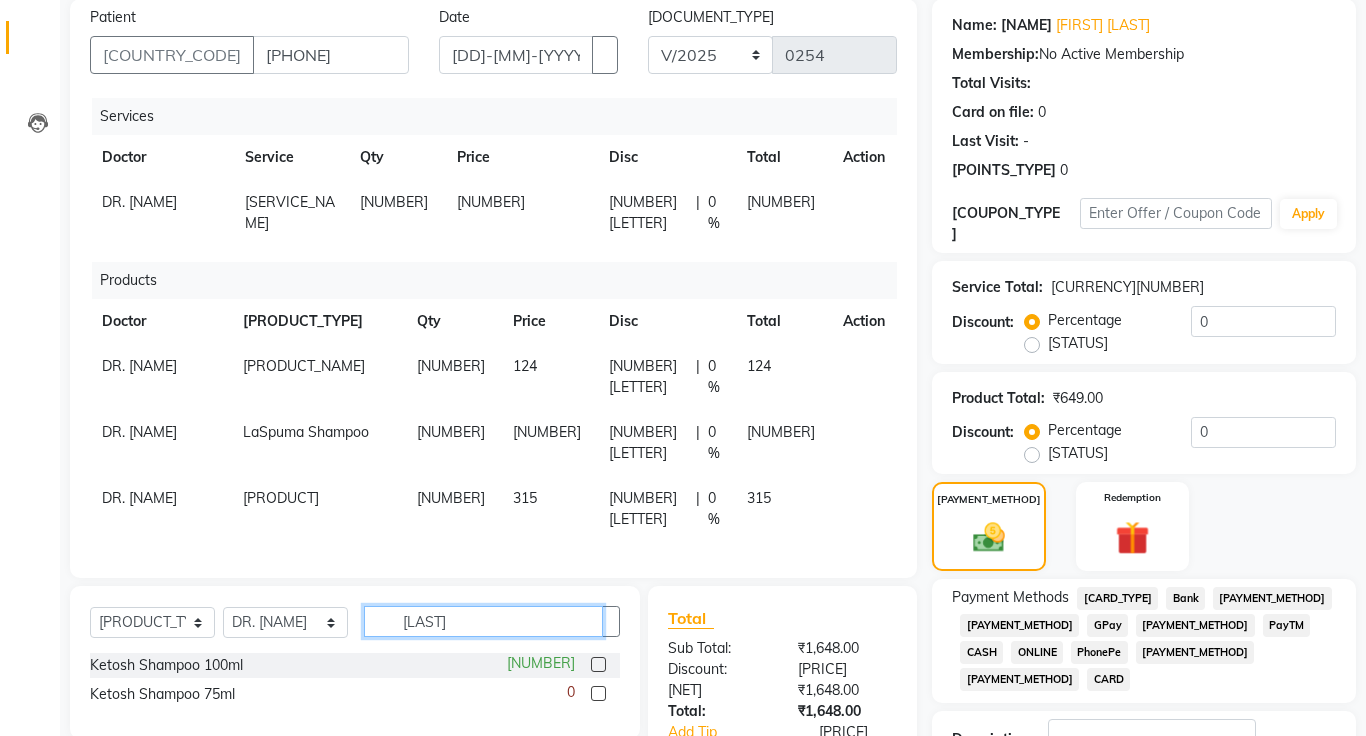 type on "[LAST]" 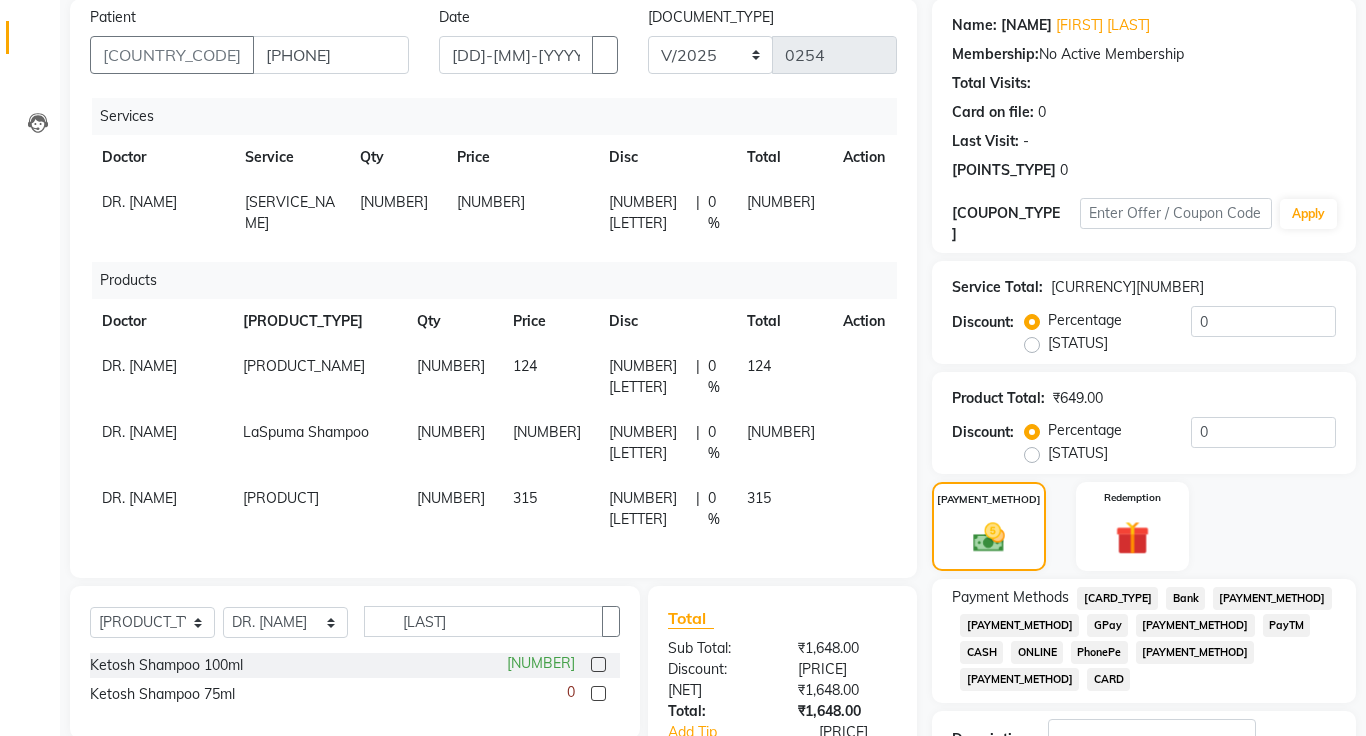 click at bounding box center [598, 664] 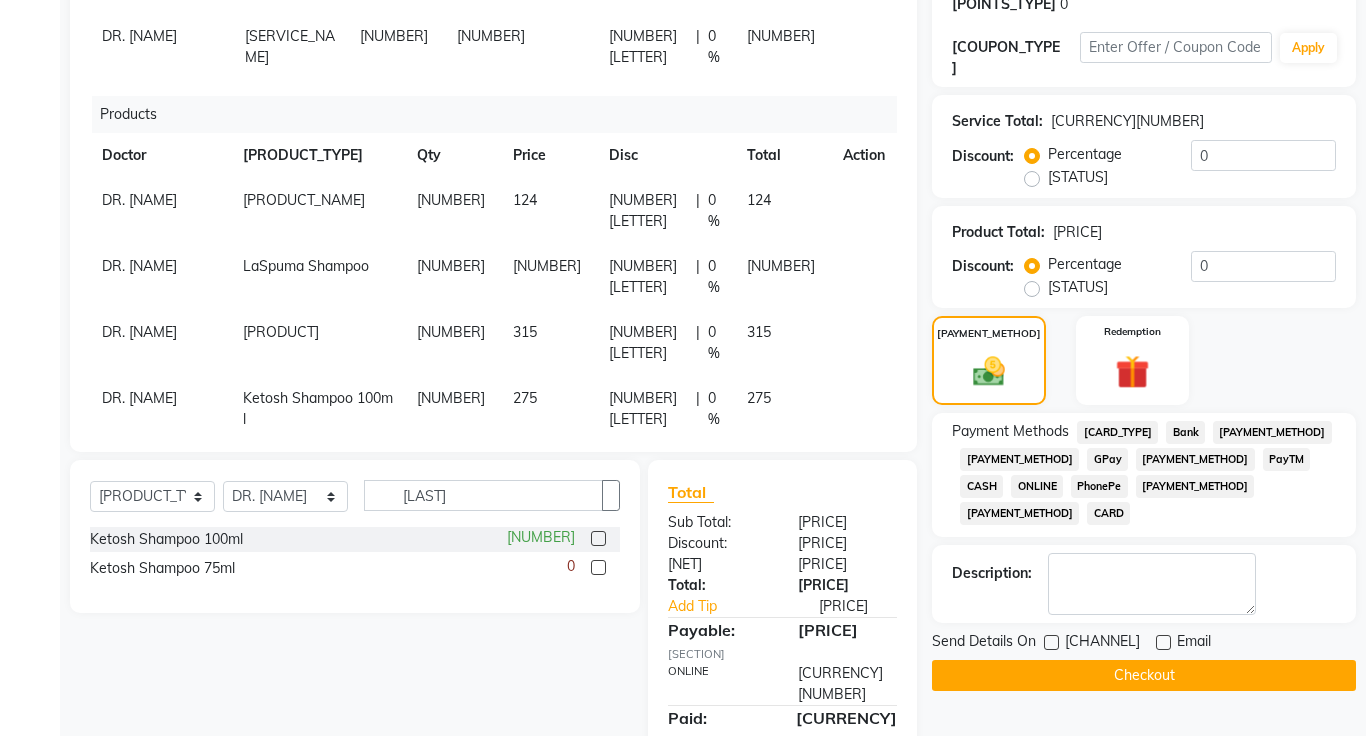 scroll, scrollTop: 327, scrollLeft: 0, axis: vertical 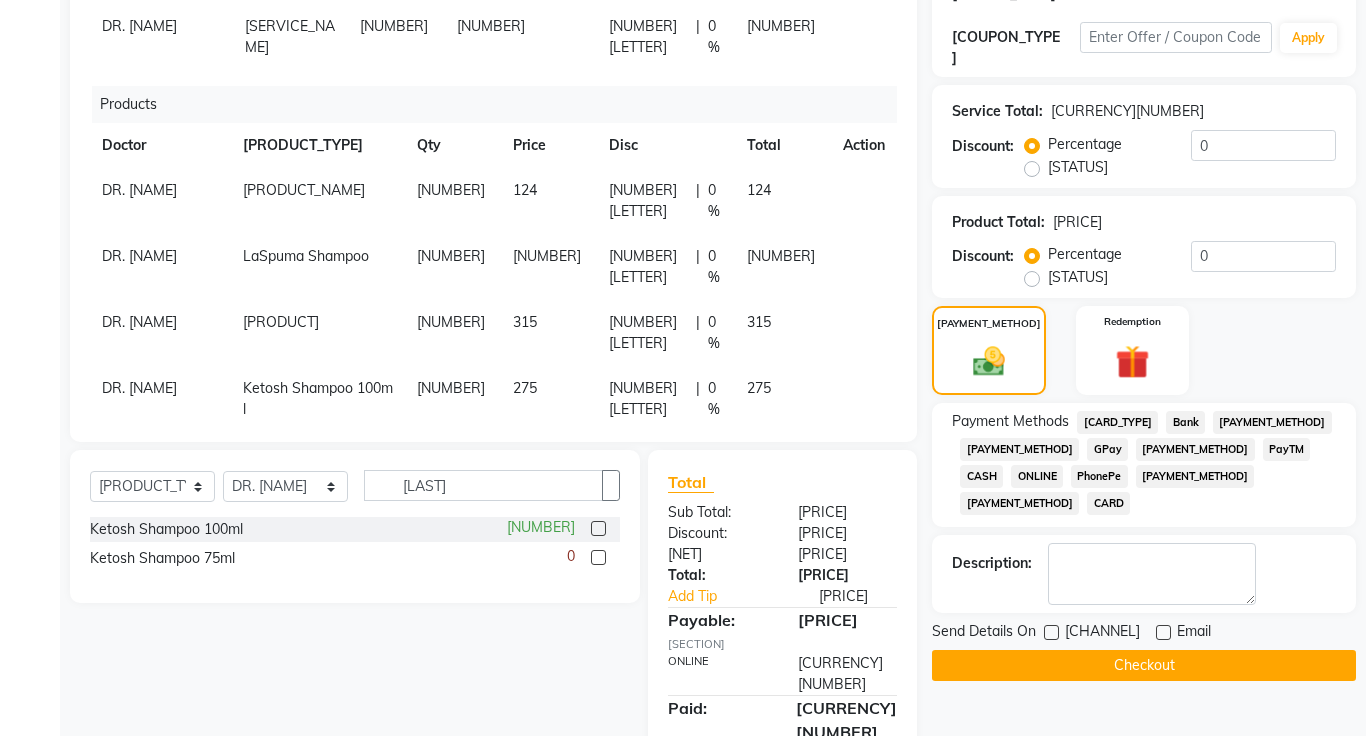 click on "ONLINE" at bounding box center (1117, 422) 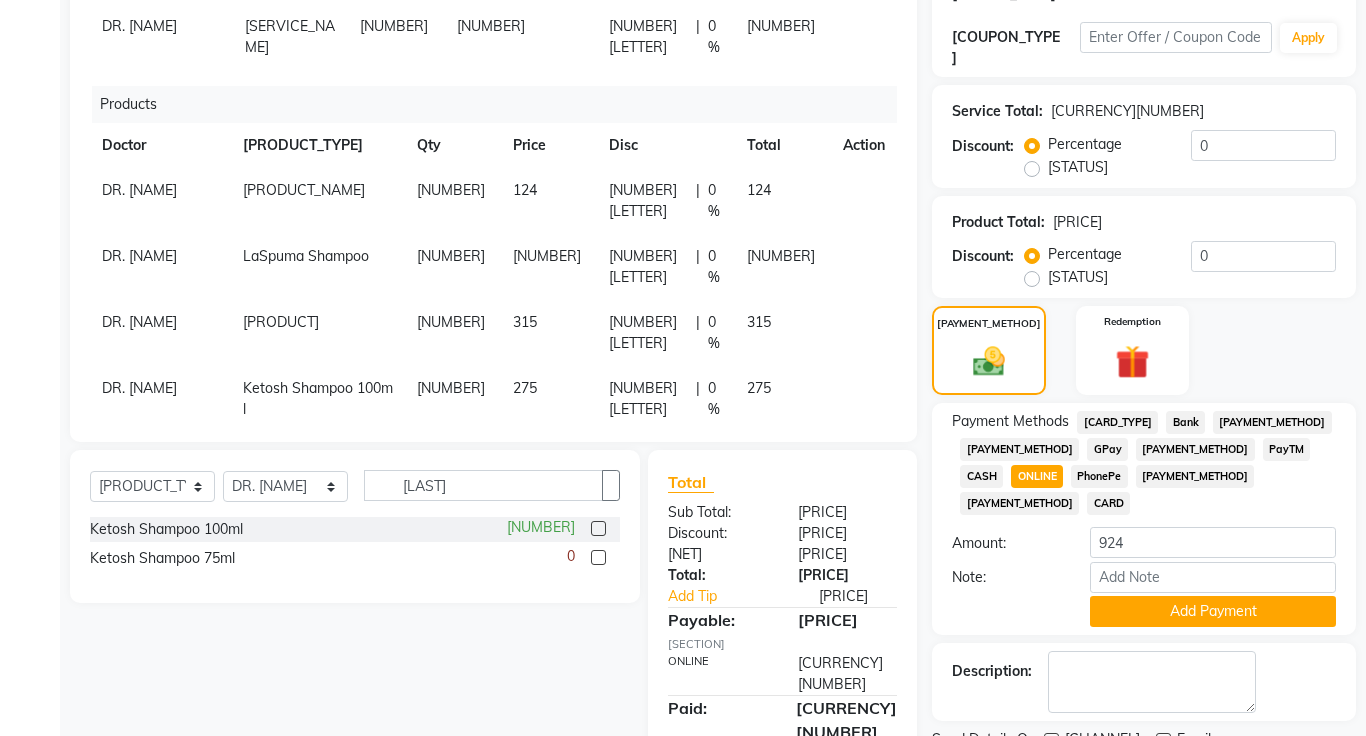 scroll, scrollTop: 378, scrollLeft: 0, axis: vertical 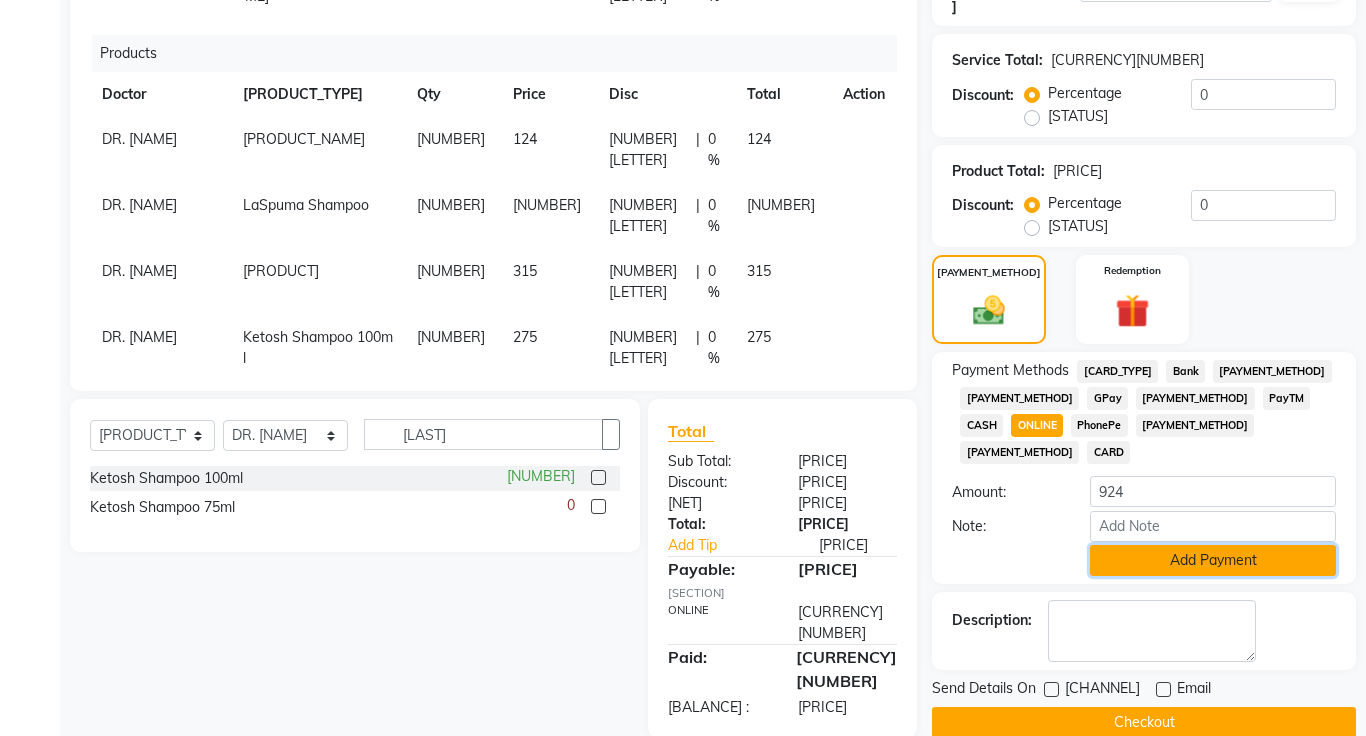 click on "Add Payment" at bounding box center (1213, 560) 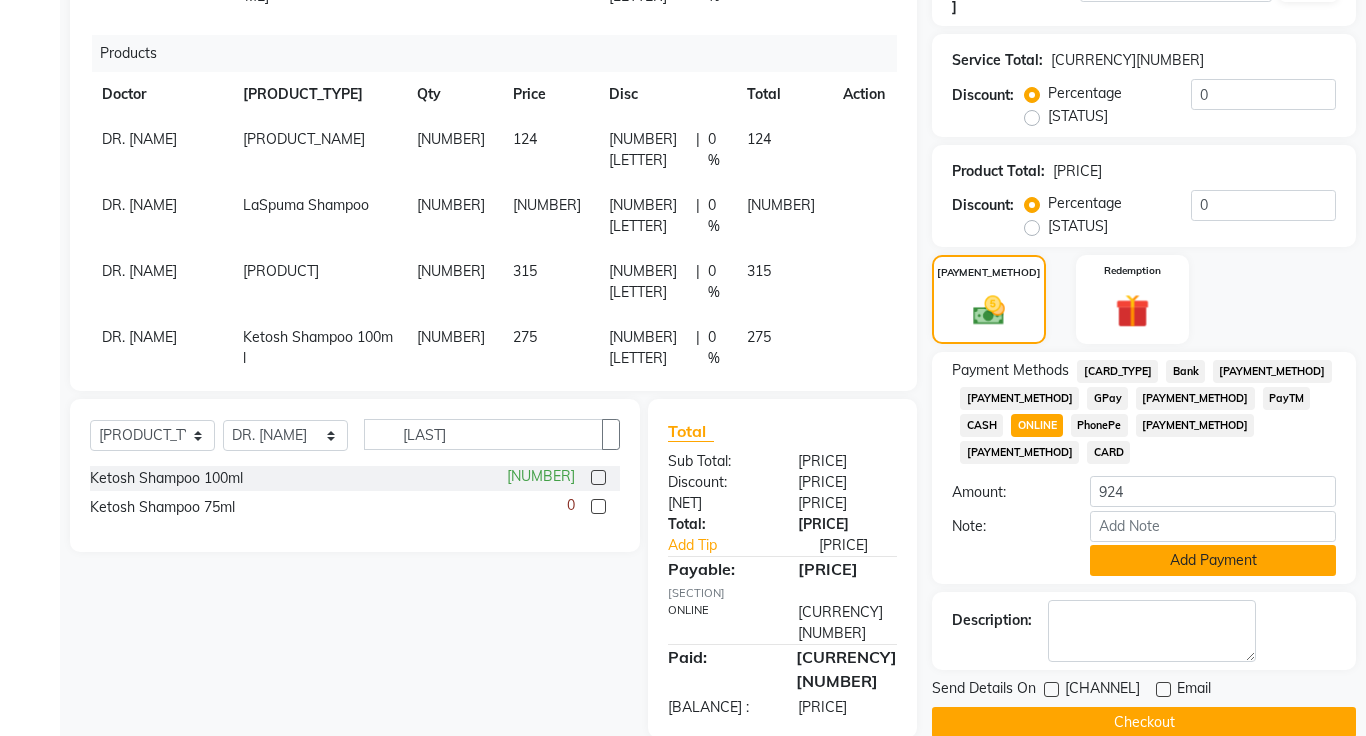 scroll, scrollTop: 327, scrollLeft: 0, axis: vertical 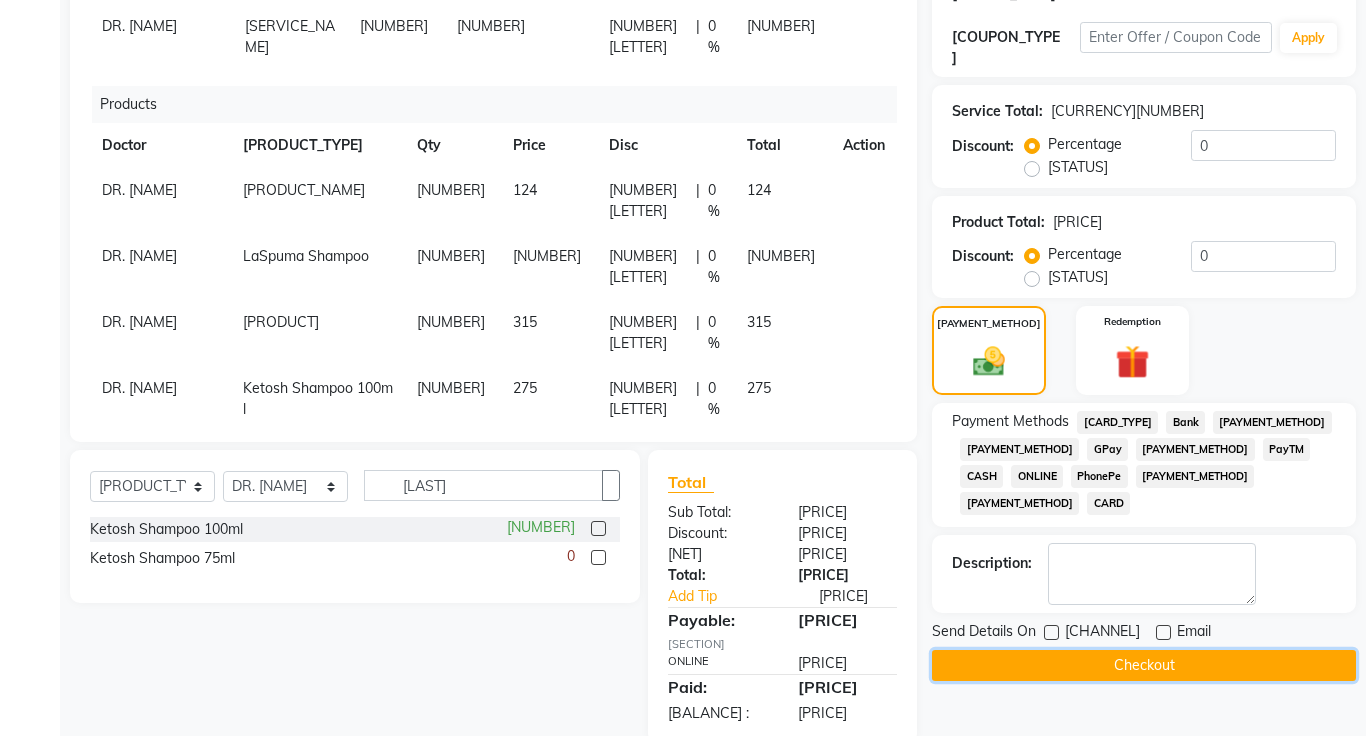 click on "Checkout" at bounding box center (1144, 665) 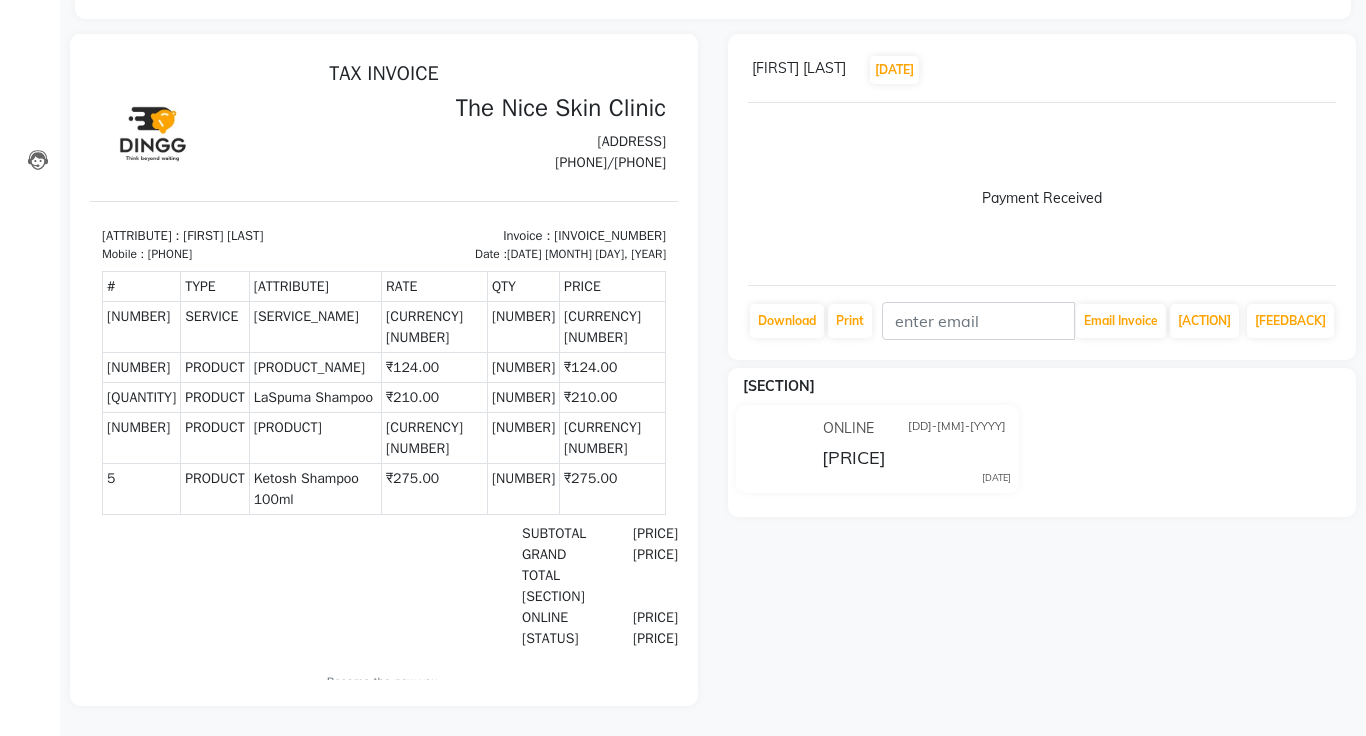 scroll, scrollTop: 0, scrollLeft: 0, axis: both 